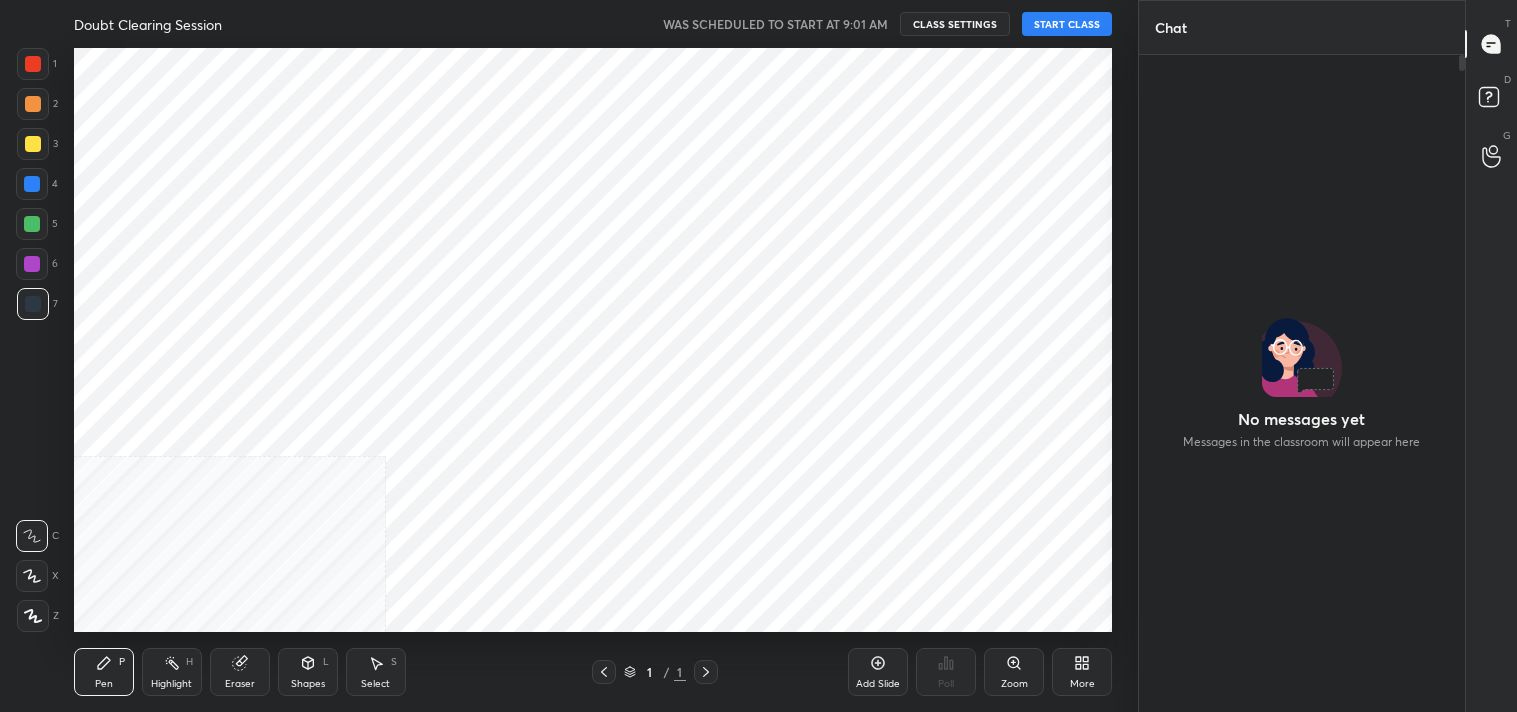 scroll, scrollTop: 0, scrollLeft: 0, axis: both 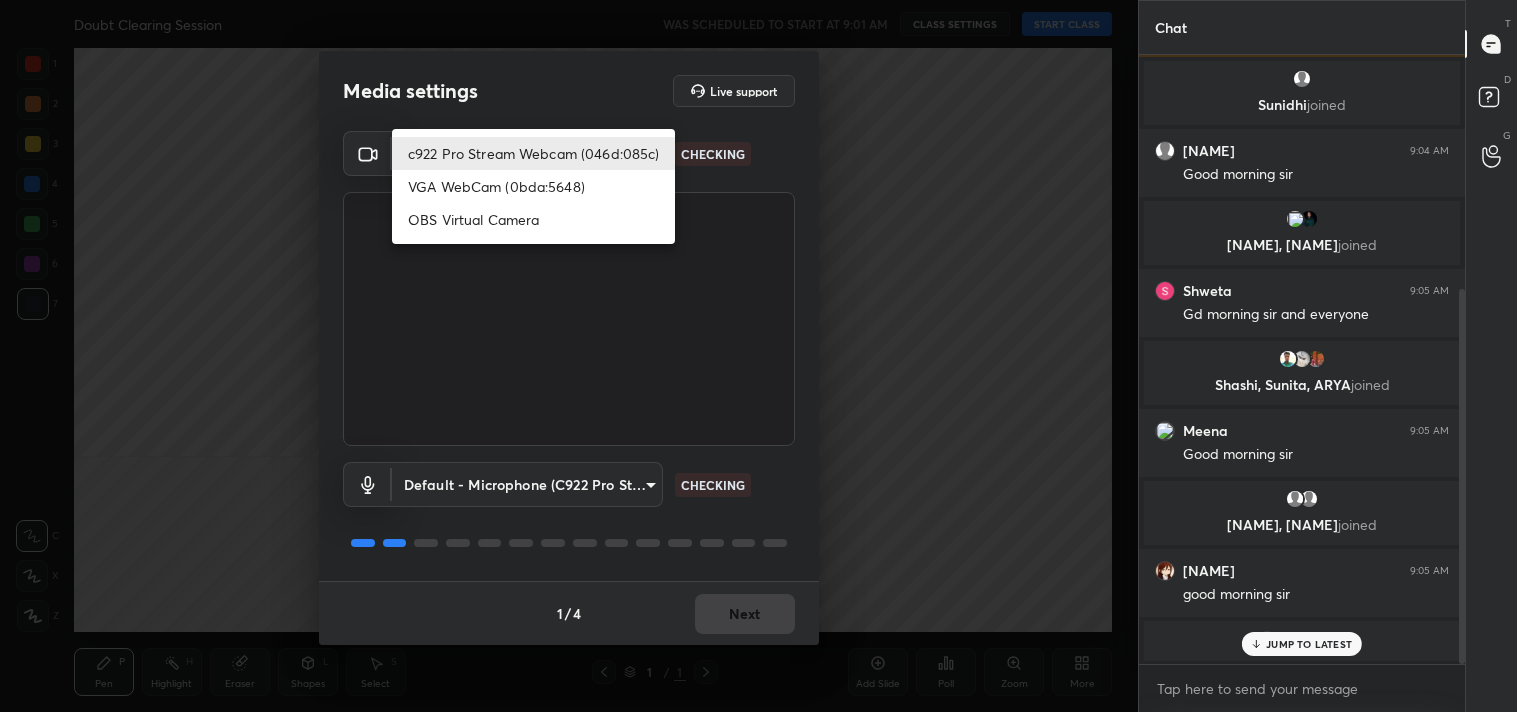 click on "1 2 3 4 5 6 7 C X Z C X Z E E Erase all H H Doubt Clearing Session WAS SCHEDULED TO START AT 9:01 AM CLASS SETTINGS START CLASS Setting up your live class Back Doubt Clearing Session • L5 of Detail Course for PART-A General Aptitude | CSIR-NET & GATE Shanu Arora Pen P Highlight H Eraser Shapes L Select S 1 / 1 Add Slide Poll Zoom More Chat 17 Hricha, Aman, Tanya & 17 others joined 12 Nutan, Anchal, Shweta & 12 others joined Pooja 9:04 AM Good morning sir Dev joined Ipsarani 9:04 AM good mrng sir Sunidhi joined Barira 9:04 AM Good morning sir Meena, Nimmi joined Shweta 9:05 AM Gd morning sir and everyone Shashi, Sunita, ARYA joined Meena 9:05 AM Good morning sir LIPIKA, Pranjali joined Trishita 9:05 AM good morning sir You joined JUMP TO LATEST Enable hand raising Enable raise hand to speak to learners. Once enabled, chat will be turned off temporarily. Enable x Doubts asked by learners will show up here Raise hand disabled Enable Can't raise hand Got it T Messages (T) D Doubts (D) G Buffering" at bounding box center [758, 356] 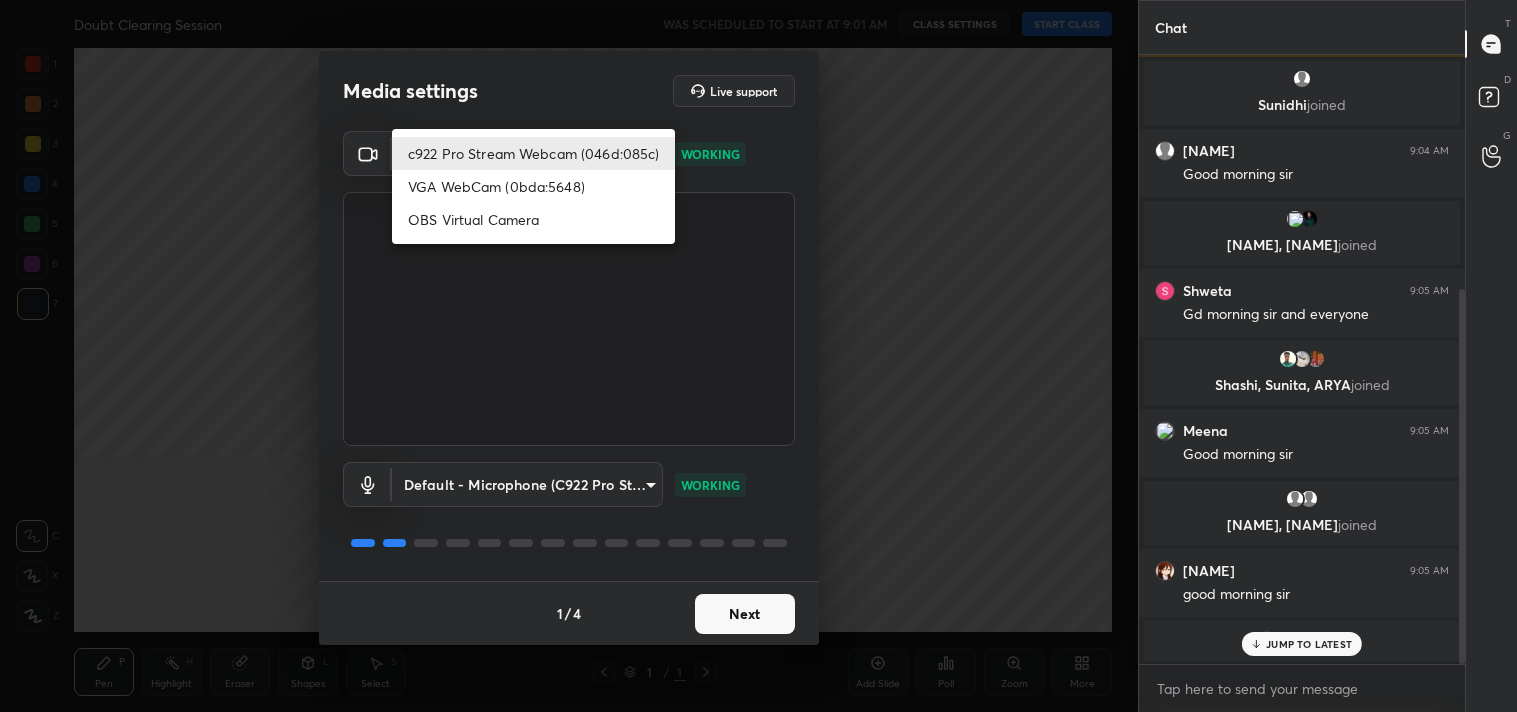 click on "OBS Virtual Camera" at bounding box center [533, 219] 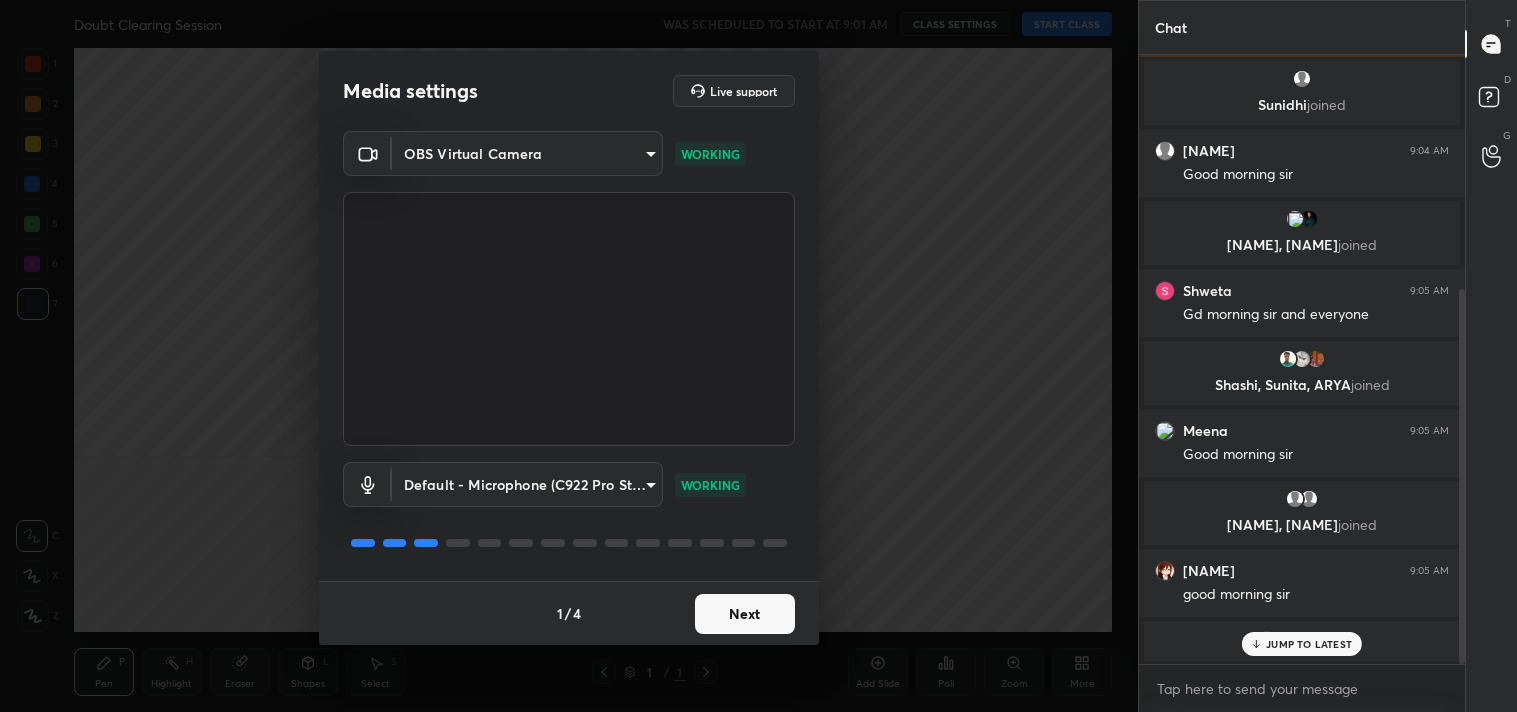 click on "Next" at bounding box center (745, 614) 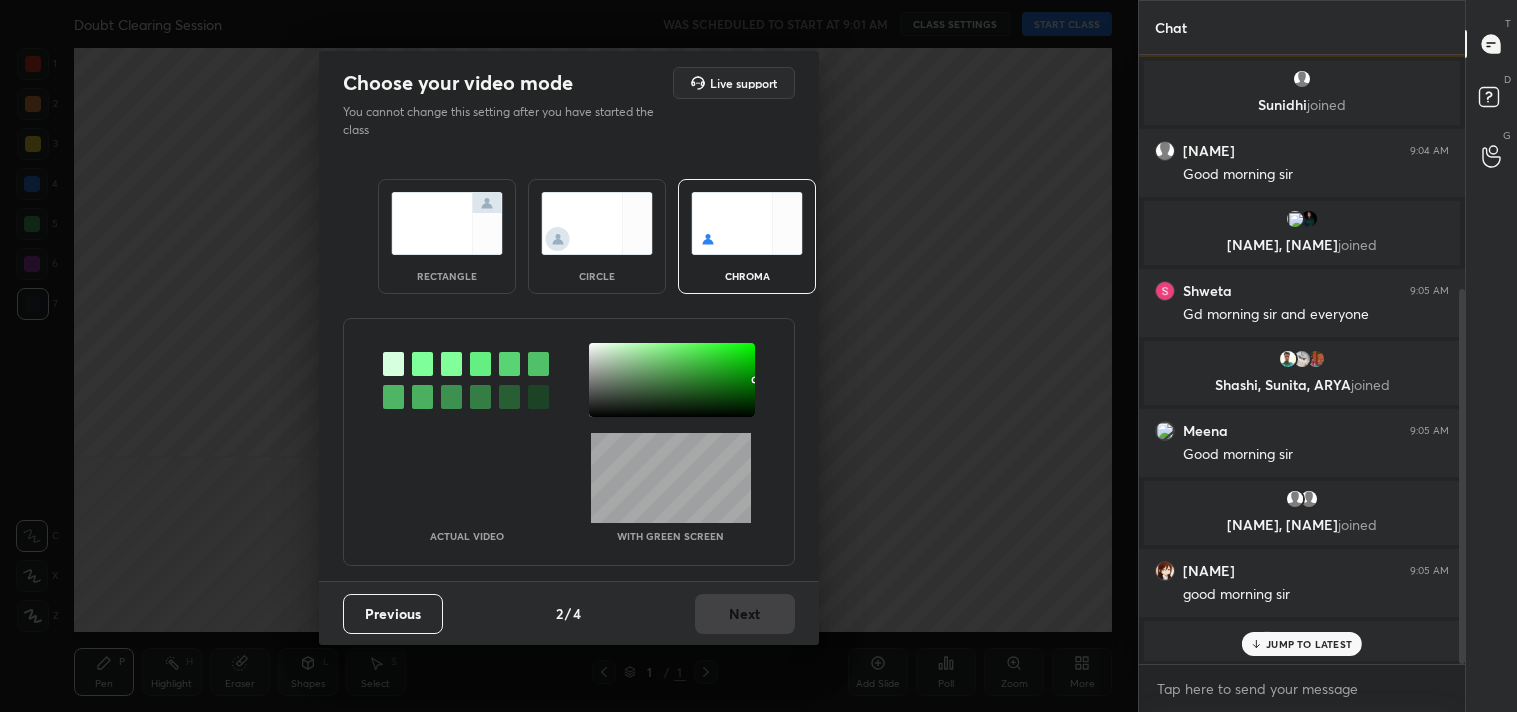 click at bounding box center [447, 223] 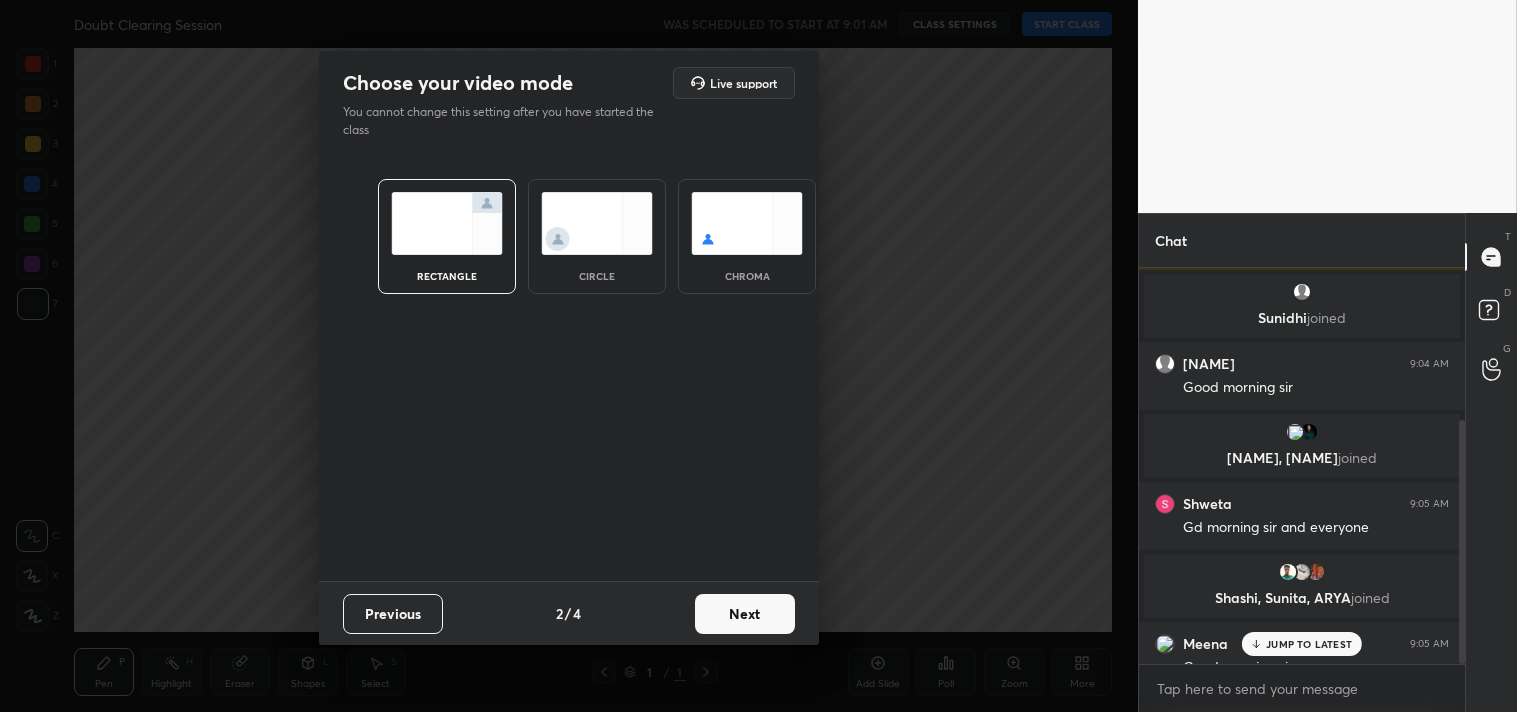 scroll, scrollTop: 390, scrollLeft: 320, axis: both 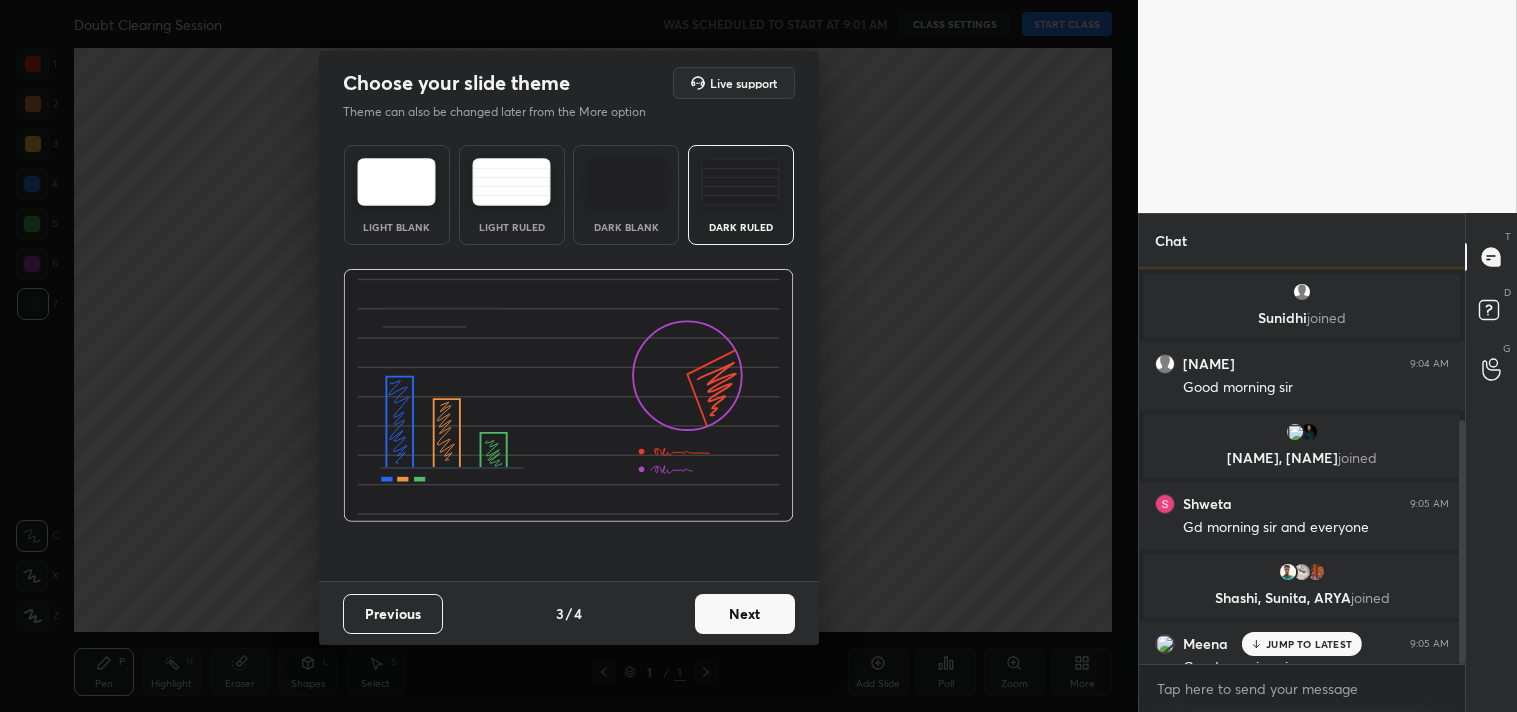 click on "Next" at bounding box center (745, 614) 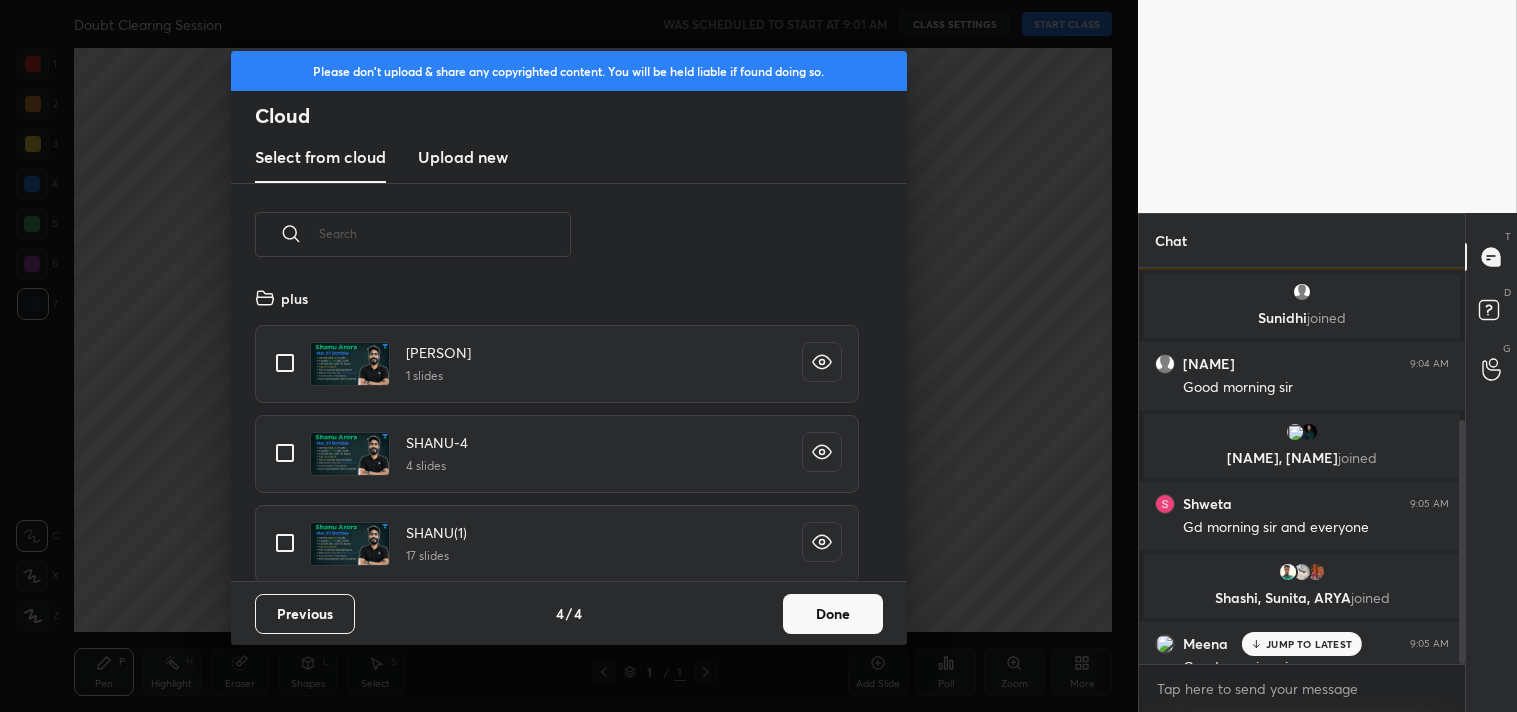 scroll, scrollTop: 6, scrollLeft: 11, axis: both 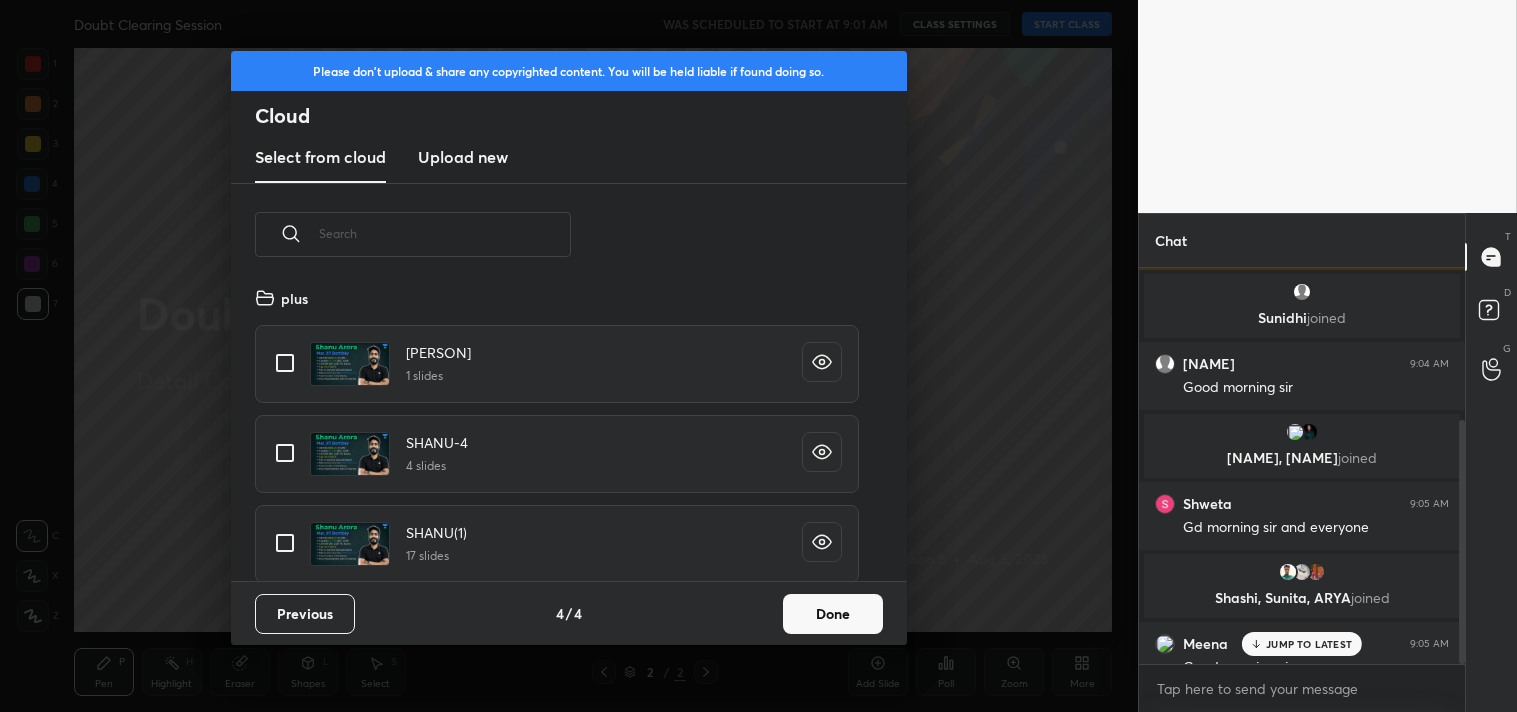 click at bounding box center (285, 363) 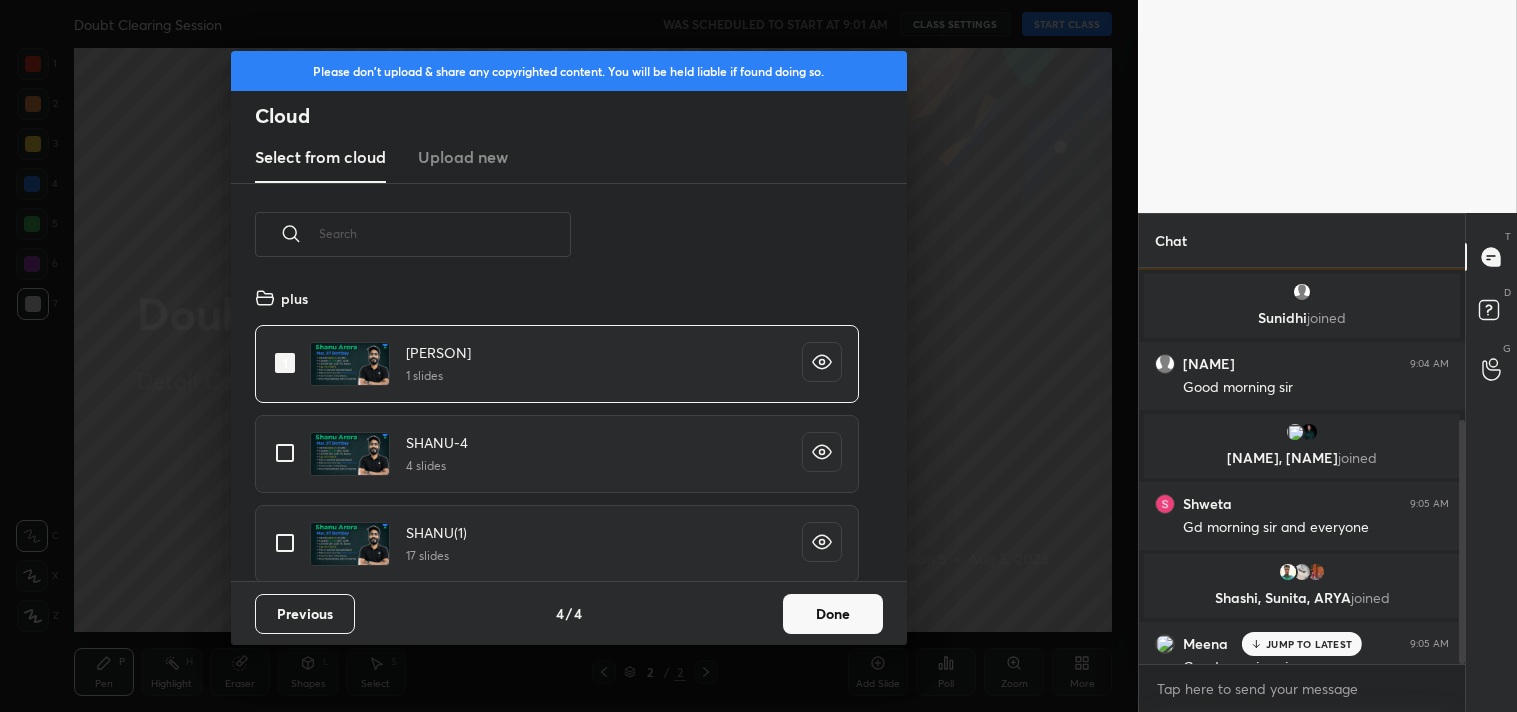 click on "Done" at bounding box center (833, 614) 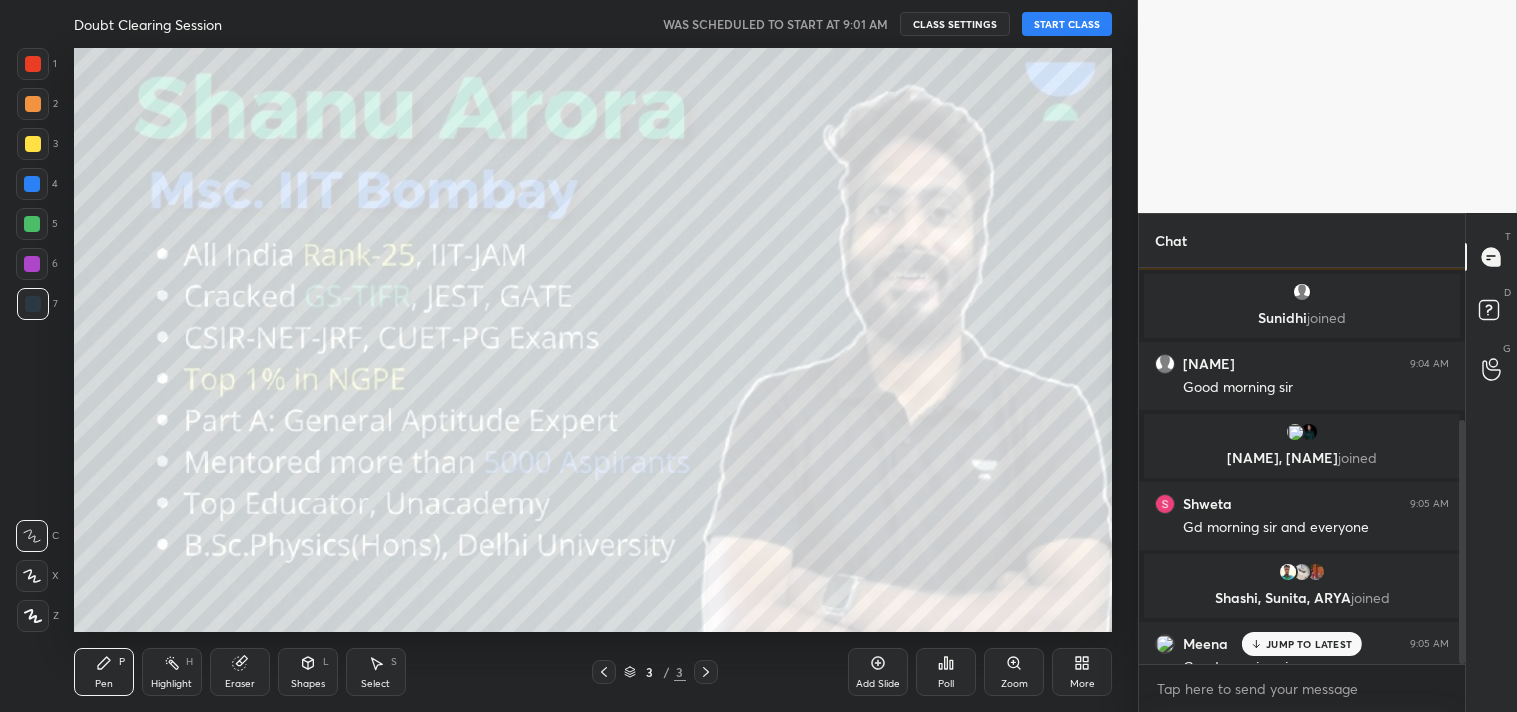 click on "START CLASS" at bounding box center (1067, 24) 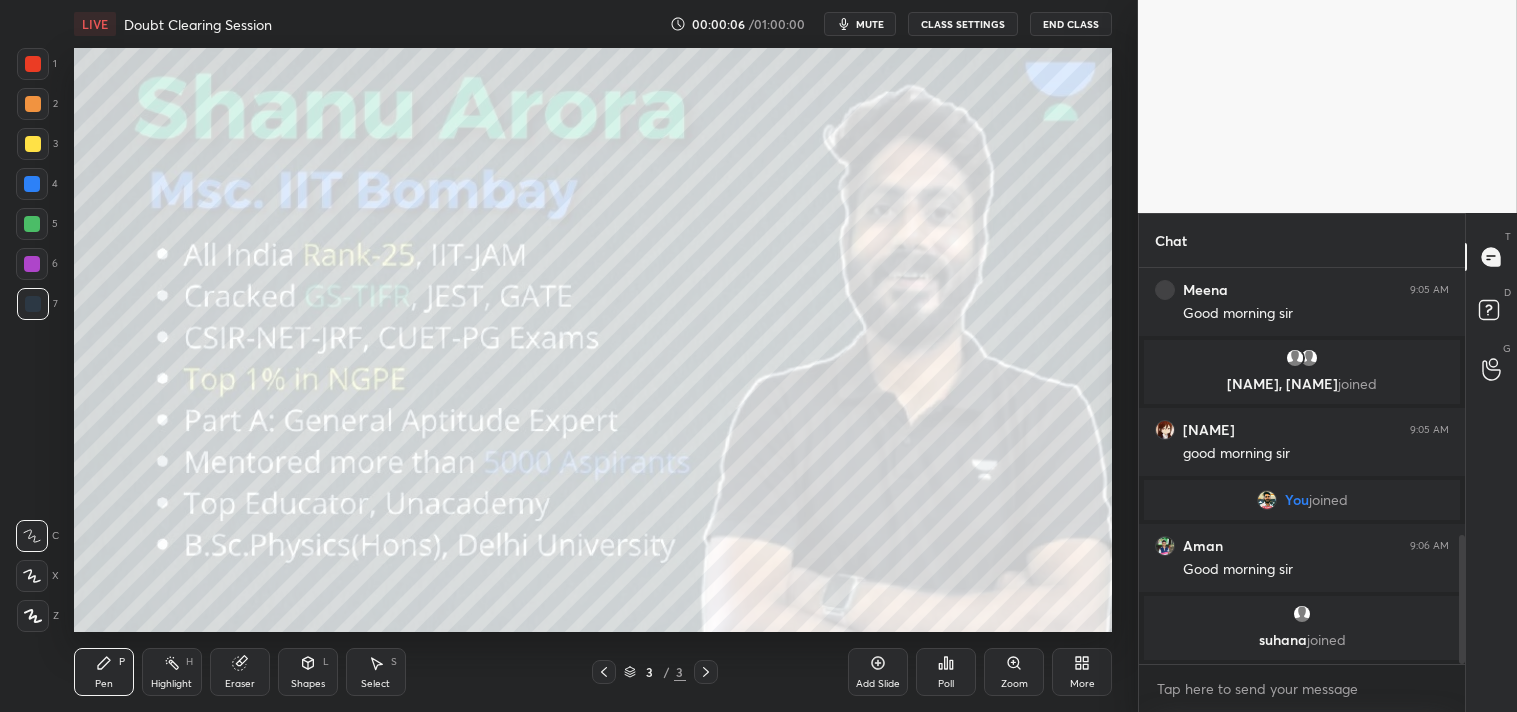 scroll, scrollTop: 884, scrollLeft: 0, axis: vertical 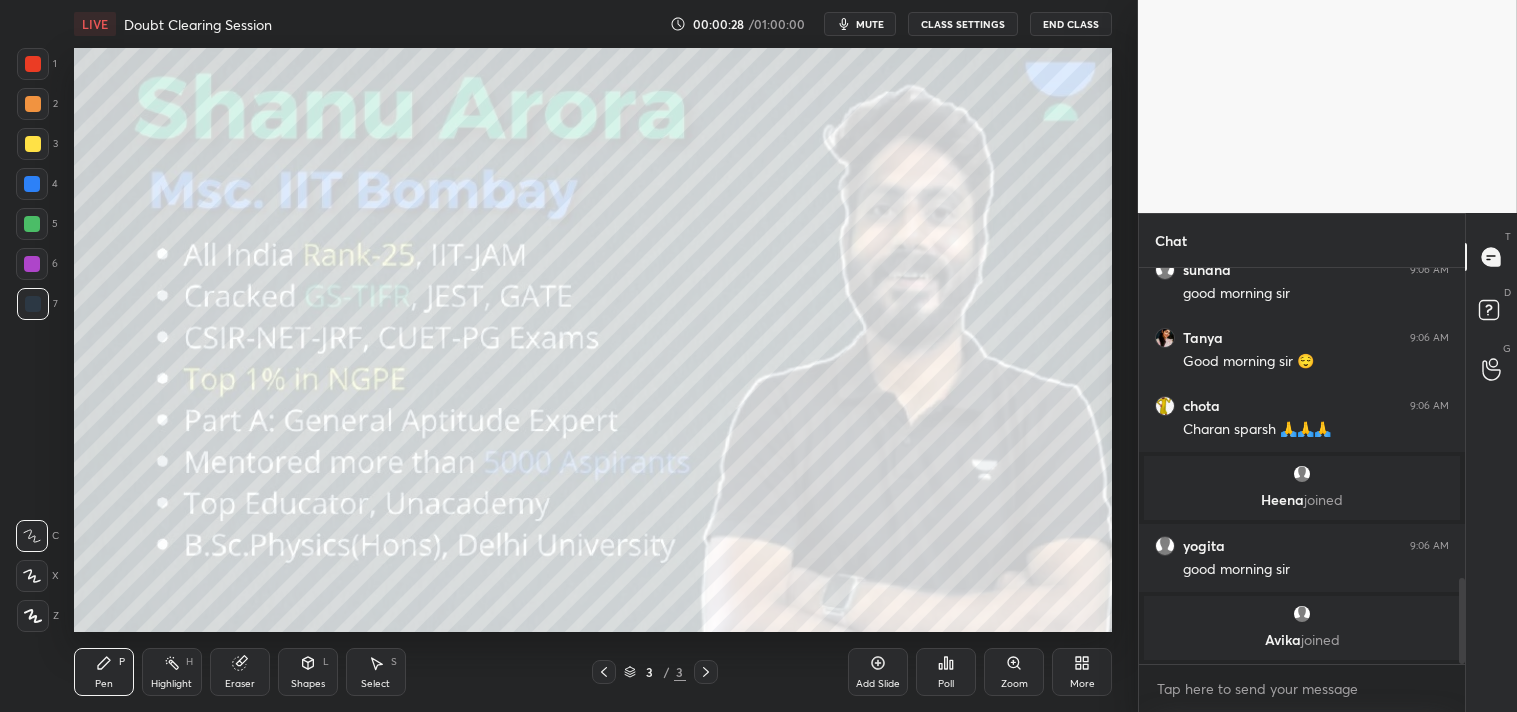 click on "More" at bounding box center (1082, 684) 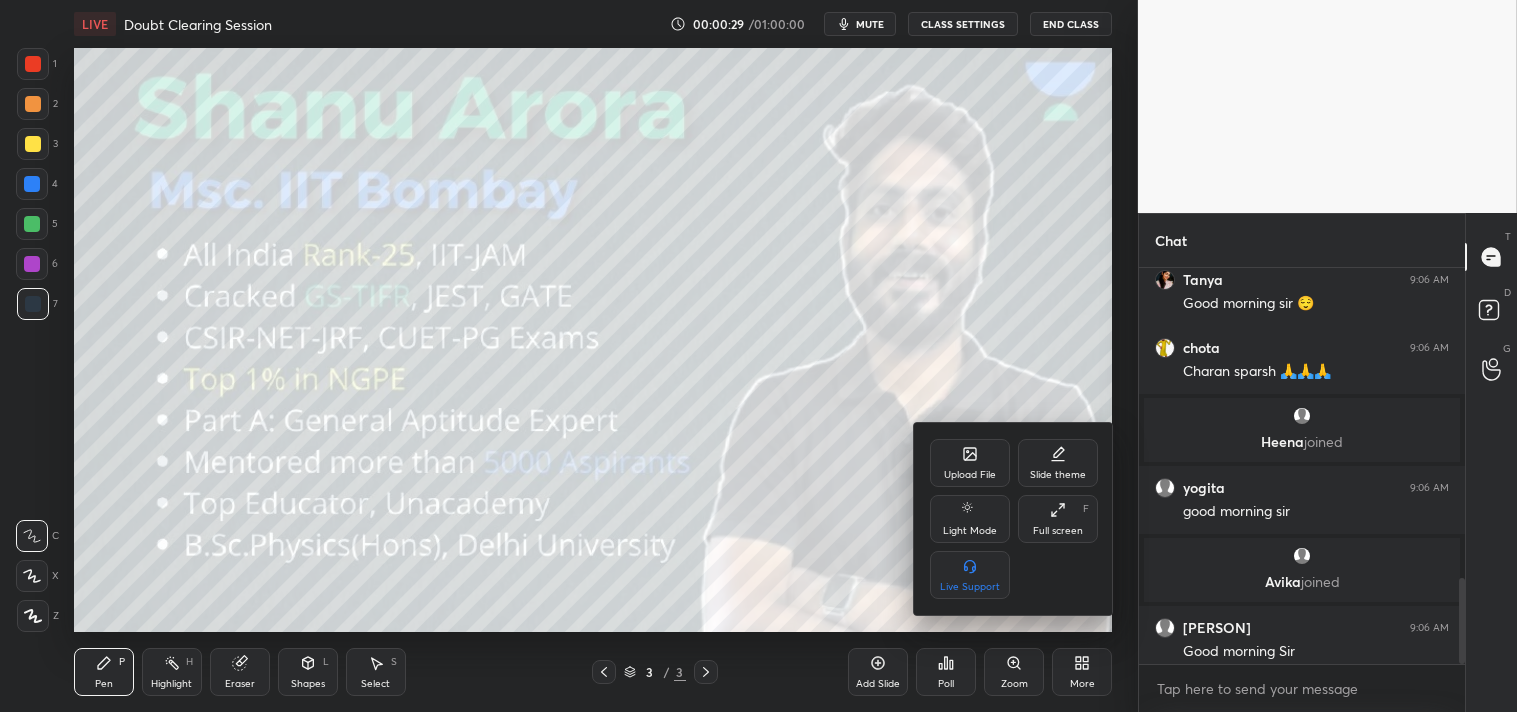 scroll, scrollTop: 1424, scrollLeft: 0, axis: vertical 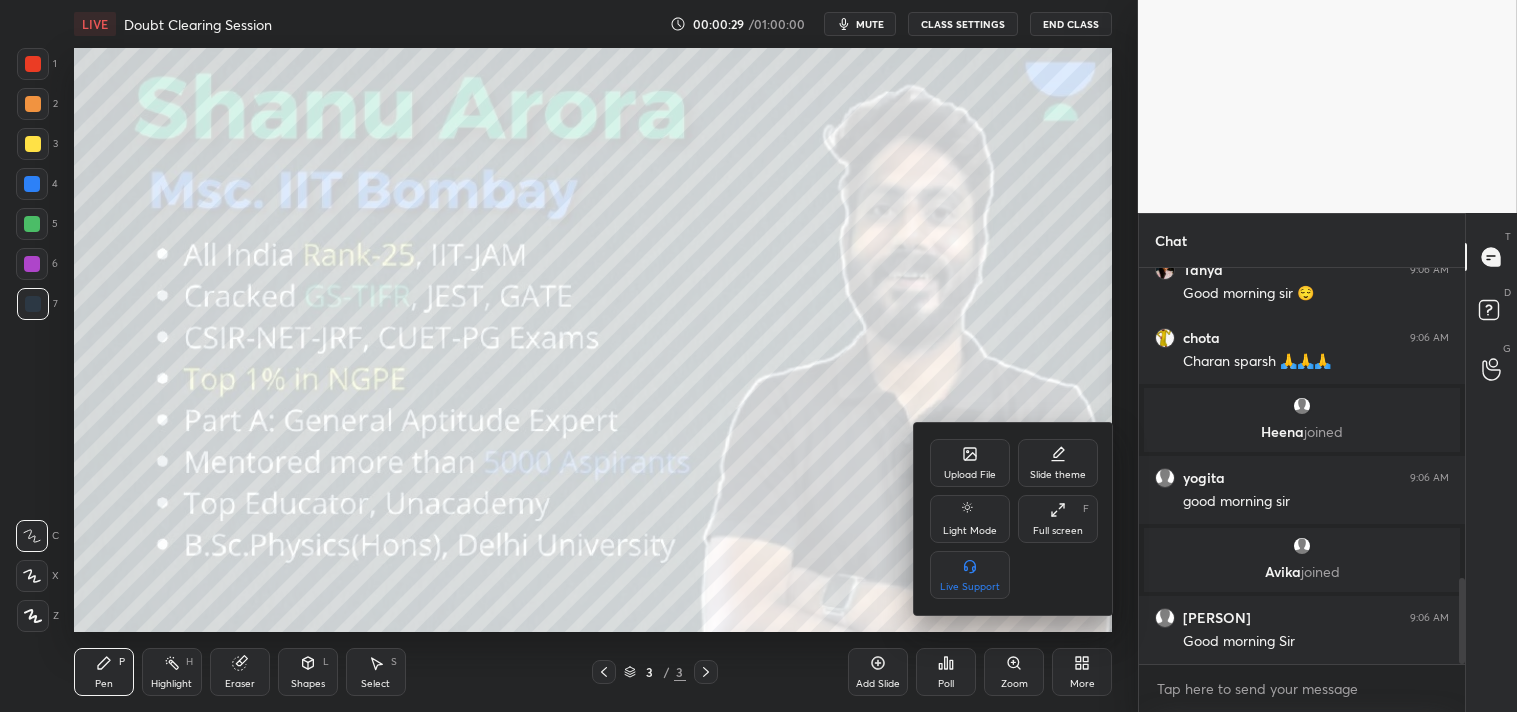 click on "Upload File" at bounding box center (970, 463) 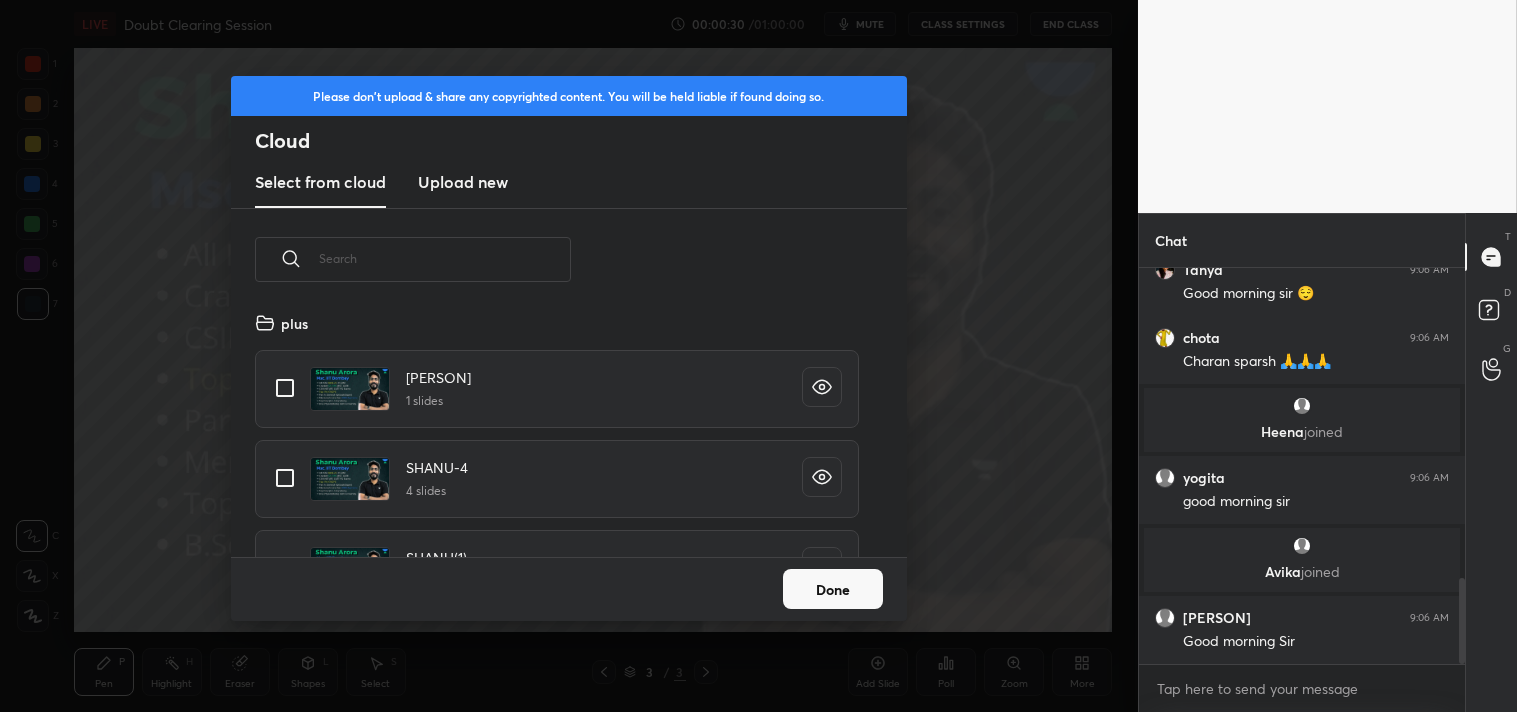 scroll, scrollTop: 6, scrollLeft: 11, axis: both 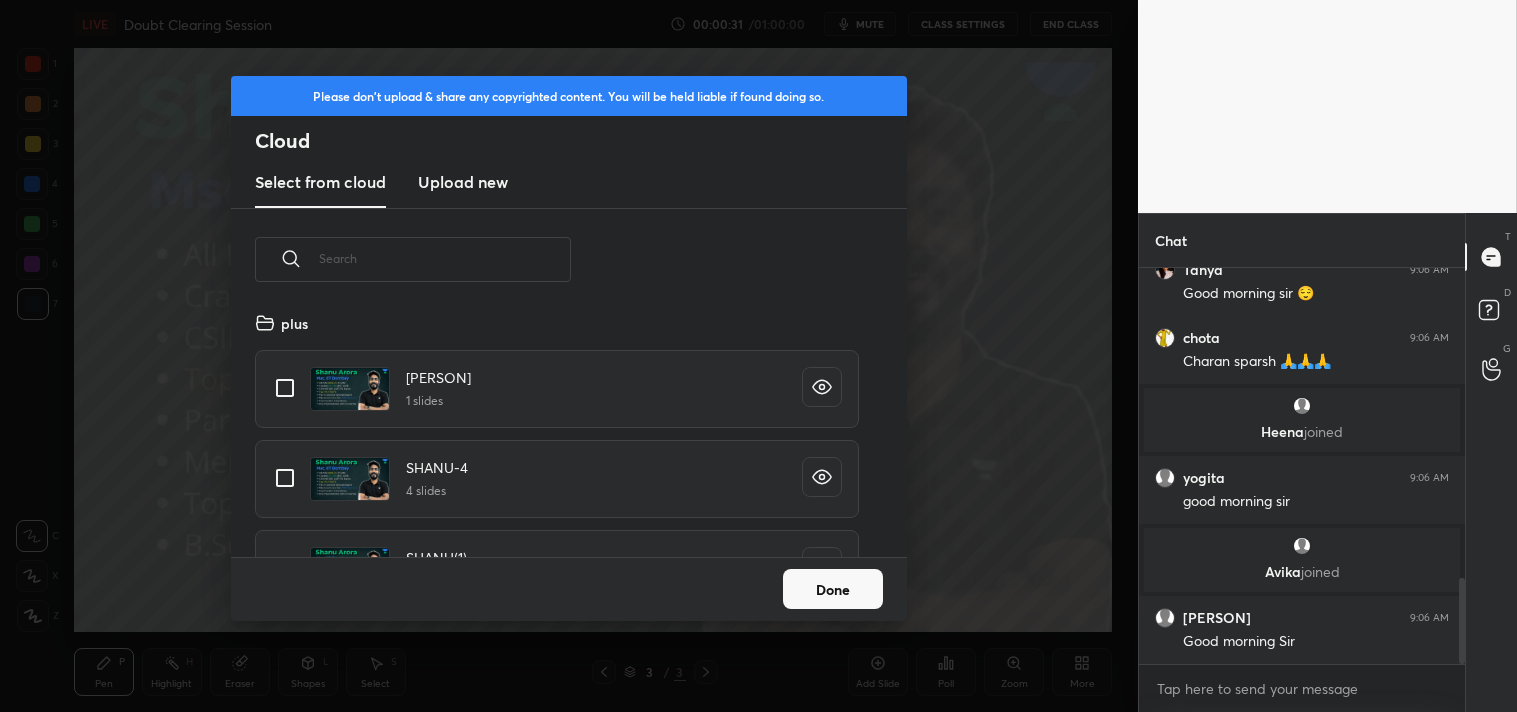click on "Upload new" at bounding box center (463, 183) 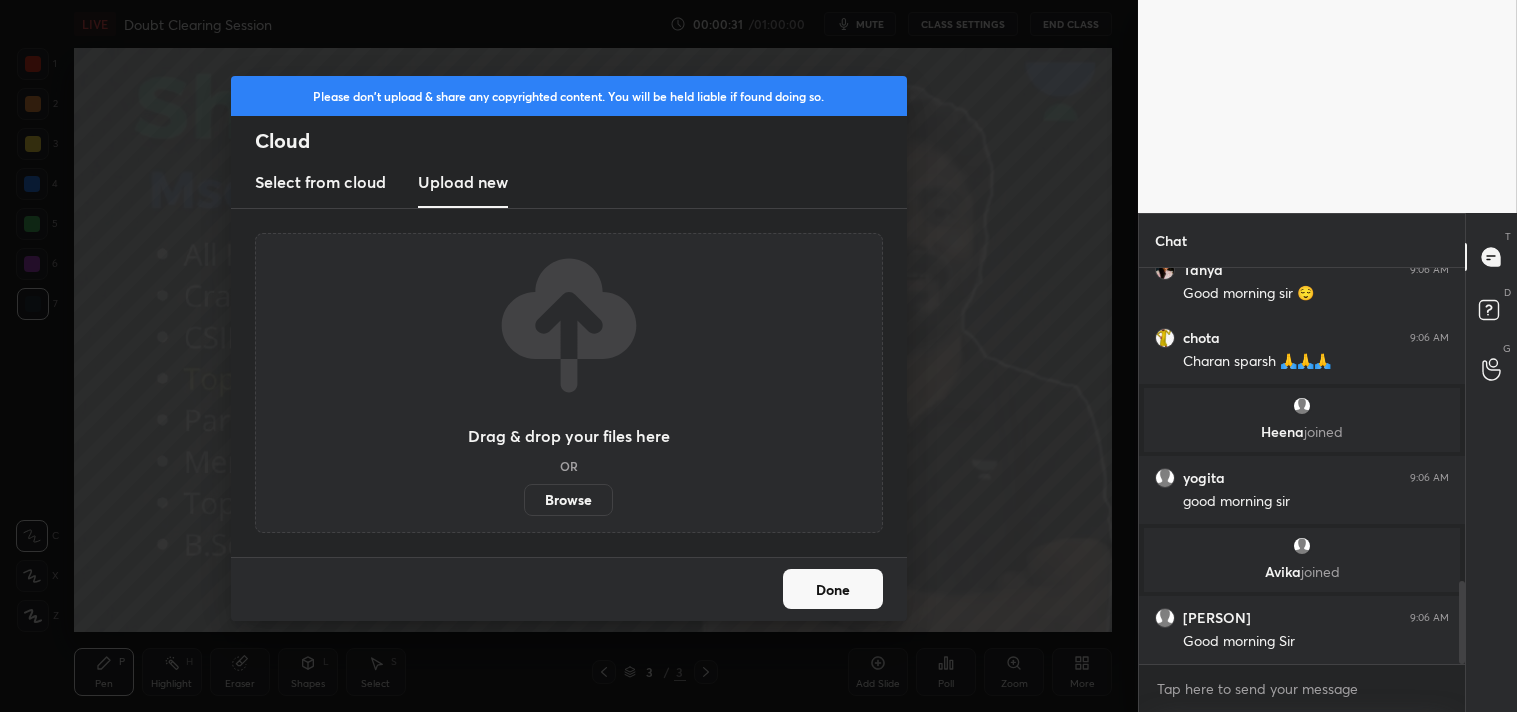 scroll, scrollTop: 1492, scrollLeft: 0, axis: vertical 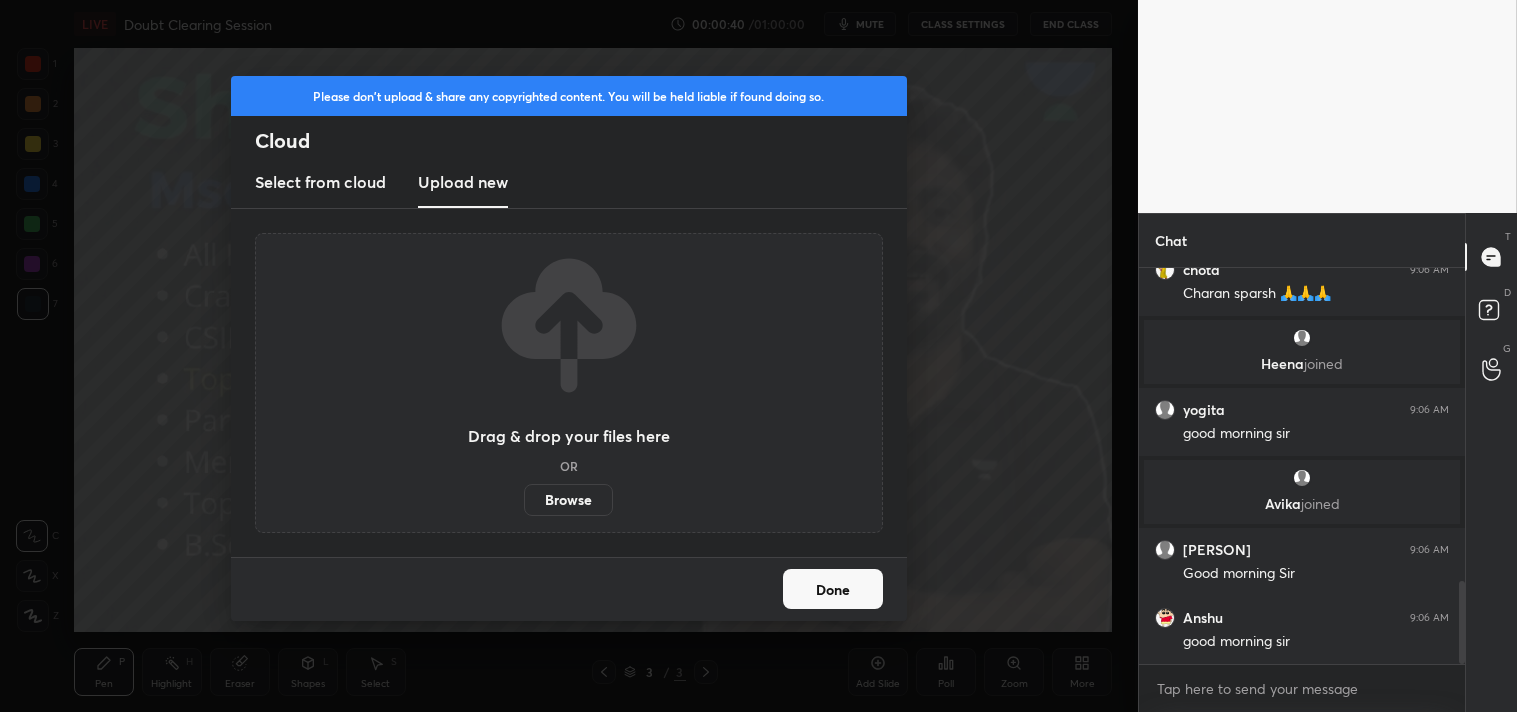 click on "Done" at bounding box center [833, 589] 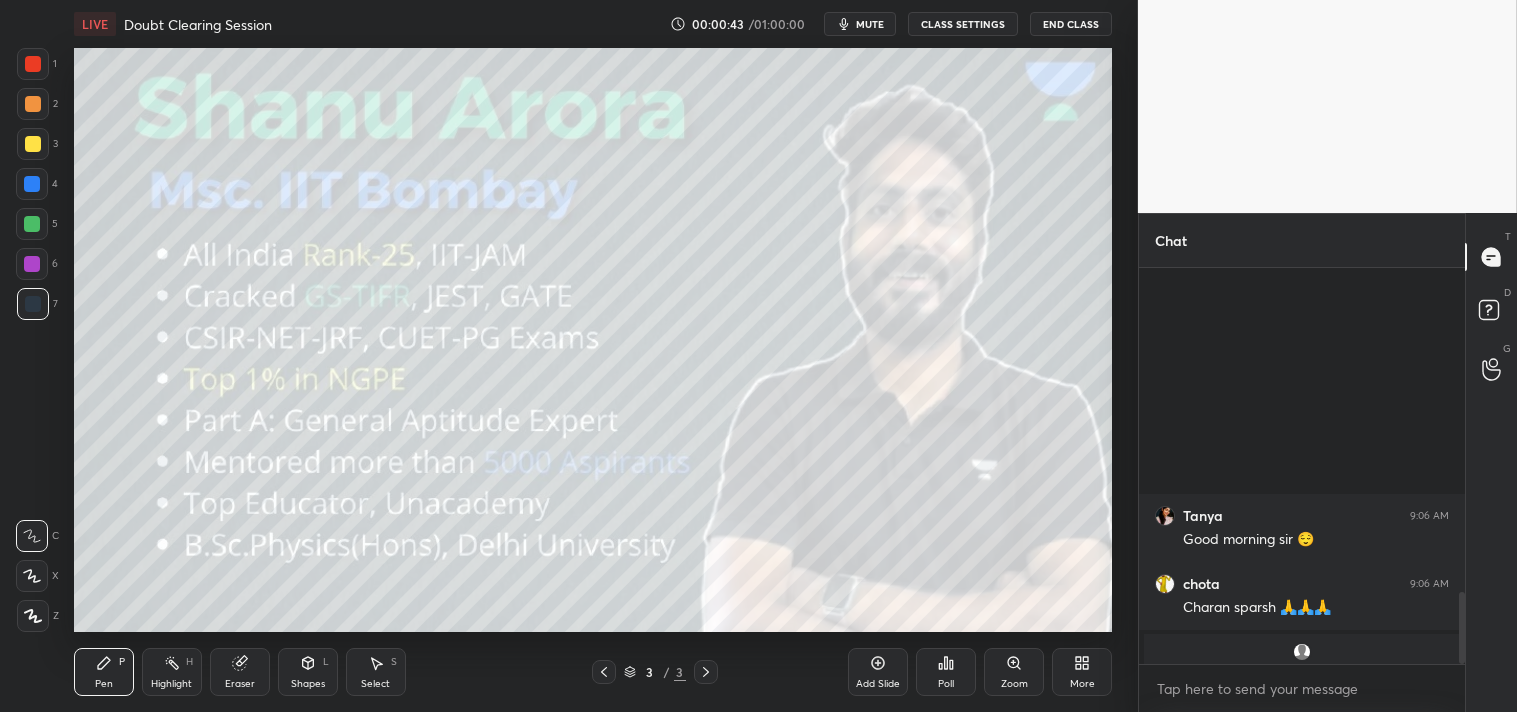 scroll, scrollTop: 1776, scrollLeft: 0, axis: vertical 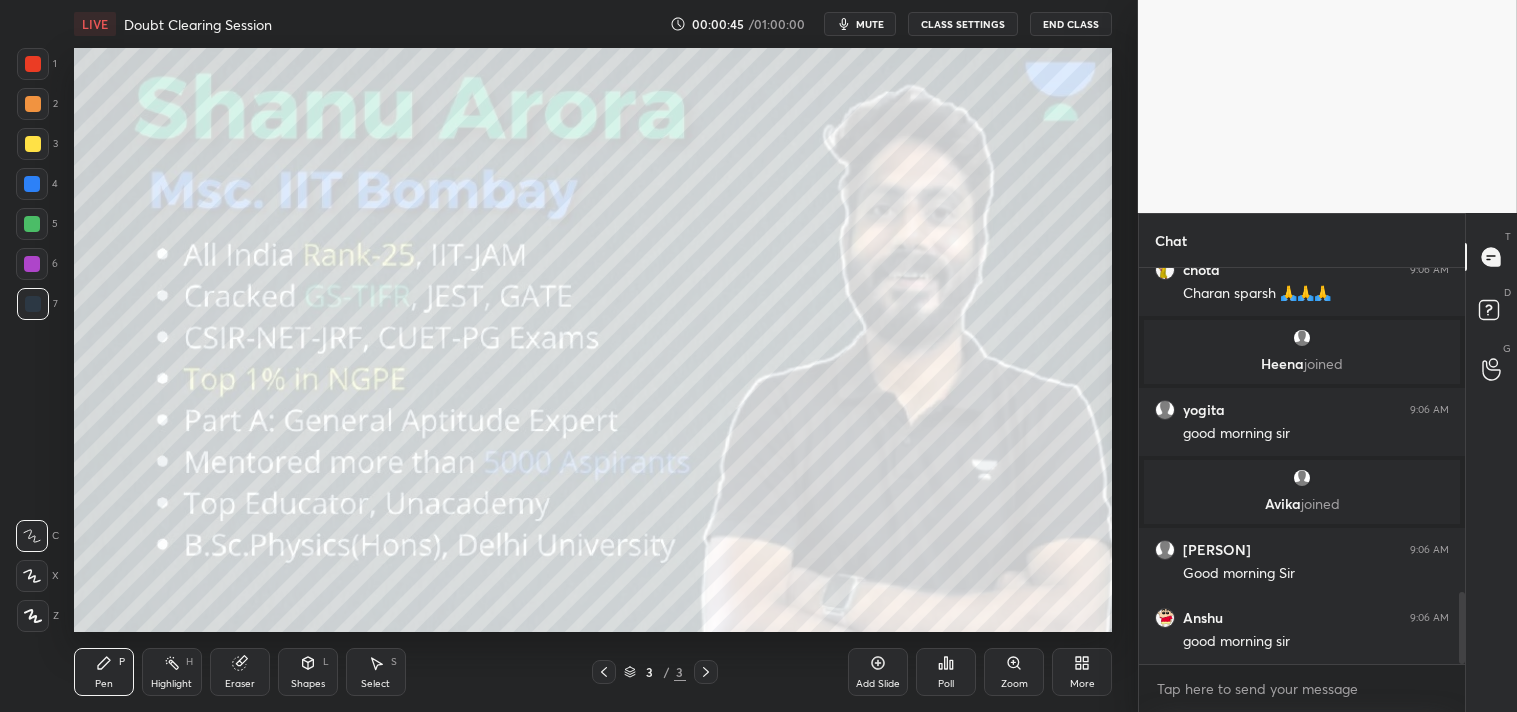 click 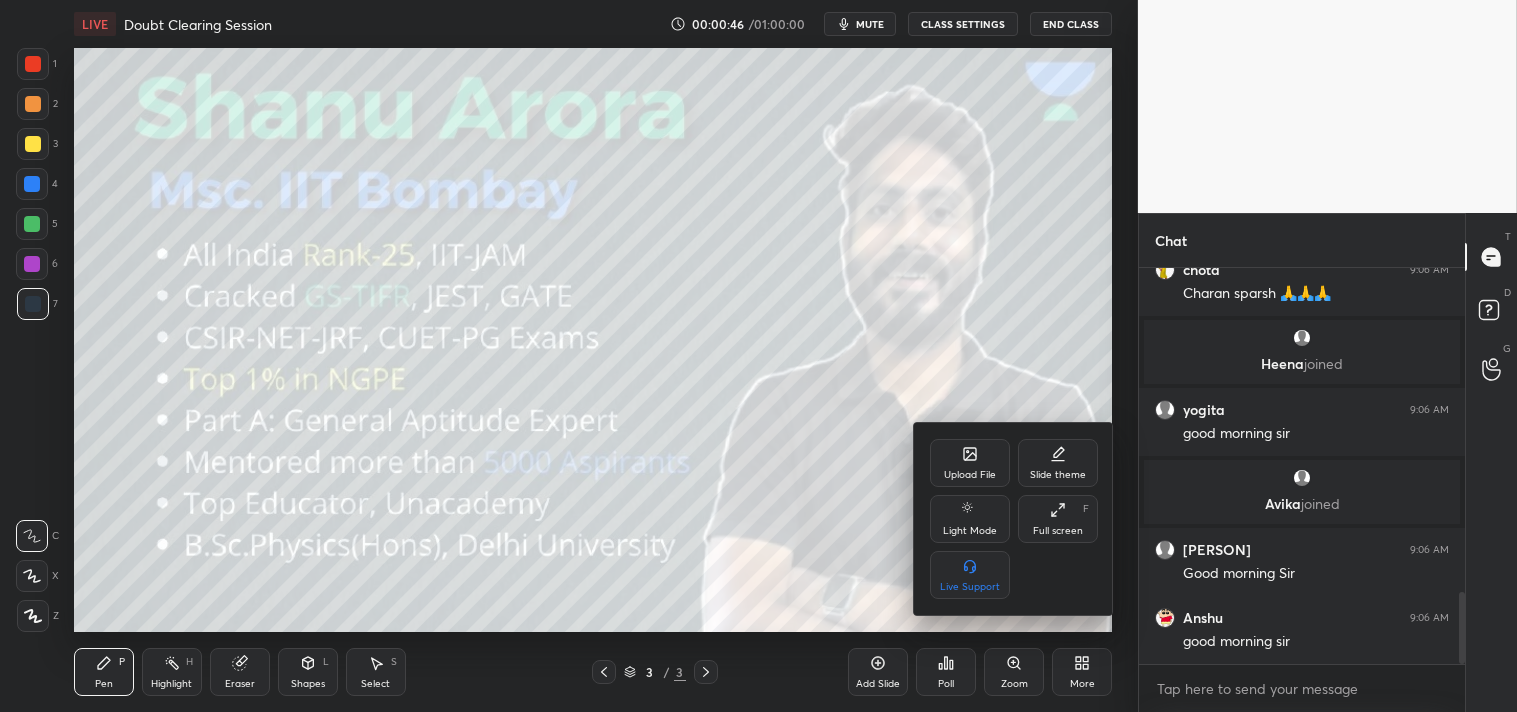 click 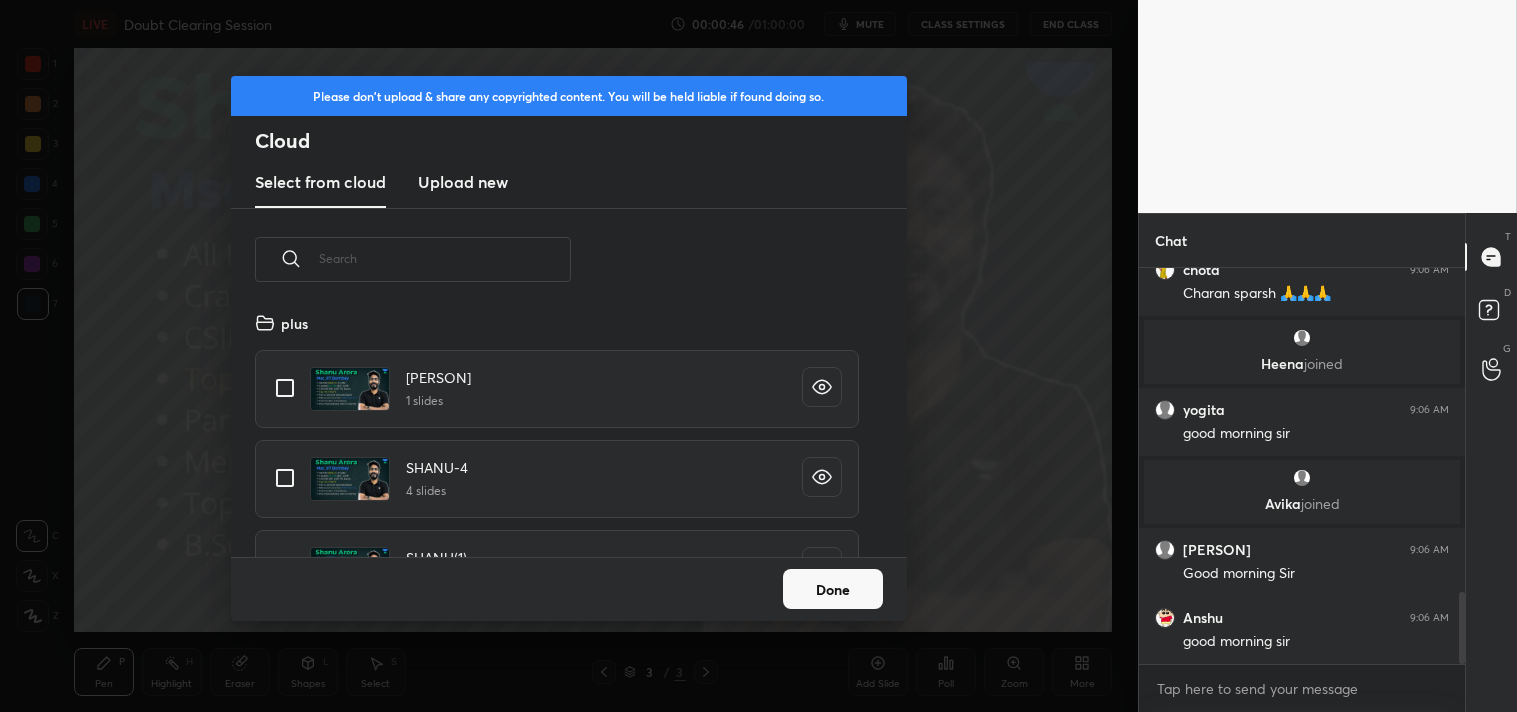 scroll, scrollTop: 6, scrollLeft: 11, axis: both 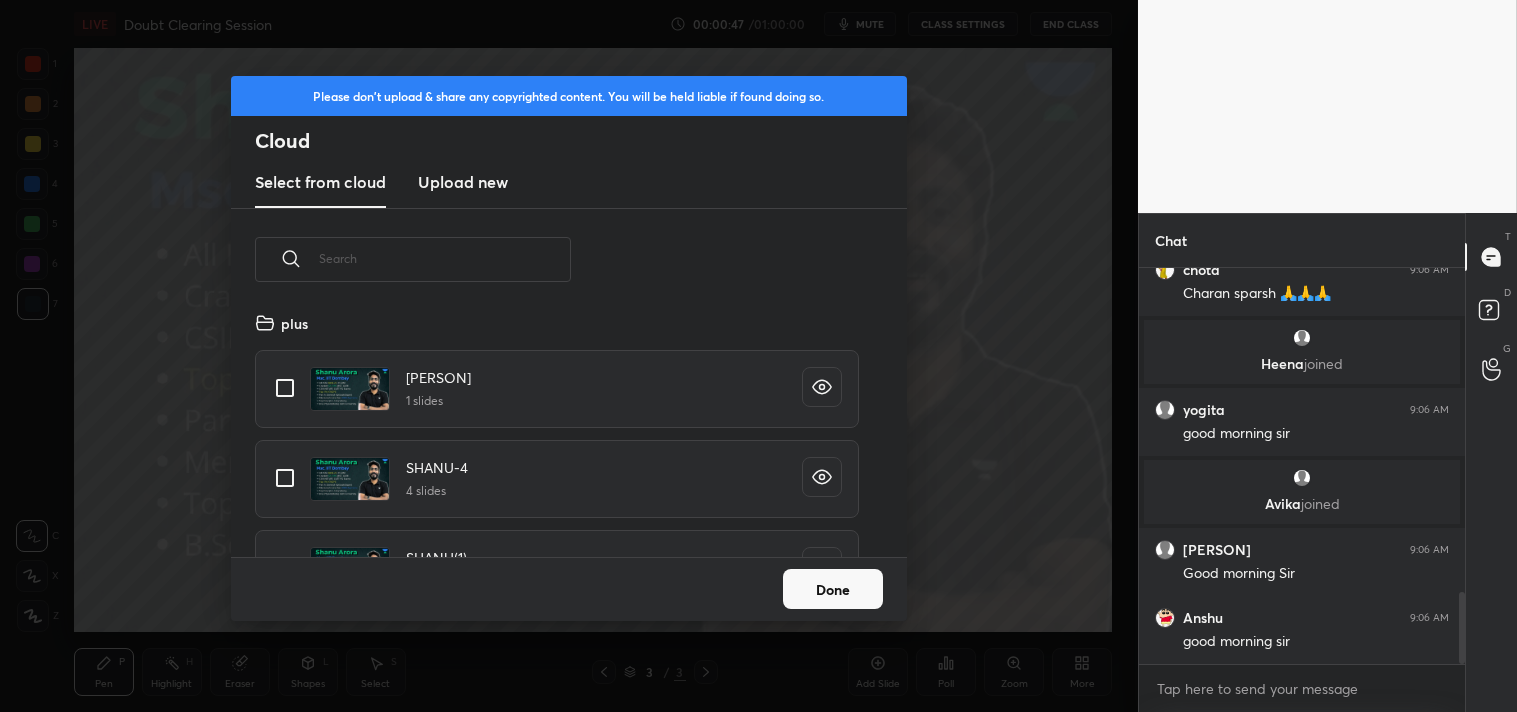 click on "Upload new" at bounding box center (463, 183) 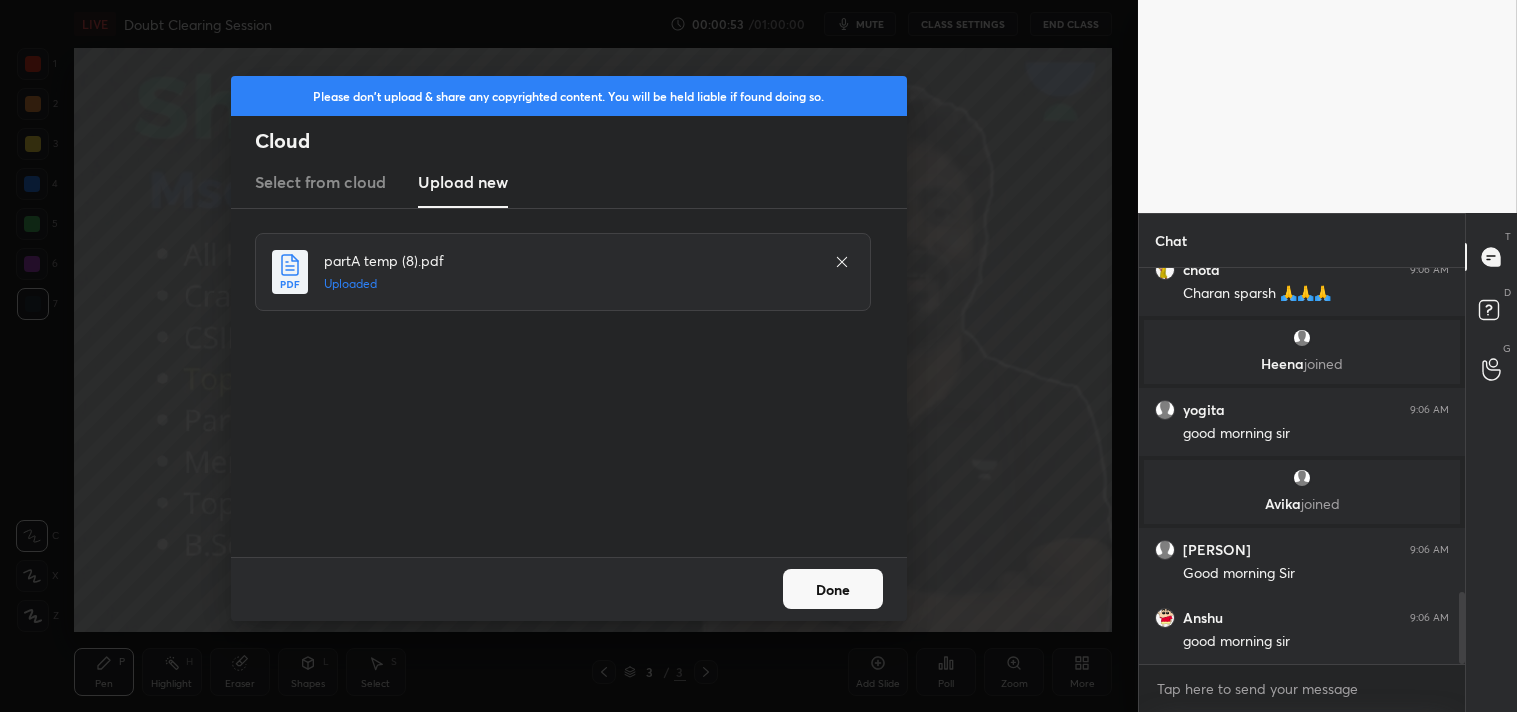 click on "Done" at bounding box center (833, 589) 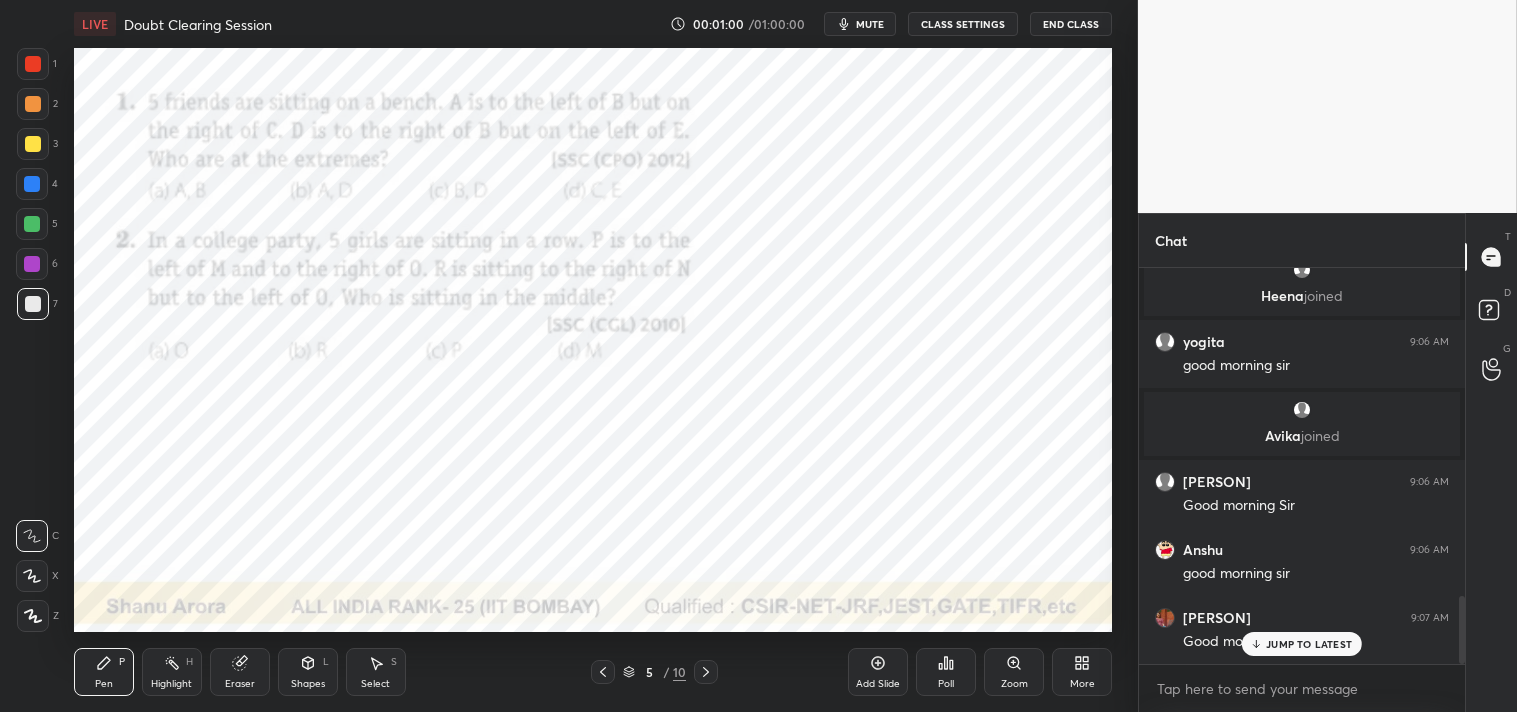 scroll, scrollTop: 1915, scrollLeft: 0, axis: vertical 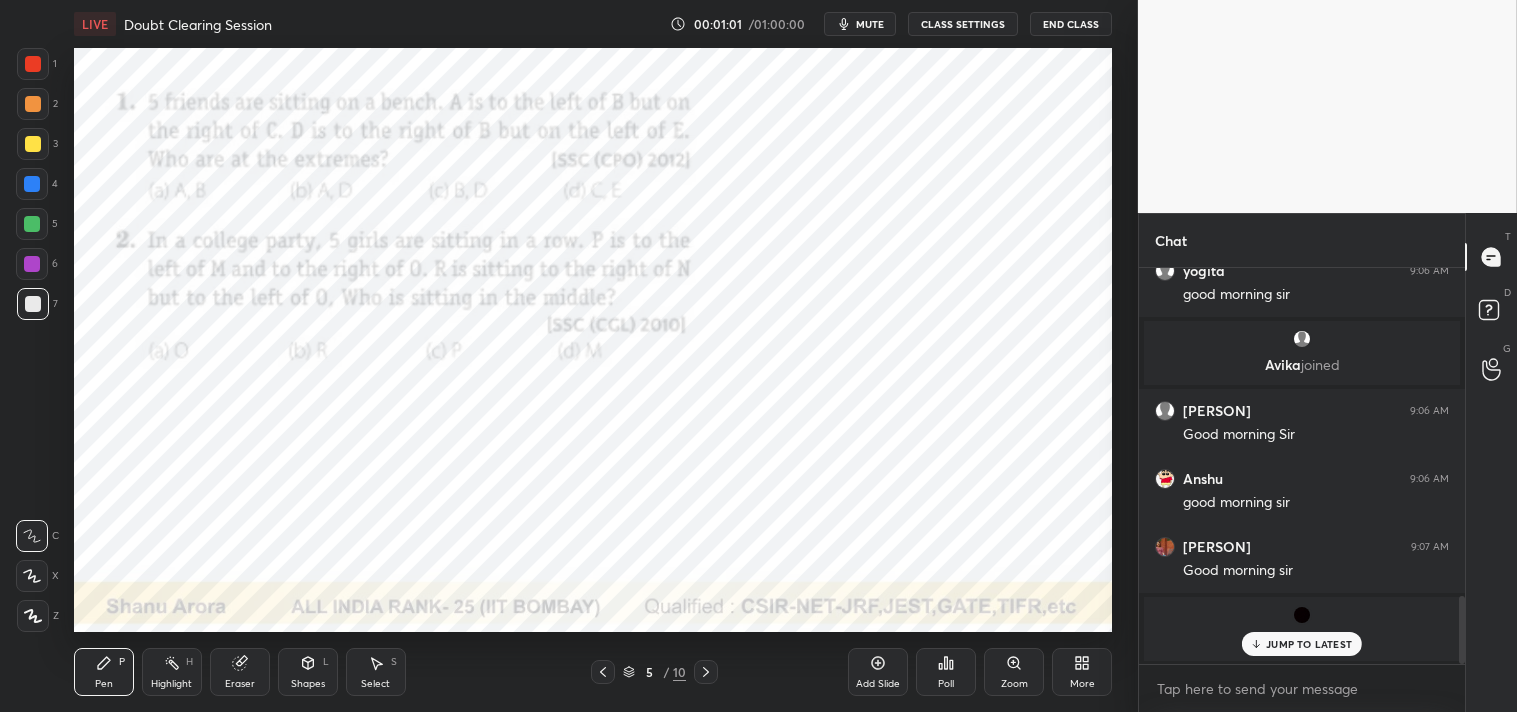 click on "JUMP TO LATEST" at bounding box center (1309, 644) 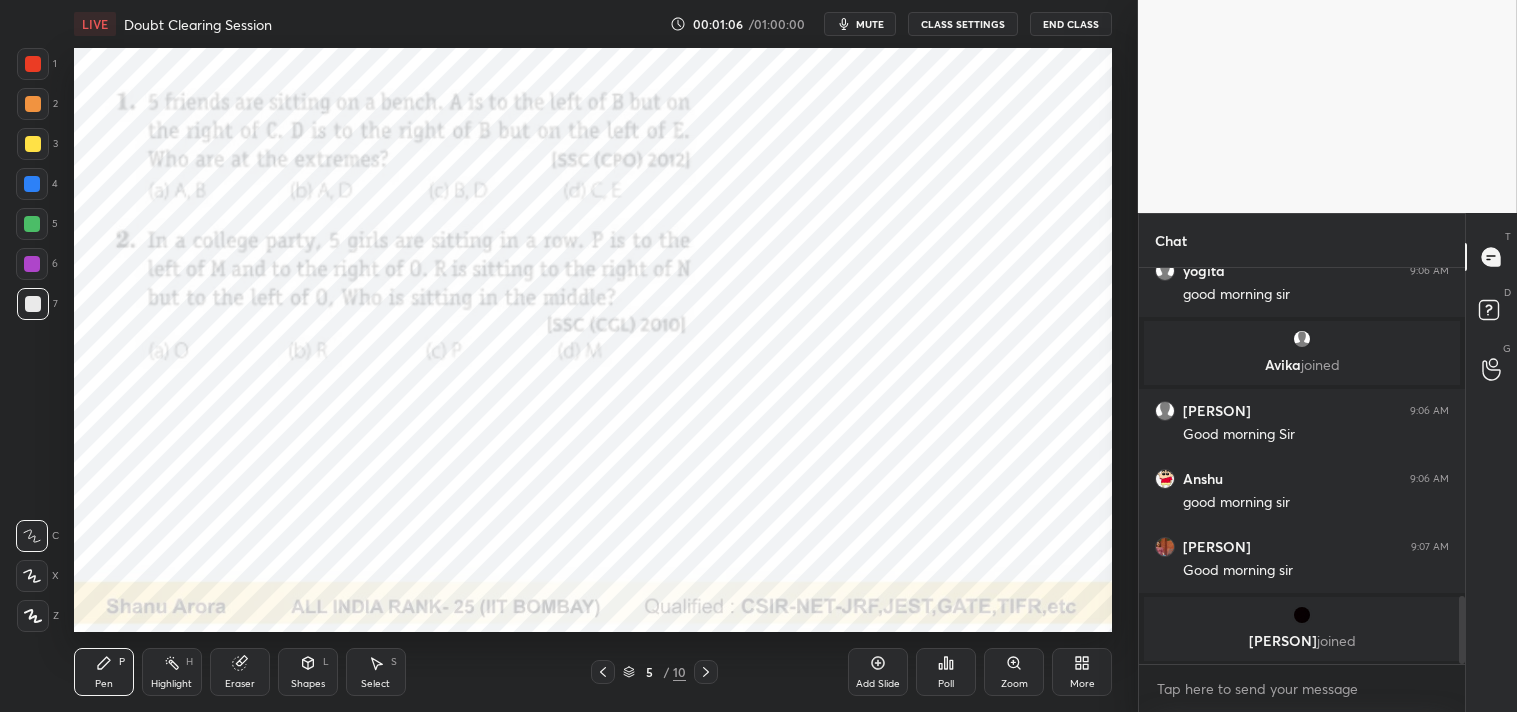 click on "mute" at bounding box center [870, 24] 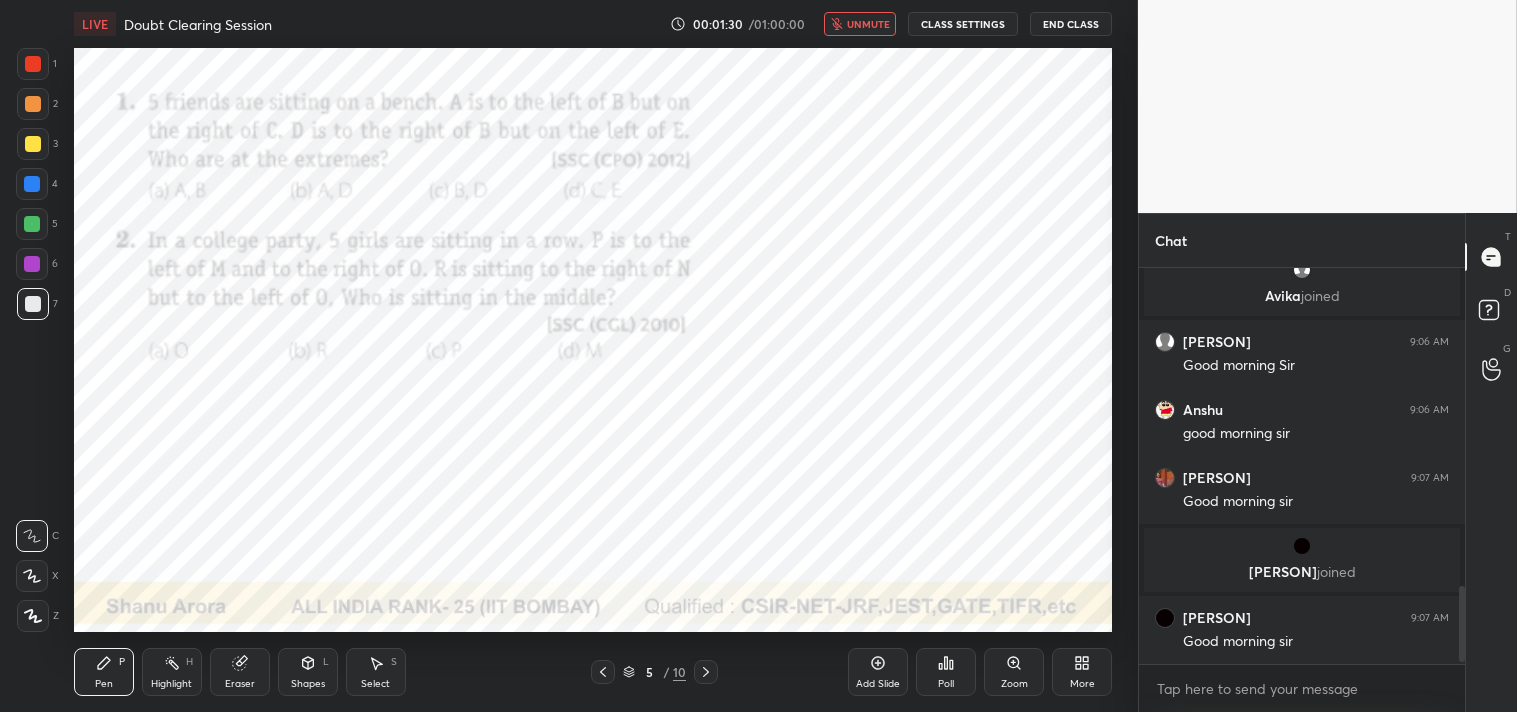 scroll, scrollTop: 1690, scrollLeft: 0, axis: vertical 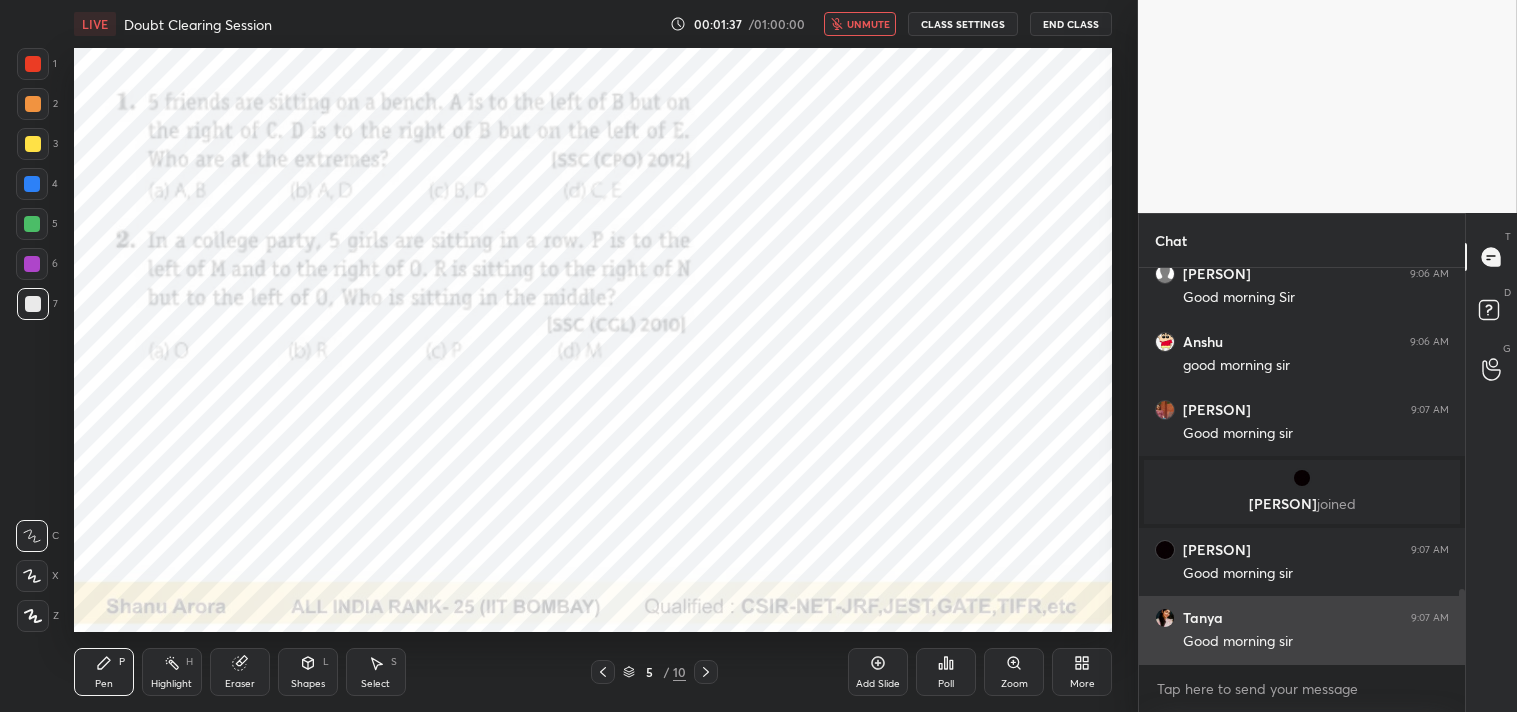 click on "Good morning sir" at bounding box center (1316, 642) 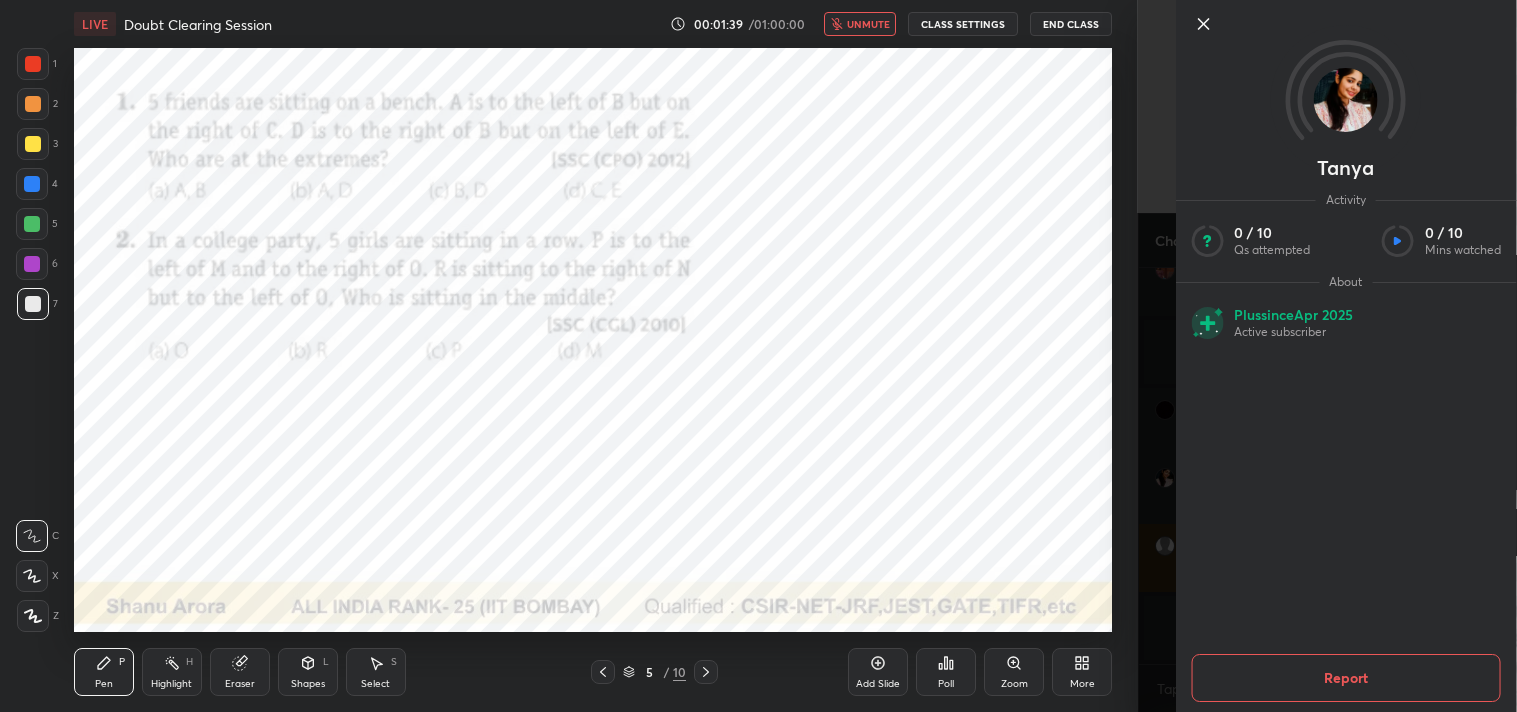 scroll, scrollTop: 1897, scrollLeft: 0, axis: vertical 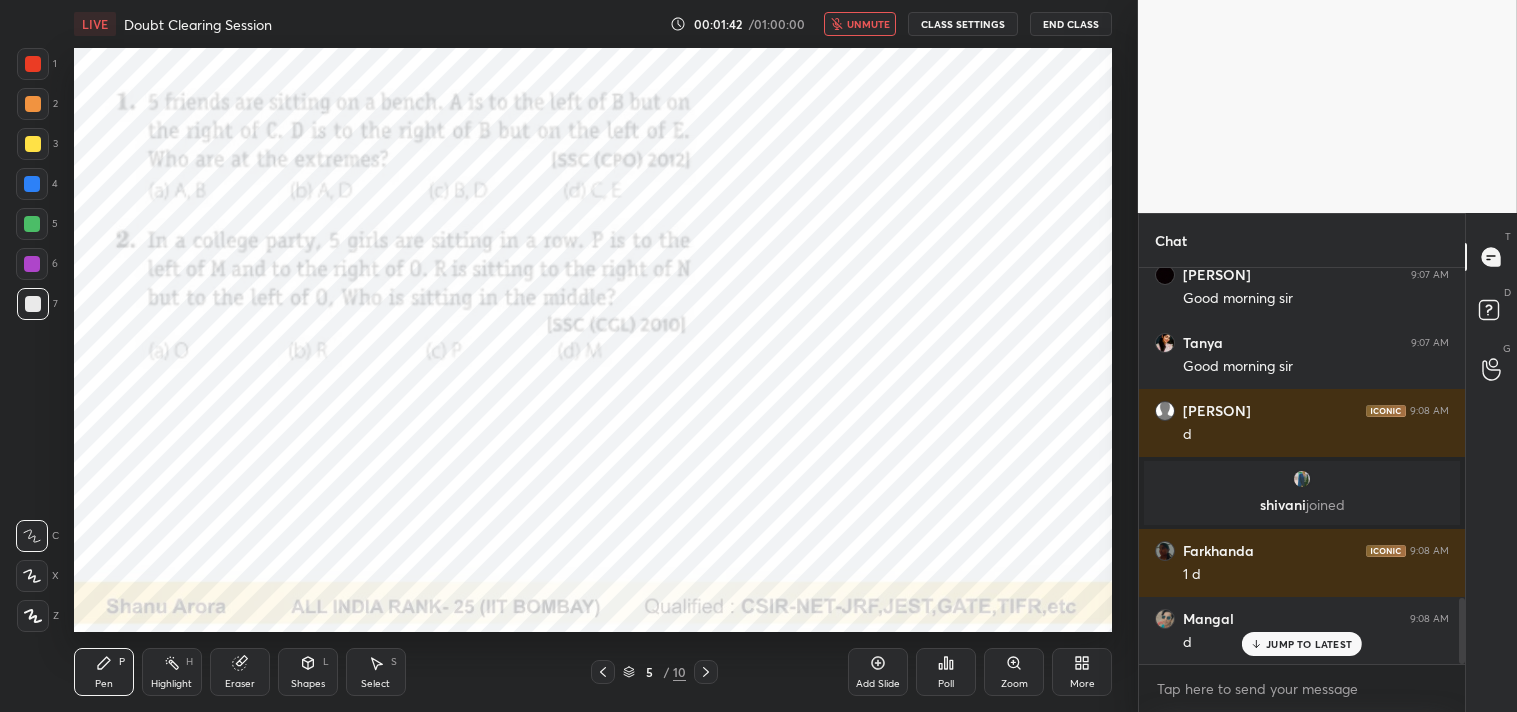 click on "JUMP TO LATEST" at bounding box center [1309, 644] 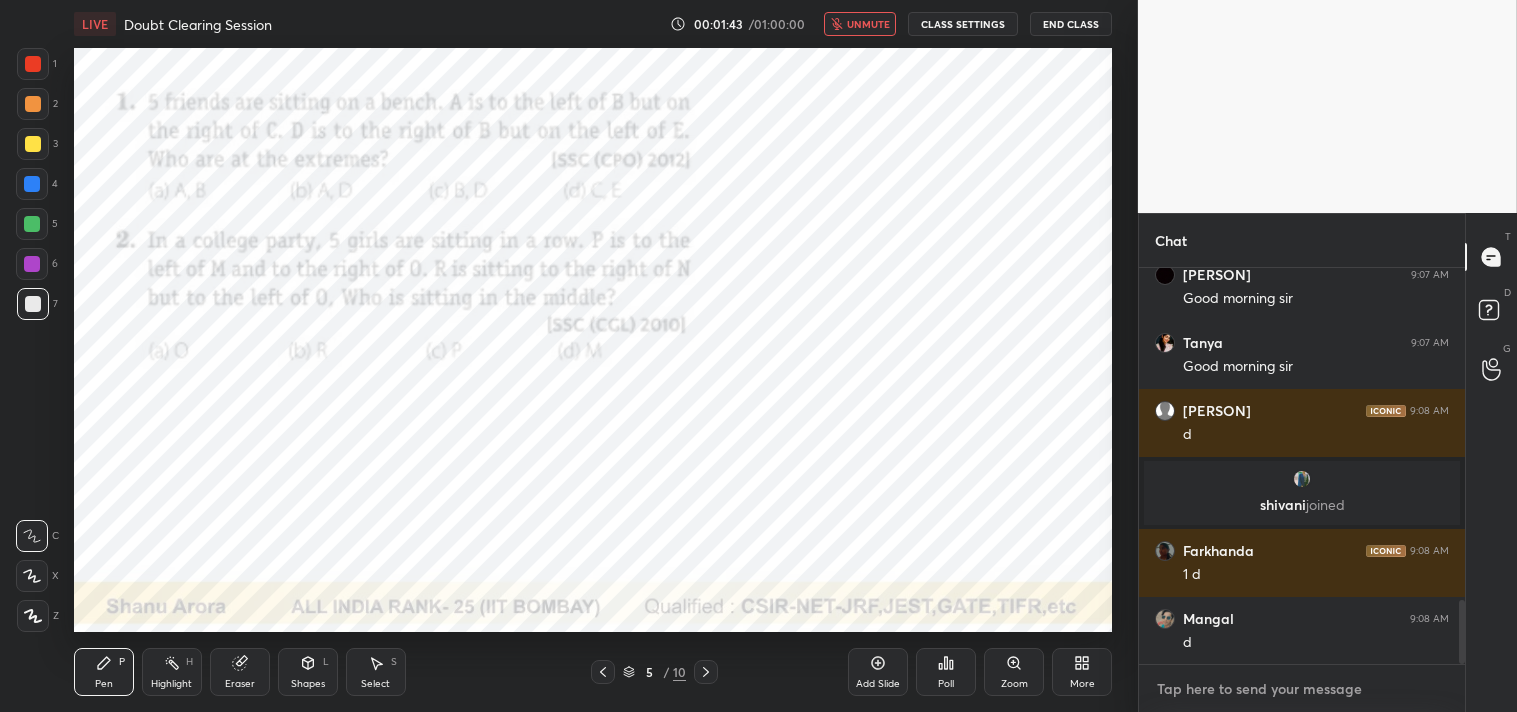 click at bounding box center (1302, 689) 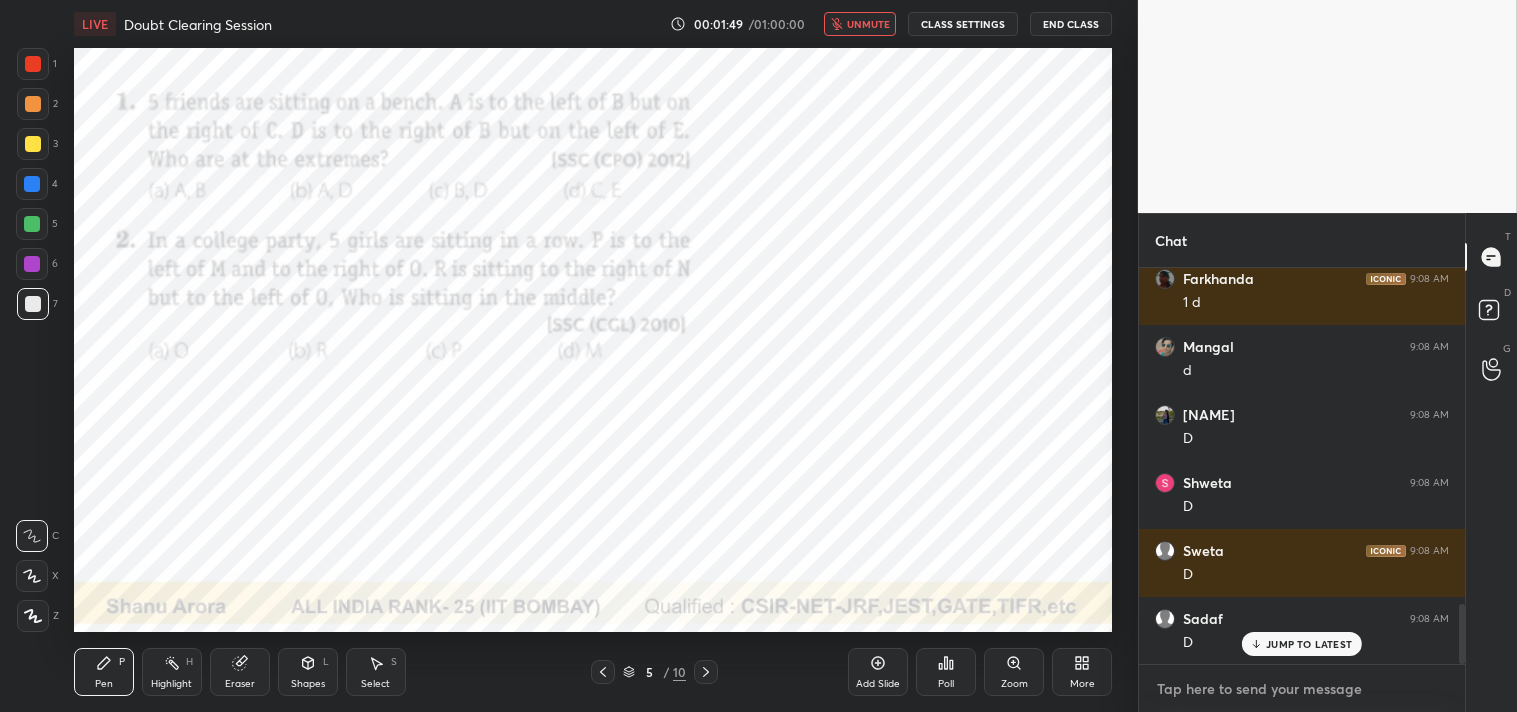 scroll, scrollTop: 2305, scrollLeft: 0, axis: vertical 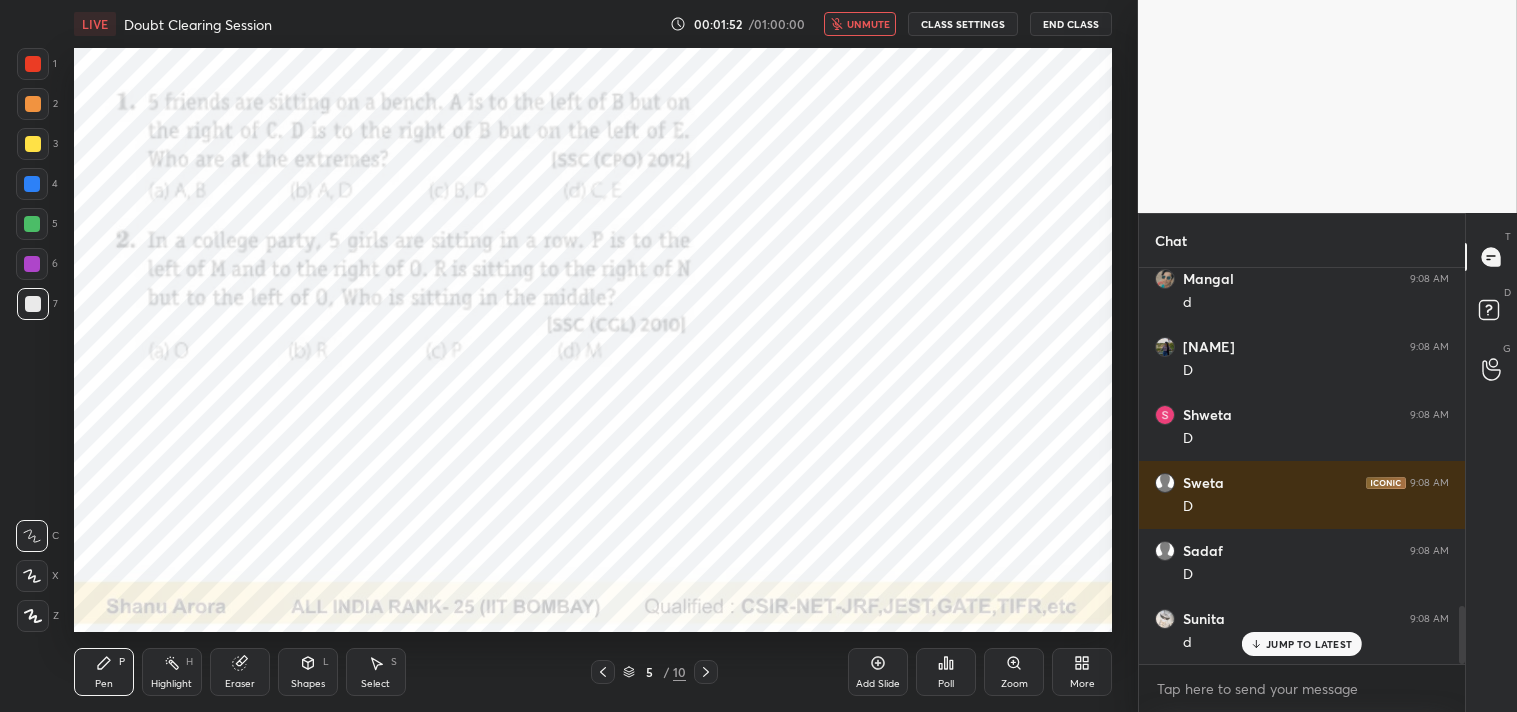 click on "LIVE Doubt Clearing Session 00:01:52 / 01:00:00 unmute CLASS SETTINGS End Class" at bounding box center (593, 24) 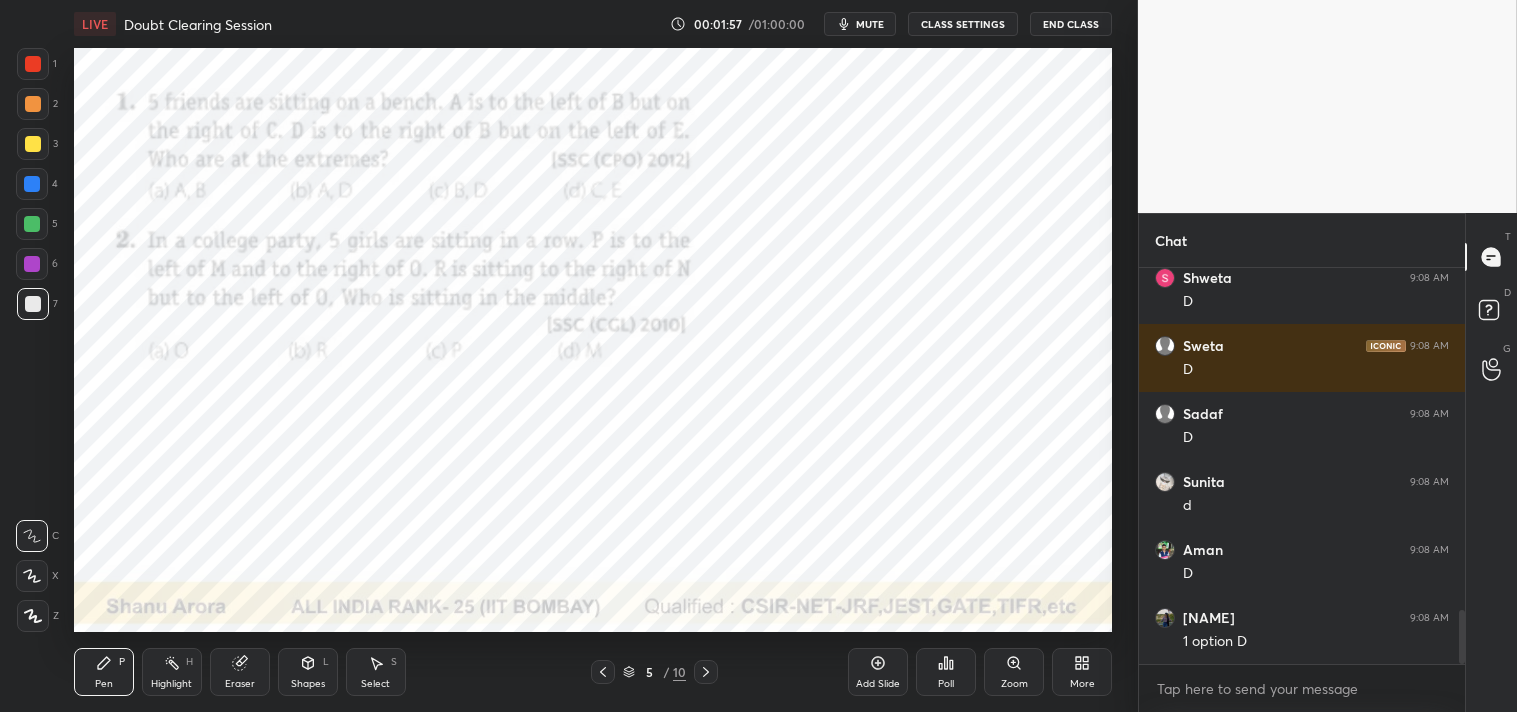 scroll, scrollTop: 2510, scrollLeft: 0, axis: vertical 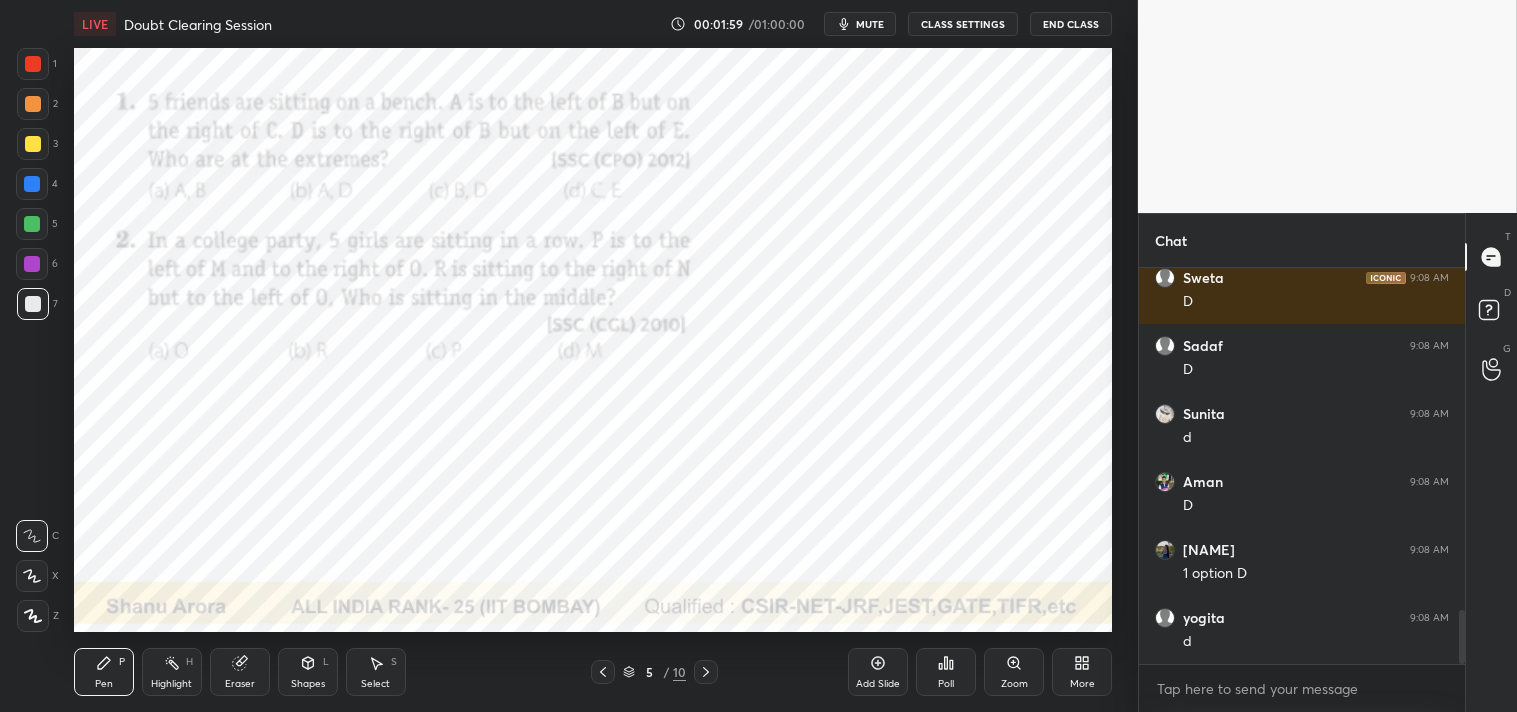 drag, startPoint x: 42, startPoint y: 55, endPoint x: 63, endPoint y: 57, distance: 21.095022 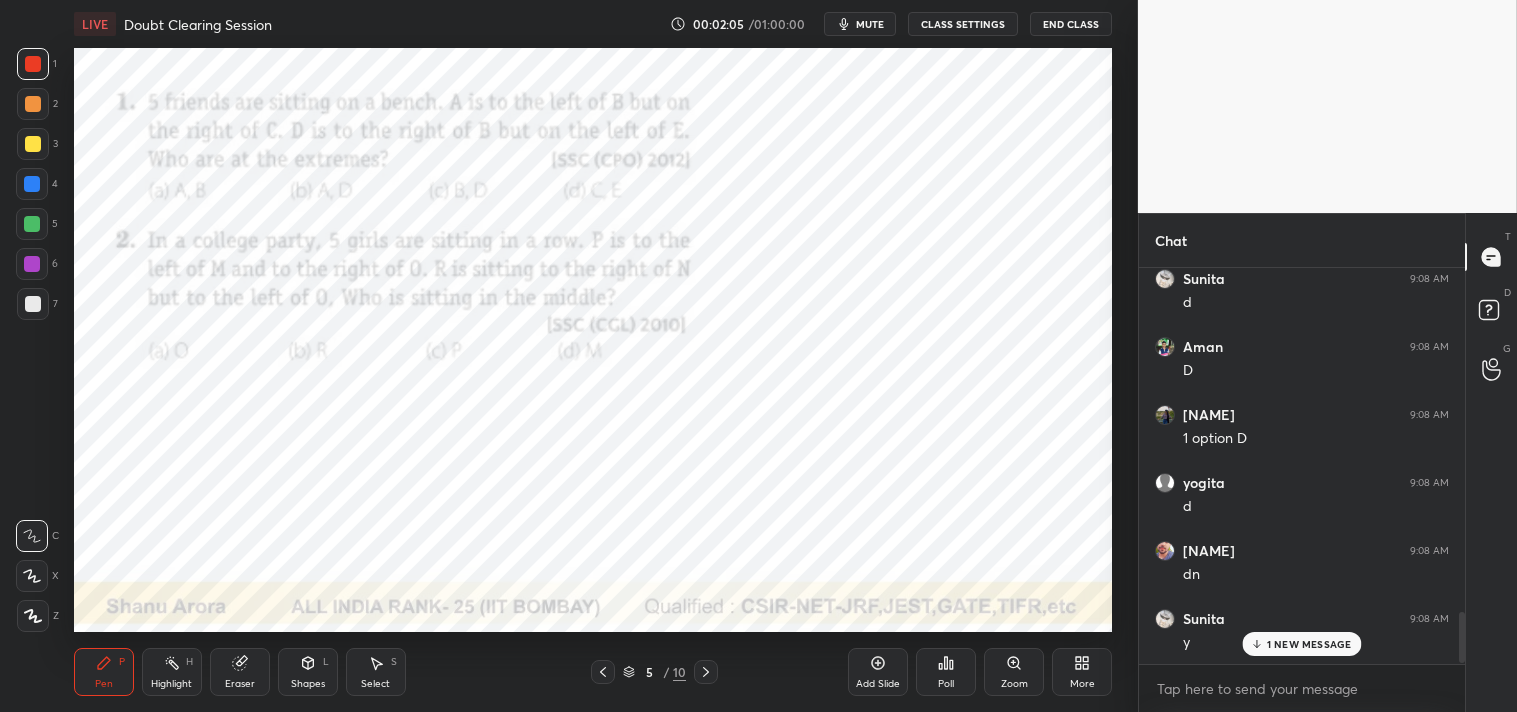 scroll, scrollTop: 2714, scrollLeft: 0, axis: vertical 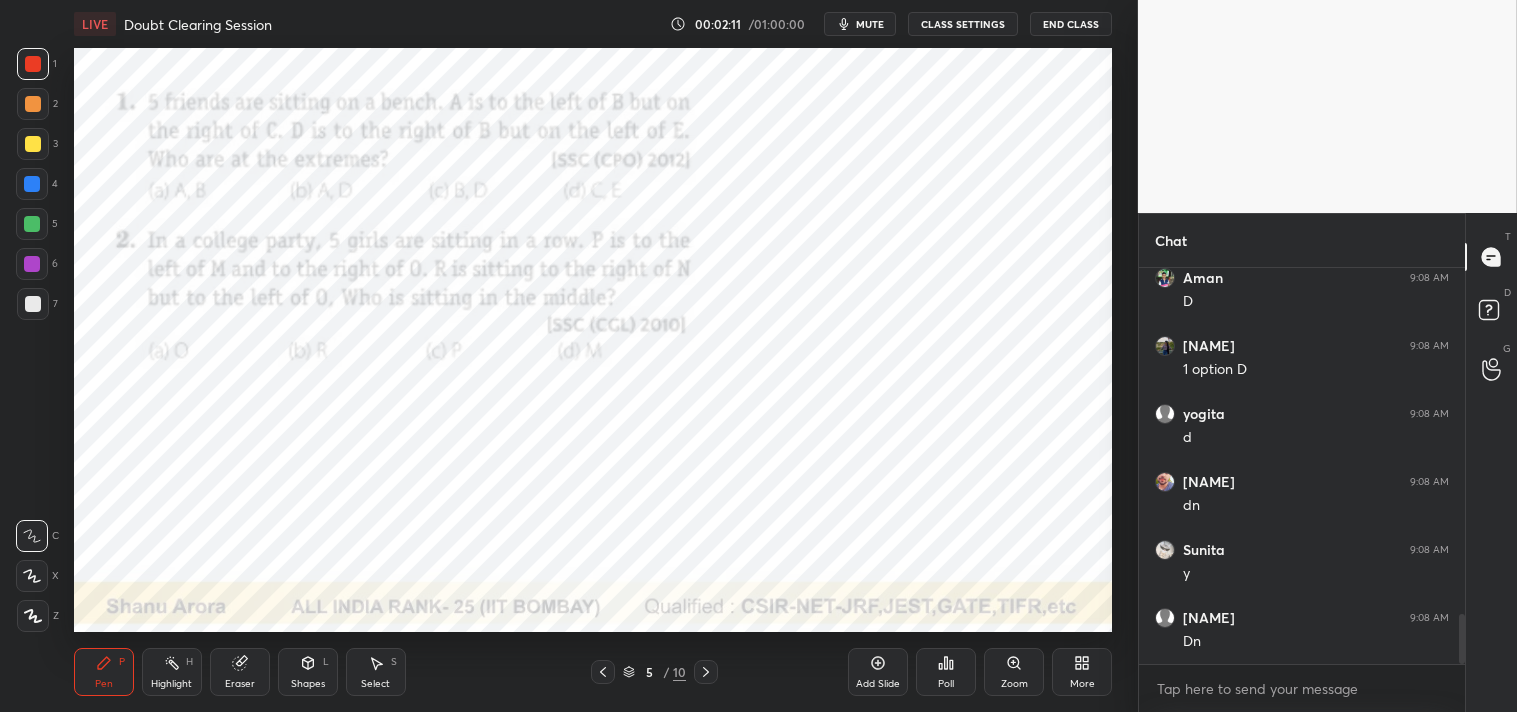 click on "mute" at bounding box center (870, 24) 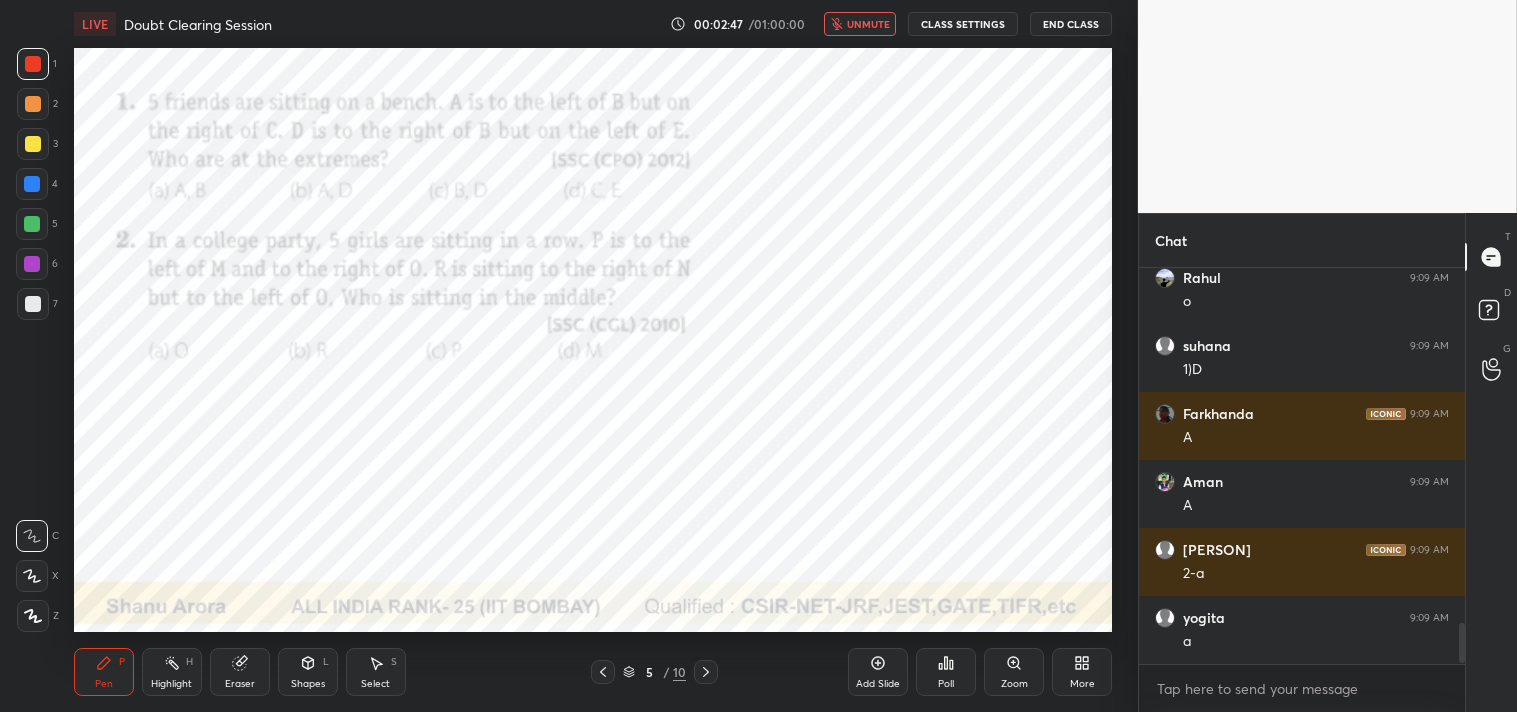 scroll, scrollTop: 3534, scrollLeft: 0, axis: vertical 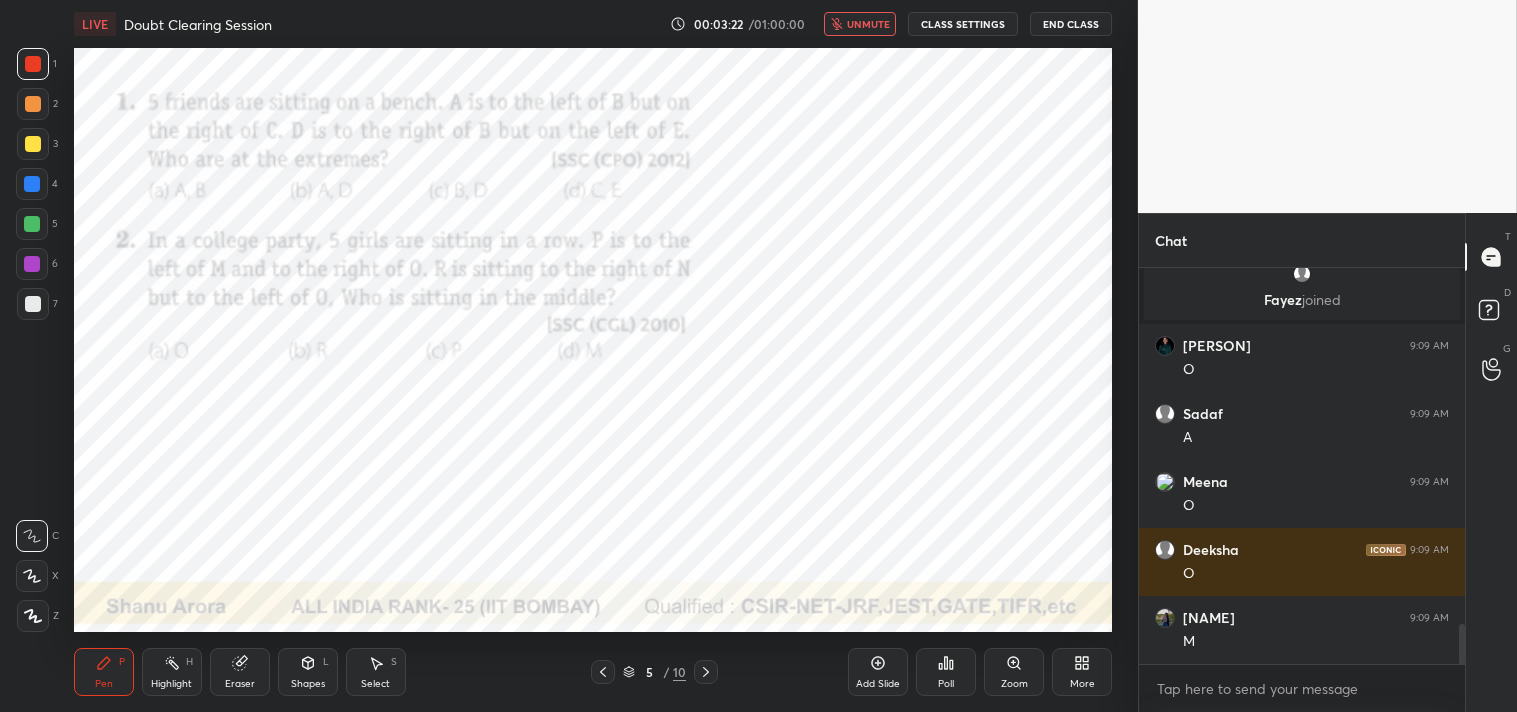 click on "unmute" at bounding box center (860, 24) 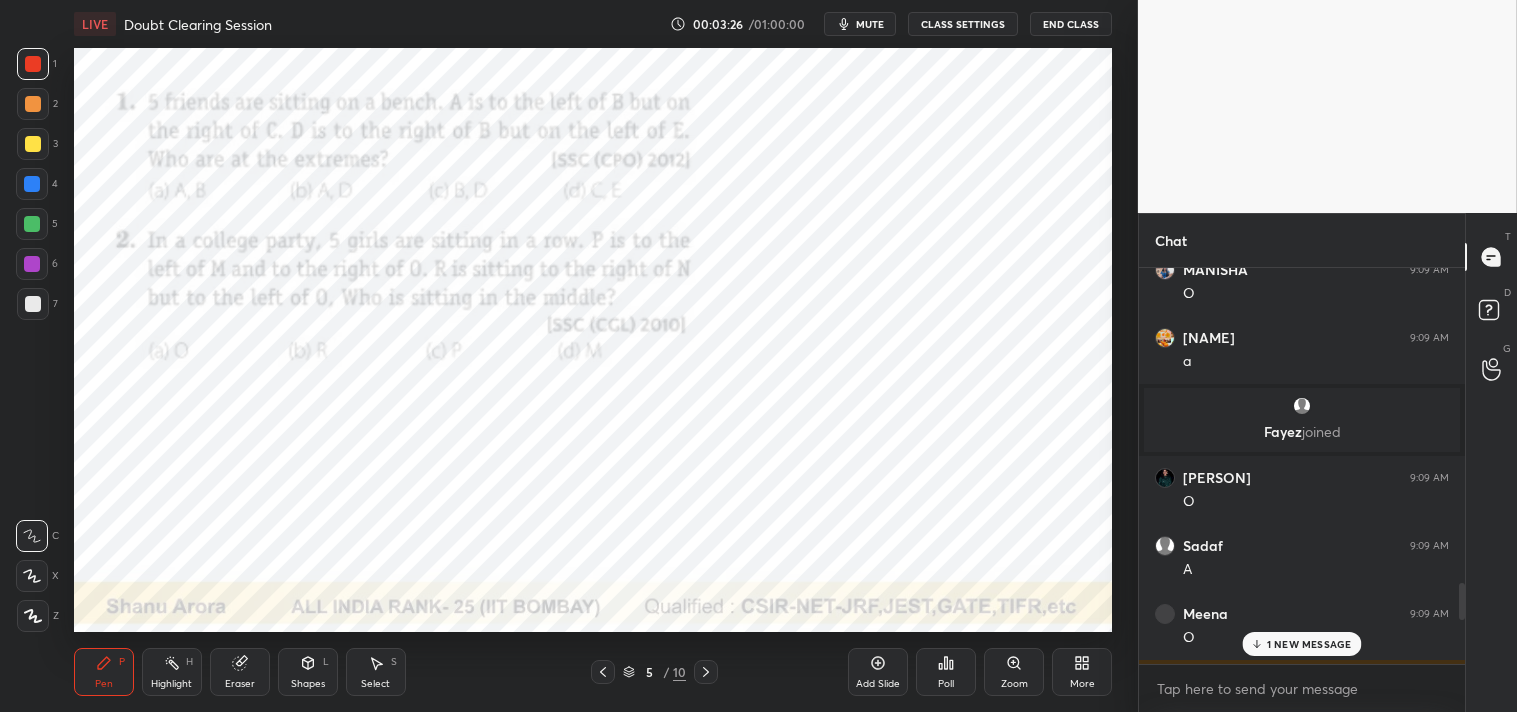 scroll, scrollTop: 3838, scrollLeft: 0, axis: vertical 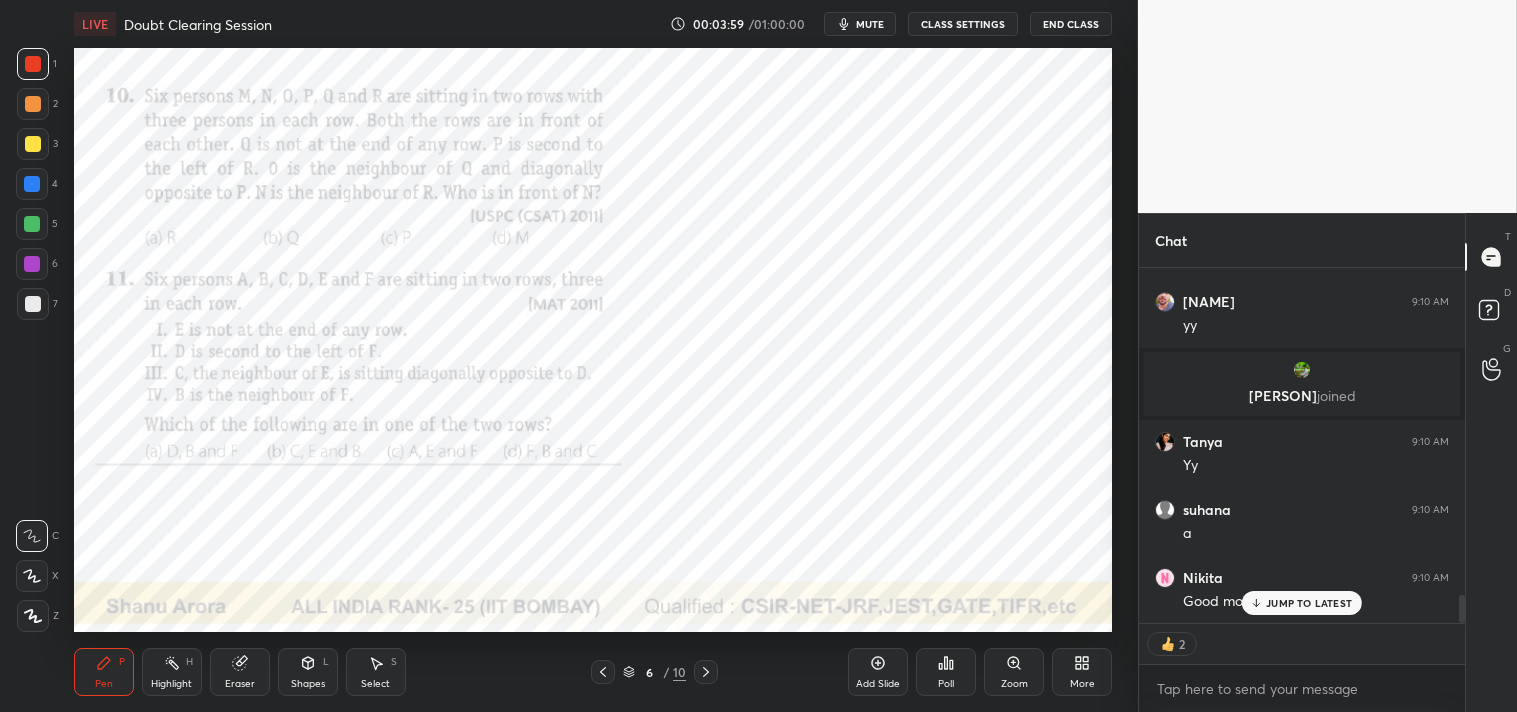 click on "mute" at bounding box center (870, 24) 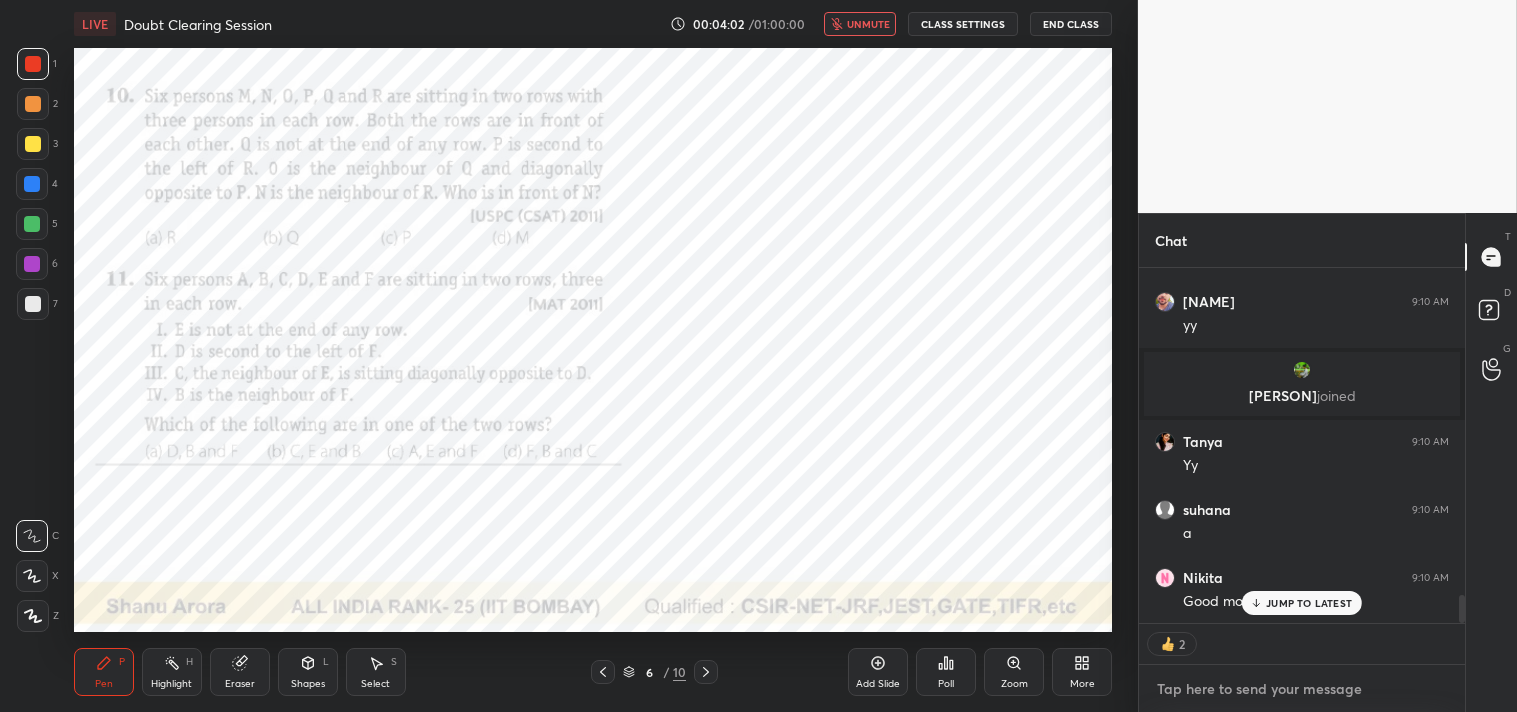 type on "x" 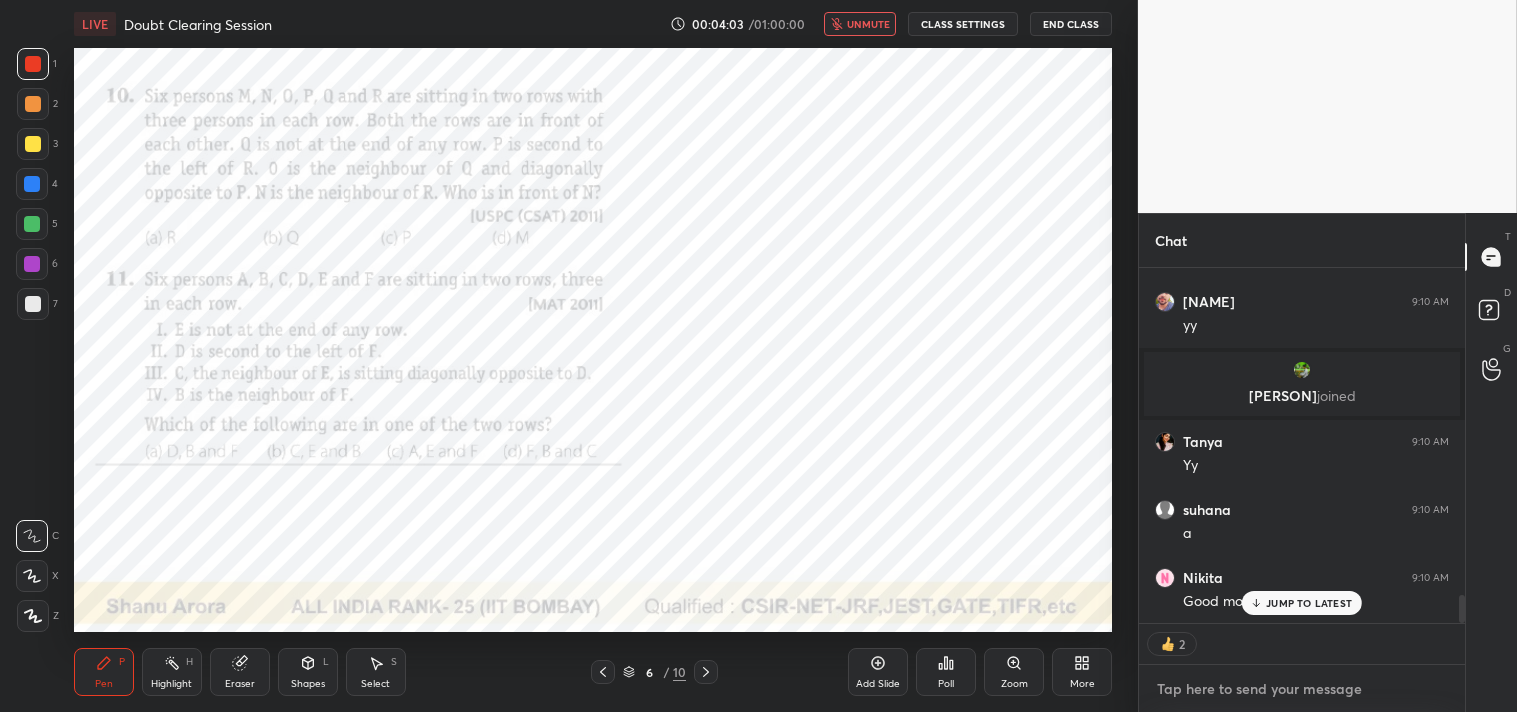 type on "t" 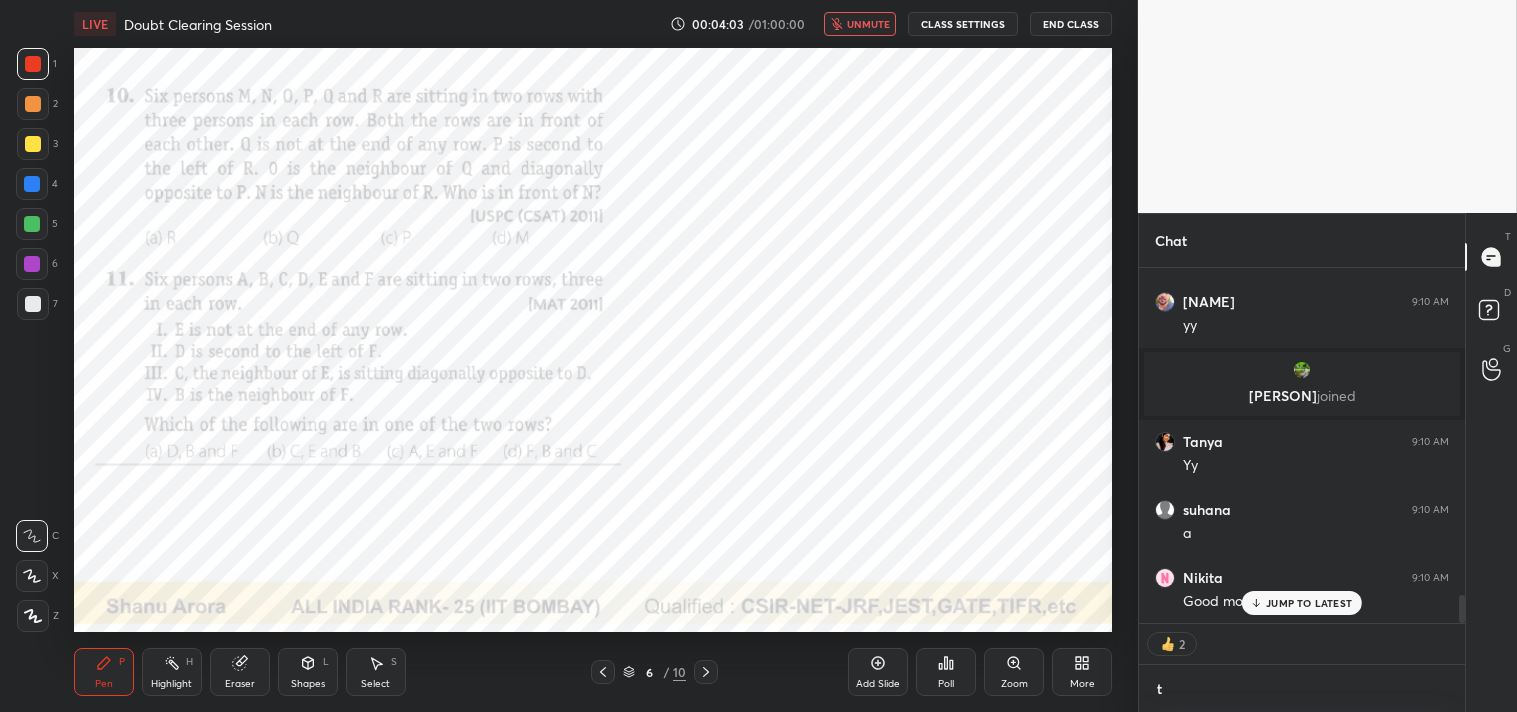 type on "tr" 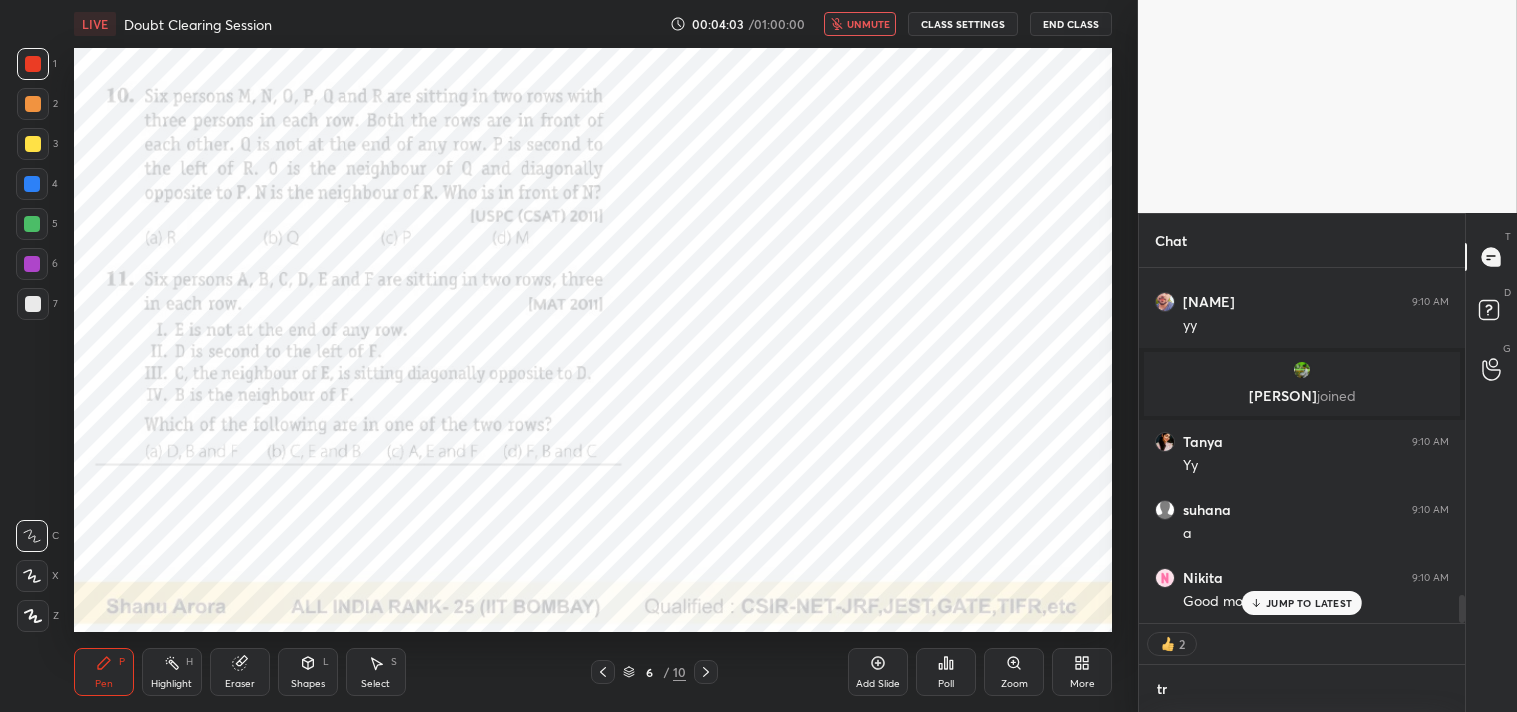 scroll, scrollTop: 344, scrollLeft: 320, axis: both 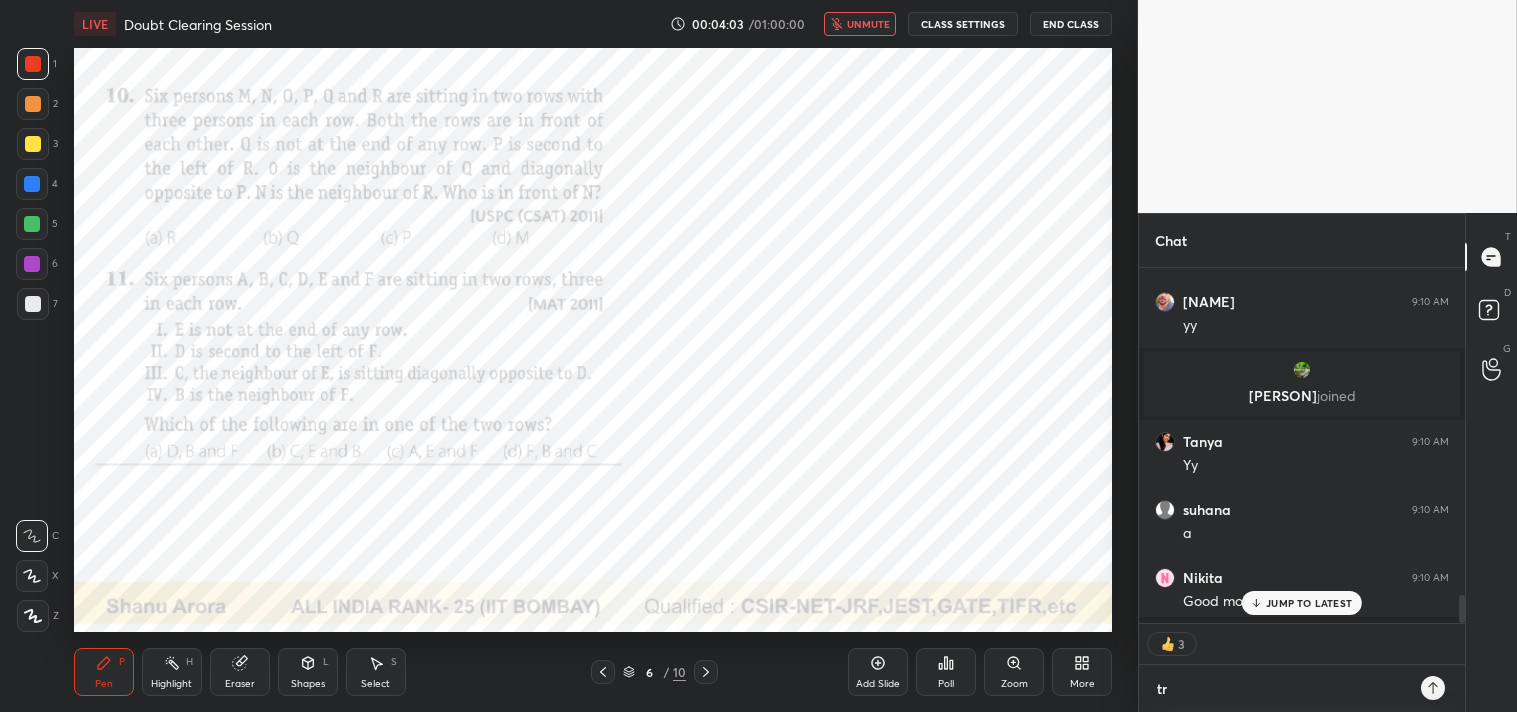 type on "trt" 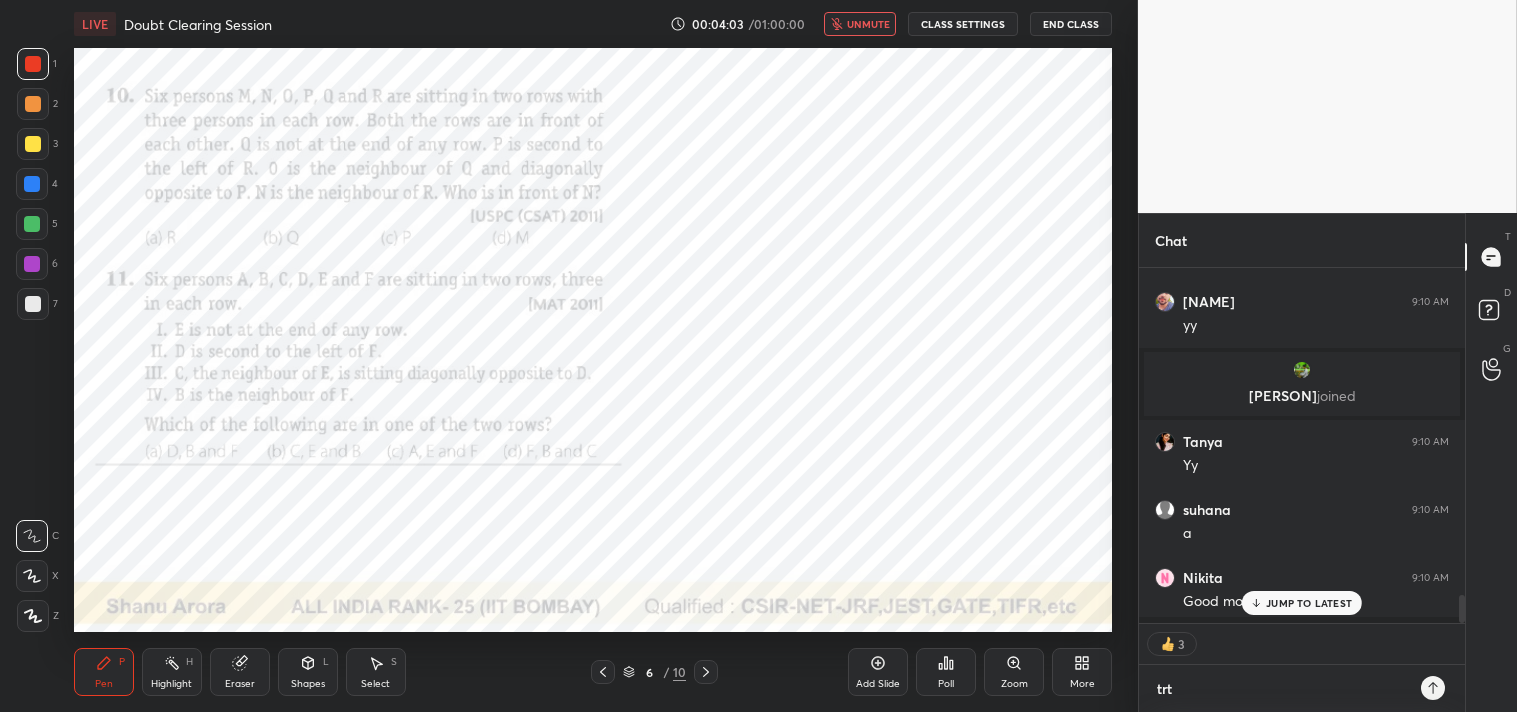 type on "trty" 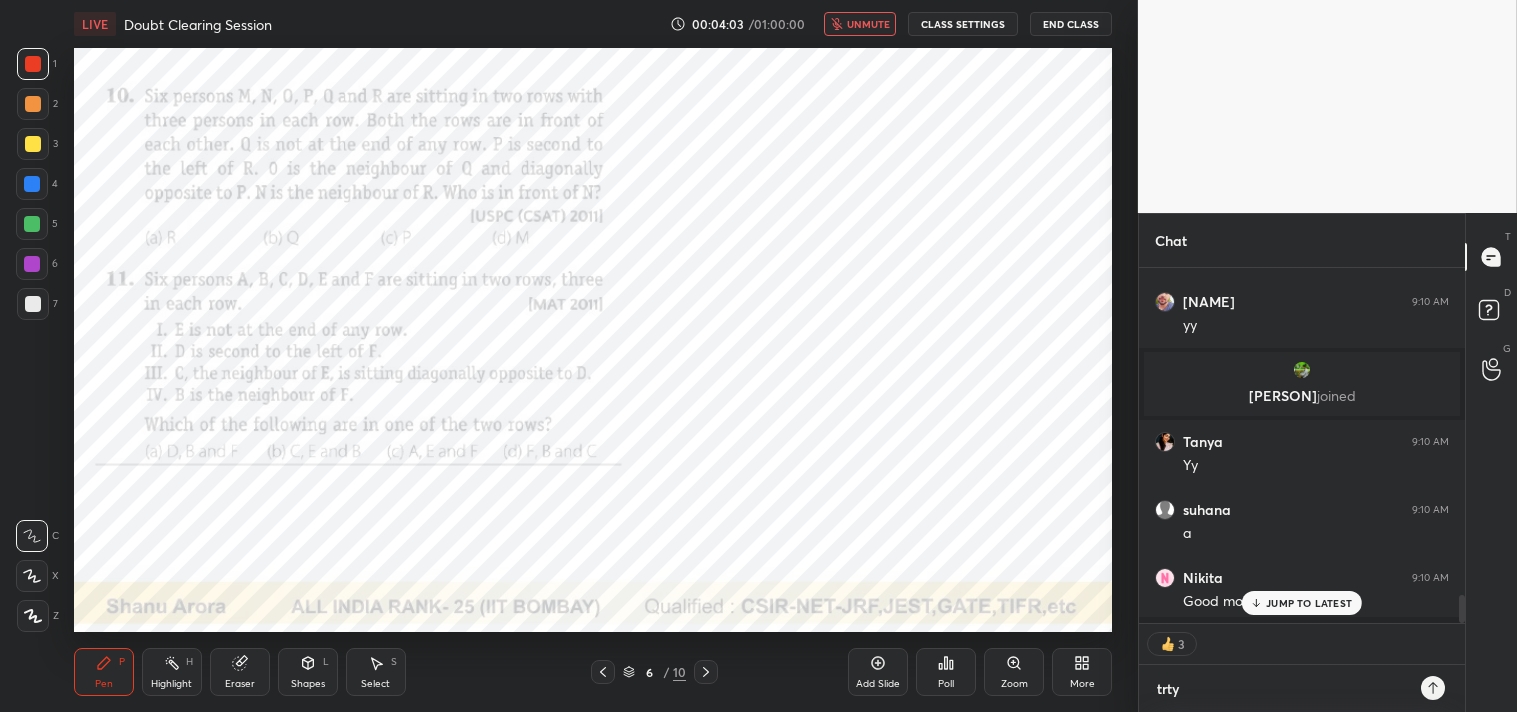 scroll, scrollTop: 6, scrollLeft: 5, axis: both 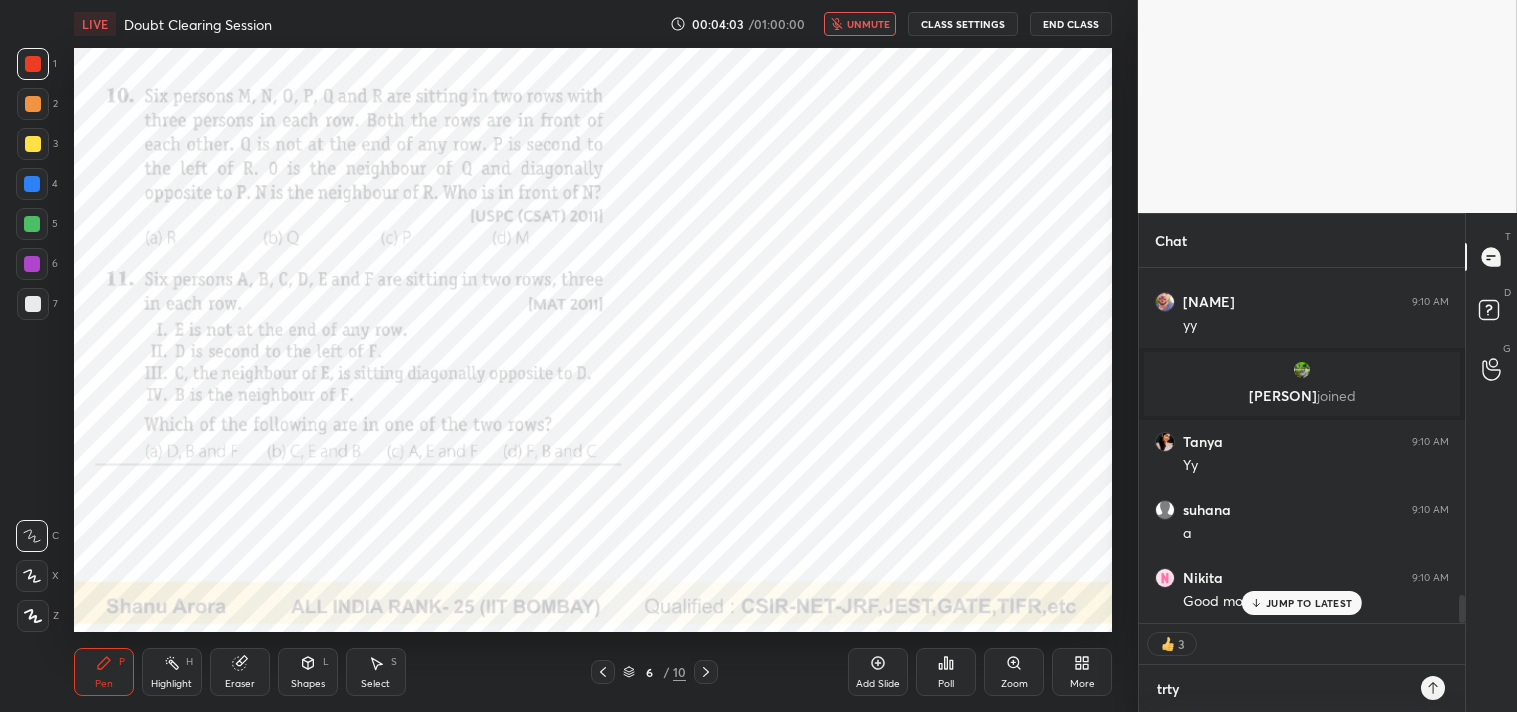 type on "trty" 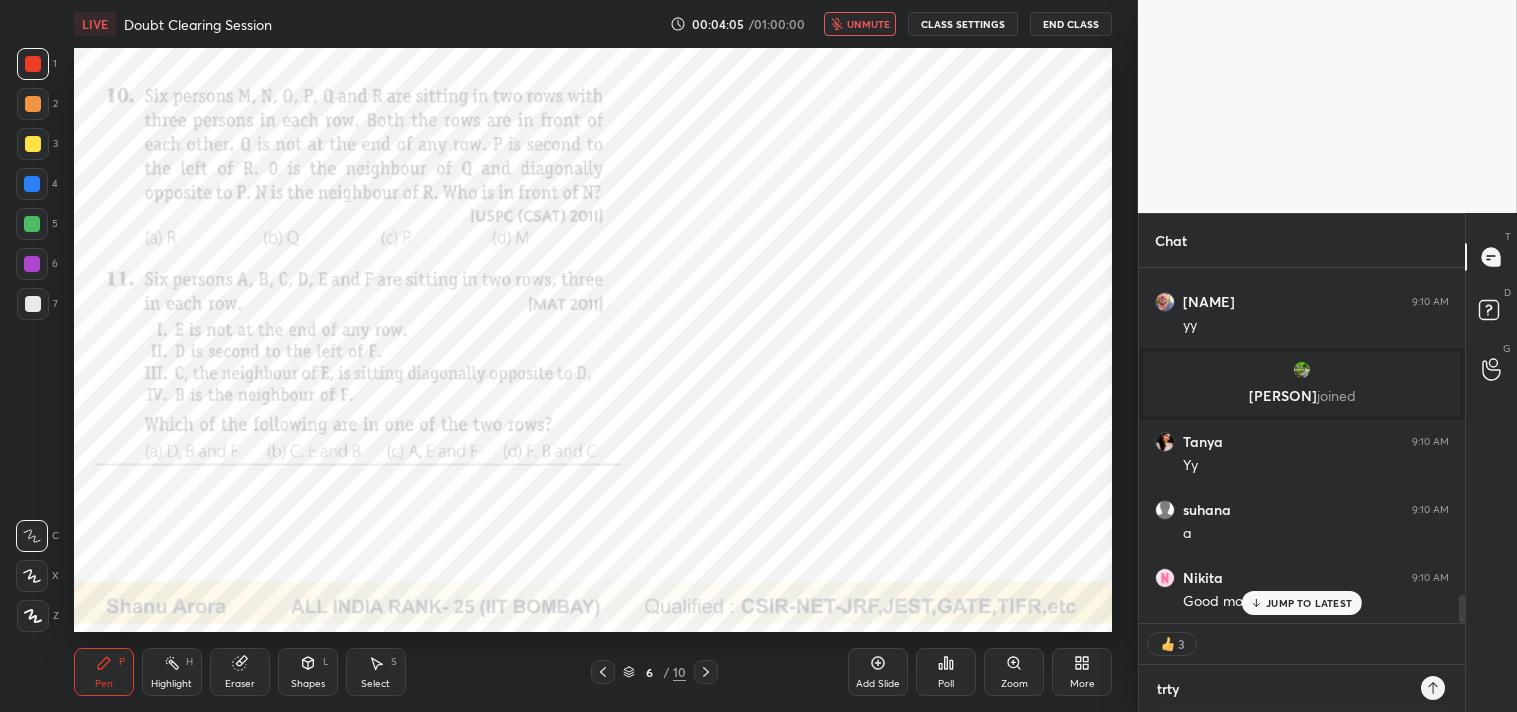 type on "trty" 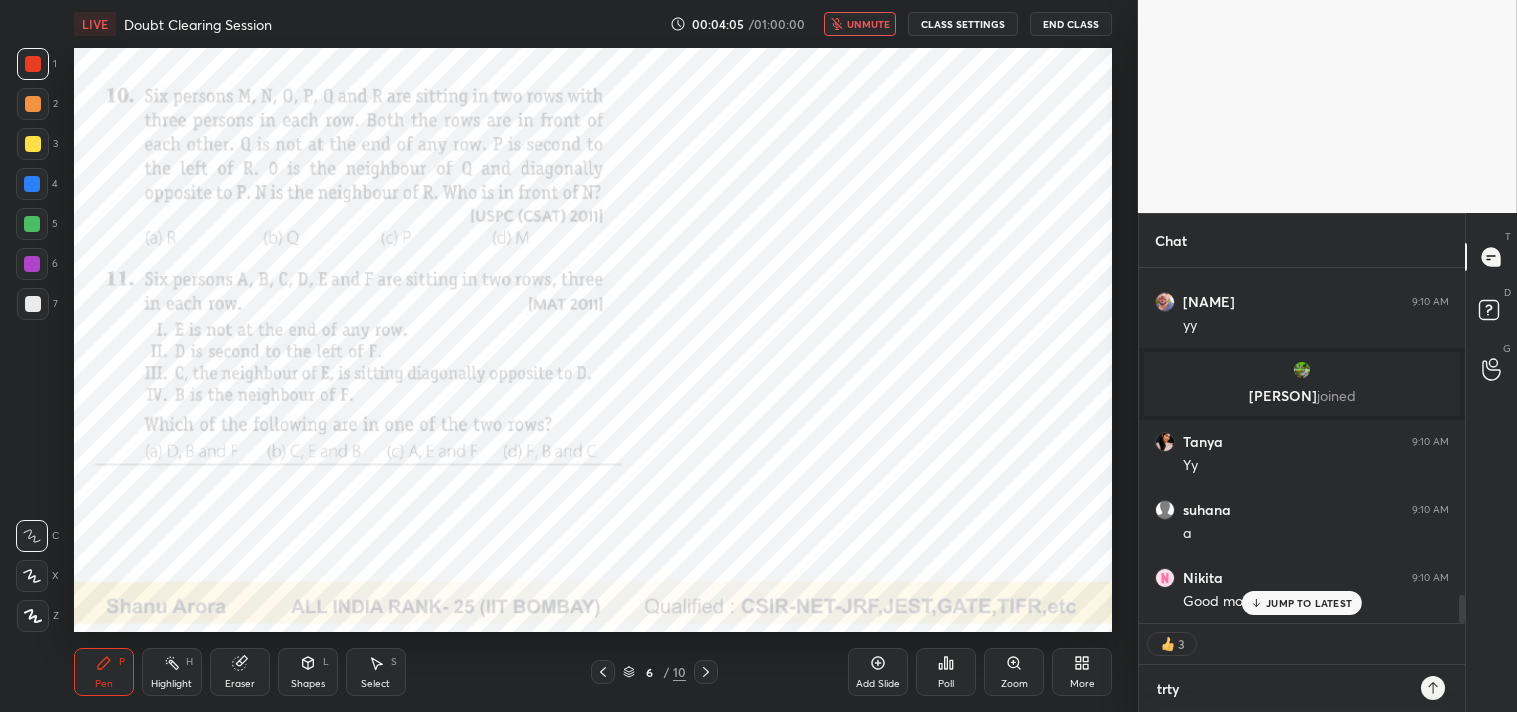 type on "x" 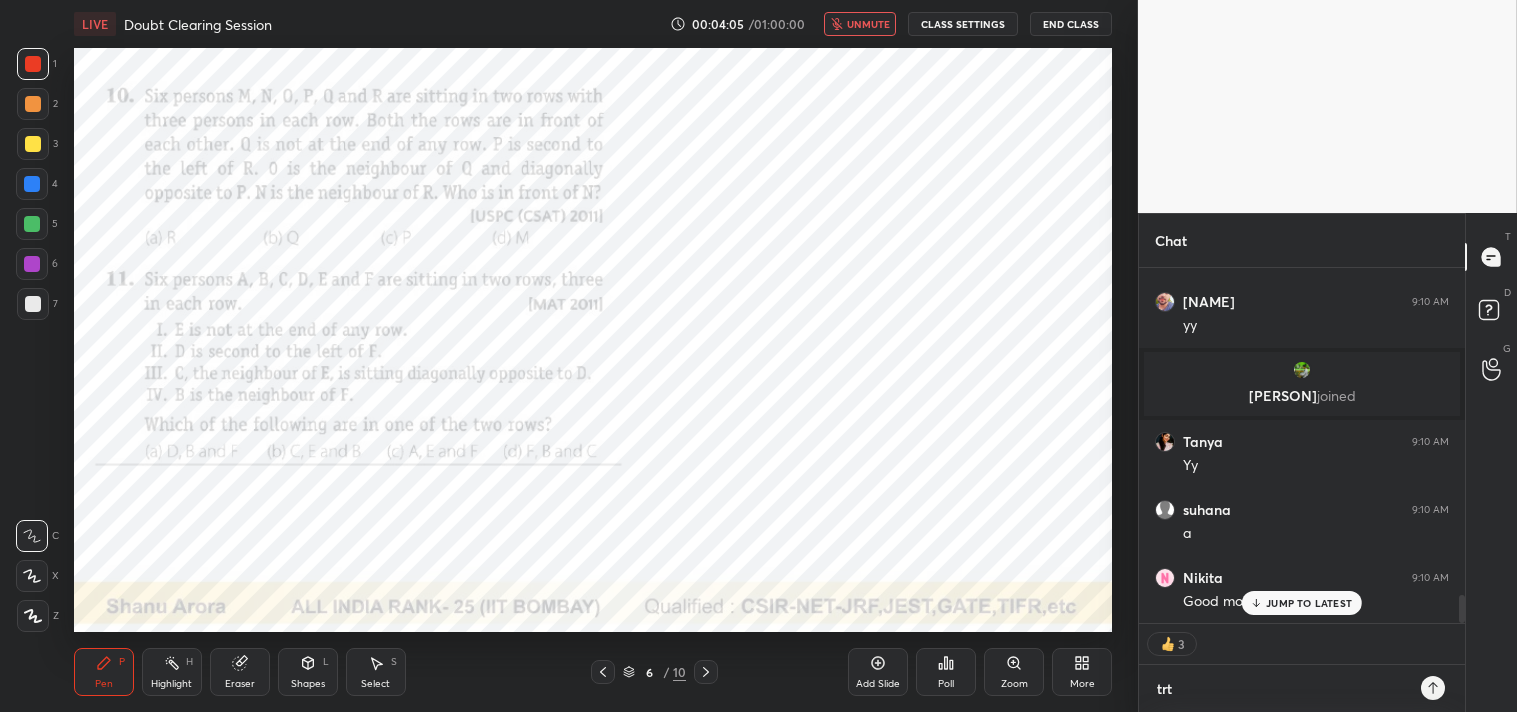 type on "tr" 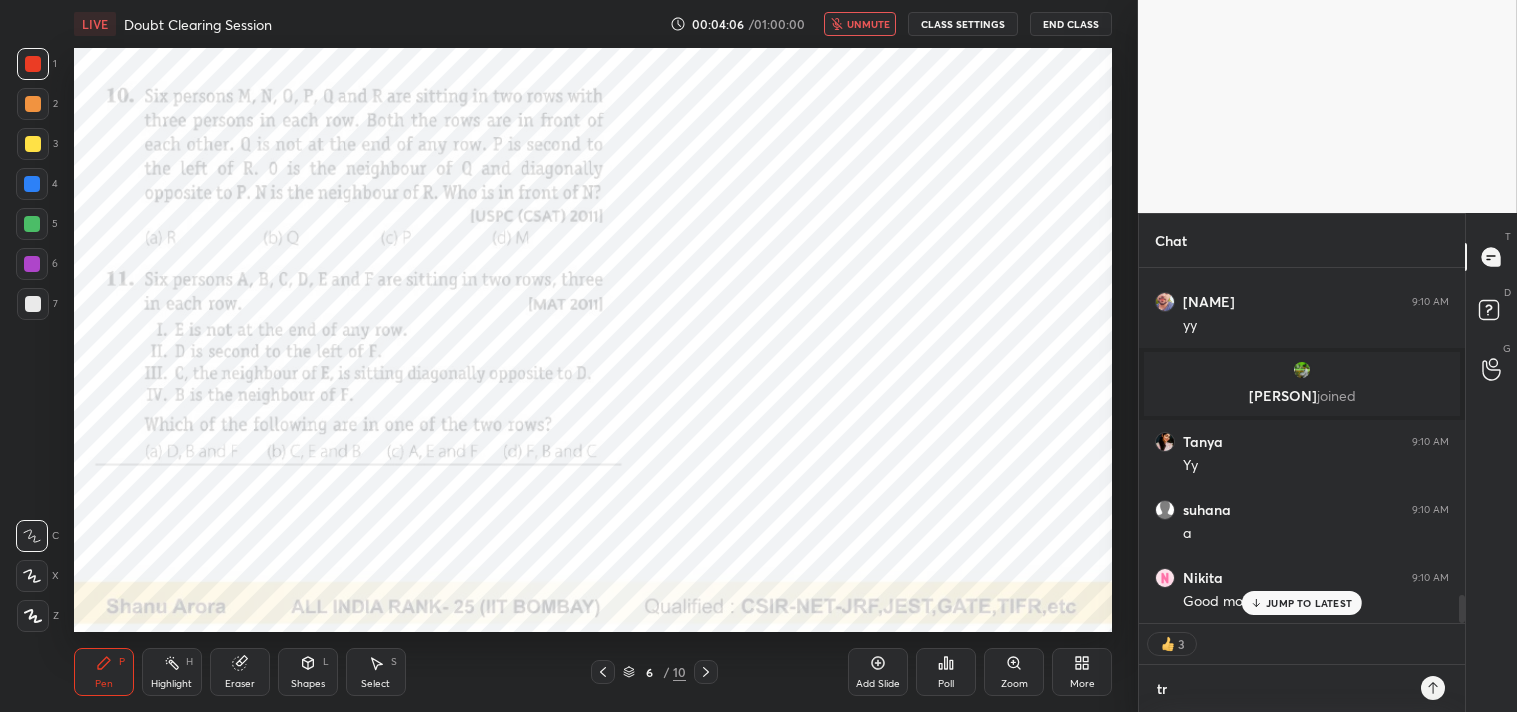 type on "try" 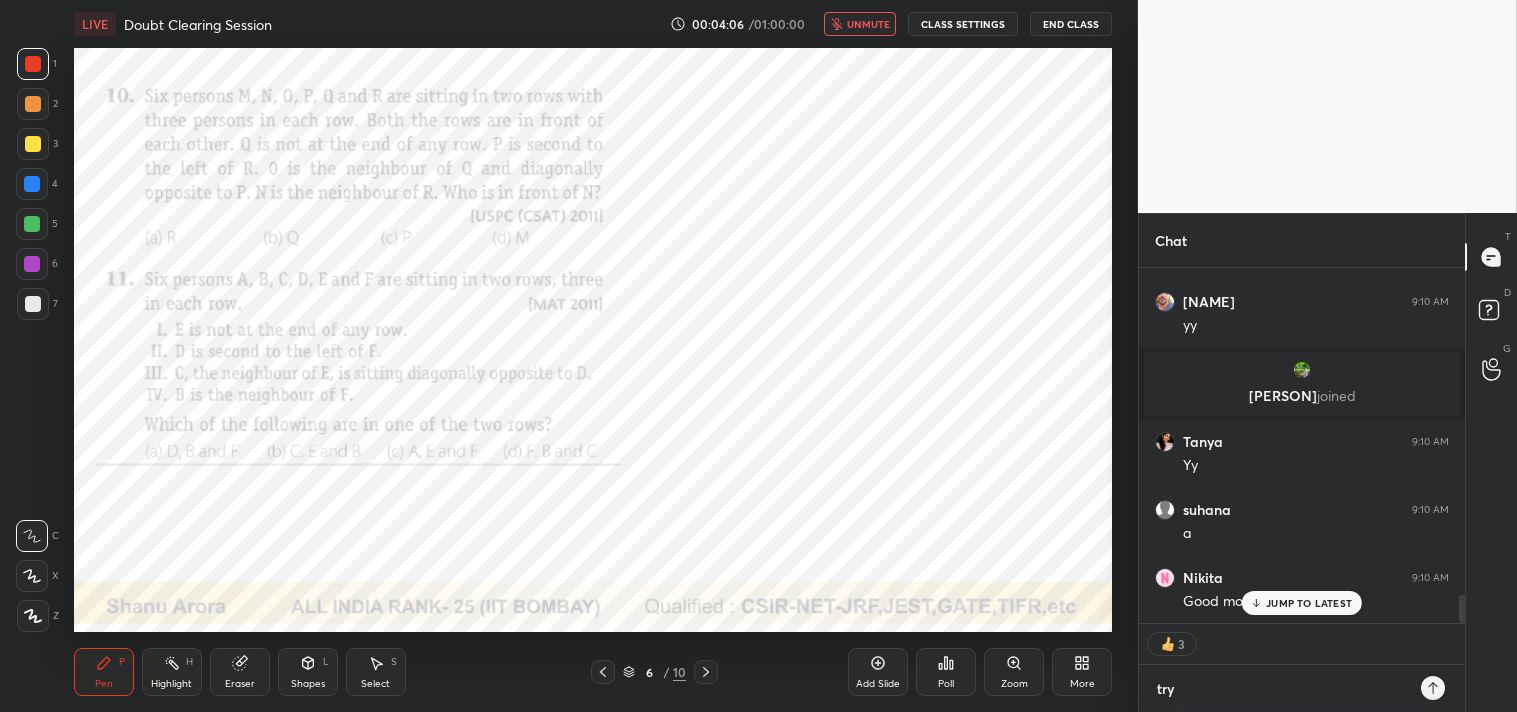 type on "tr" 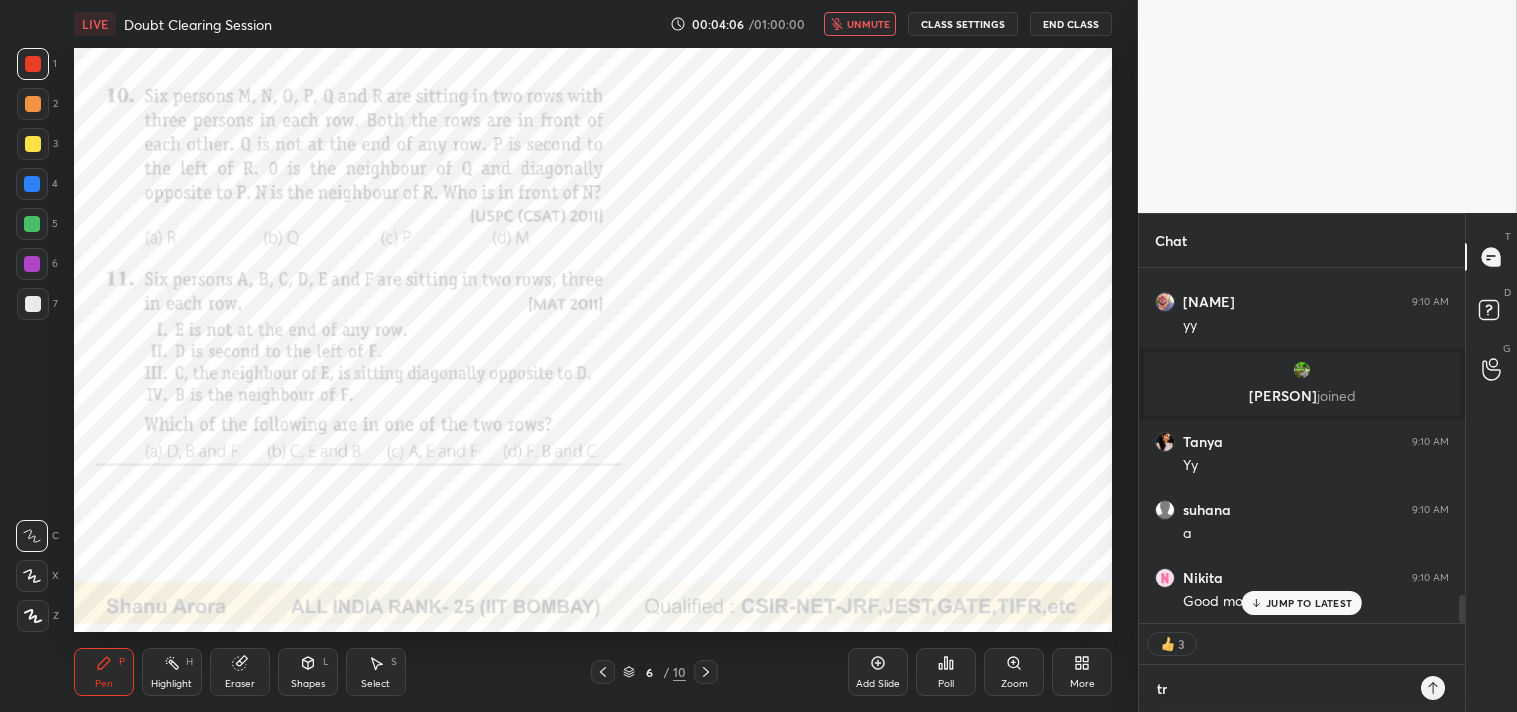 type on "t" 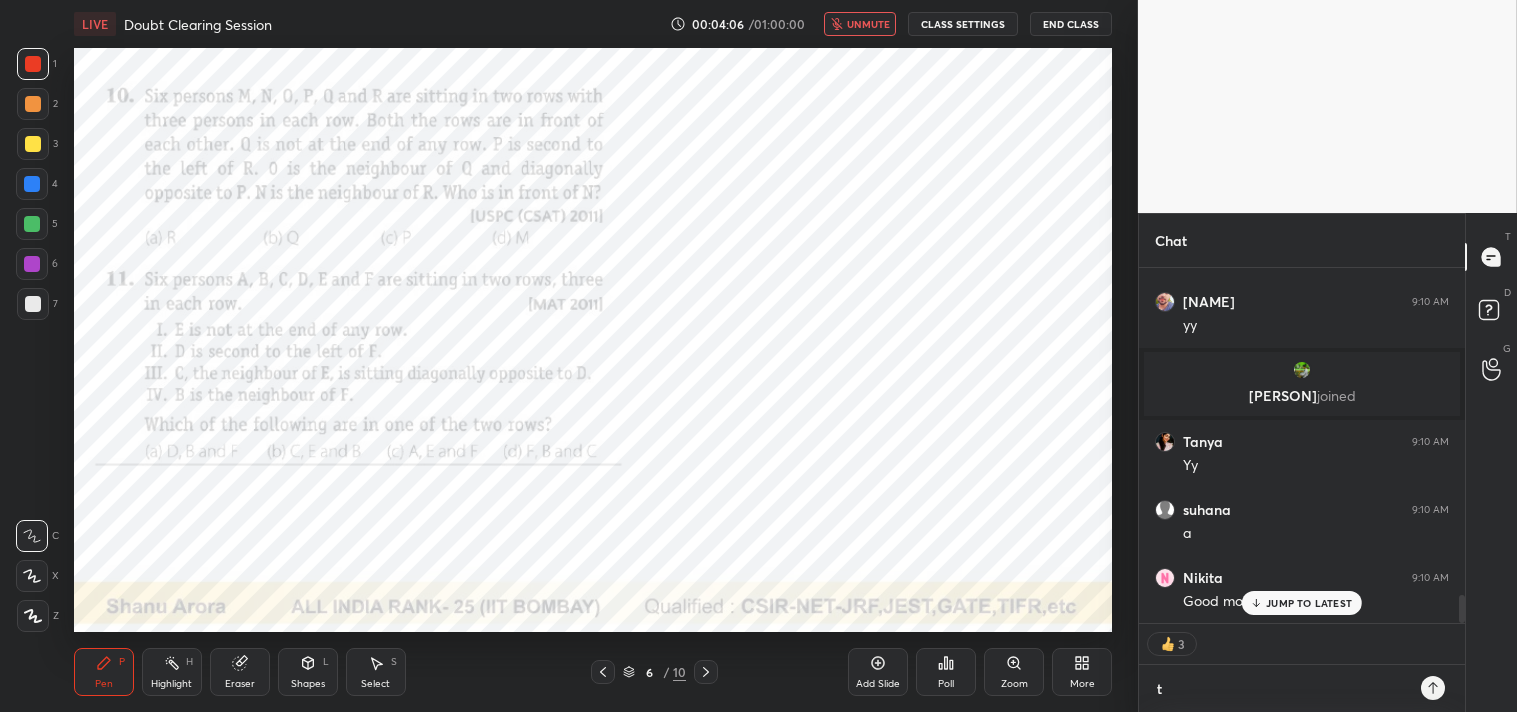 type on "x" 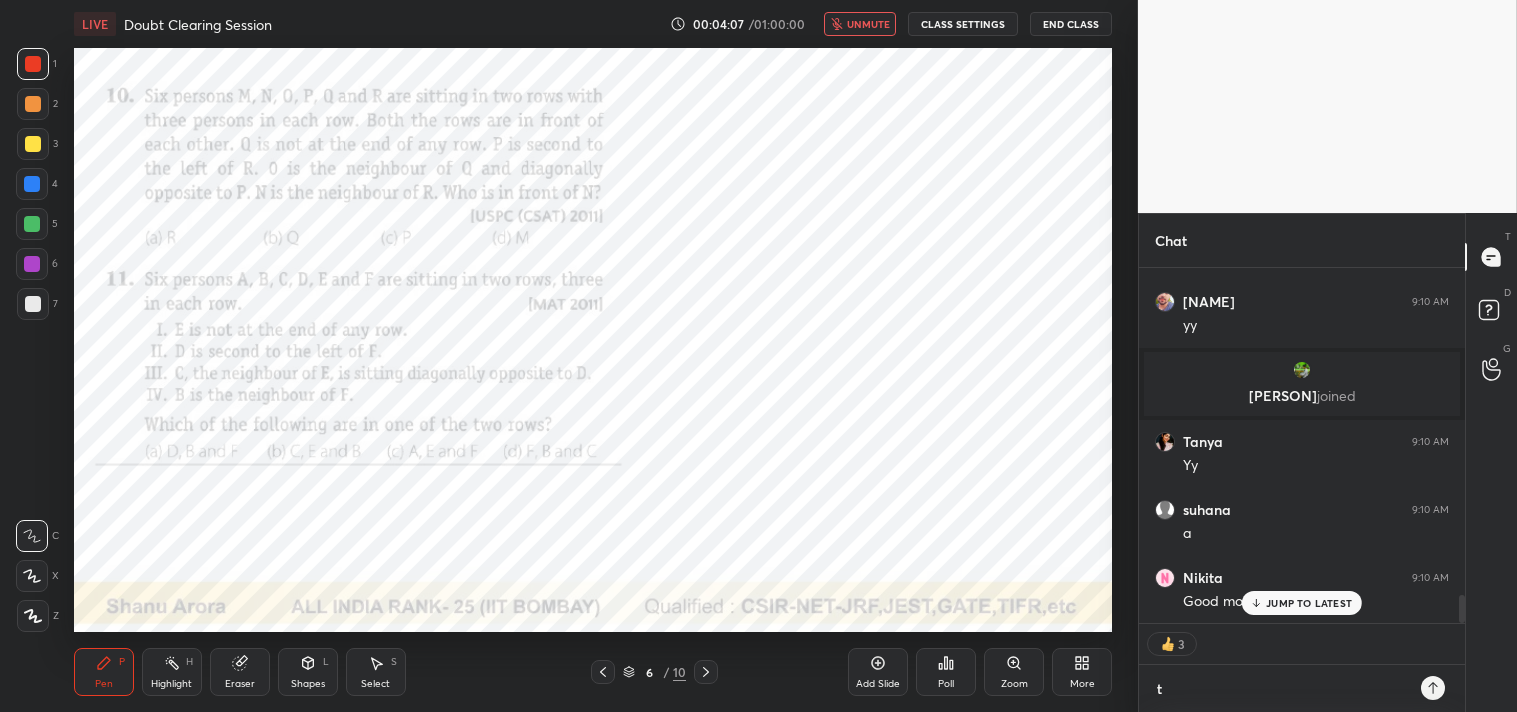 type 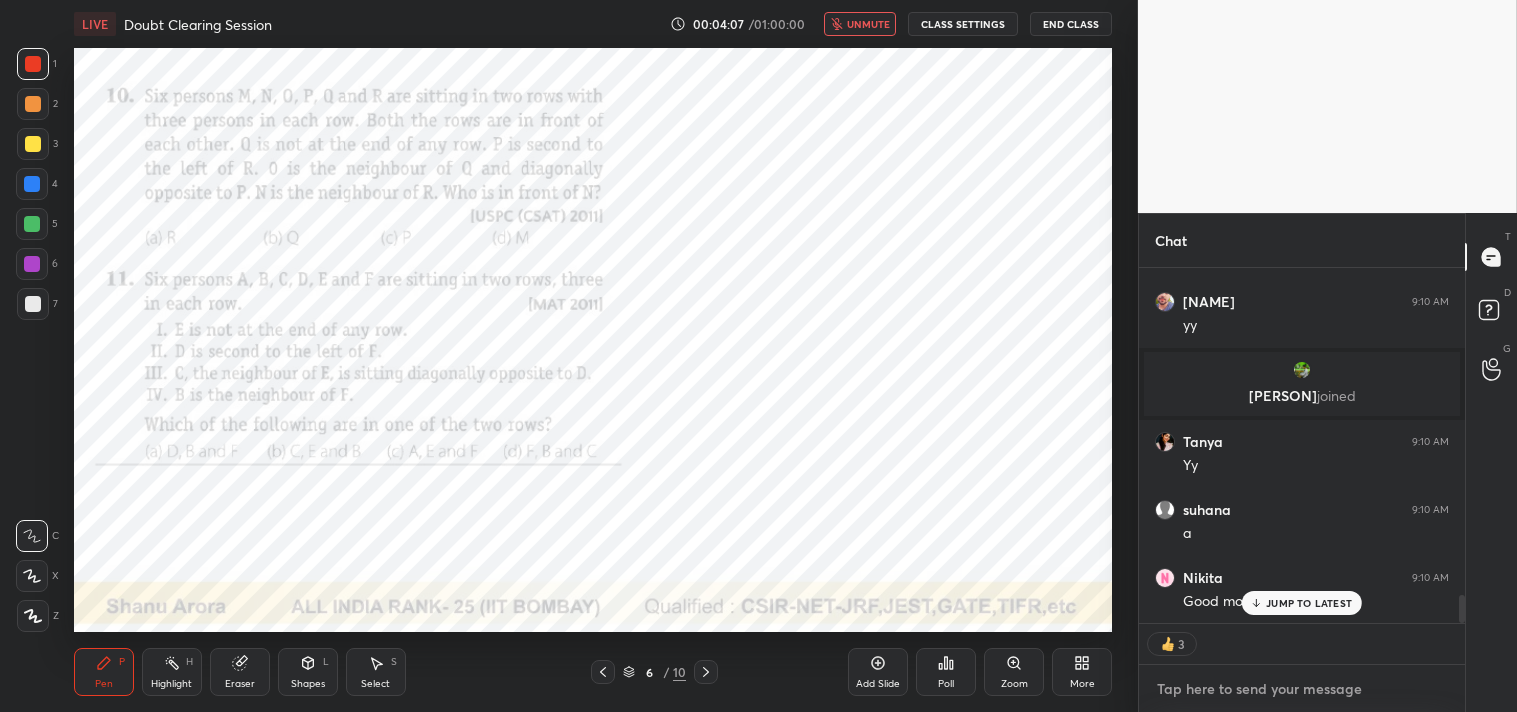 type on "s" 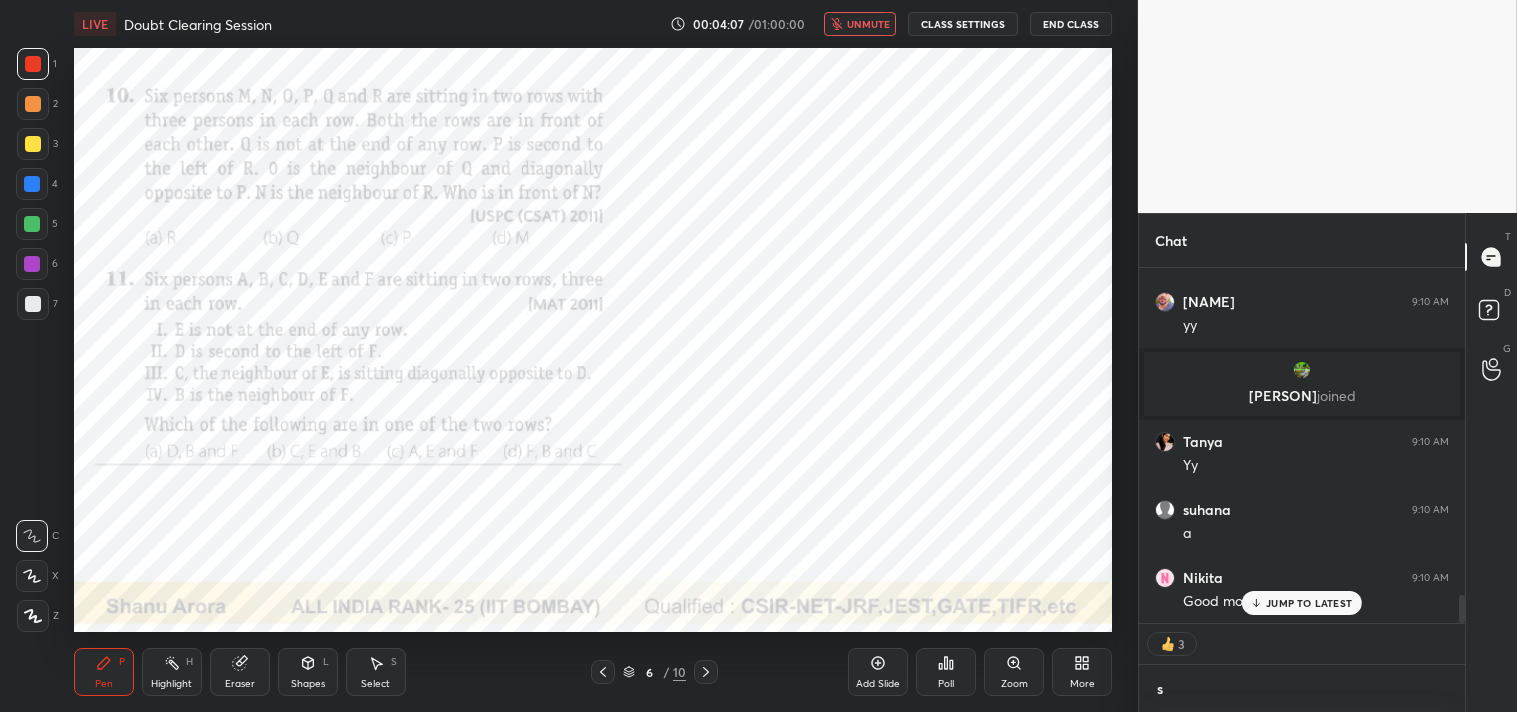 scroll, scrollTop: 344, scrollLeft: 320, axis: both 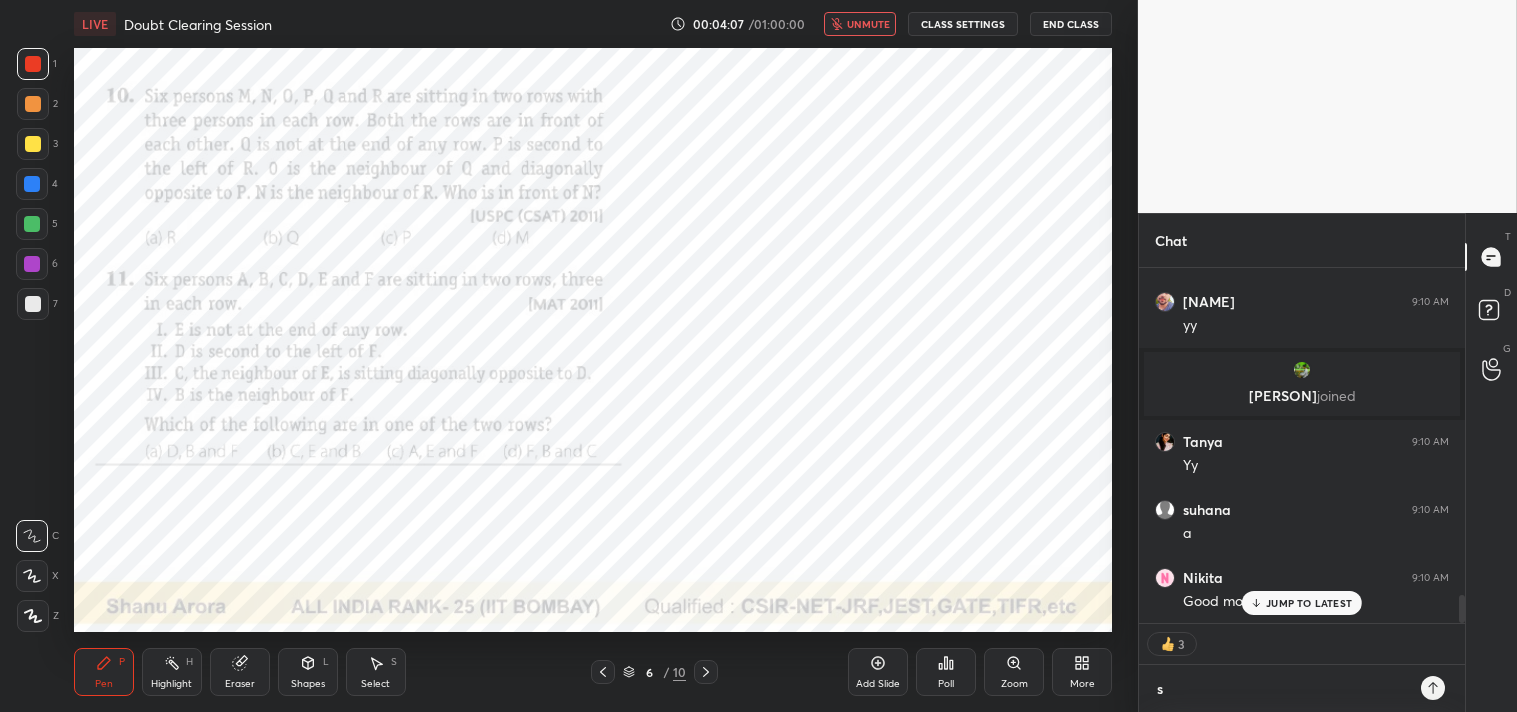 type on "so" 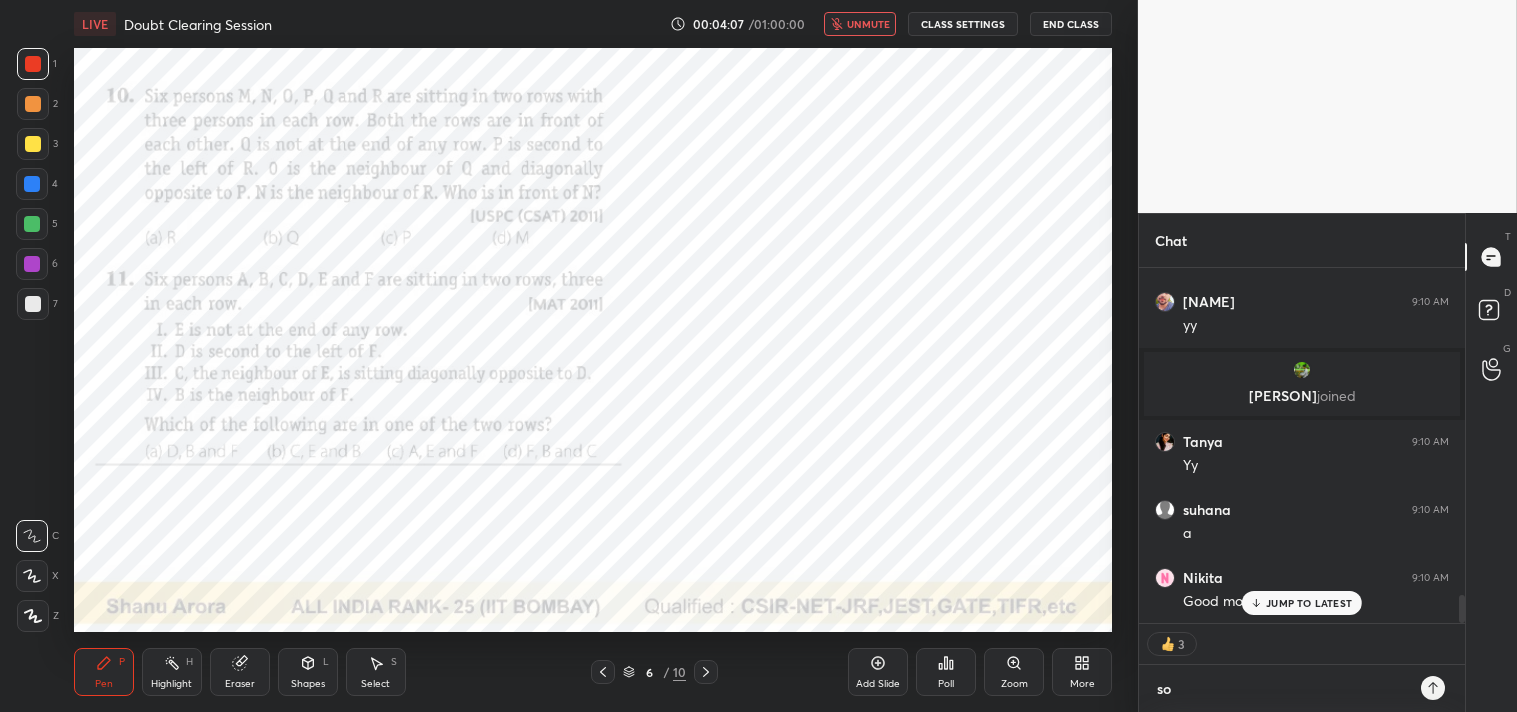 type on "x" 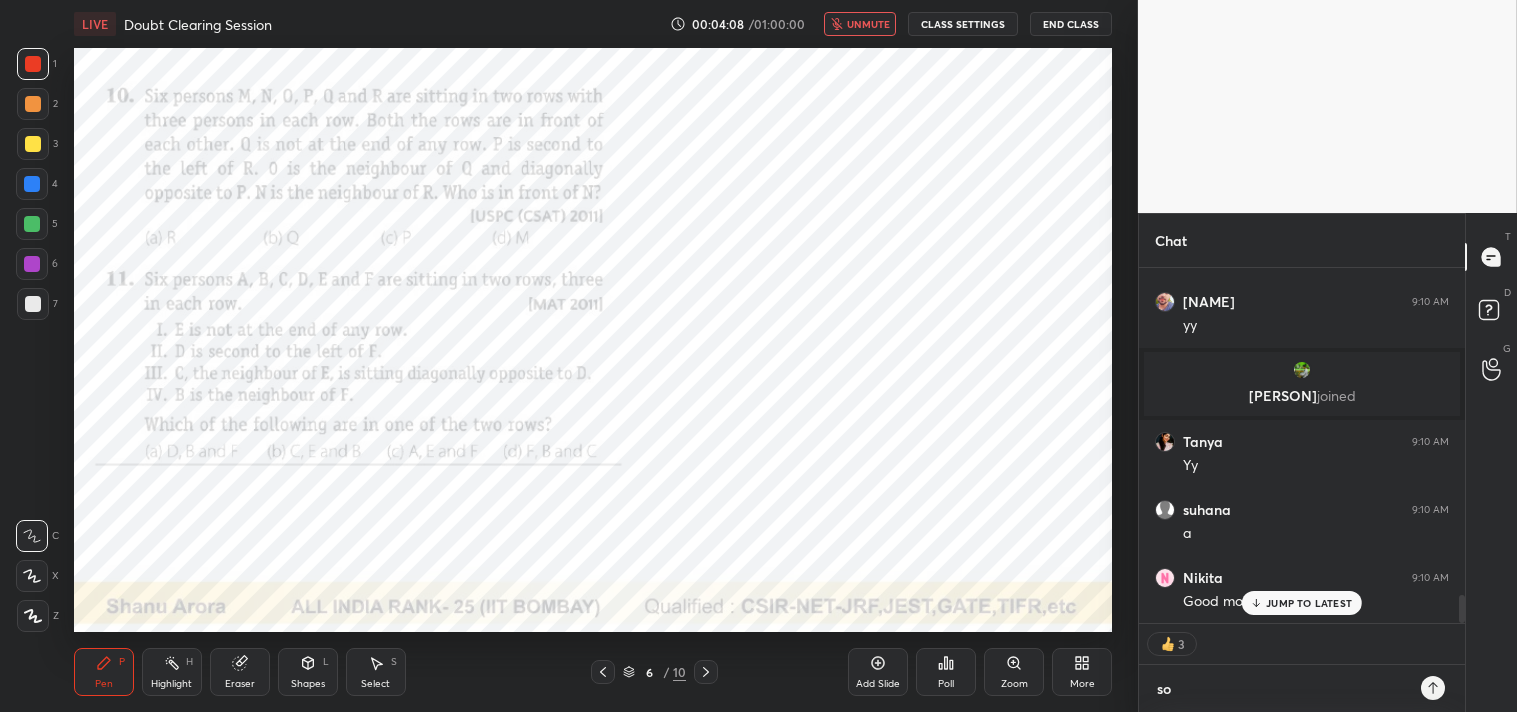 type on "sol" 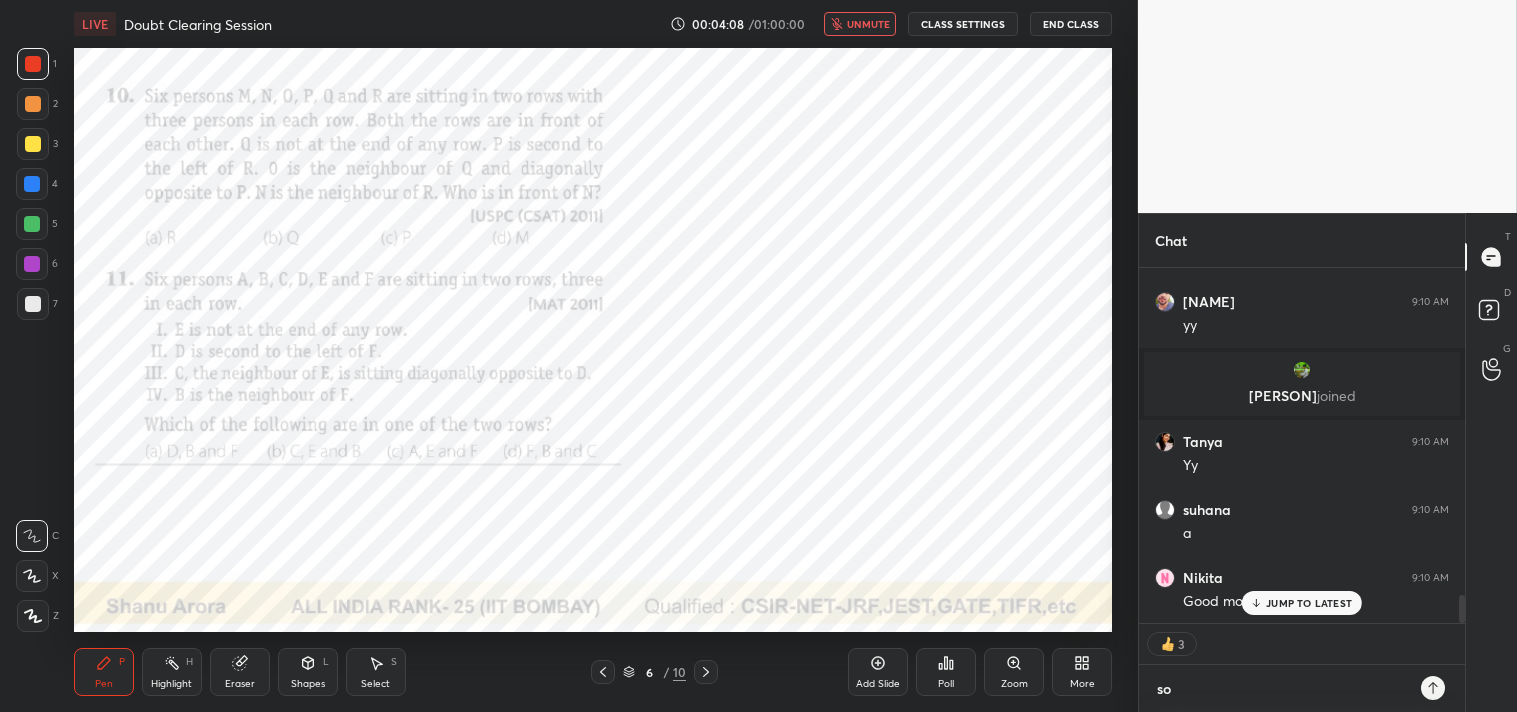 type on "x" 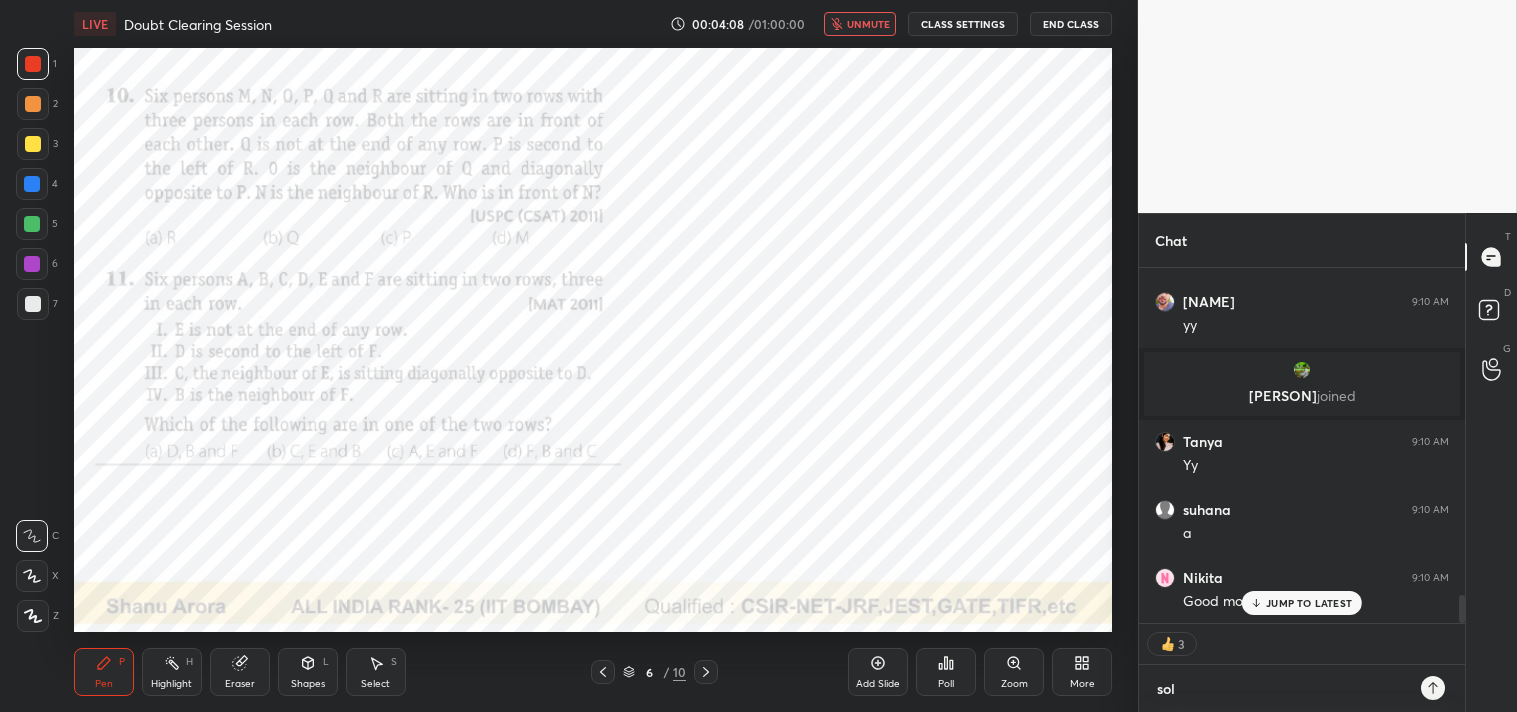 type on "solv" 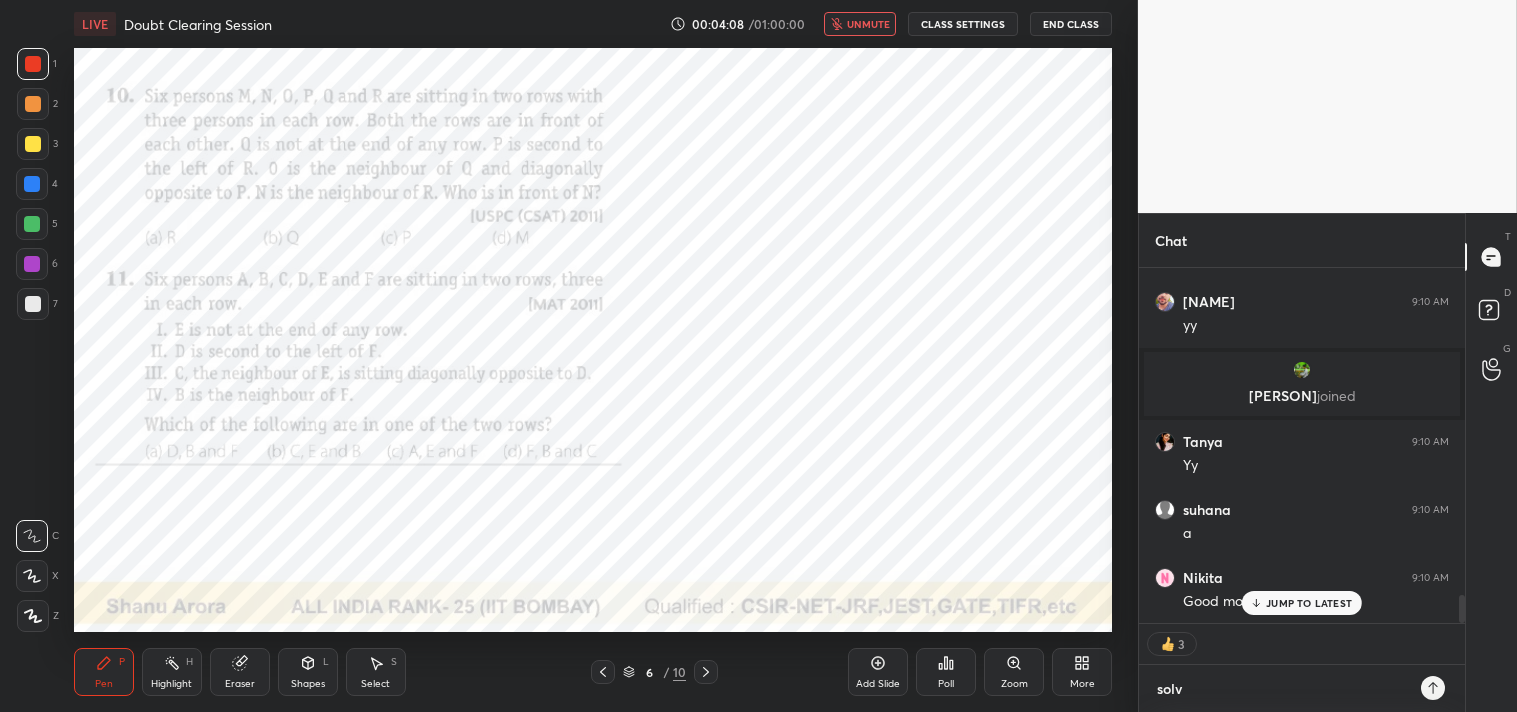type on "solve" 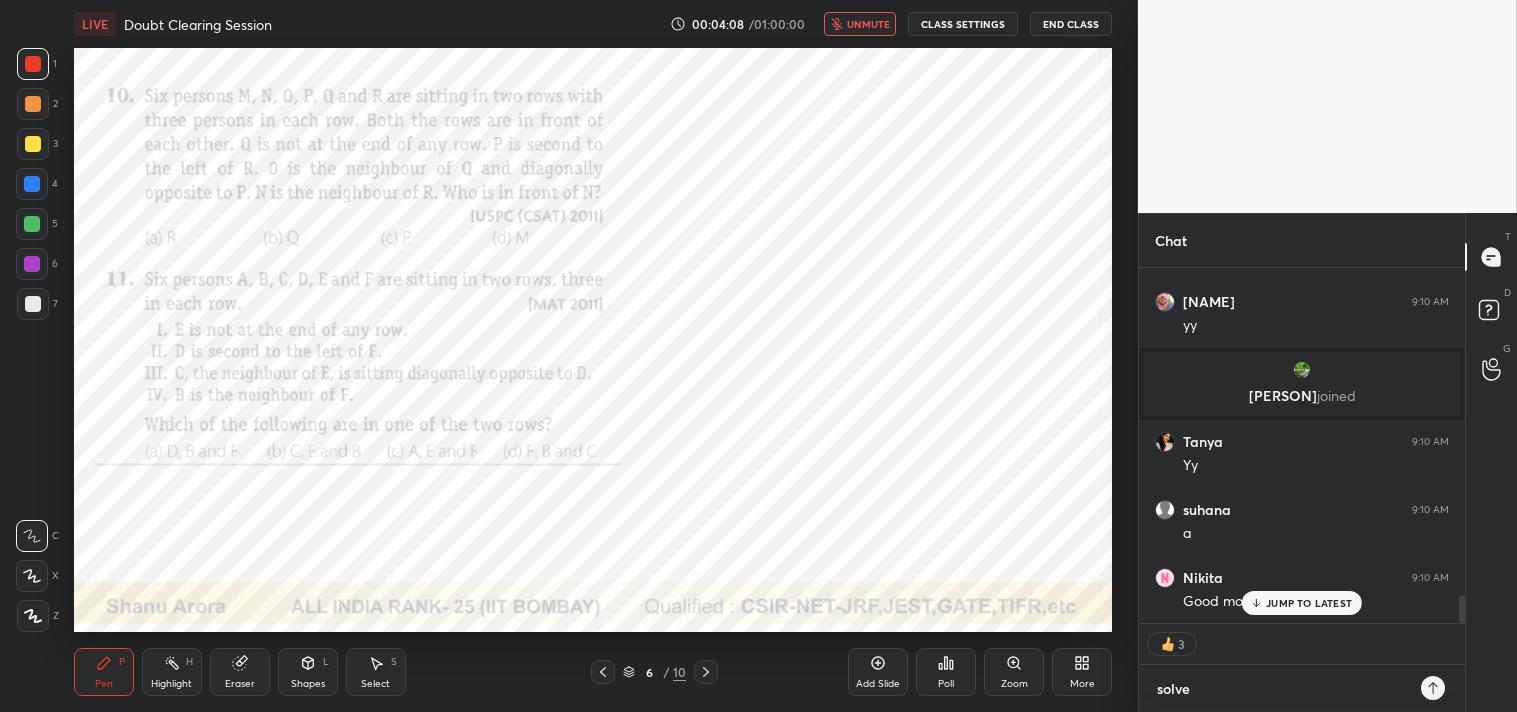 type on "solve" 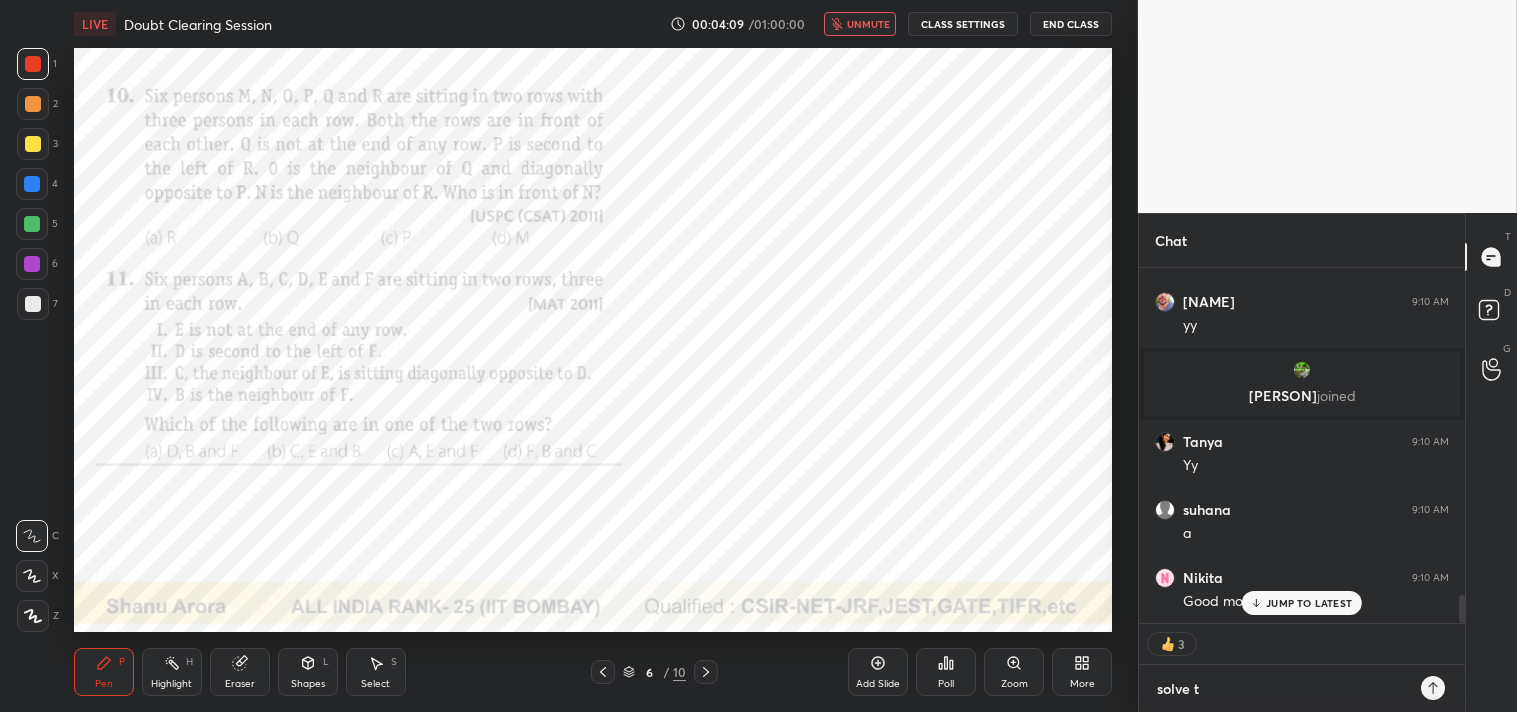 type on "solve th" 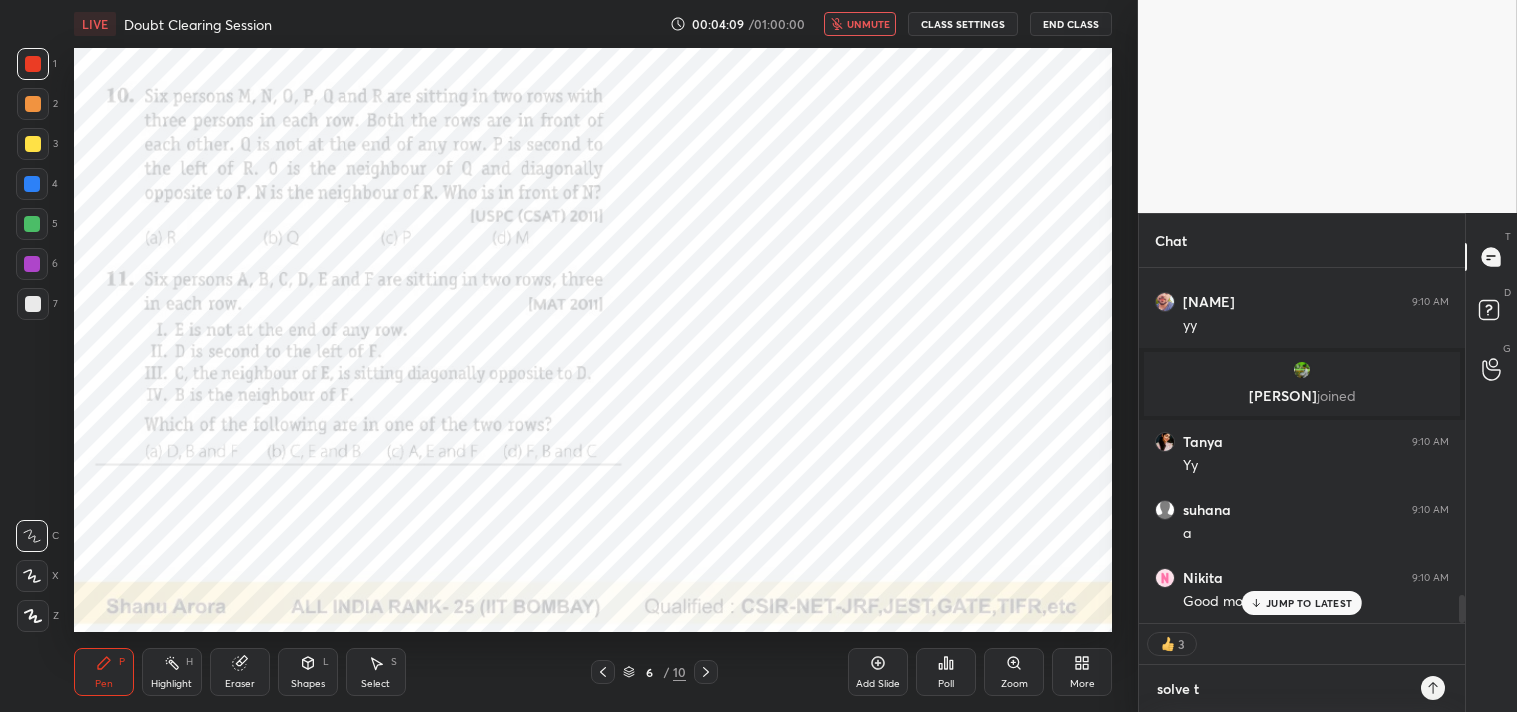 type on "x" 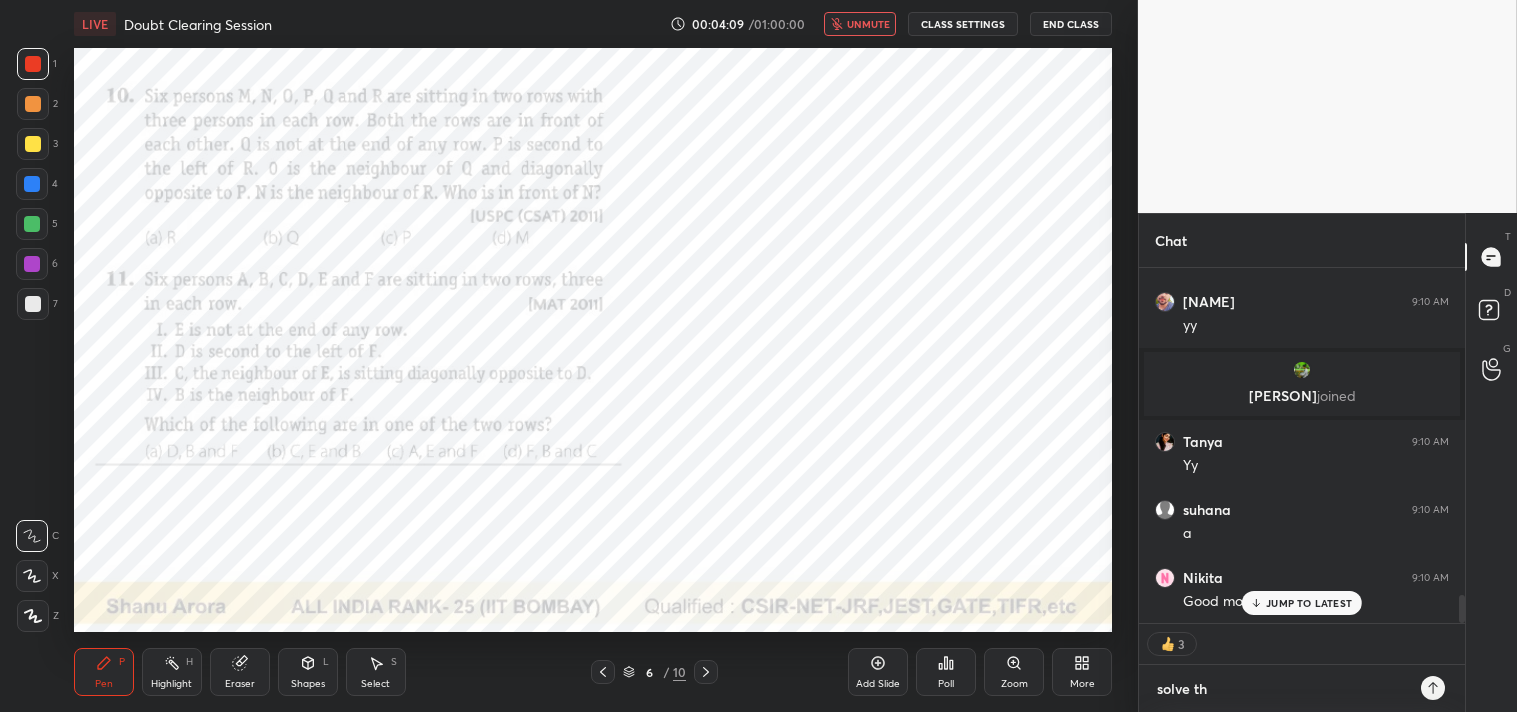 type on "solve the" 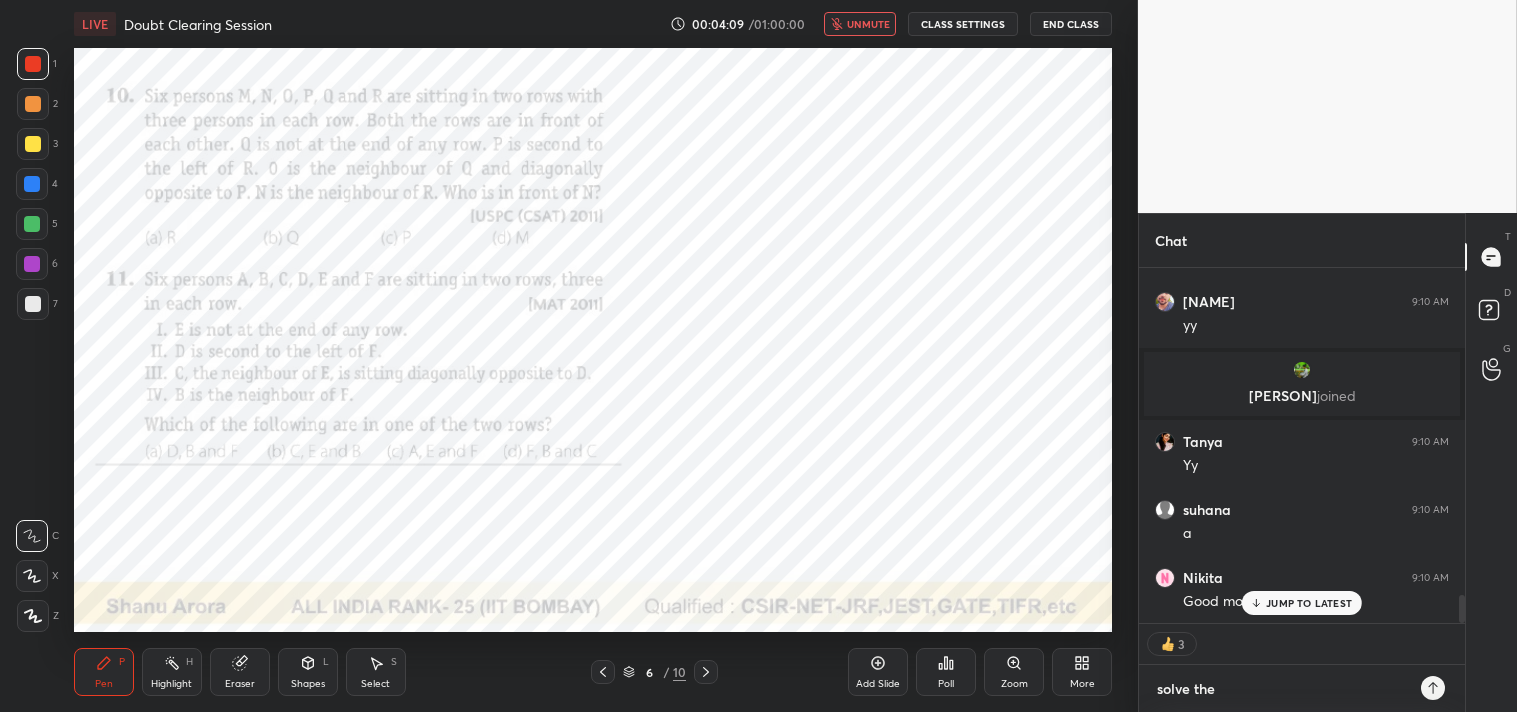 type on "solve thes" 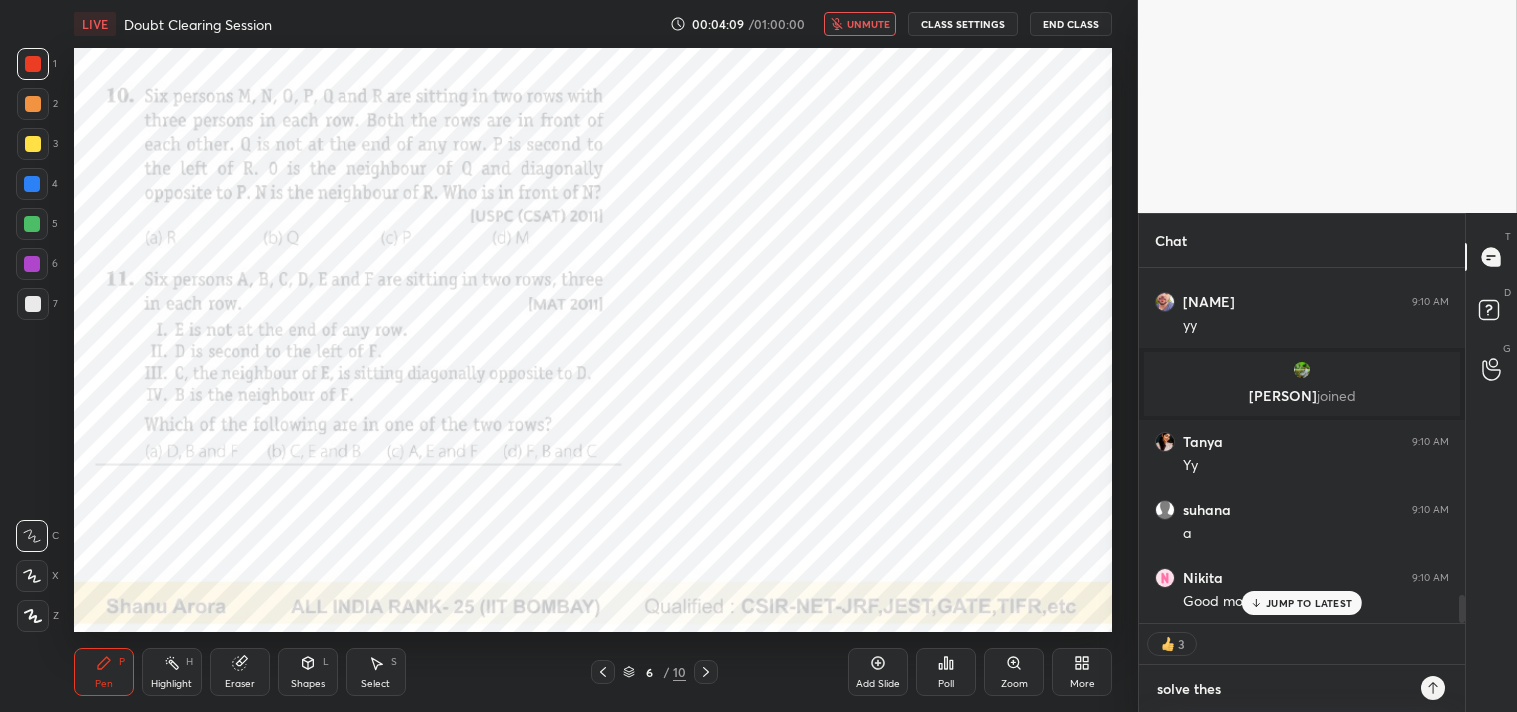 type on "solve these" 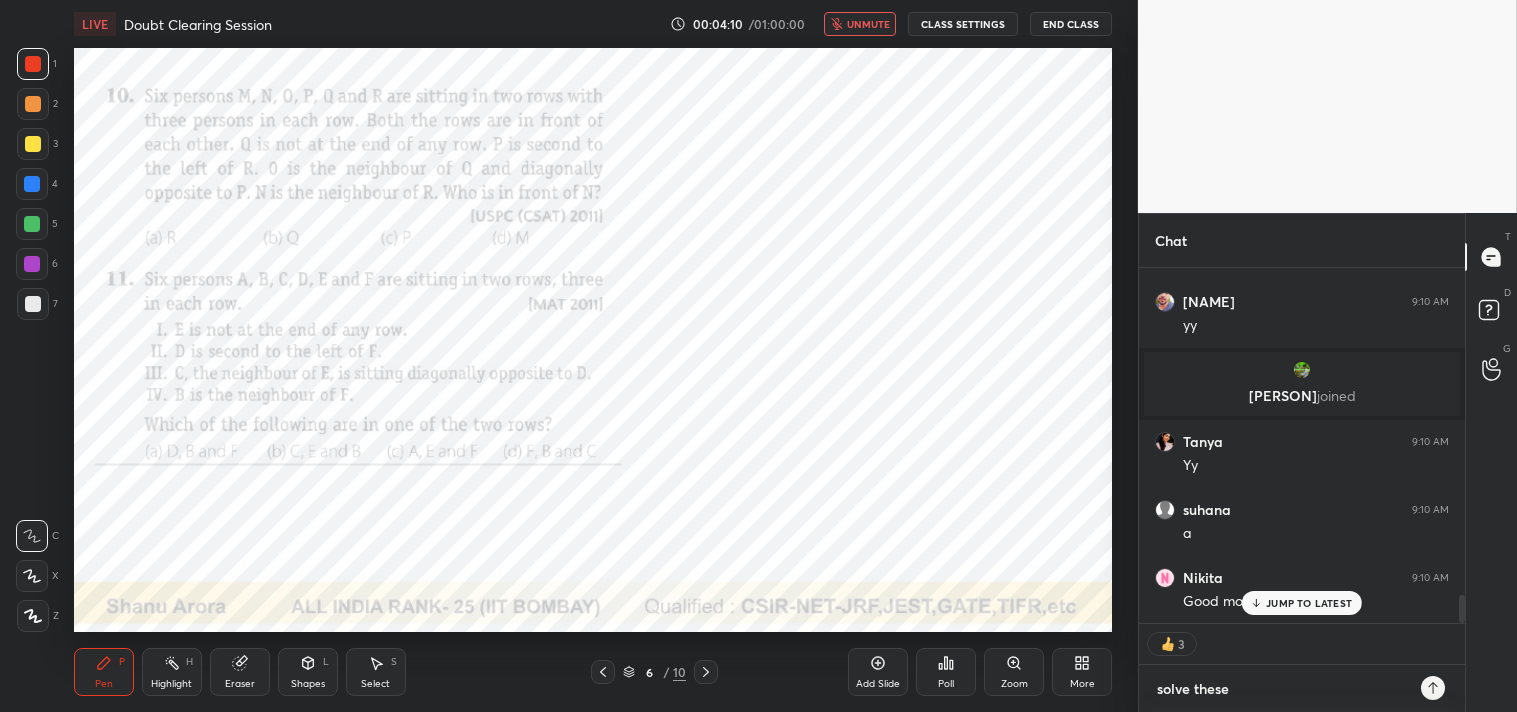 type 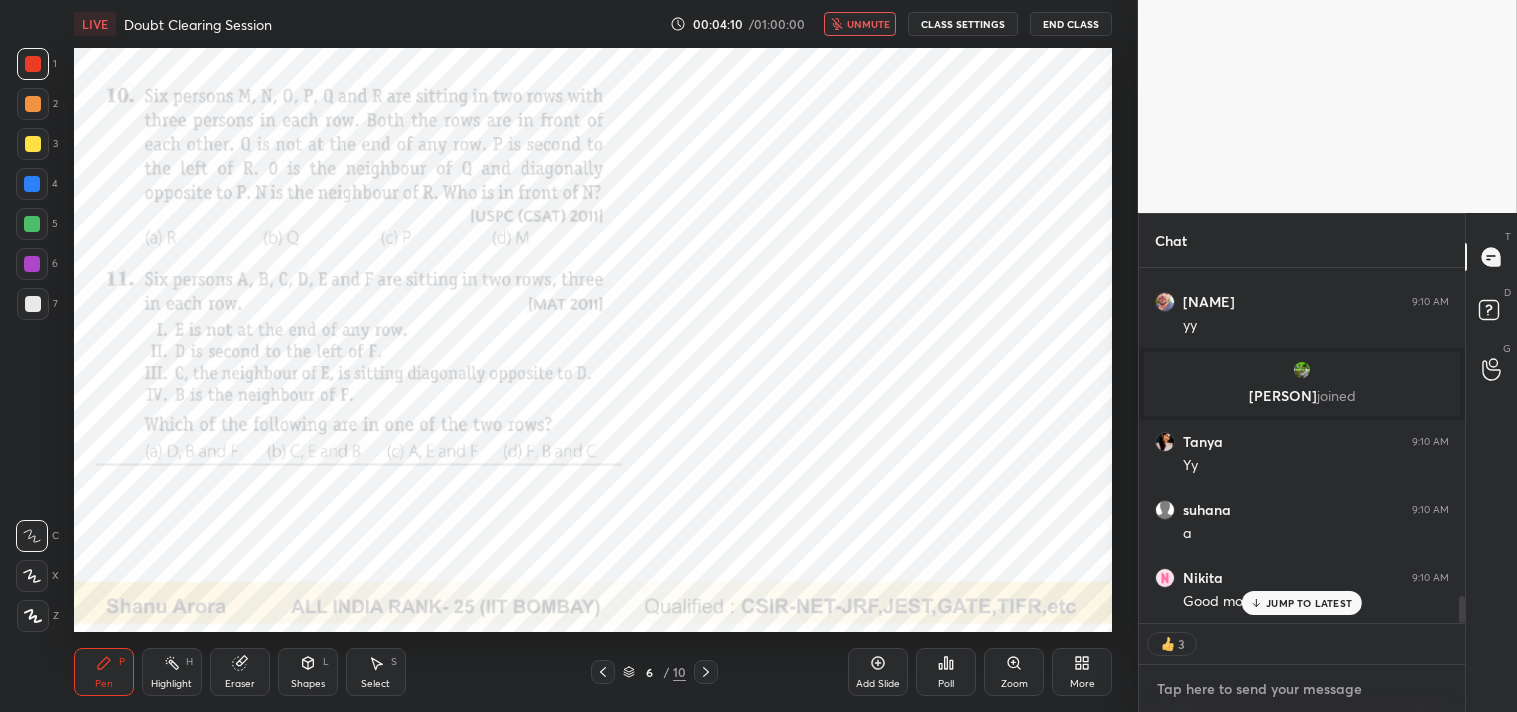 scroll, scrollTop: 4336, scrollLeft: 0, axis: vertical 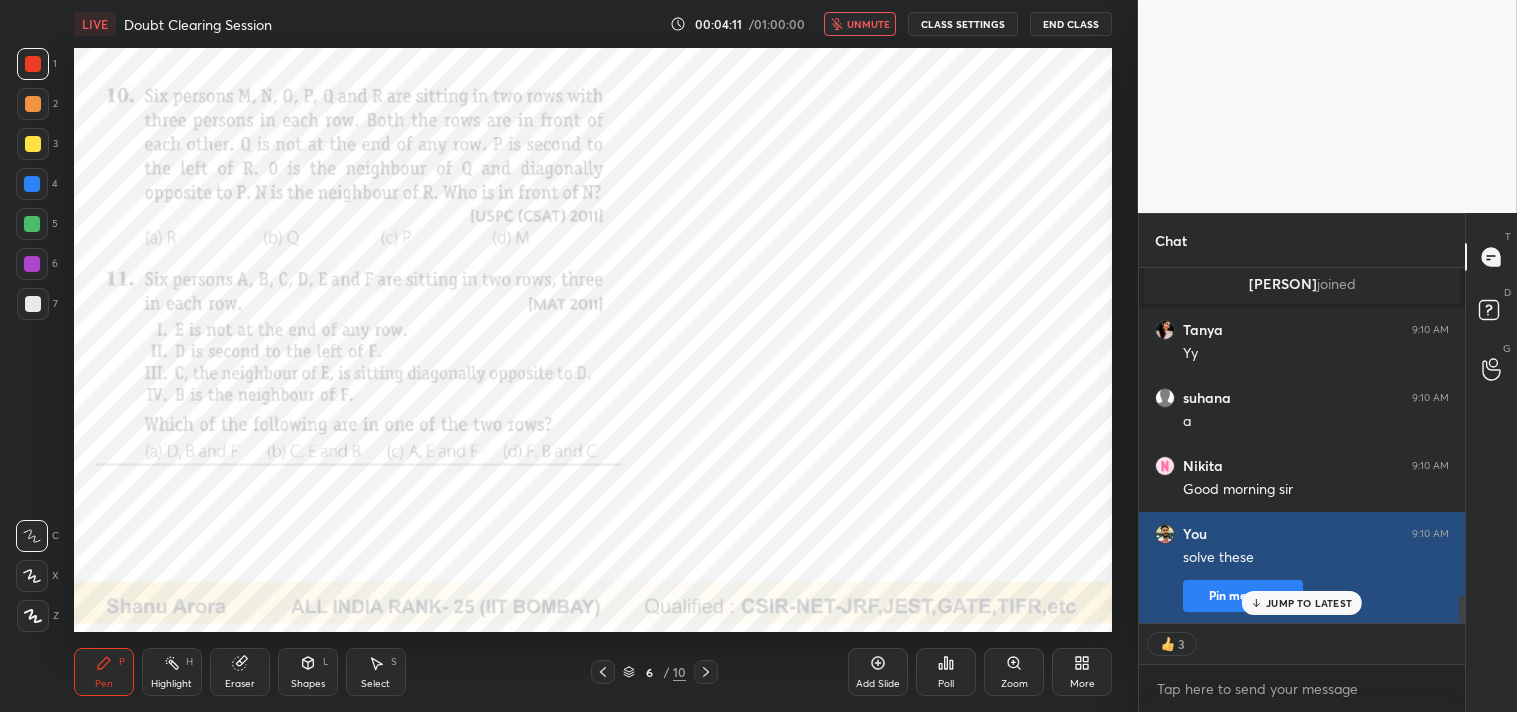 click on "Pin message" at bounding box center [1243, 596] 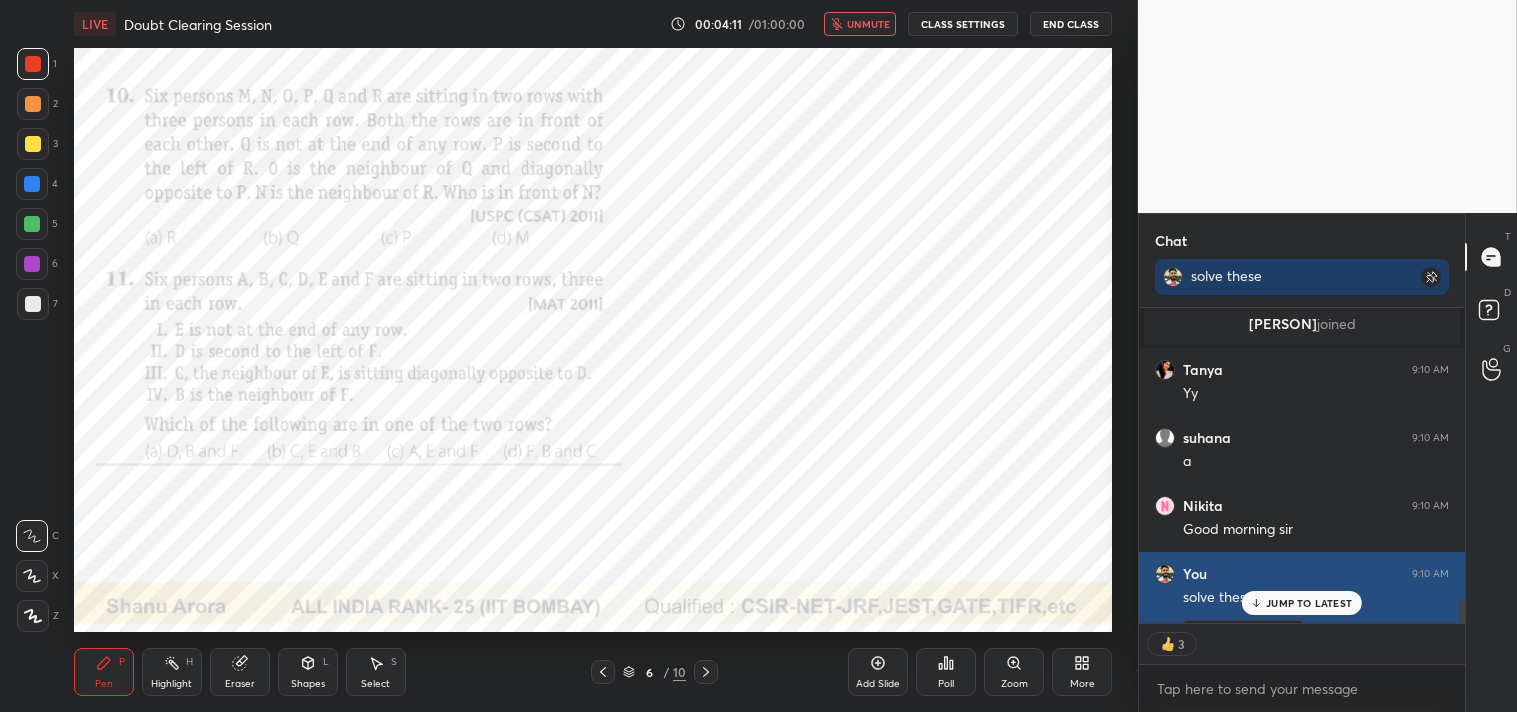 scroll, scrollTop: 310, scrollLeft: 320, axis: both 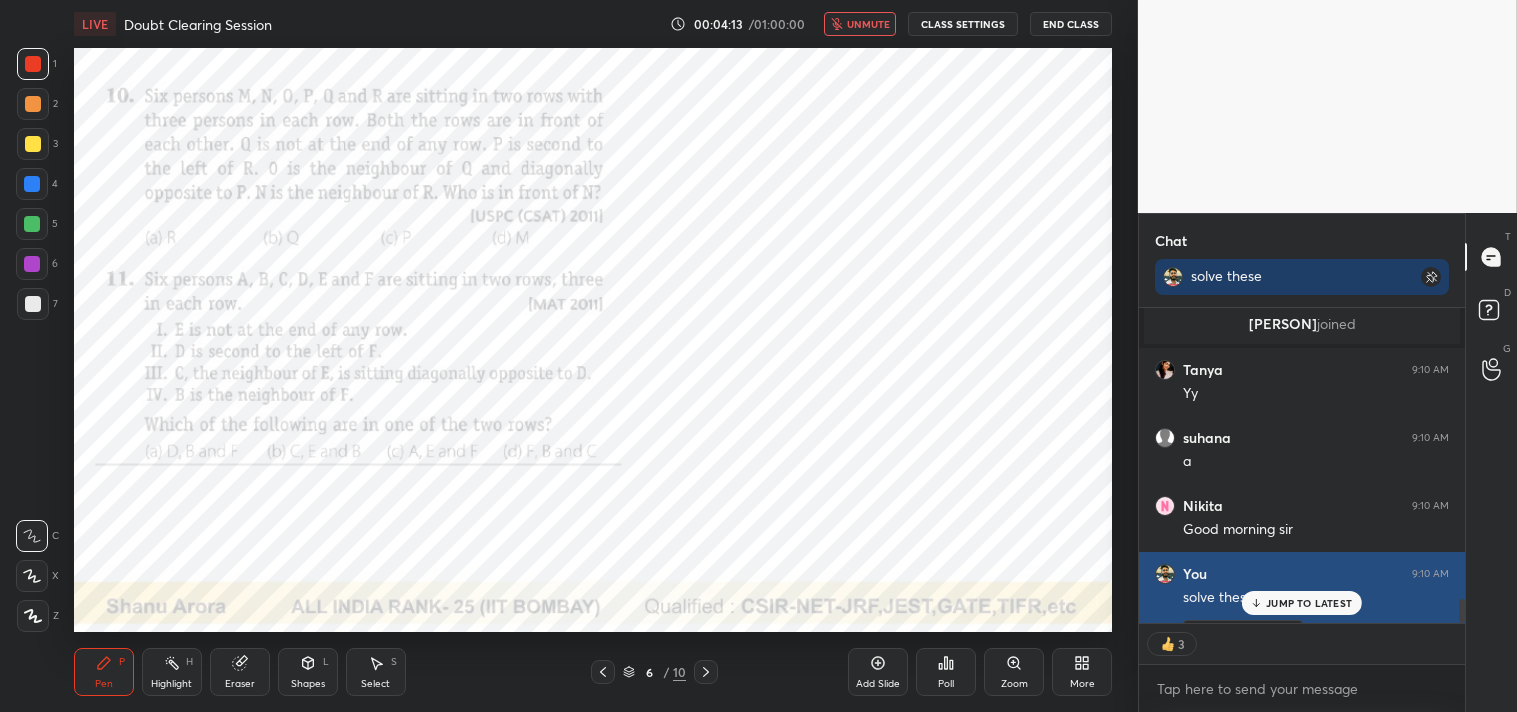 type on "x" 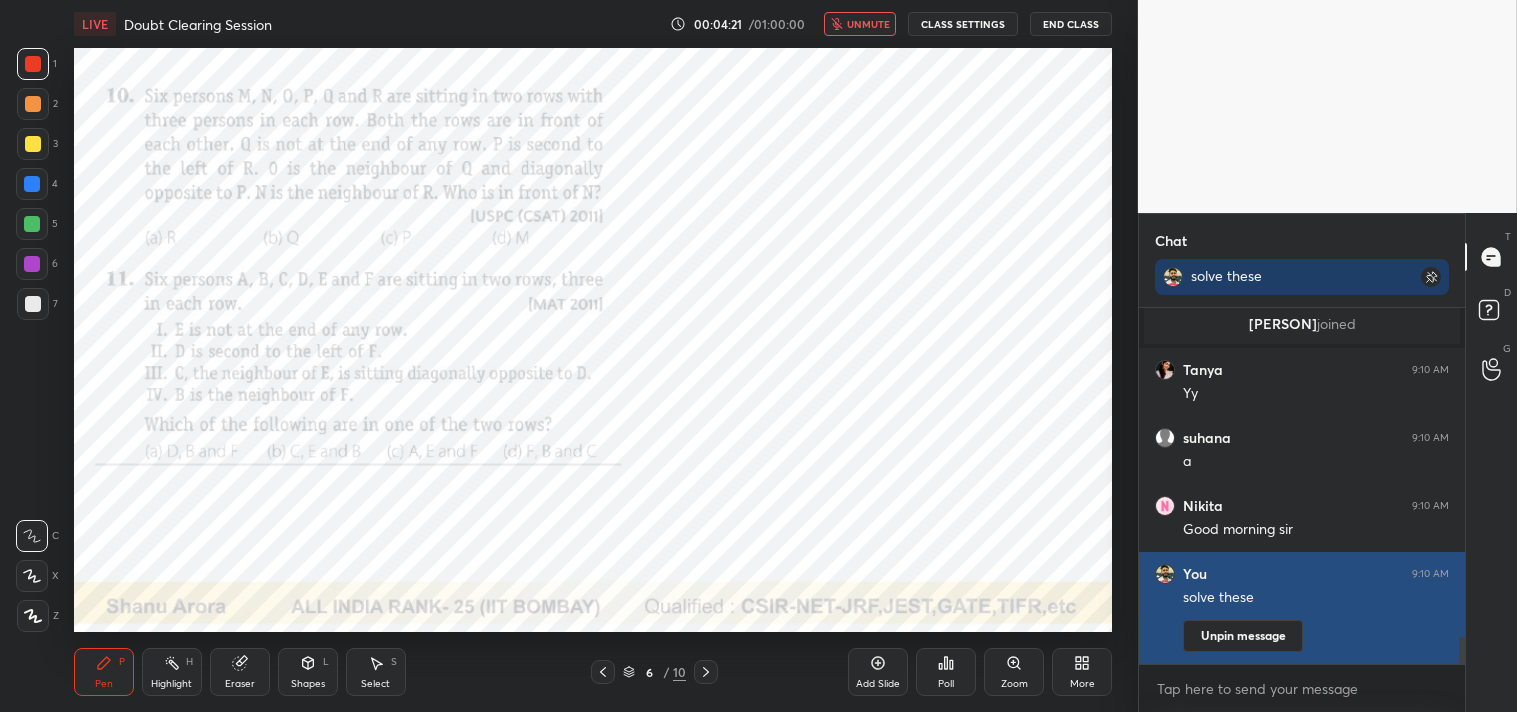 type 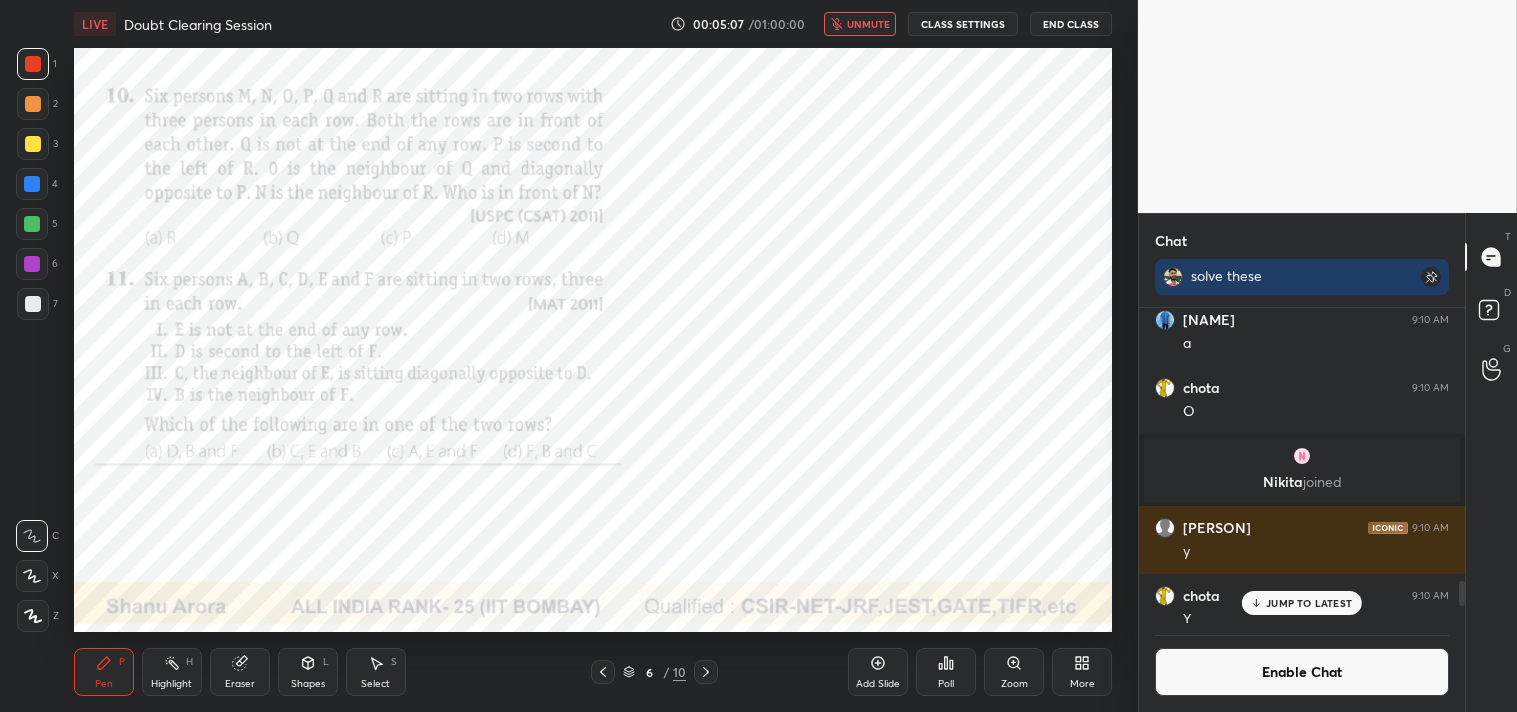click on "Enable Chat" at bounding box center (1302, 672) 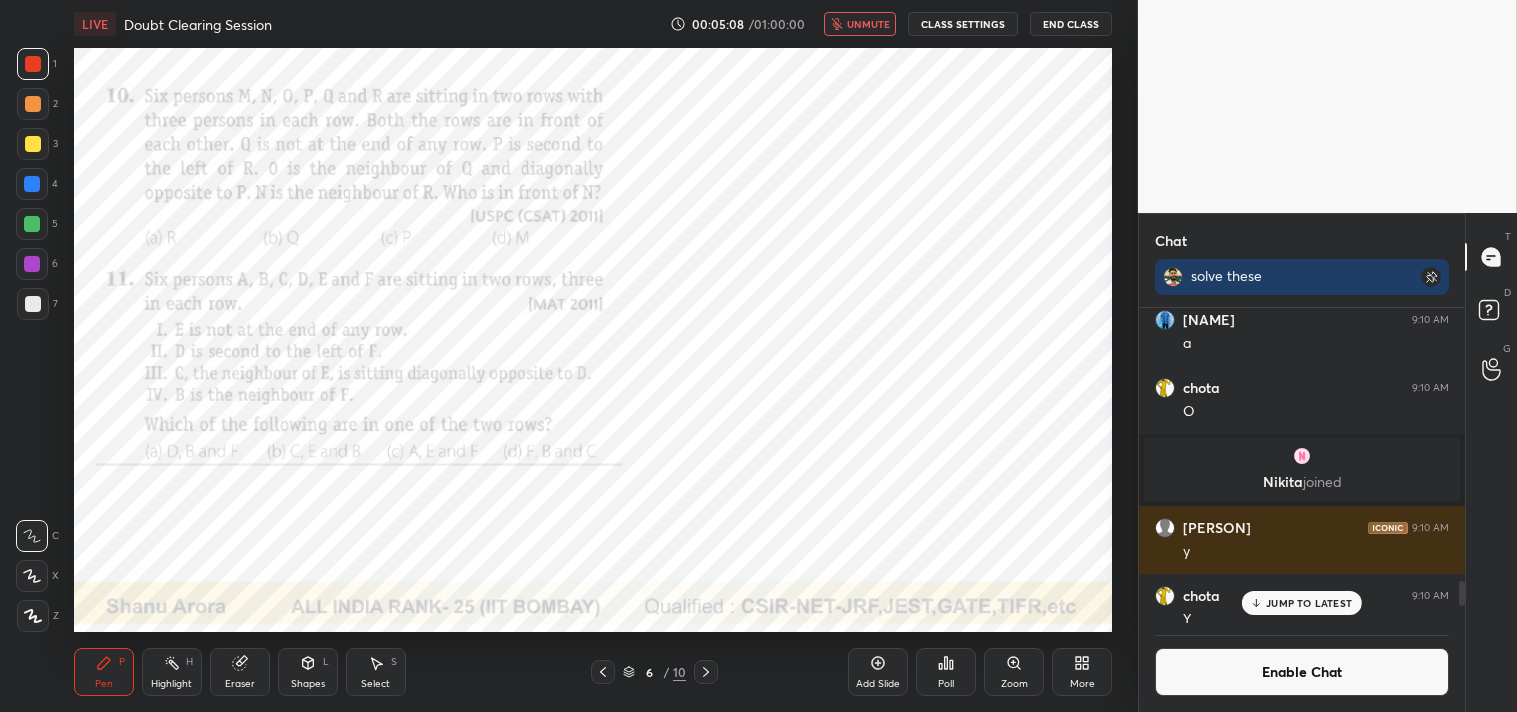 scroll, scrollTop: 6, scrollLeft: 5, axis: both 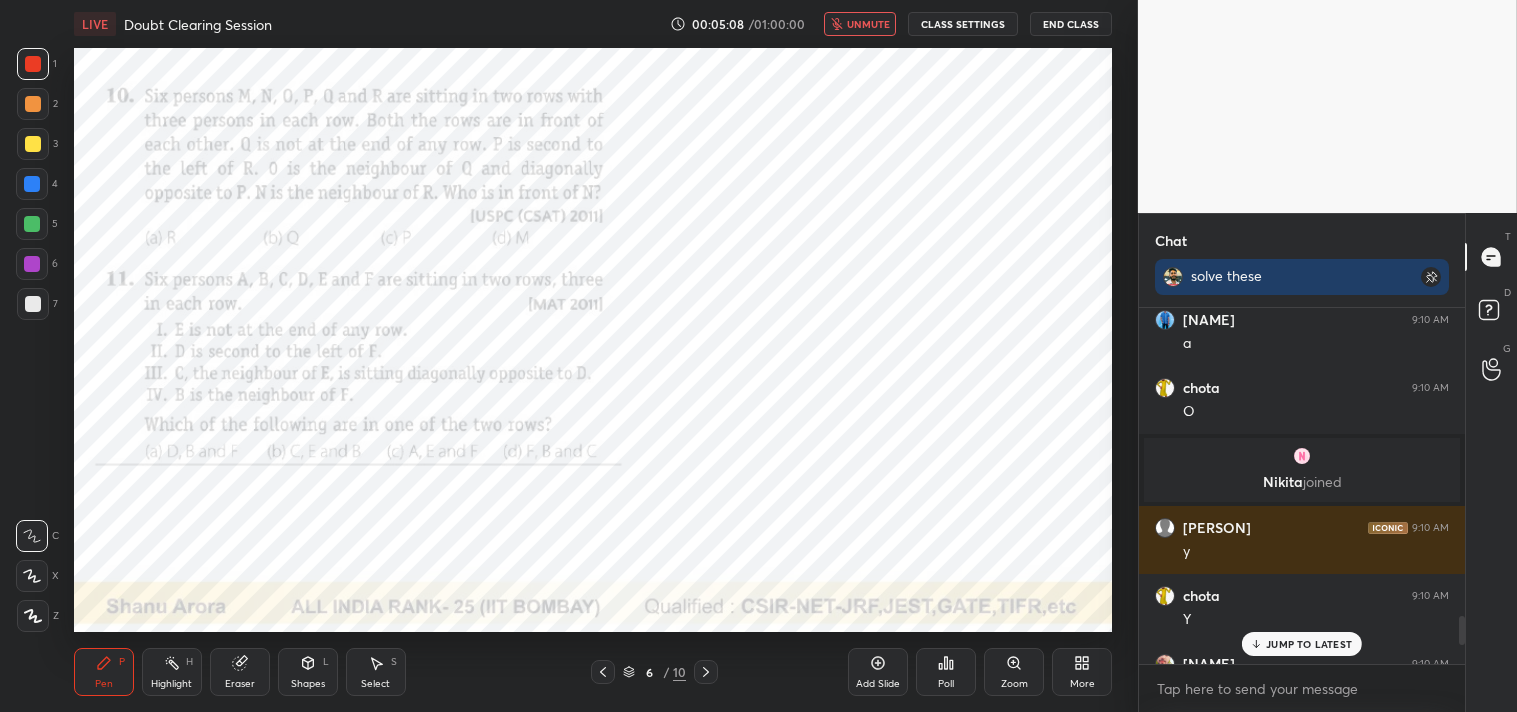 click on "JUMP TO LATEST" at bounding box center (1309, 644) 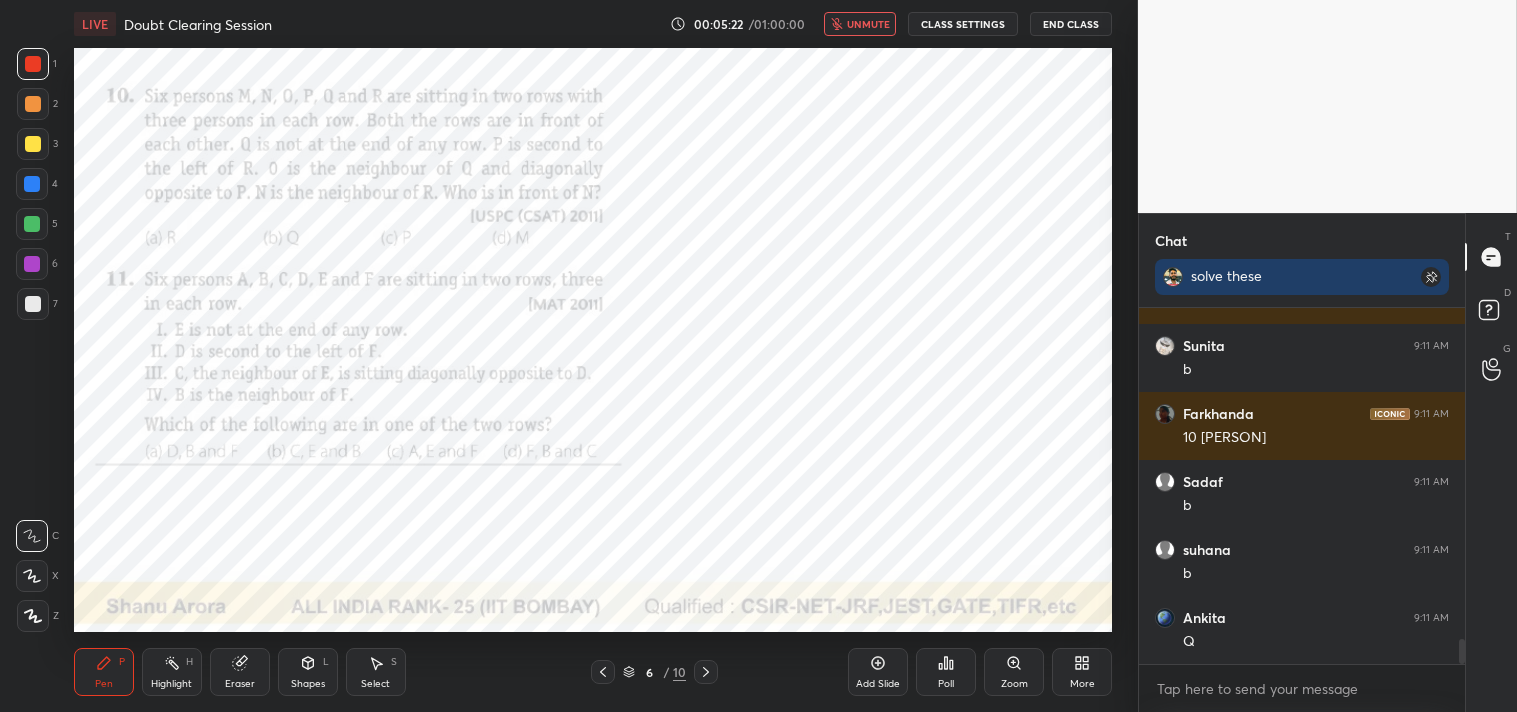 scroll, scrollTop: 4782, scrollLeft: 0, axis: vertical 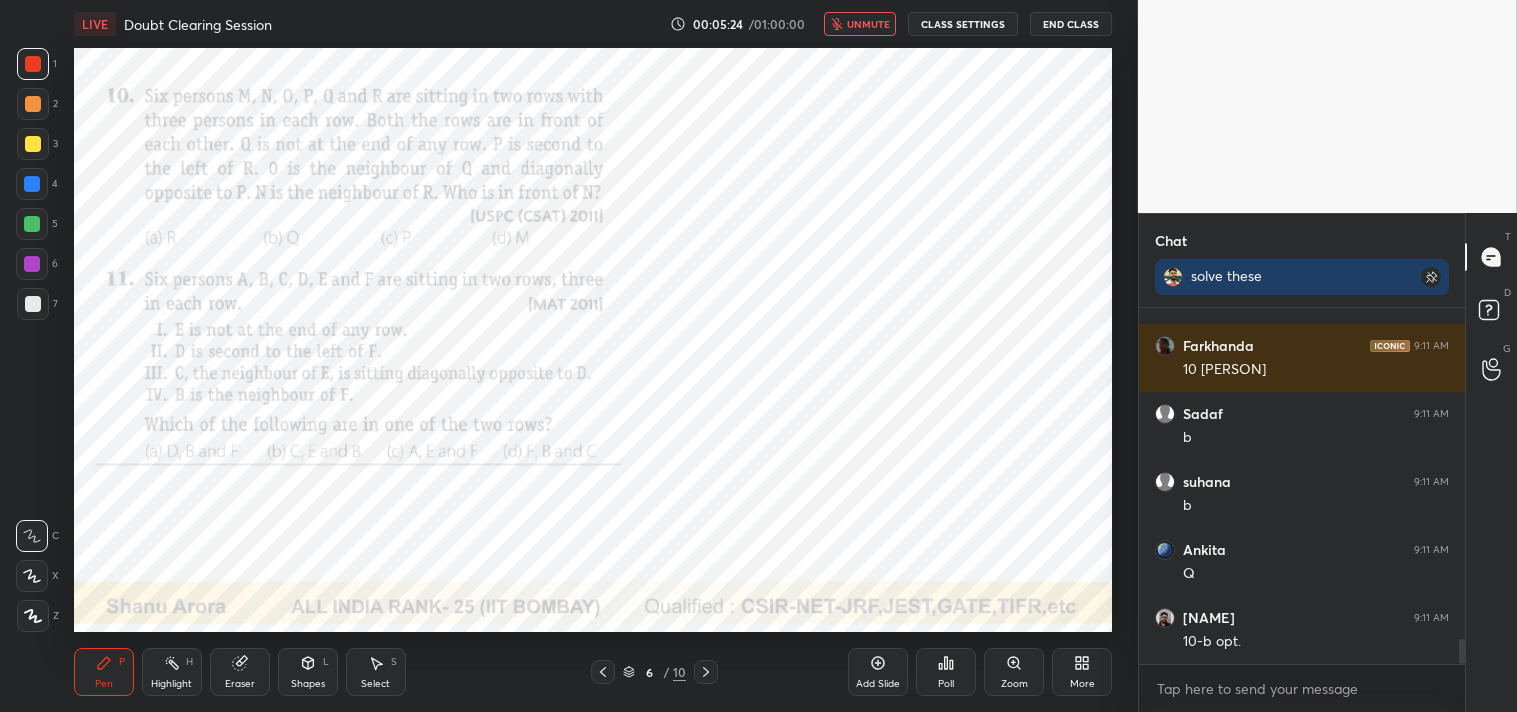 click on "unmute" at bounding box center [868, 24] 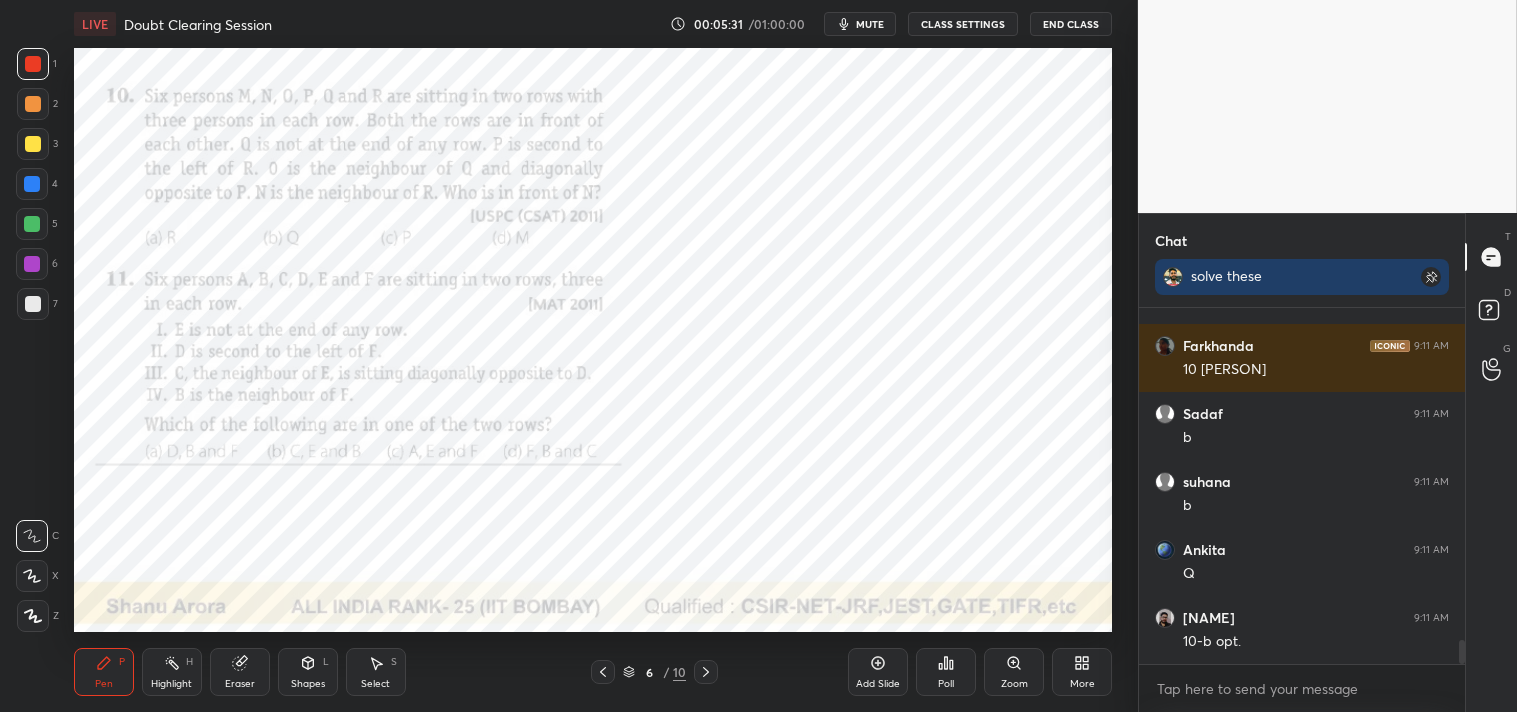 scroll, scrollTop: 4850, scrollLeft: 0, axis: vertical 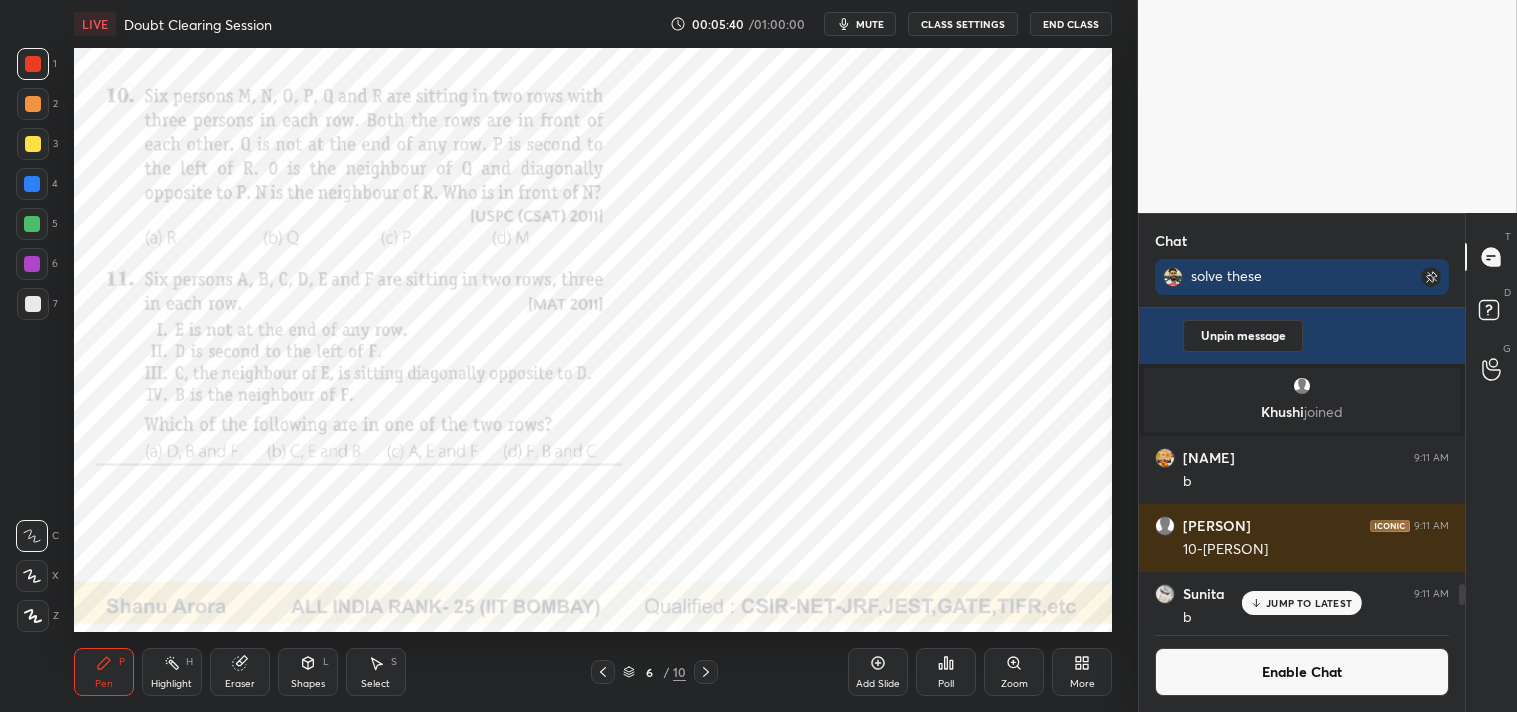 click on "mute" at bounding box center (870, 24) 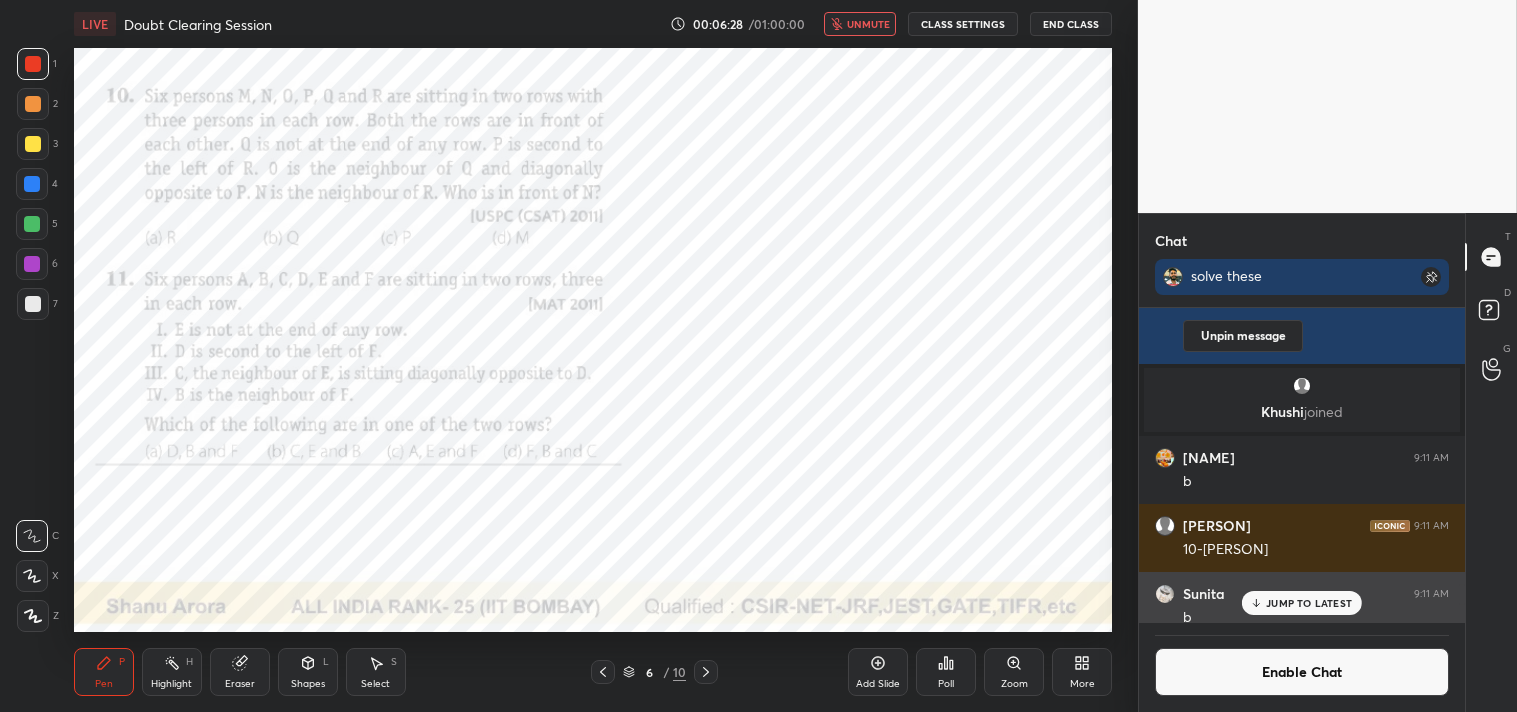 click on "[NAME] 9:11 AM" at bounding box center [1302, 594] 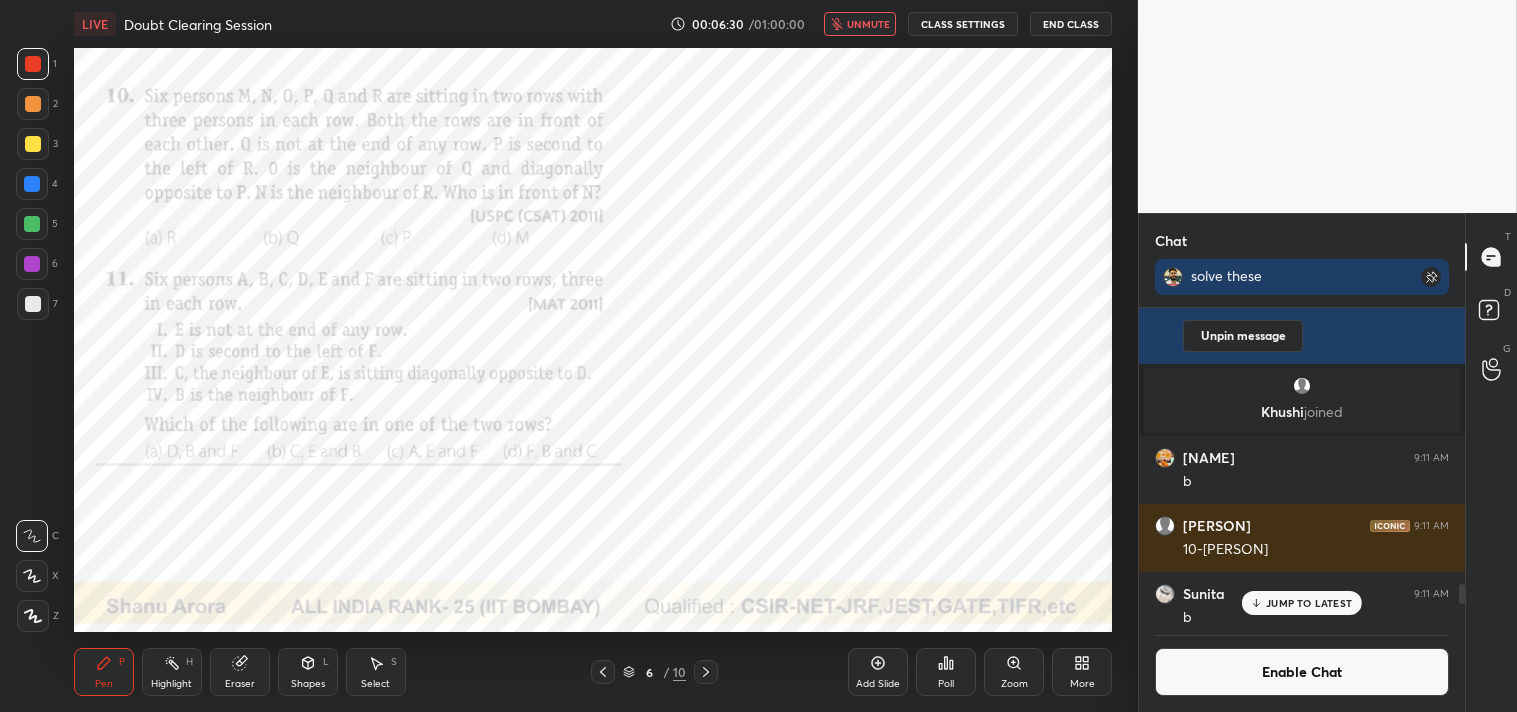 click on "JUMP TO LATEST" at bounding box center [1309, 603] 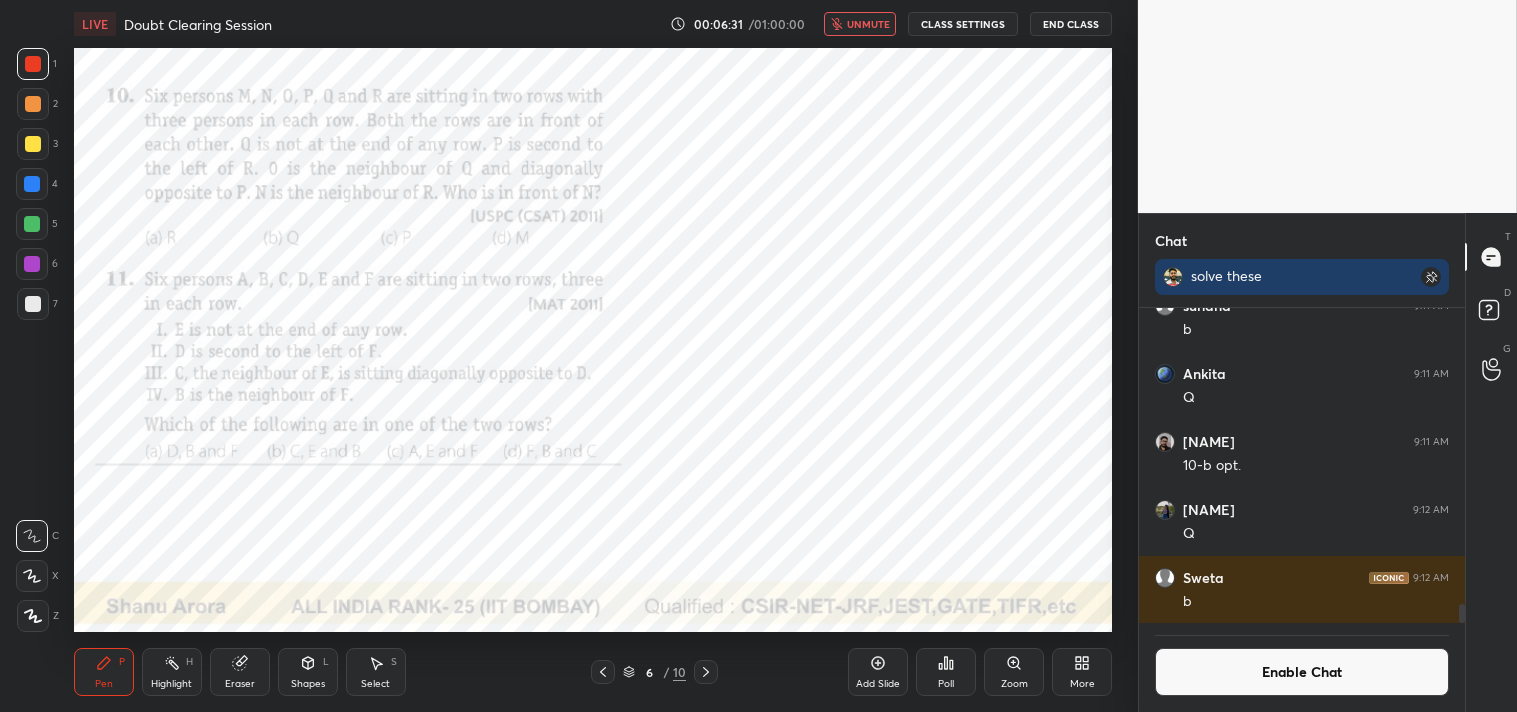 click on "Enable Chat" at bounding box center (1302, 672) 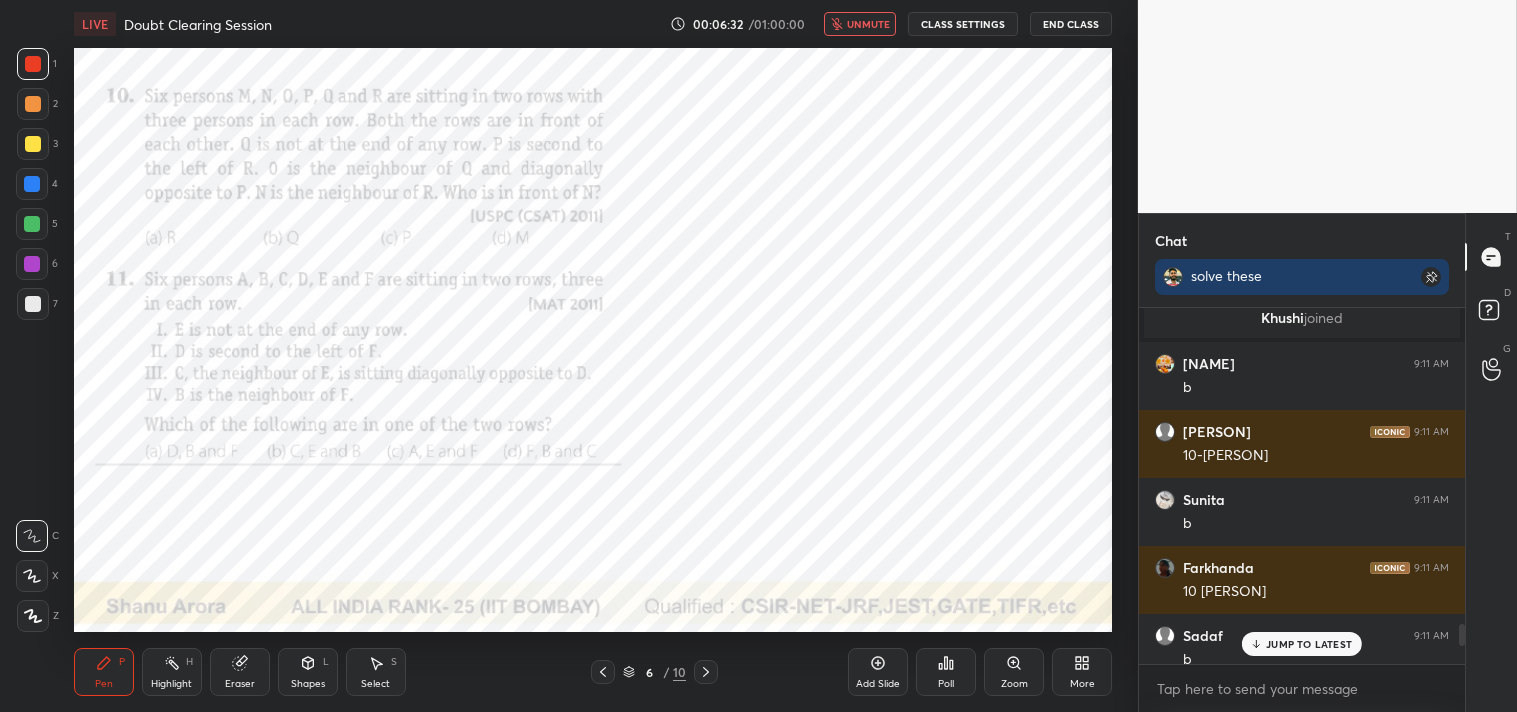 click on "unmute" at bounding box center [868, 24] 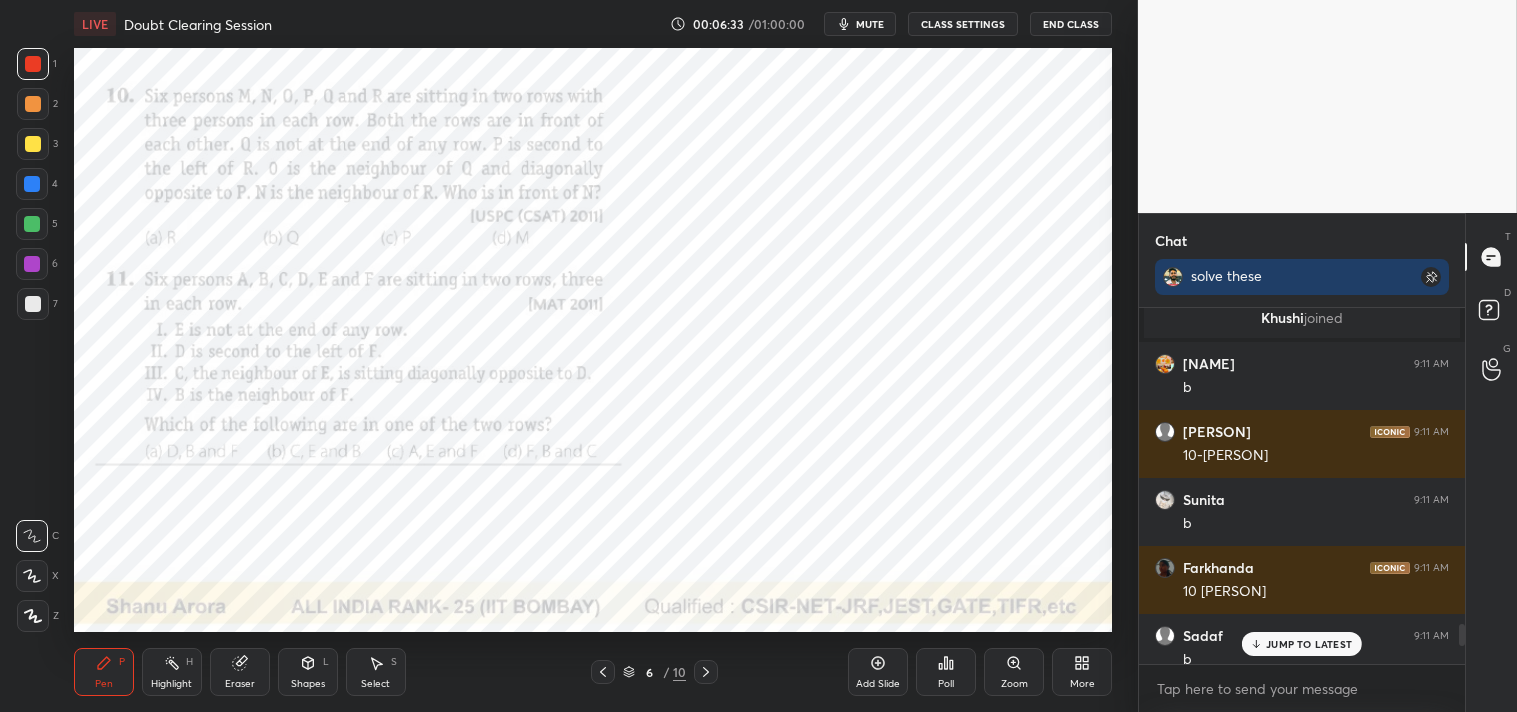 click on "JUMP TO LATEST" at bounding box center (1309, 644) 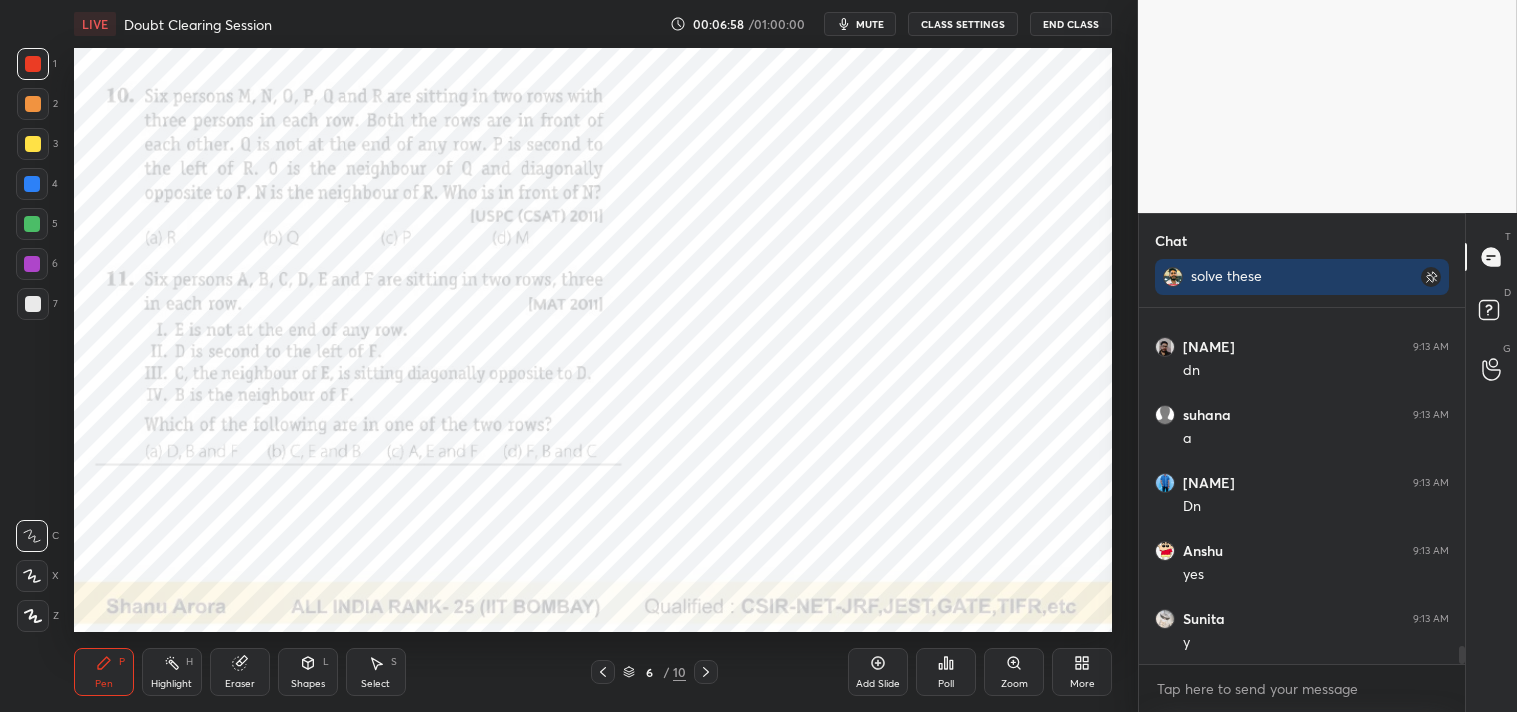 scroll, scrollTop: 6595, scrollLeft: 0, axis: vertical 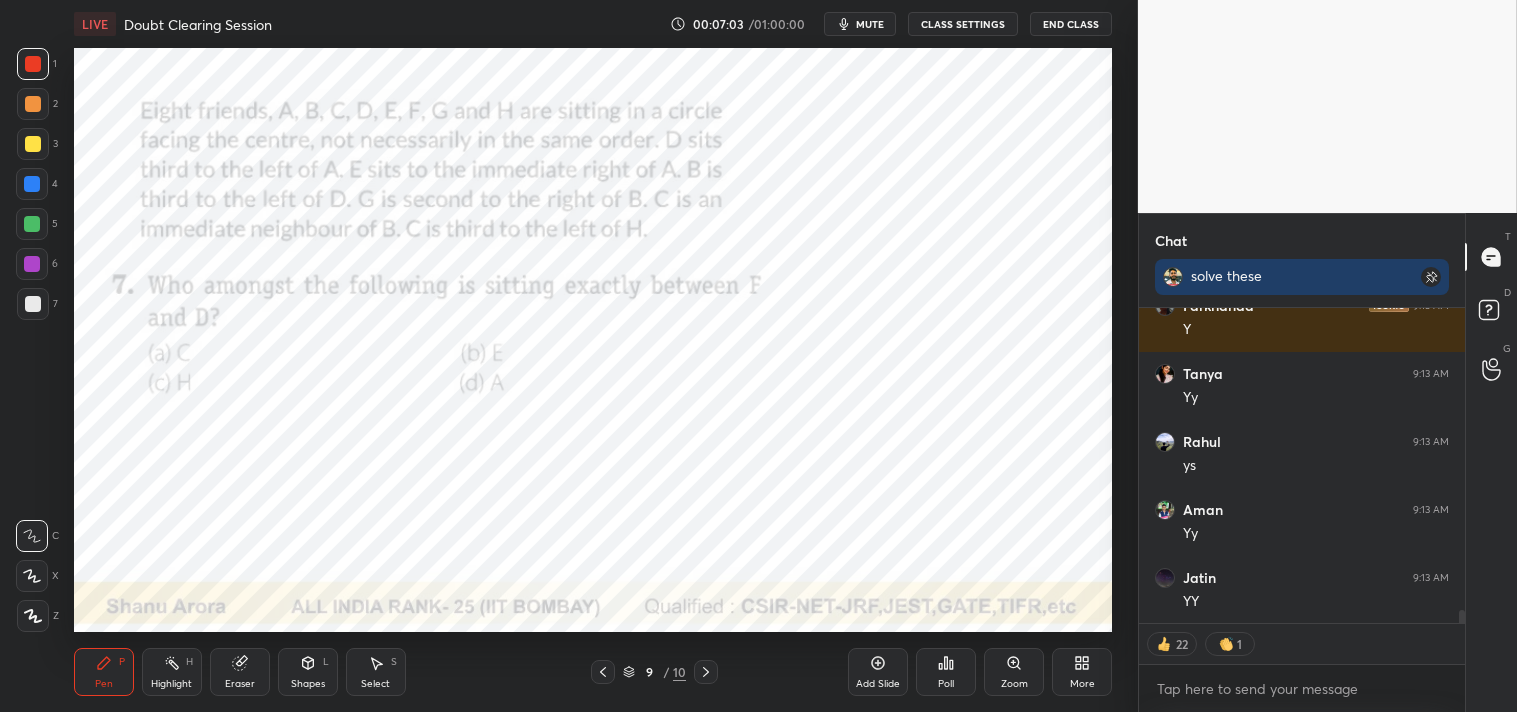 type on "x" 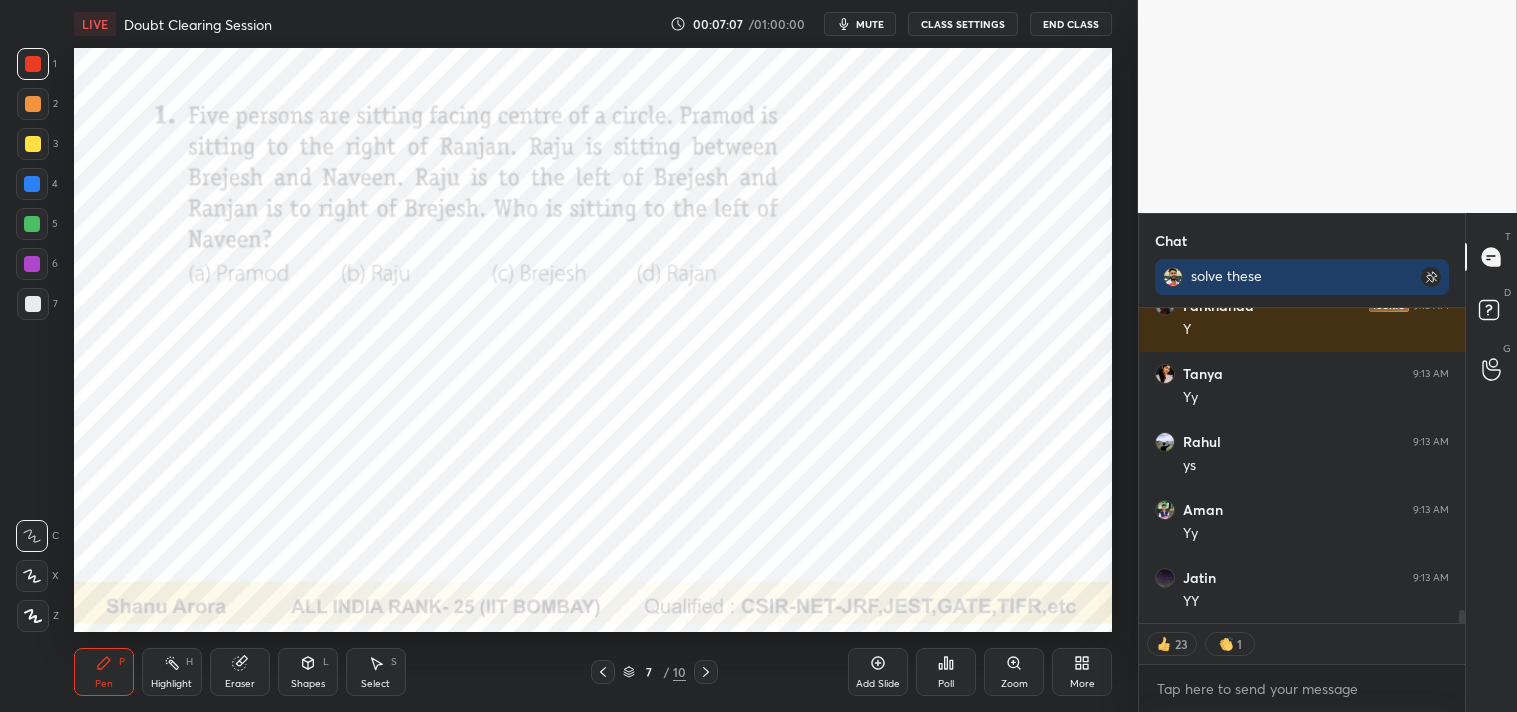 click on "mute" at bounding box center [870, 24] 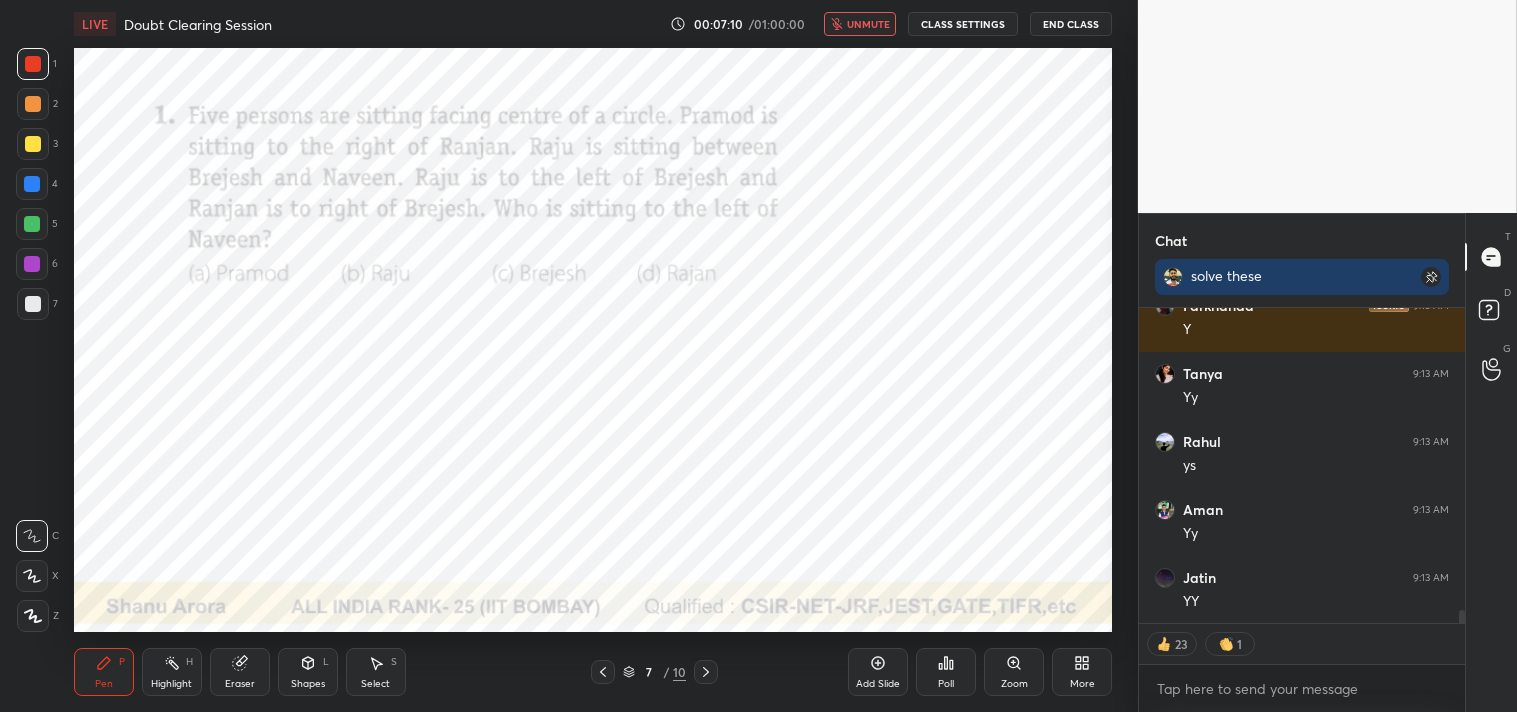 type 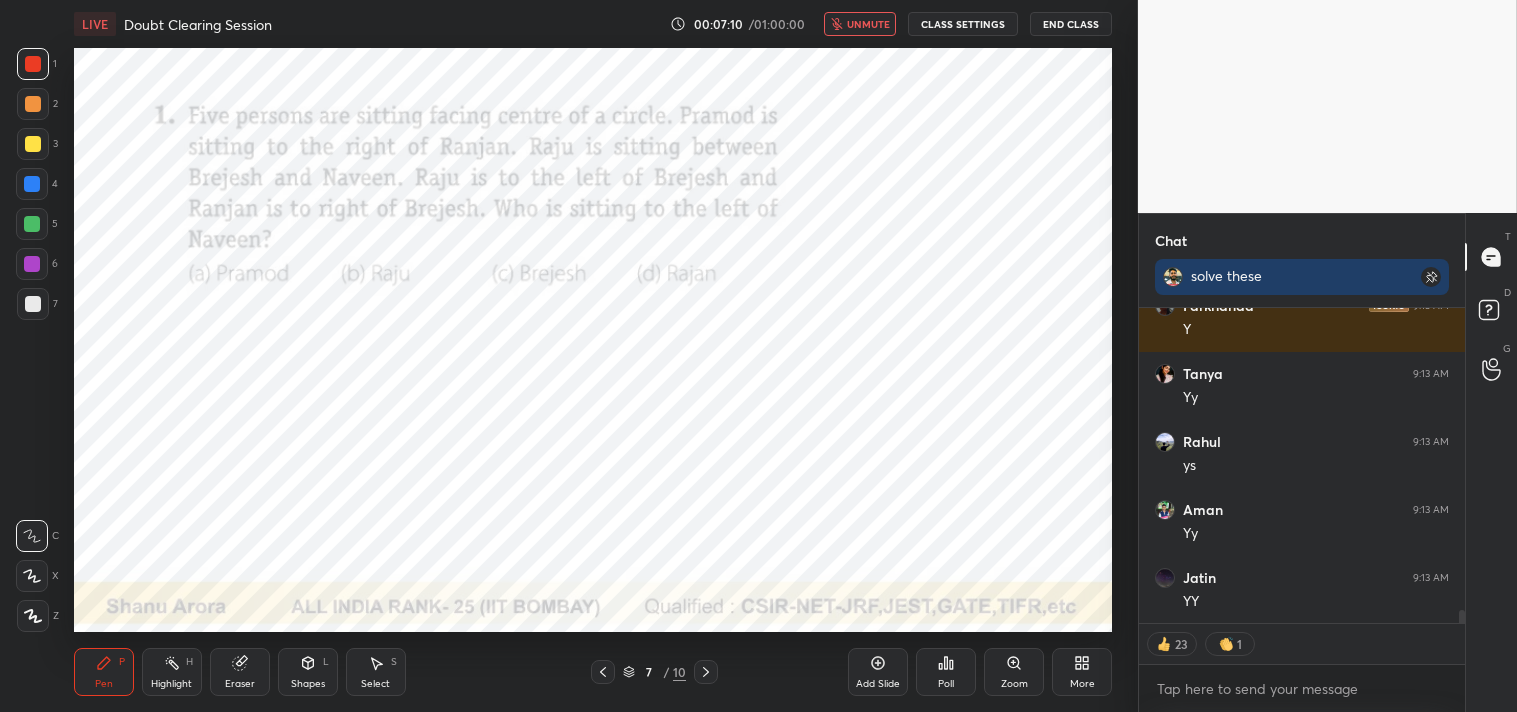 scroll, scrollTop: 6320, scrollLeft: 0, axis: vertical 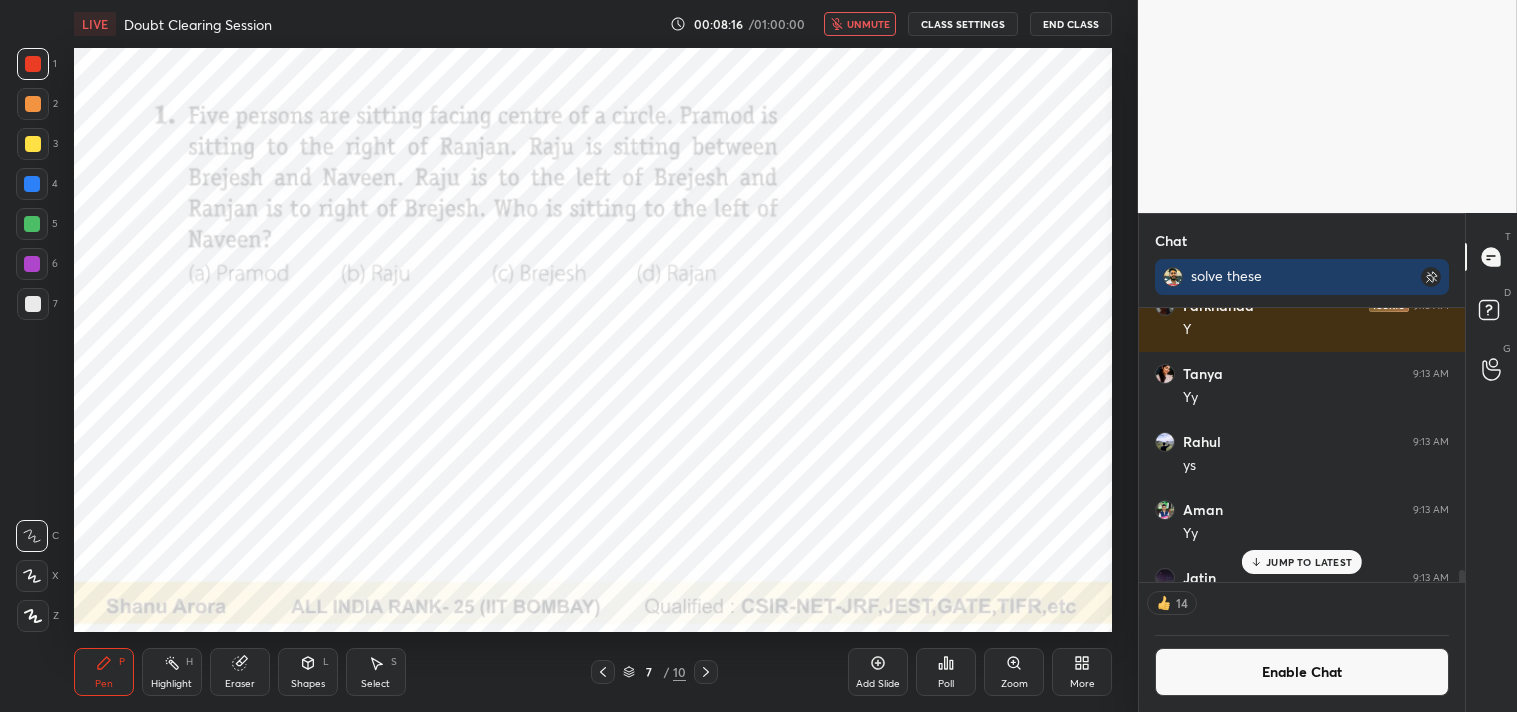 click on "Enable Chat" at bounding box center [1302, 672] 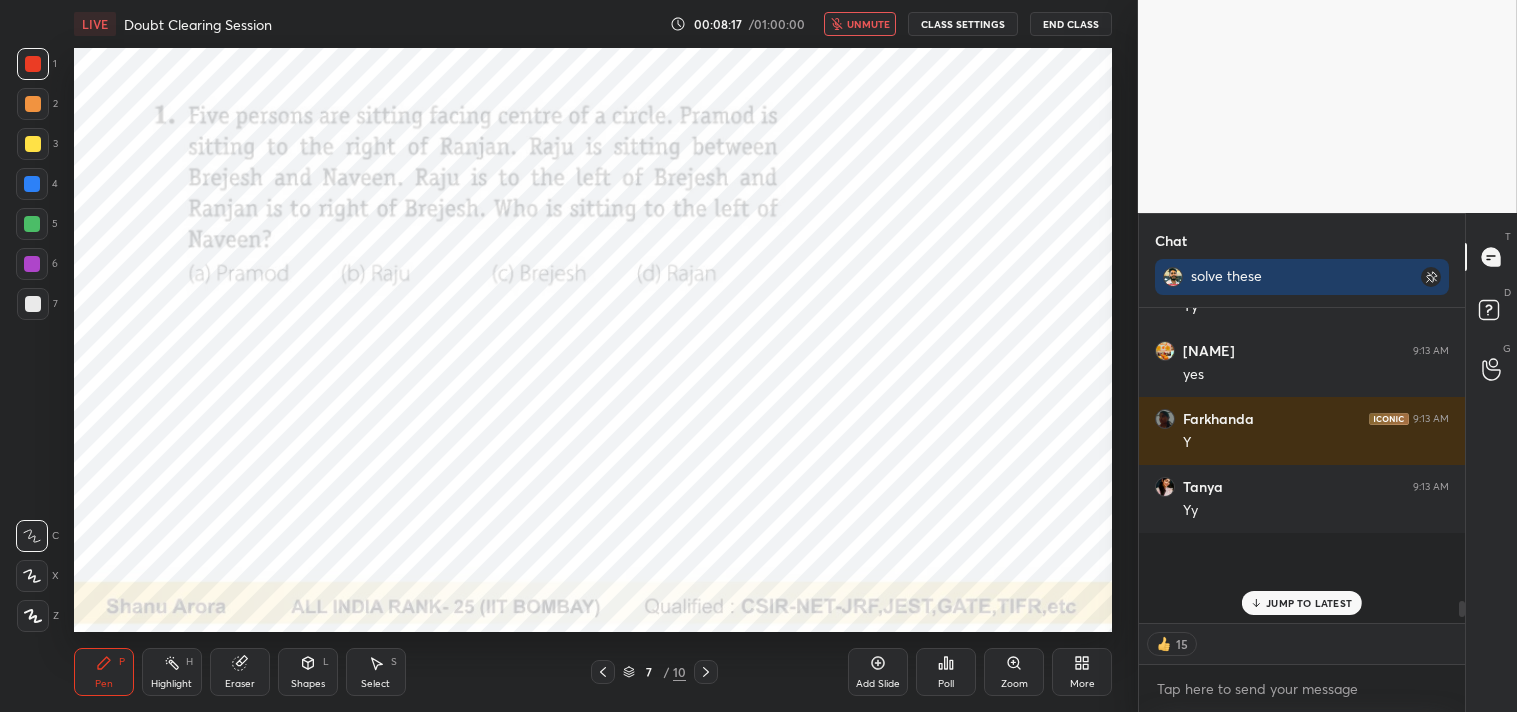 scroll, scrollTop: 6, scrollLeft: 5, axis: both 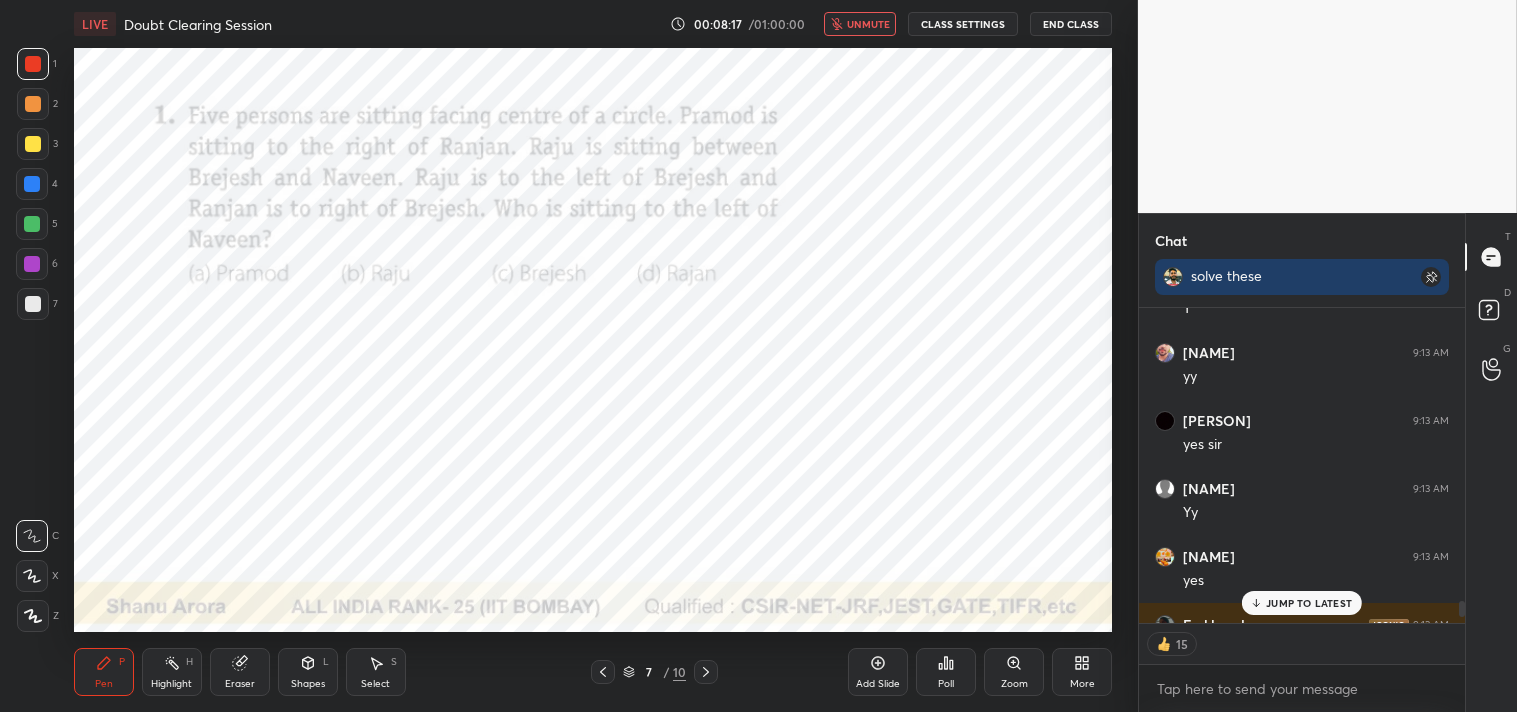 click on "JUMP TO LATEST" at bounding box center (1302, 603) 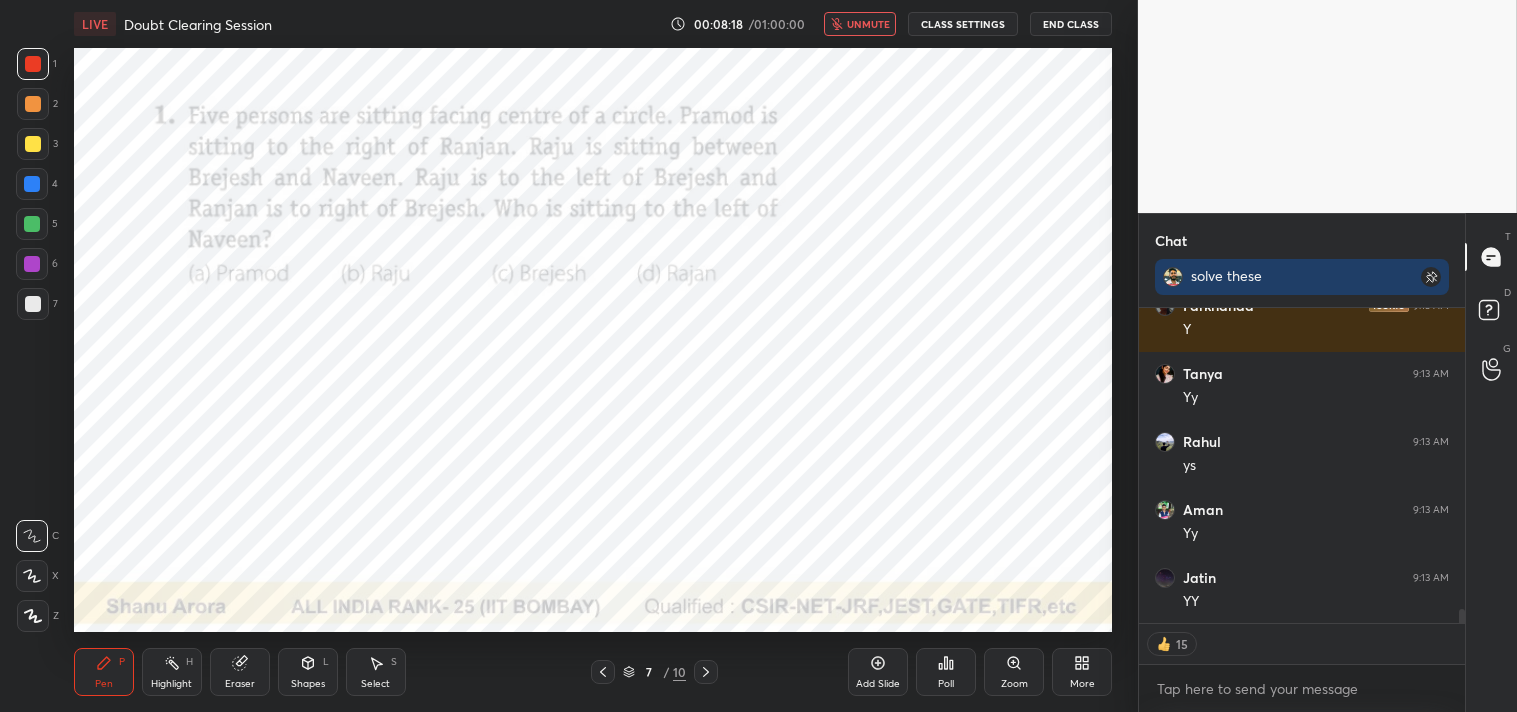 scroll, scrollTop: 6712, scrollLeft: 0, axis: vertical 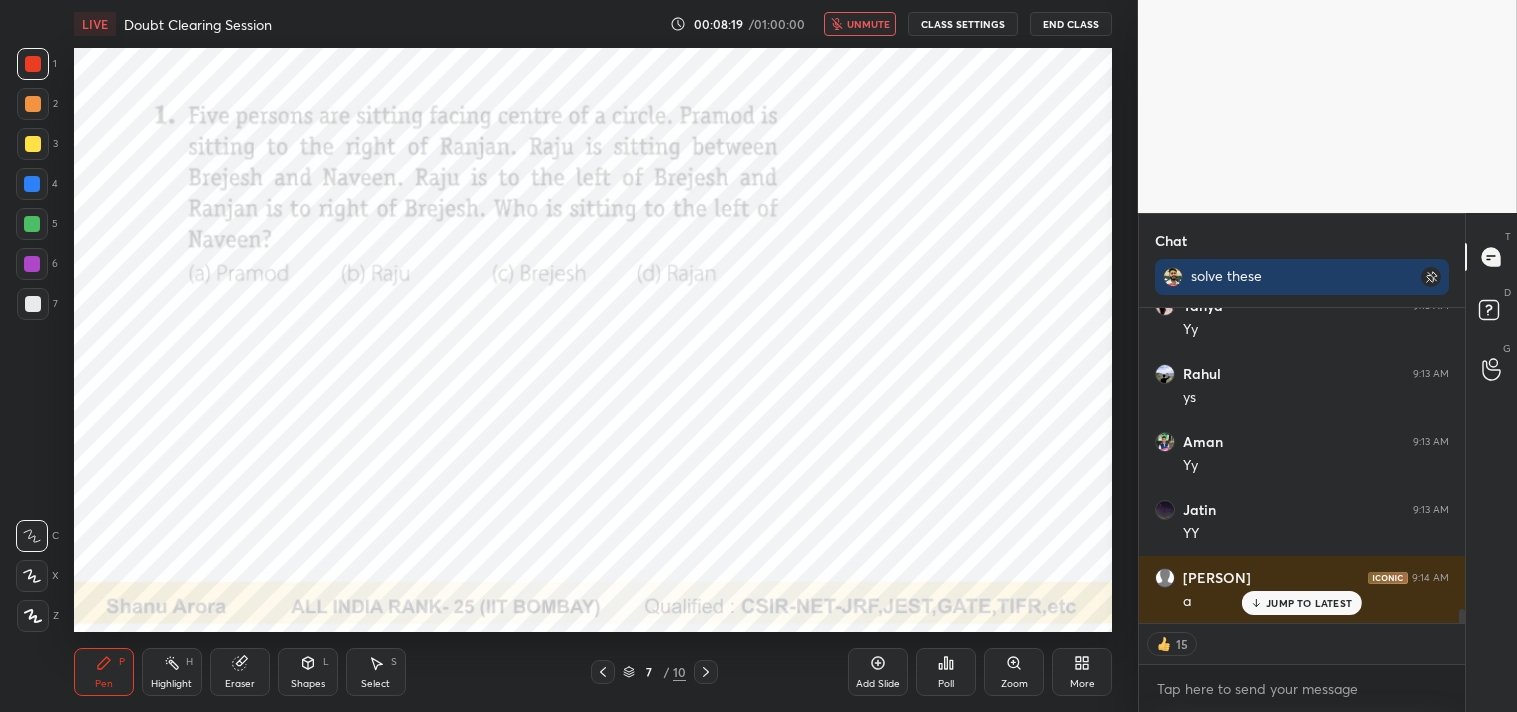click on "unmute" at bounding box center (868, 24) 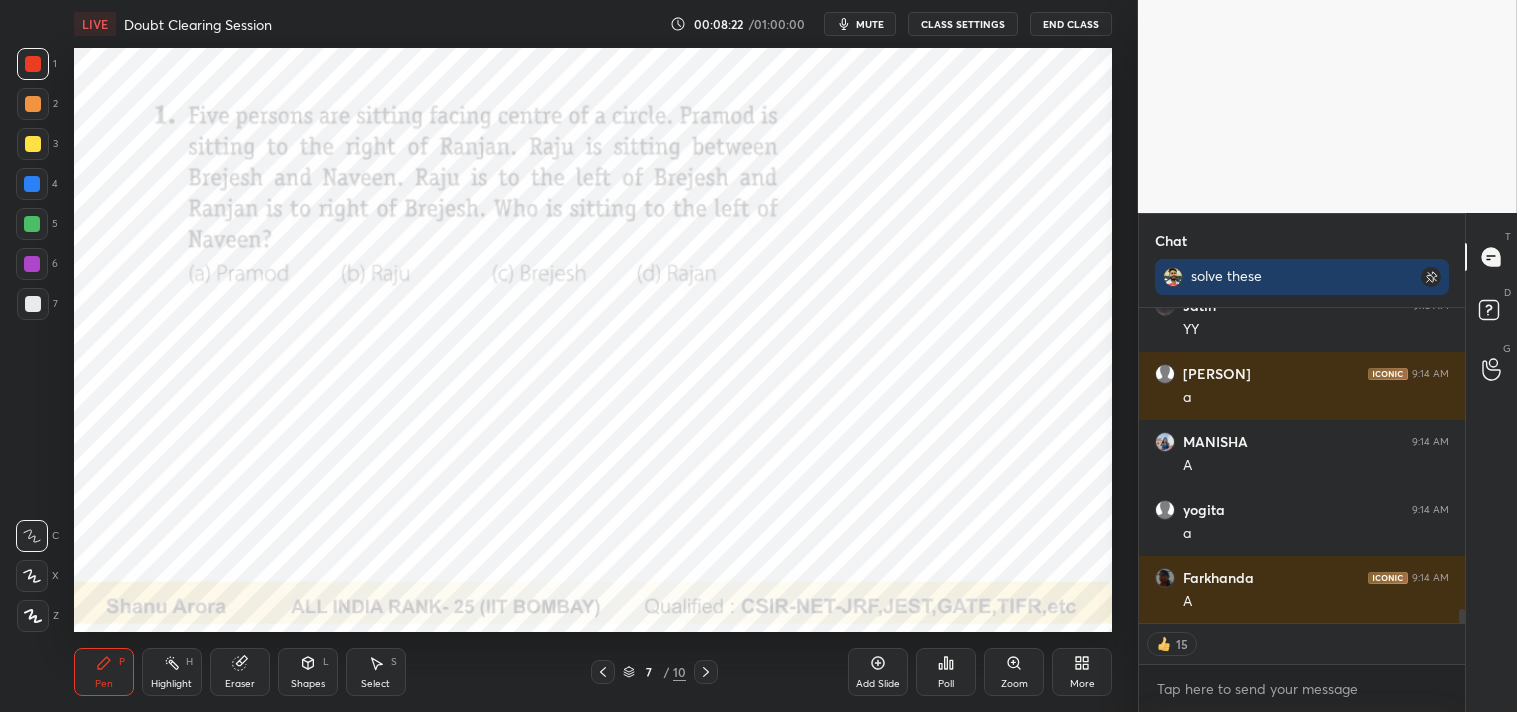 scroll, scrollTop: 6984, scrollLeft: 0, axis: vertical 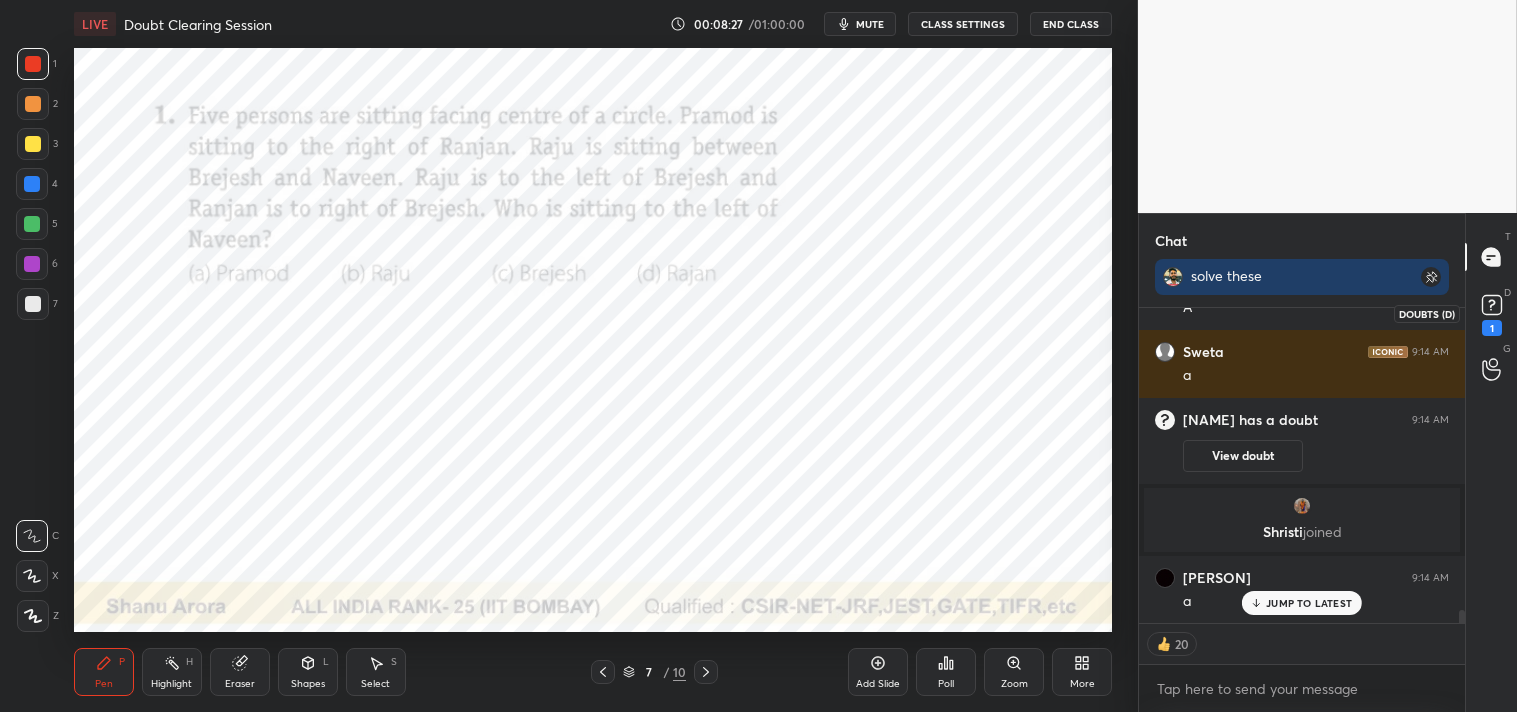 click 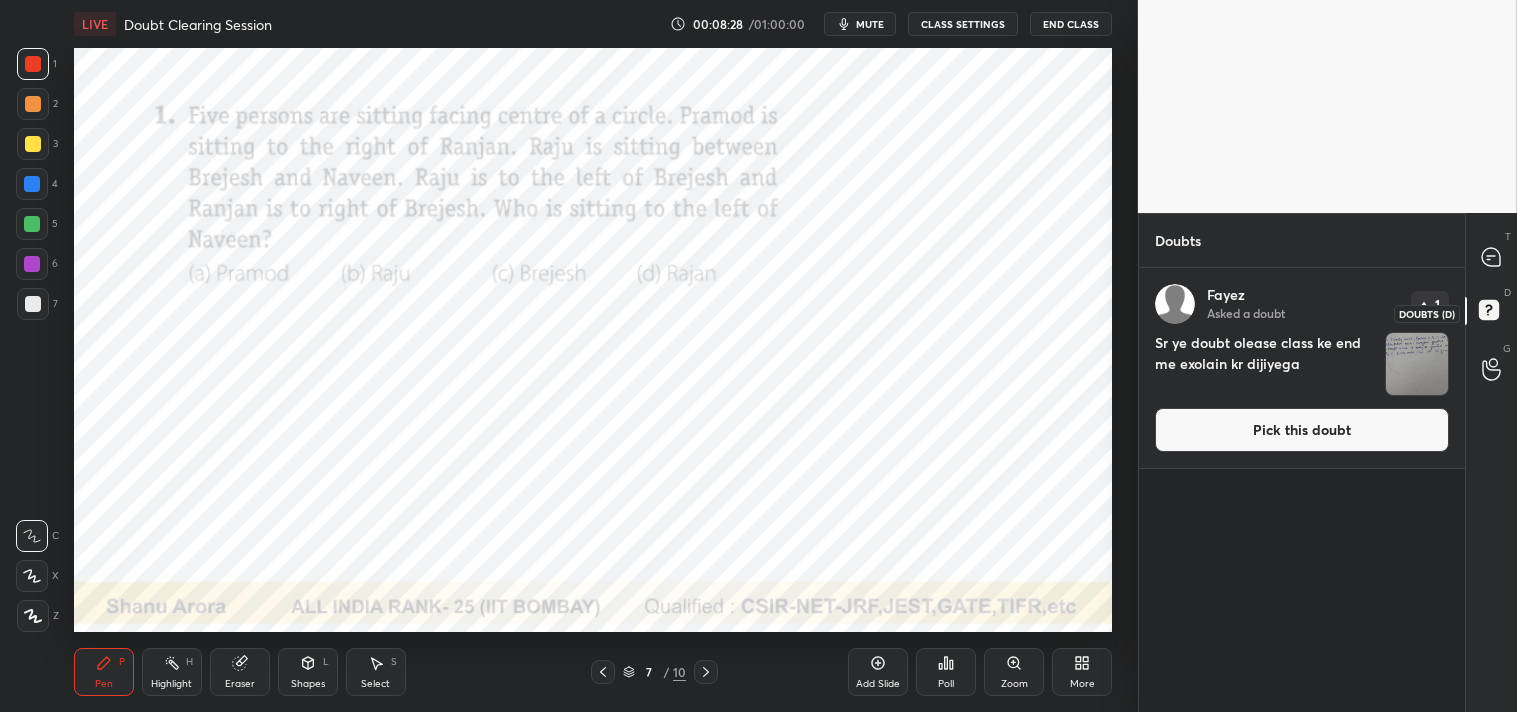 scroll, scrollTop: 7, scrollLeft: 5, axis: both 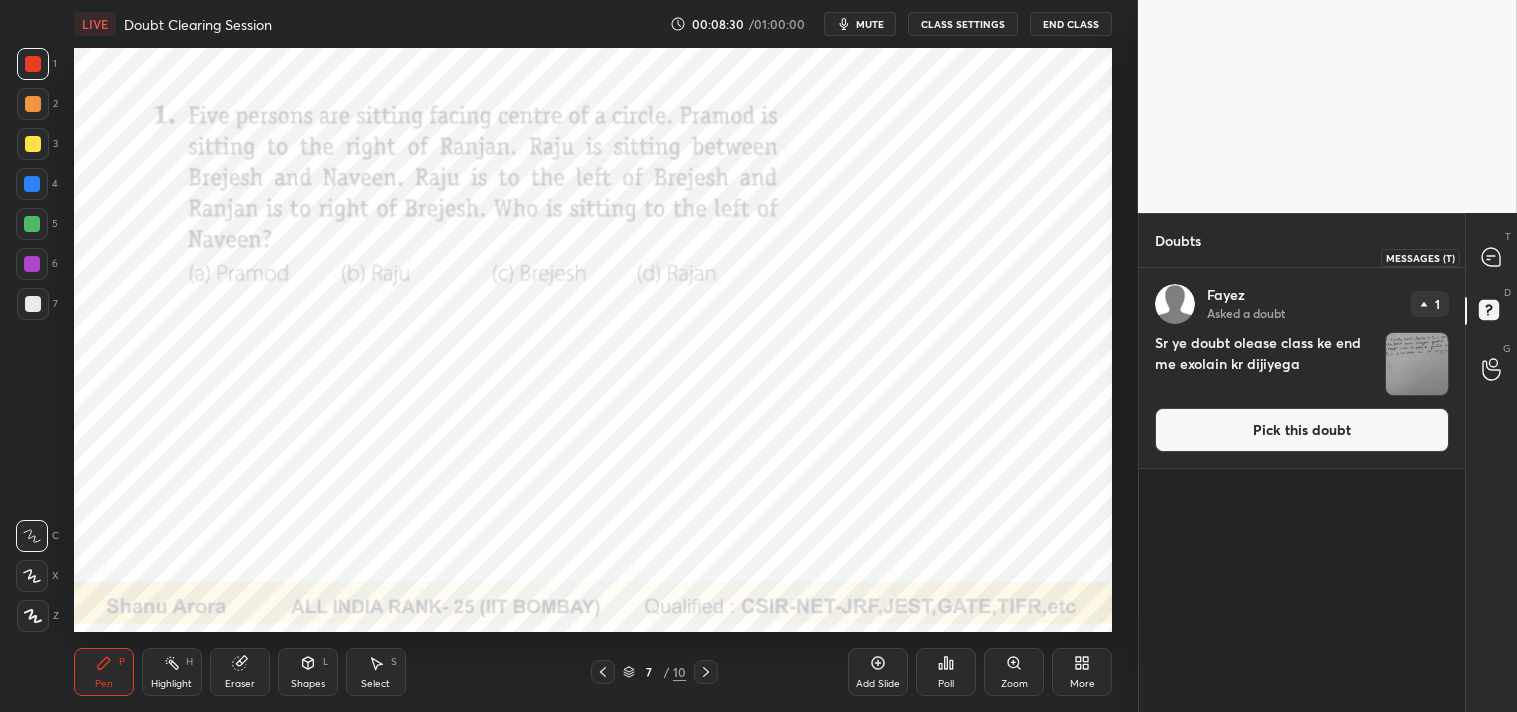 click 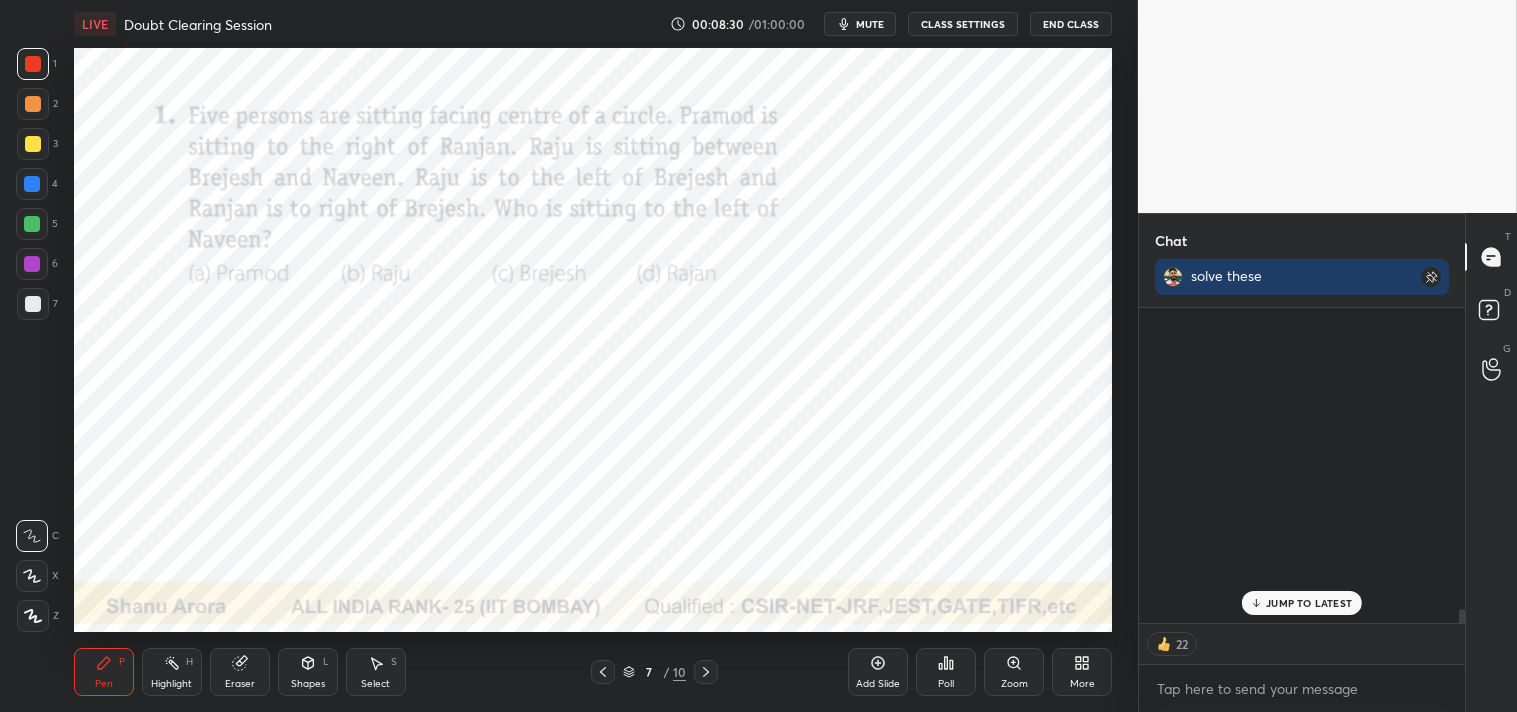 scroll, scrollTop: 7611, scrollLeft: 0, axis: vertical 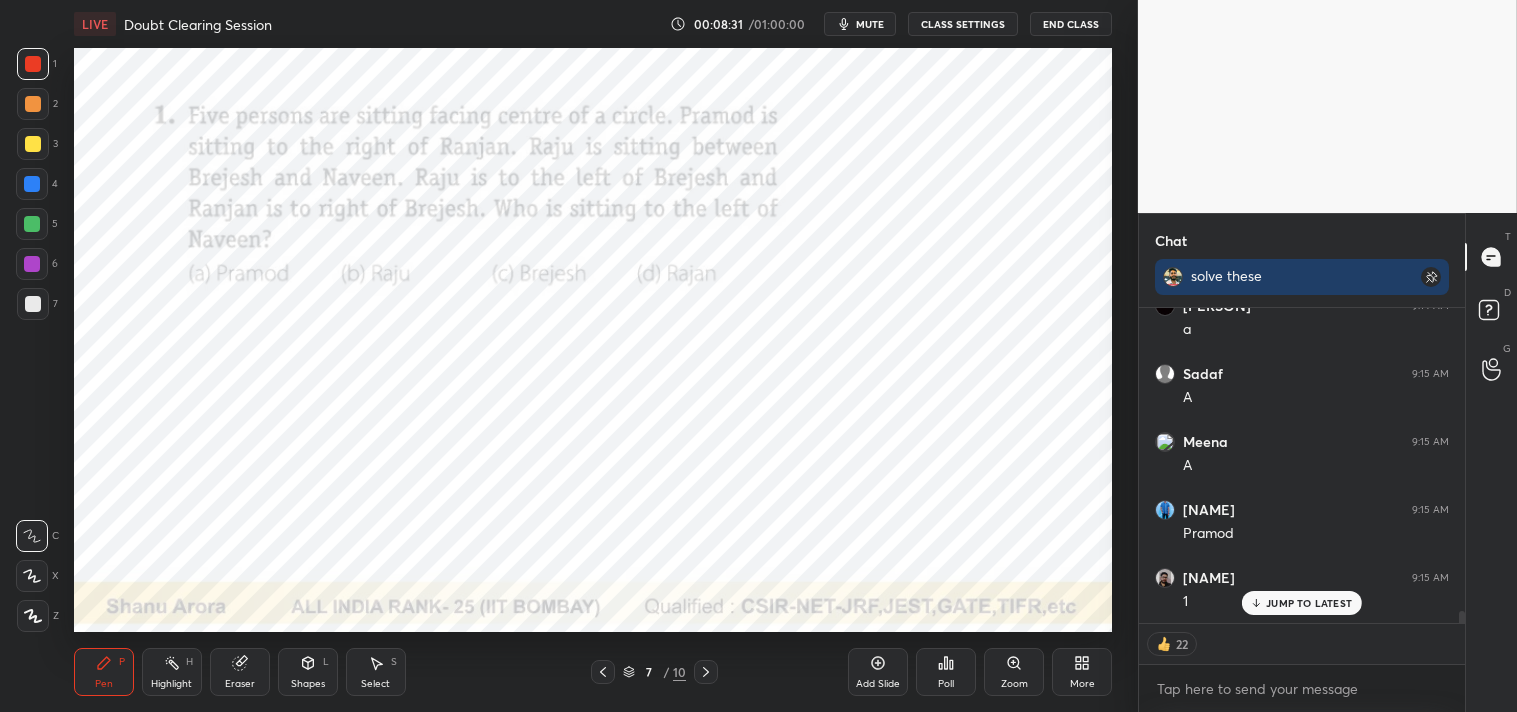 click on "JUMP TO LATEST" at bounding box center [1309, 603] 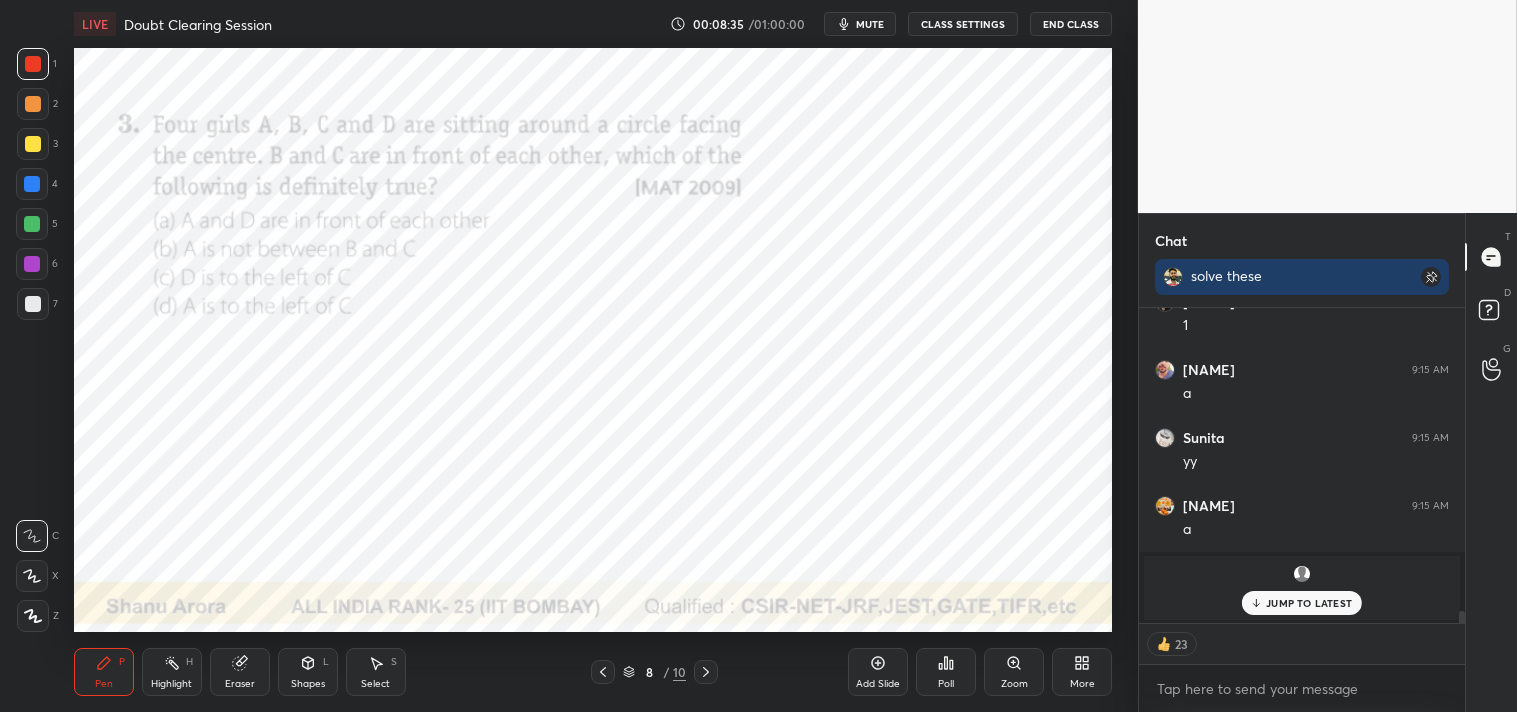 scroll, scrollTop: 8194, scrollLeft: 0, axis: vertical 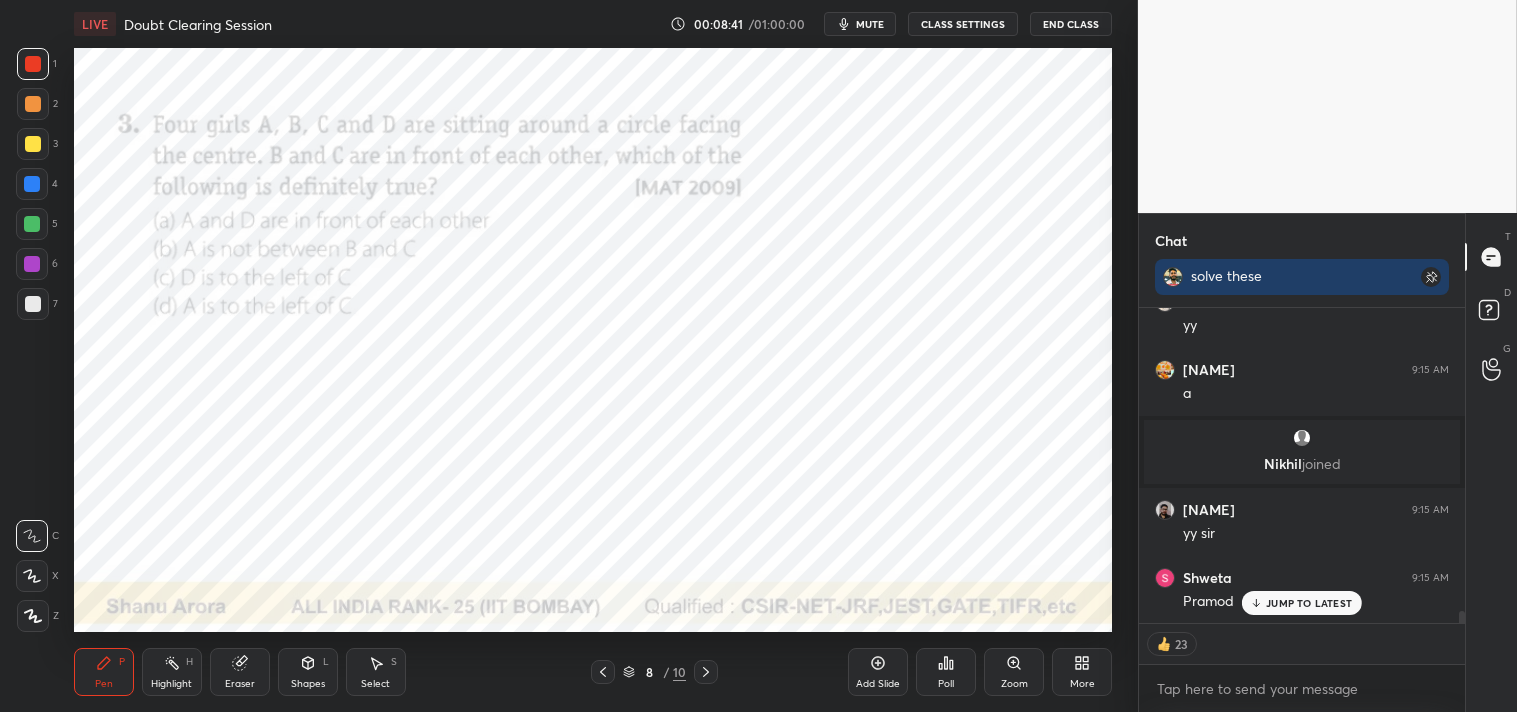 click on "mute" at bounding box center (870, 24) 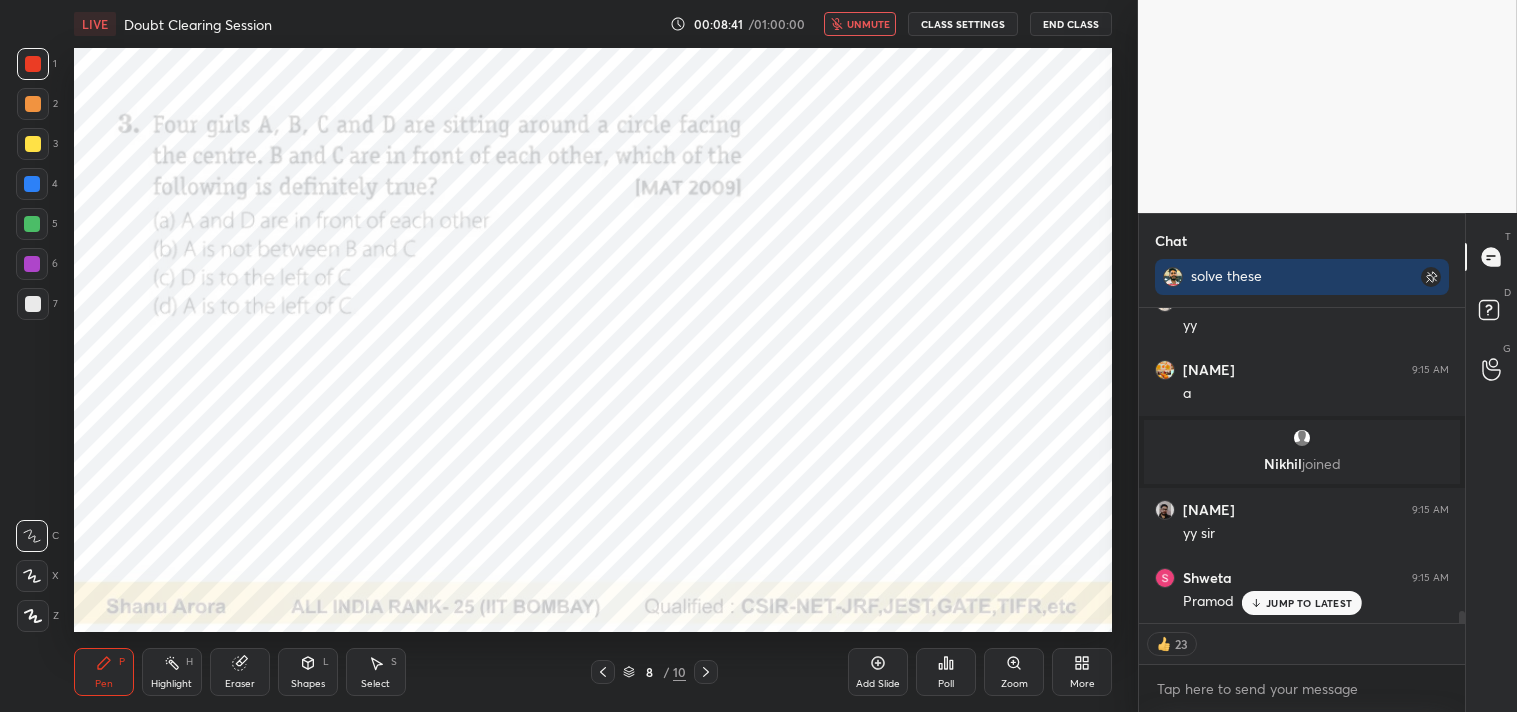 scroll, scrollTop: 8280, scrollLeft: 0, axis: vertical 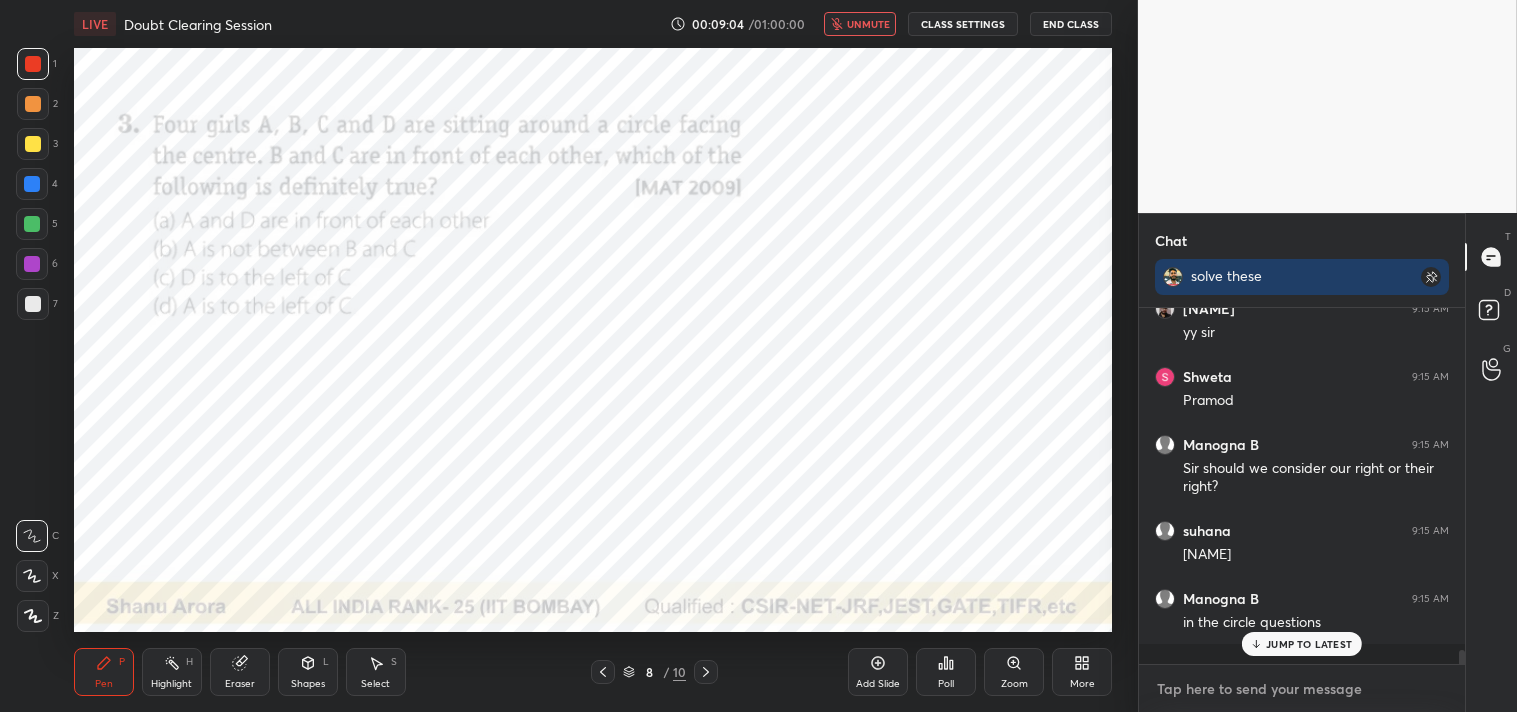 click at bounding box center [1302, 689] 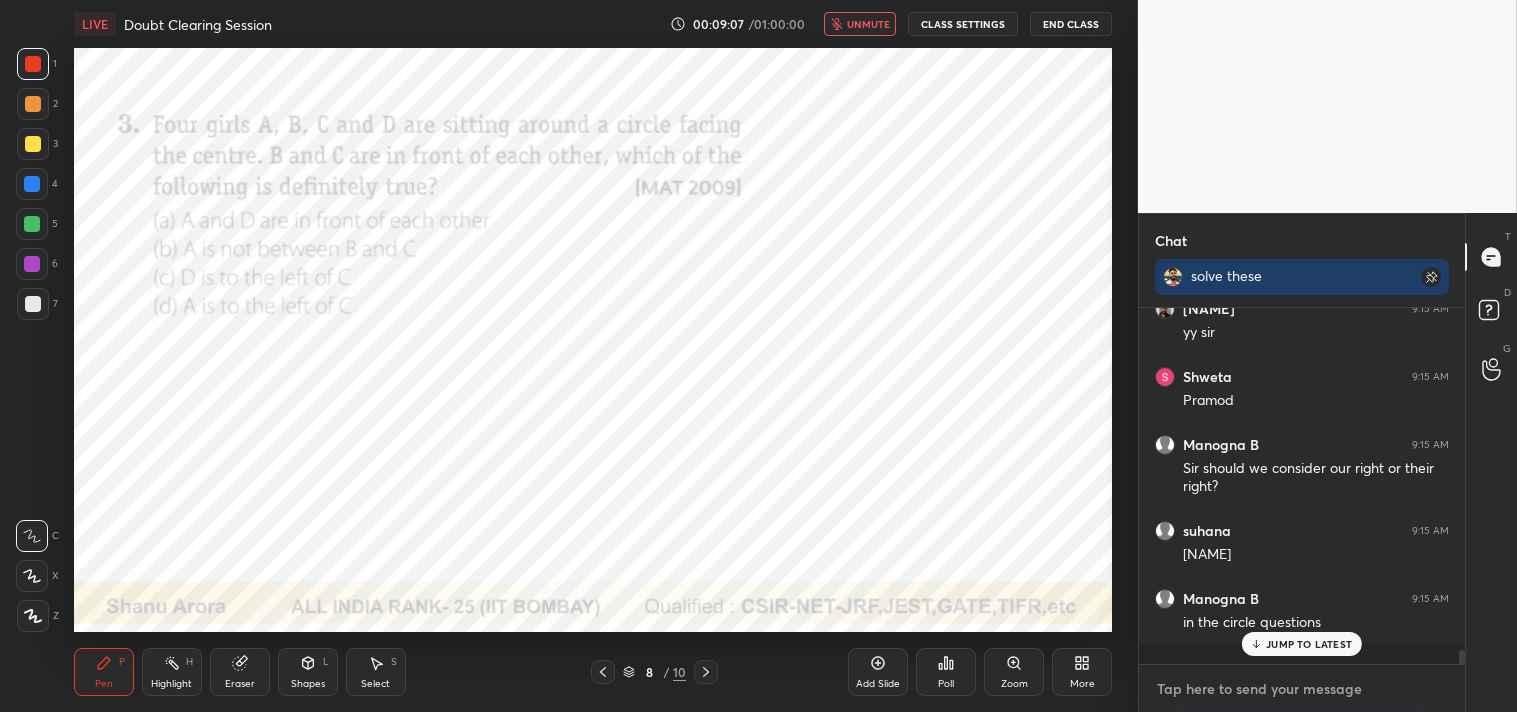 type on "o" 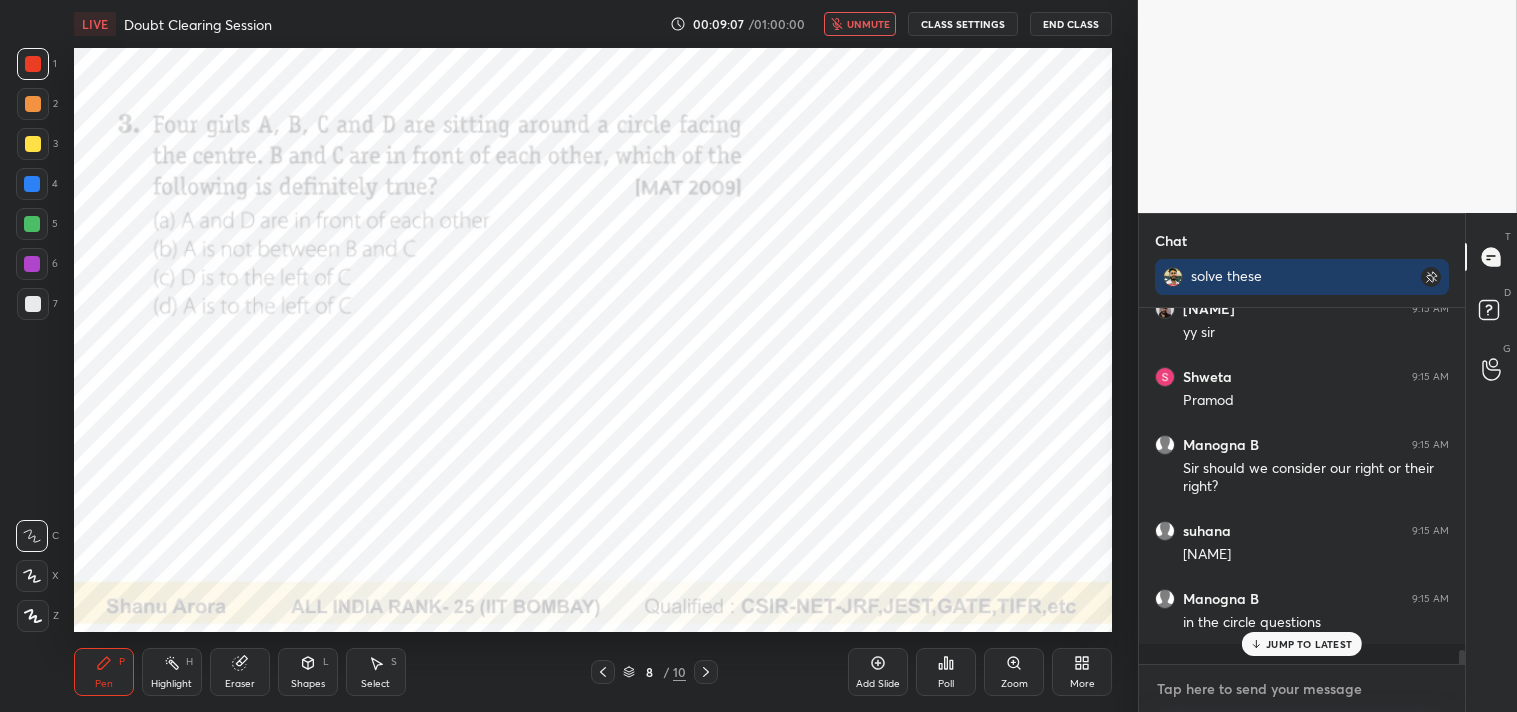 type on "x" 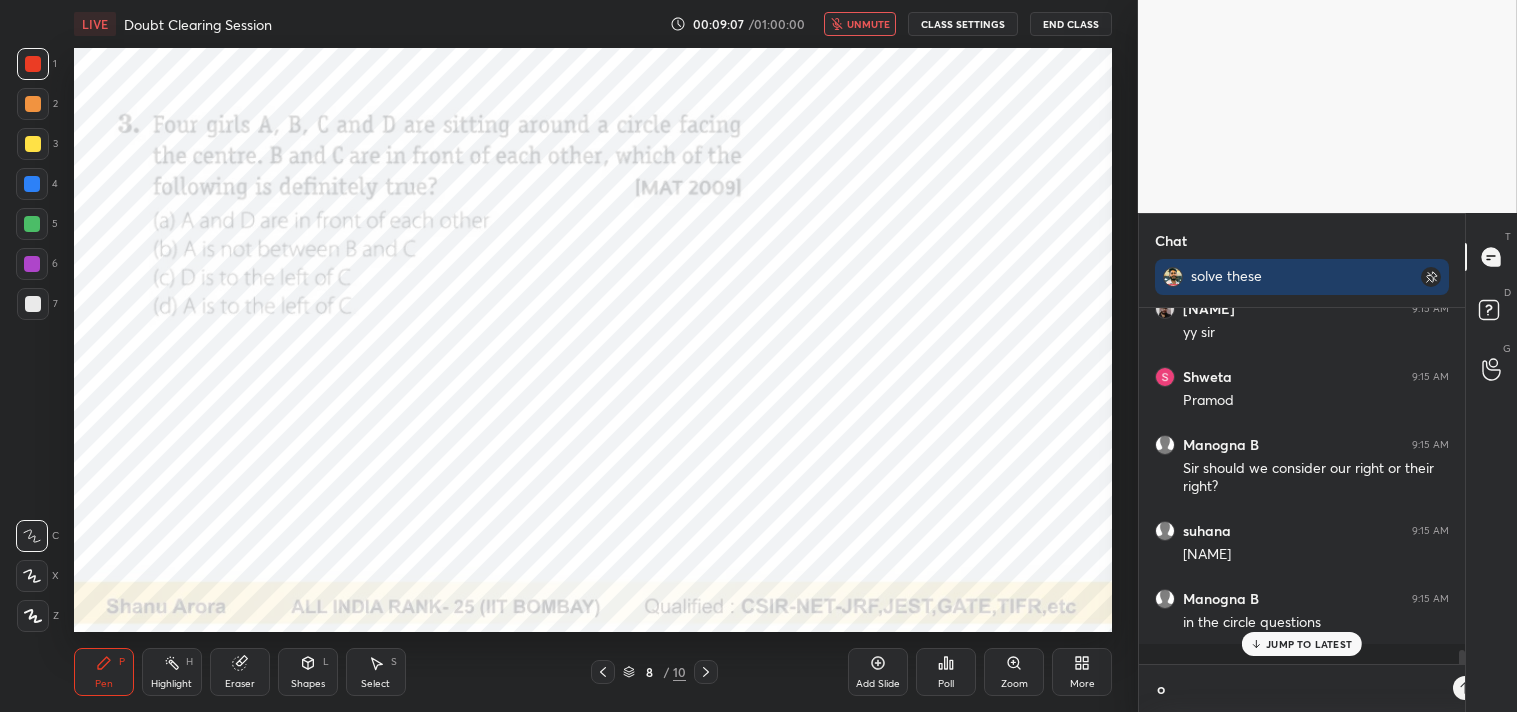 scroll, scrollTop: 393, scrollLeft: 320, axis: both 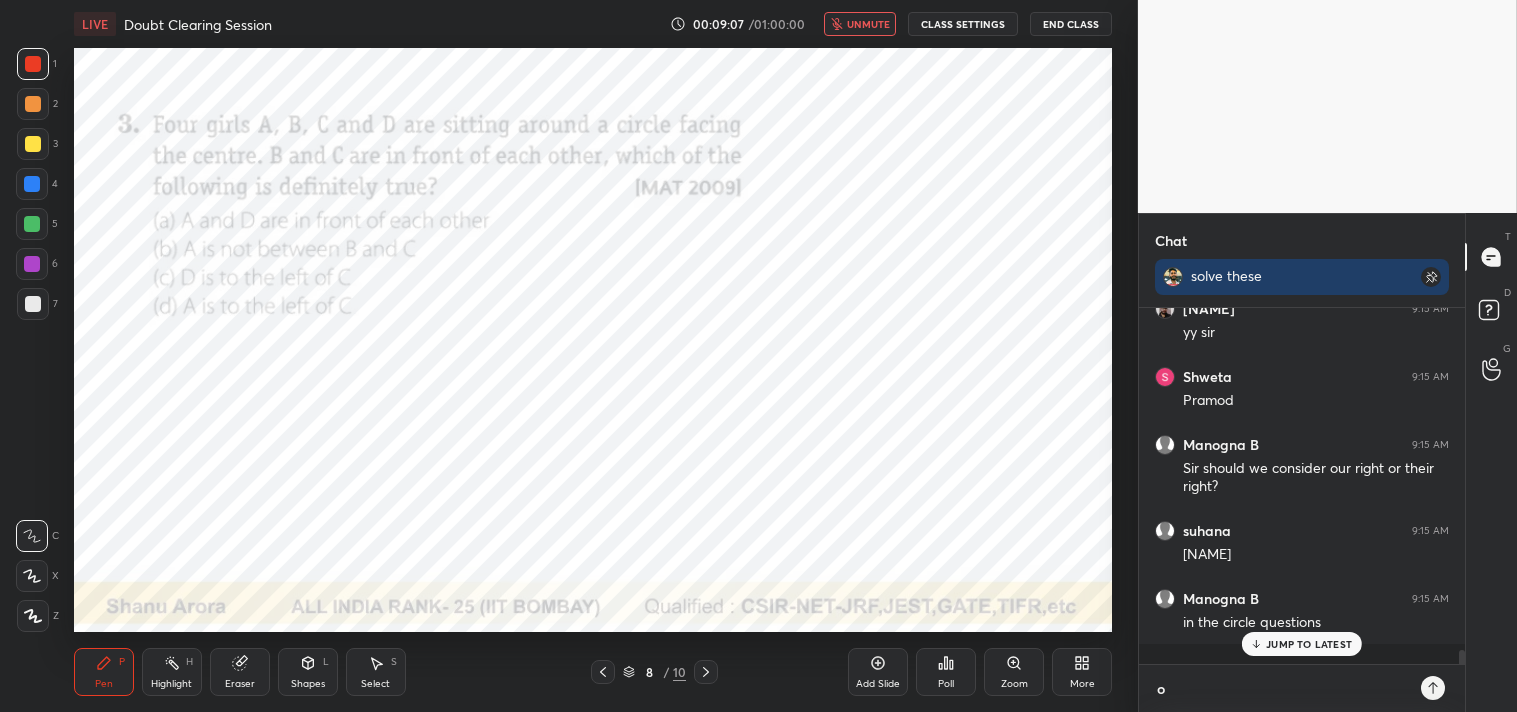 type on "ou" 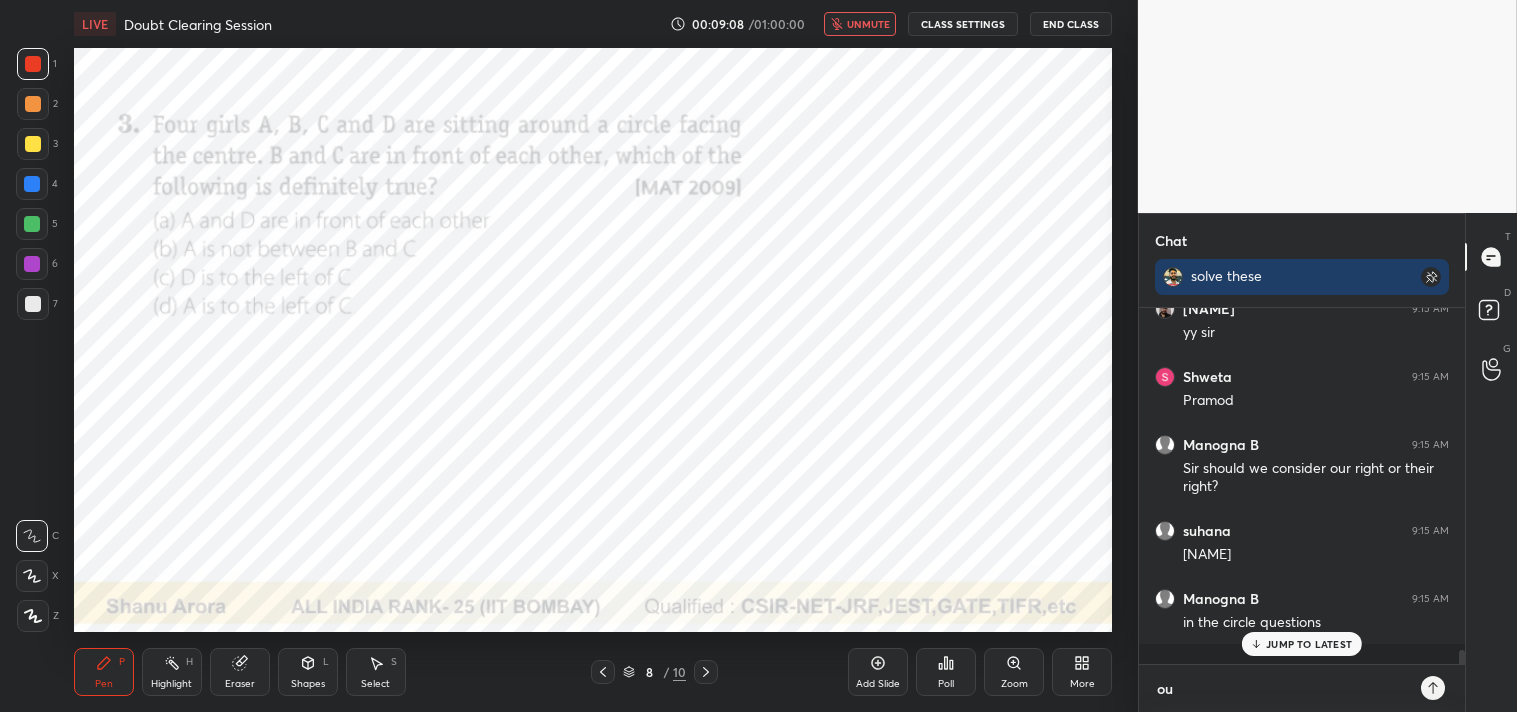 type on "our" 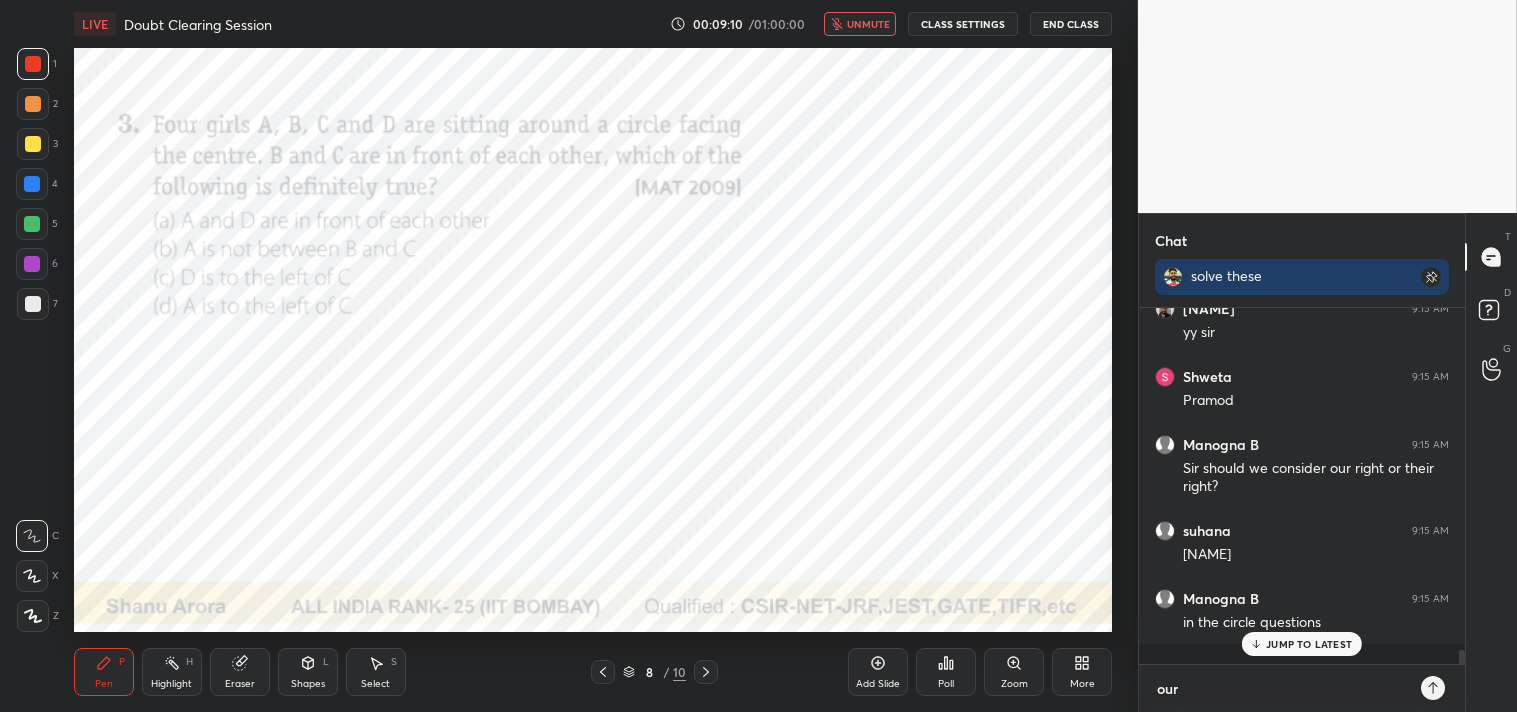 type on "ou" 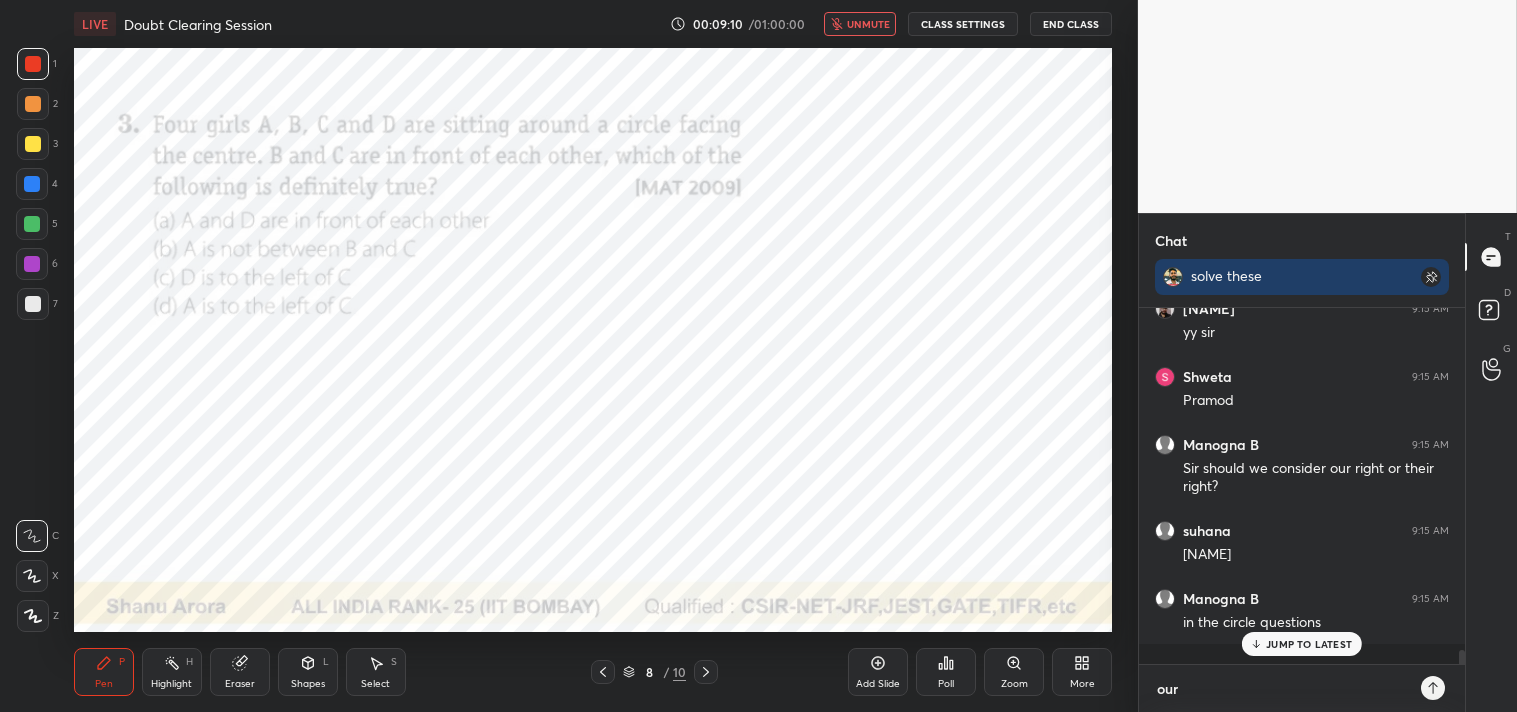 type on "x" 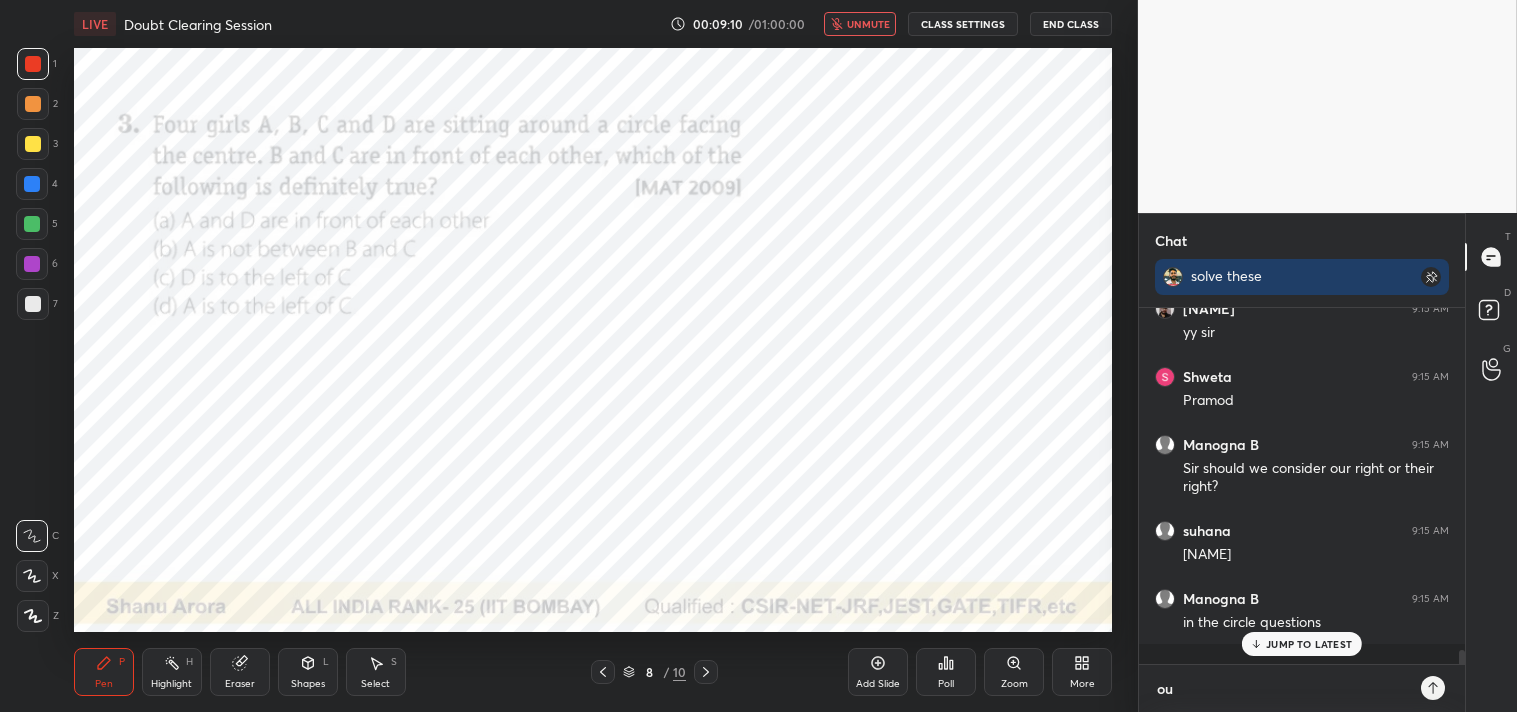 type on "o" 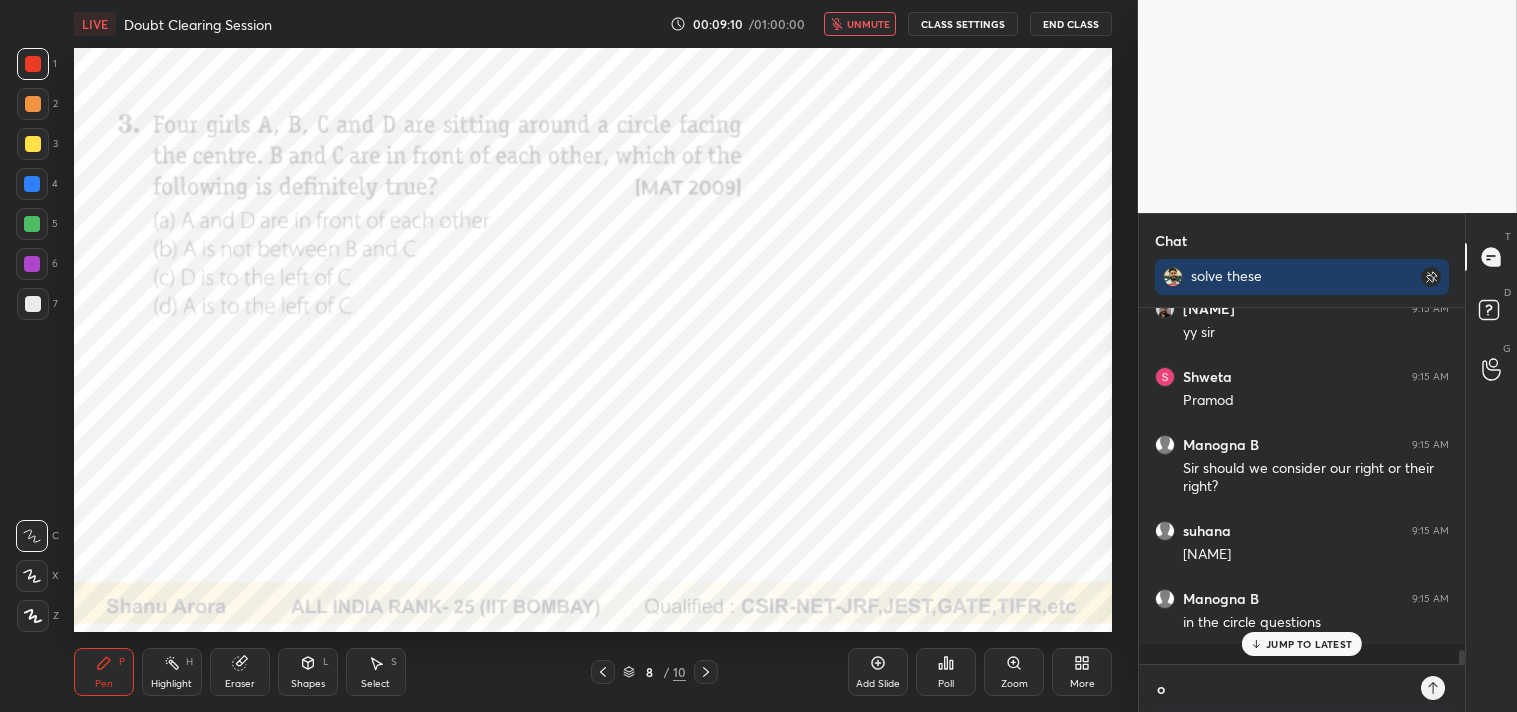 type 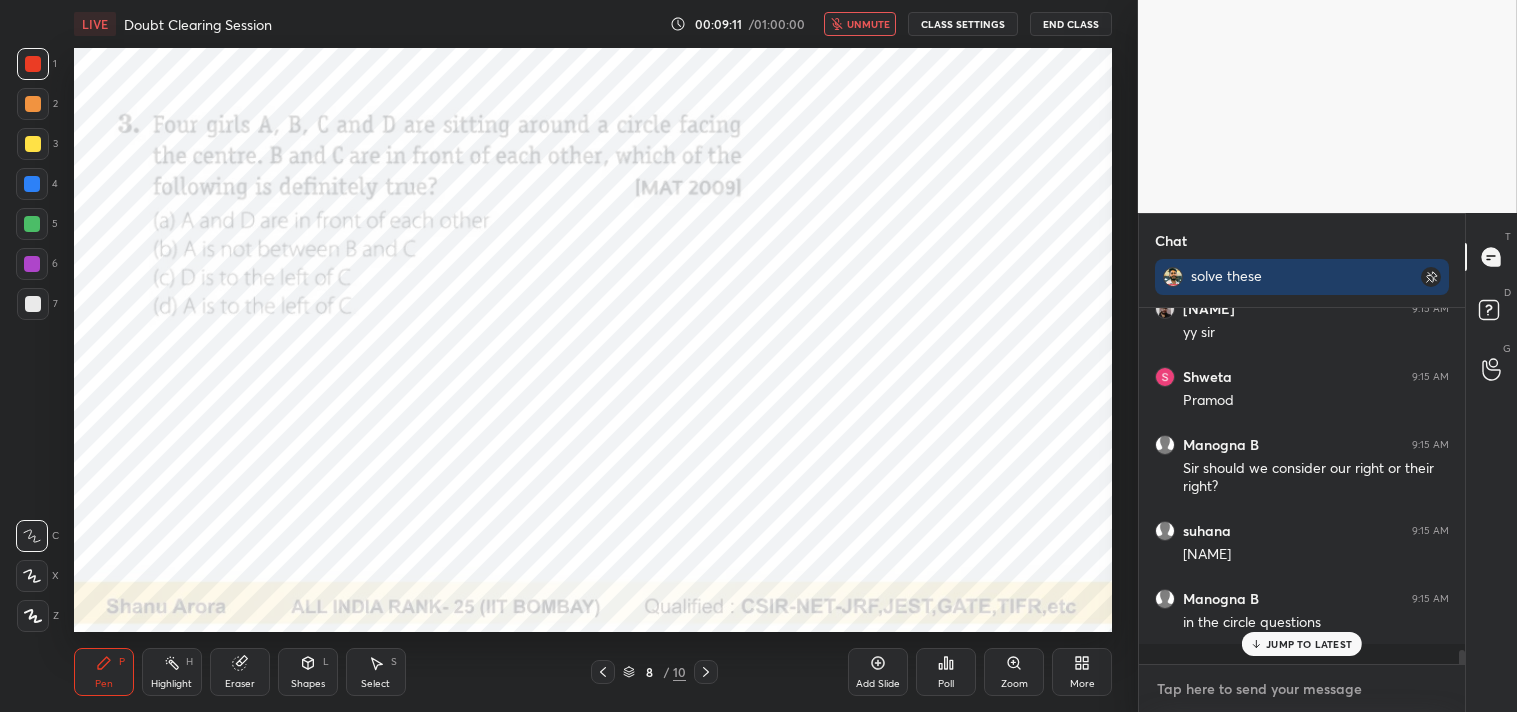 type on "t" 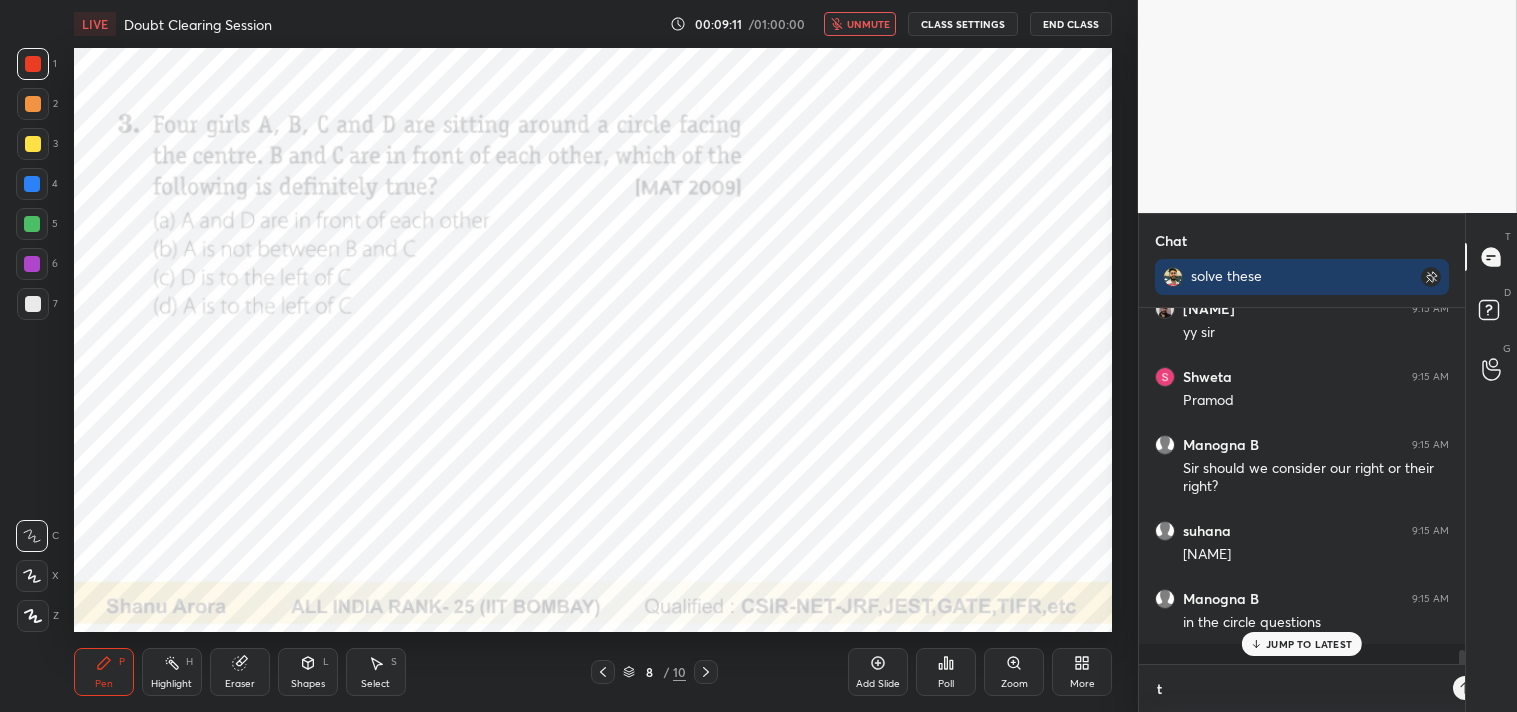 type on "th" 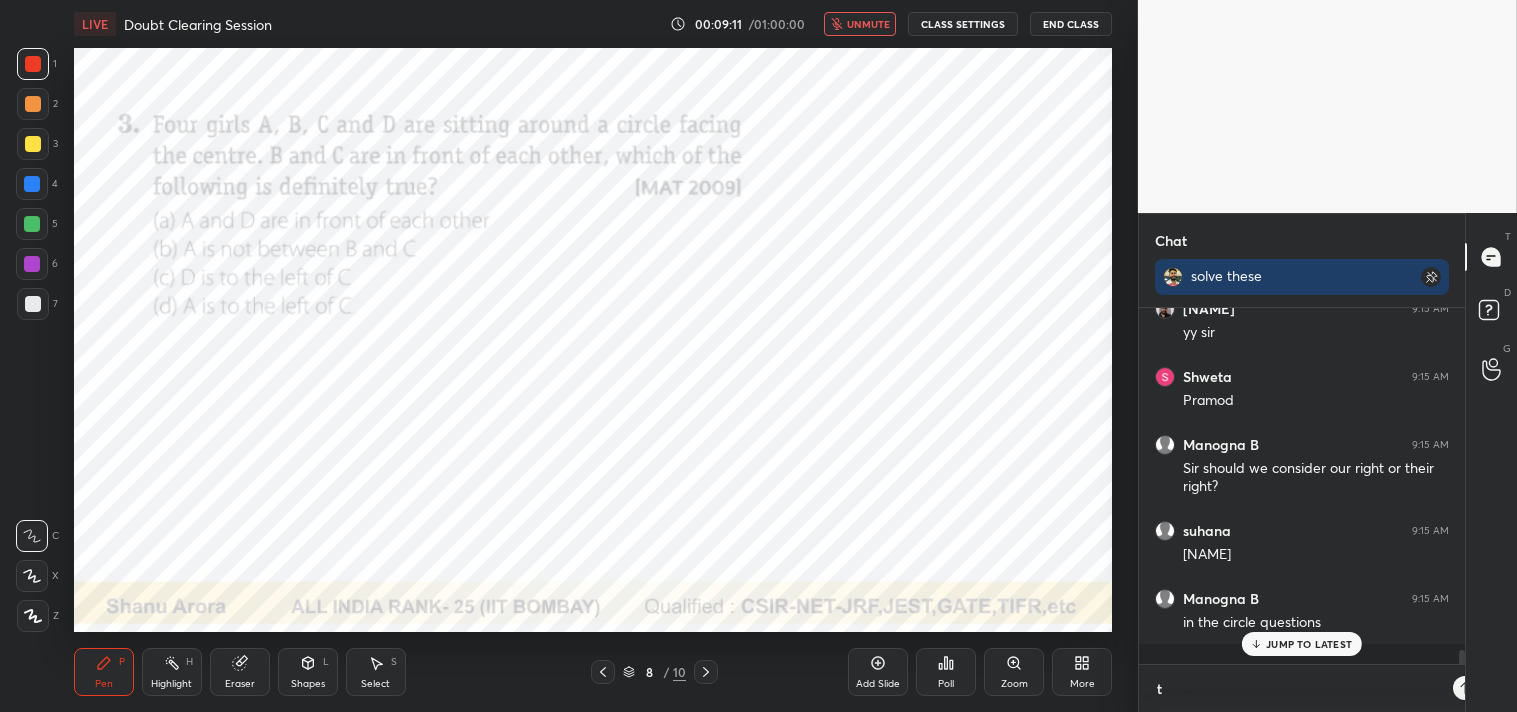 type on "x" 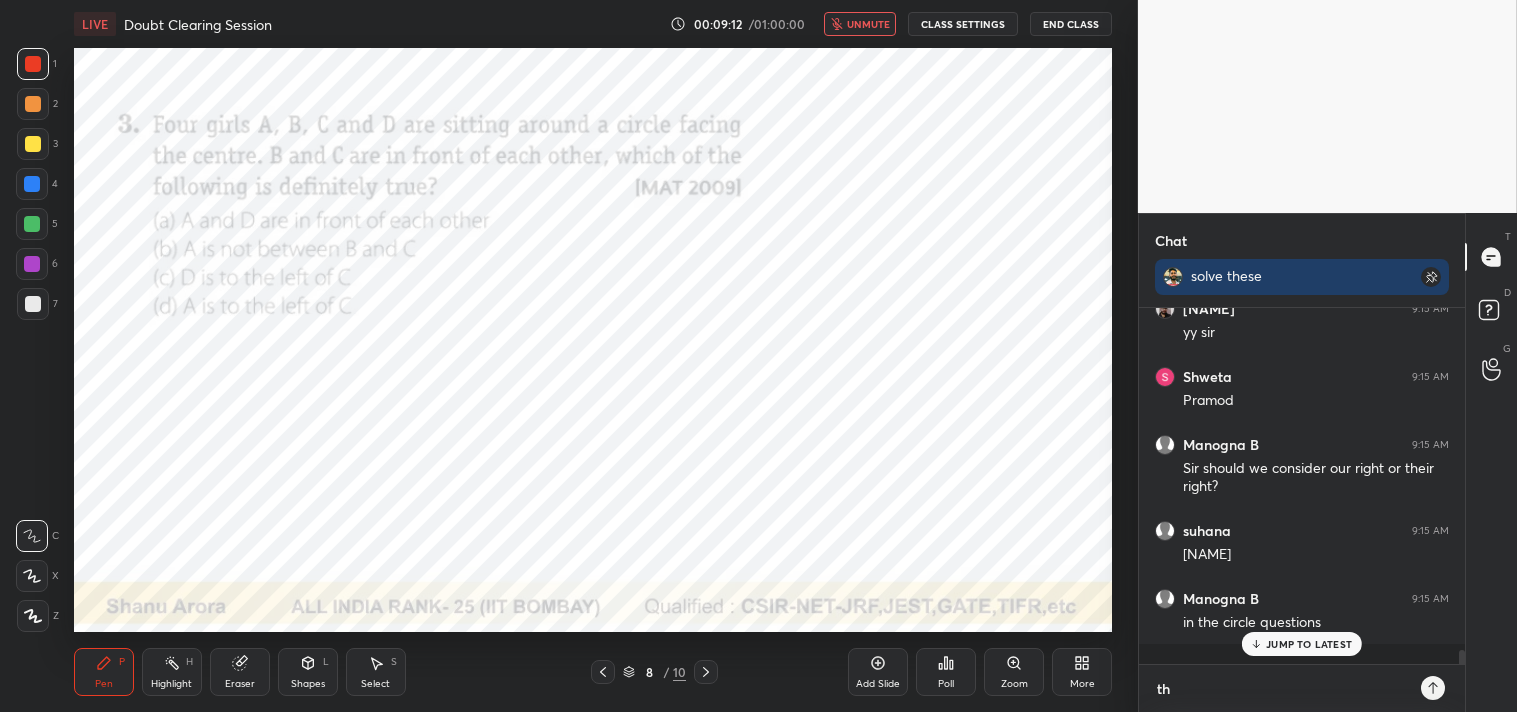 type on "thi" 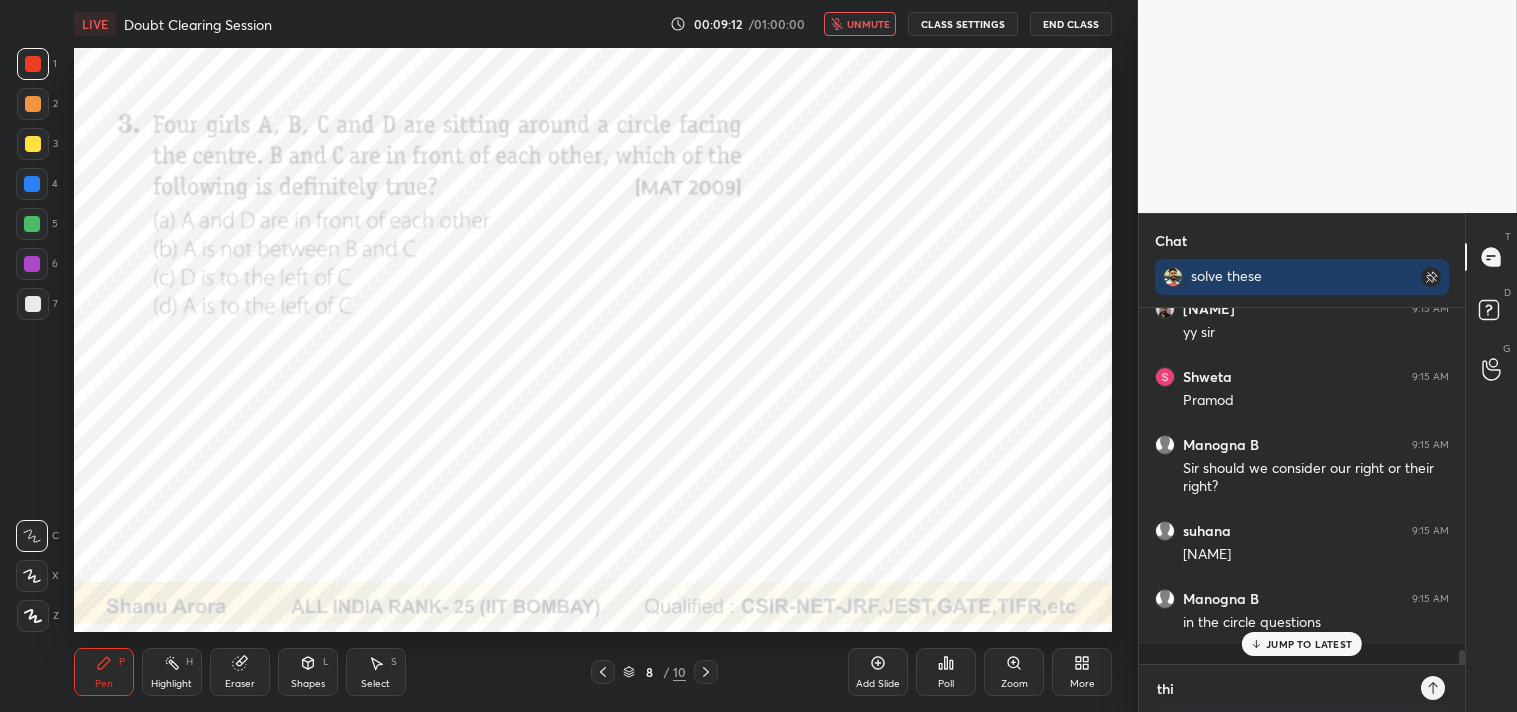 type on "thie" 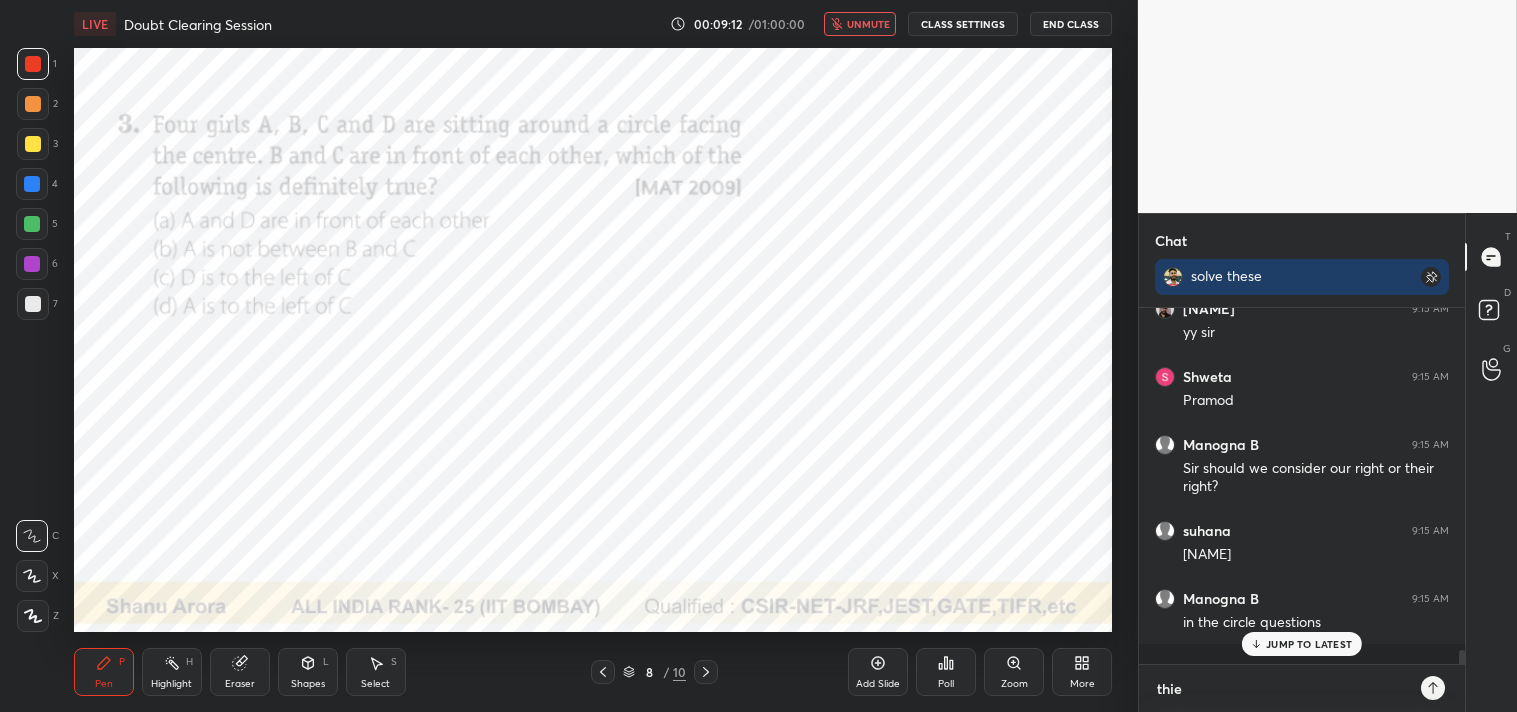 type on "thier" 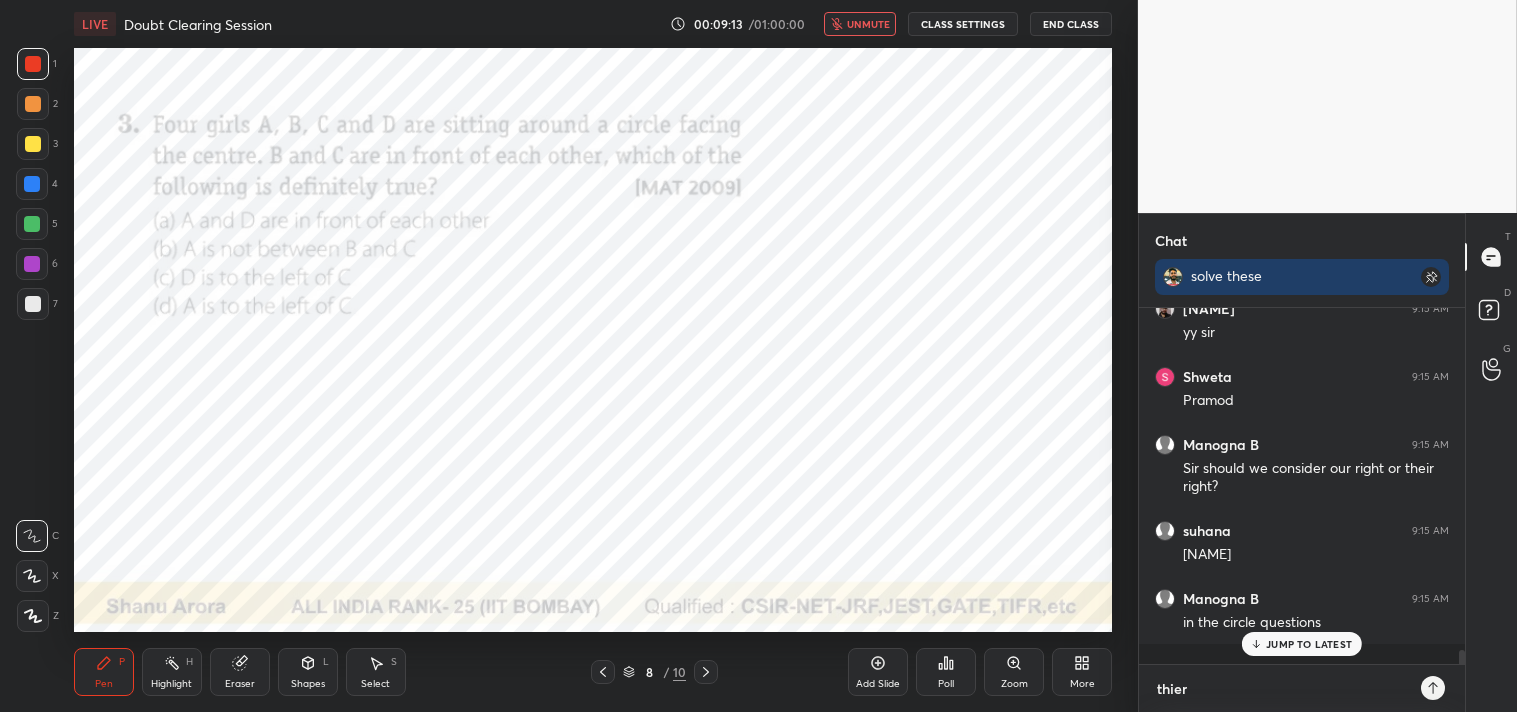 type on "thier" 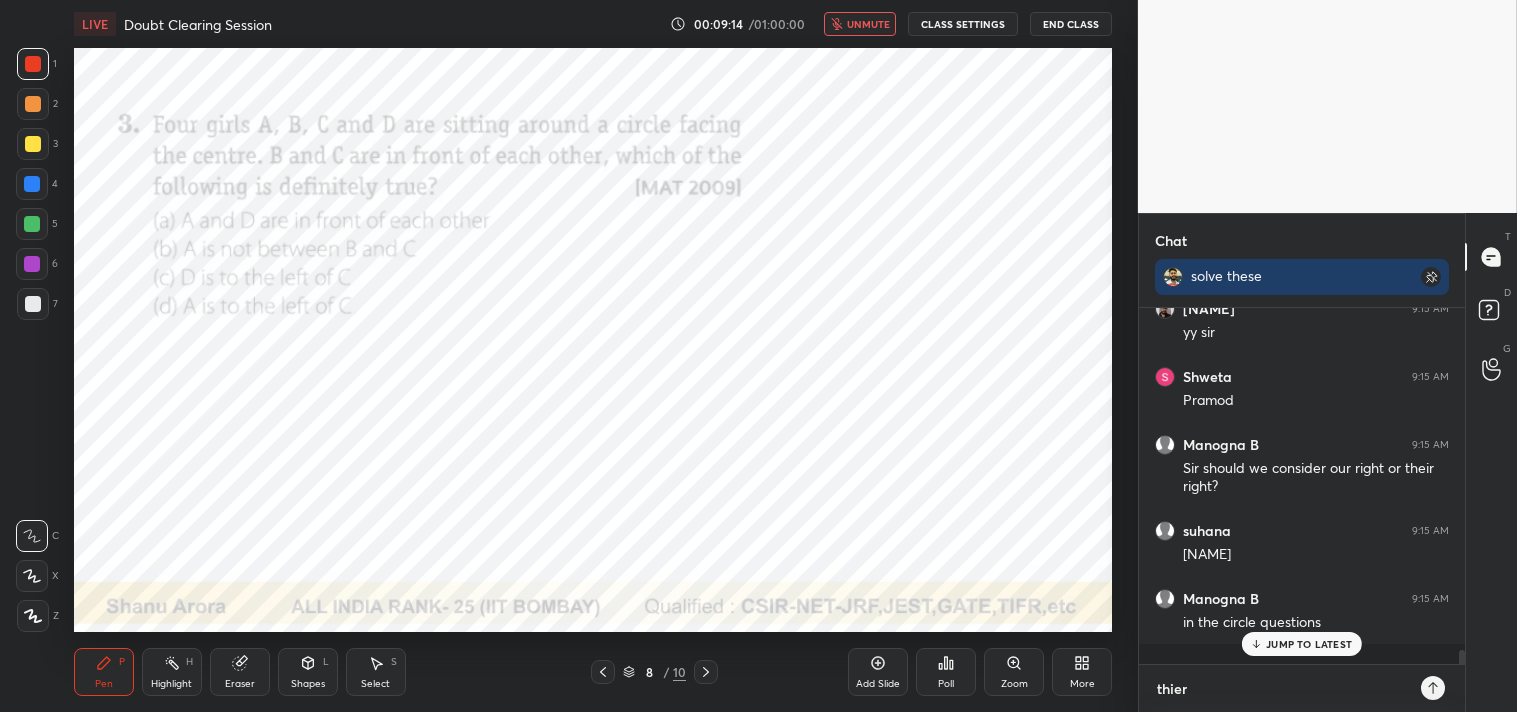 type on "thier r" 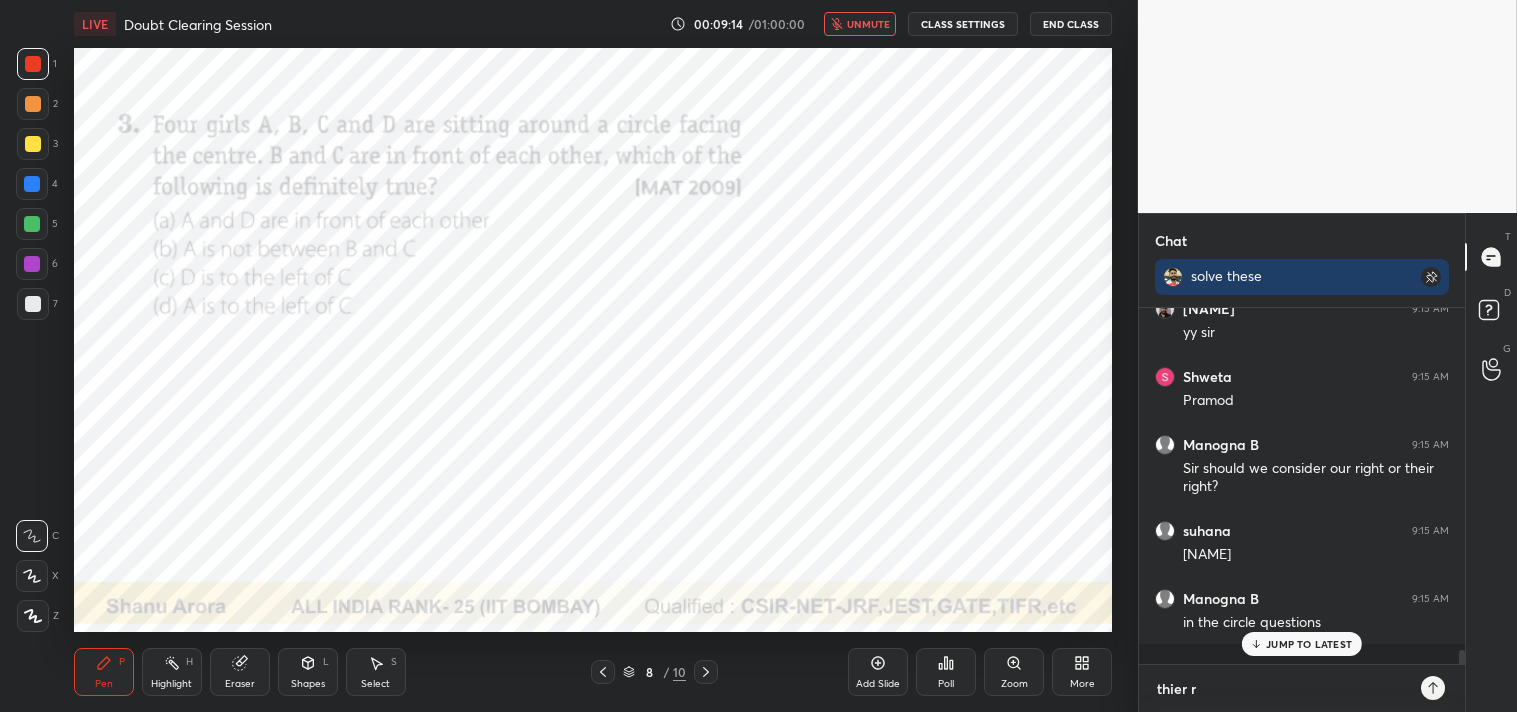 type on "thier ri" 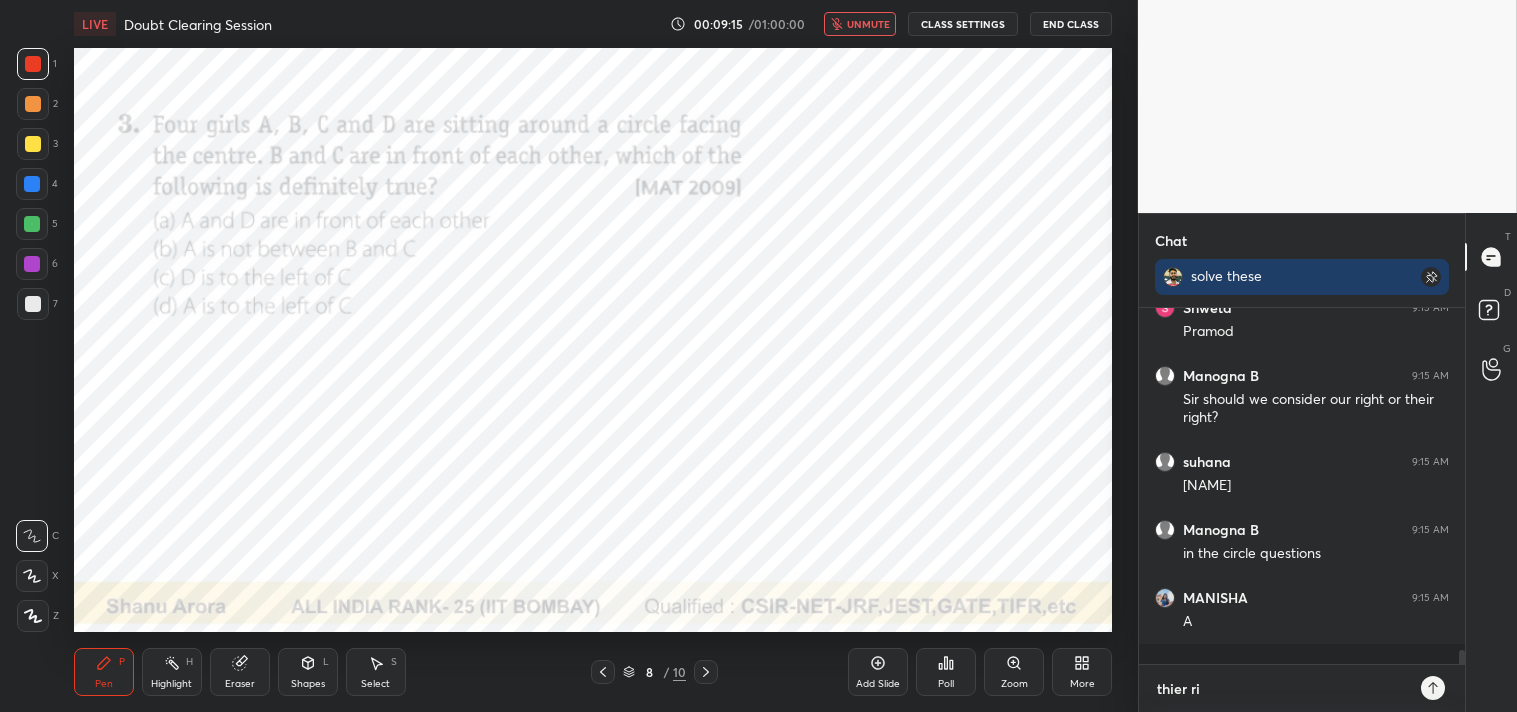 type on "thier rig" 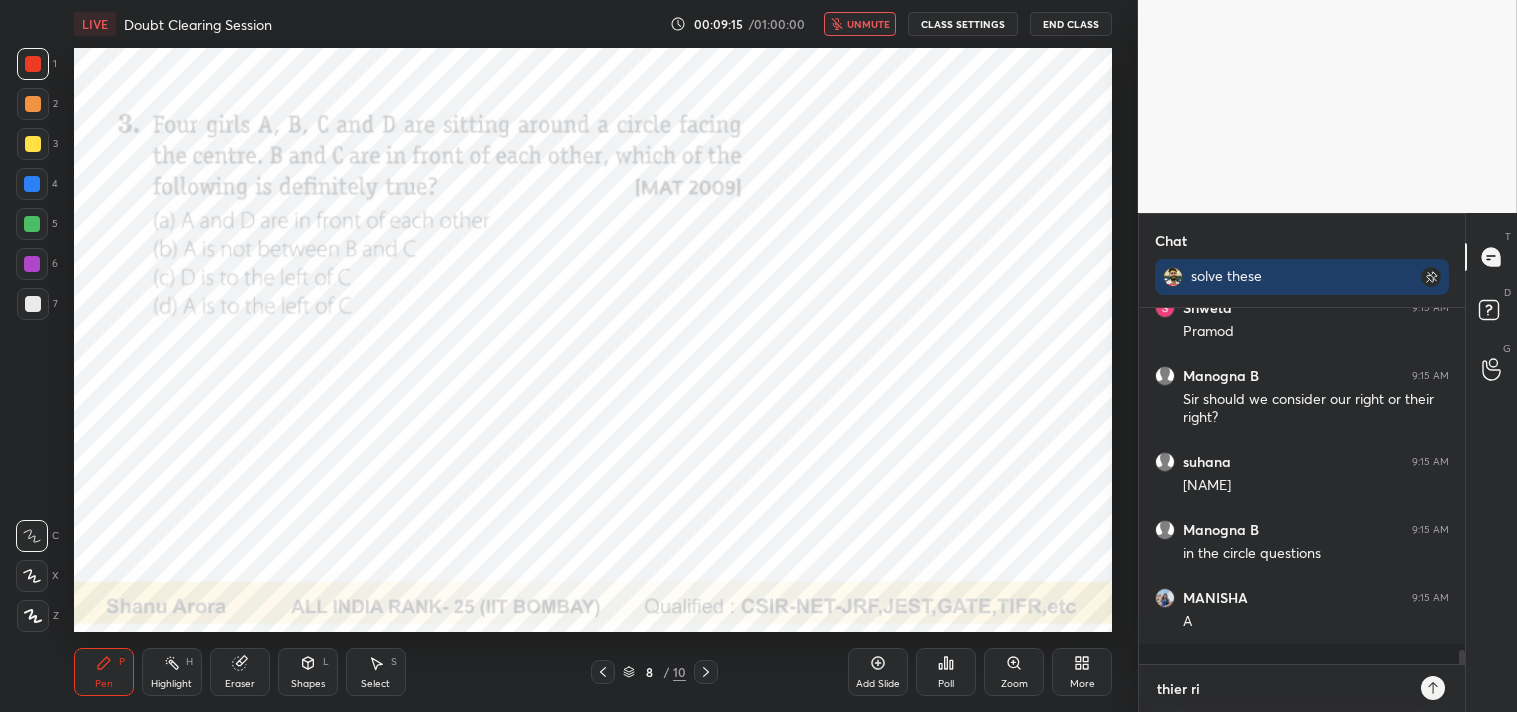 type on "x" 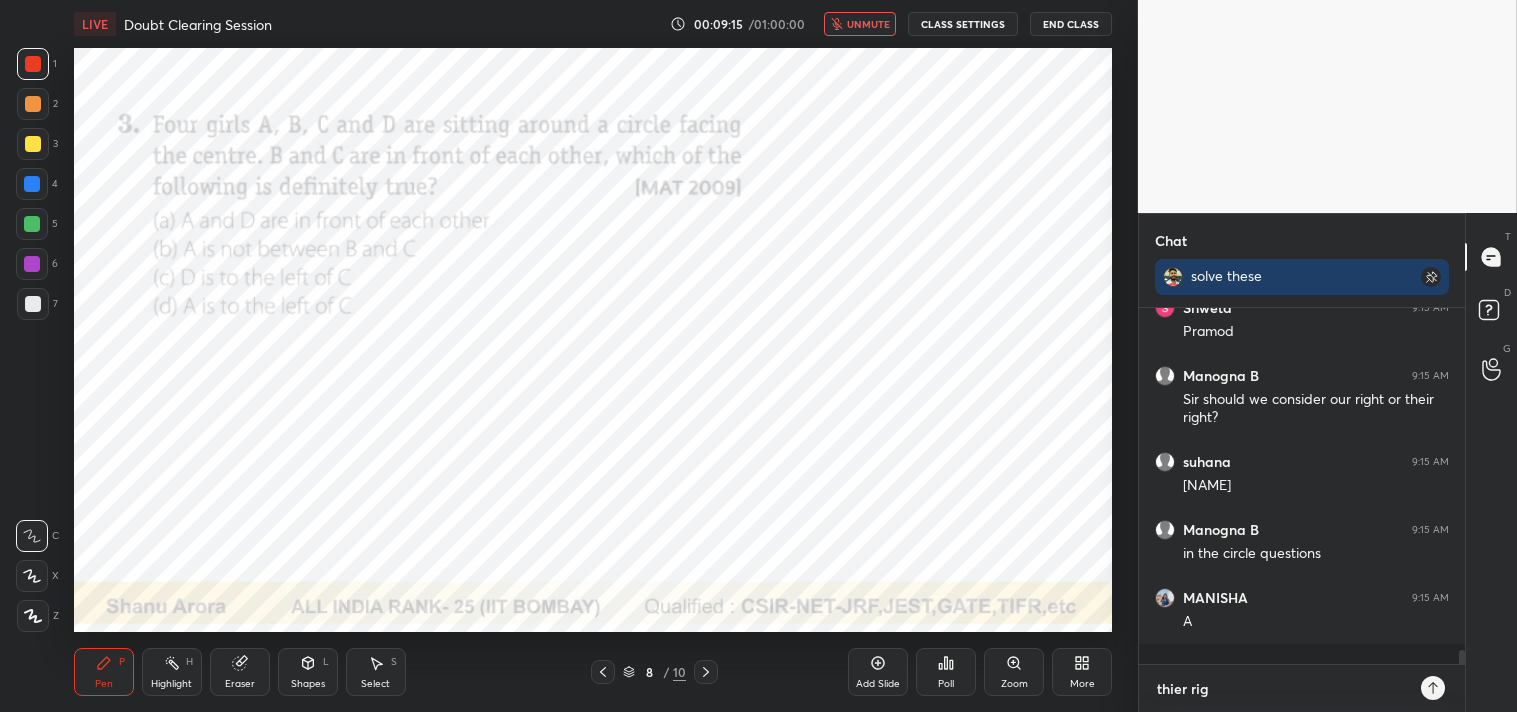 type on "thier righ" 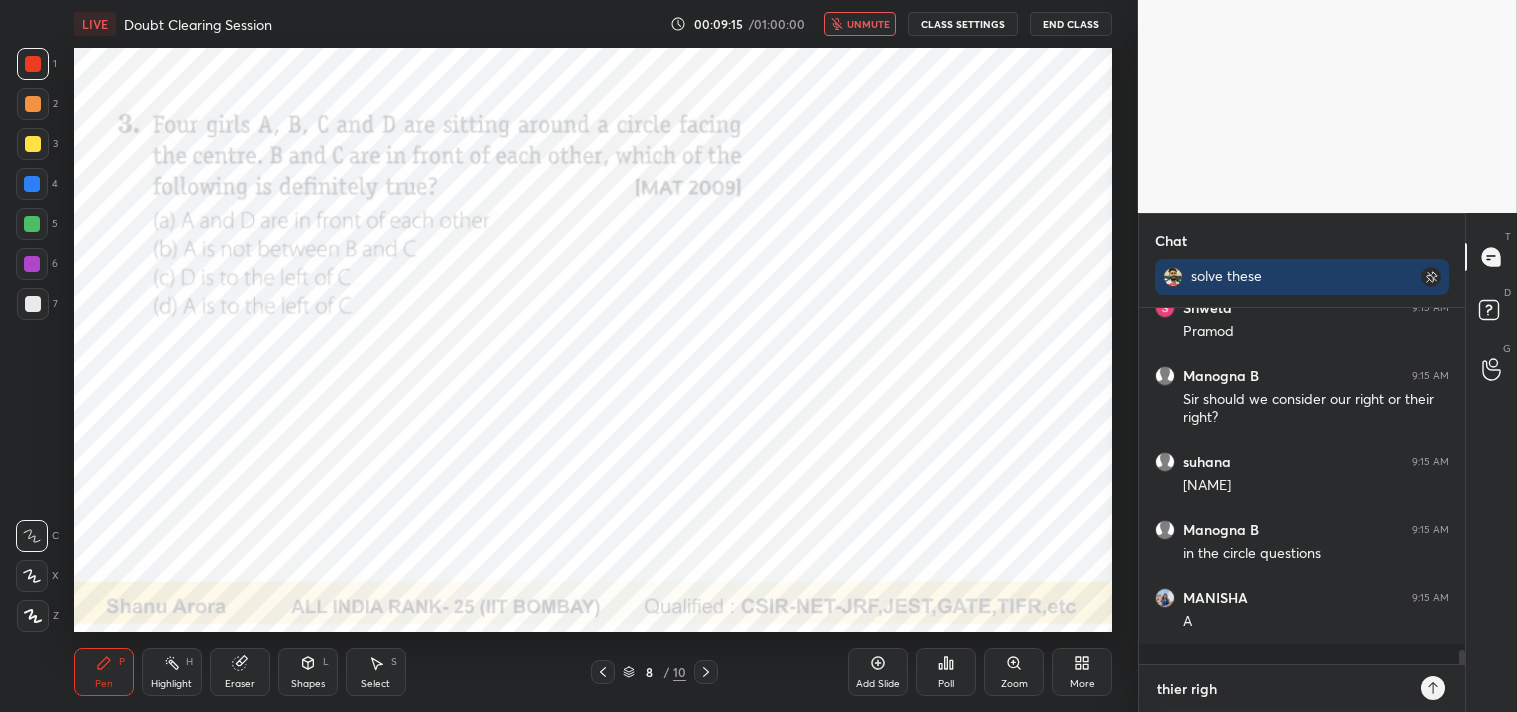 type on "thier right" 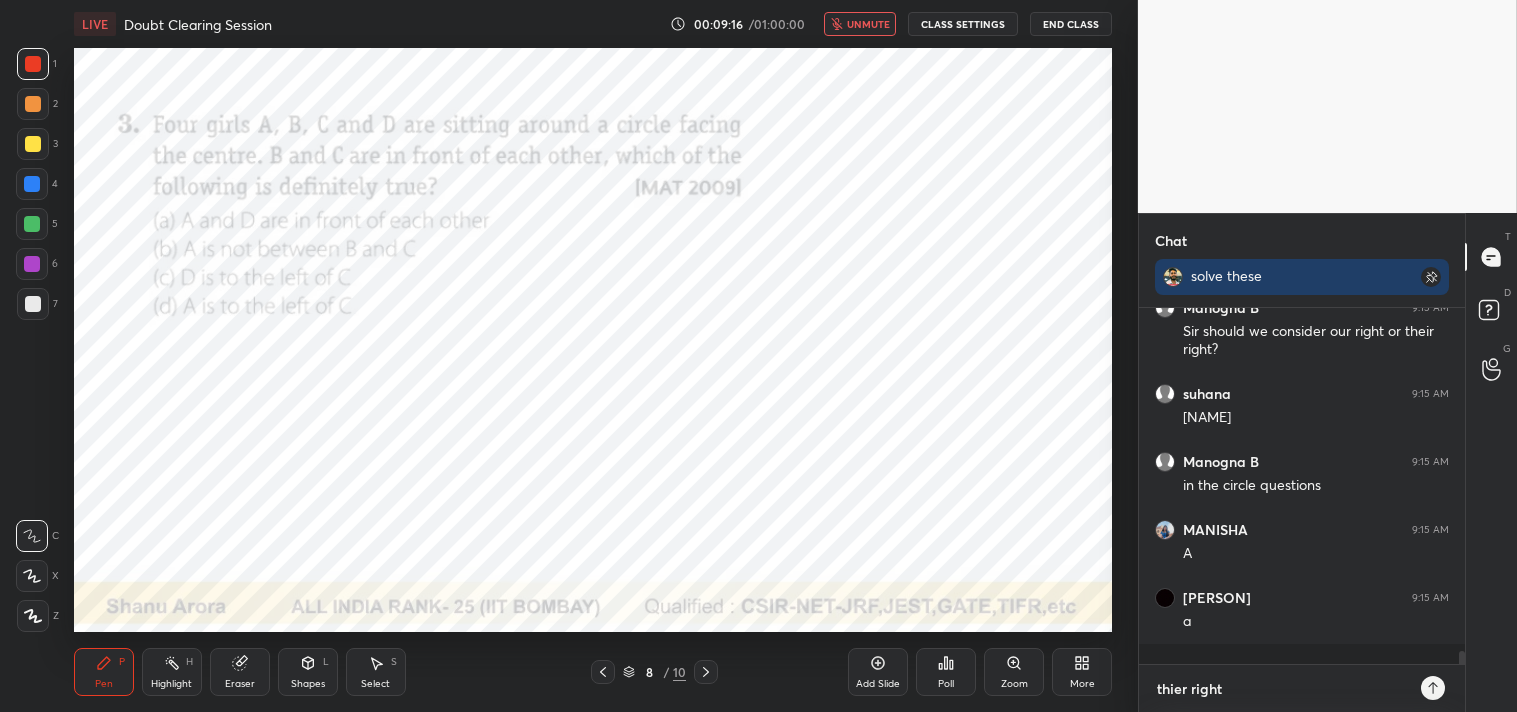 type 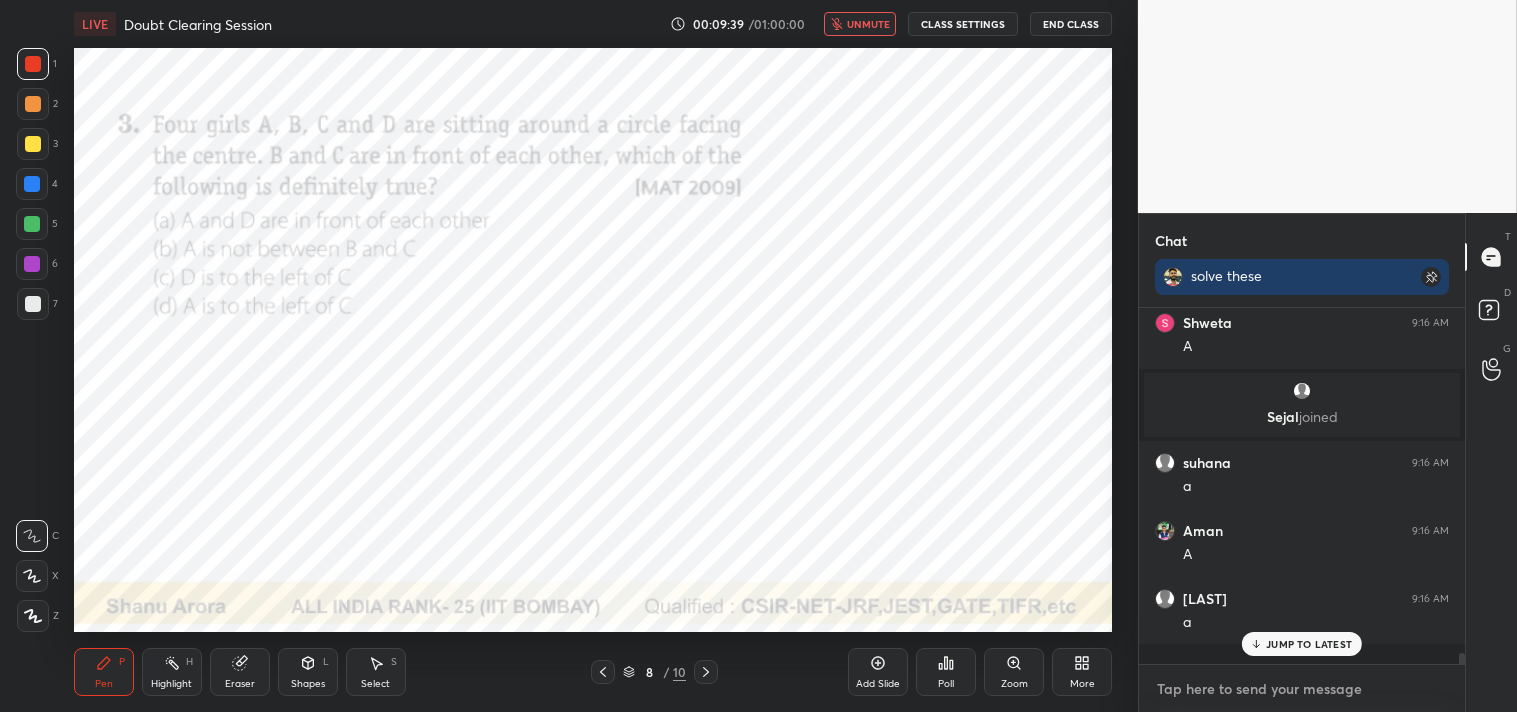 scroll, scrollTop: 10144, scrollLeft: 0, axis: vertical 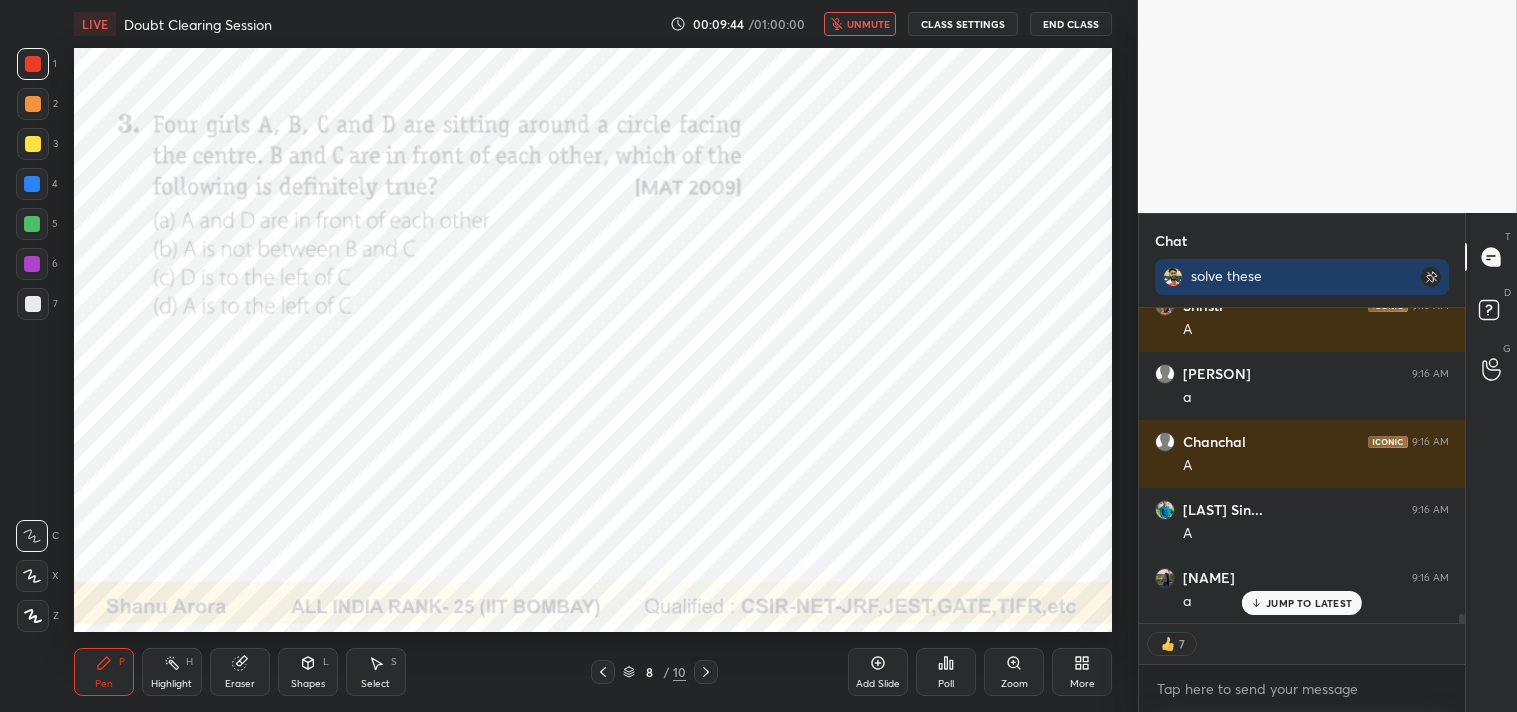 click on "unmute" at bounding box center [868, 24] 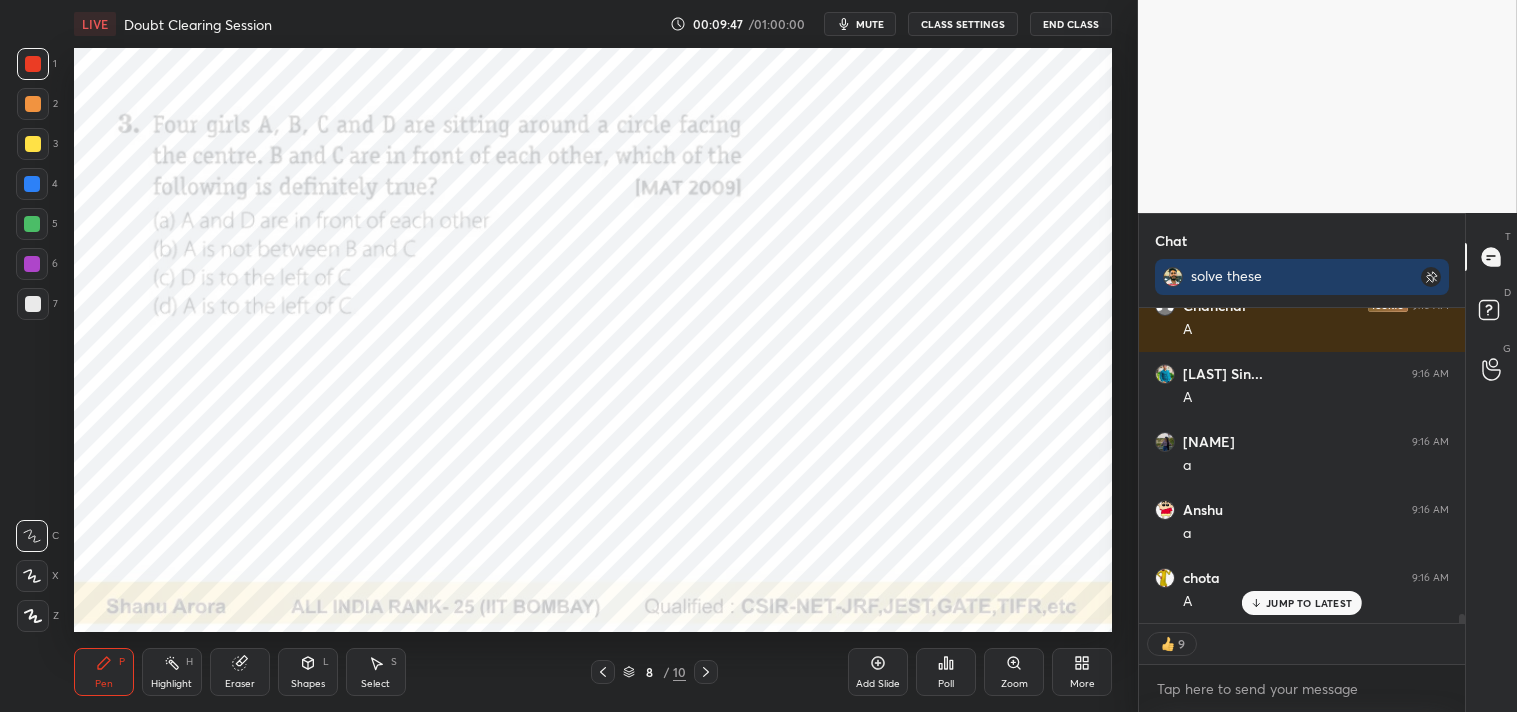 scroll, scrollTop: 10640, scrollLeft: 0, axis: vertical 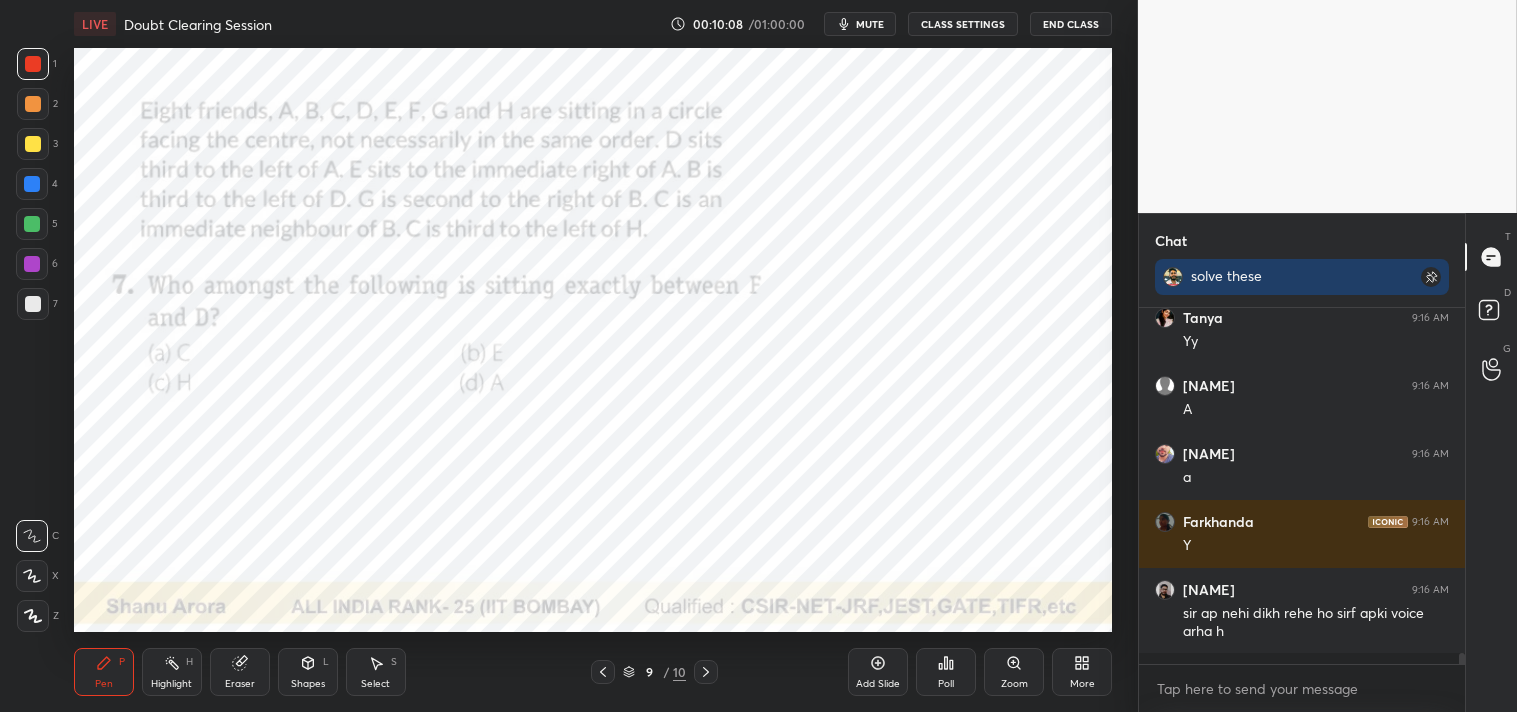 click on "mute" at bounding box center (870, 24) 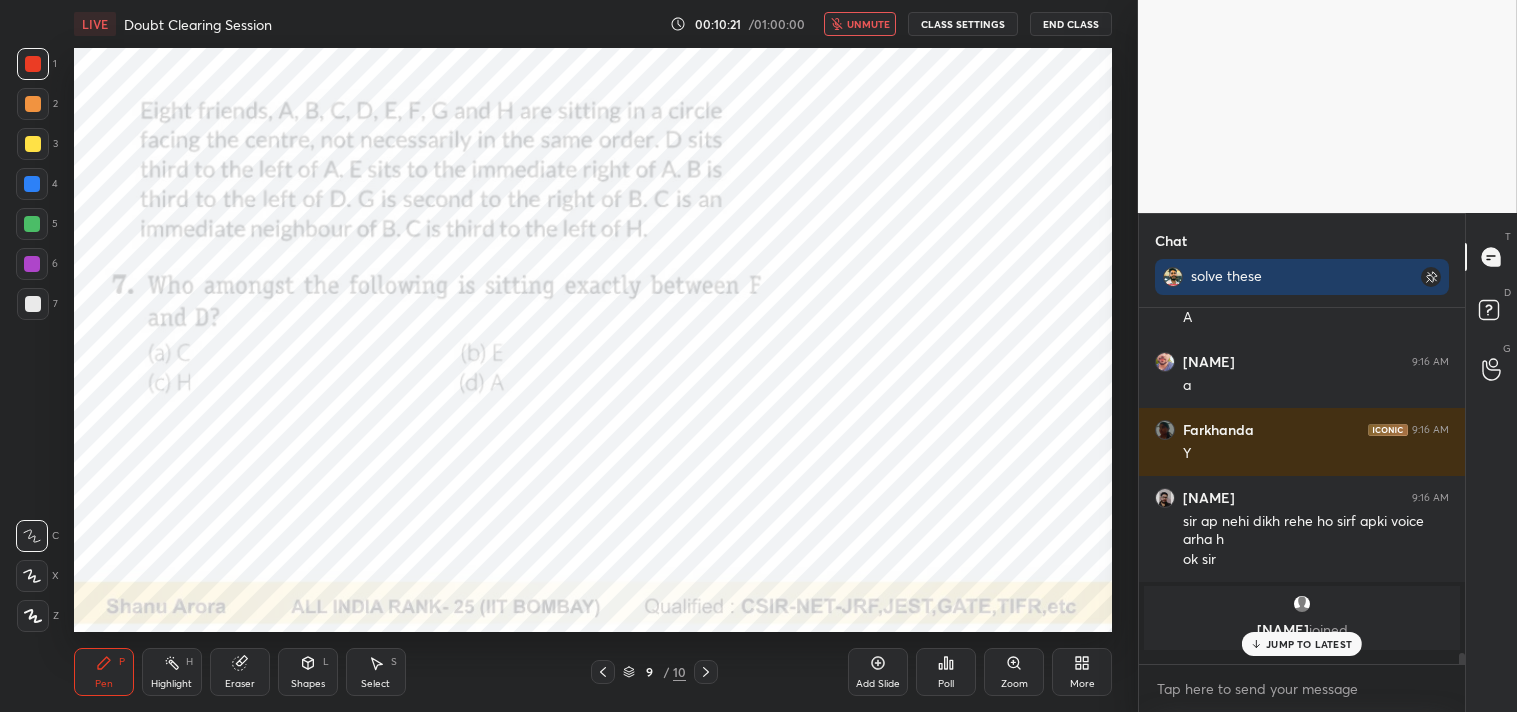 scroll, scrollTop: 11128, scrollLeft: 0, axis: vertical 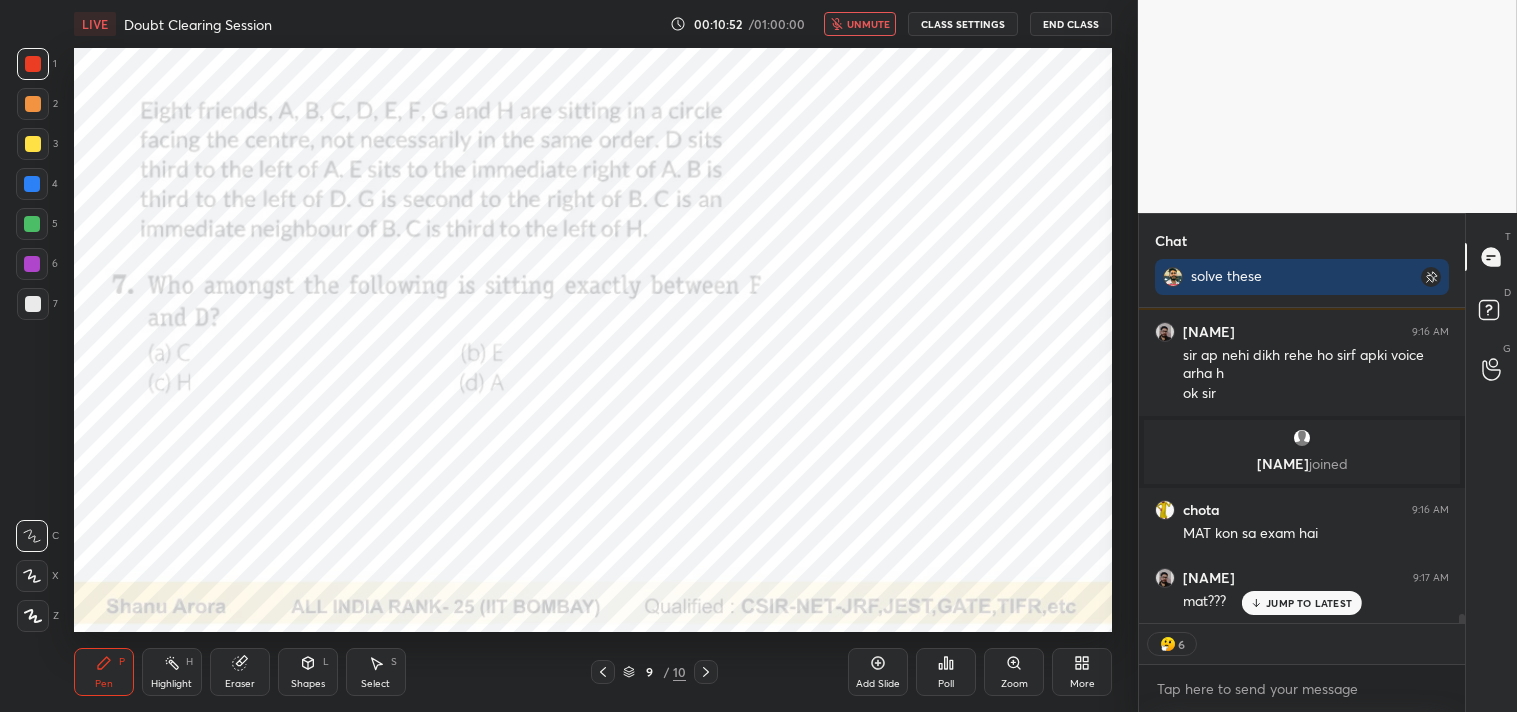 type on "x" 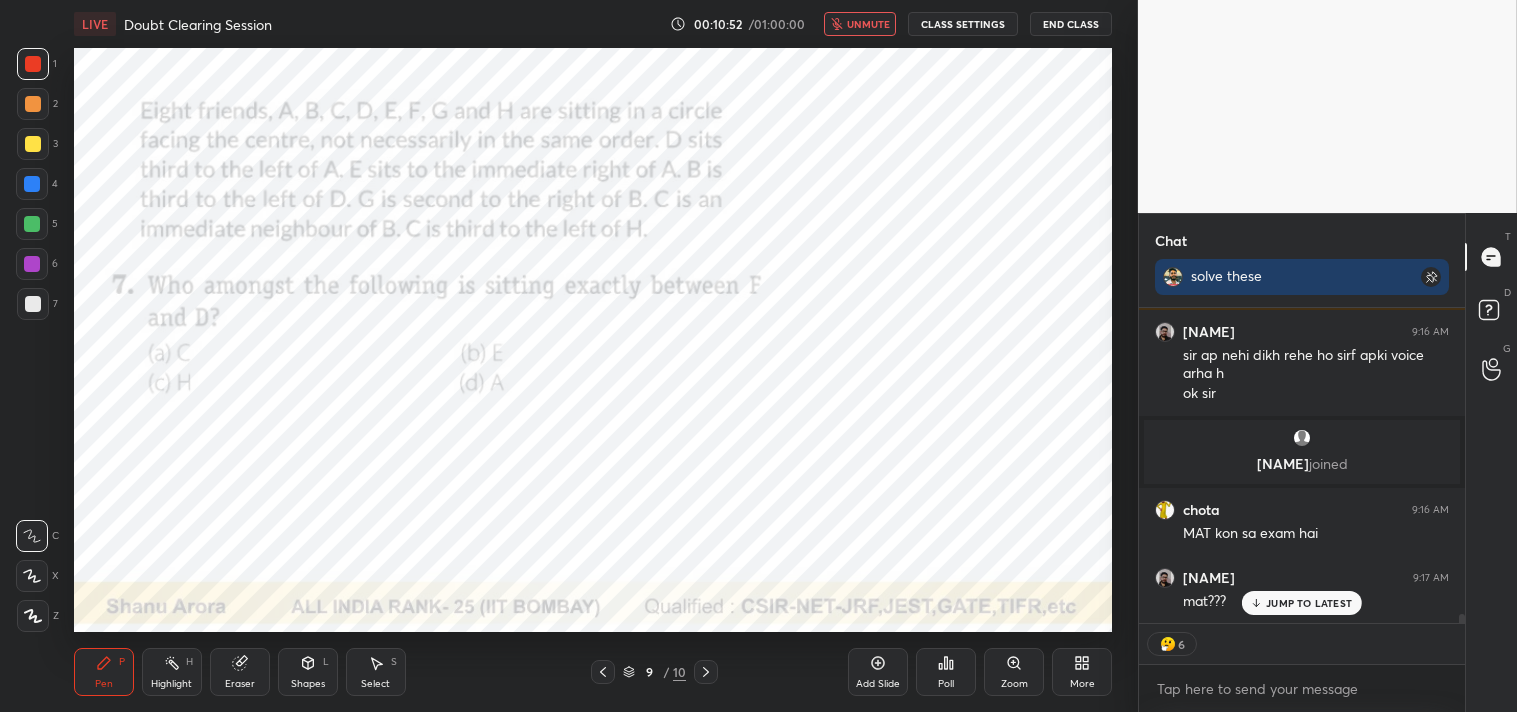 scroll, scrollTop: 6, scrollLeft: 5, axis: both 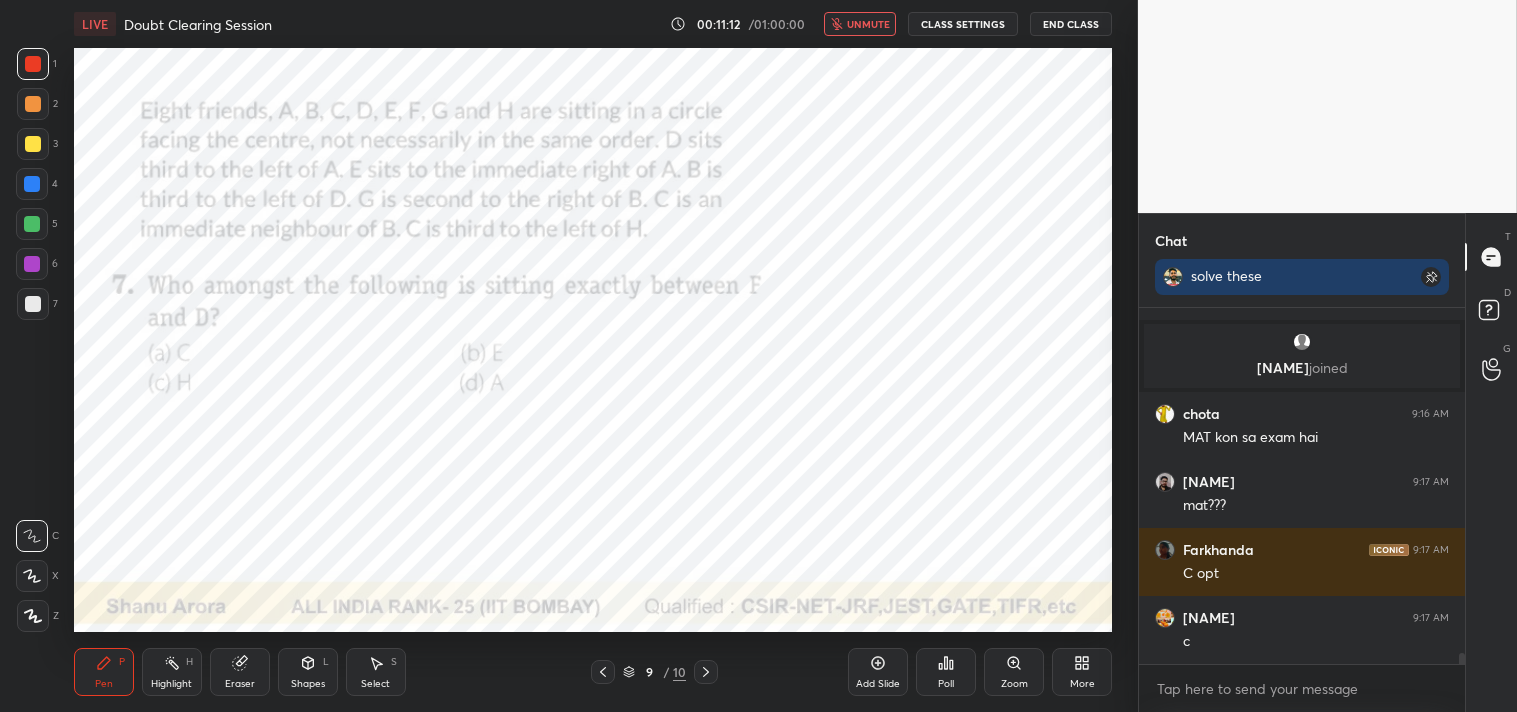 click on "unmute" at bounding box center [868, 24] 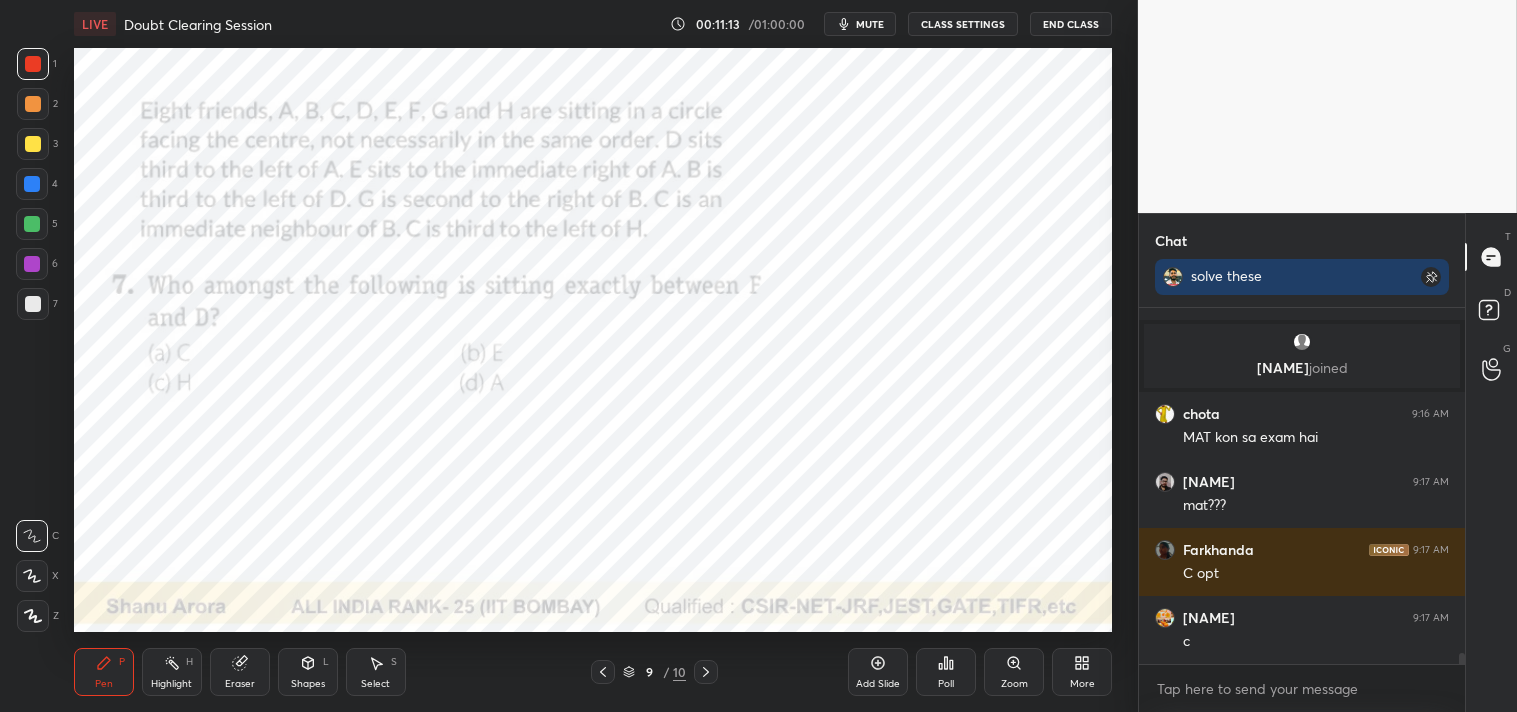 scroll, scrollTop: 11390, scrollLeft: 0, axis: vertical 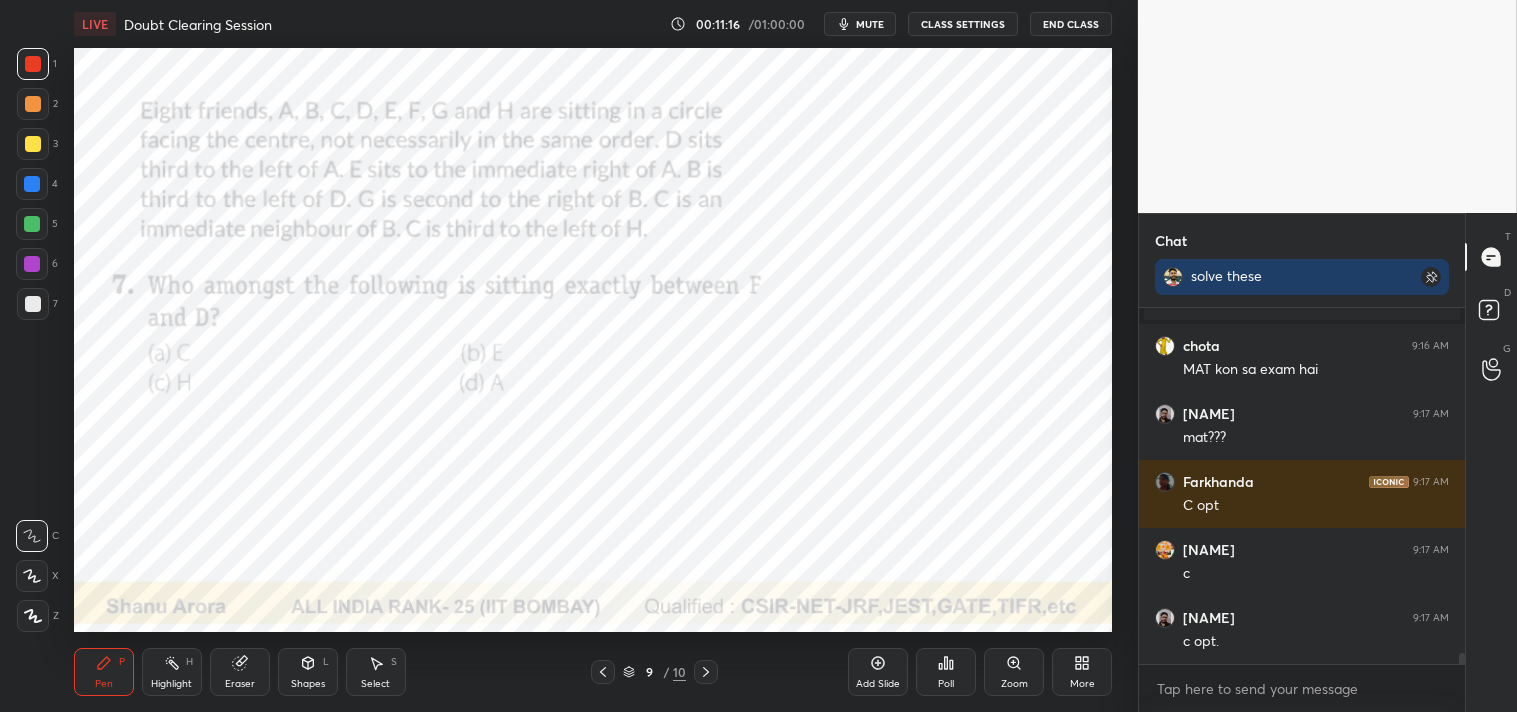 click on "CLASS SETTINGS" at bounding box center [963, 24] 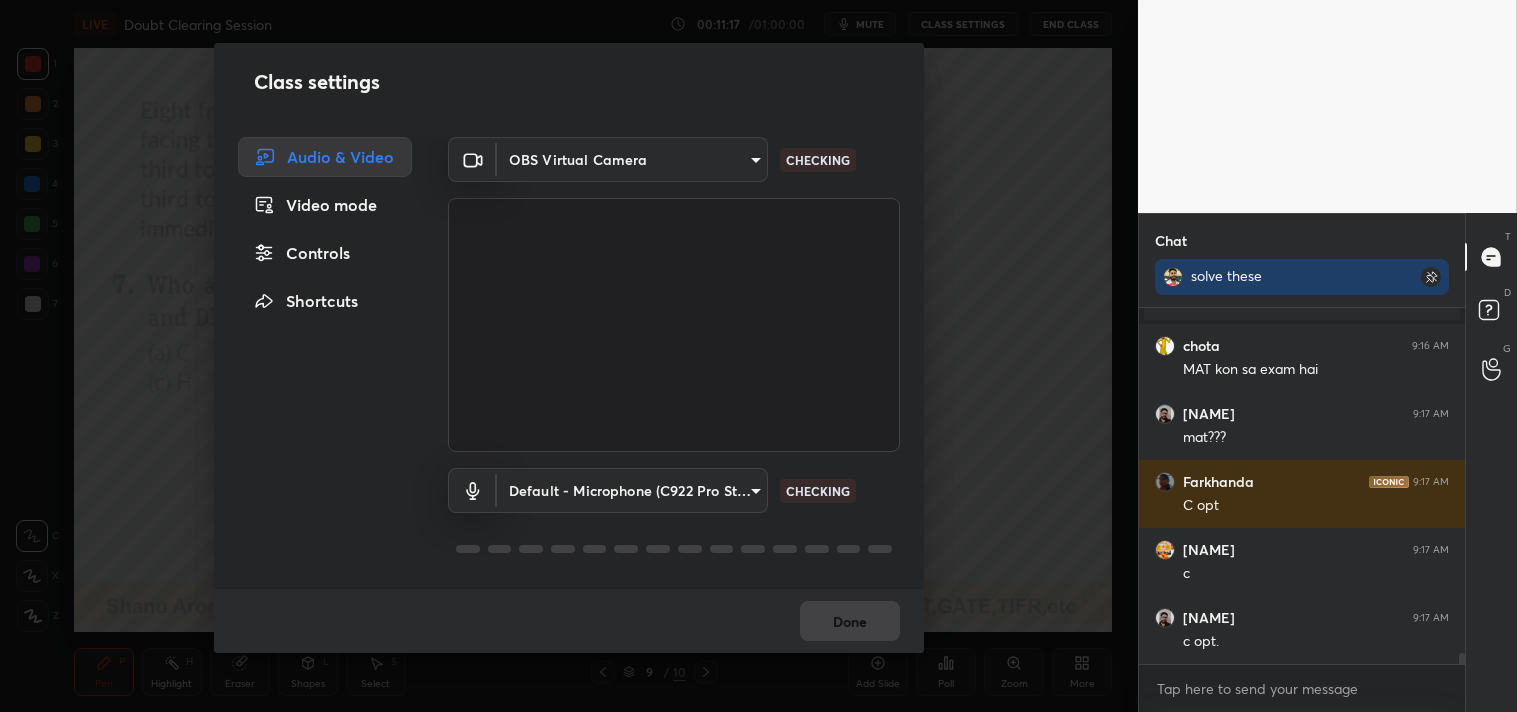 click on "H H LIVE Doubt Clearing Session 00:11:17 /  01:00:00 mute CLASS SETTINGS End Class Setting up your live class Poll for   secs No correct answer Start poll Back Doubt Clearing Session • L5 of Detail Course for PART-A General Aptitude | CSIR-NET & GATE Shanu Arora Pen P Highlight H Eraser Shapes L Select S 9 / 10 Add Slide Poll Zoom More Chat solve these [NAME] 9:16 AM sir ap nehi dikh rehe ho sirf apki voice arha h ok sir [NAME]  joined [NAME] 9:16 AM MAT kon sa exam hai [NAME] 9:17 AM mat??? [NAME] 9:17 AM C opt [NAME] 9:17 AM c [NAME] 9:17 AM c opt. JUMP TO LATEST Enable hand raising Enable raise hand to speak to learners. Once enabled, chat will be turned off temporarily. Enable x   [NAME] Asked a doubt 1 Sr ye doubt olease class ke end me exolain kr dijiyega Pick this doubt NEW DOUBTS ASKED No one has raised a hand yet Can't raise hand Looks like educator just invited you to speak. Please wait before you can raise your hand again. Got it T Messages (T) D G" at bounding box center (758, 356) 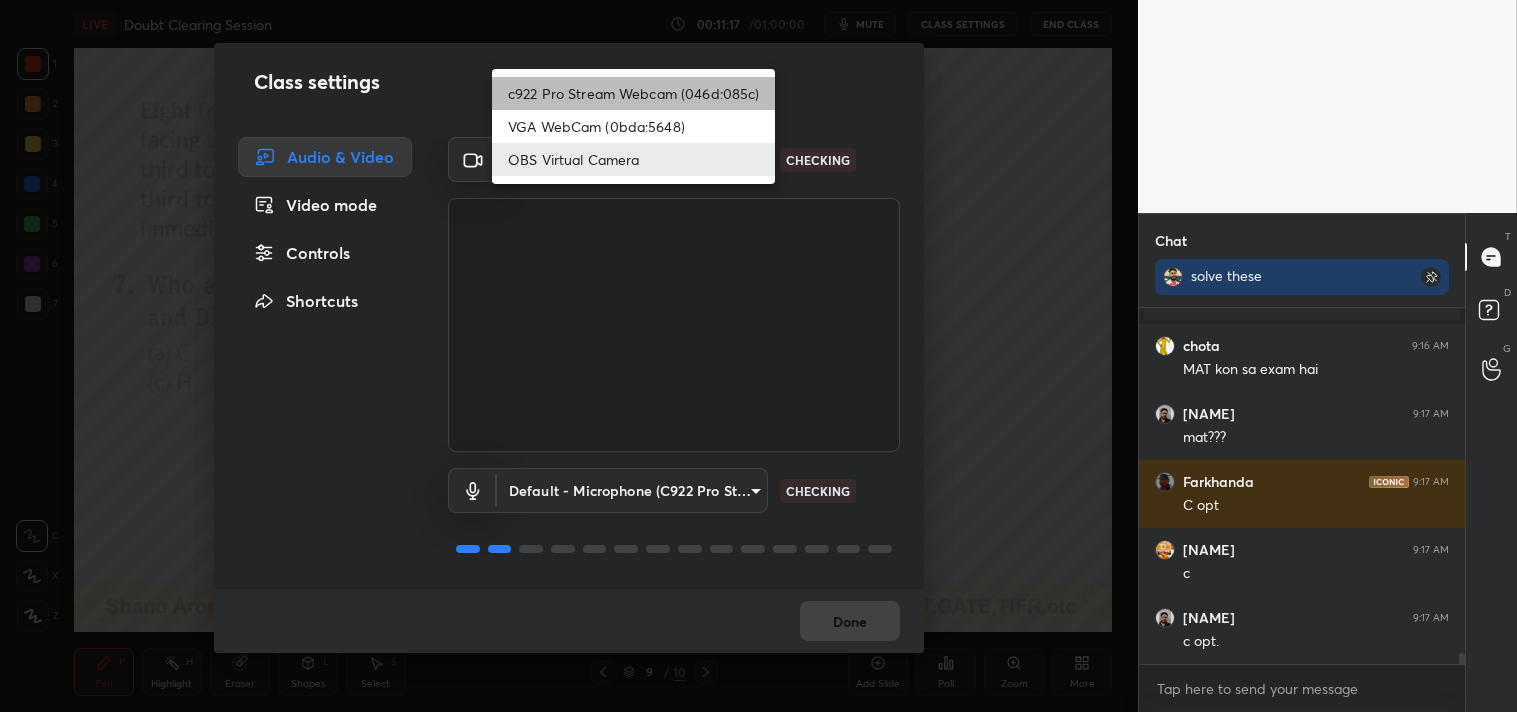 click on "c922 Pro Stream Webcam (046d:085c)" at bounding box center (633, 93) 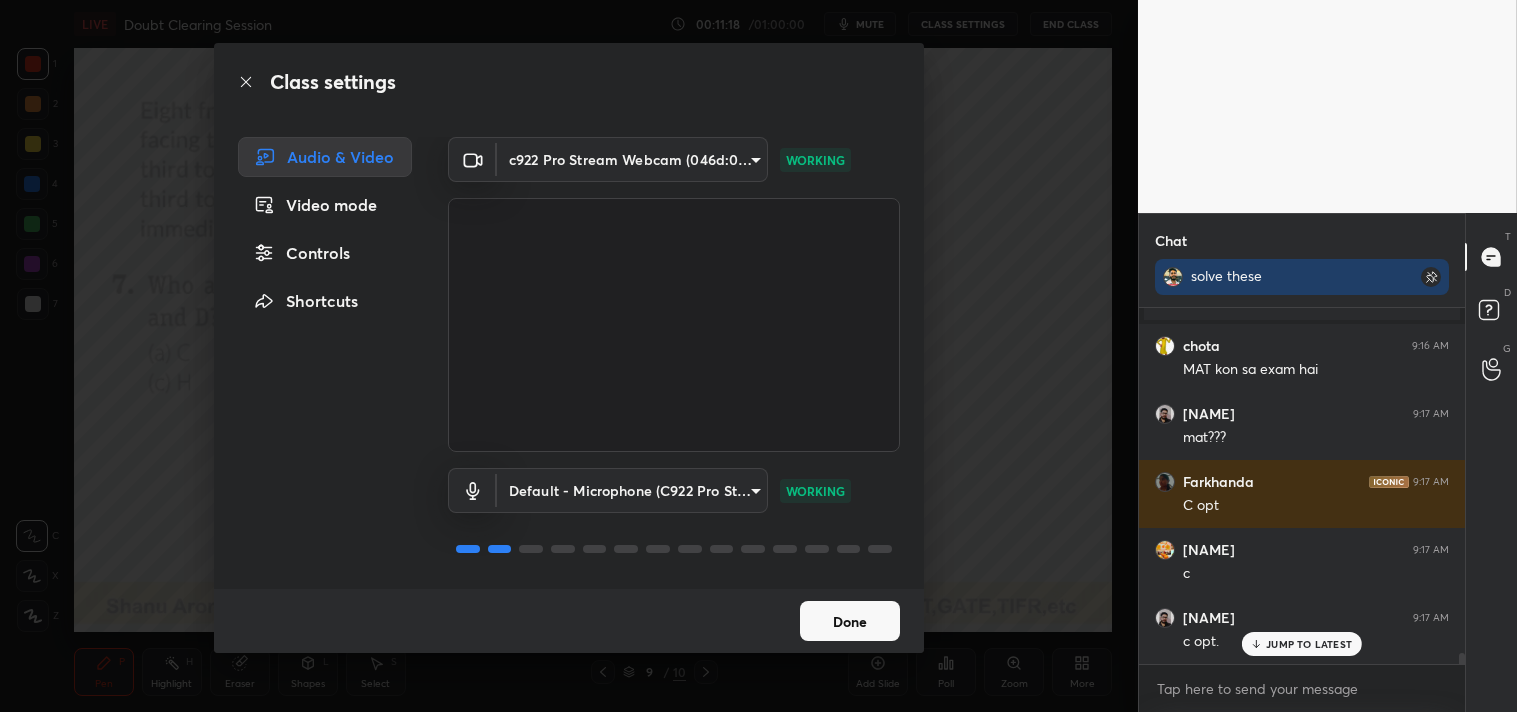 scroll, scrollTop: 11457, scrollLeft: 0, axis: vertical 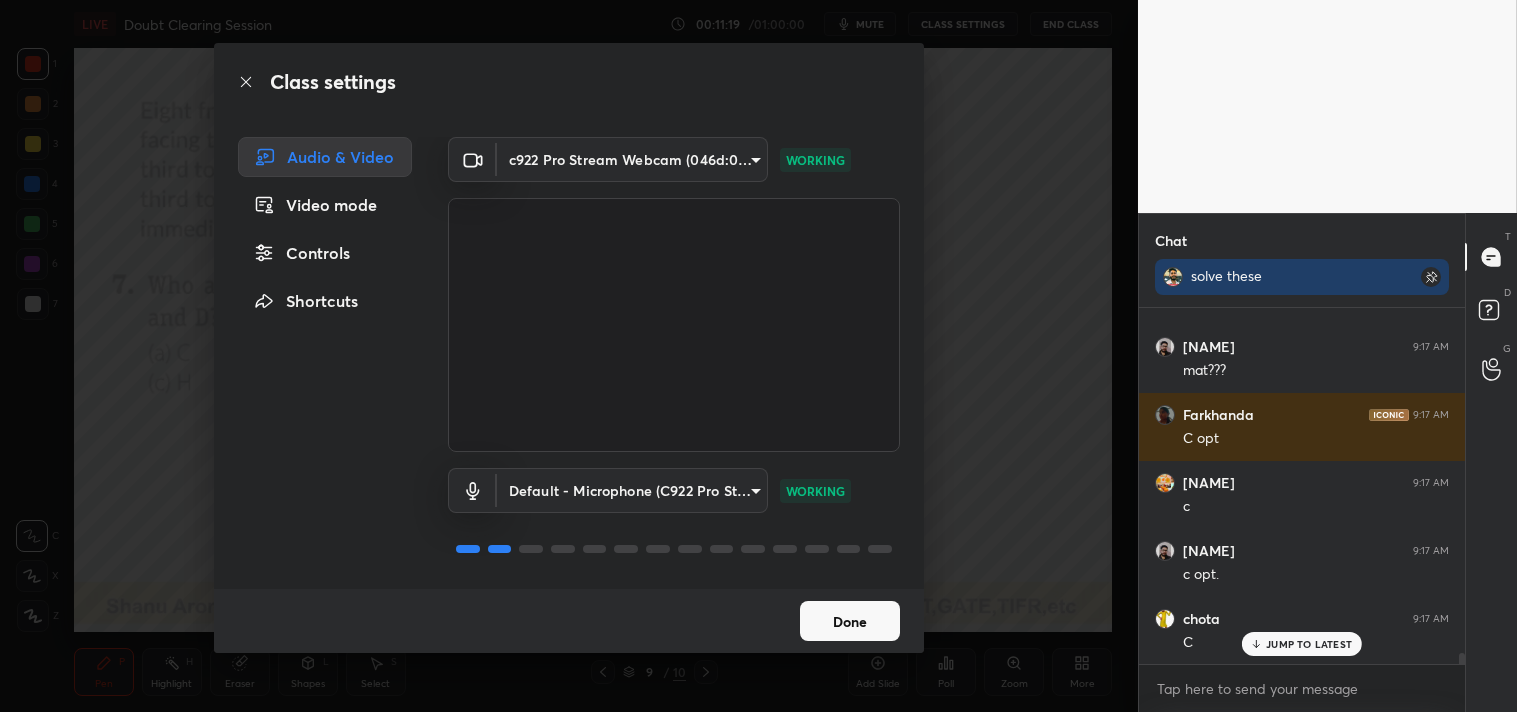 click on "Done" at bounding box center (850, 621) 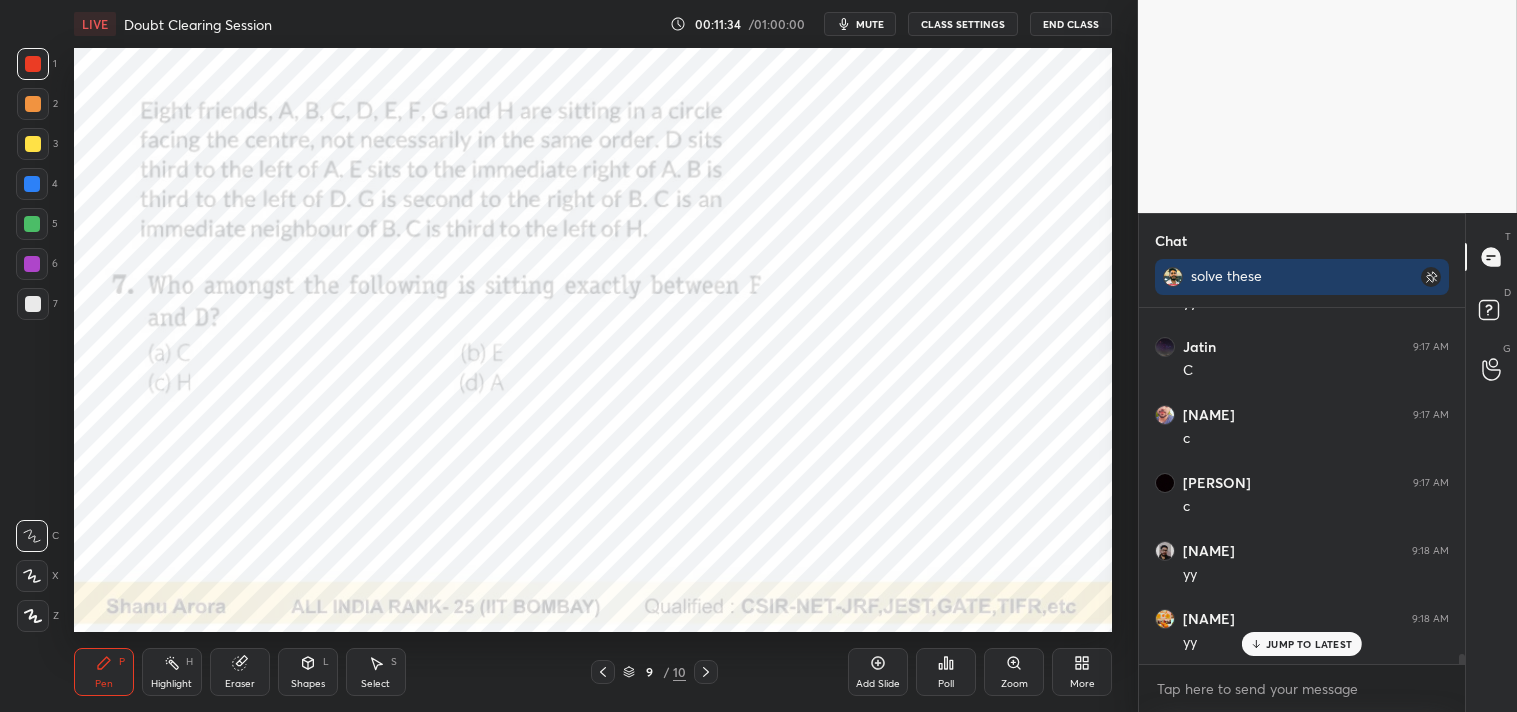 scroll, scrollTop: 12274, scrollLeft: 0, axis: vertical 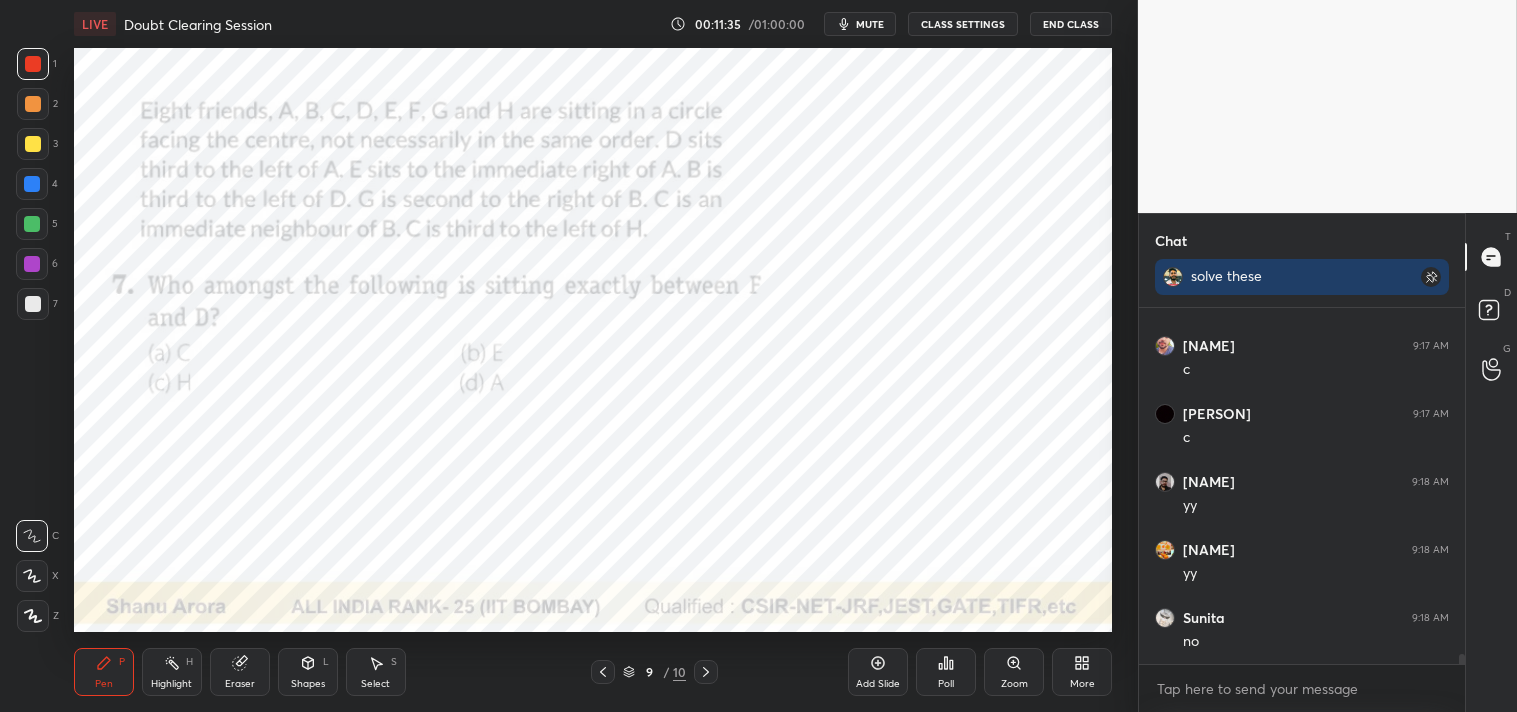 click 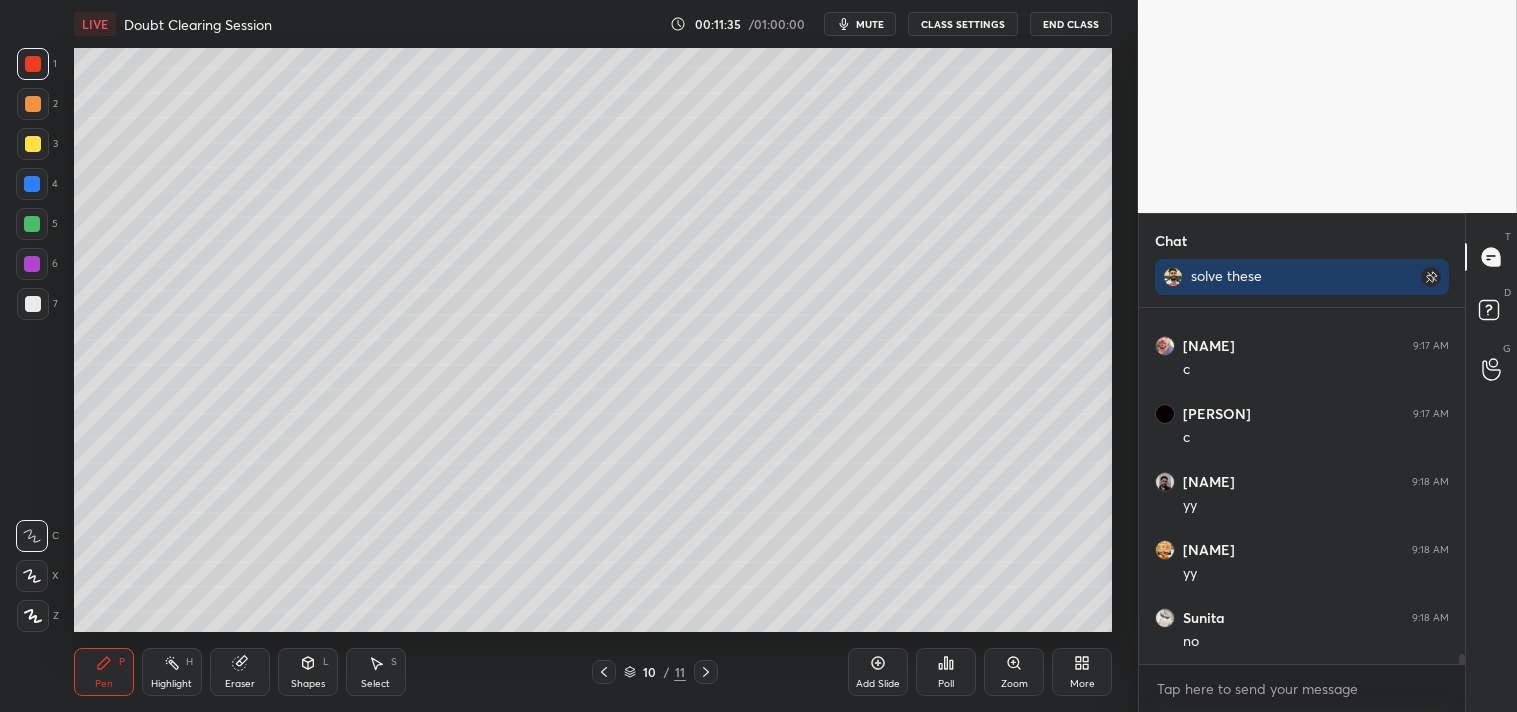 scroll, scrollTop: 12342, scrollLeft: 0, axis: vertical 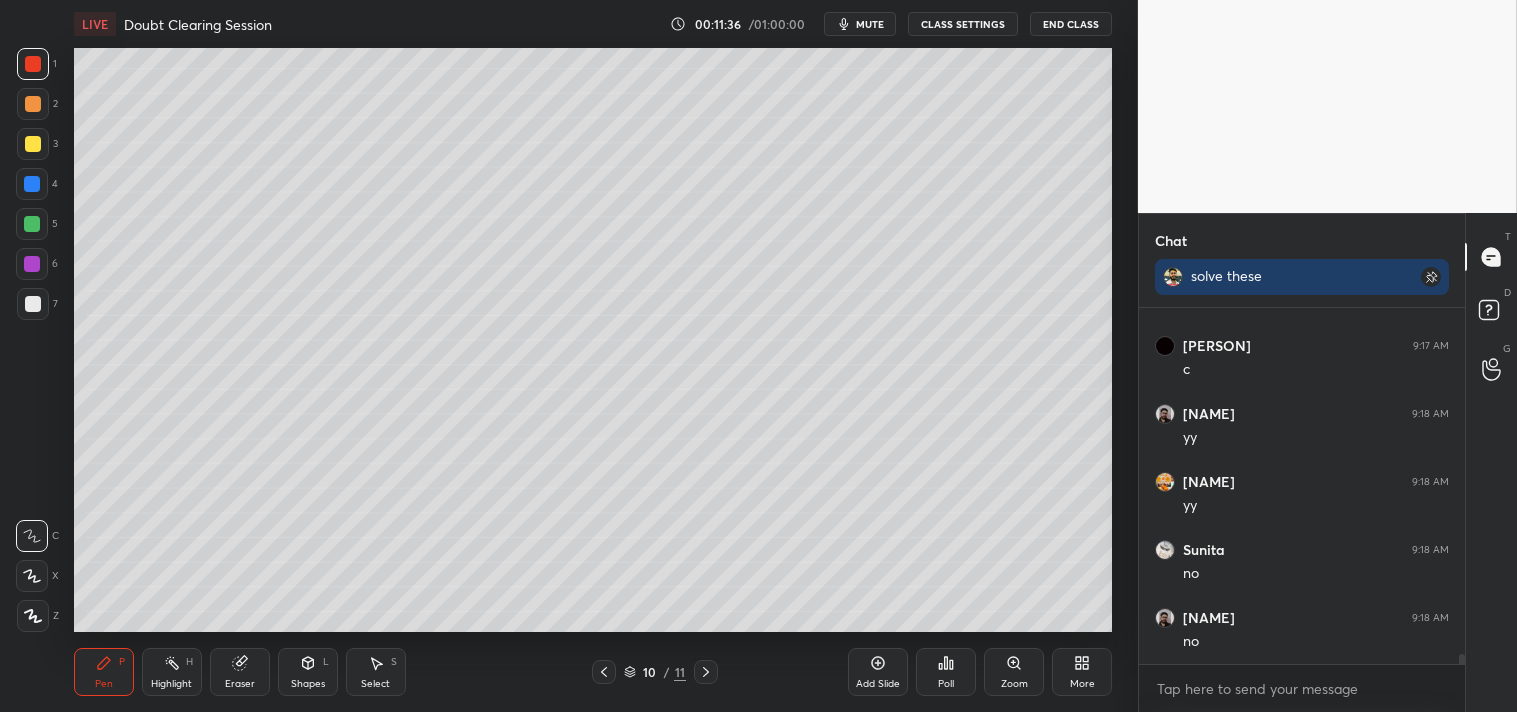 click on "Shapes L" at bounding box center (308, 672) 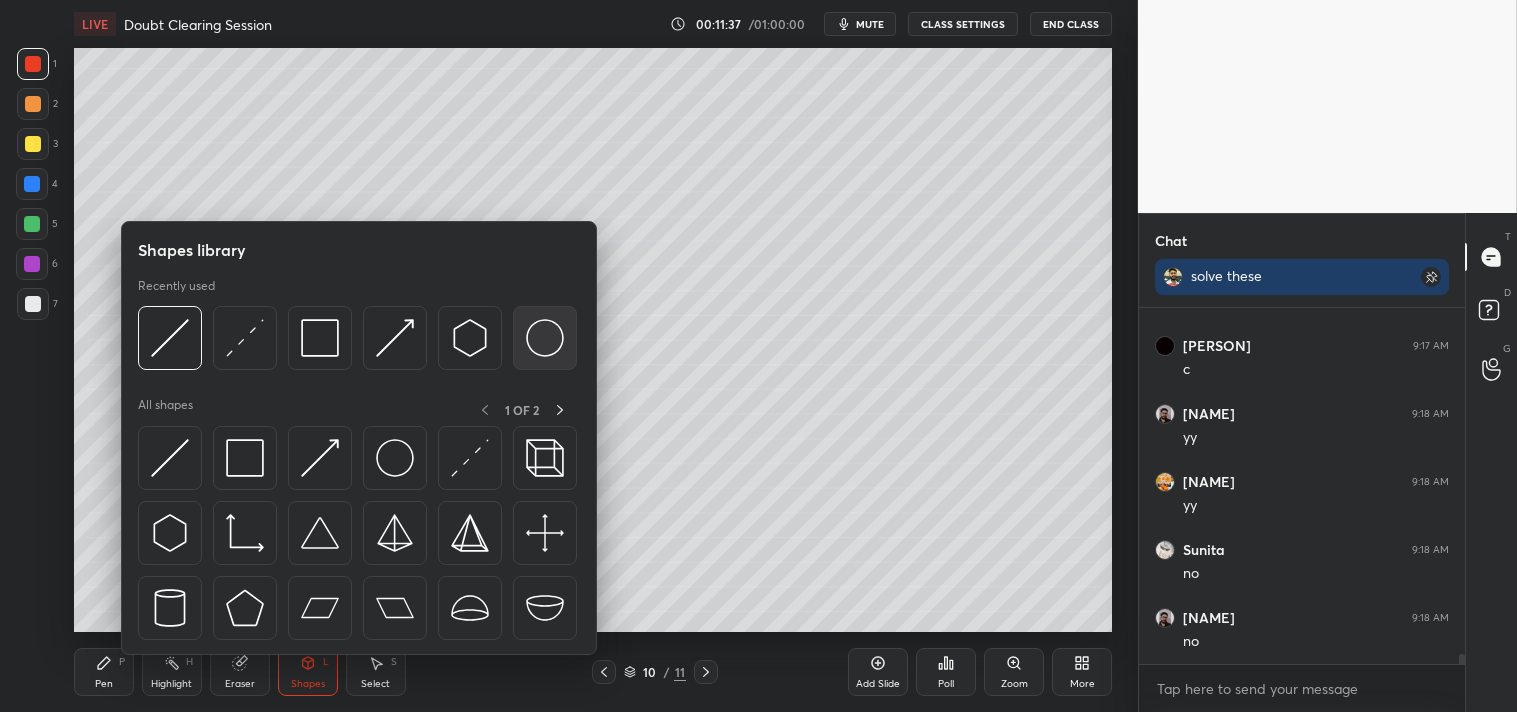 click at bounding box center [545, 338] 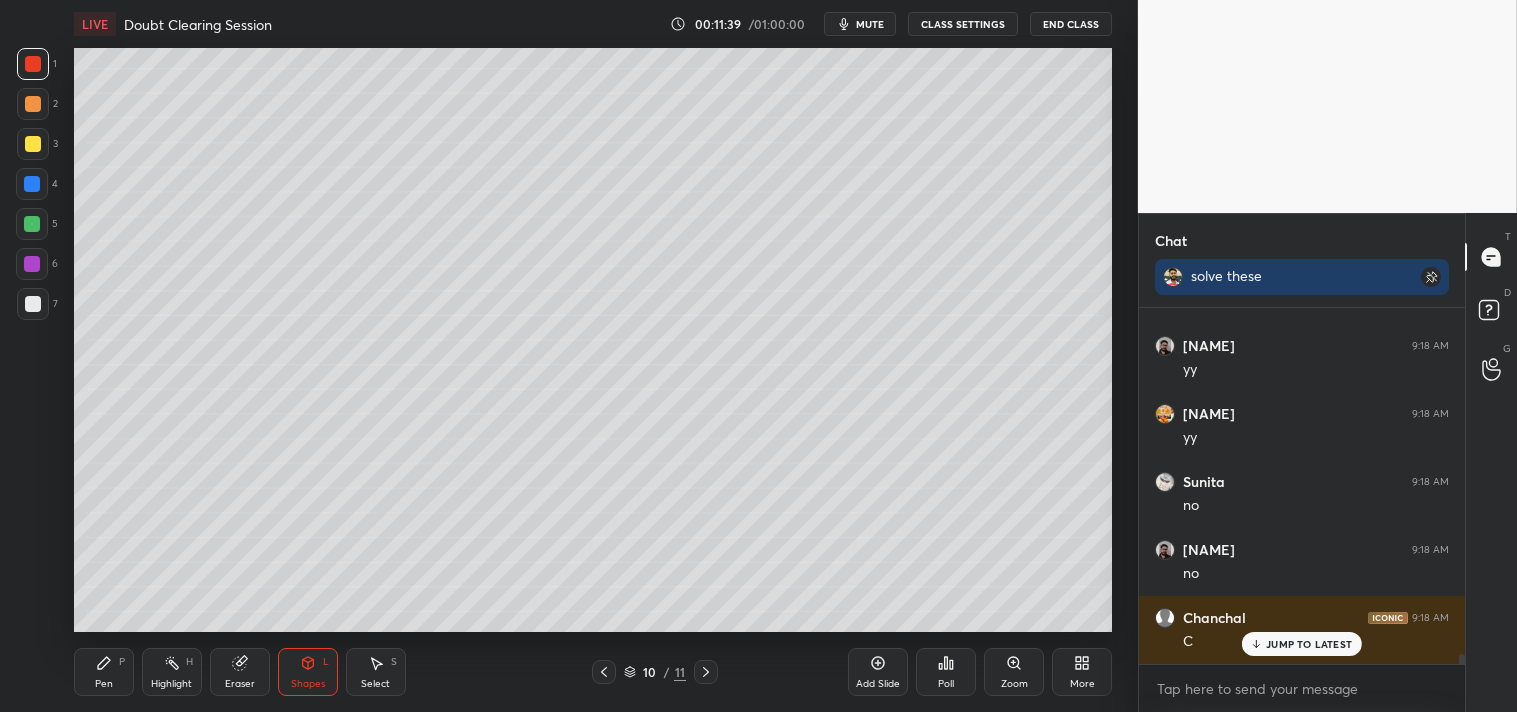 scroll, scrollTop: 12477, scrollLeft: 0, axis: vertical 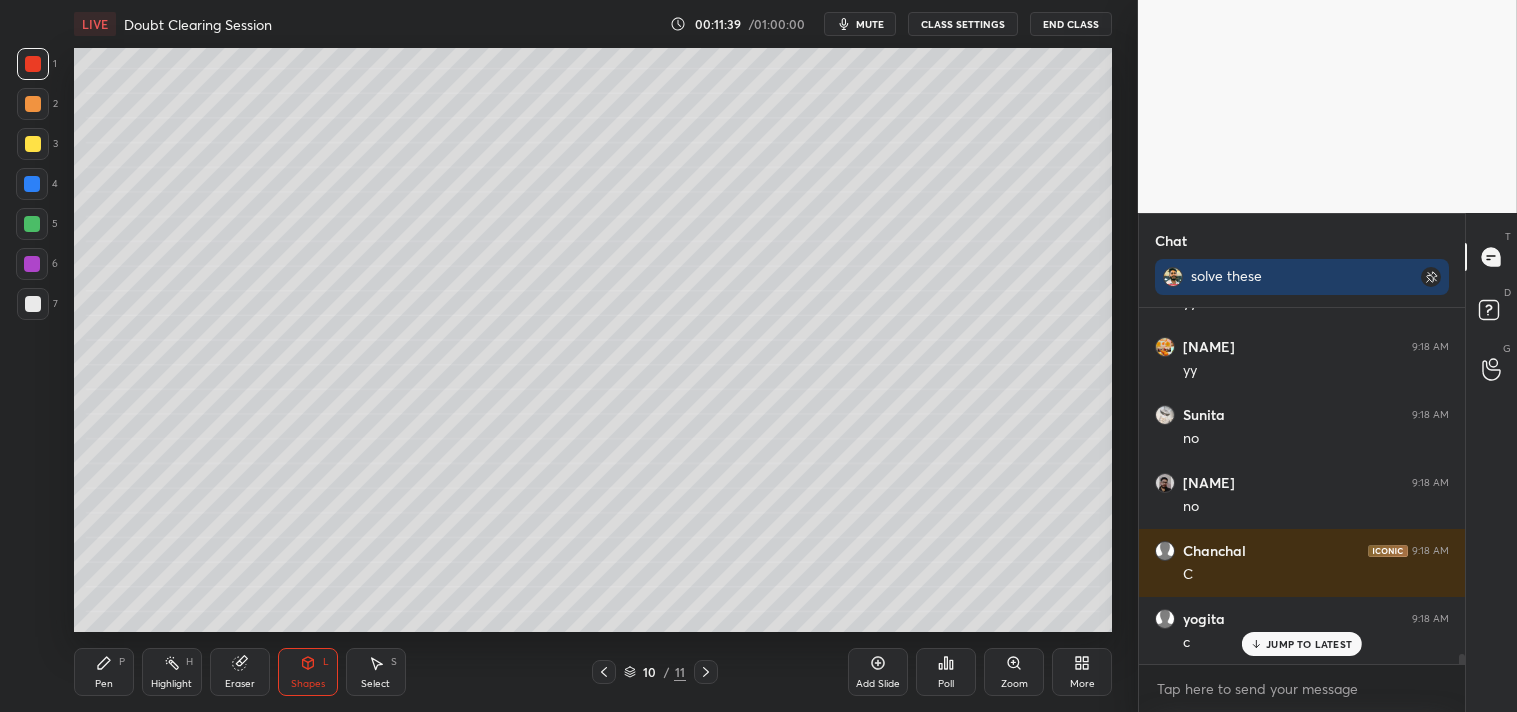 click at bounding box center [33, 304] 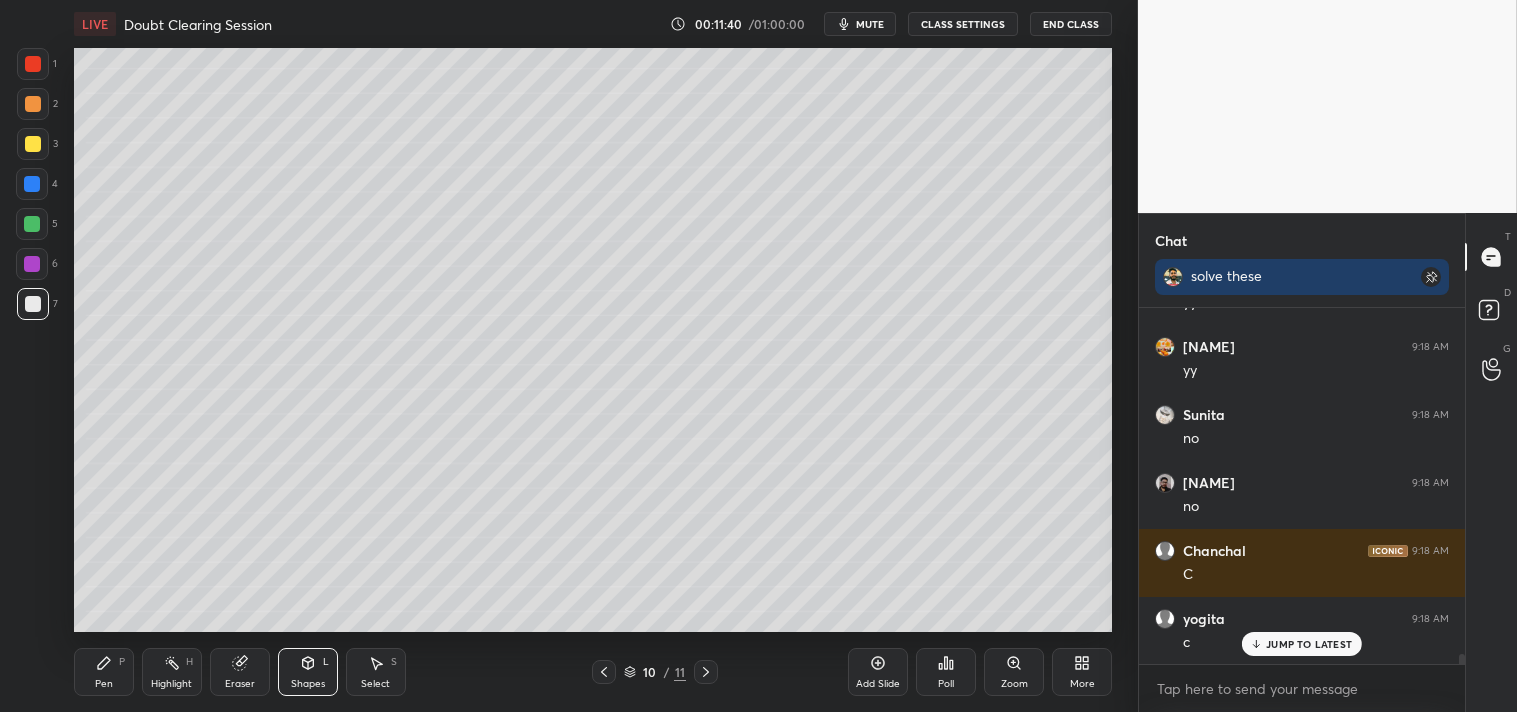 click on "Pen" at bounding box center [104, 684] 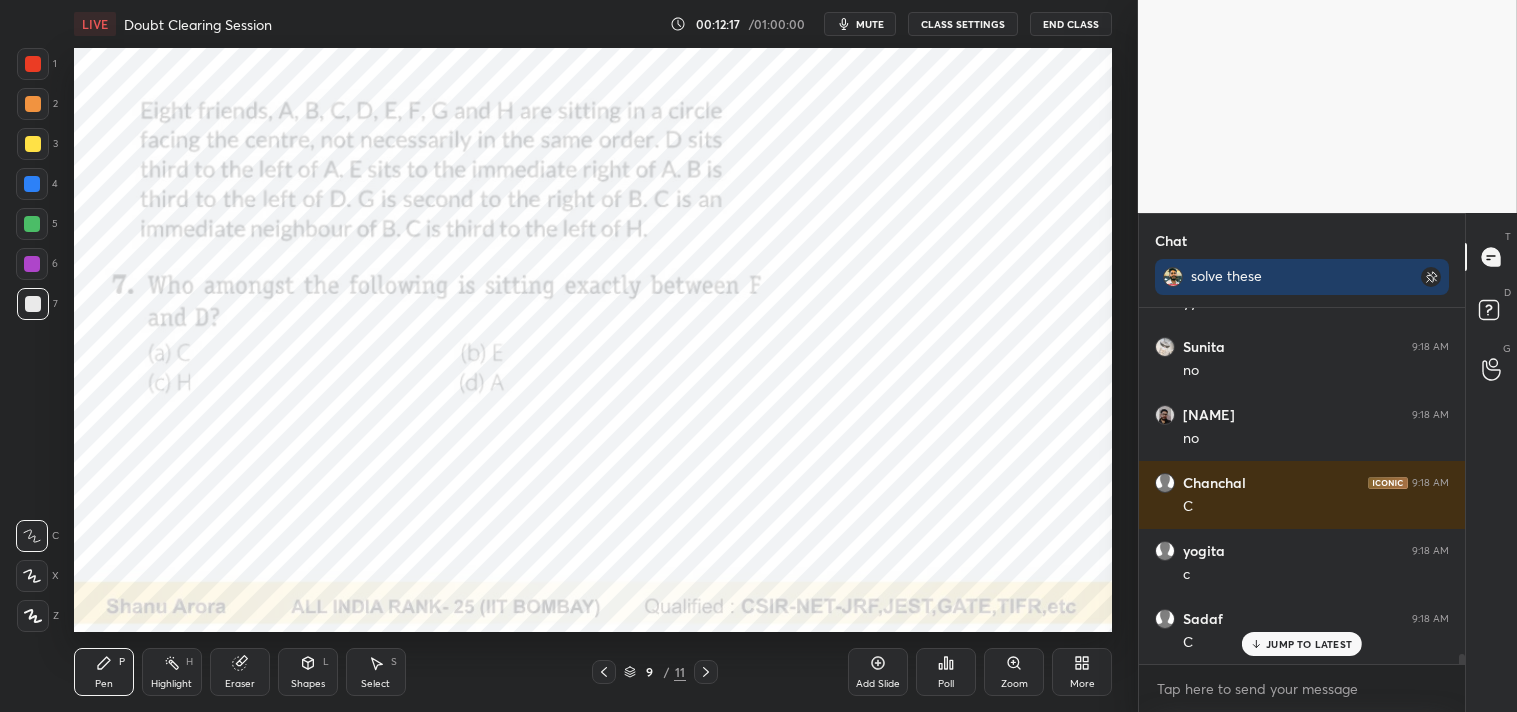 scroll, scrollTop: 12617, scrollLeft: 0, axis: vertical 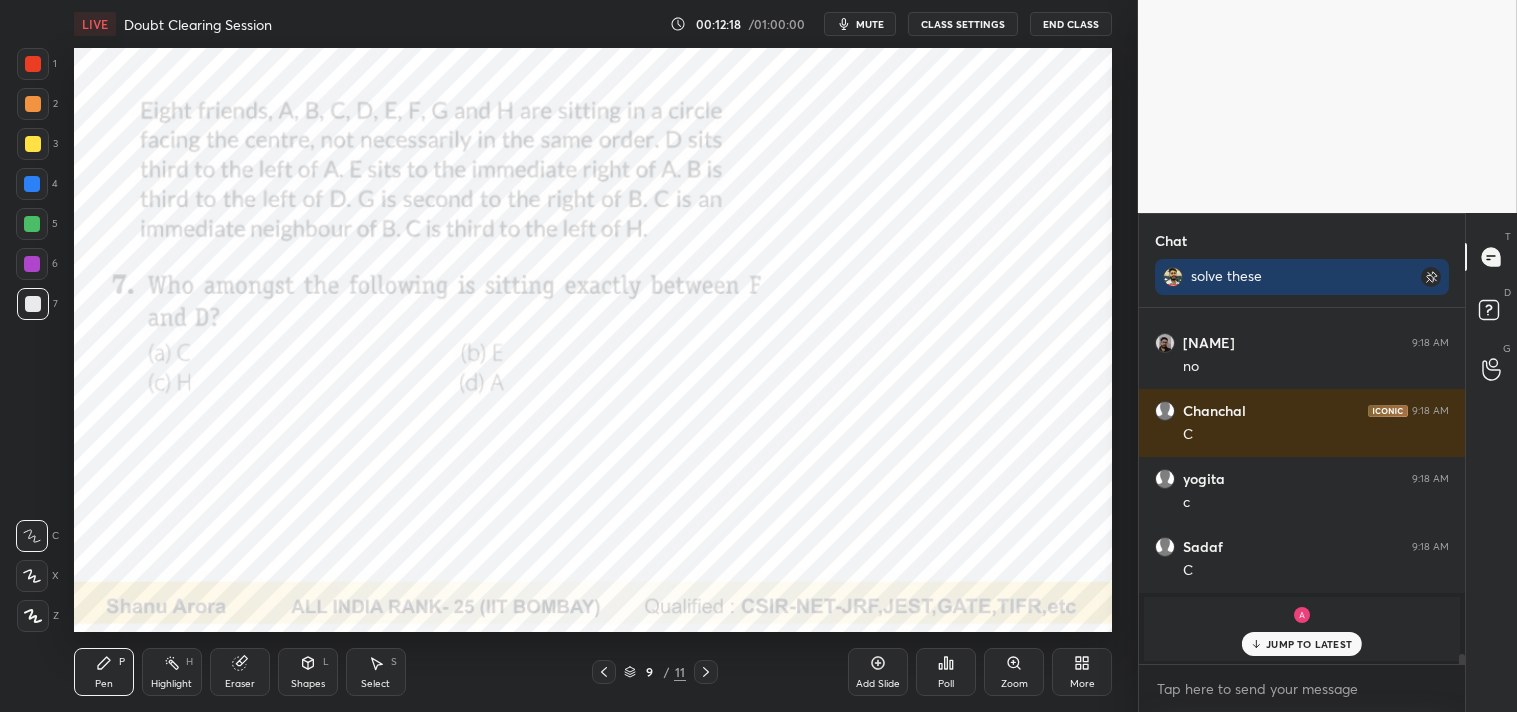 click at bounding box center (33, 64) 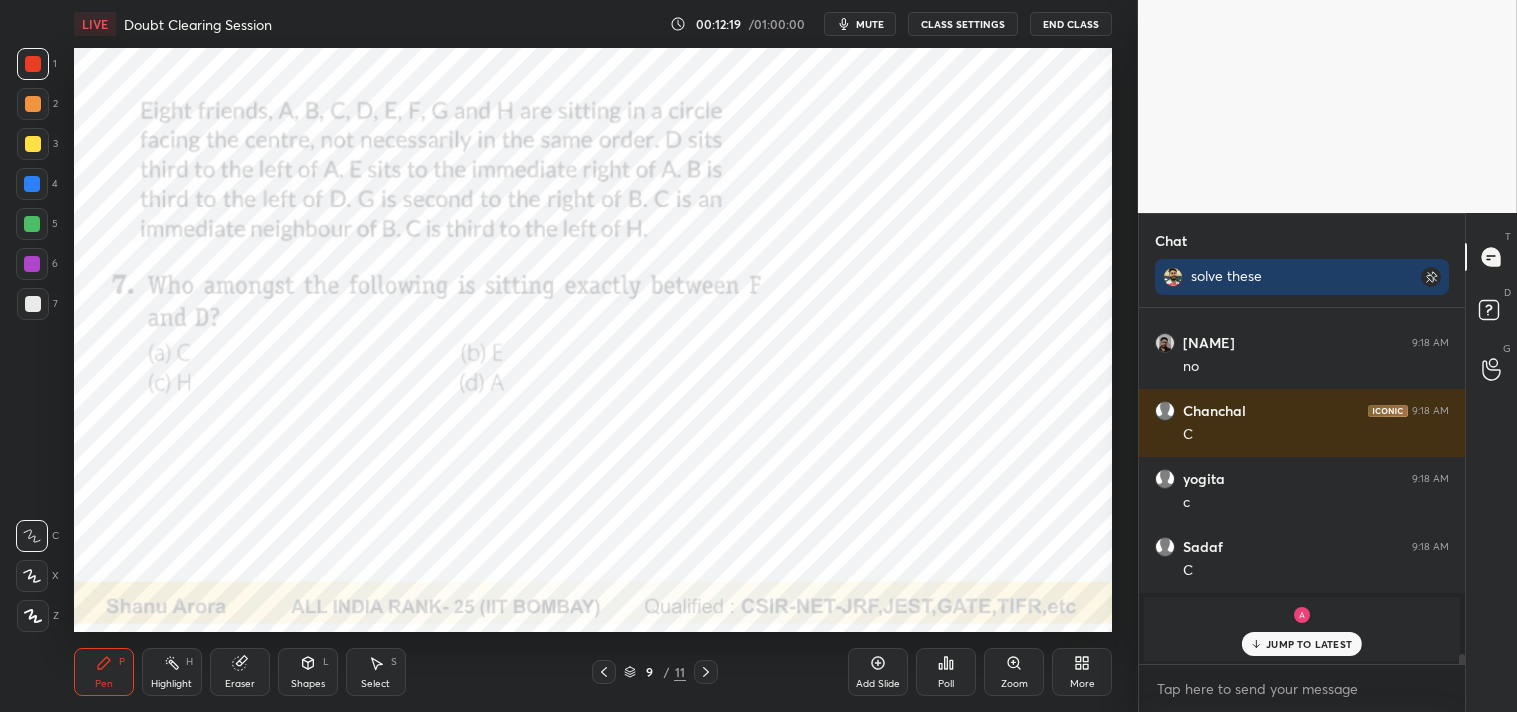 click at bounding box center (33, 64) 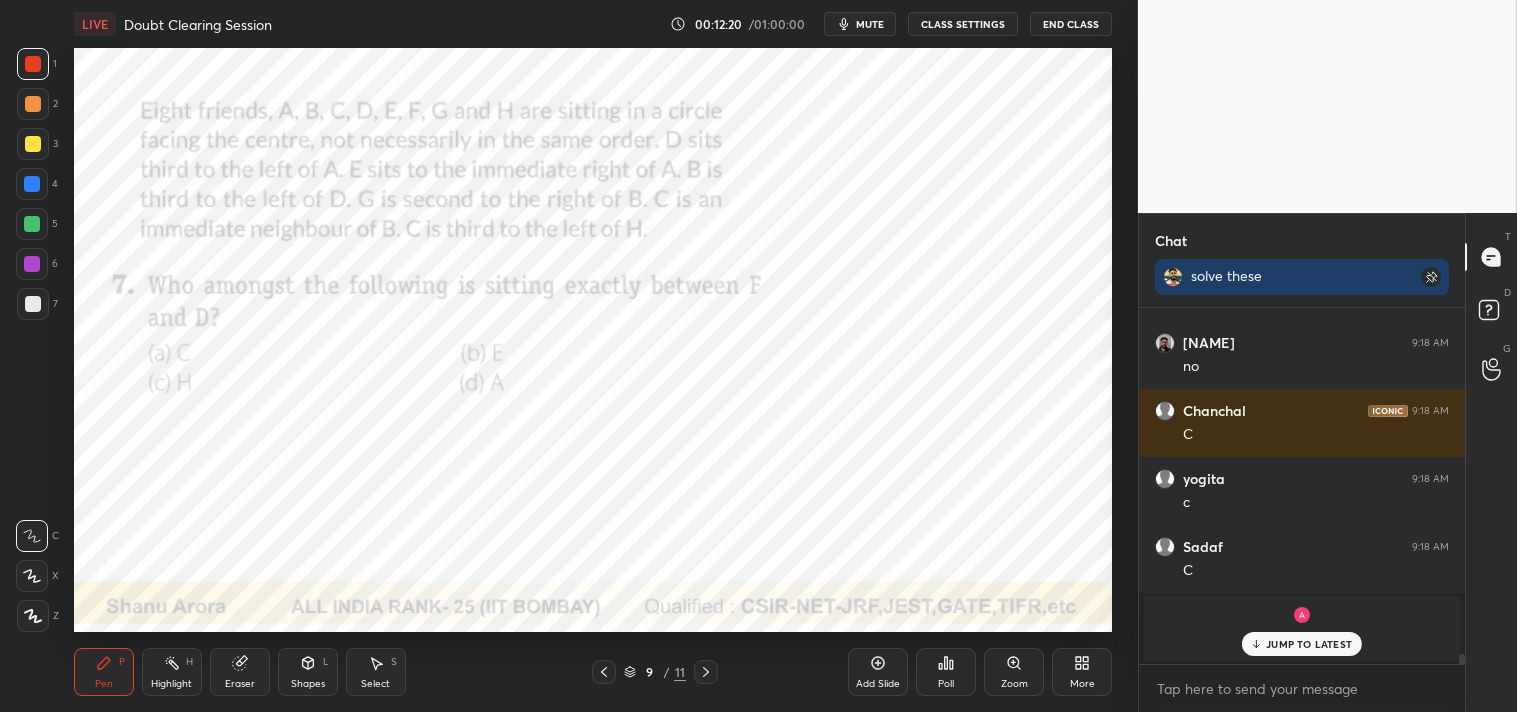 click 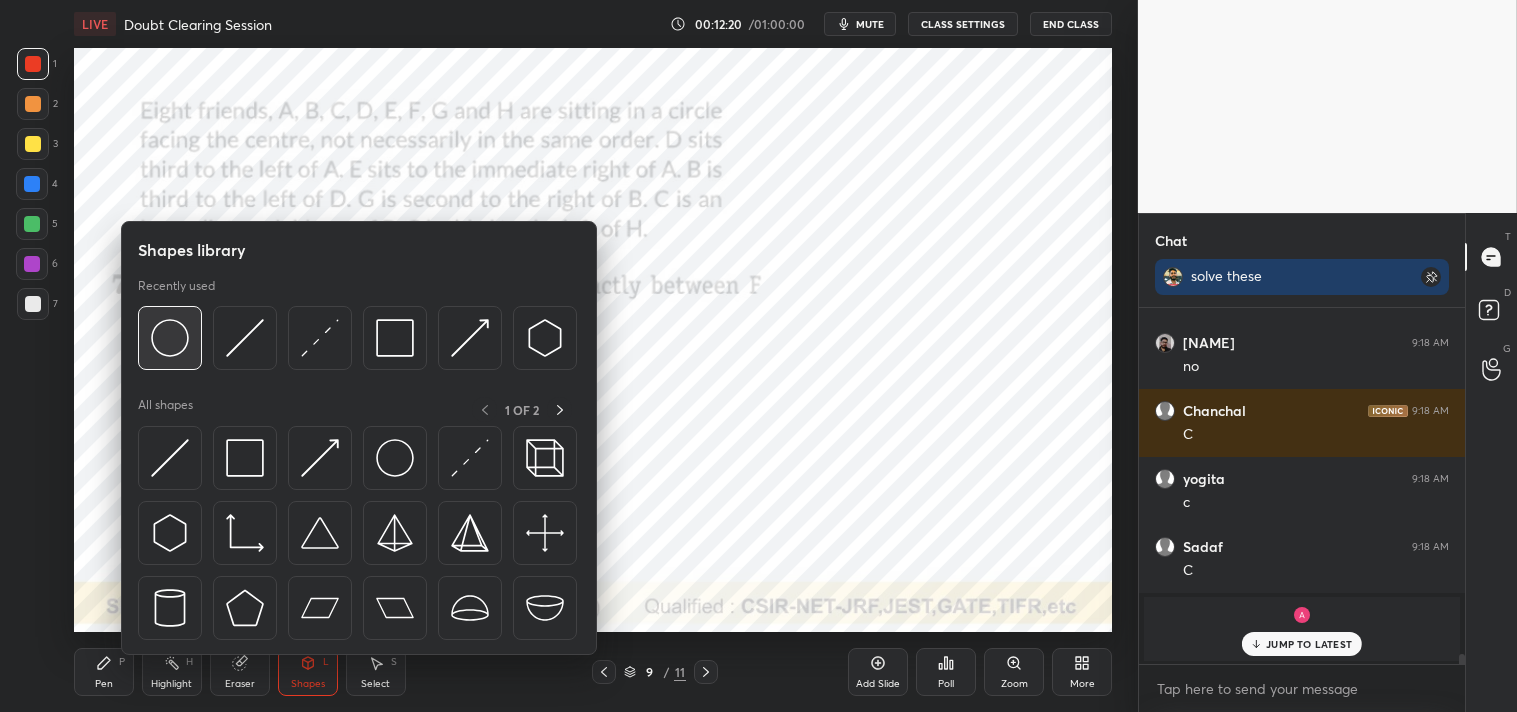 click at bounding box center [170, 338] 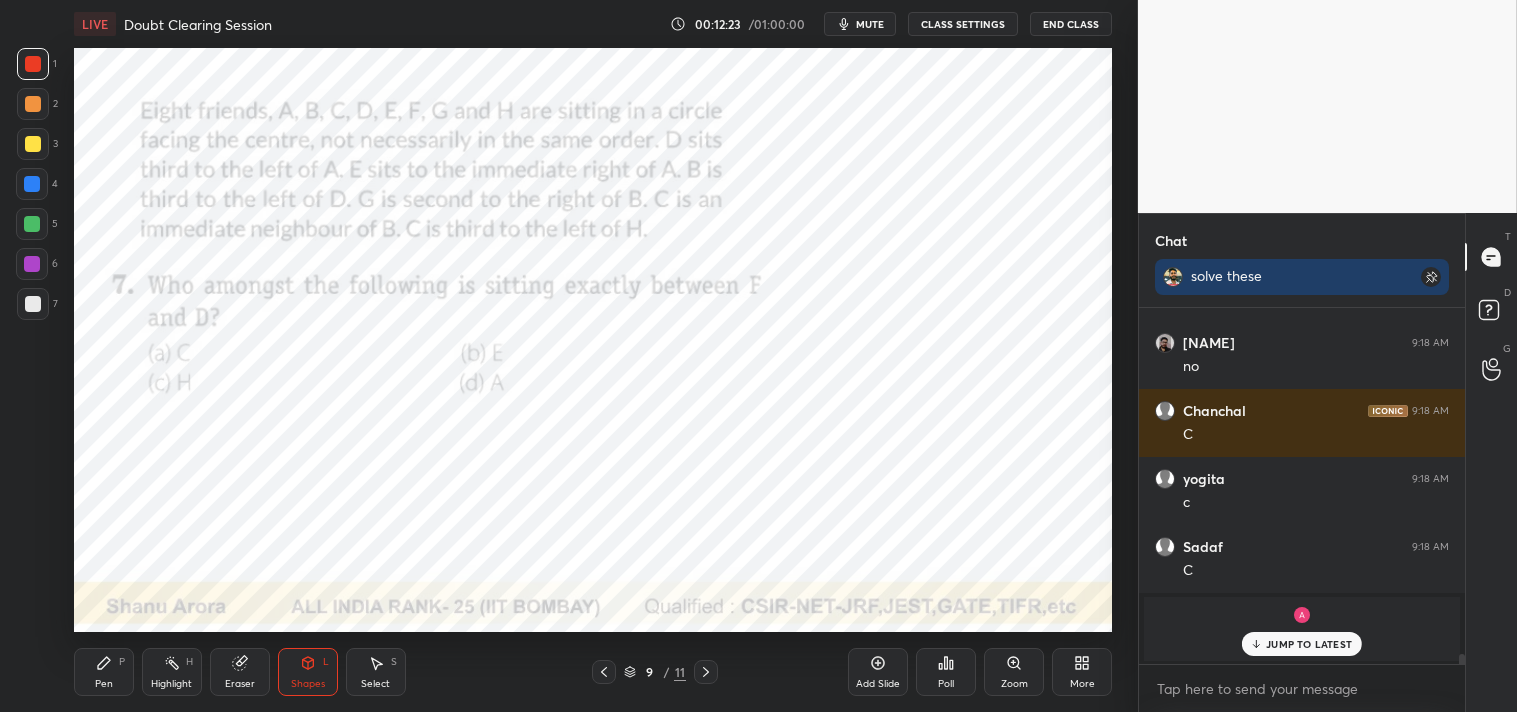 click on "Pen P" at bounding box center [104, 672] 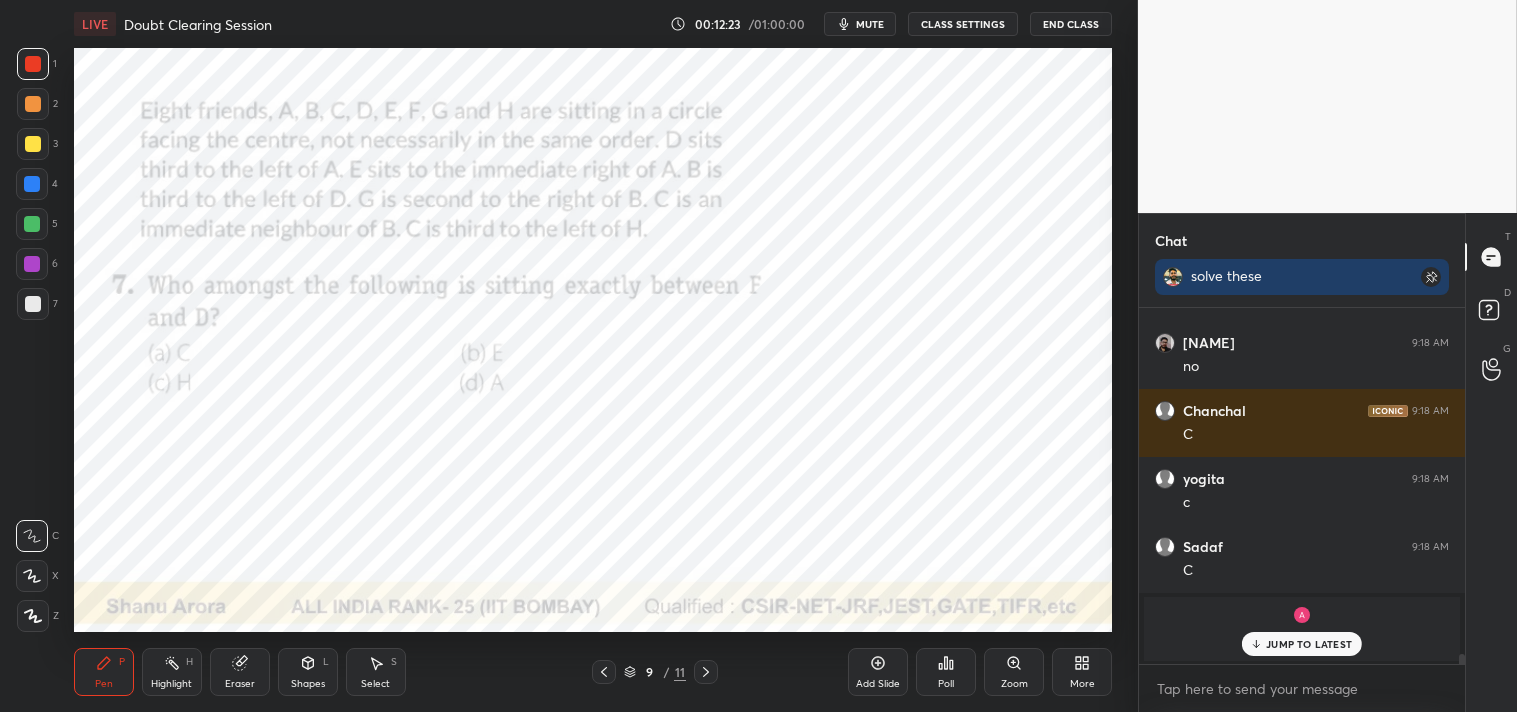 click on "Pen P" at bounding box center (104, 672) 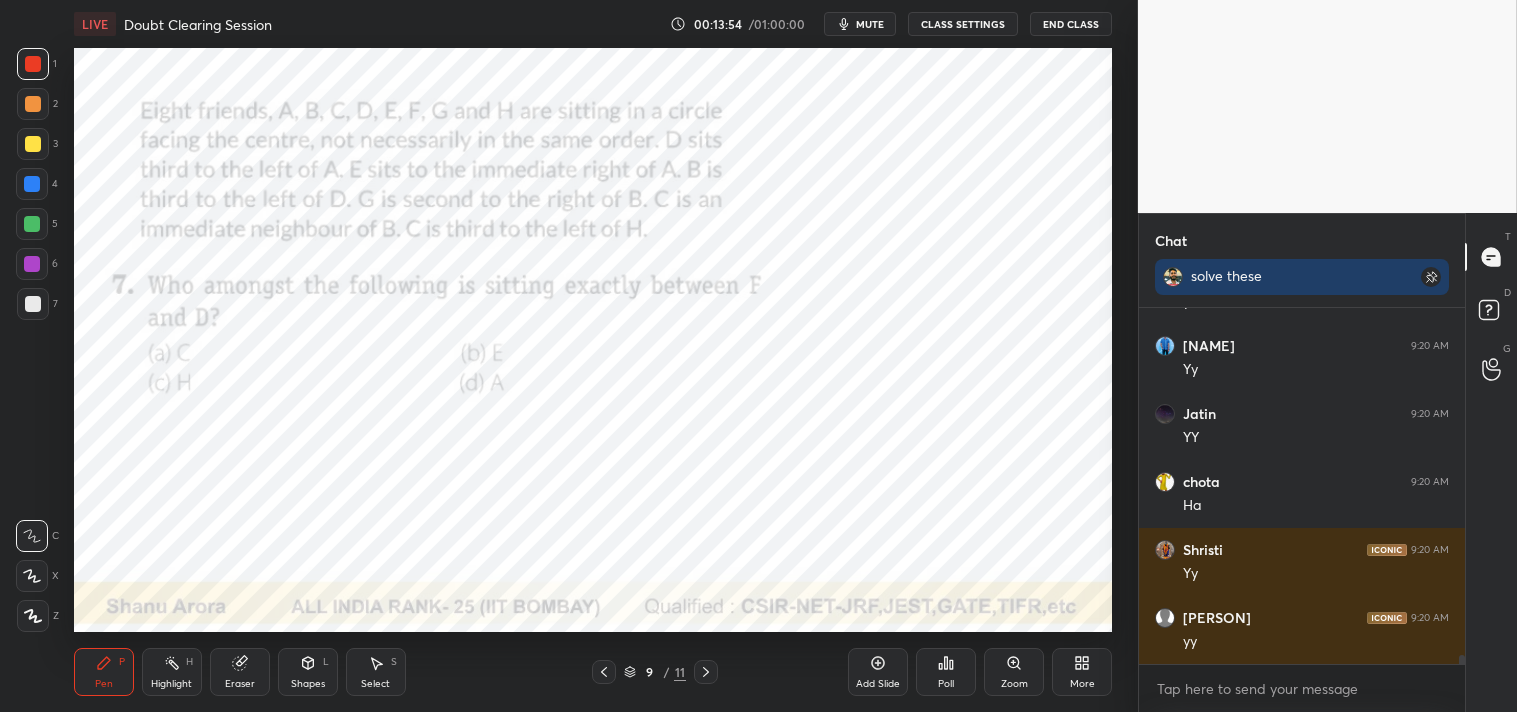 scroll, scrollTop: 13570, scrollLeft: 0, axis: vertical 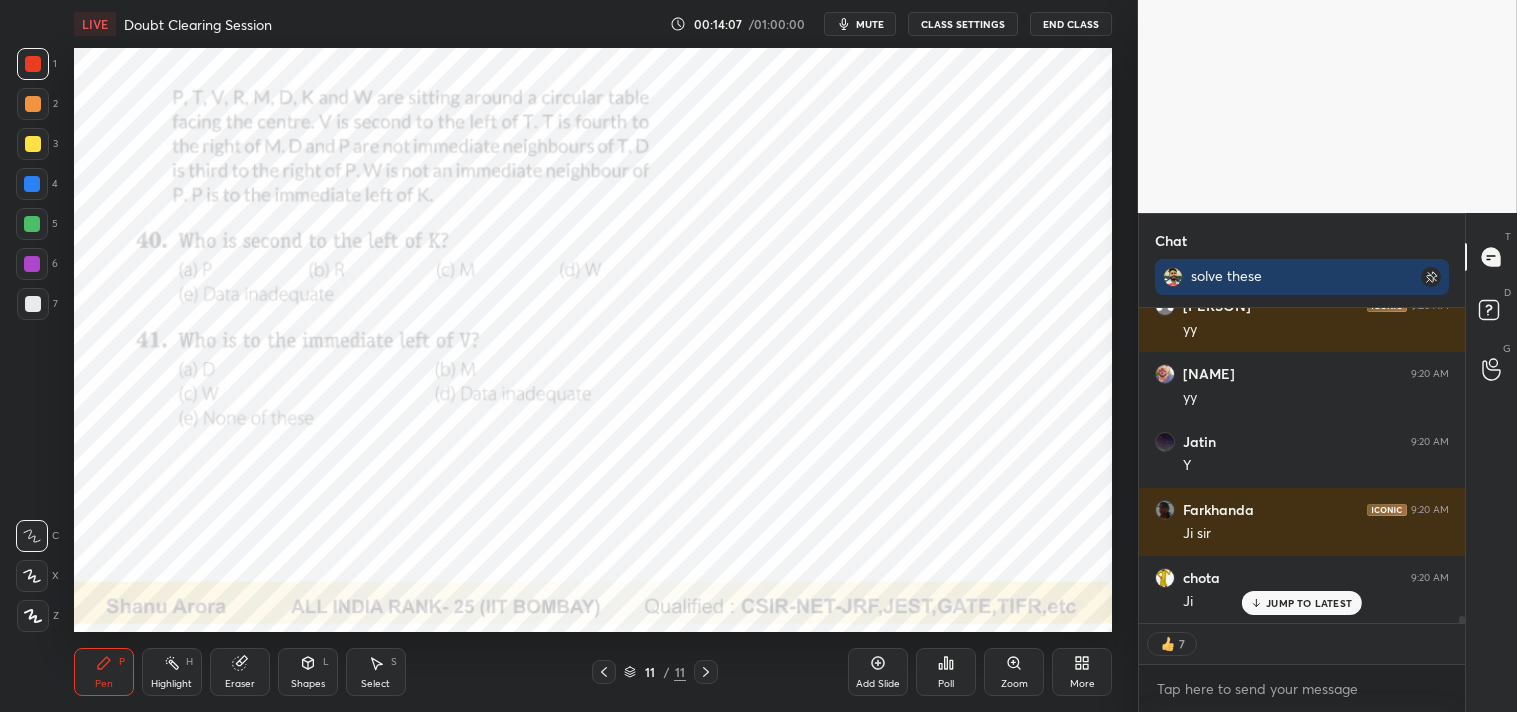click on "mute" at bounding box center [870, 24] 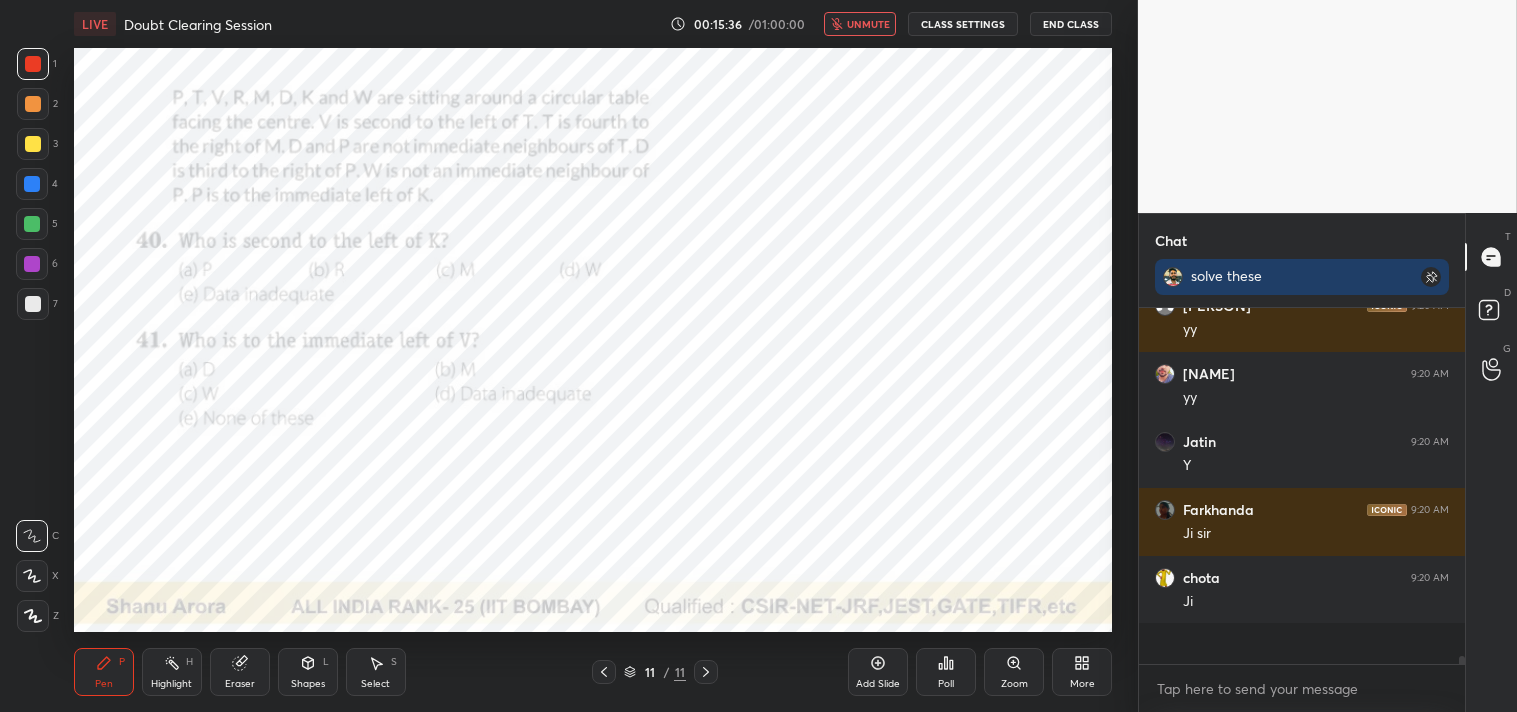 scroll, scrollTop: 6, scrollLeft: 5, axis: both 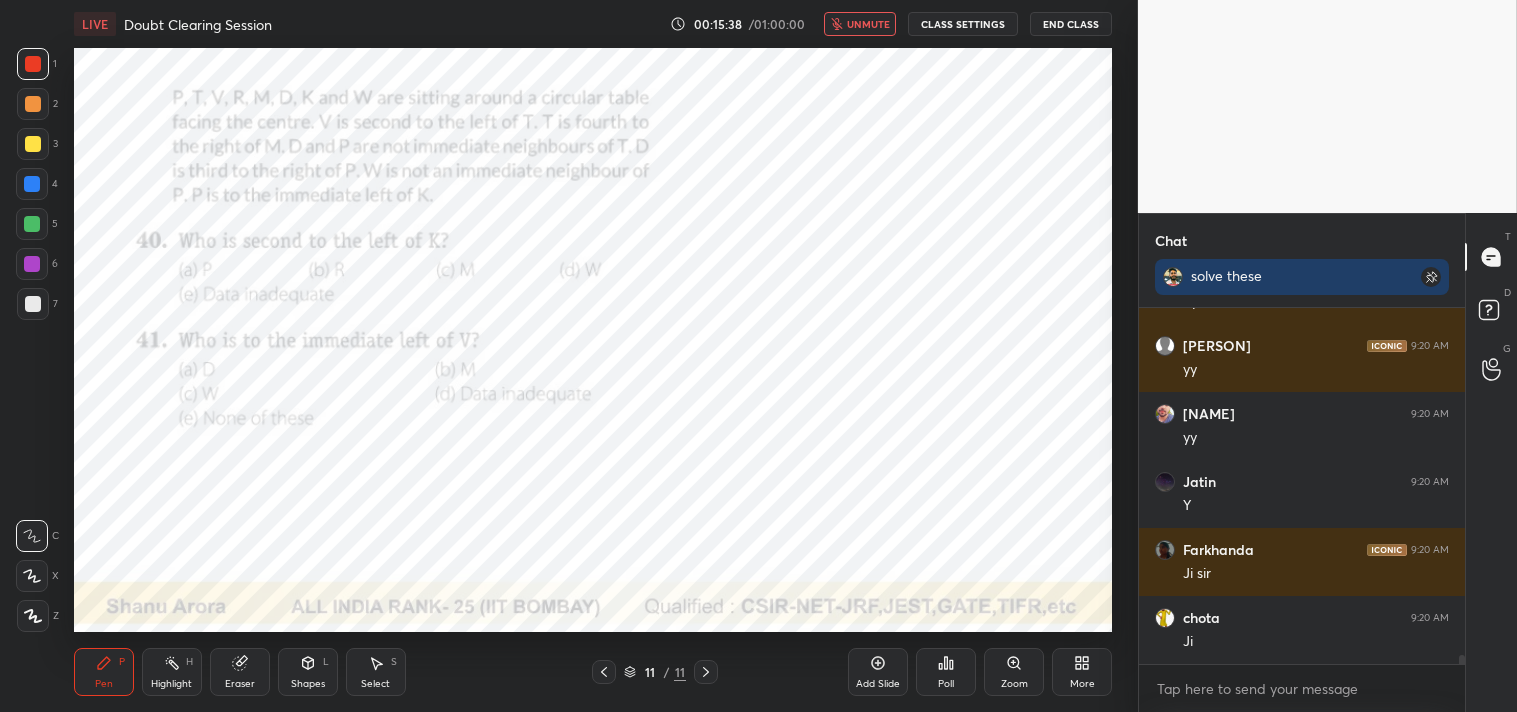 click on "unmute" at bounding box center [860, 24] 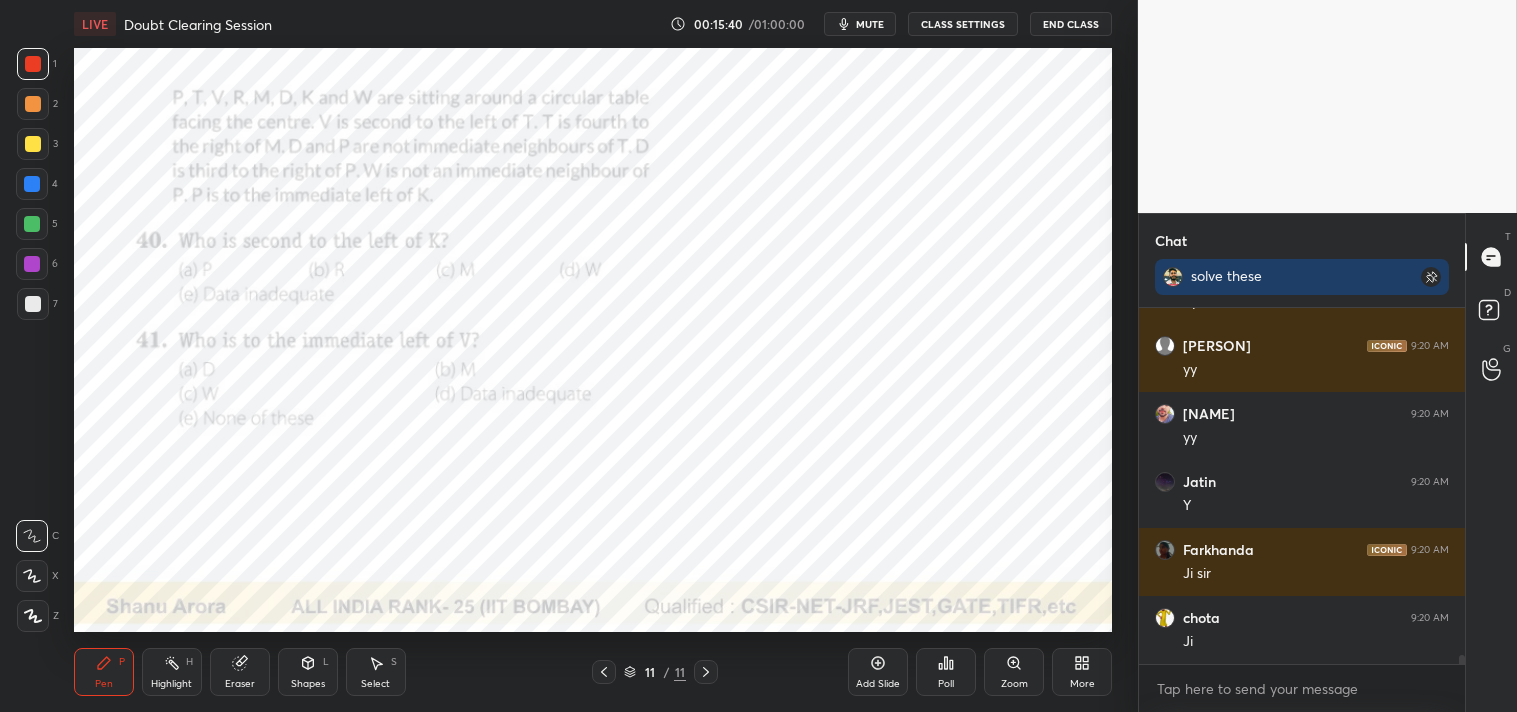 click on "mute" at bounding box center [860, 24] 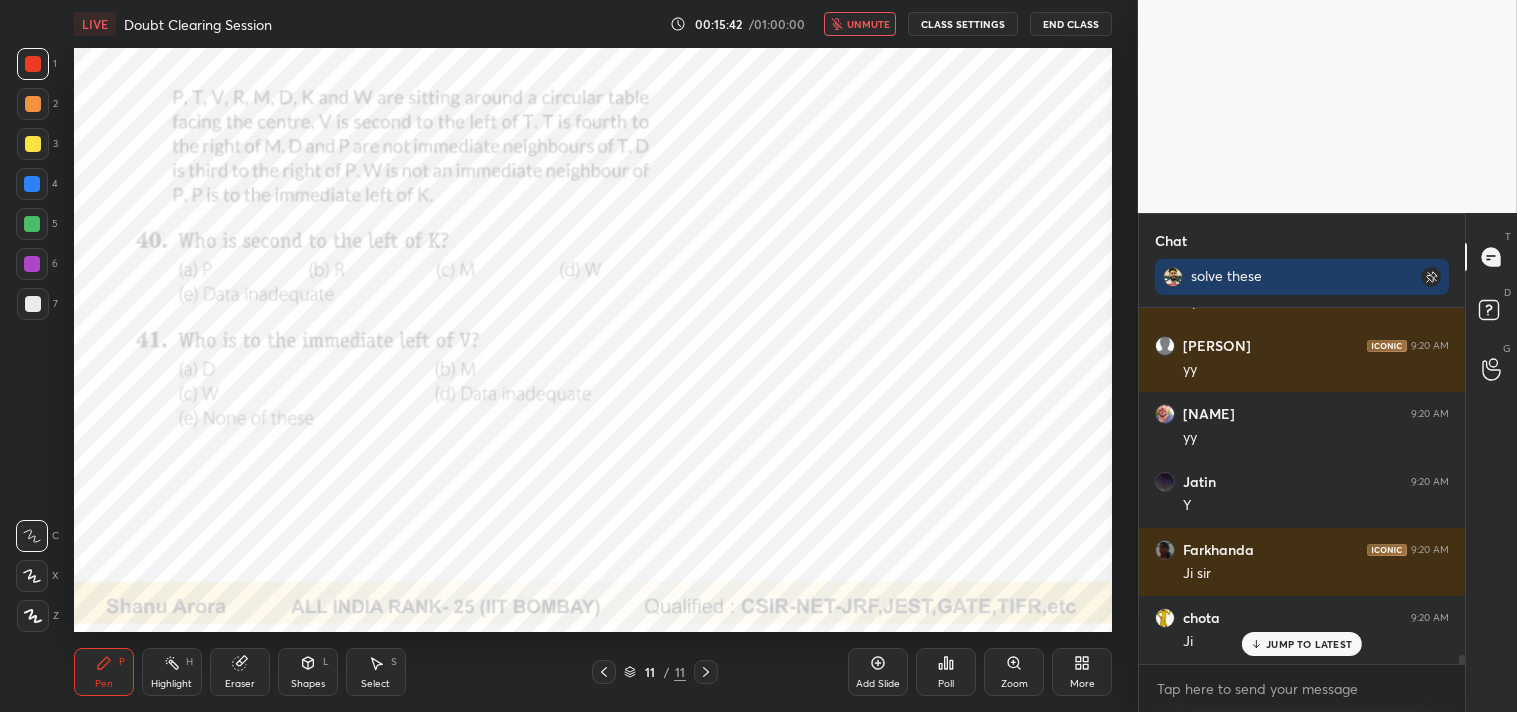scroll, scrollTop: 13845, scrollLeft: 0, axis: vertical 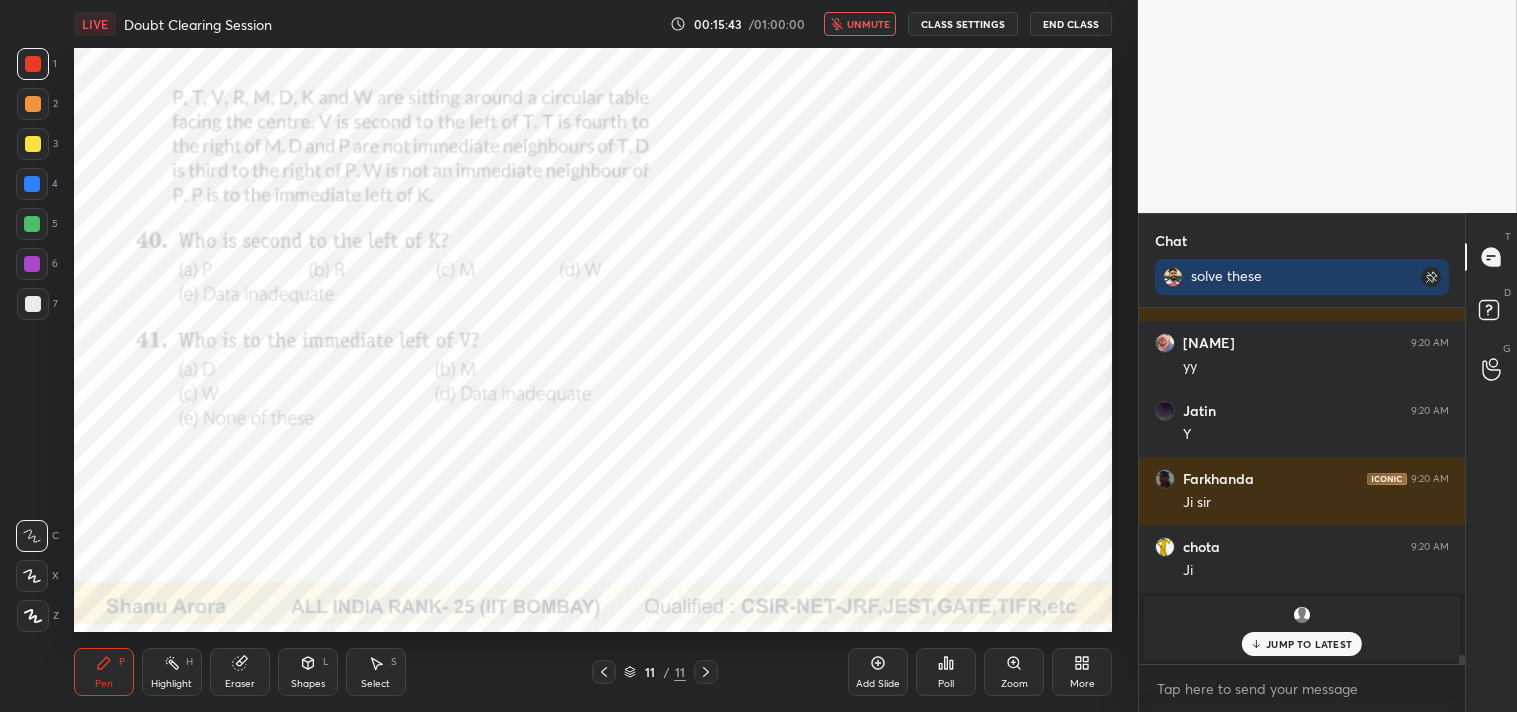 drag, startPoint x: 1294, startPoint y: 646, endPoint x: 1193, endPoint y: 620, distance: 104.292854 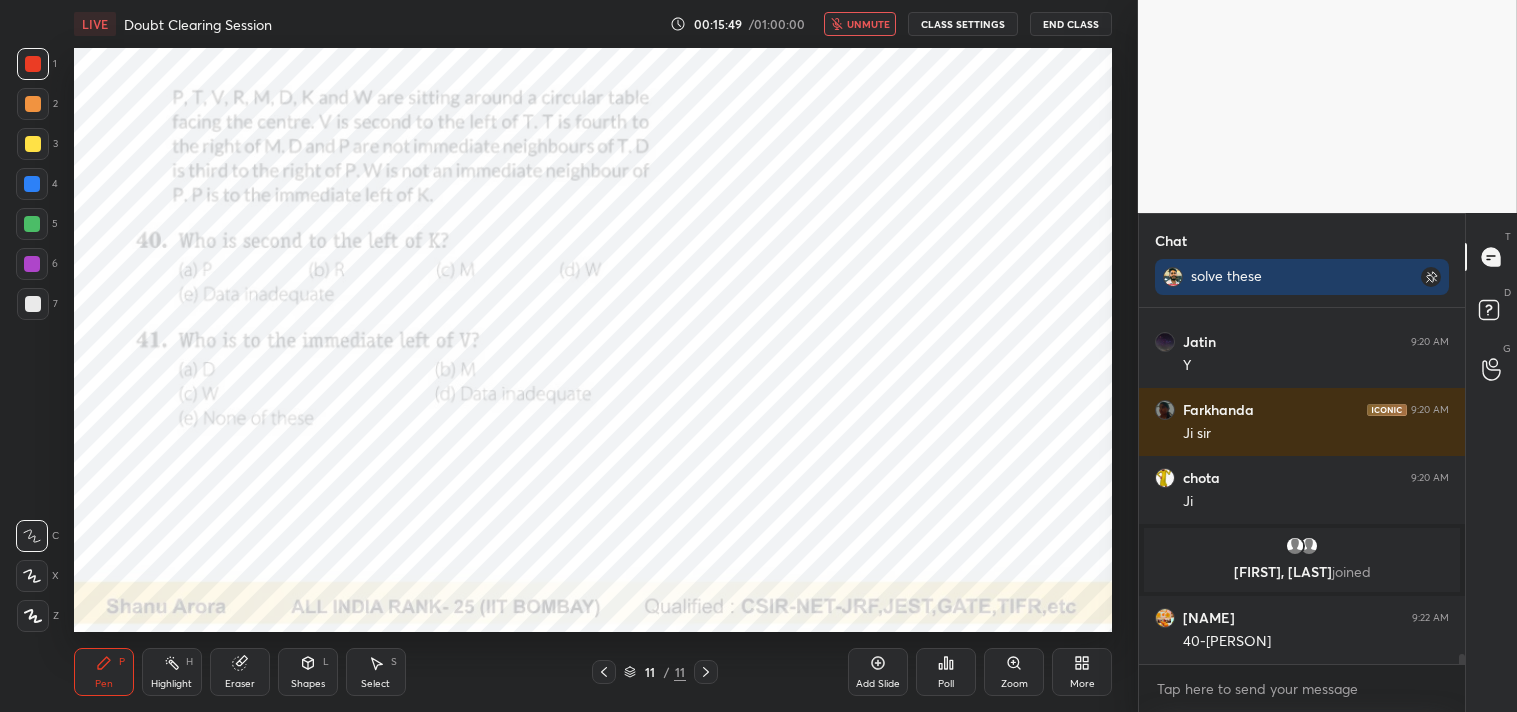 scroll, scrollTop: 11772, scrollLeft: 0, axis: vertical 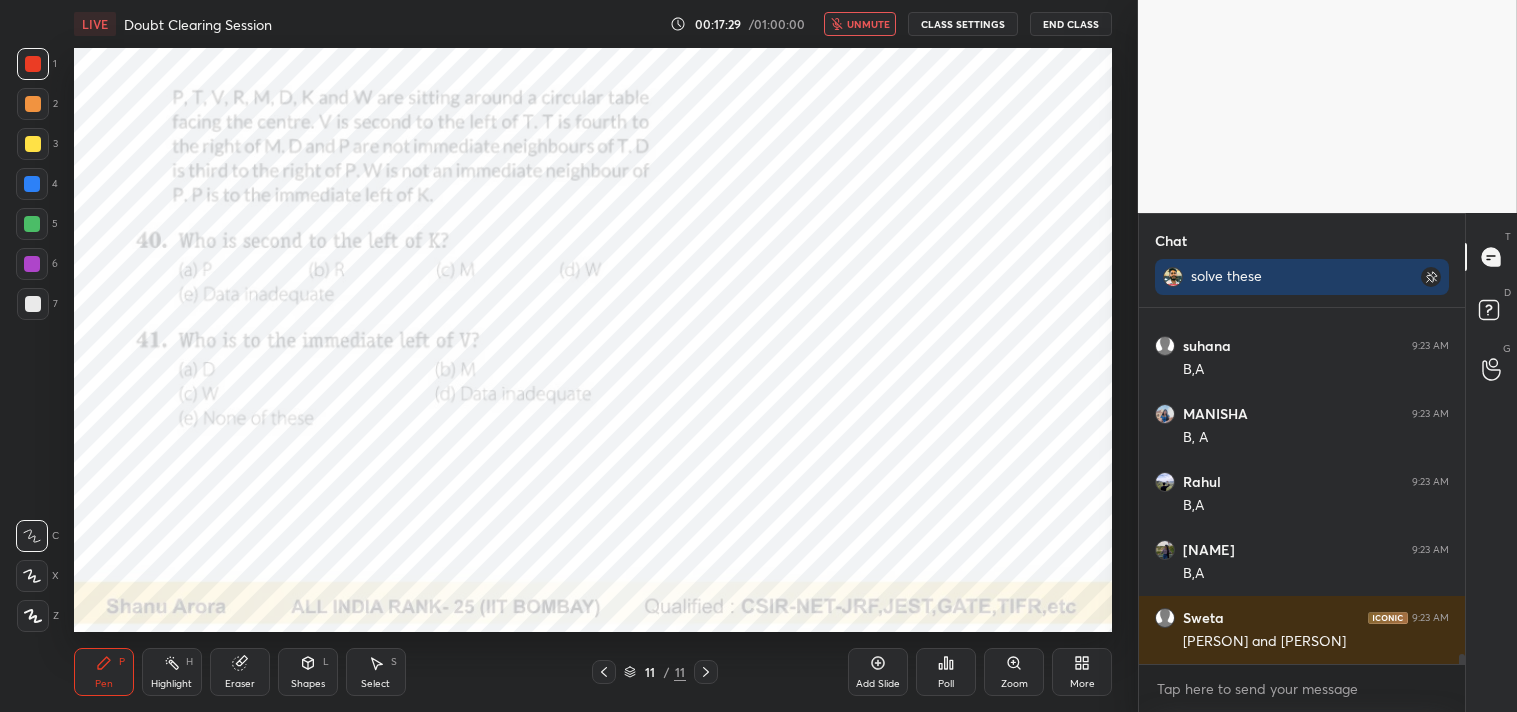 click on "unmute" at bounding box center (860, 24) 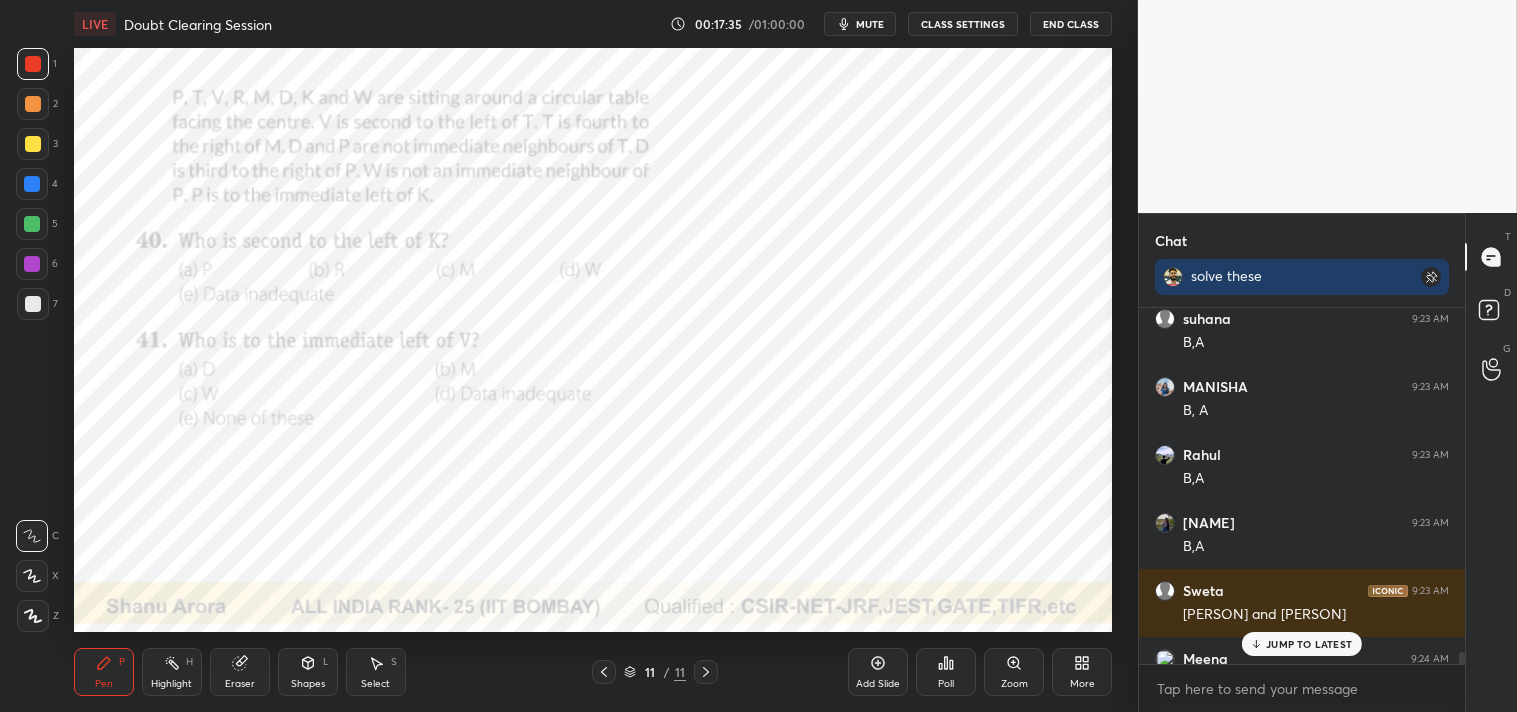 scroll, scrollTop: 13264, scrollLeft: 0, axis: vertical 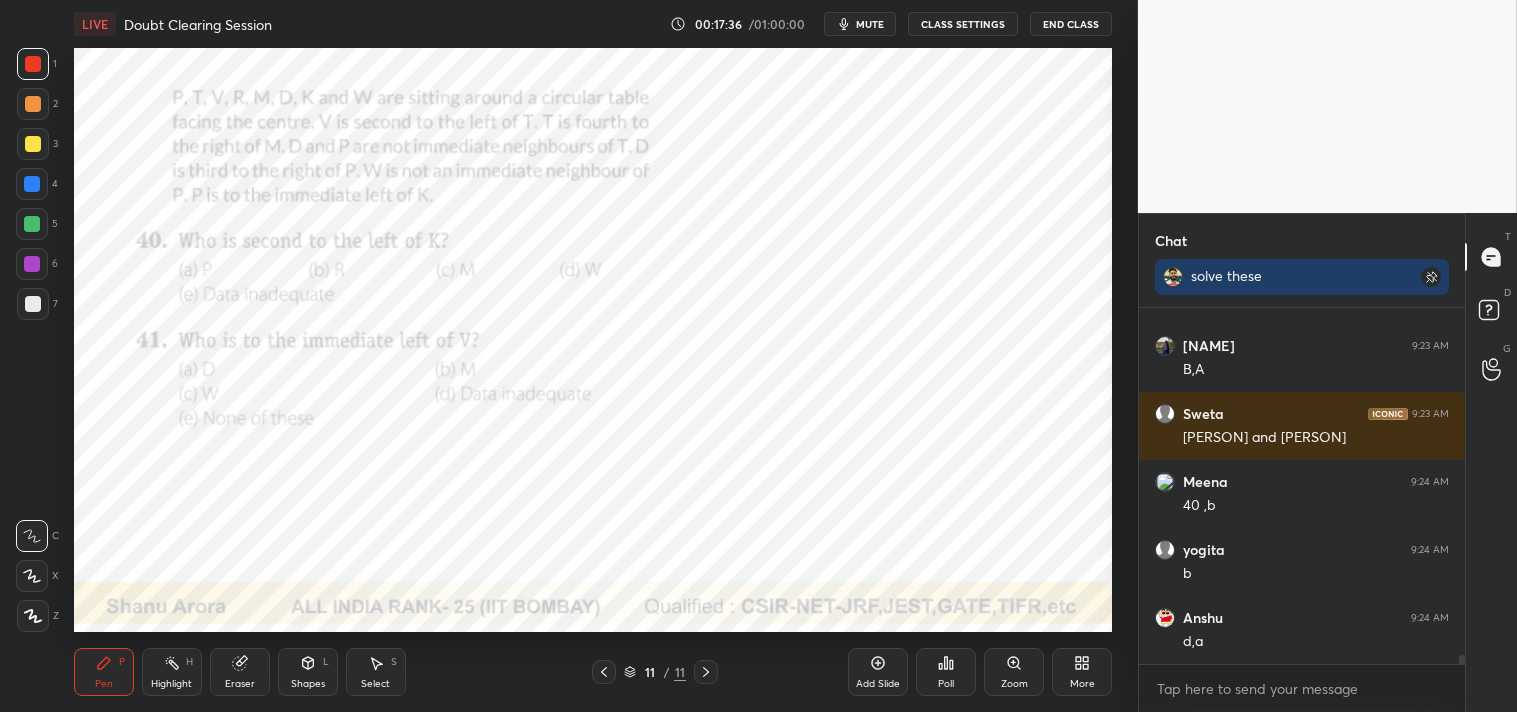 click 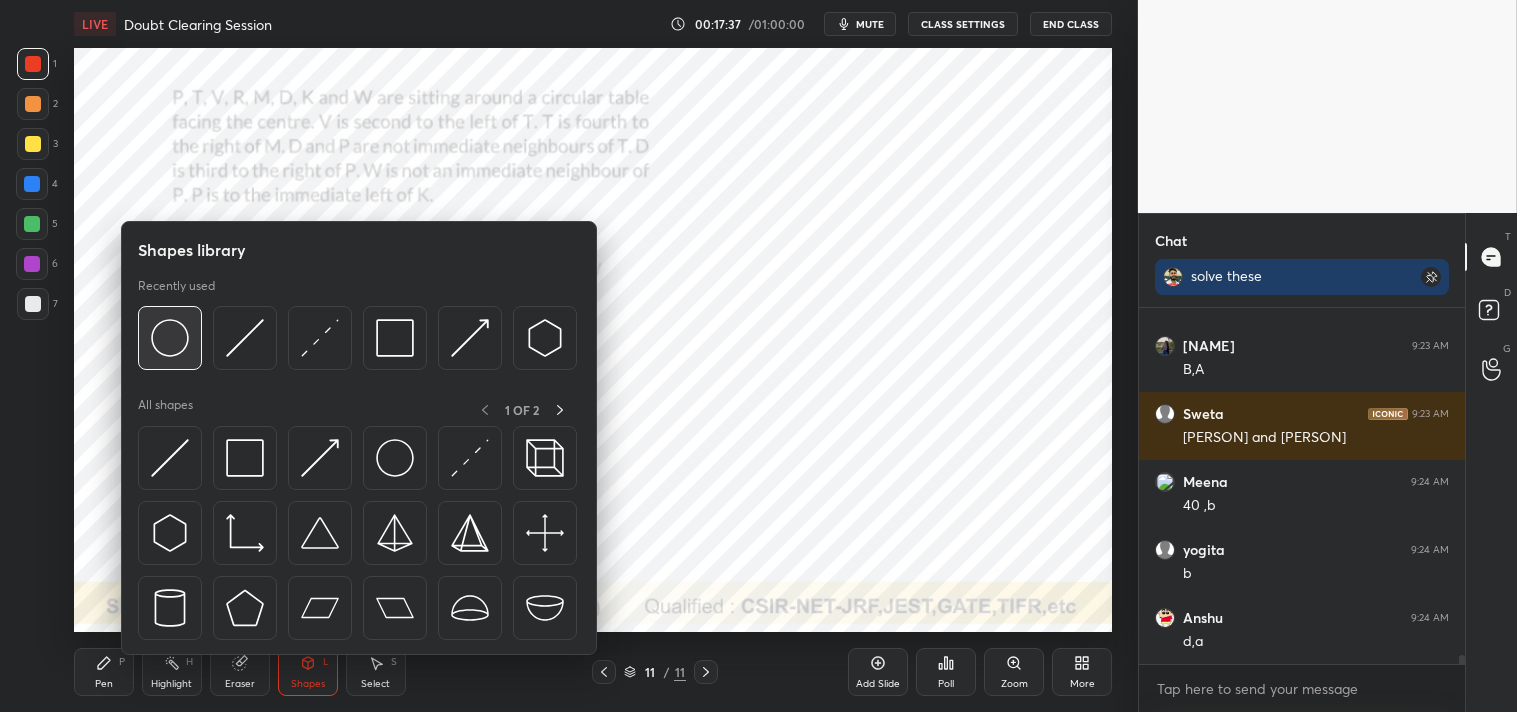 click at bounding box center [170, 338] 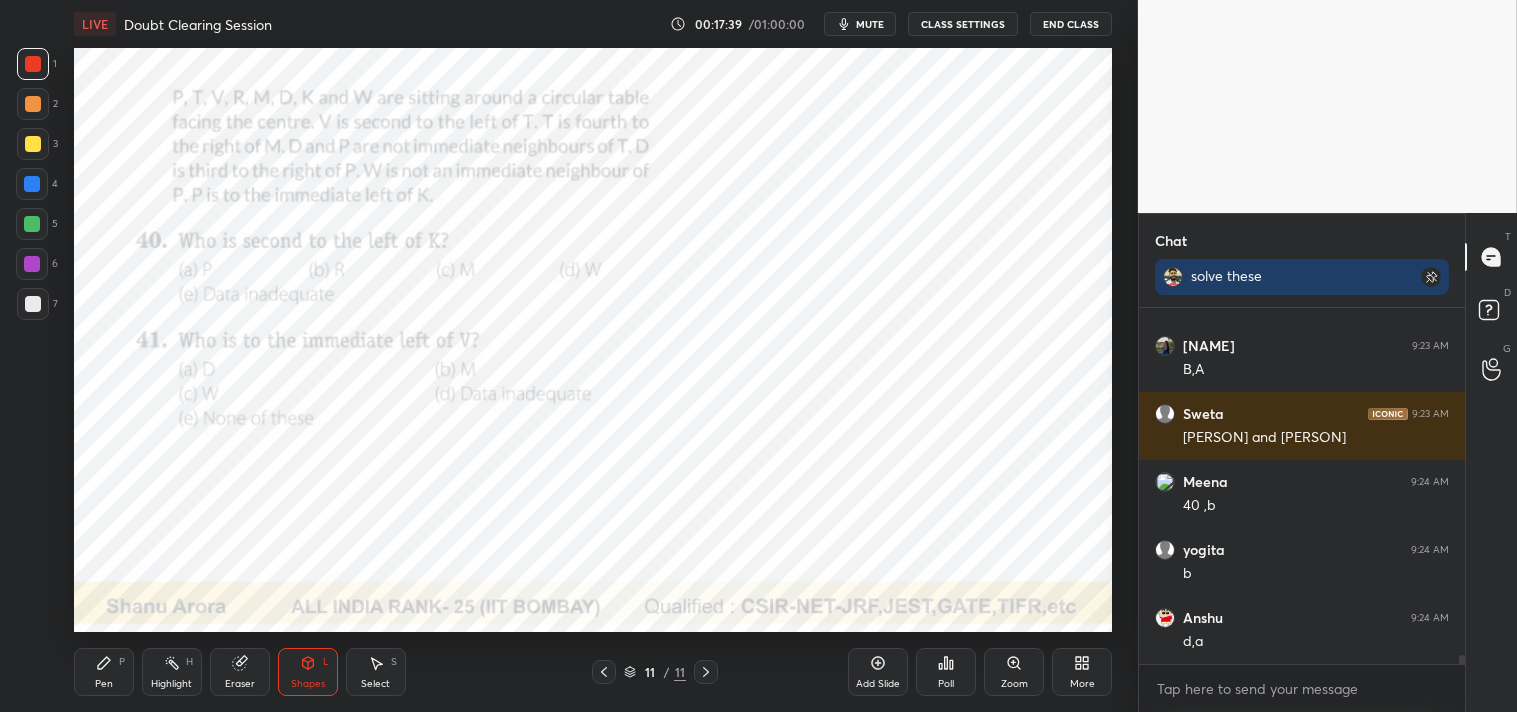 scroll, scrollTop: 13332, scrollLeft: 0, axis: vertical 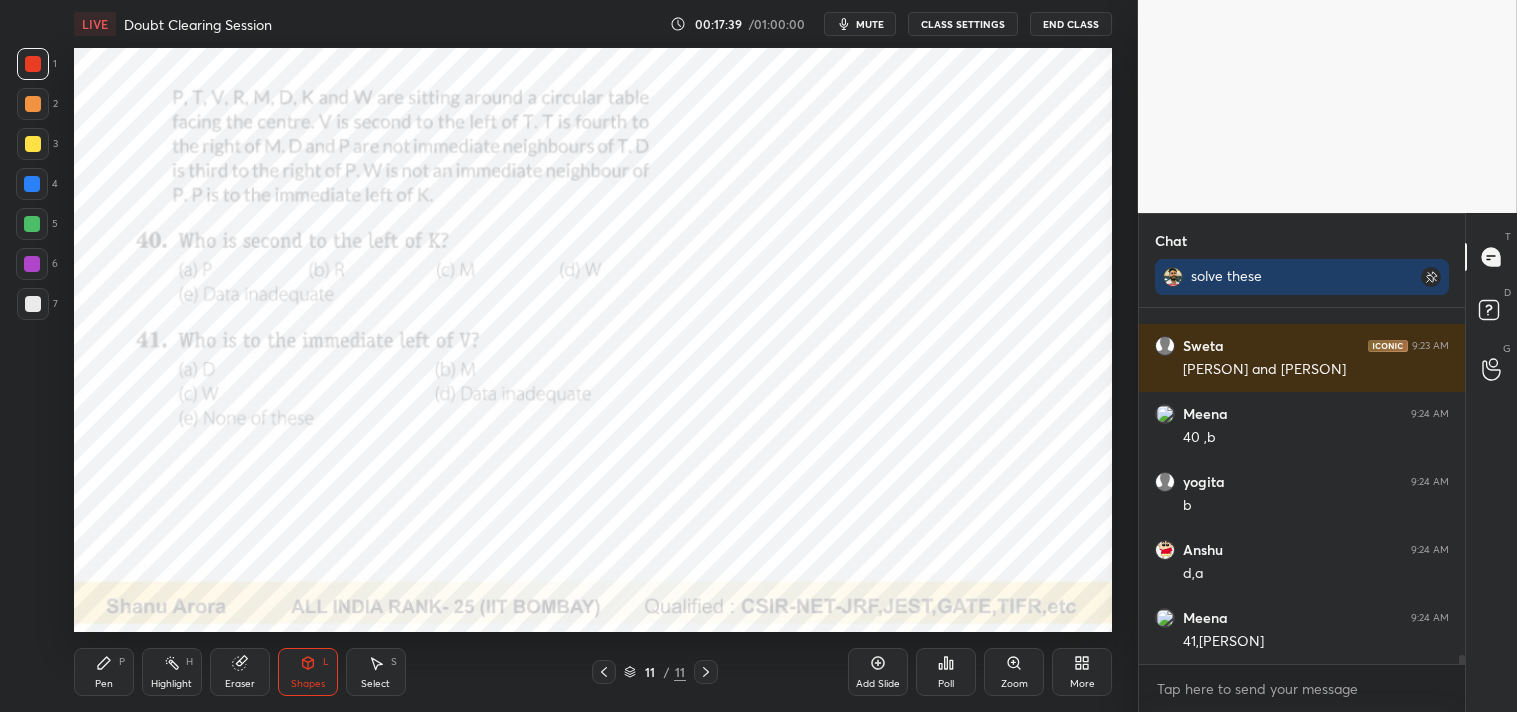 click on "Pen P" at bounding box center (104, 672) 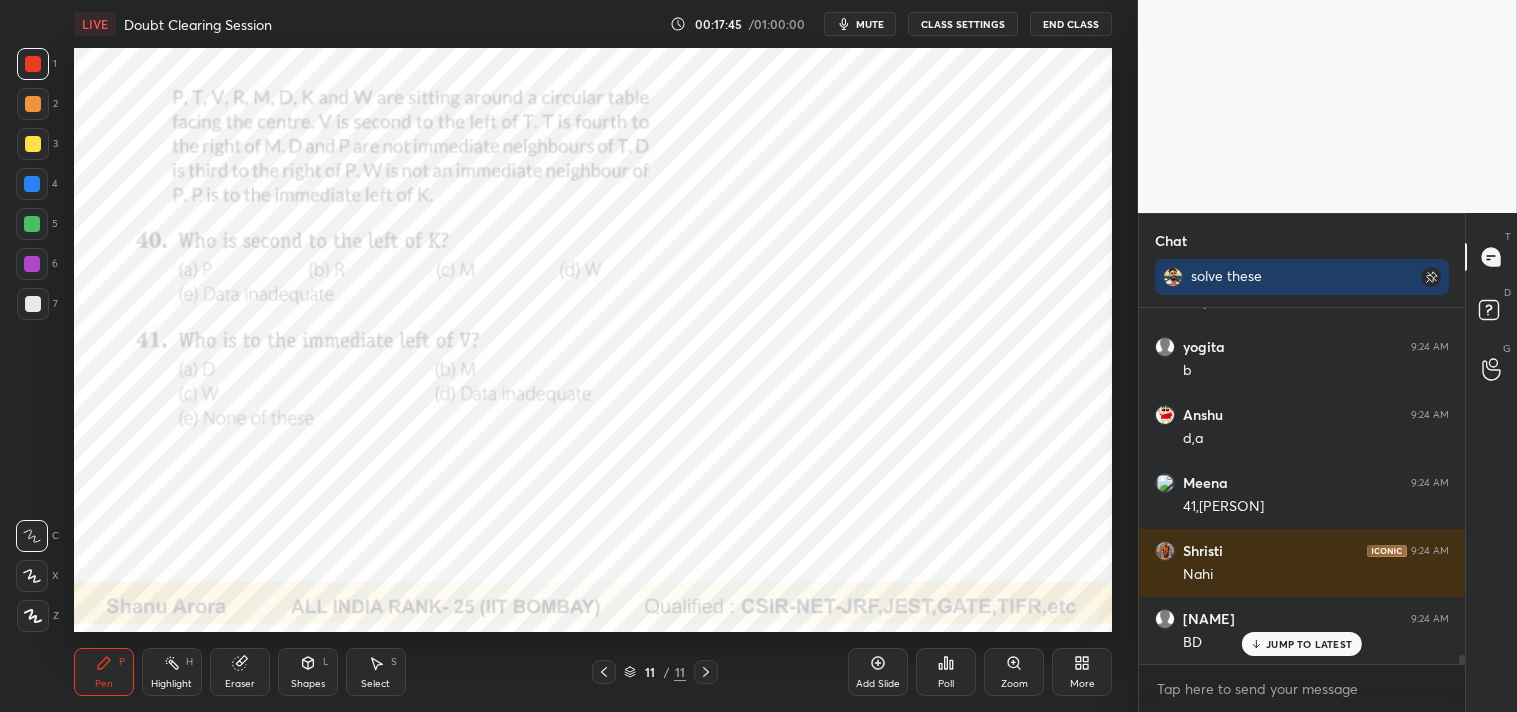 scroll, scrollTop: 13535, scrollLeft: 0, axis: vertical 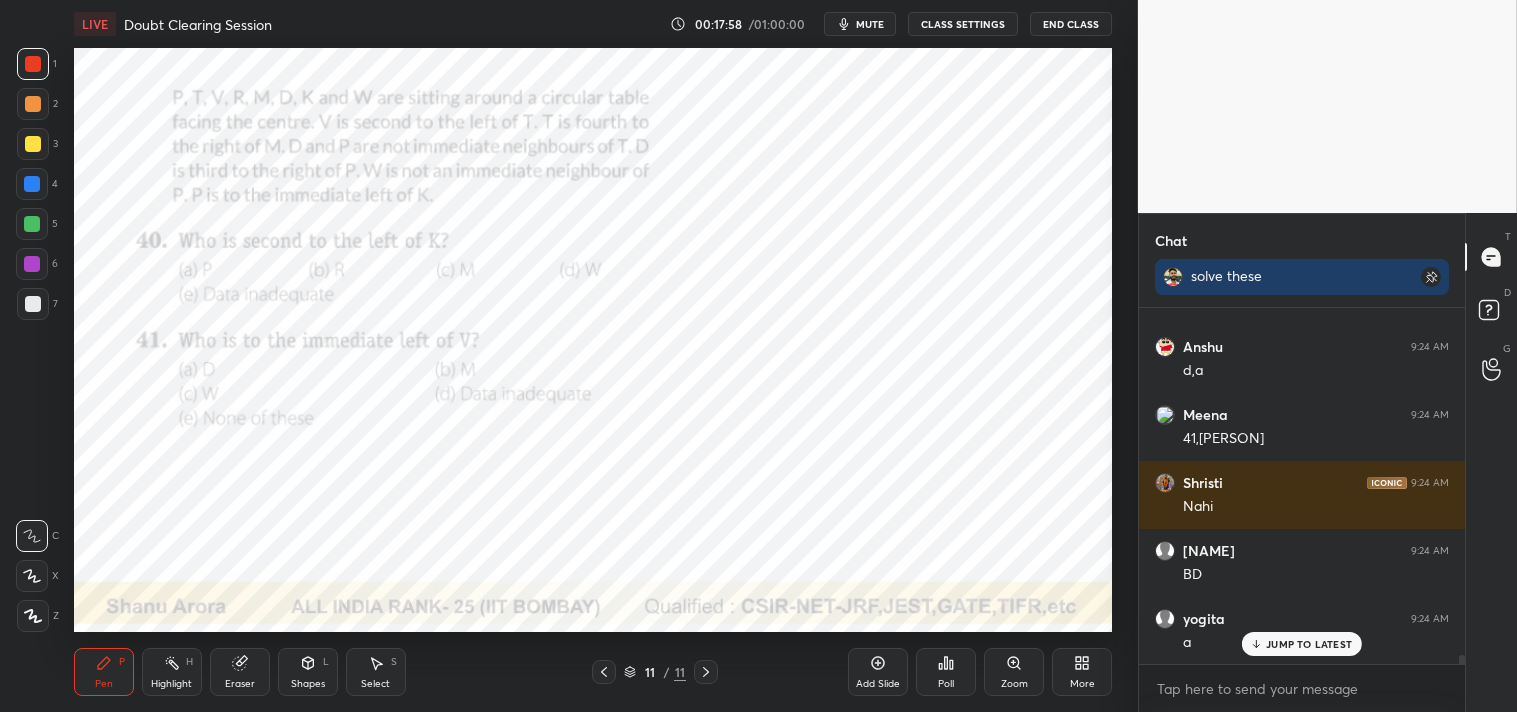 click at bounding box center (32, 184) 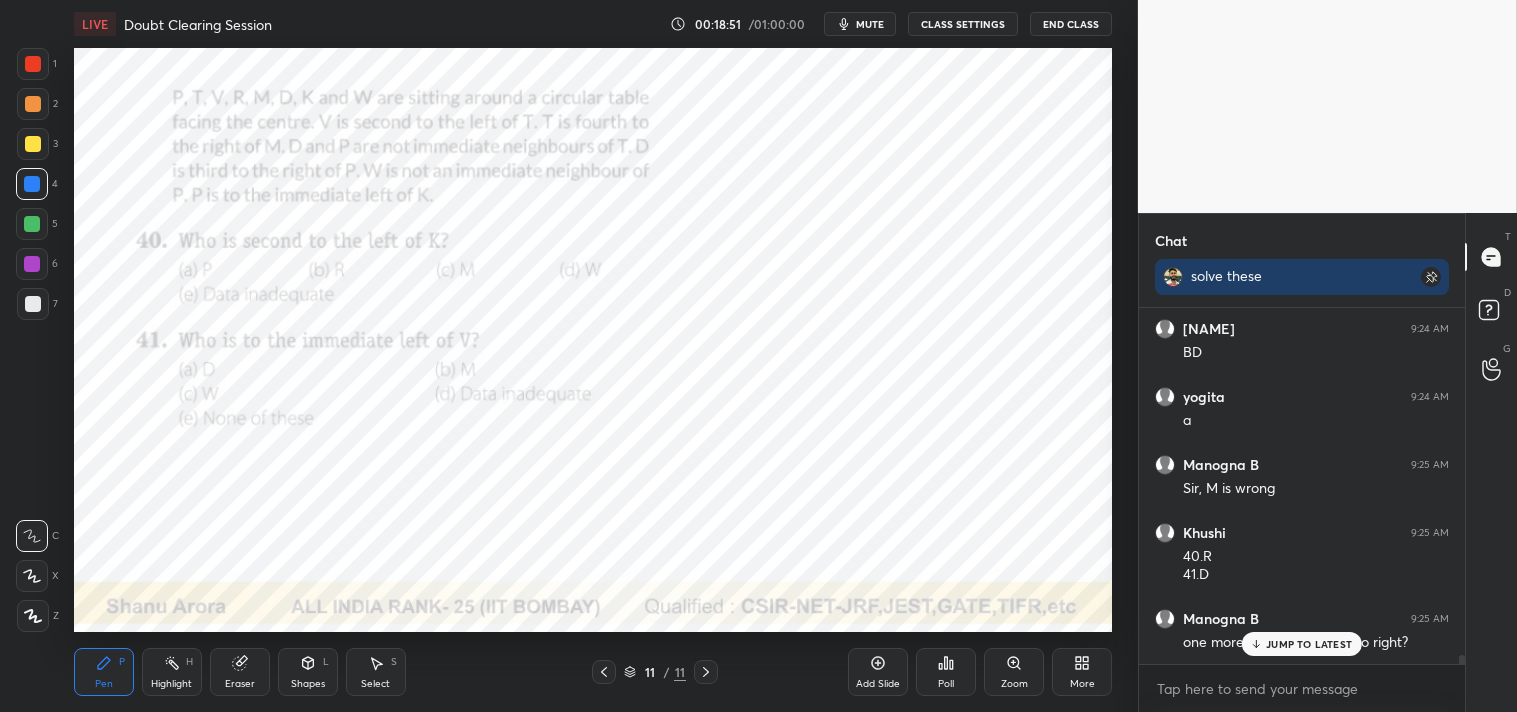 scroll, scrollTop: 13825, scrollLeft: 0, axis: vertical 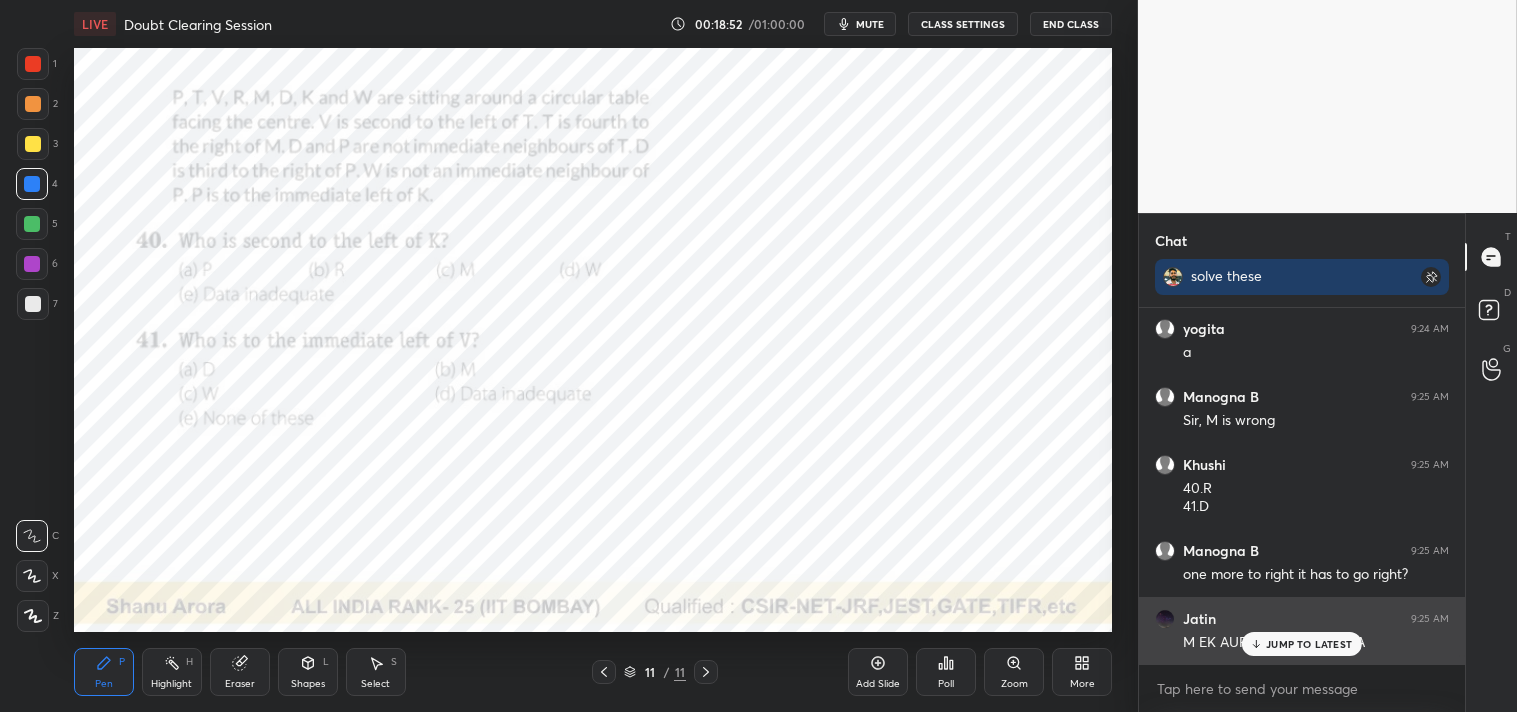 click on "JUMP TO LATEST" at bounding box center [1309, 644] 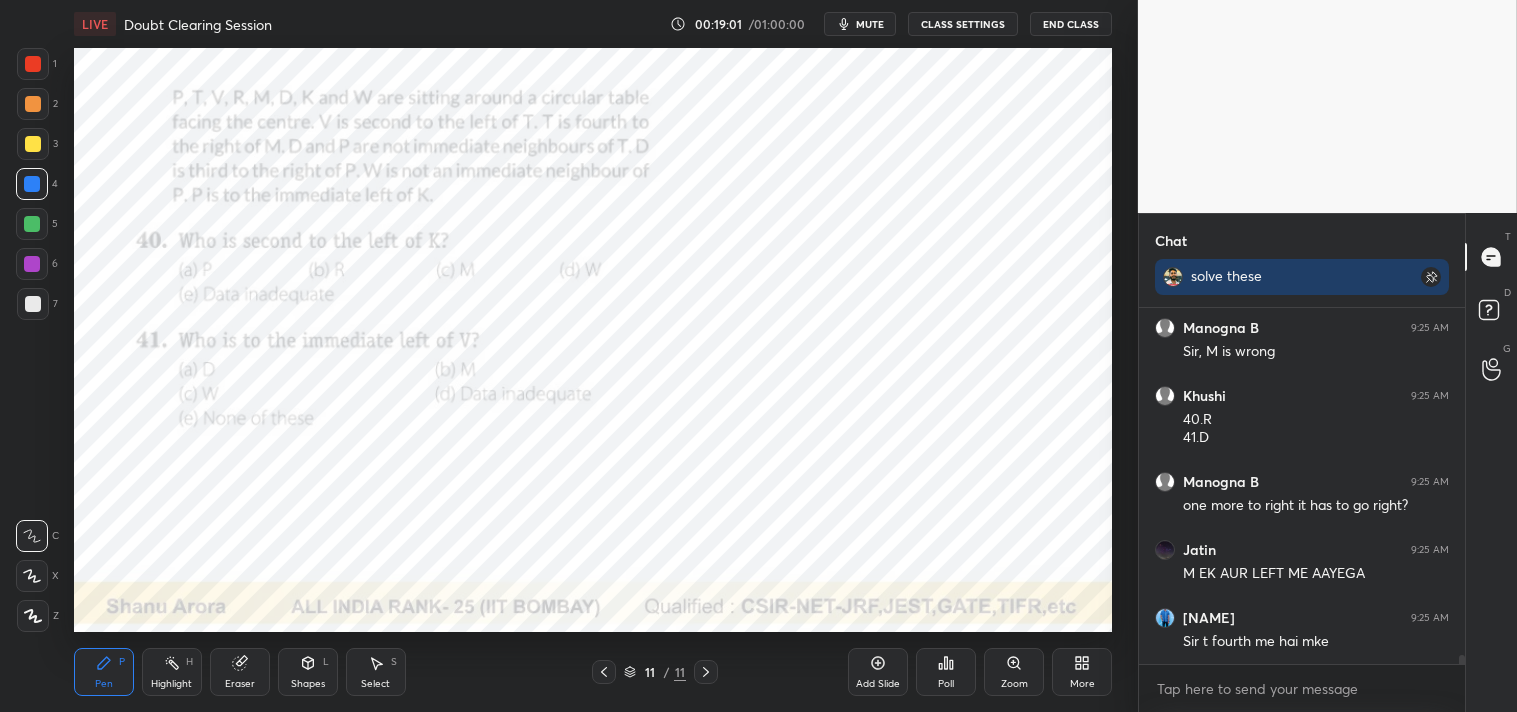 scroll, scrollTop: 13962, scrollLeft: 0, axis: vertical 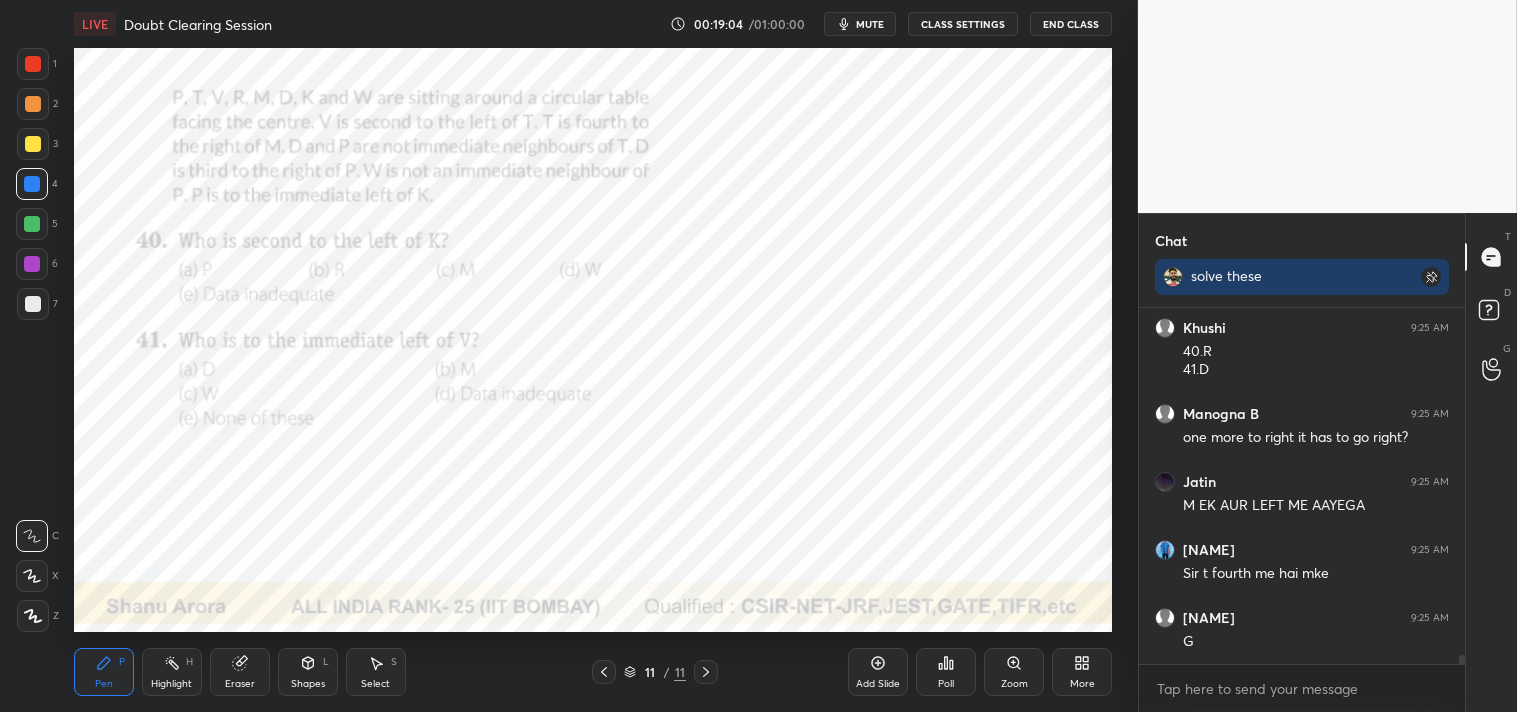 click on "Highlight" at bounding box center (171, 684) 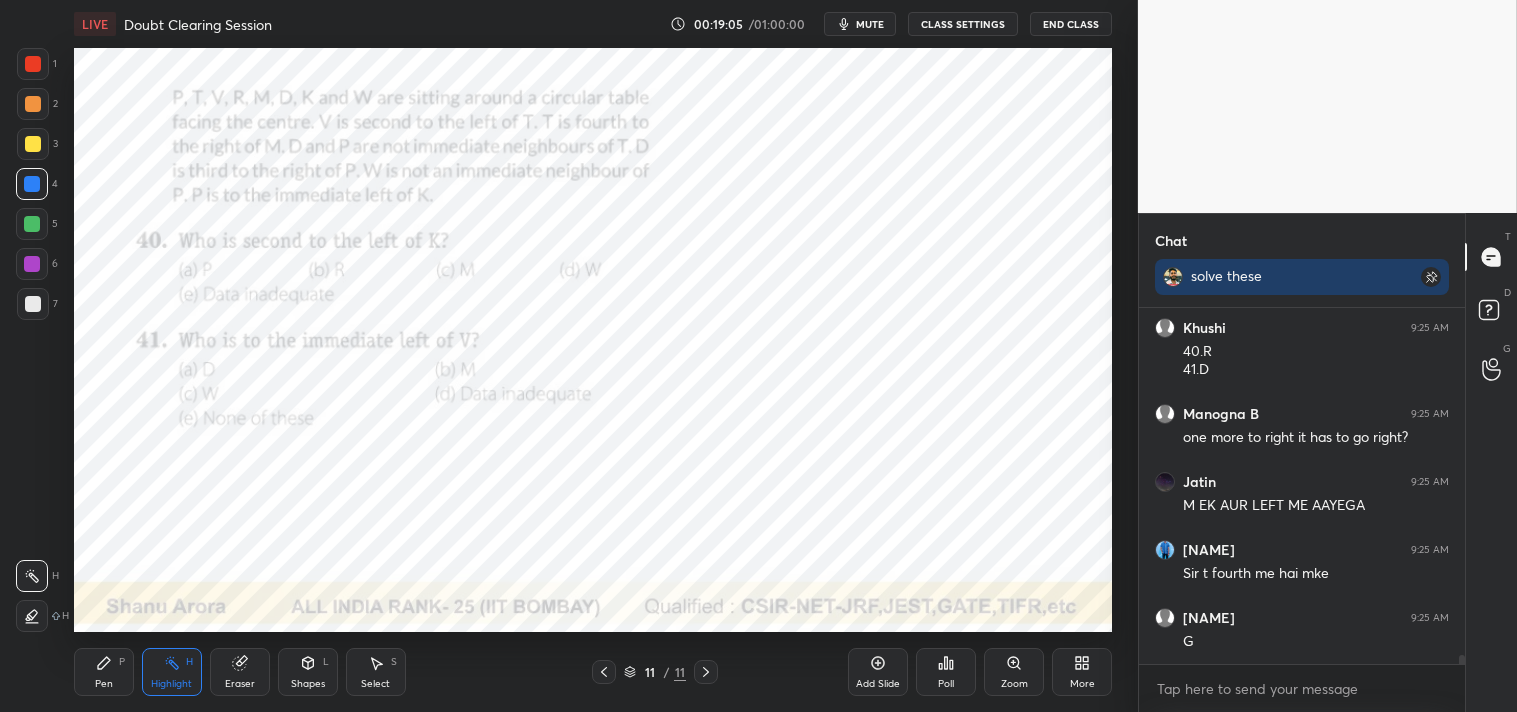 click on "Highlight H" at bounding box center (172, 672) 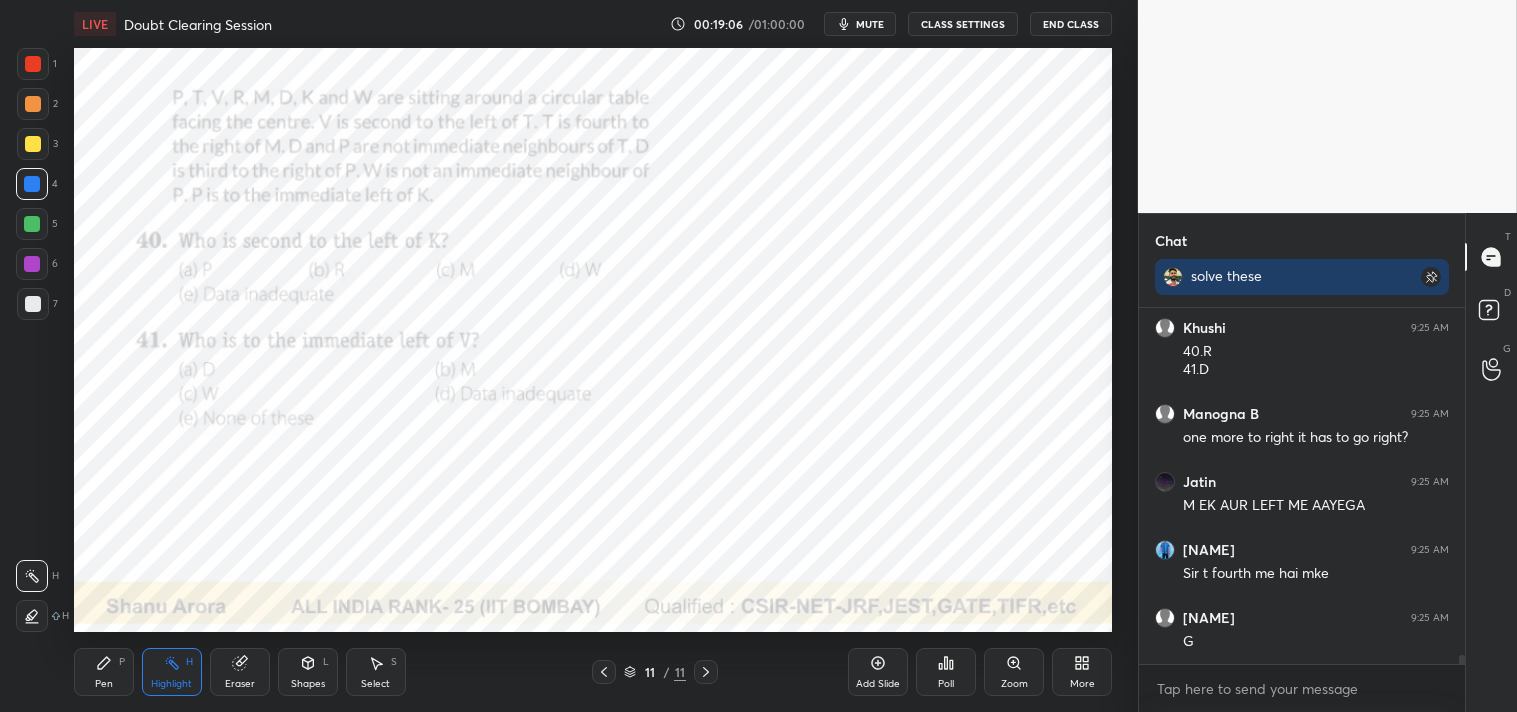 scroll, scrollTop: 14030, scrollLeft: 0, axis: vertical 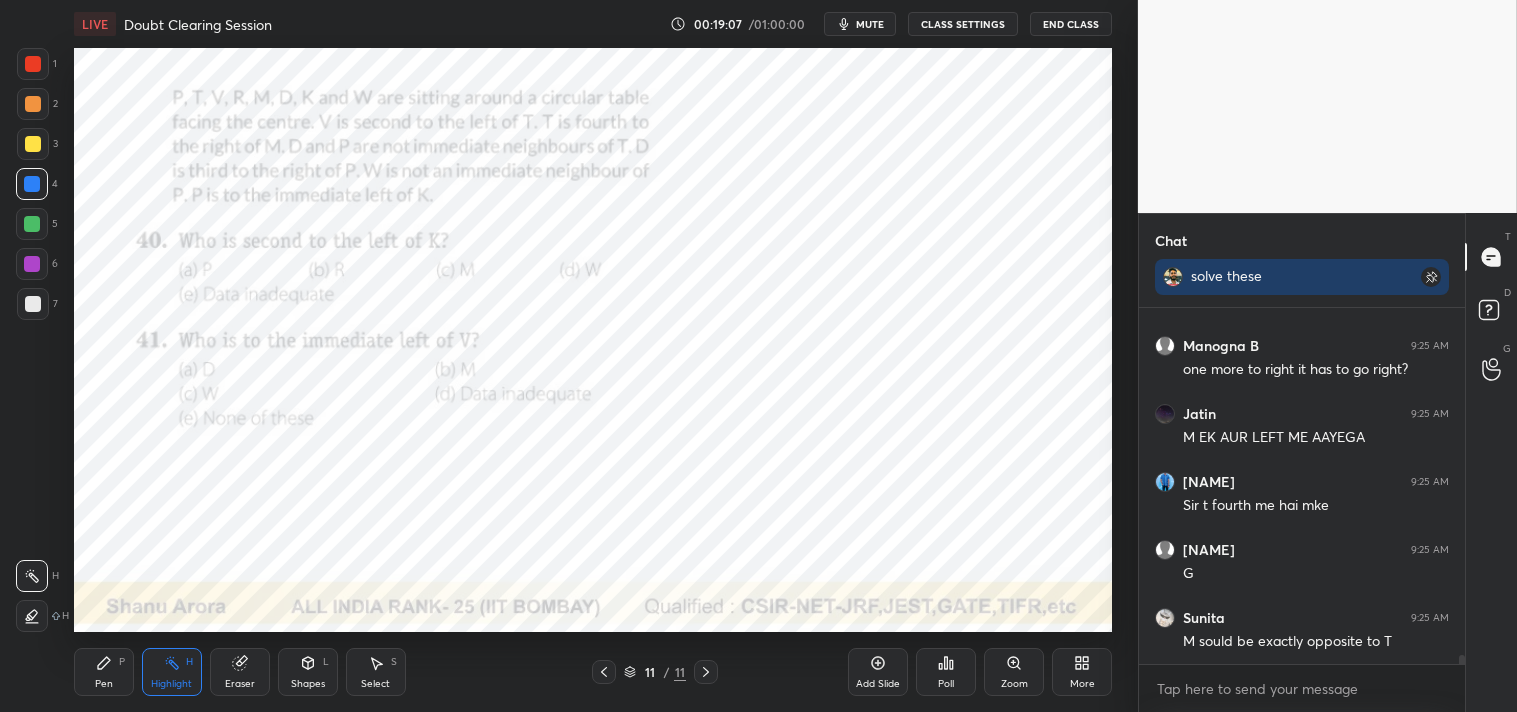 click on "Pen P" at bounding box center (104, 672) 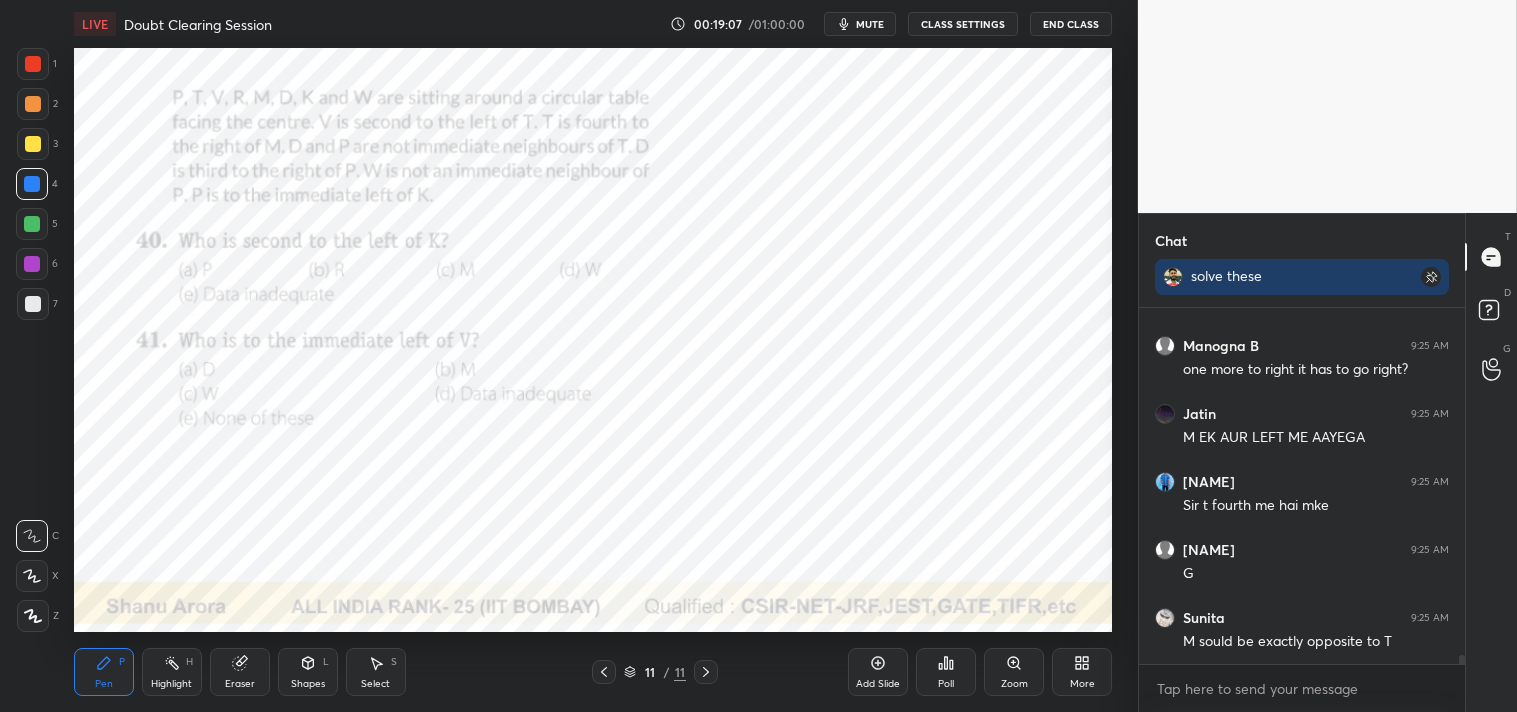 click on "Pen P" at bounding box center (104, 672) 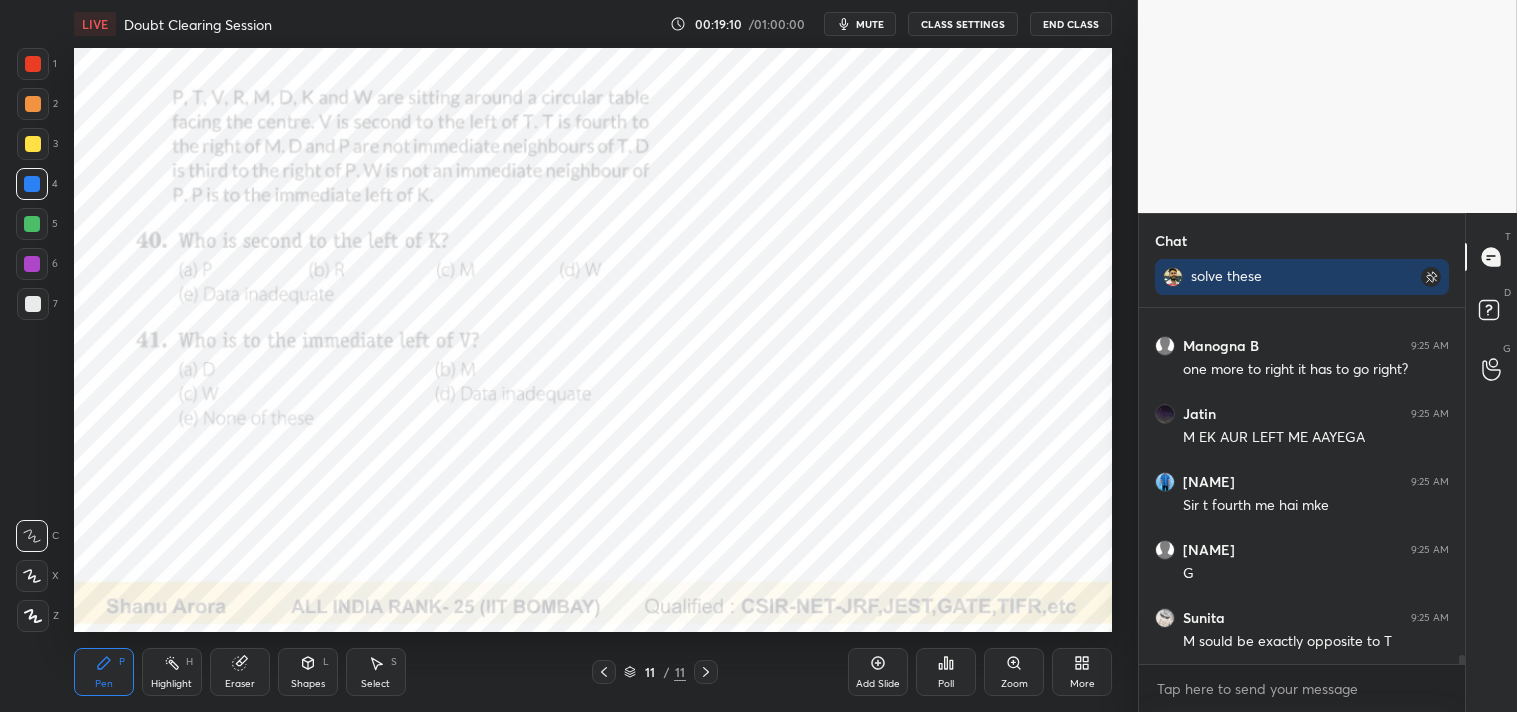scroll, scrollTop: 14097, scrollLeft: 0, axis: vertical 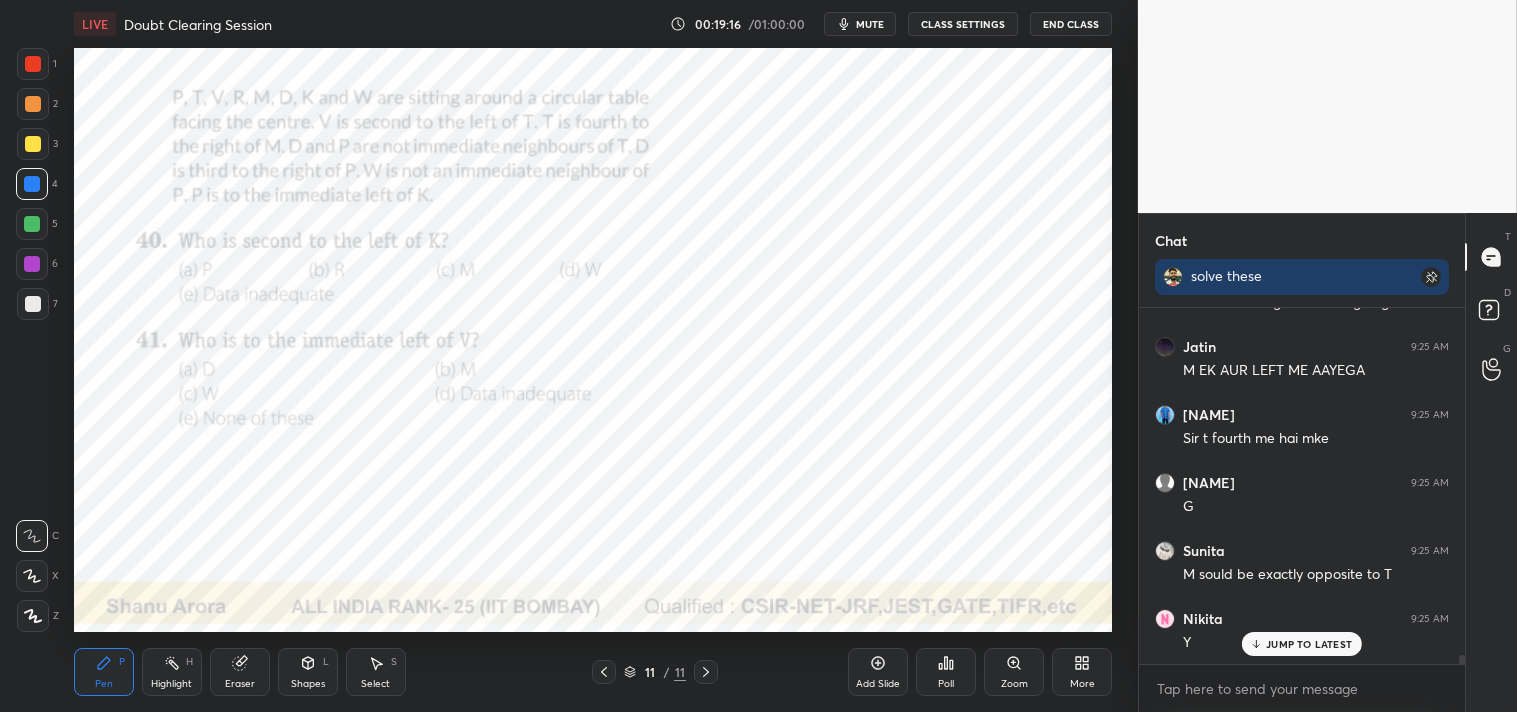 click on "Highlight H" at bounding box center (172, 672) 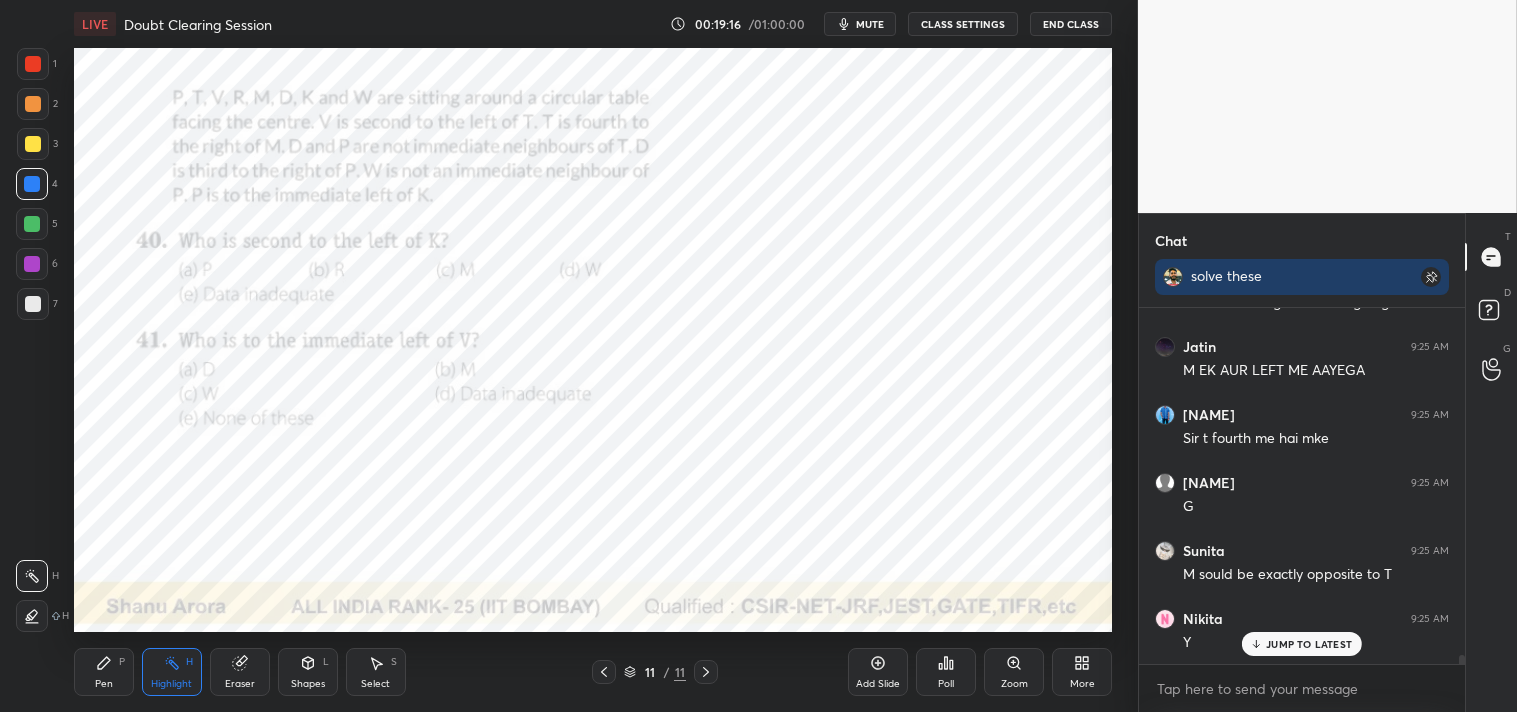 click on "Highlight H" at bounding box center [172, 672] 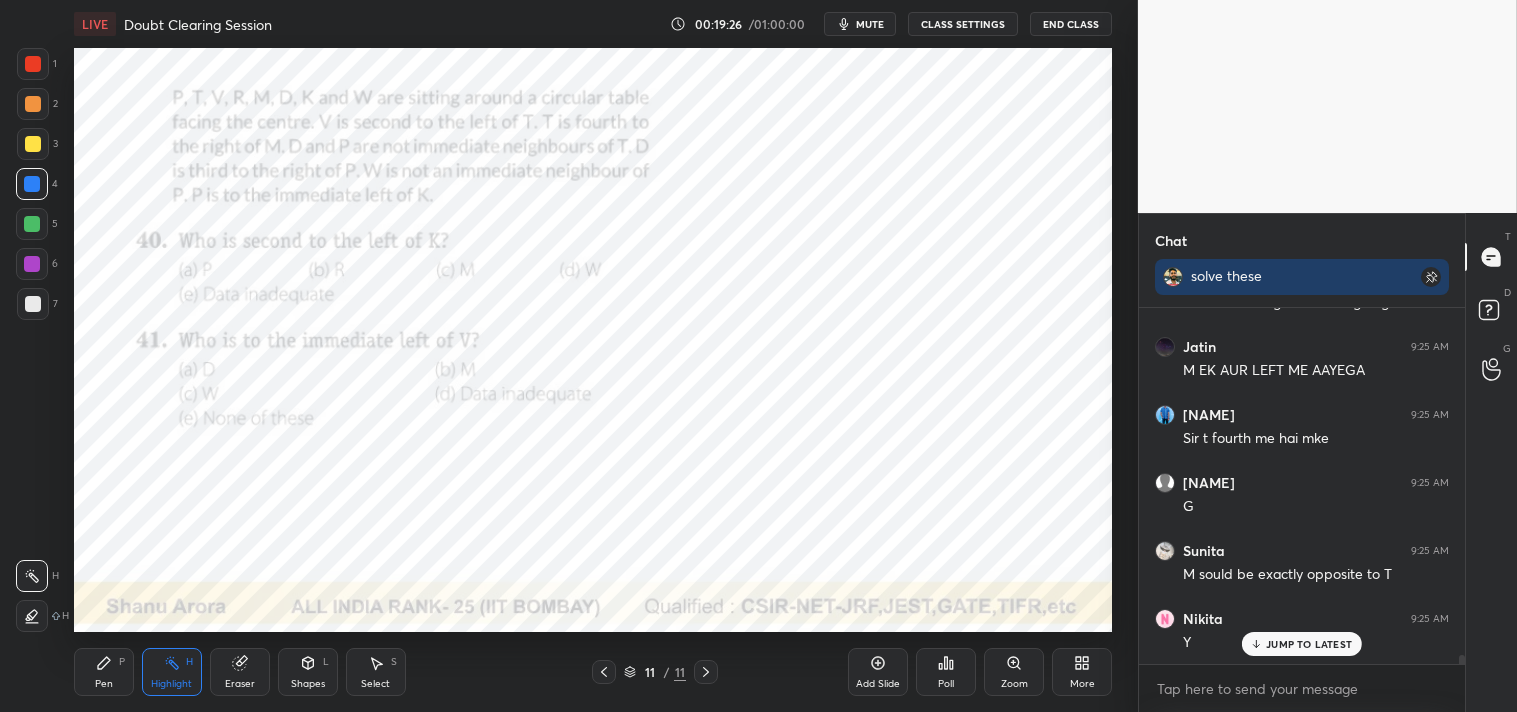 scroll, scrollTop: 14165, scrollLeft: 0, axis: vertical 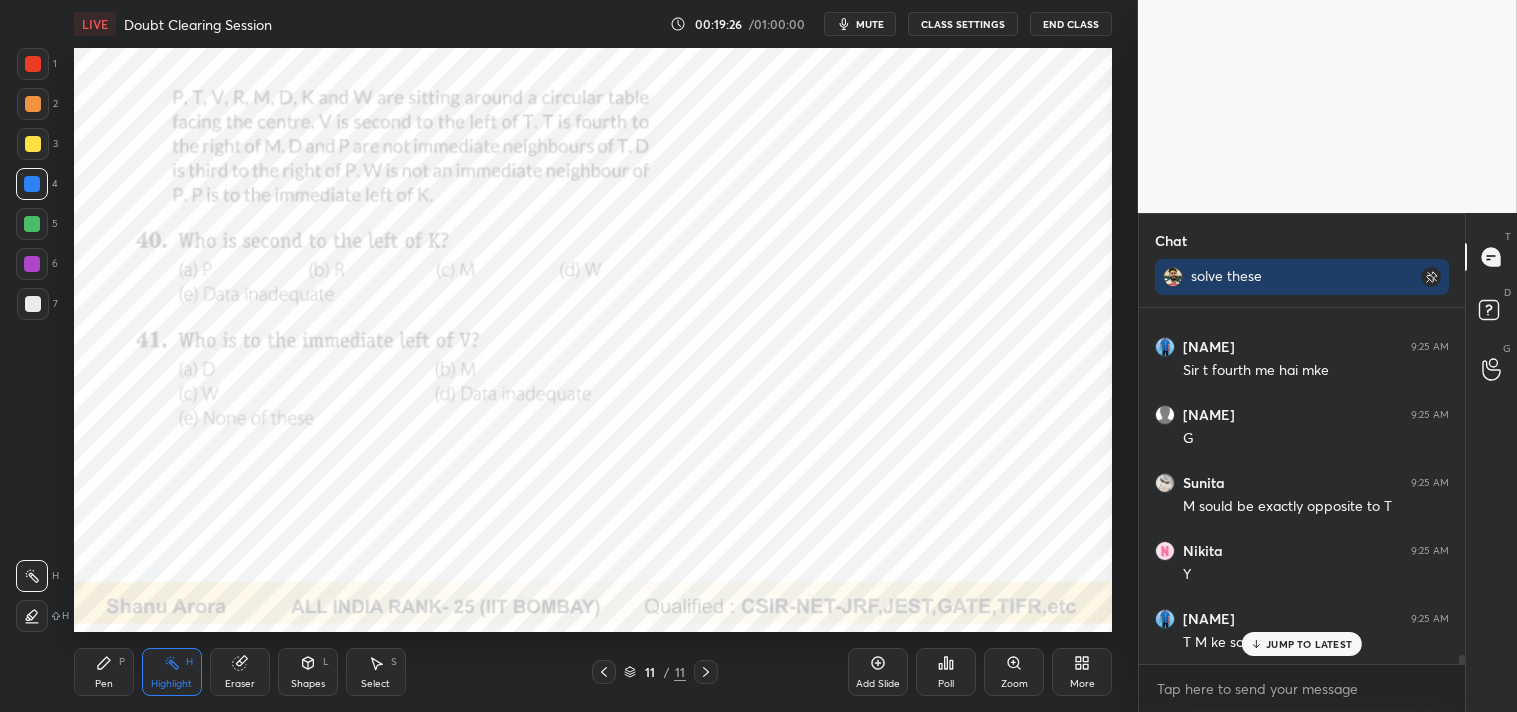 click on "Pen P" at bounding box center (104, 672) 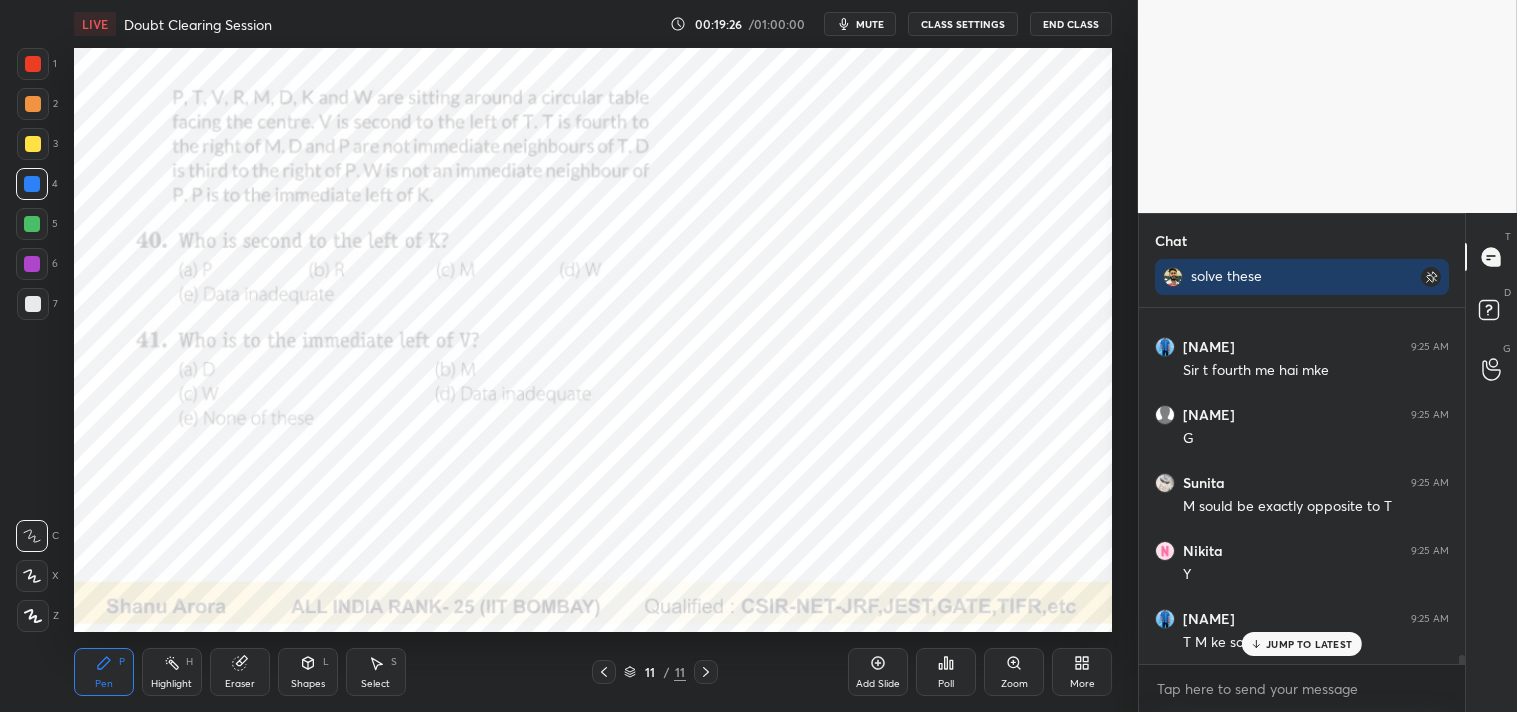 click on "Eraser" at bounding box center [240, 672] 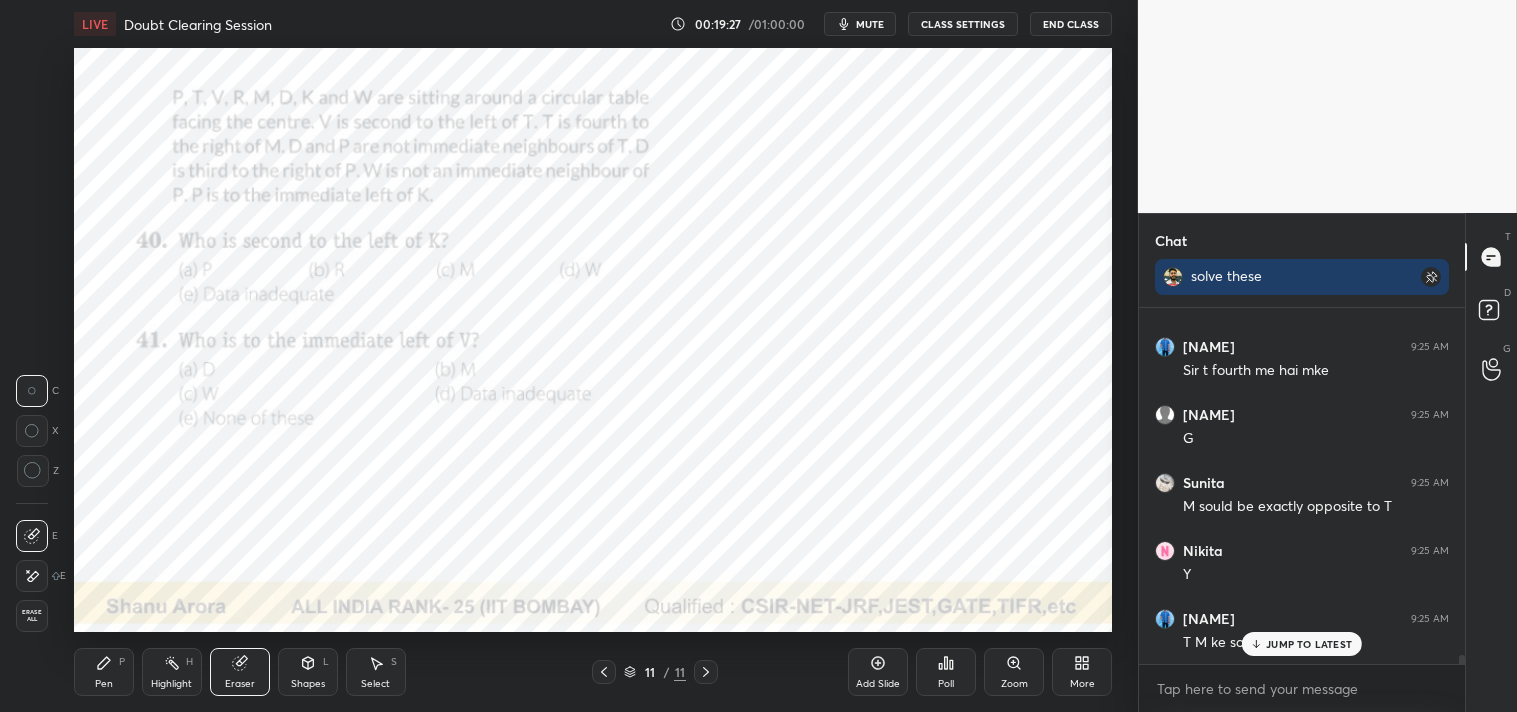 click on "Eraser" at bounding box center [240, 672] 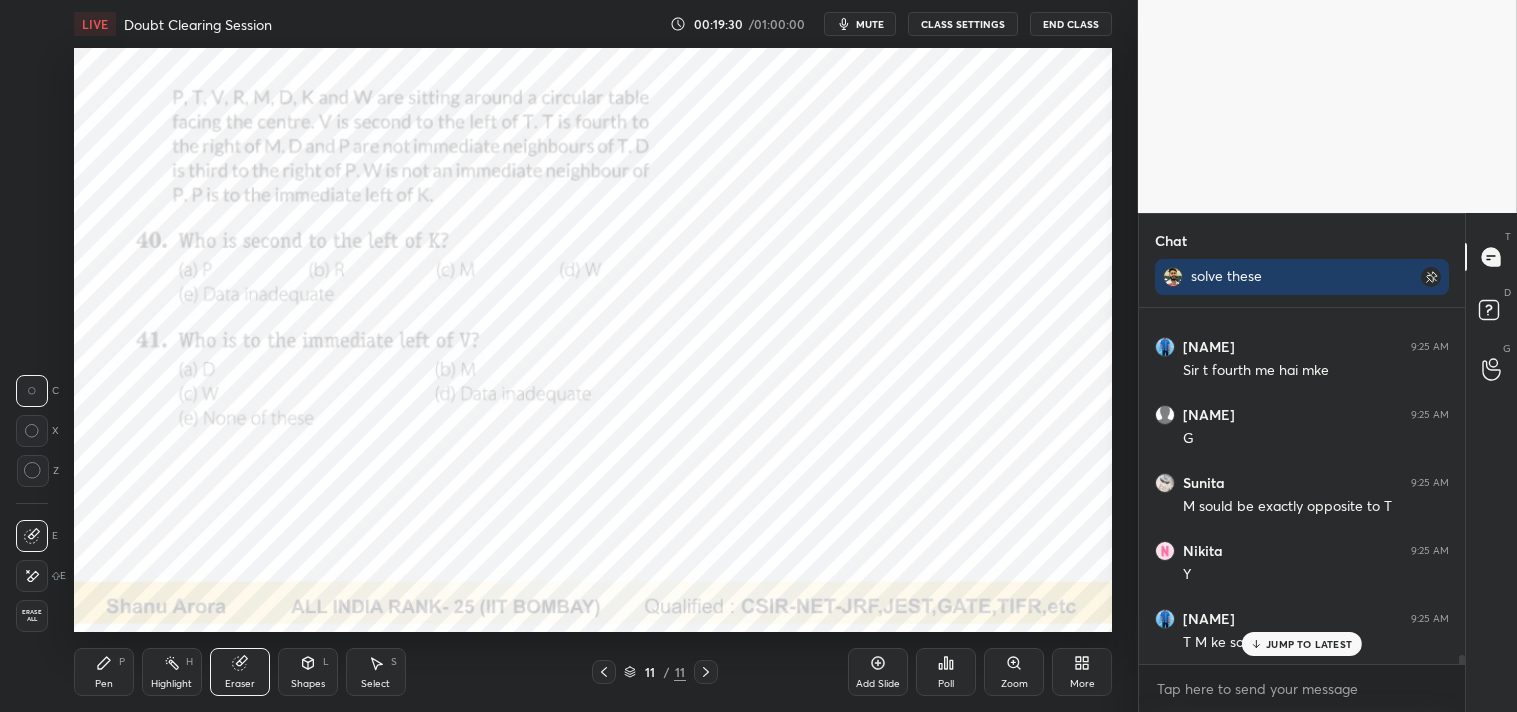 scroll, scrollTop: 14234, scrollLeft: 0, axis: vertical 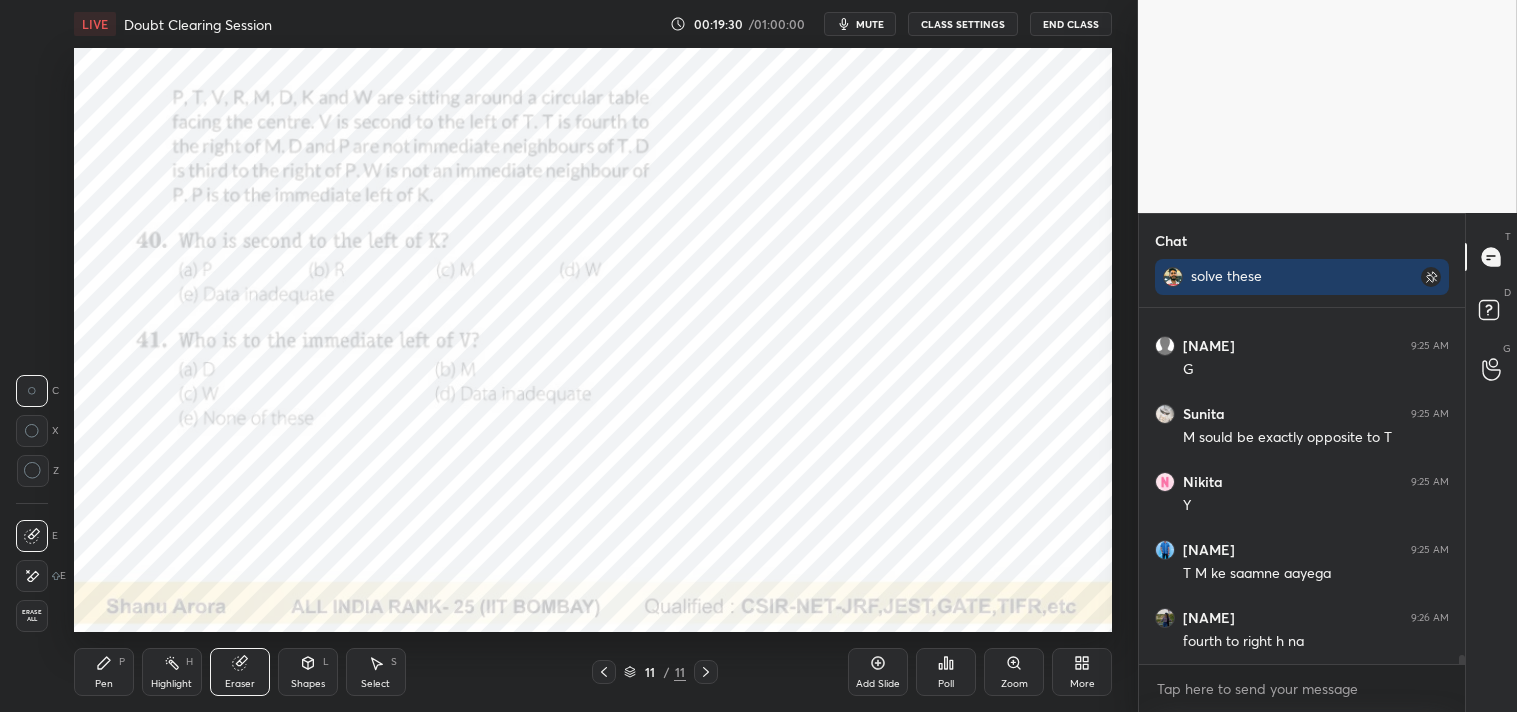 click 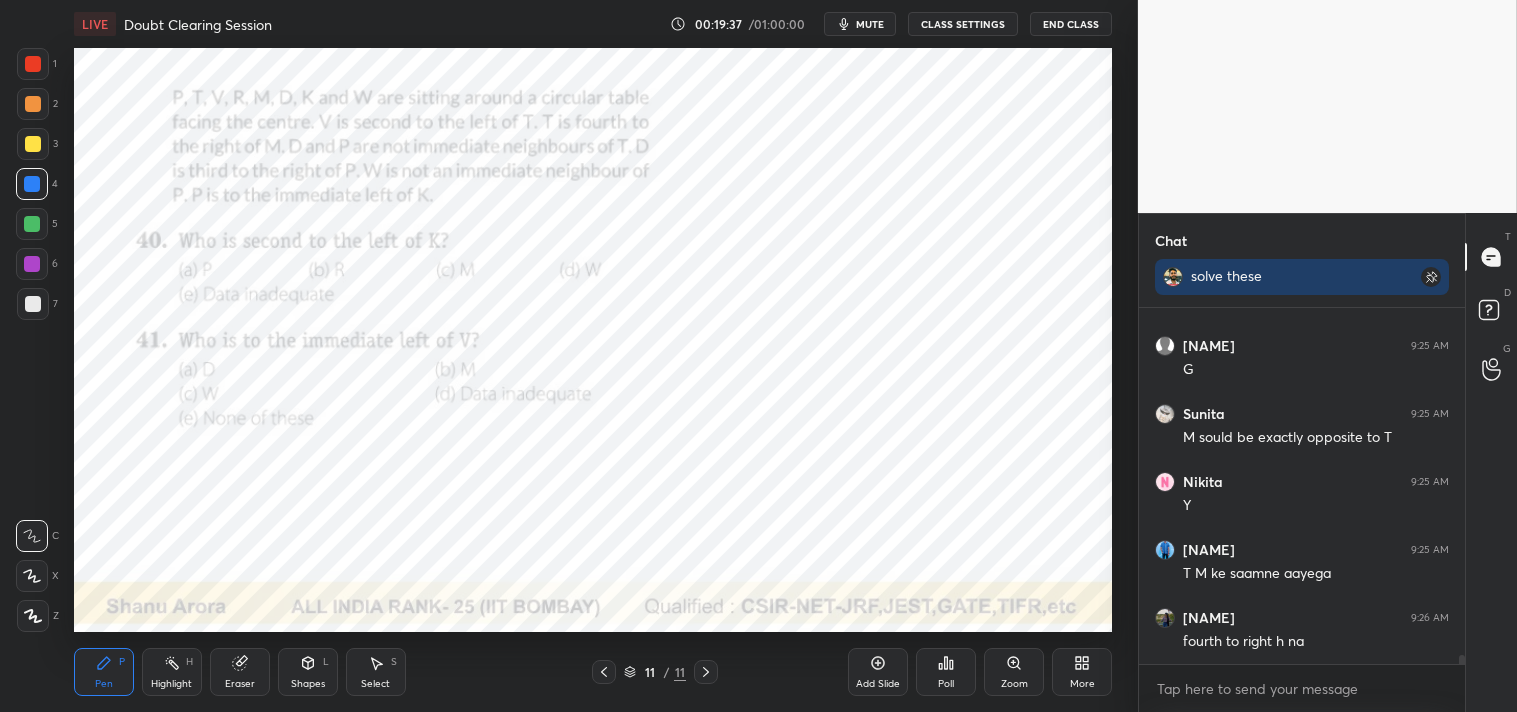 click on "Eraser" at bounding box center [240, 672] 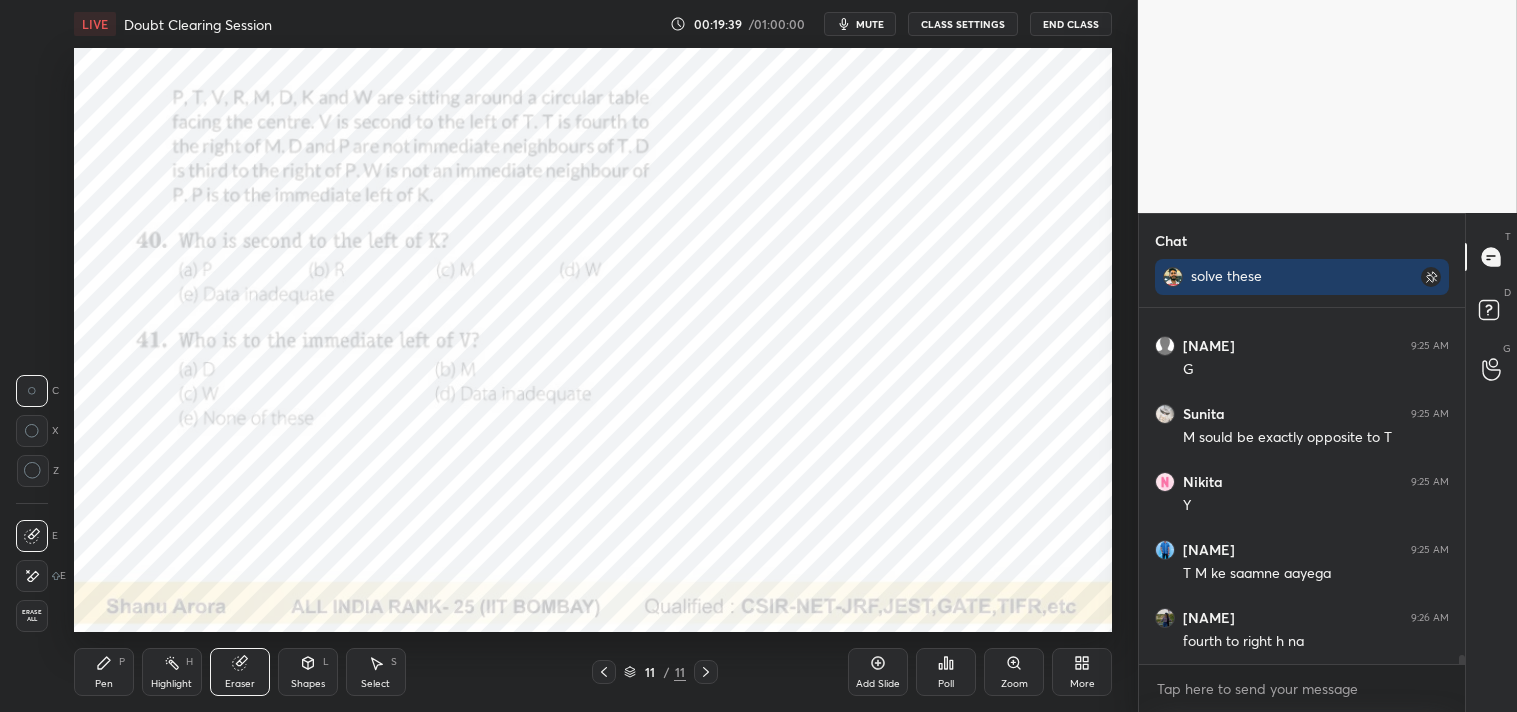 click on "Pen" at bounding box center (104, 684) 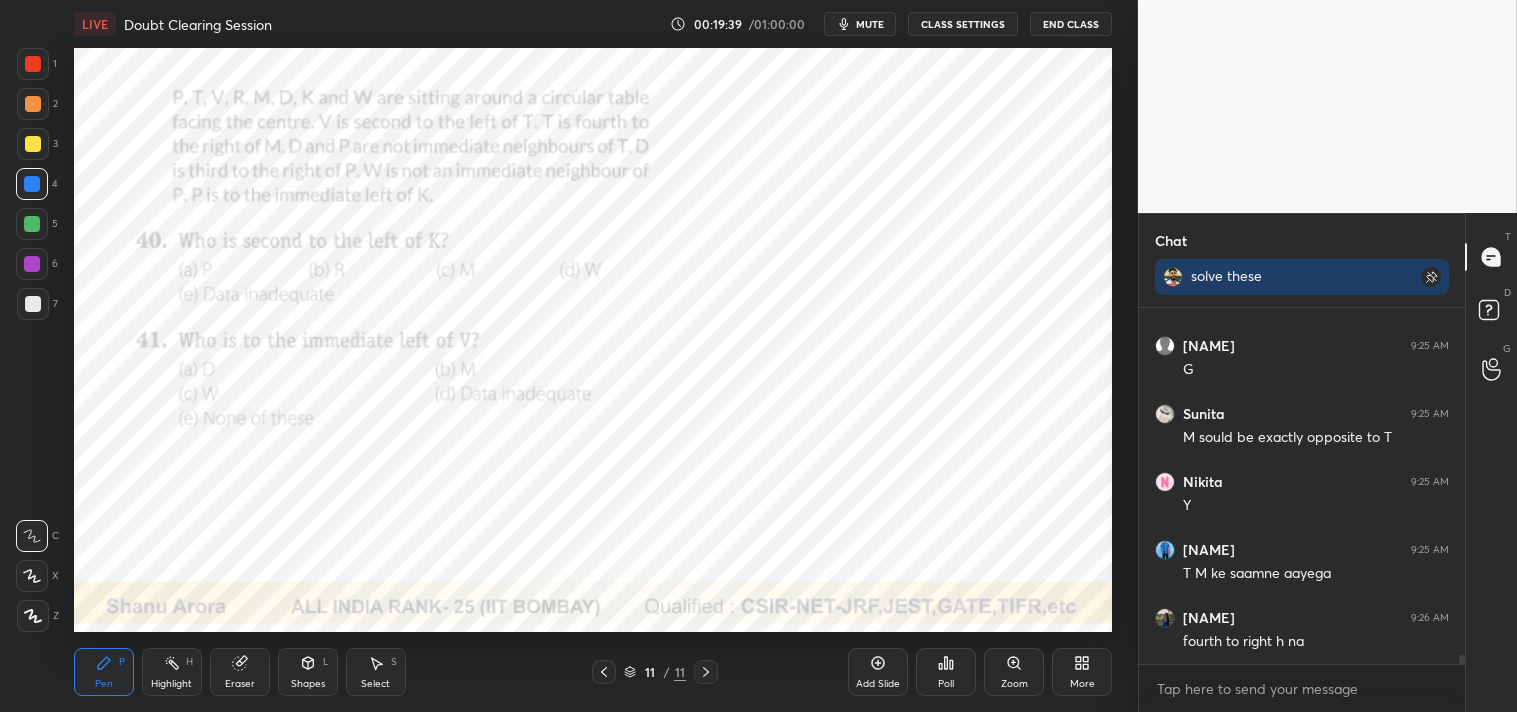 click on "Pen P" at bounding box center [104, 672] 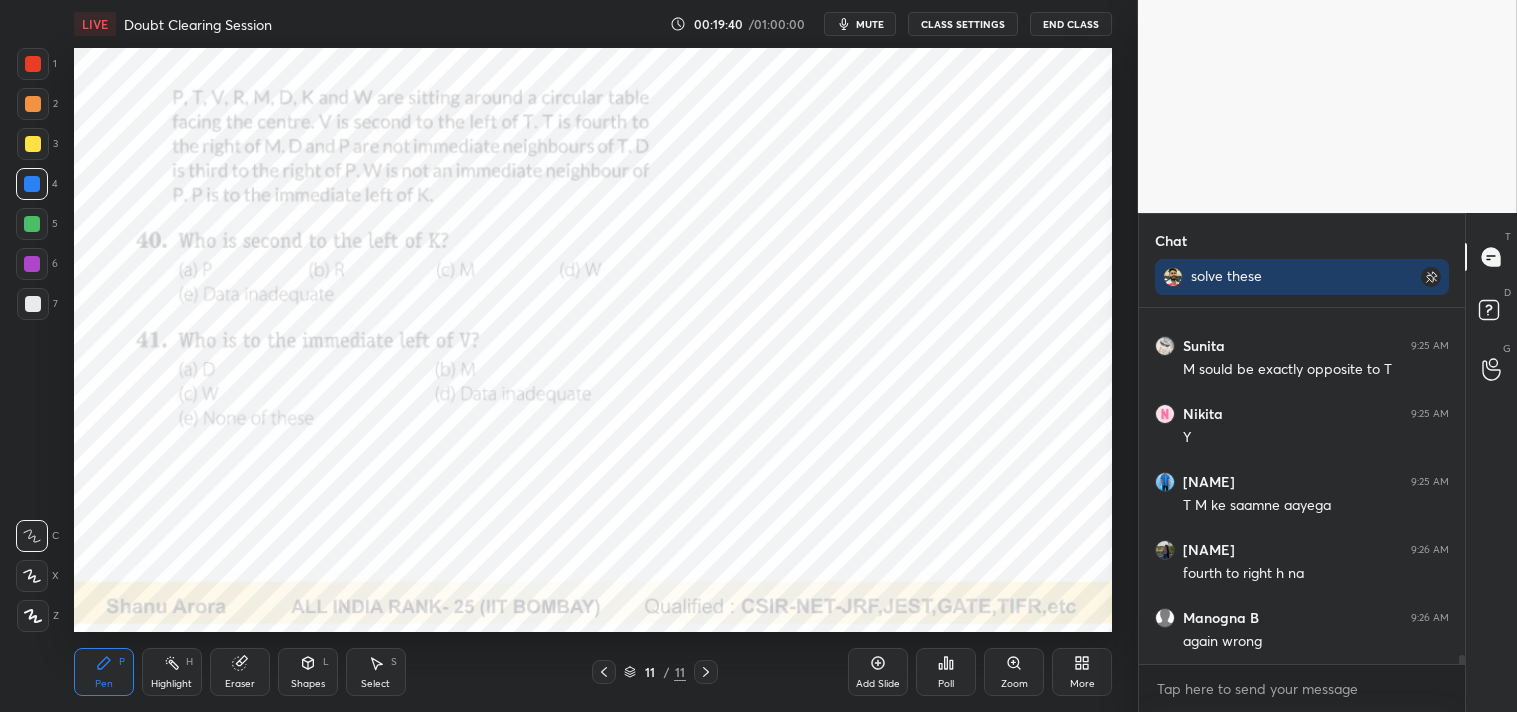 scroll, scrollTop: 14370, scrollLeft: 0, axis: vertical 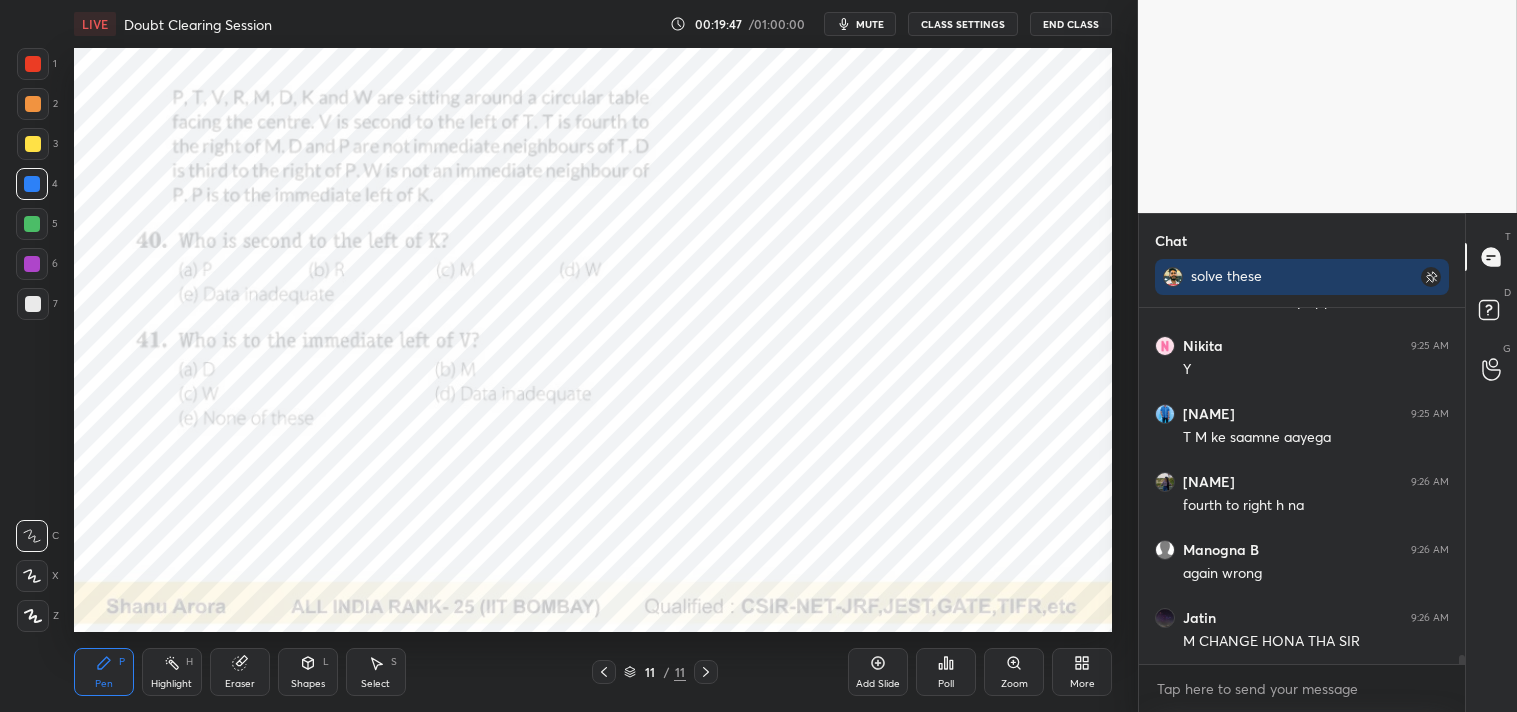 click 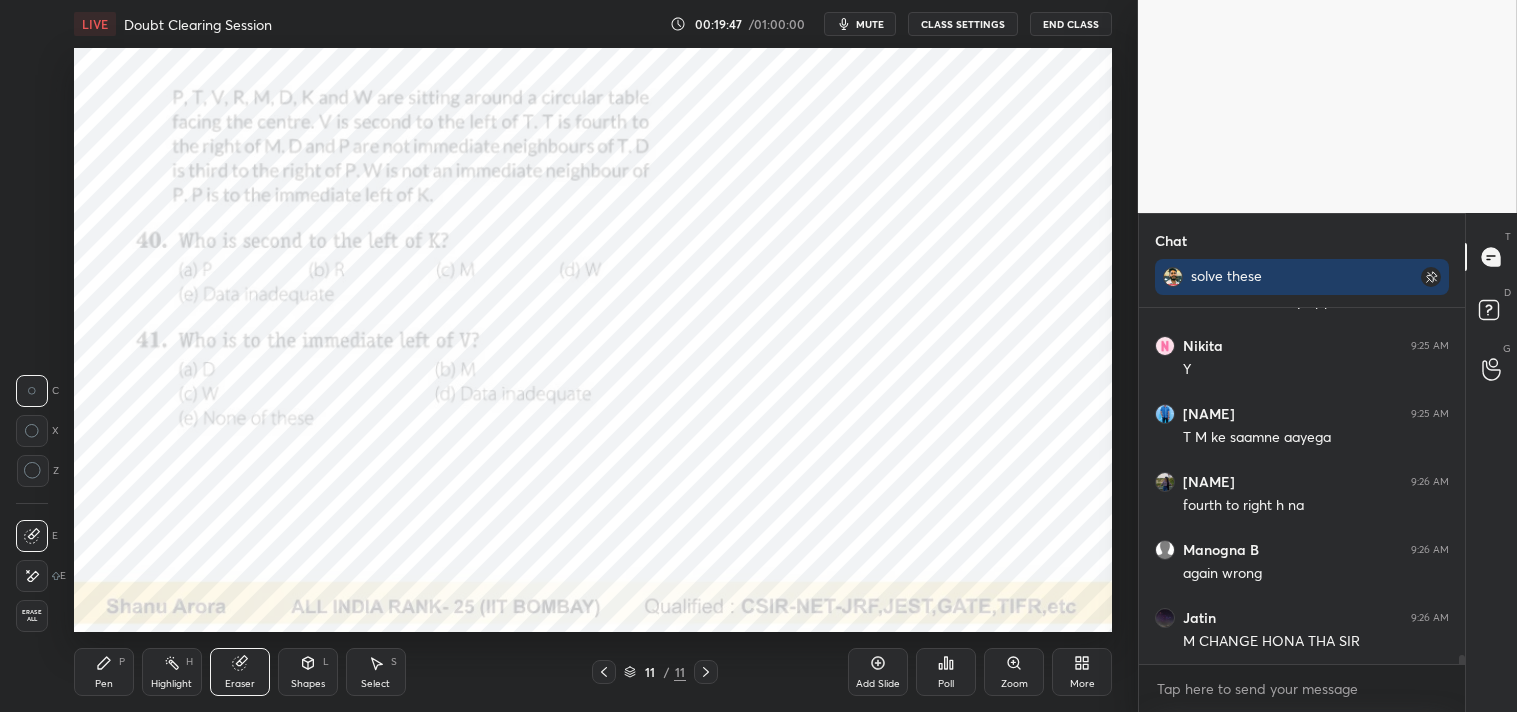 click 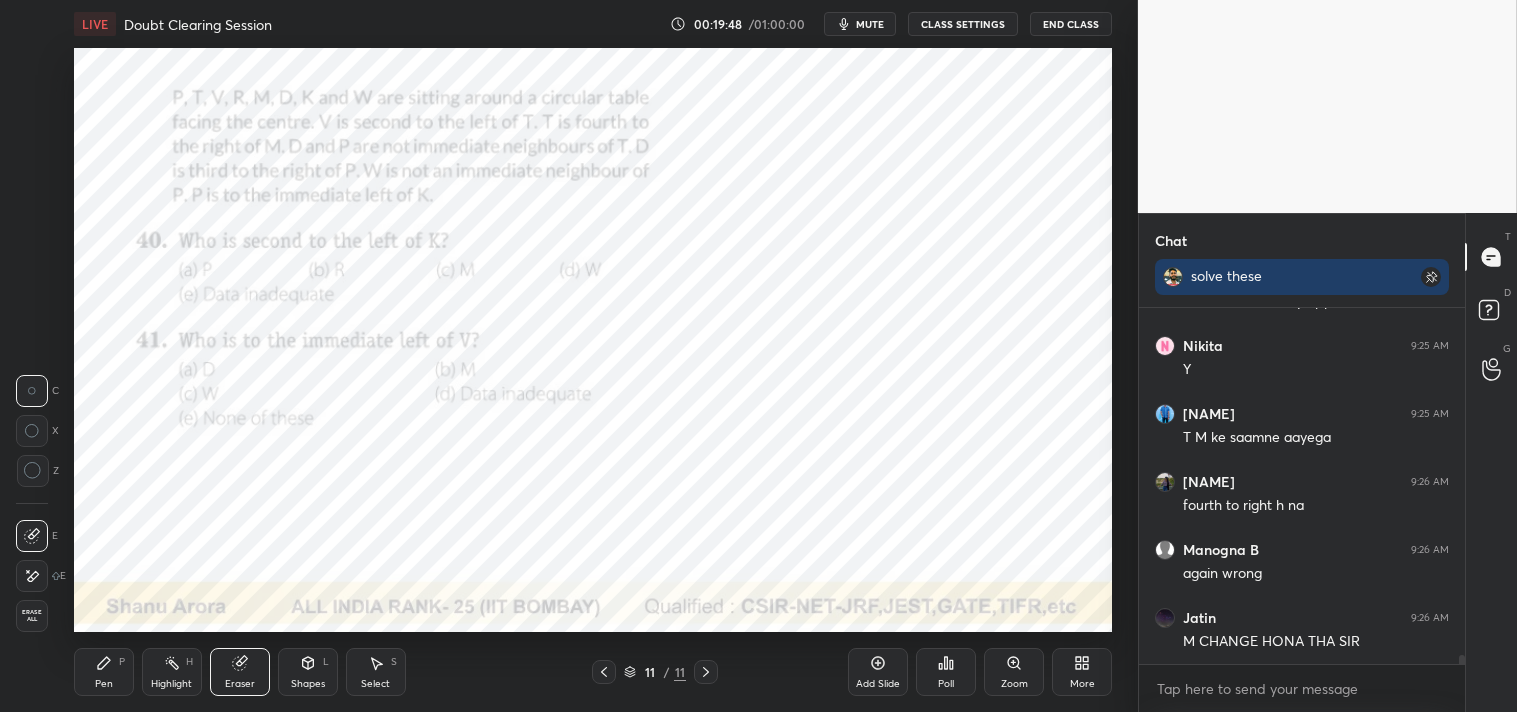 scroll, scrollTop: 14437, scrollLeft: 0, axis: vertical 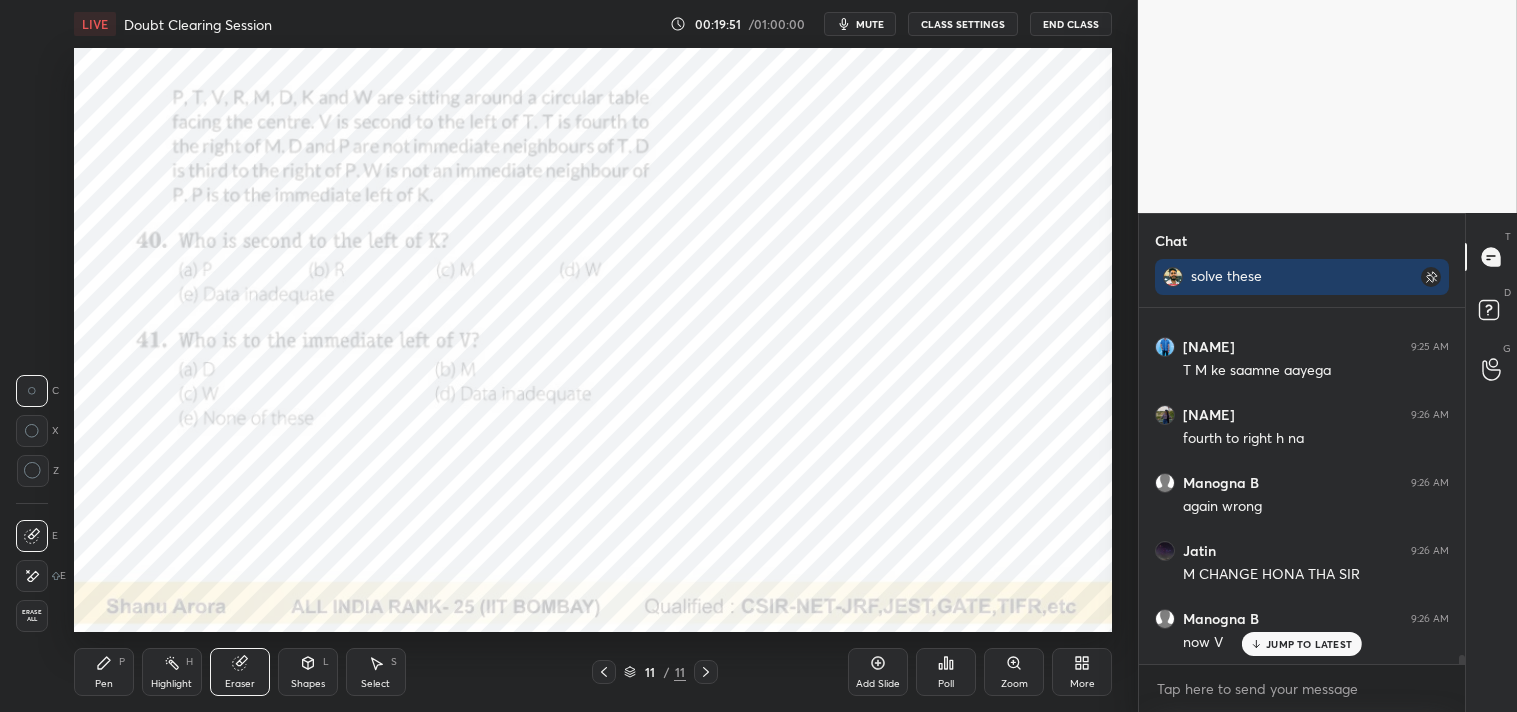 click on "Highlight H" at bounding box center (172, 672) 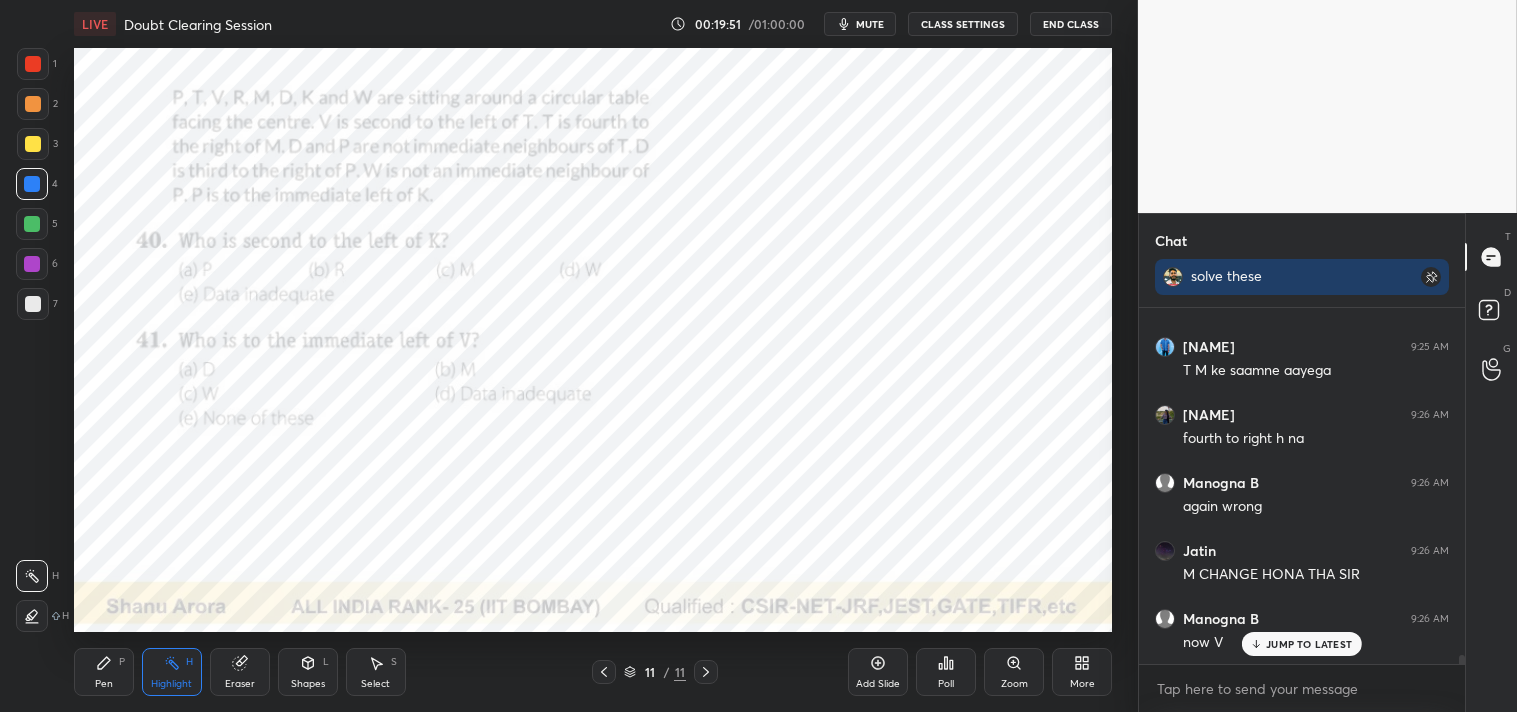 click 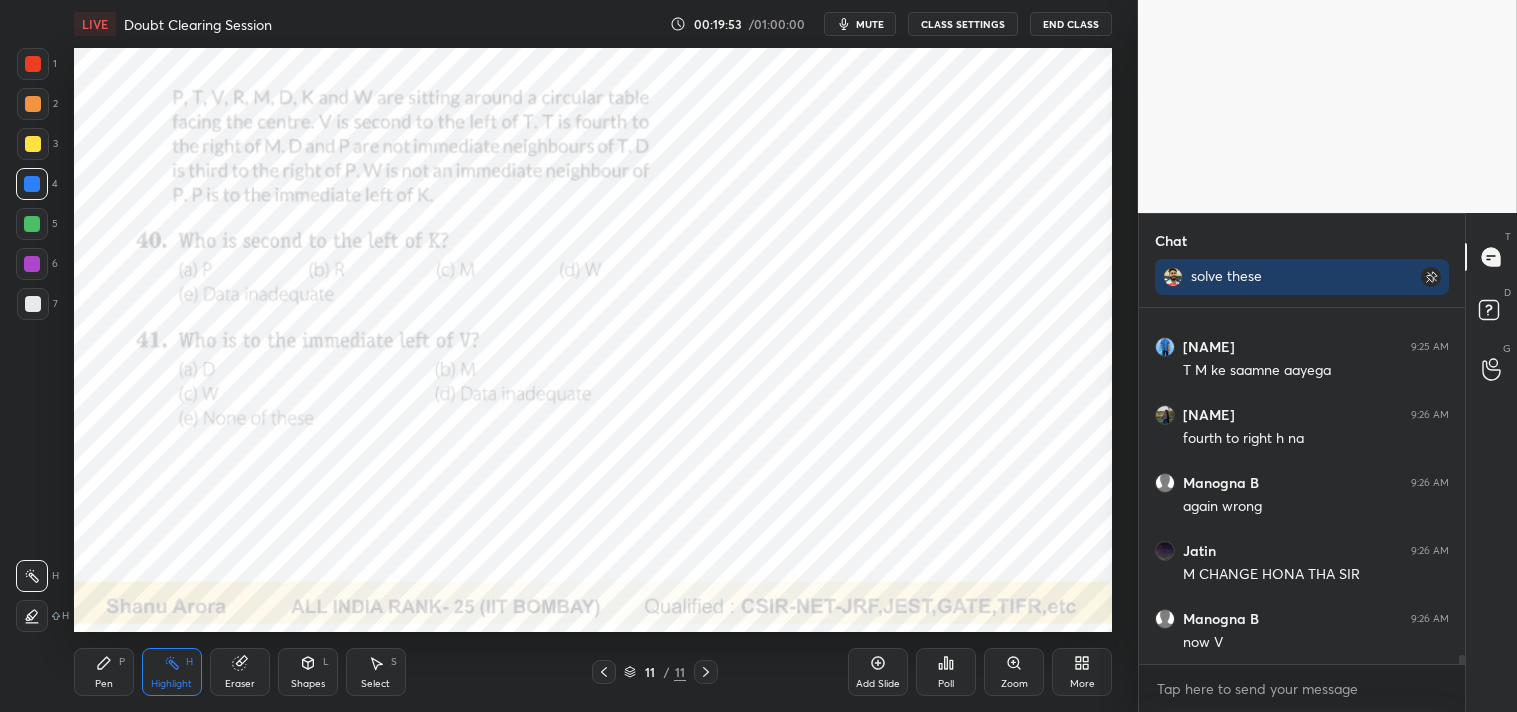 click on "Shapes L" at bounding box center [308, 672] 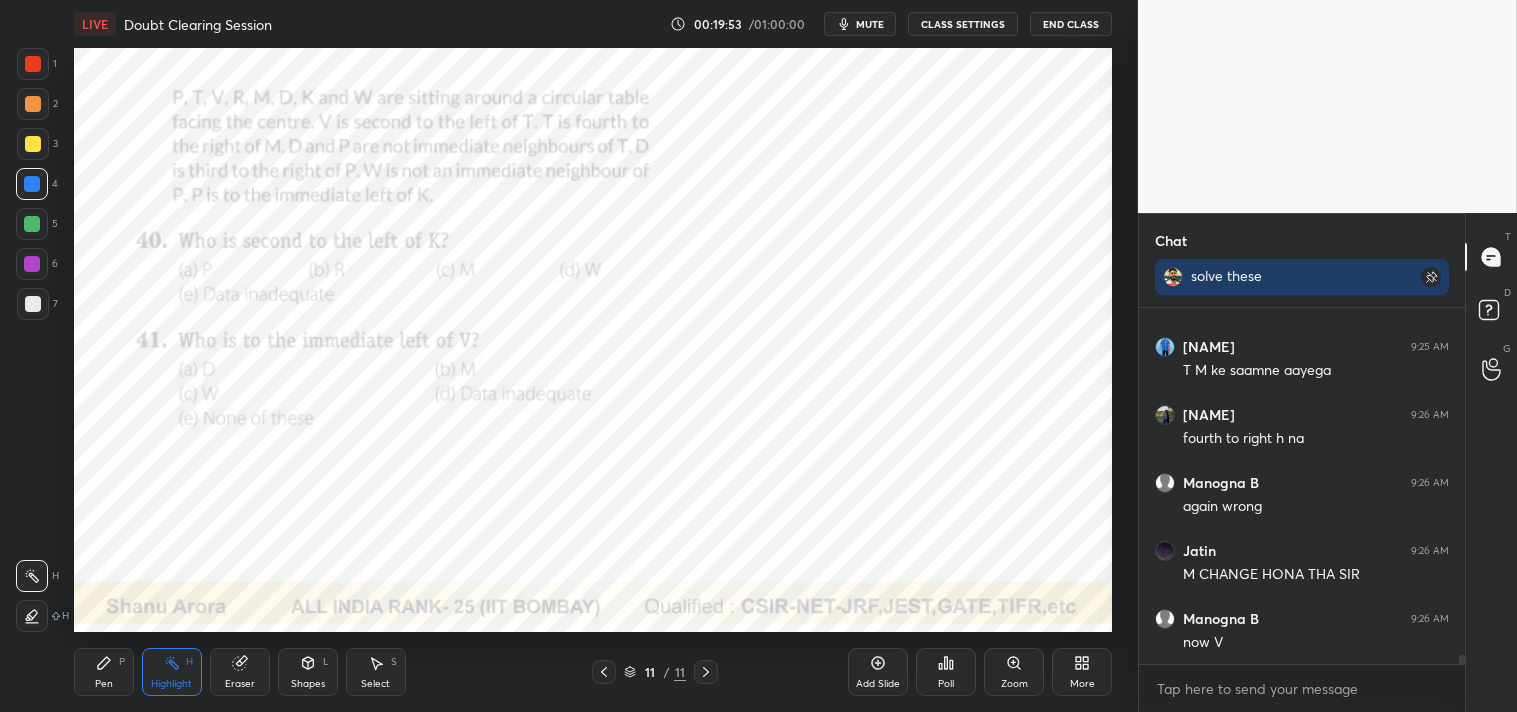 scroll, scrollTop: 14505, scrollLeft: 0, axis: vertical 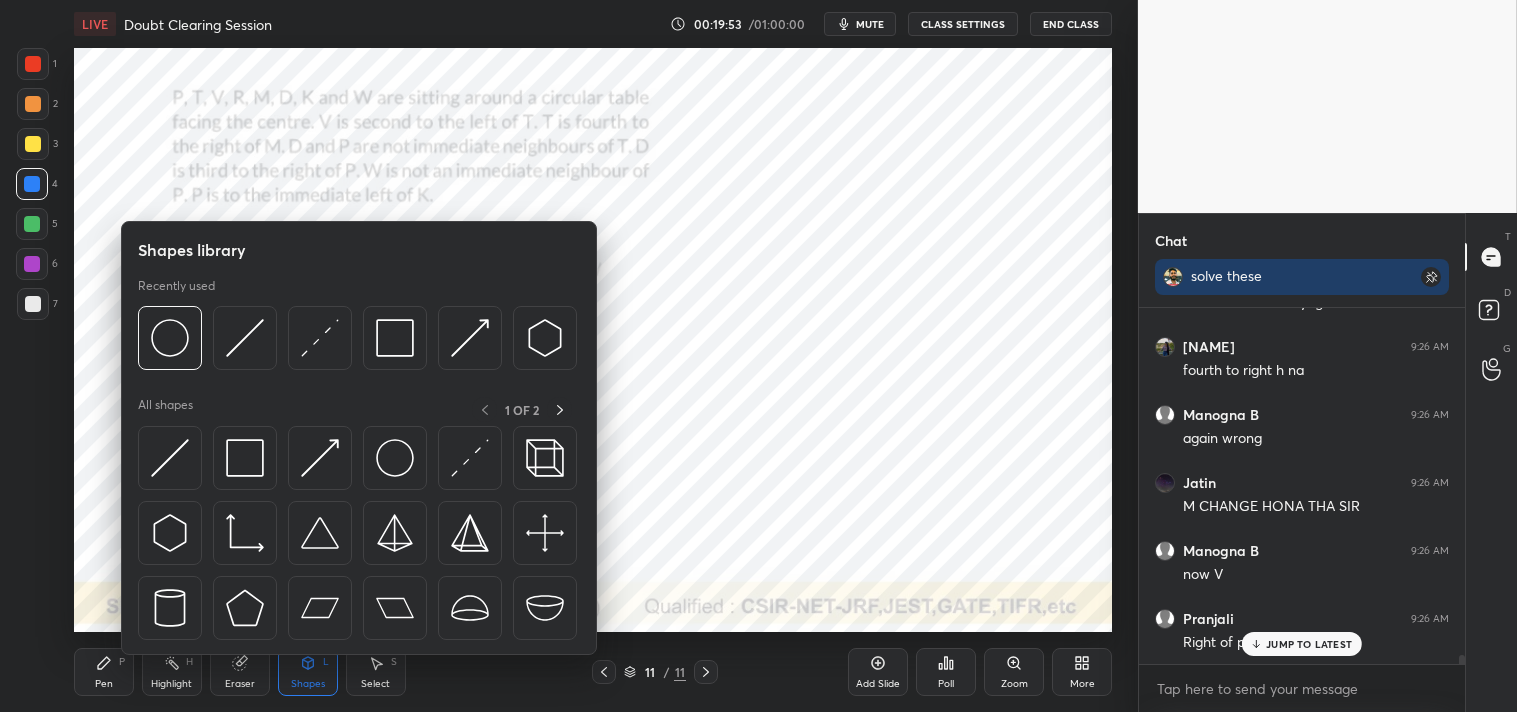 click on "Eraser" at bounding box center [240, 672] 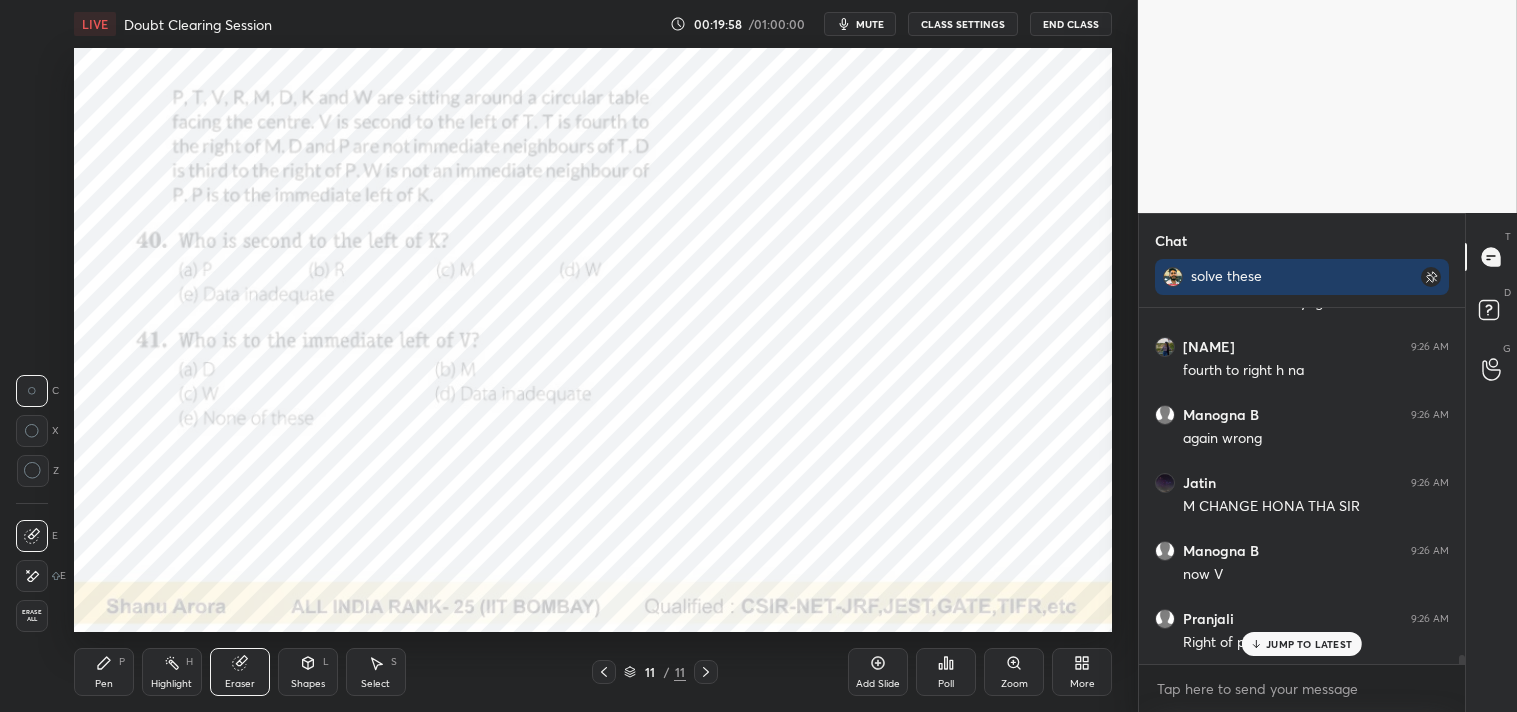 click on "Pen P" at bounding box center (104, 672) 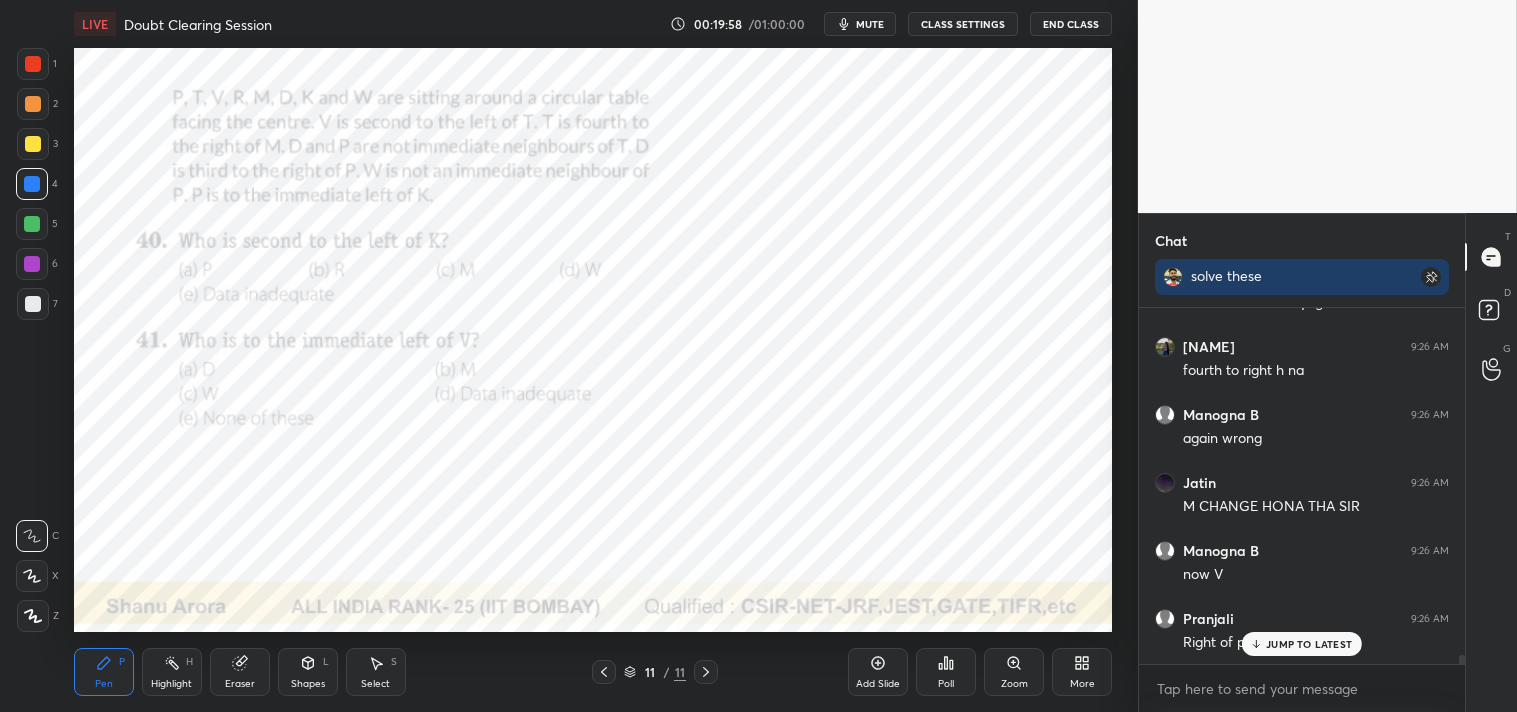 click on "Pen P" at bounding box center [104, 672] 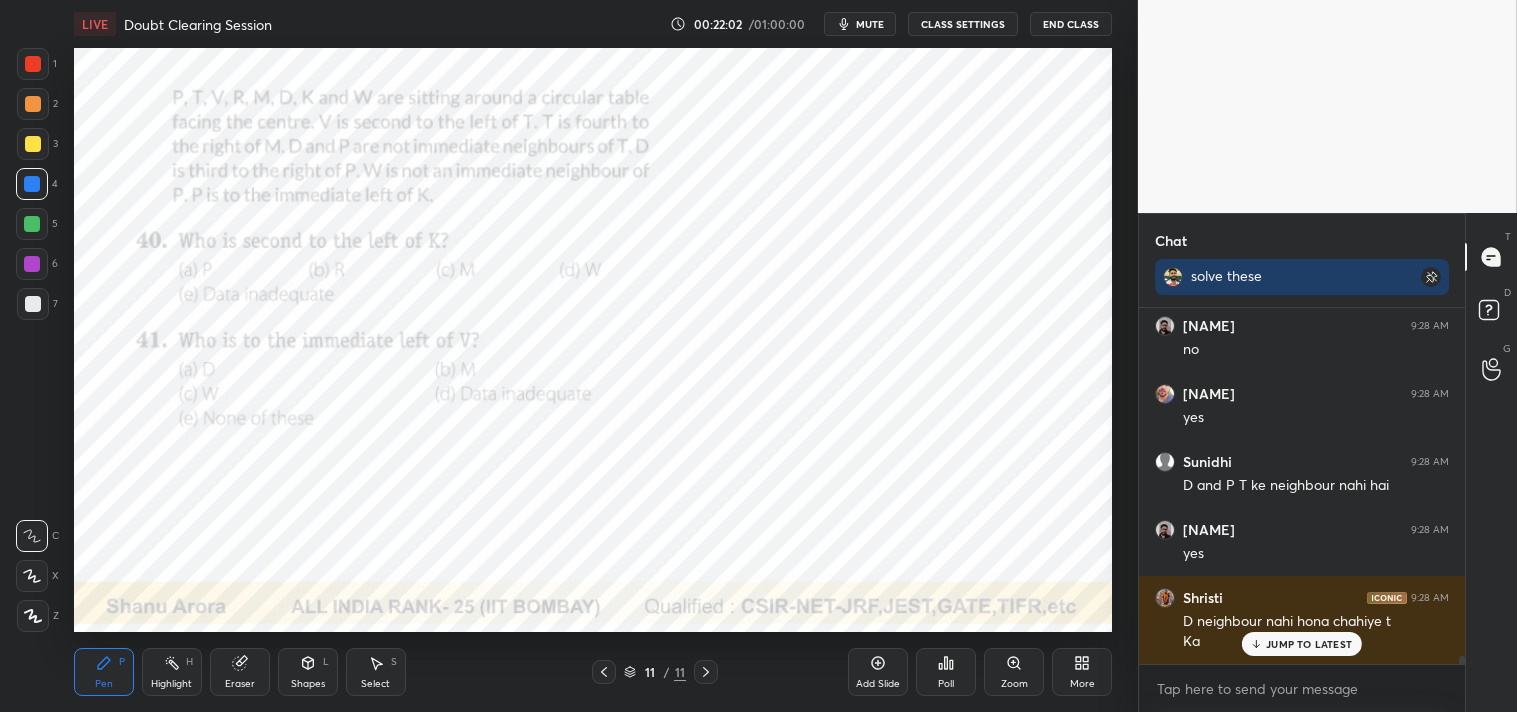scroll, scrollTop: 15447, scrollLeft: 0, axis: vertical 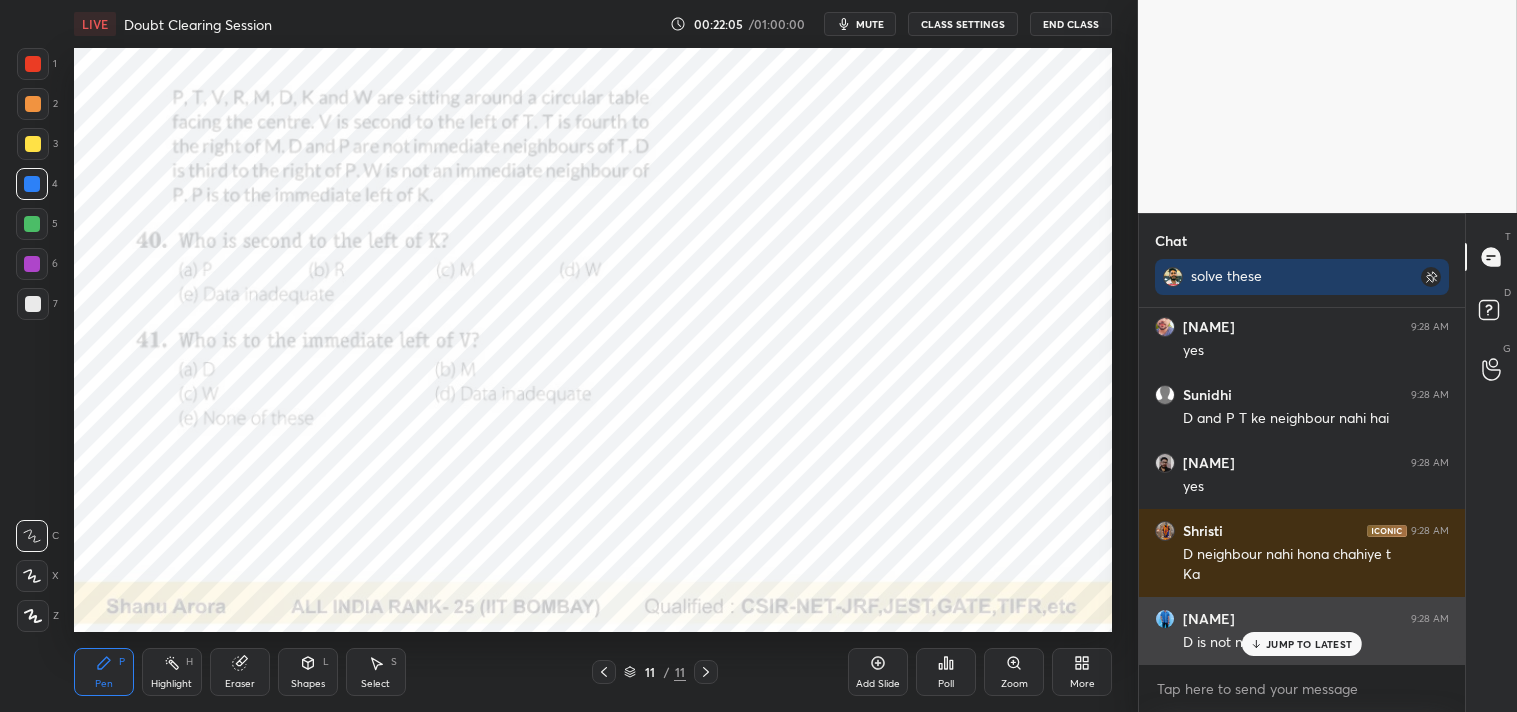 click on "JUMP TO LATEST" at bounding box center (1309, 644) 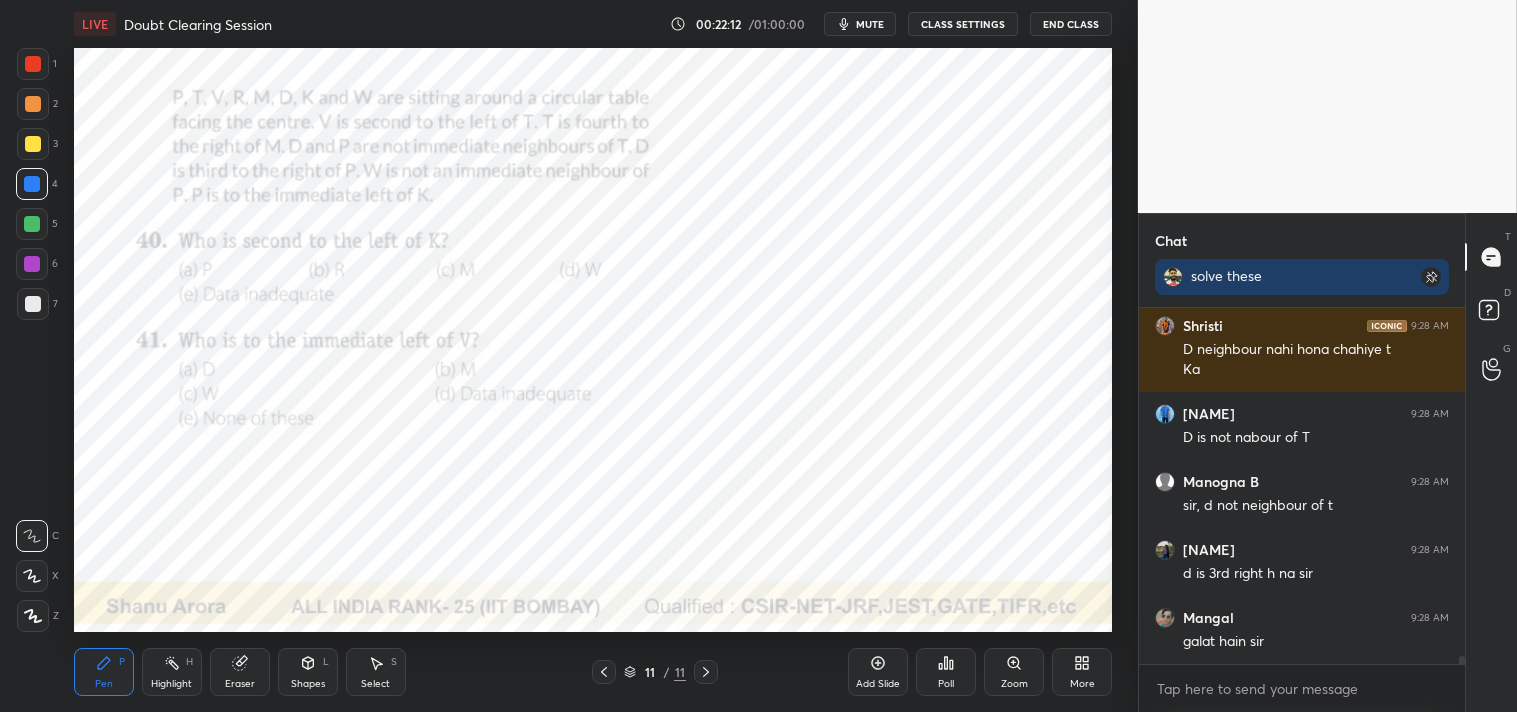 scroll, scrollTop: 15720, scrollLeft: 0, axis: vertical 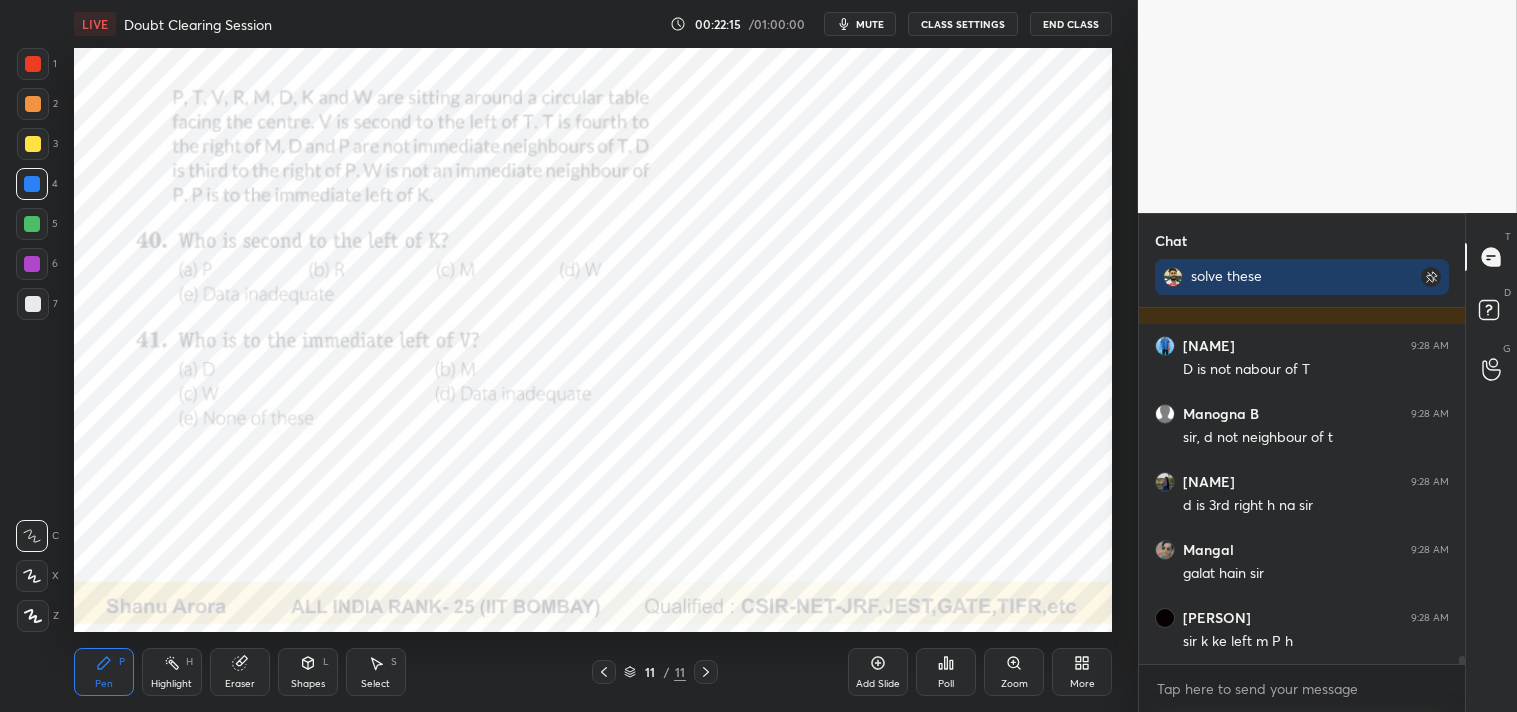 click on "Pen P Highlight H Eraser Shapes L Select S 11 / 11 Add Slide Poll Zoom More" at bounding box center [593, 672] 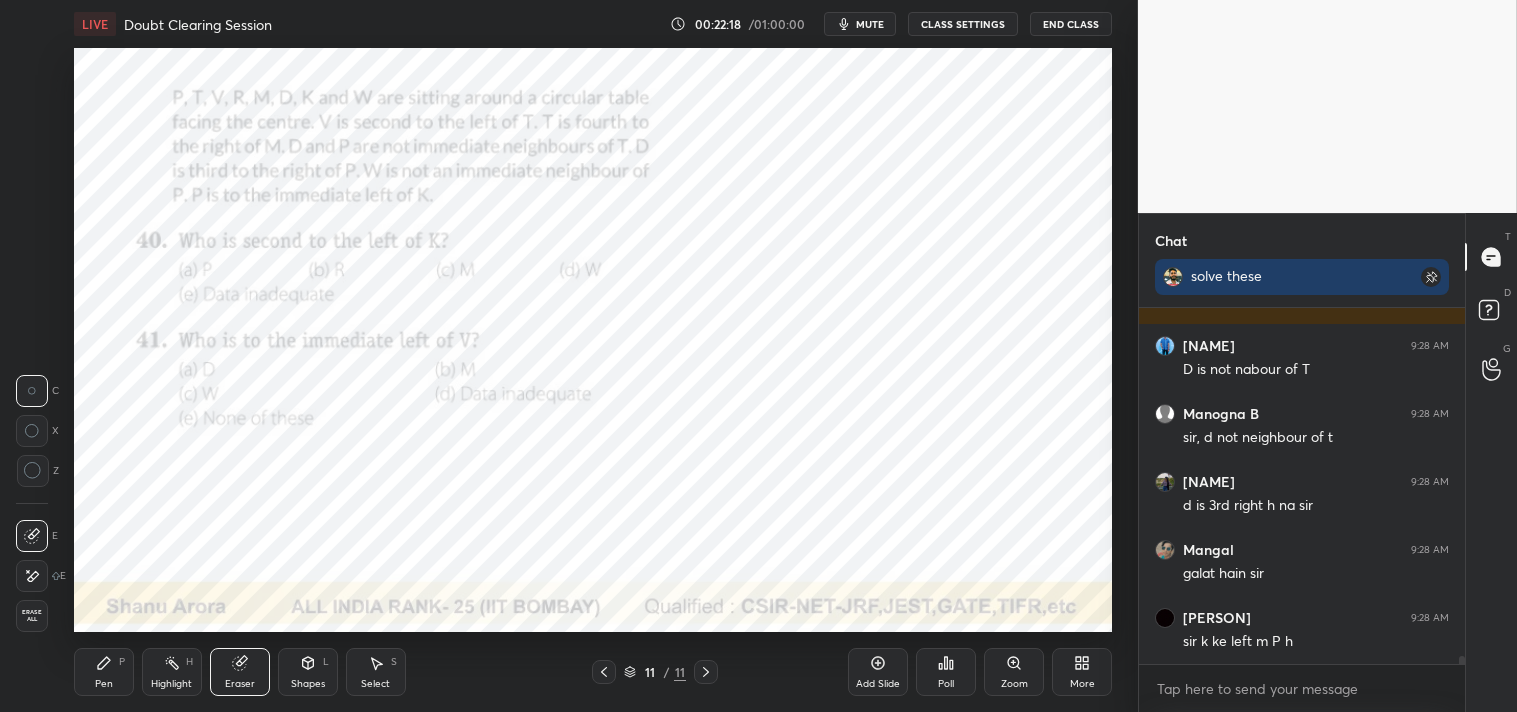 click on "Pen P" at bounding box center (104, 672) 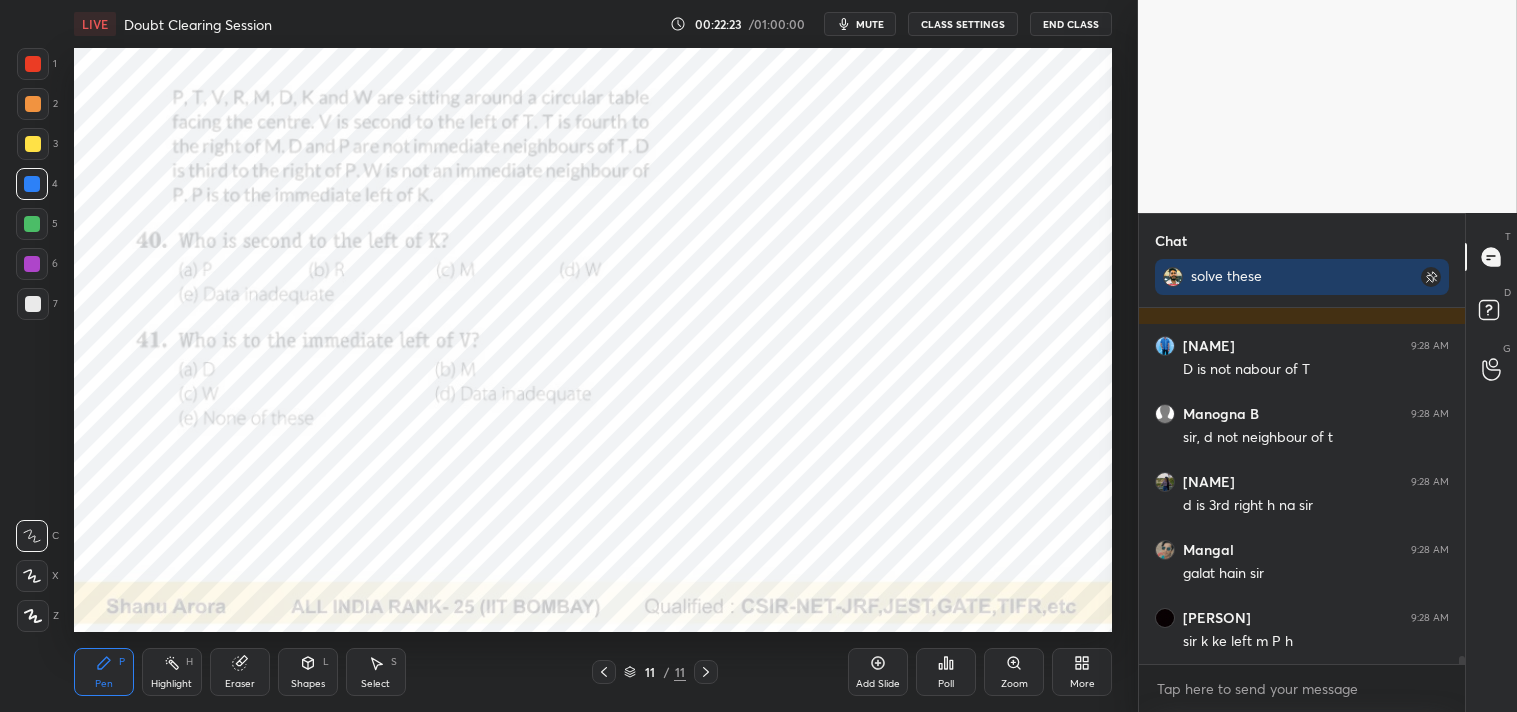 click on "Eraser" at bounding box center [240, 672] 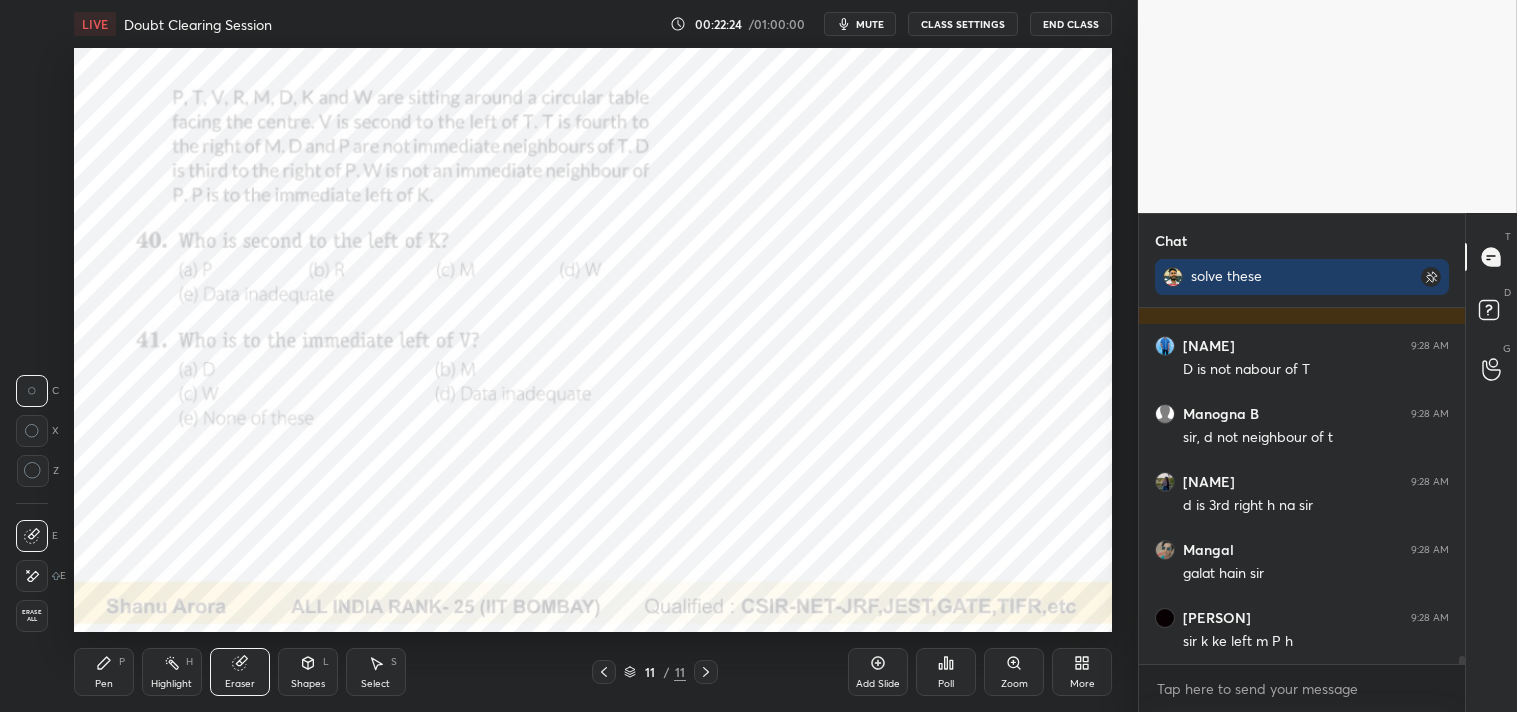 click on "Eraser" at bounding box center [240, 672] 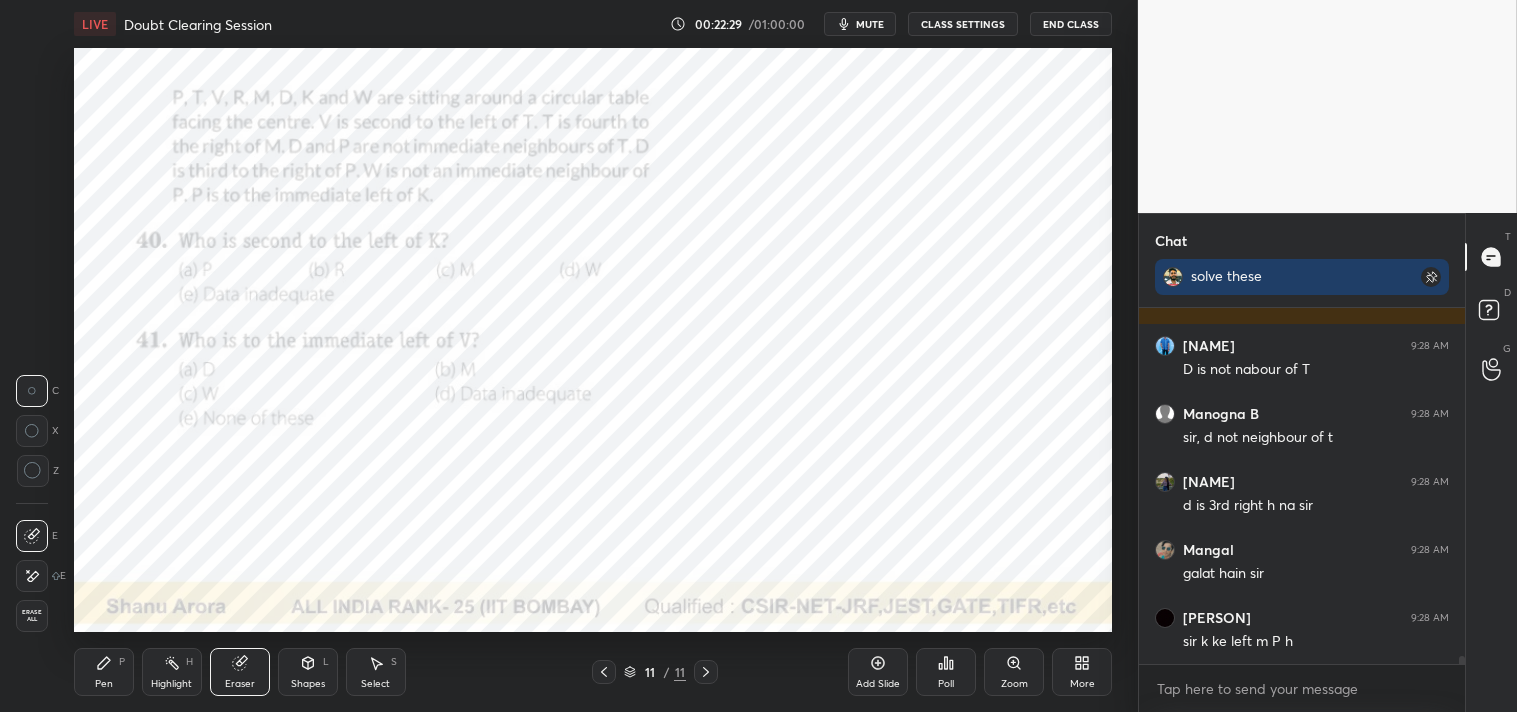 click on "Pen P" at bounding box center (104, 672) 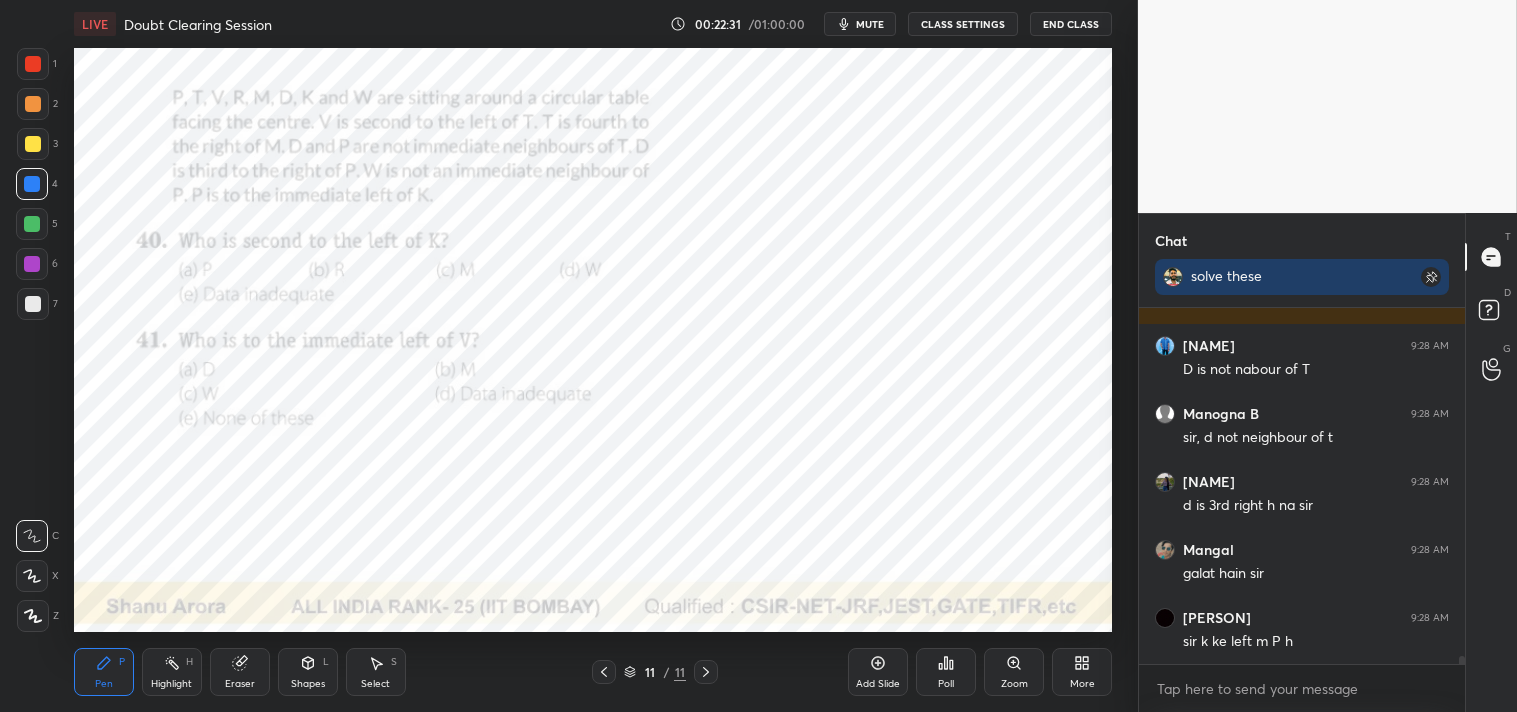 scroll, scrollTop: 15787, scrollLeft: 0, axis: vertical 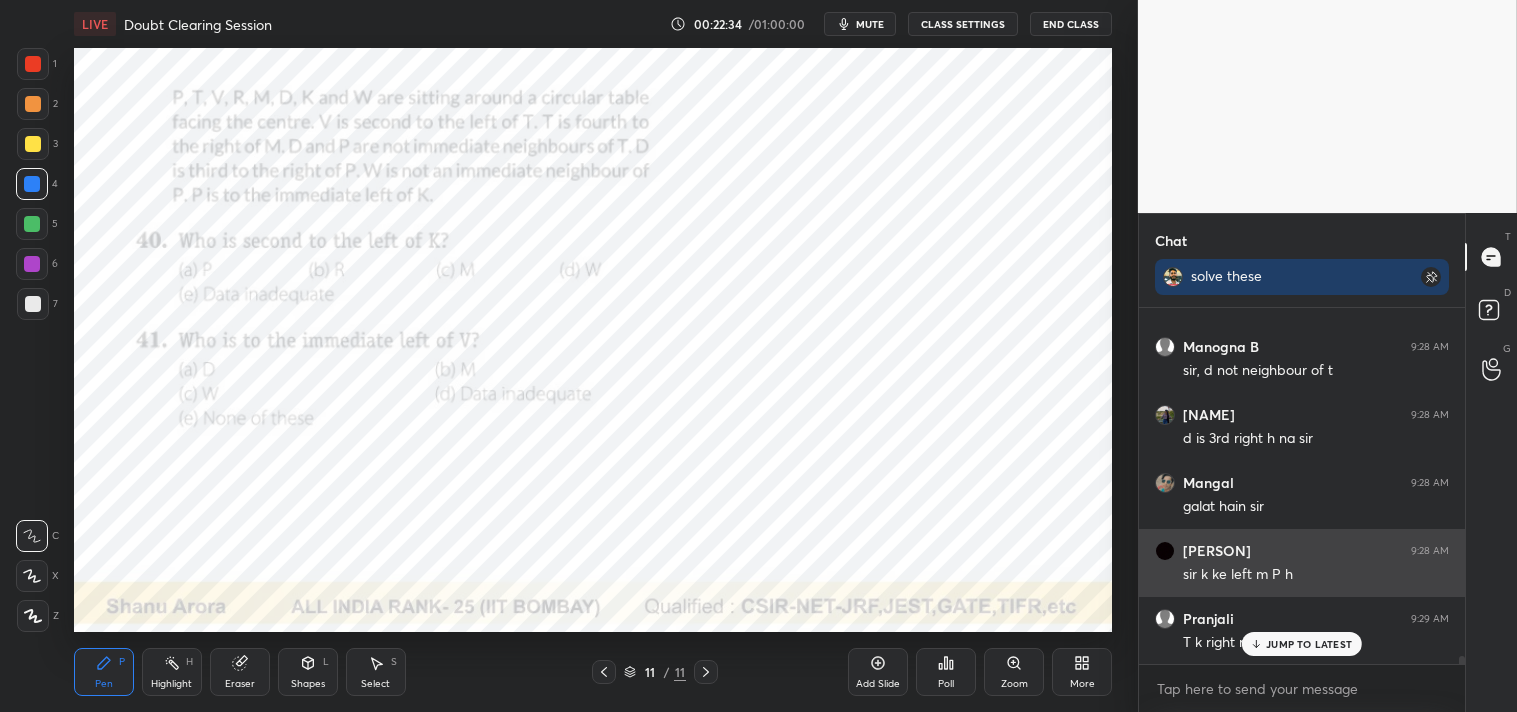click on "JUMP TO LATEST" at bounding box center [1309, 644] 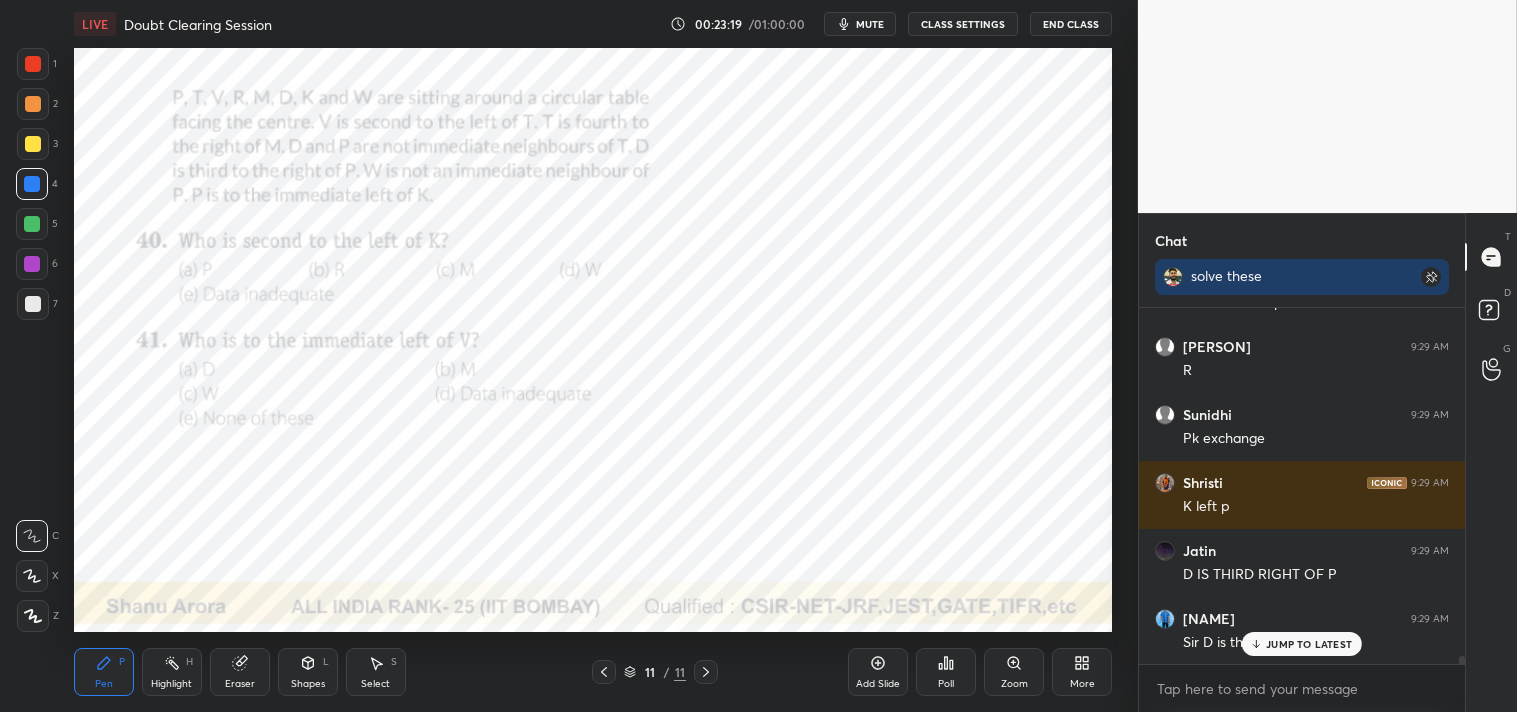 scroll, scrollTop: 16264, scrollLeft: 0, axis: vertical 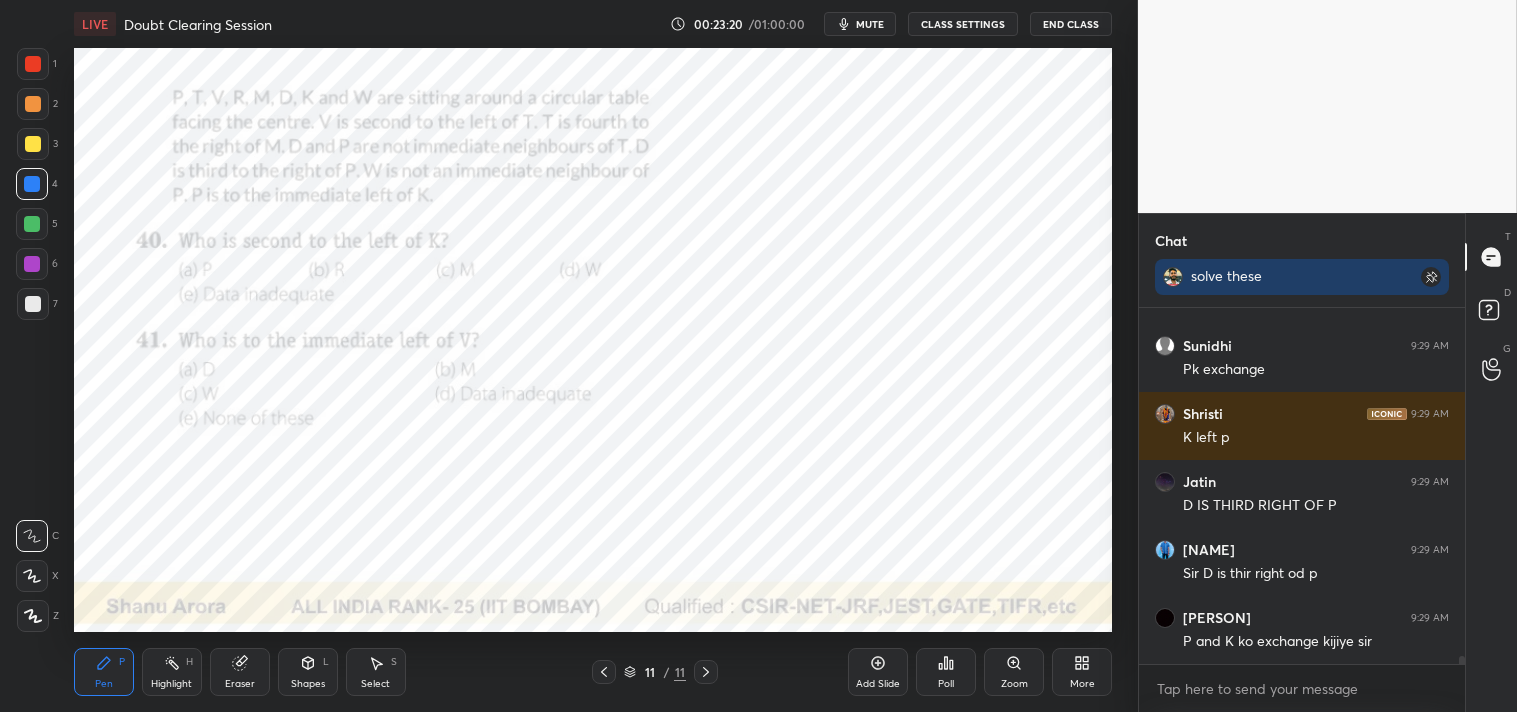 click 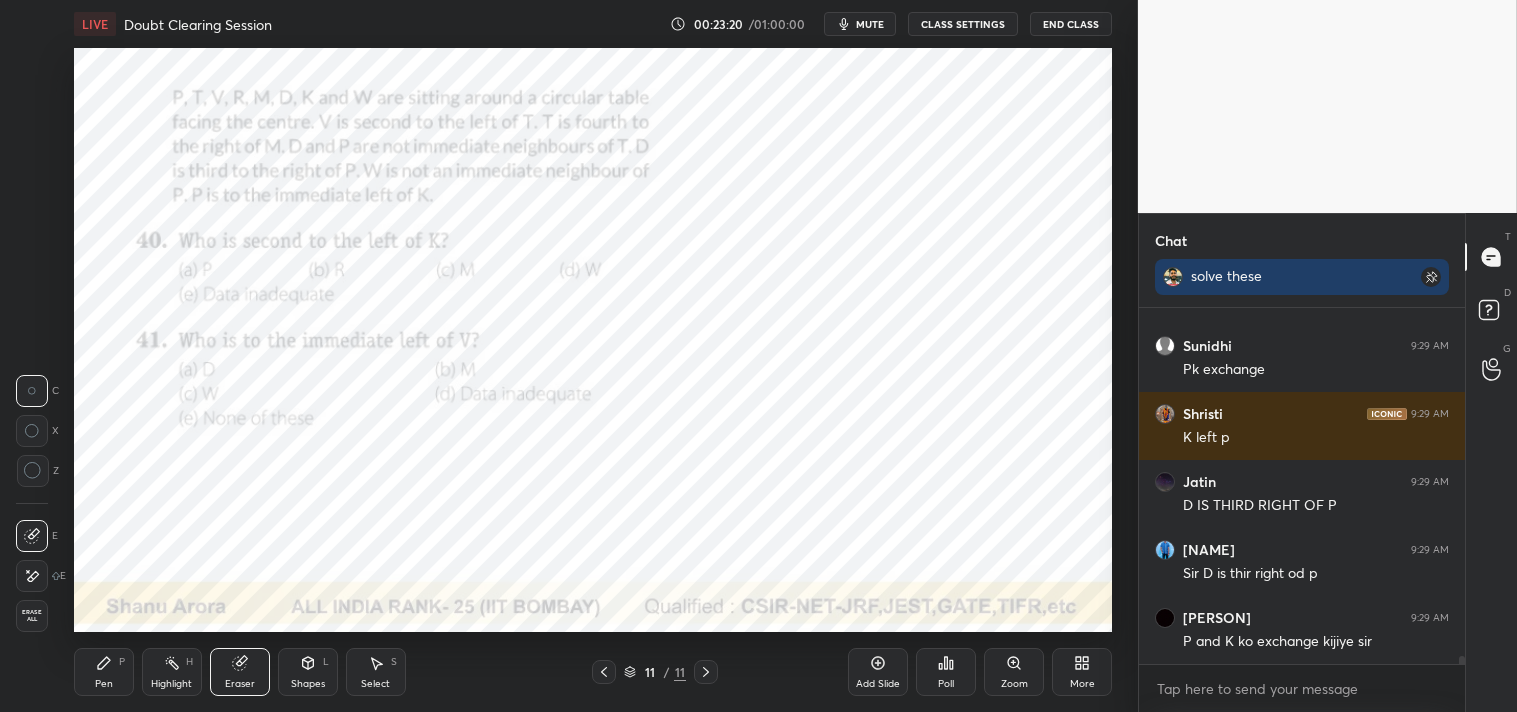 click on "Eraser" at bounding box center [240, 672] 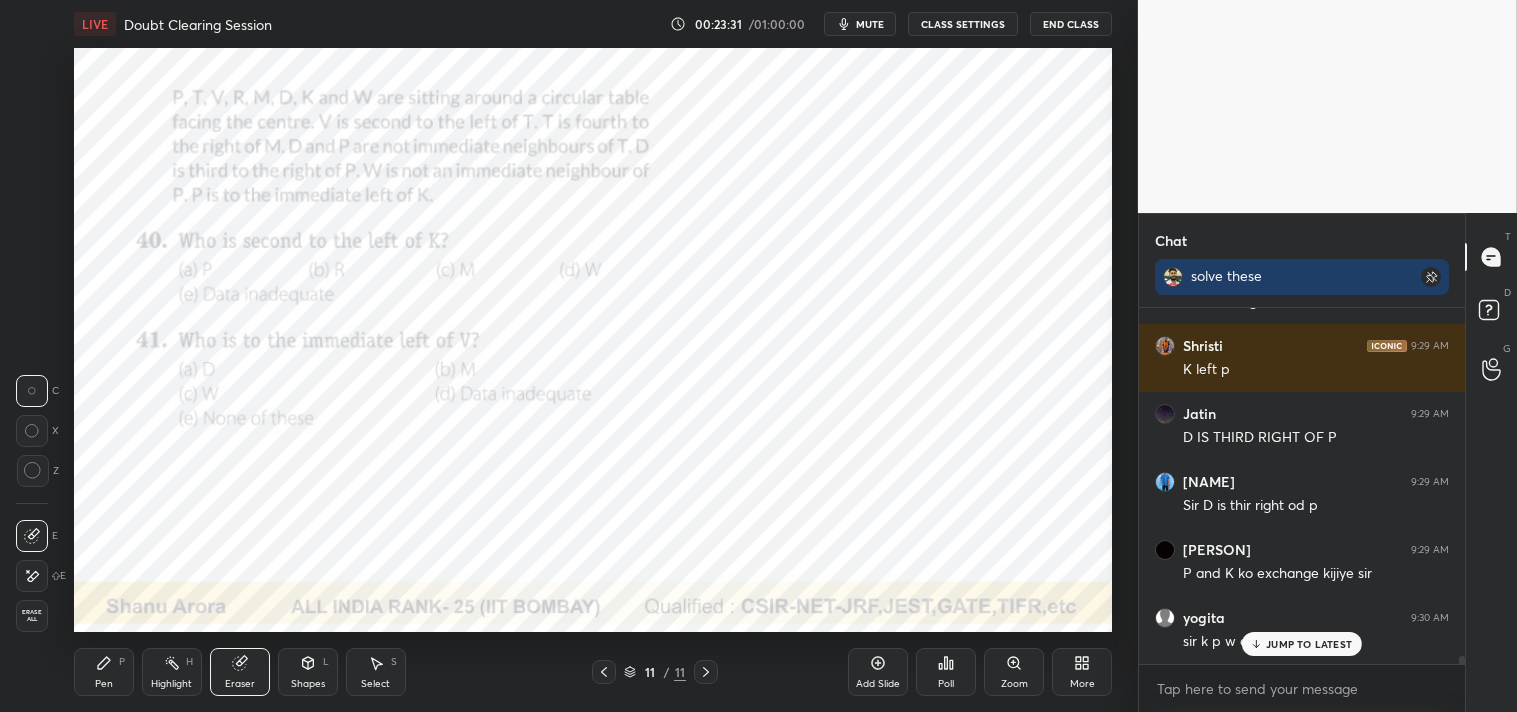 scroll, scrollTop: 16467, scrollLeft: 0, axis: vertical 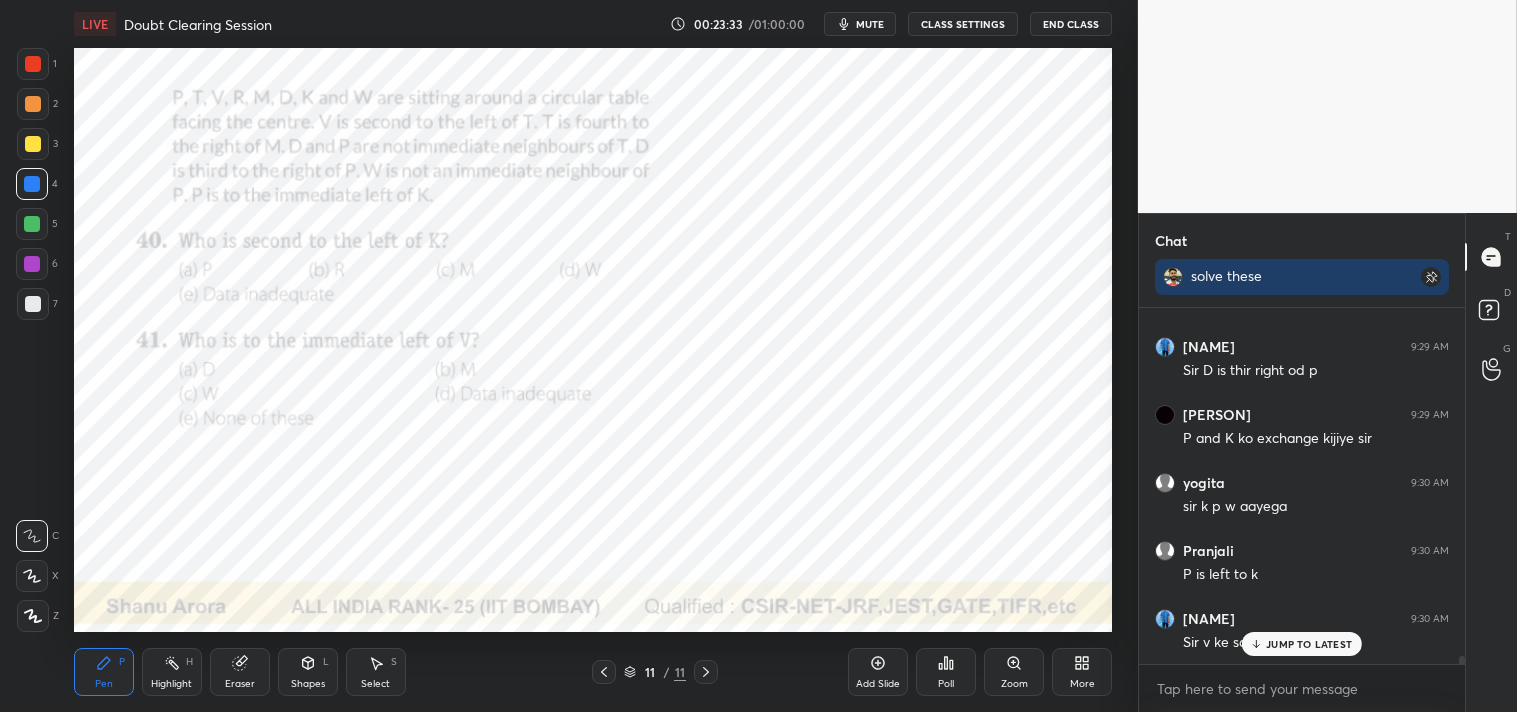 click on "Pen P Highlight H Eraser Shapes L Select S 11 / 11 Add Slide Poll Zoom More" at bounding box center (593, 672) 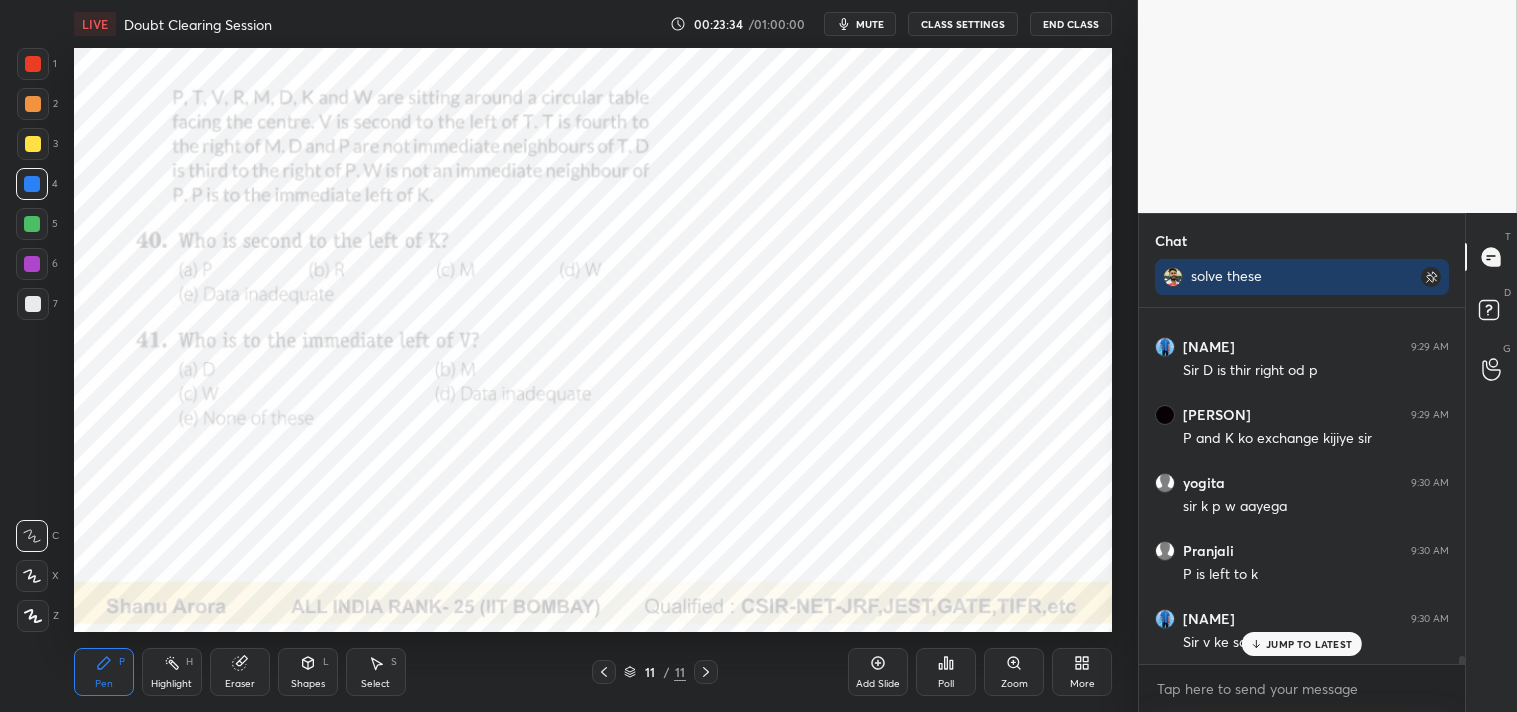 click on "Shapes" at bounding box center [308, 684] 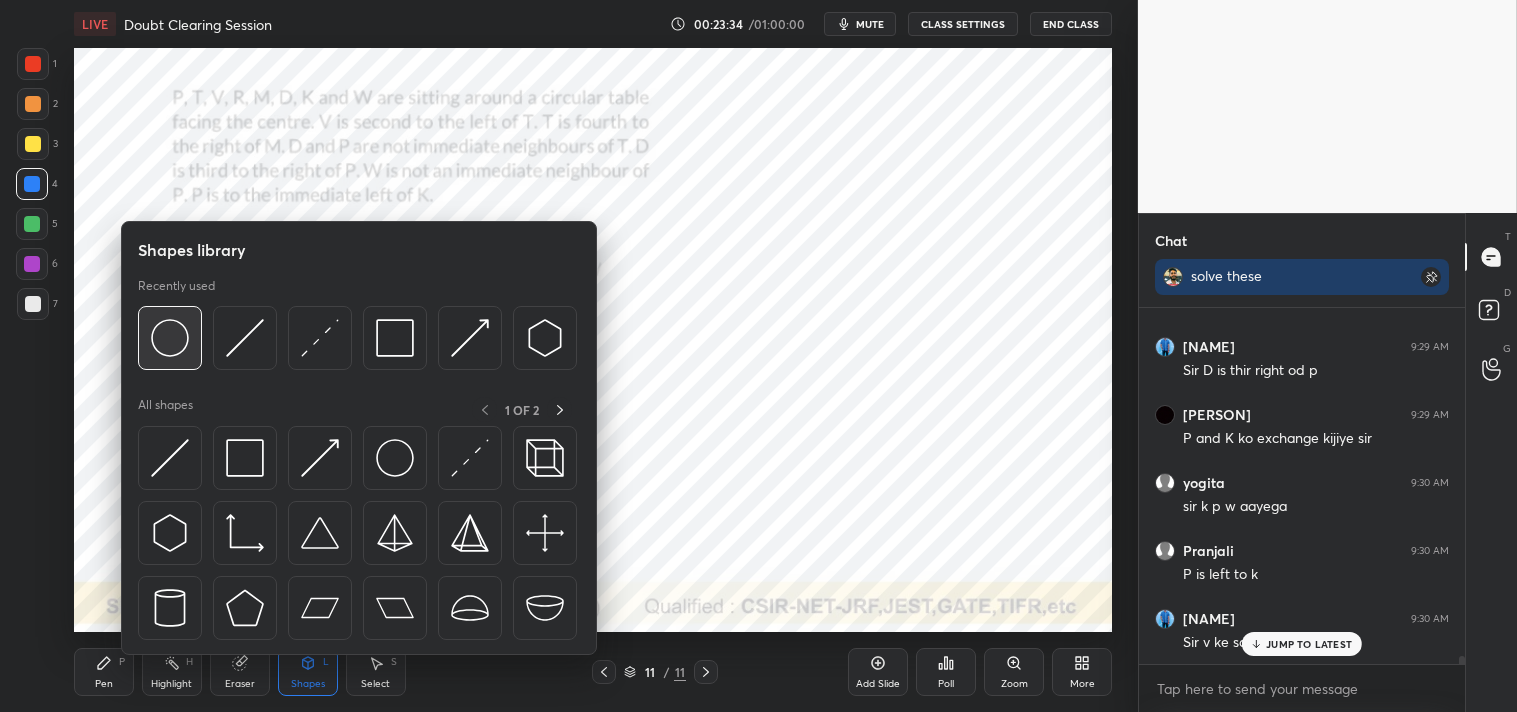 click at bounding box center (170, 338) 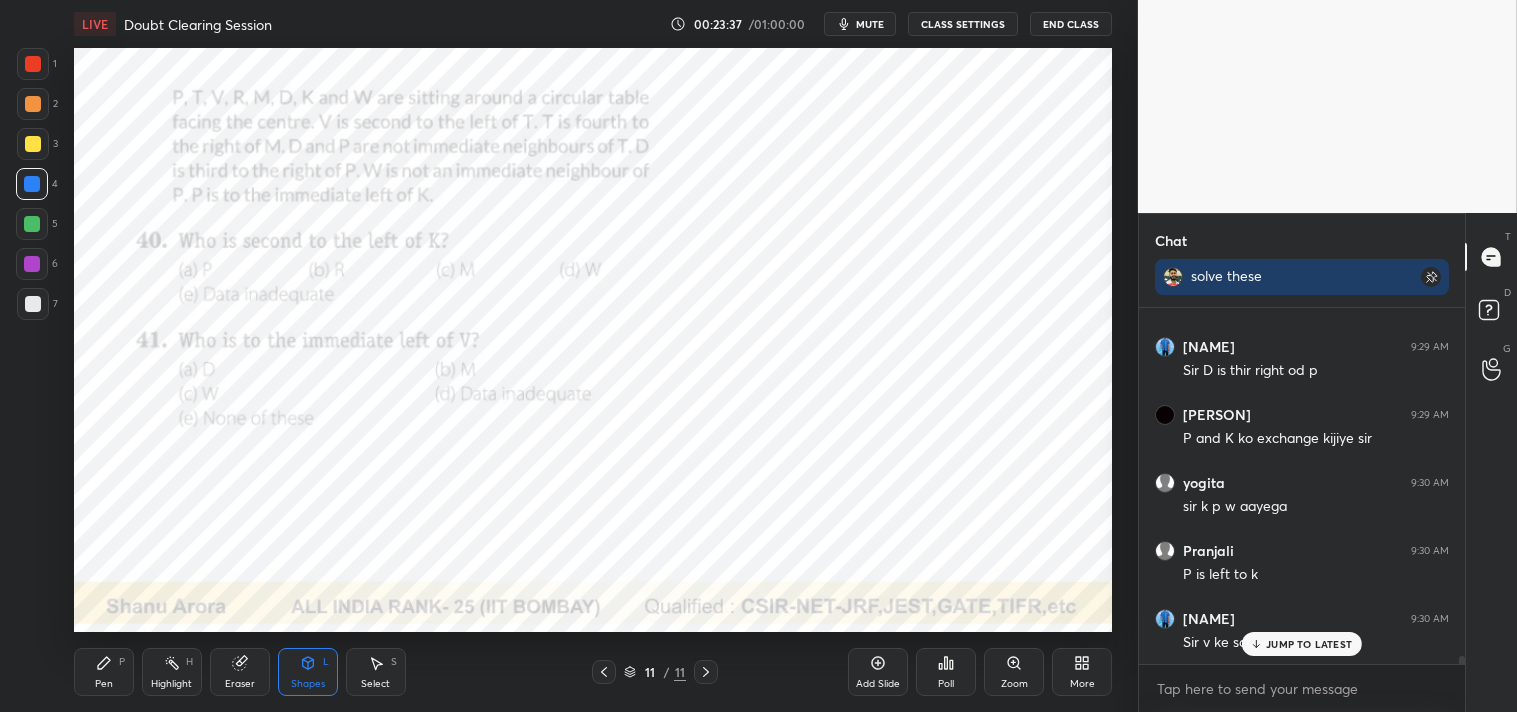 click 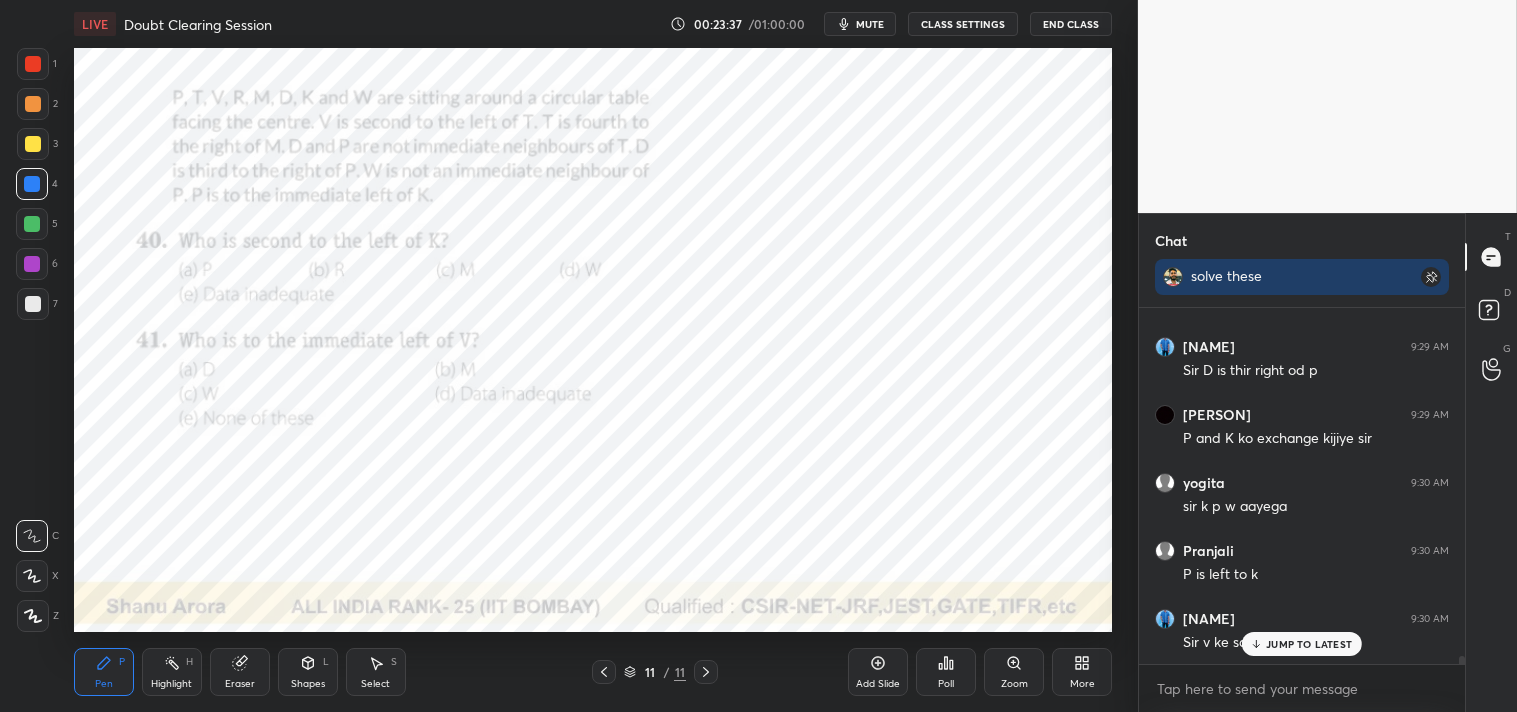 click on "Pen P" at bounding box center [104, 672] 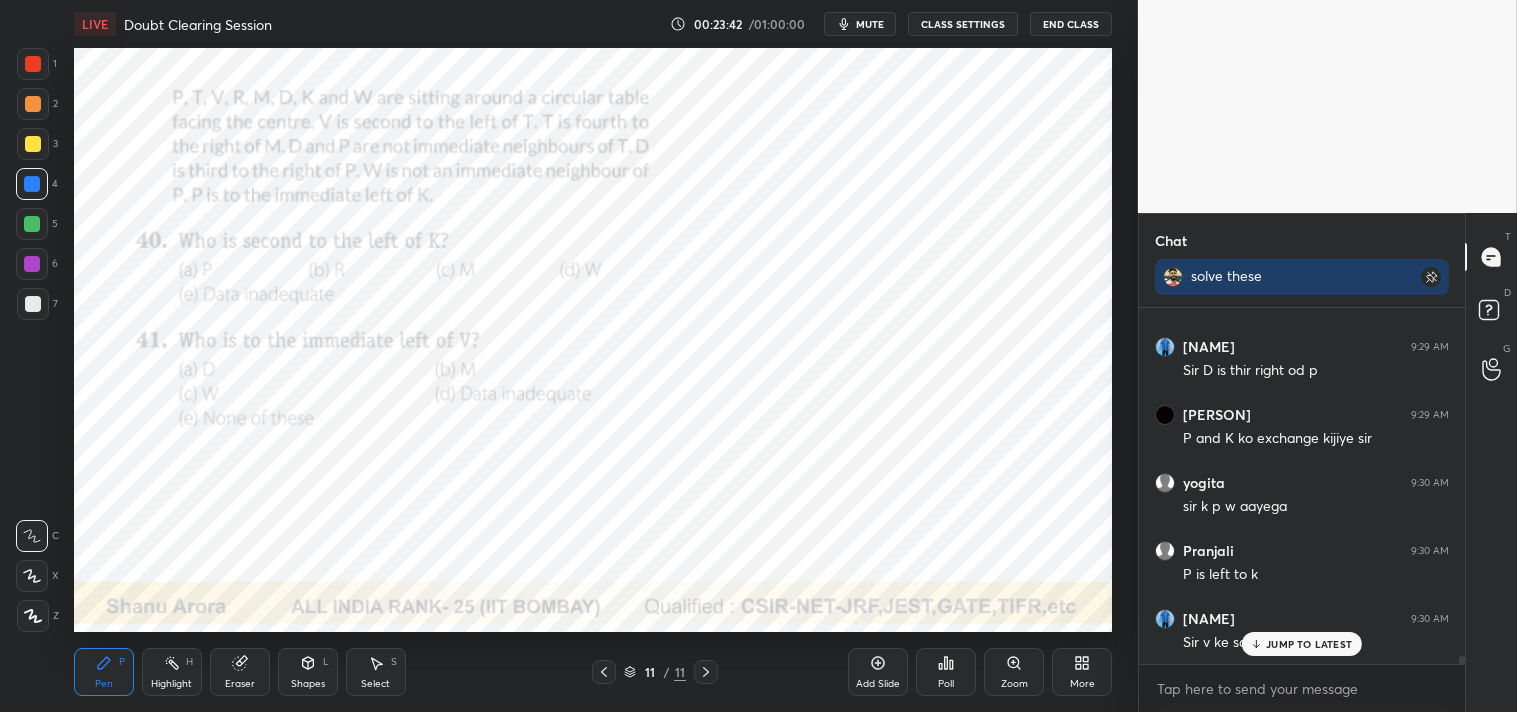 click at bounding box center (33, 64) 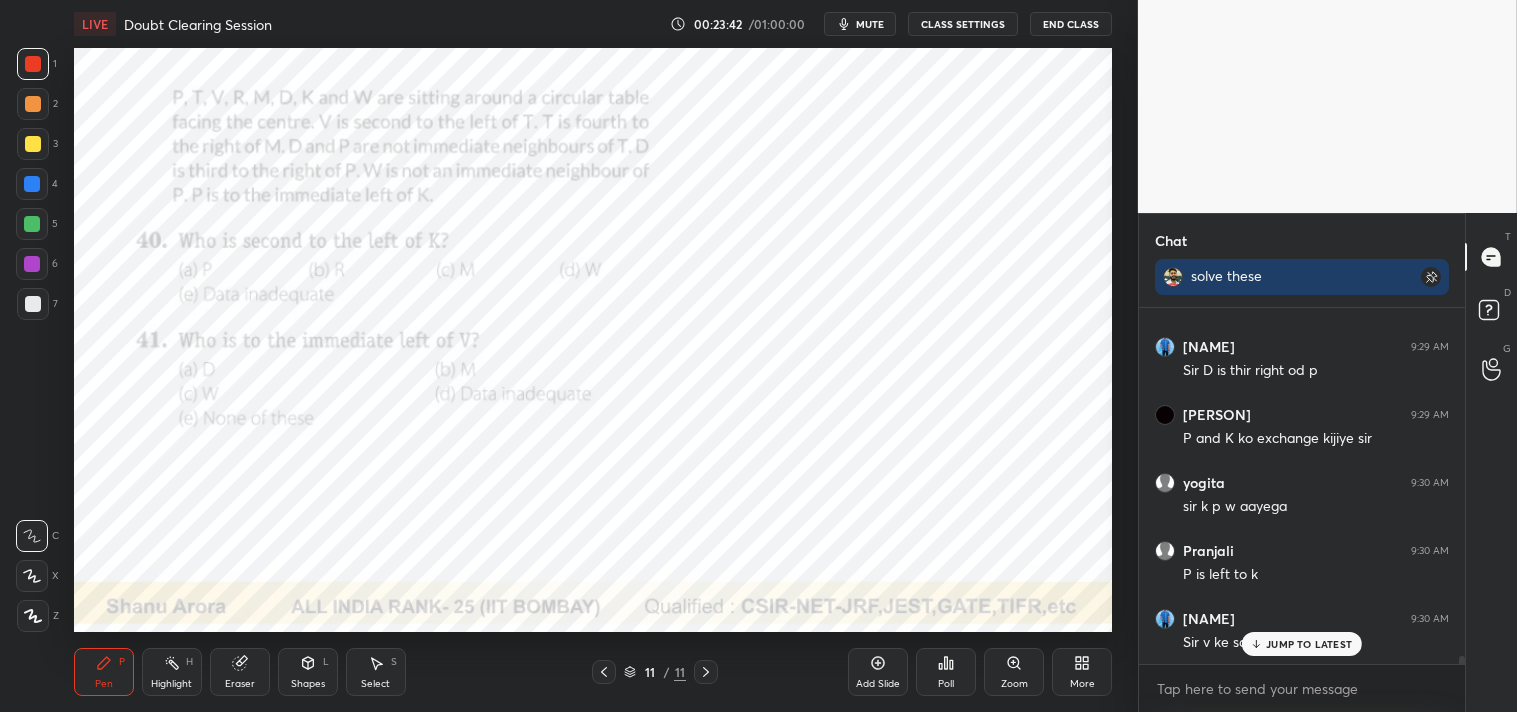 click at bounding box center [33, 64] 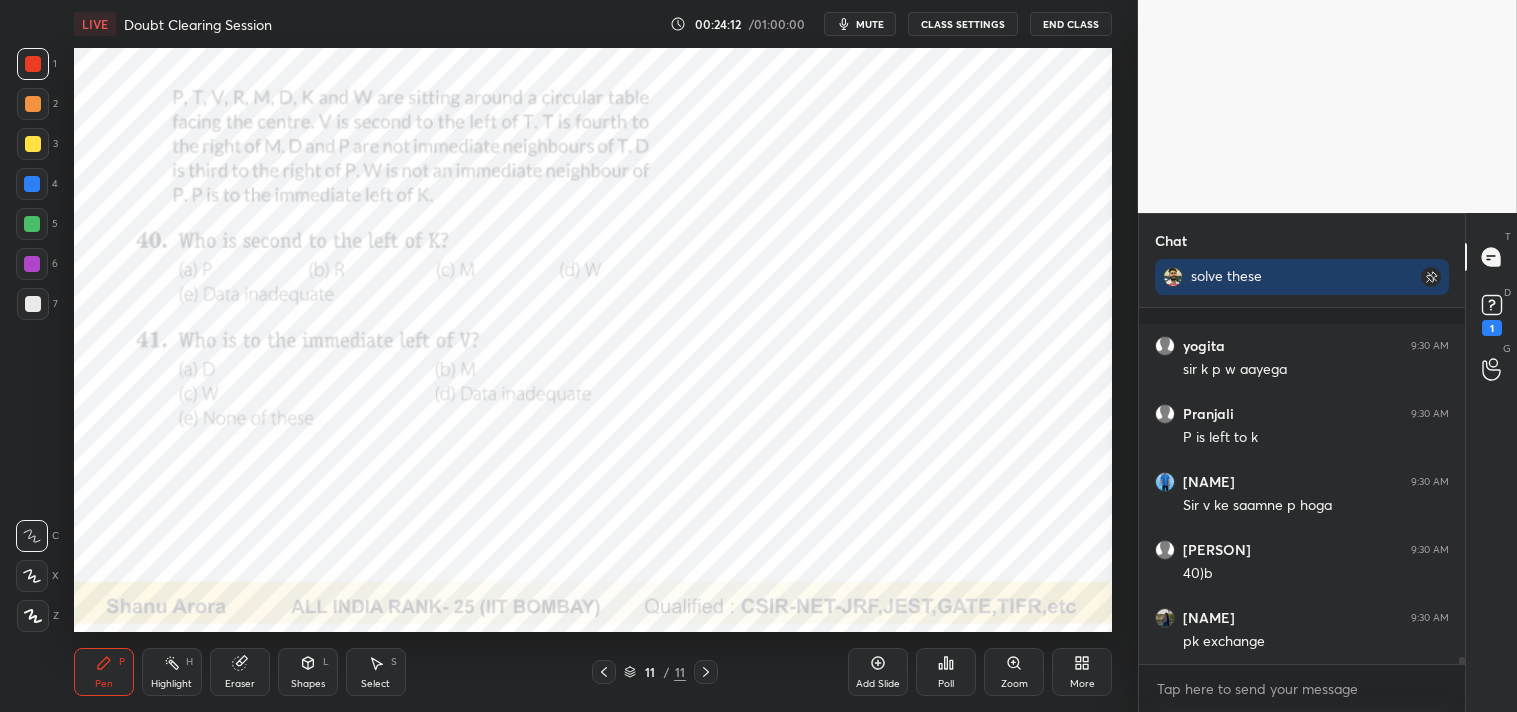 scroll, scrollTop: 16690, scrollLeft: 0, axis: vertical 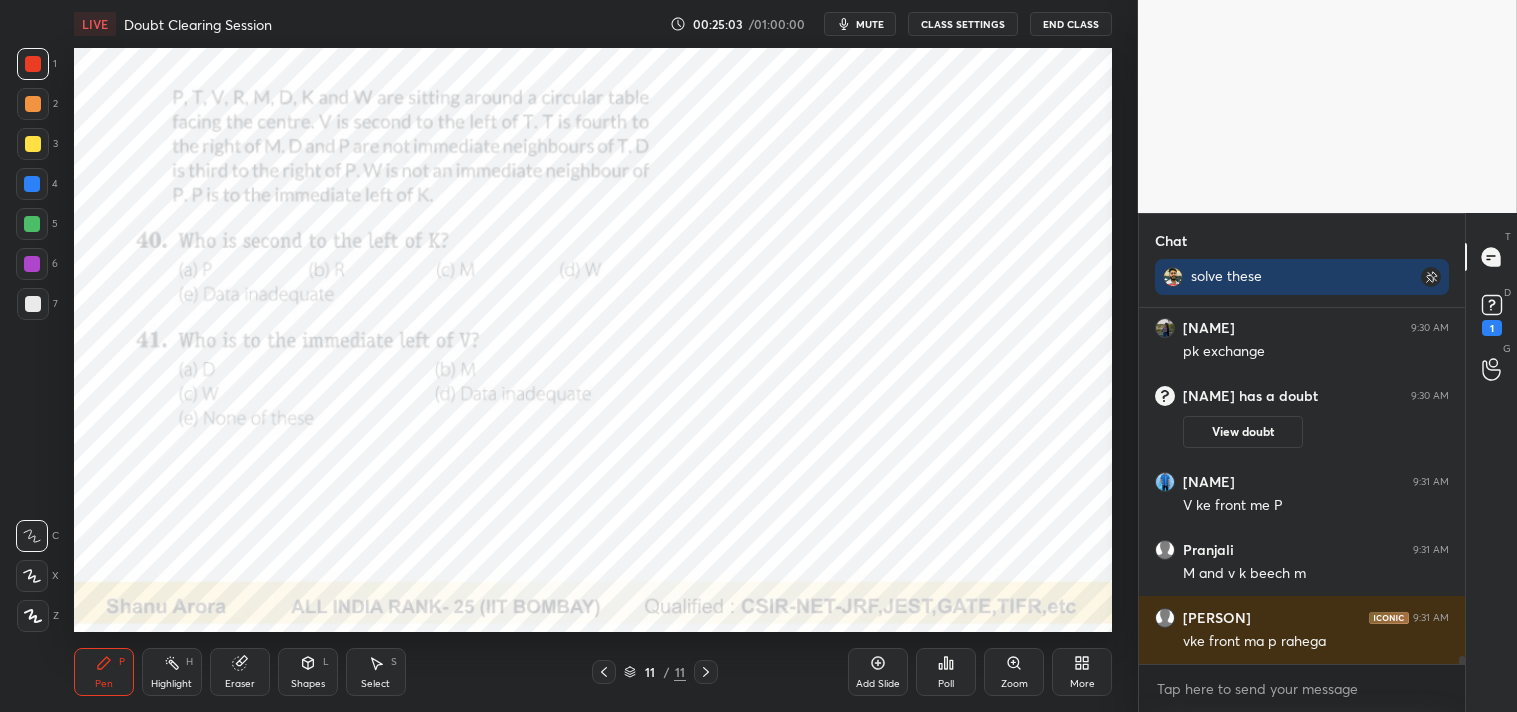 click 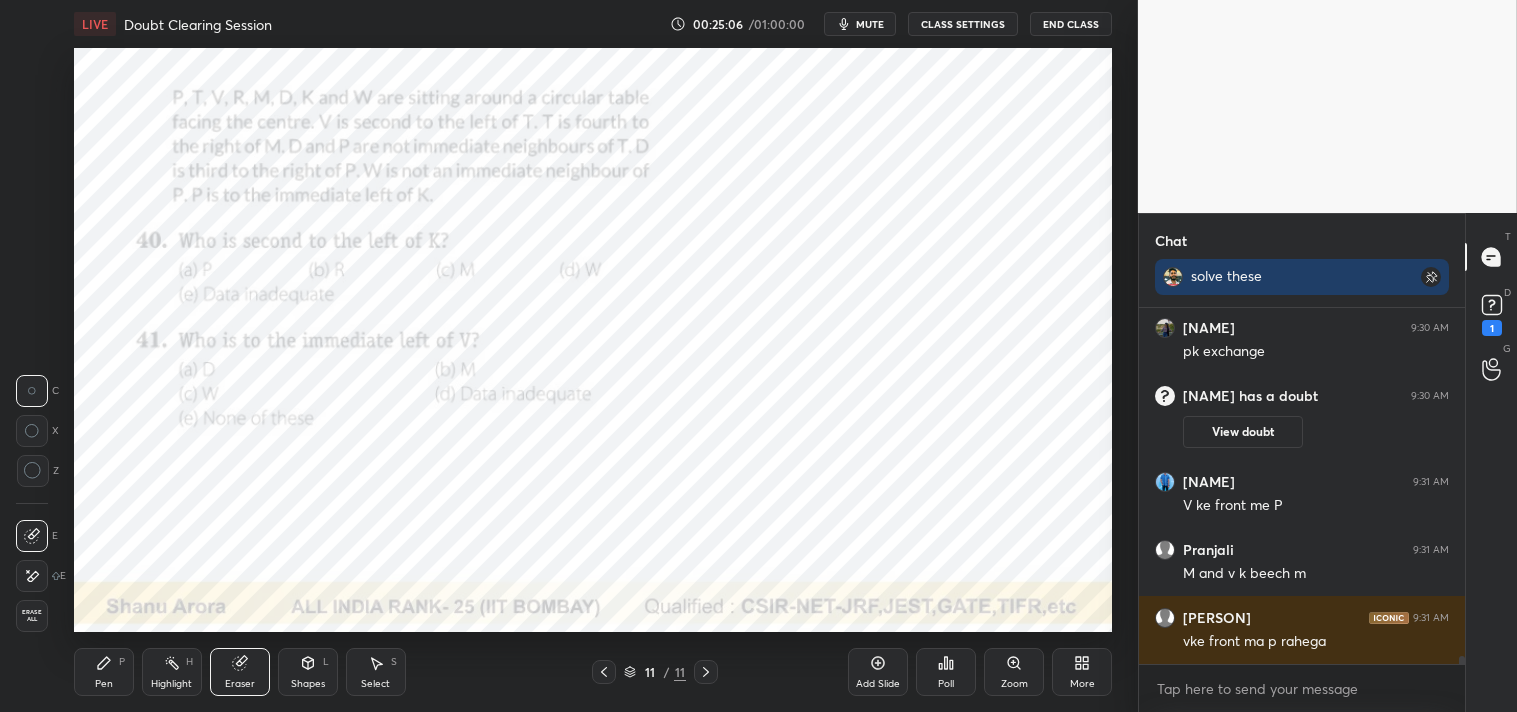 click on "Pen P" at bounding box center [104, 672] 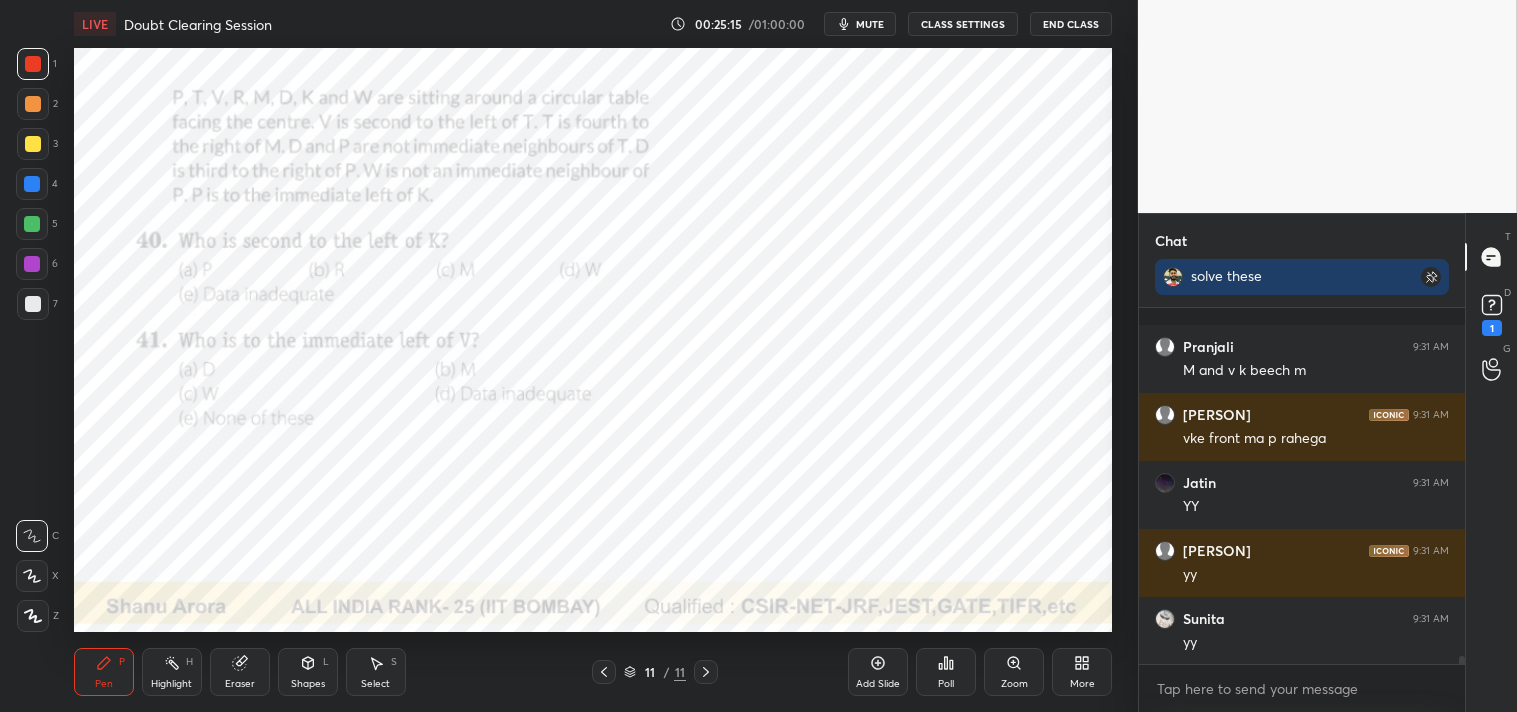 scroll, scrollTop: 15862, scrollLeft: 0, axis: vertical 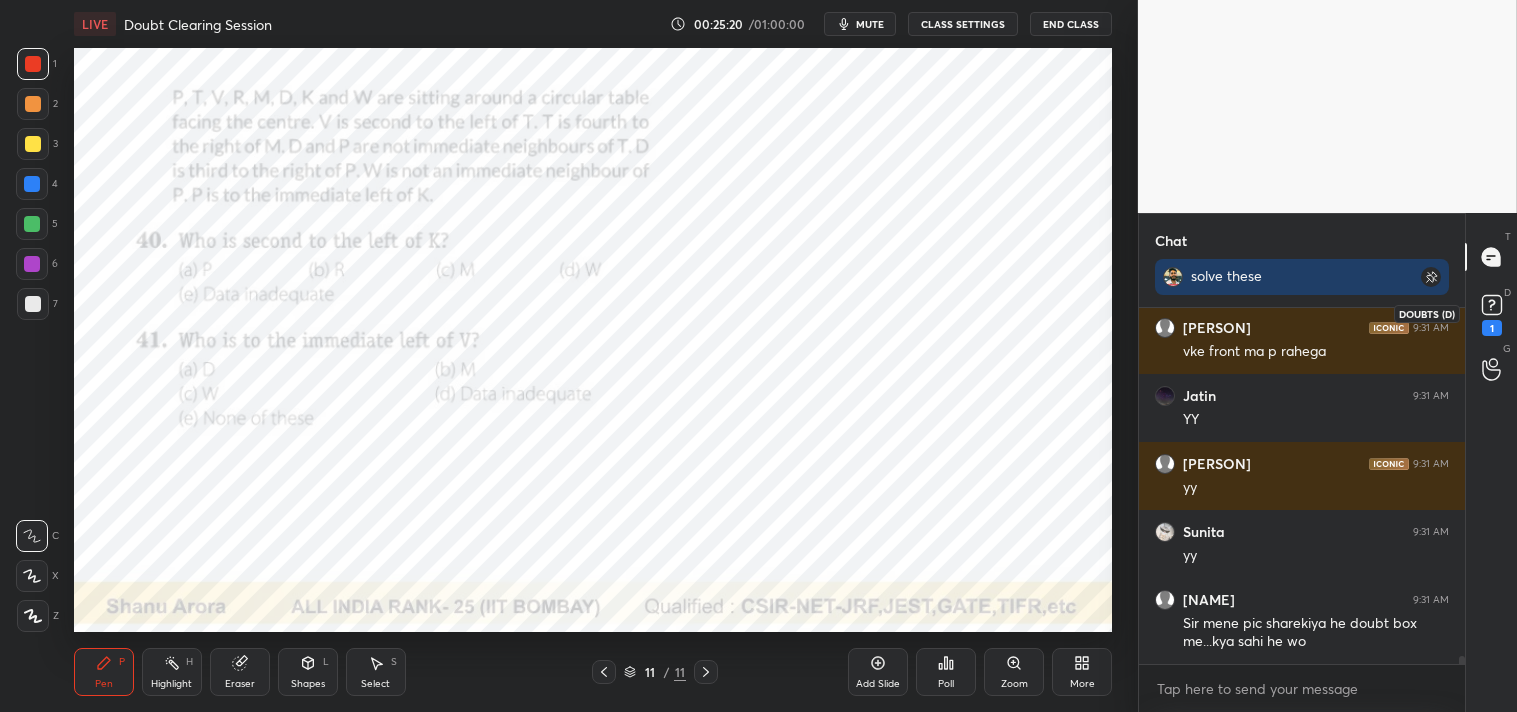 click 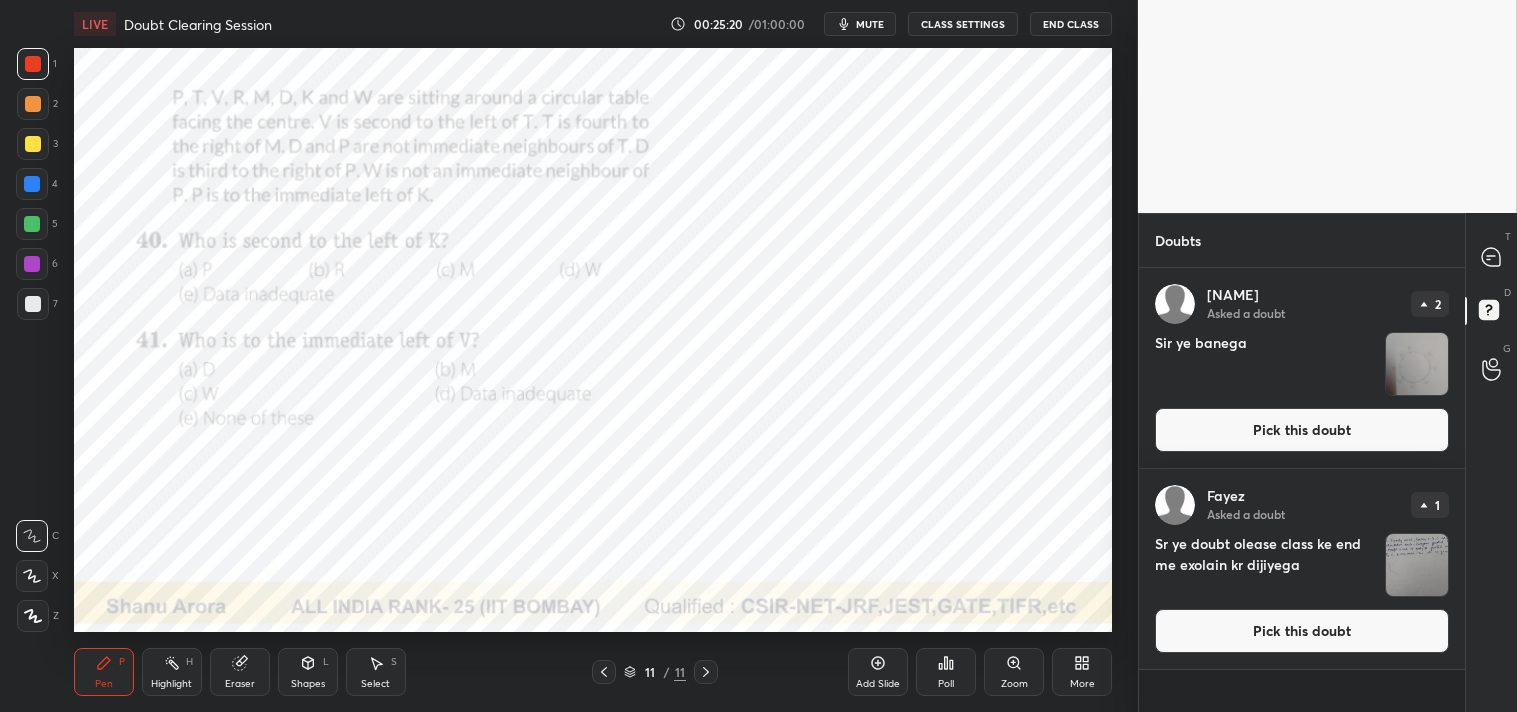 scroll, scrollTop: 7, scrollLeft: 5, axis: both 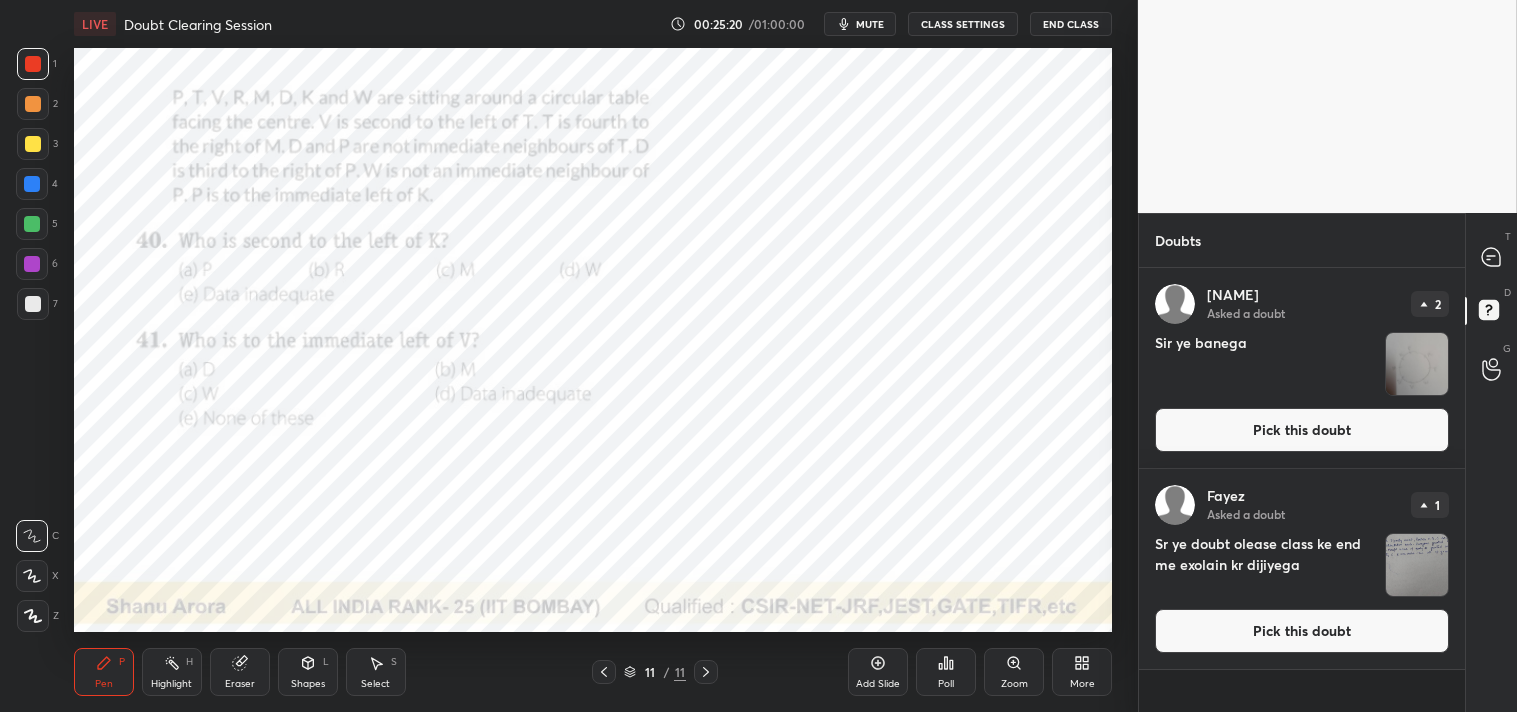 click on "Pick this doubt" at bounding box center (1302, 430) 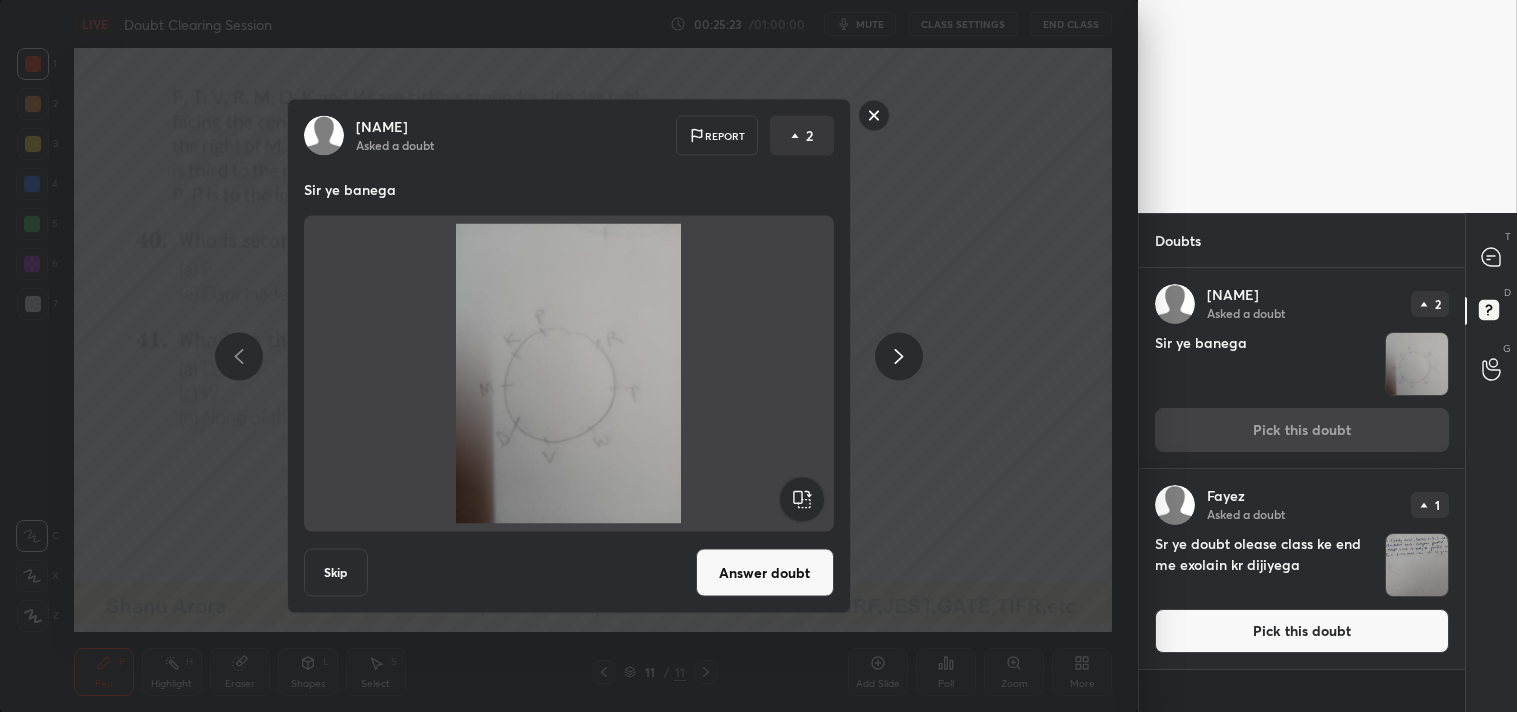 click on "Answer doubt" at bounding box center [765, 573] 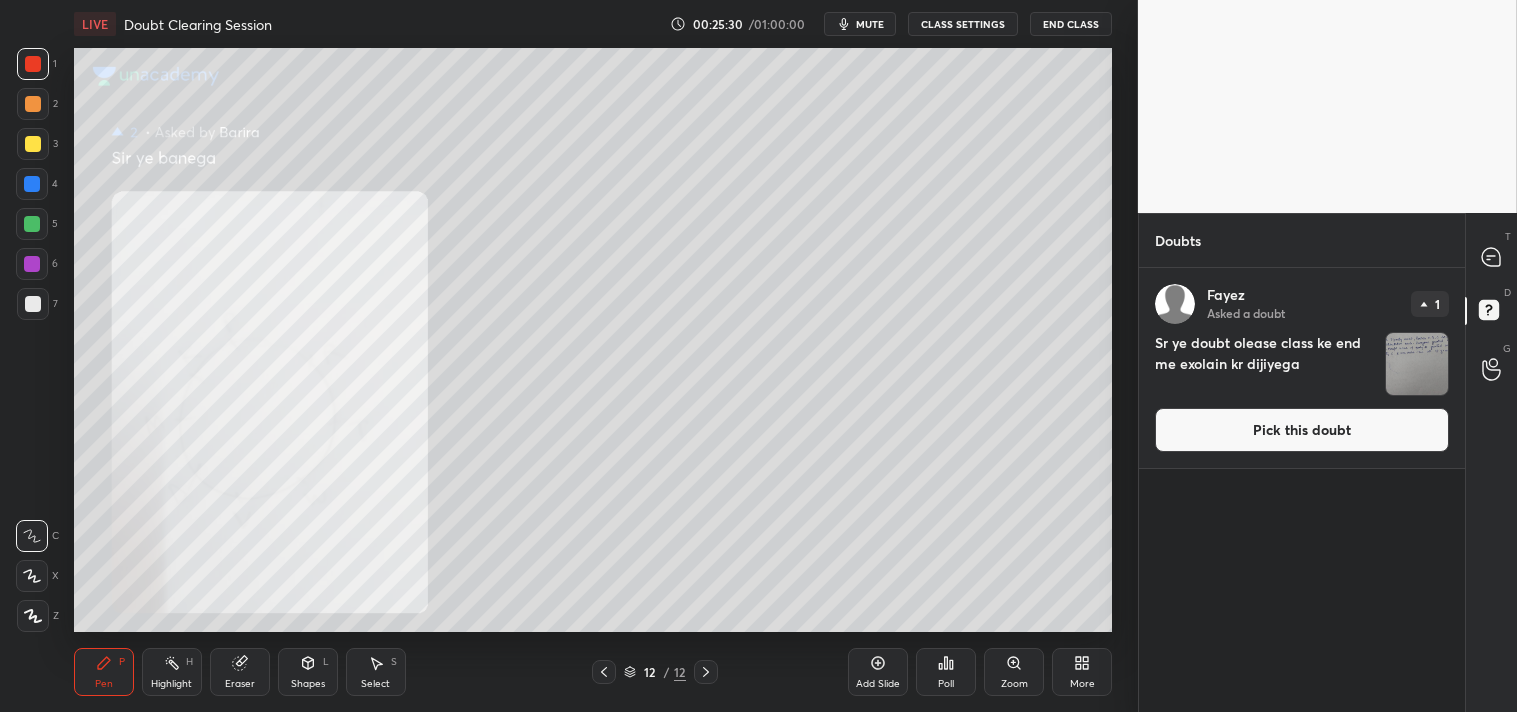 click on "Zoom" at bounding box center [1014, 684] 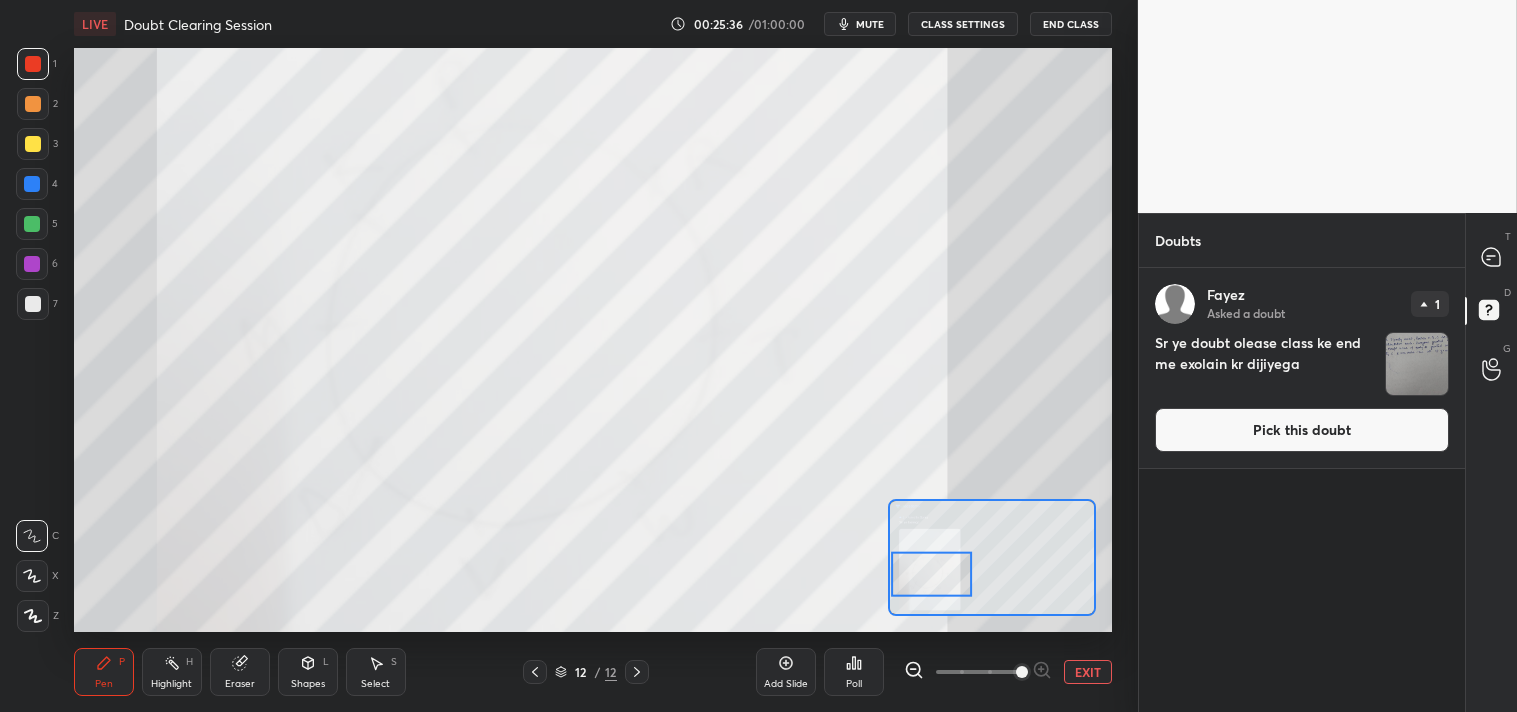 click on "EXIT" at bounding box center [1088, 672] 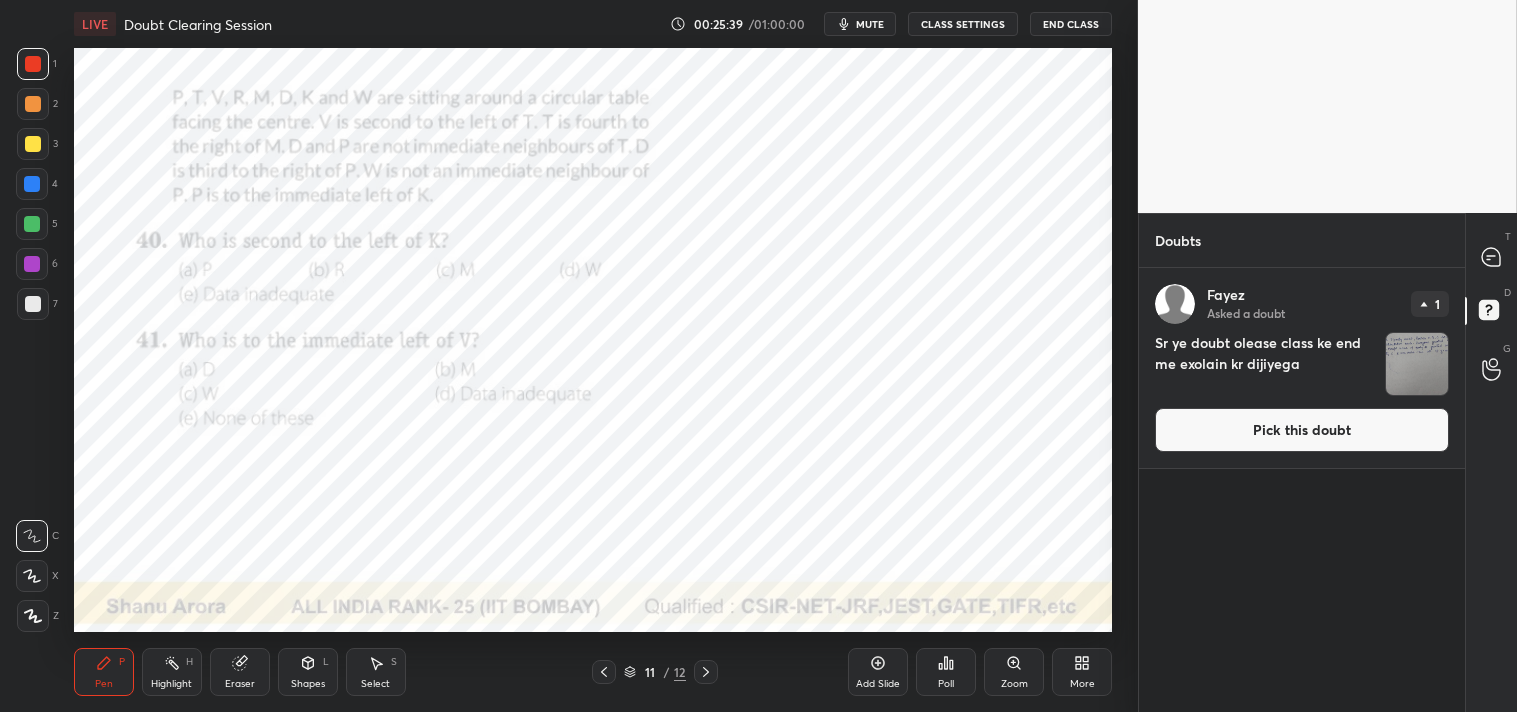 click on "[PERSON] Asked a doubt 1 Sr ye doubt olease class ke end me exolain kr dijiyega Pick this doubt" at bounding box center [1302, 368] 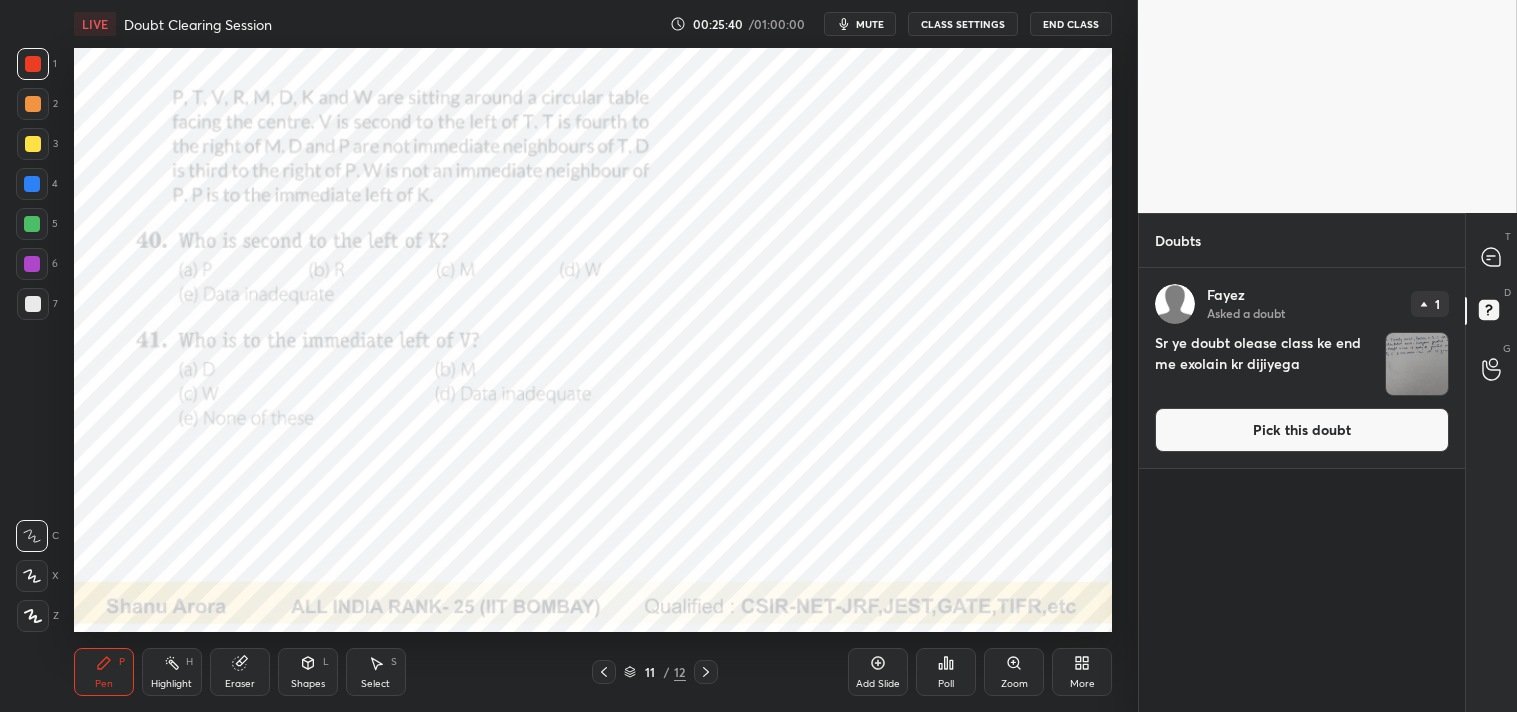 click 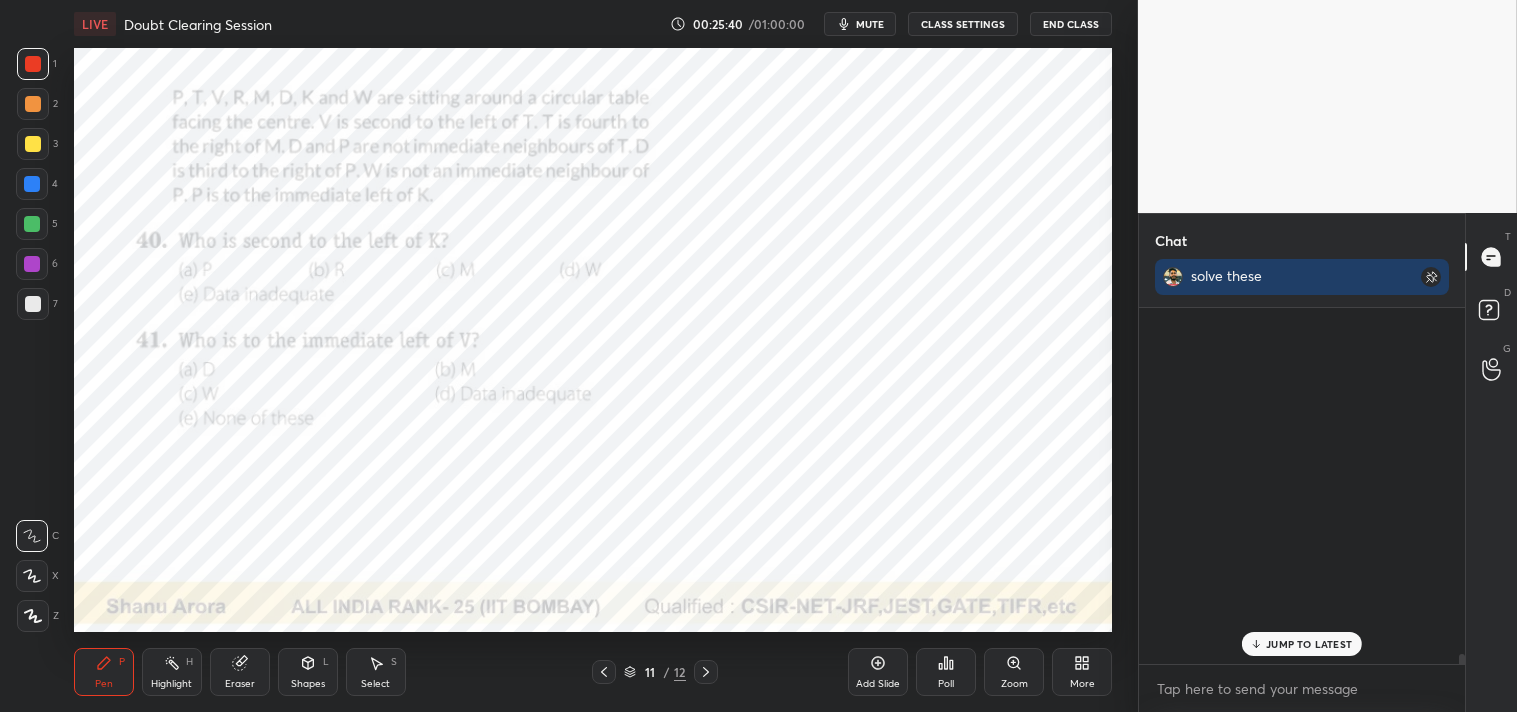 scroll, scrollTop: 398, scrollLeft: 320, axis: both 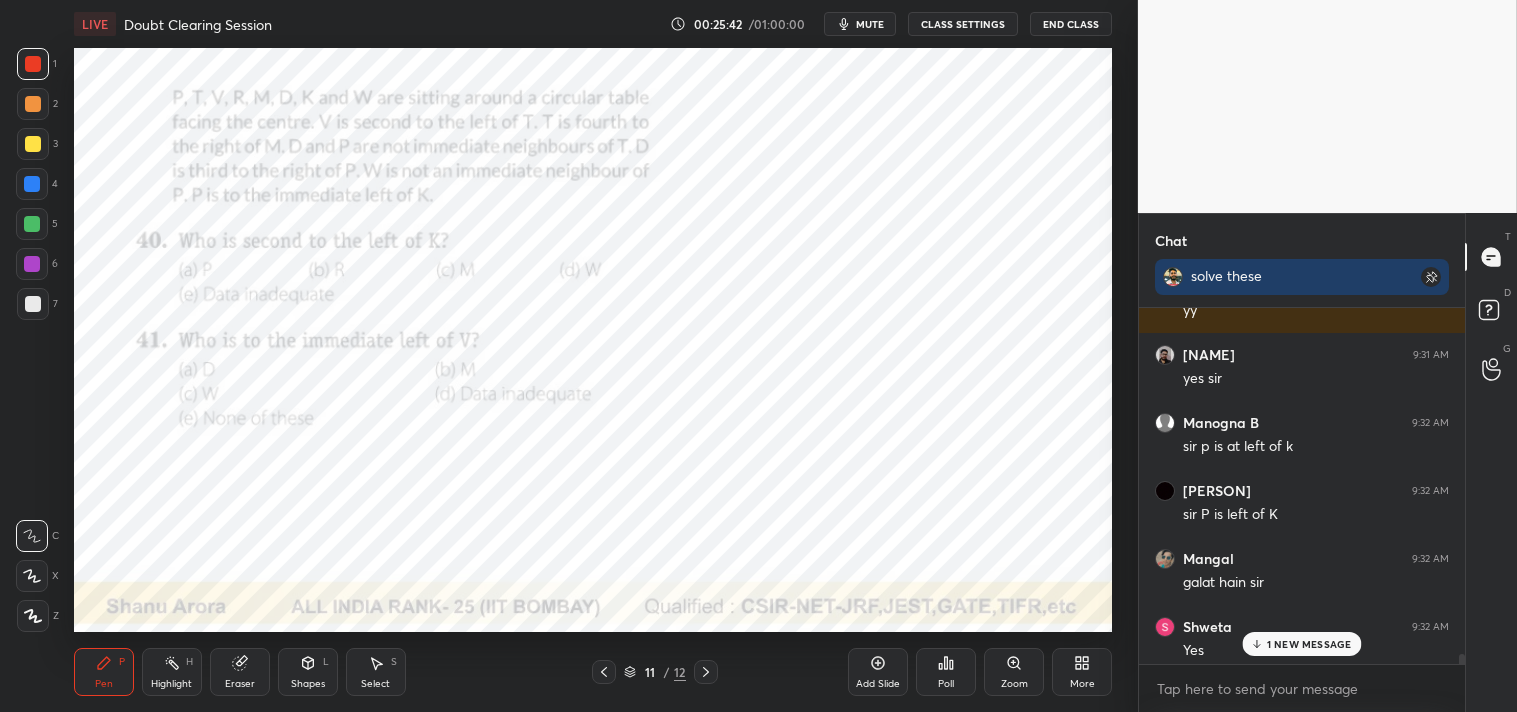click on "1 NEW MESSAGE" at bounding box center [1309, 644] 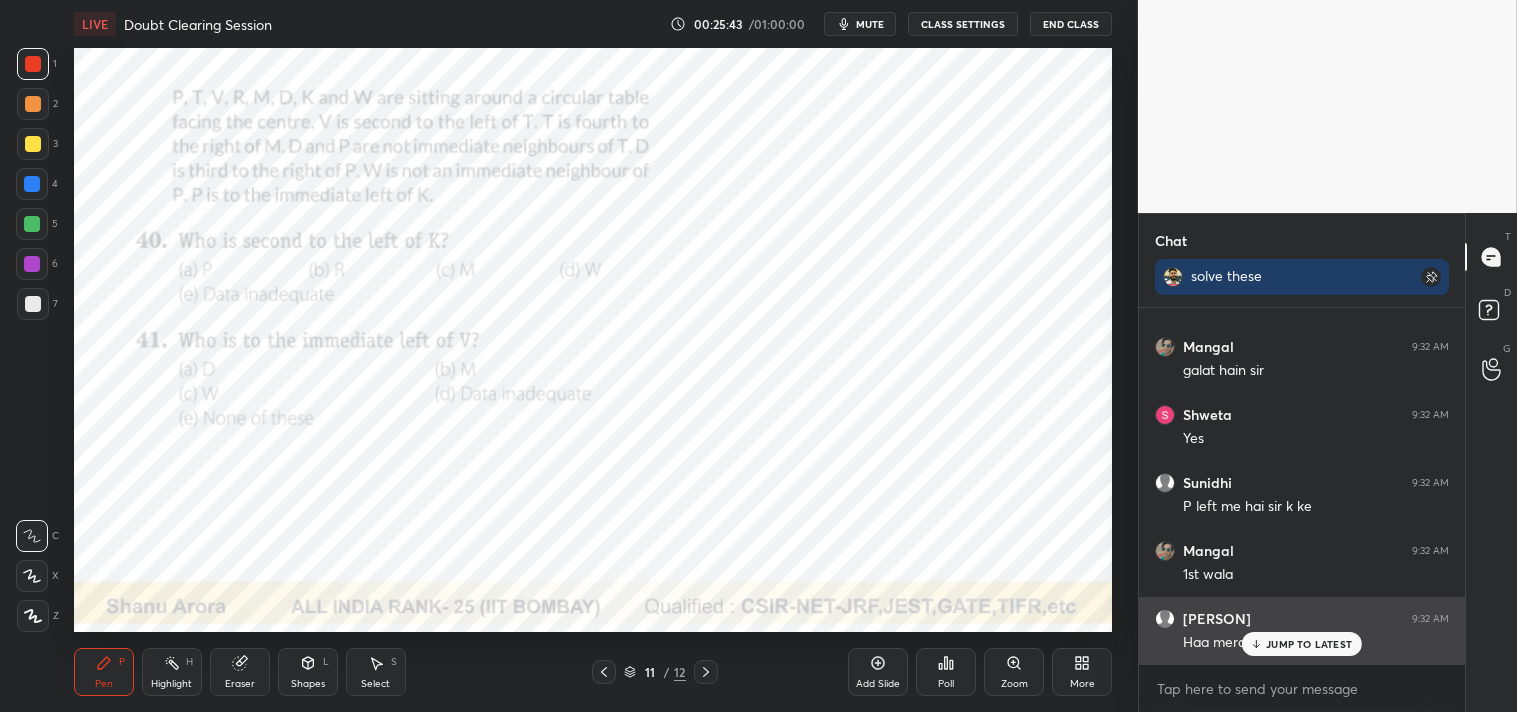 click 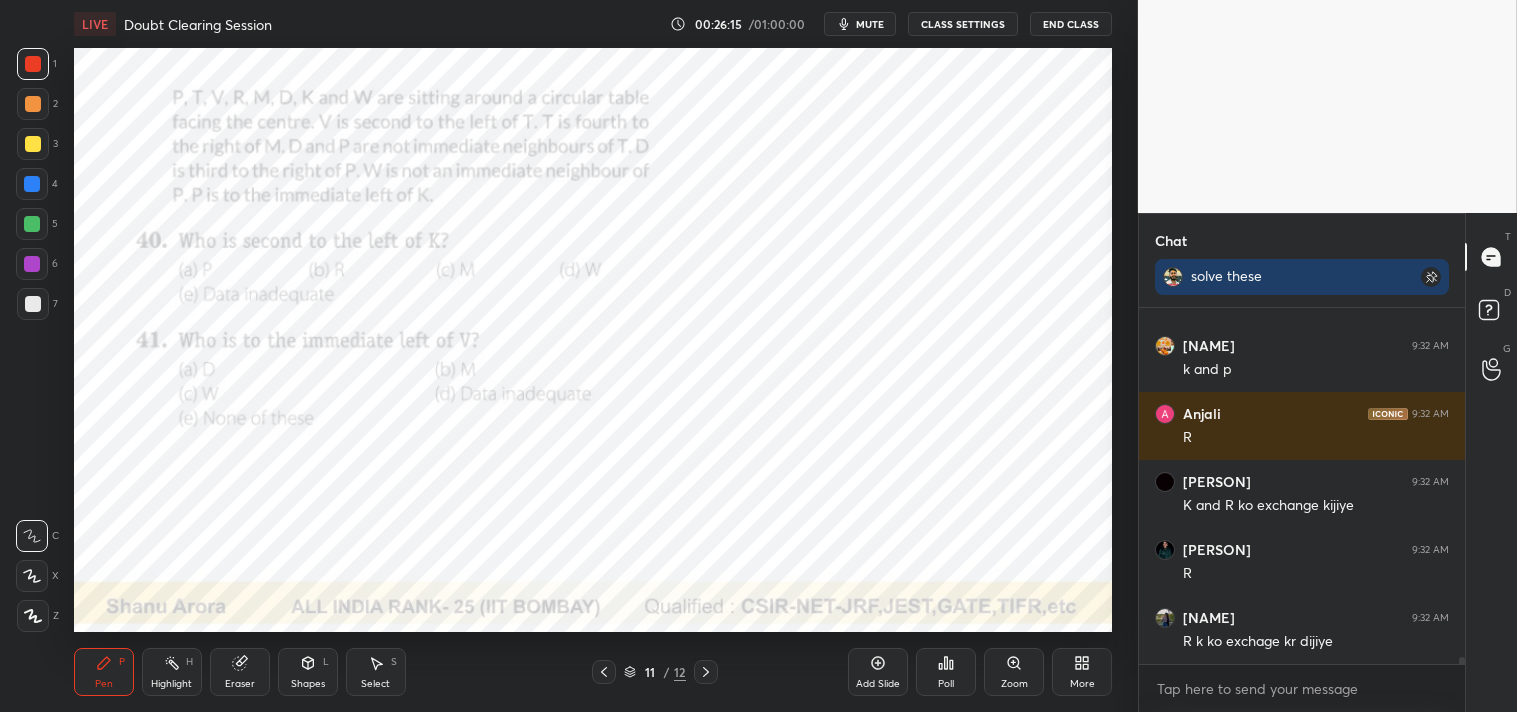 scroll, scrollTop: 17447, scrollLeft: 0, axis: vertical 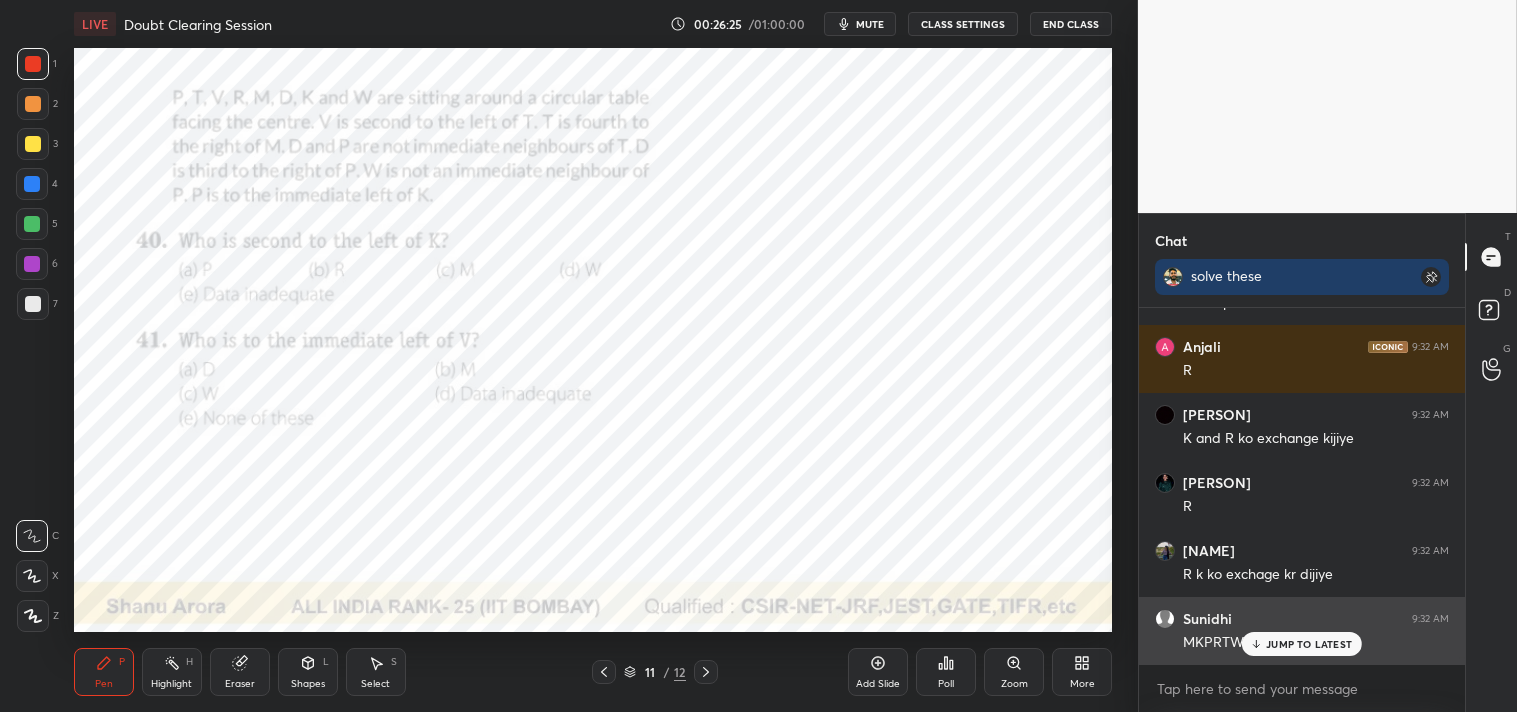 click on "Sunidhi 9:32 AM MKPRTWVD hai" at bounding box center [1302, 631] 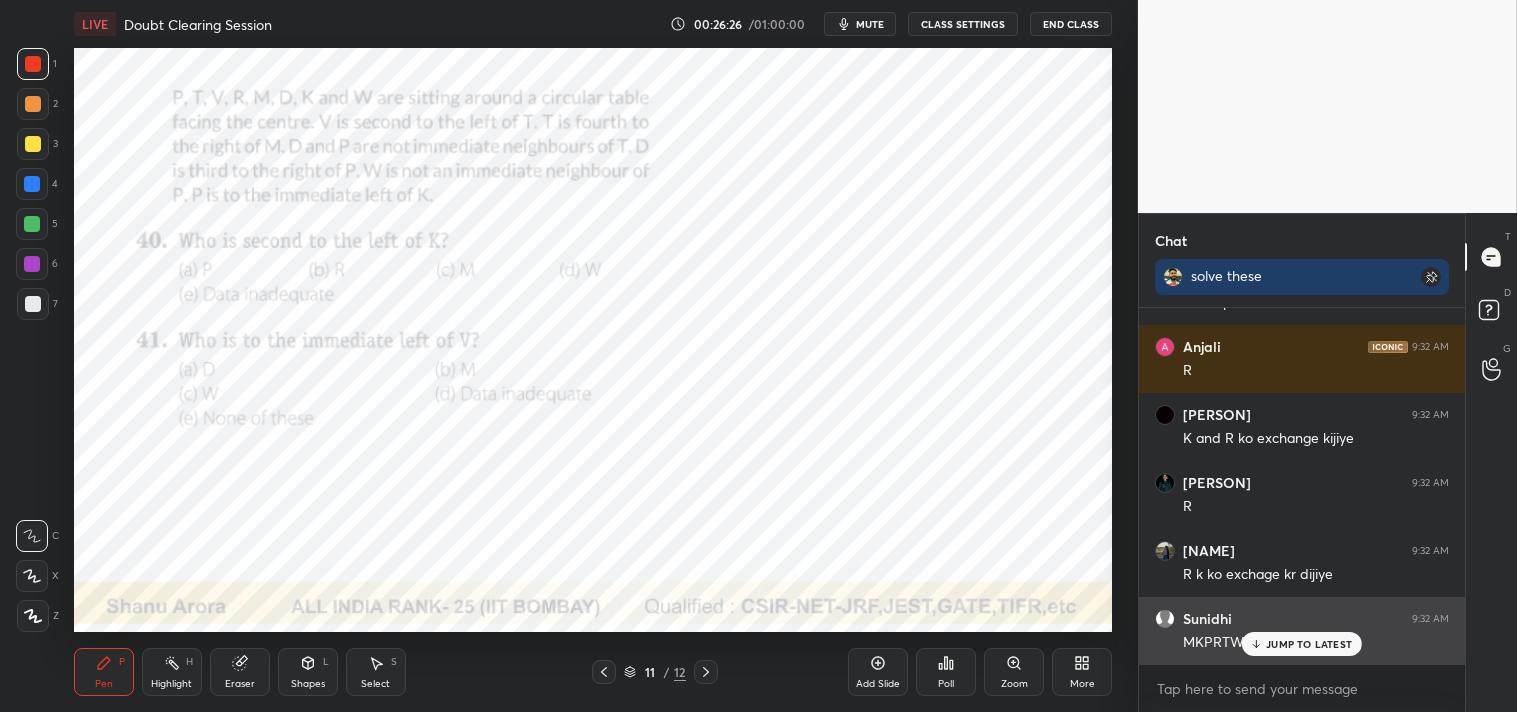 click on "JUMP TO LATEST" at bounding box center (1309, 644) 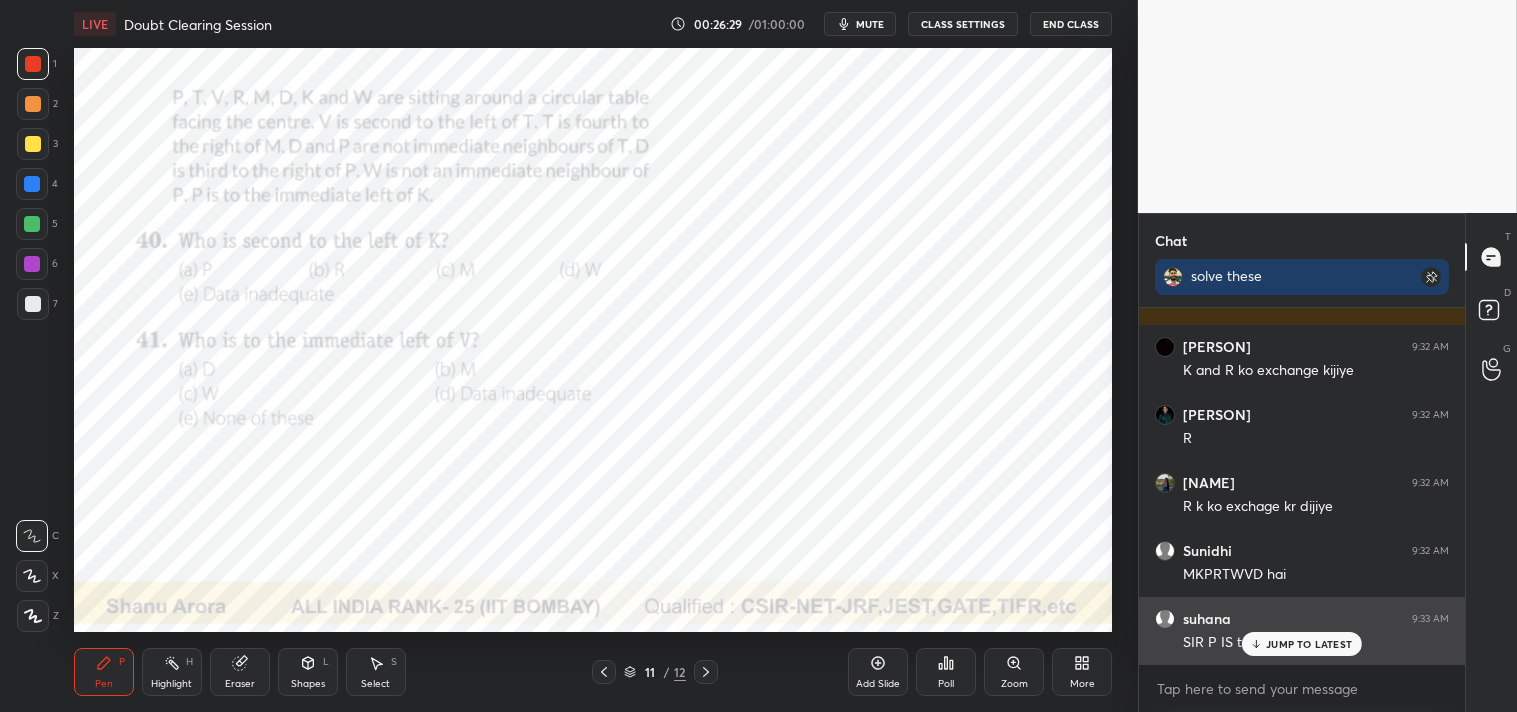 scroll, scrollTop: 17584, scrollLeft: 0, axis: vertical 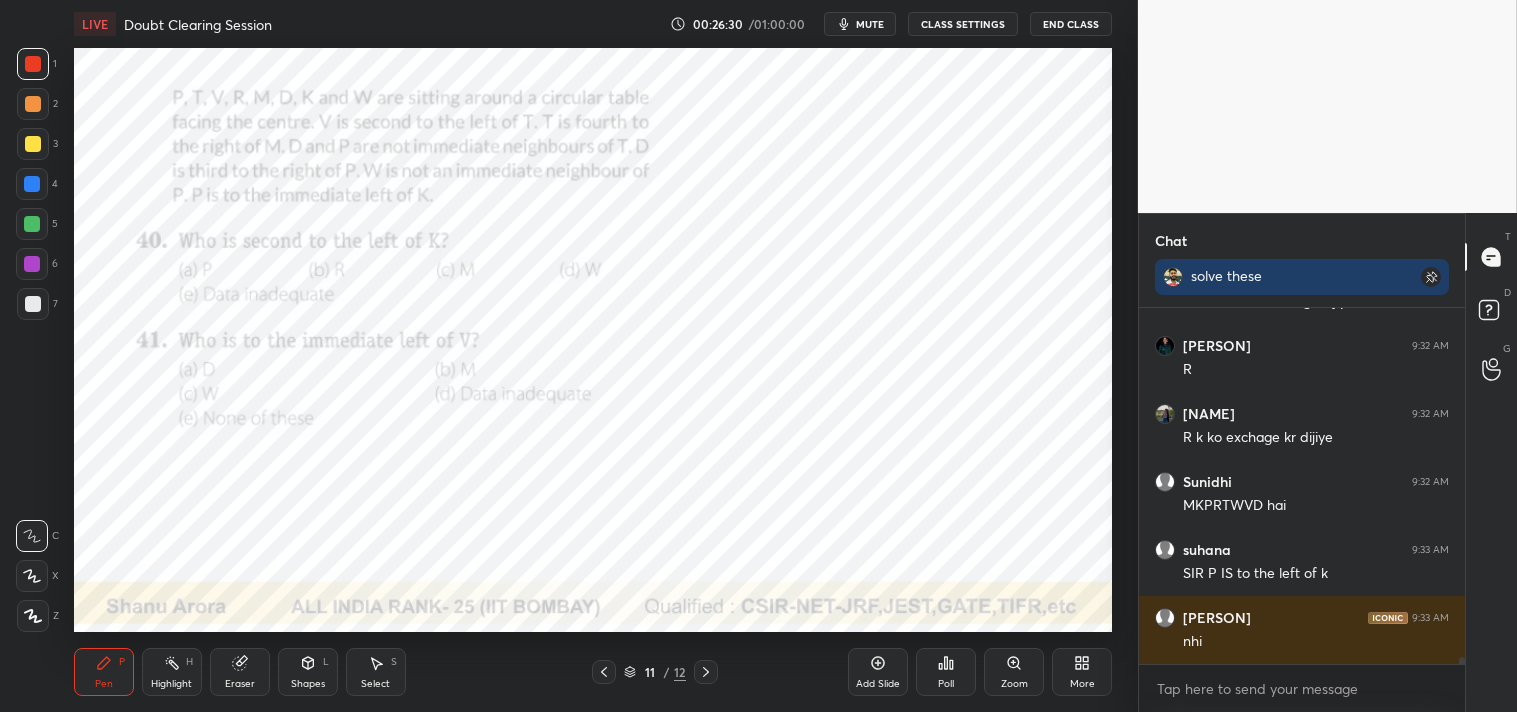 click 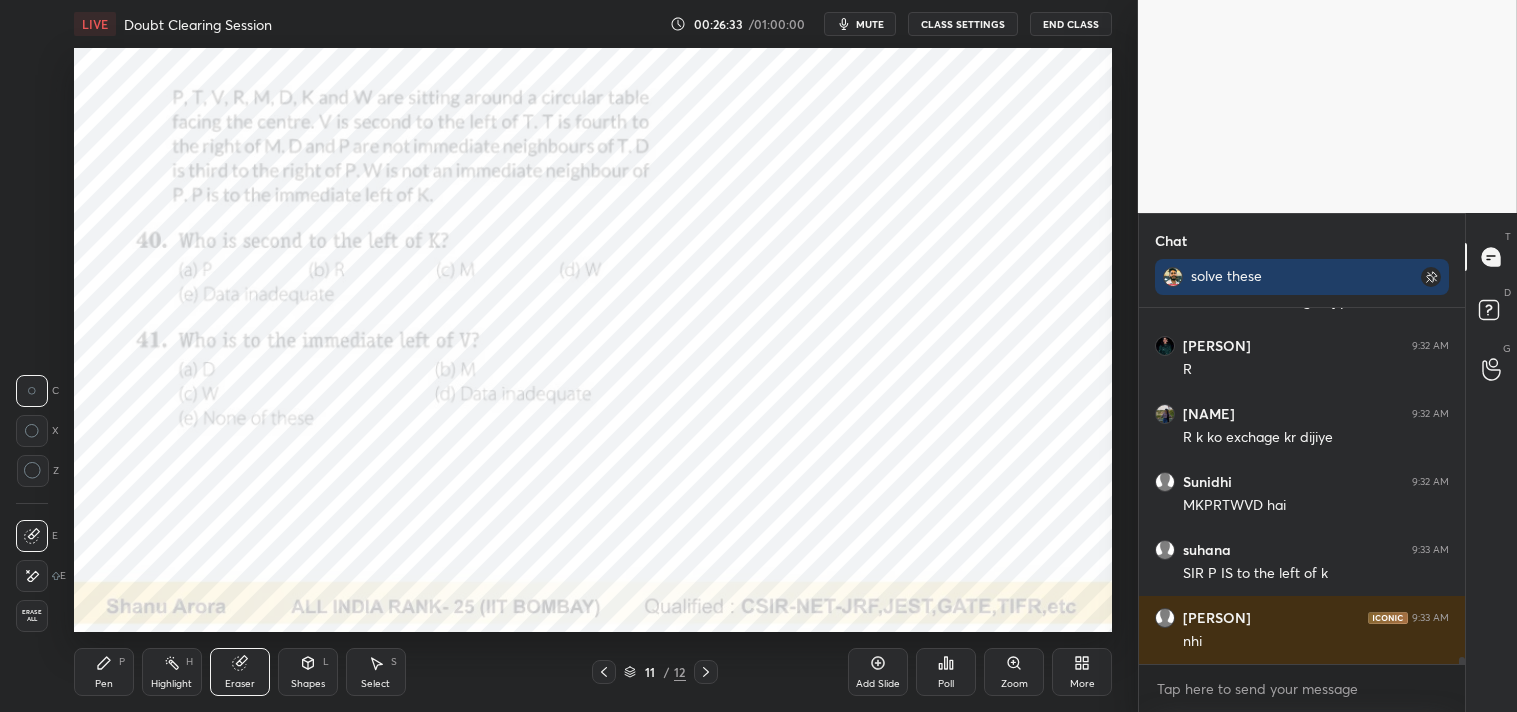 click on "Pen P" at bounding box center [104, 672] 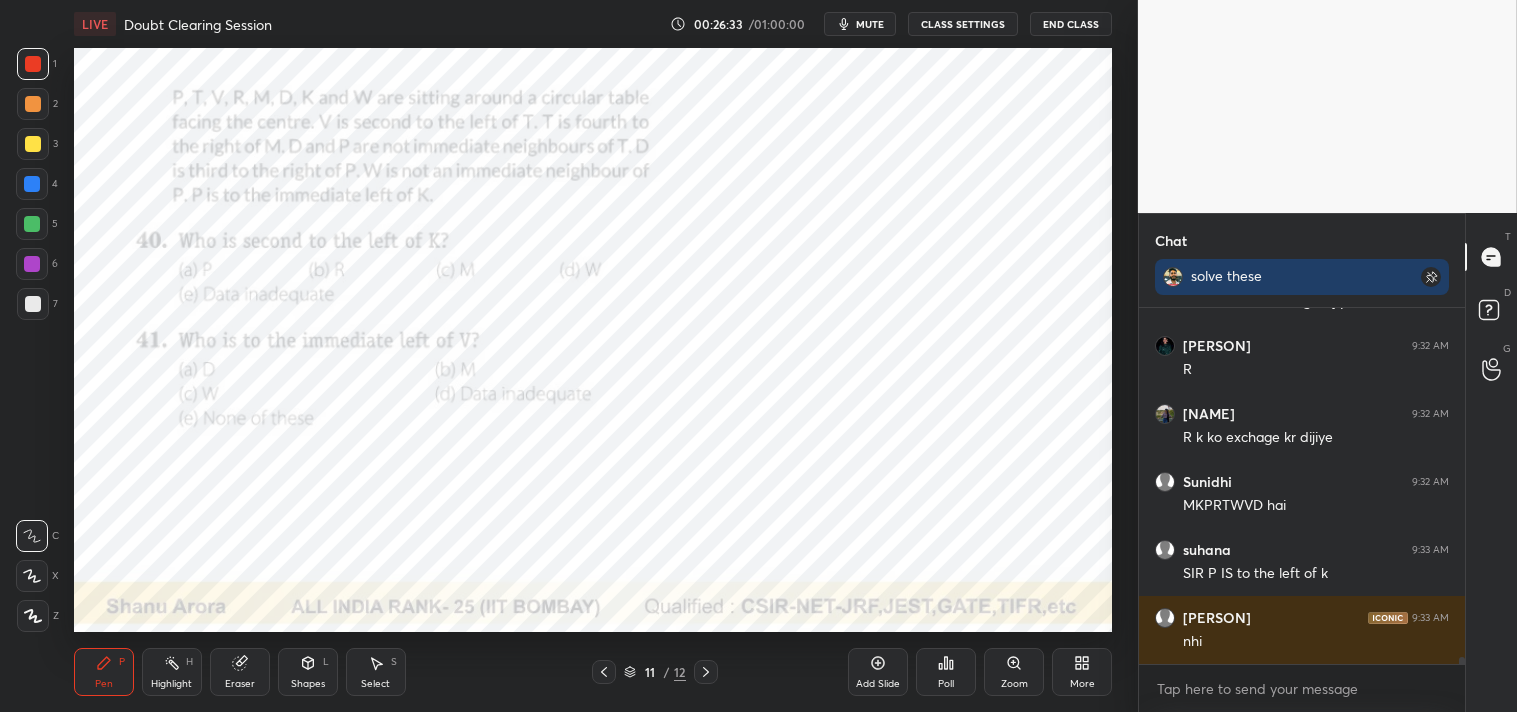 click on "Pen P" at bounding box center (104, 672) 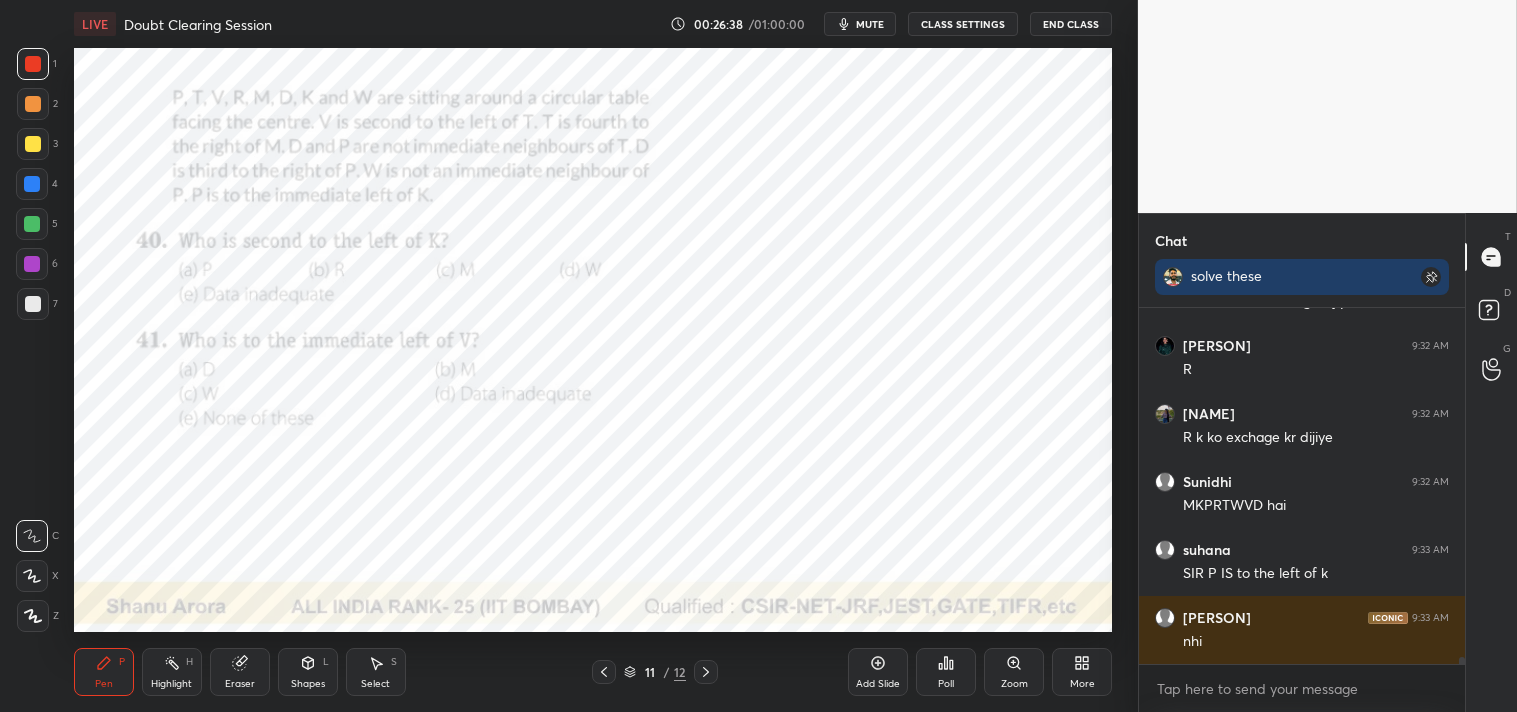 scroll, scrollTop: 17652, scrollLeft: 0, axis: vertical 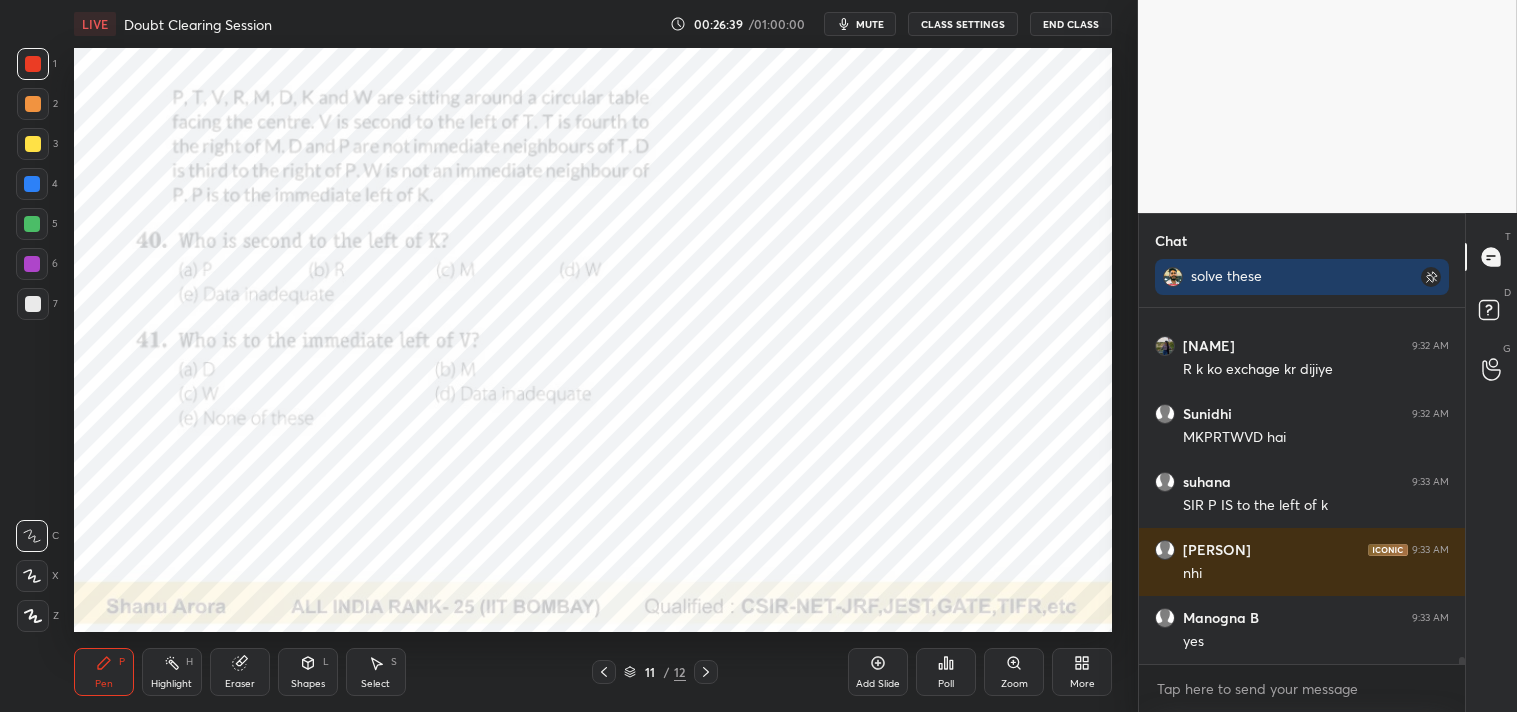 click on "Eraser" at bounding box center [240, 672] 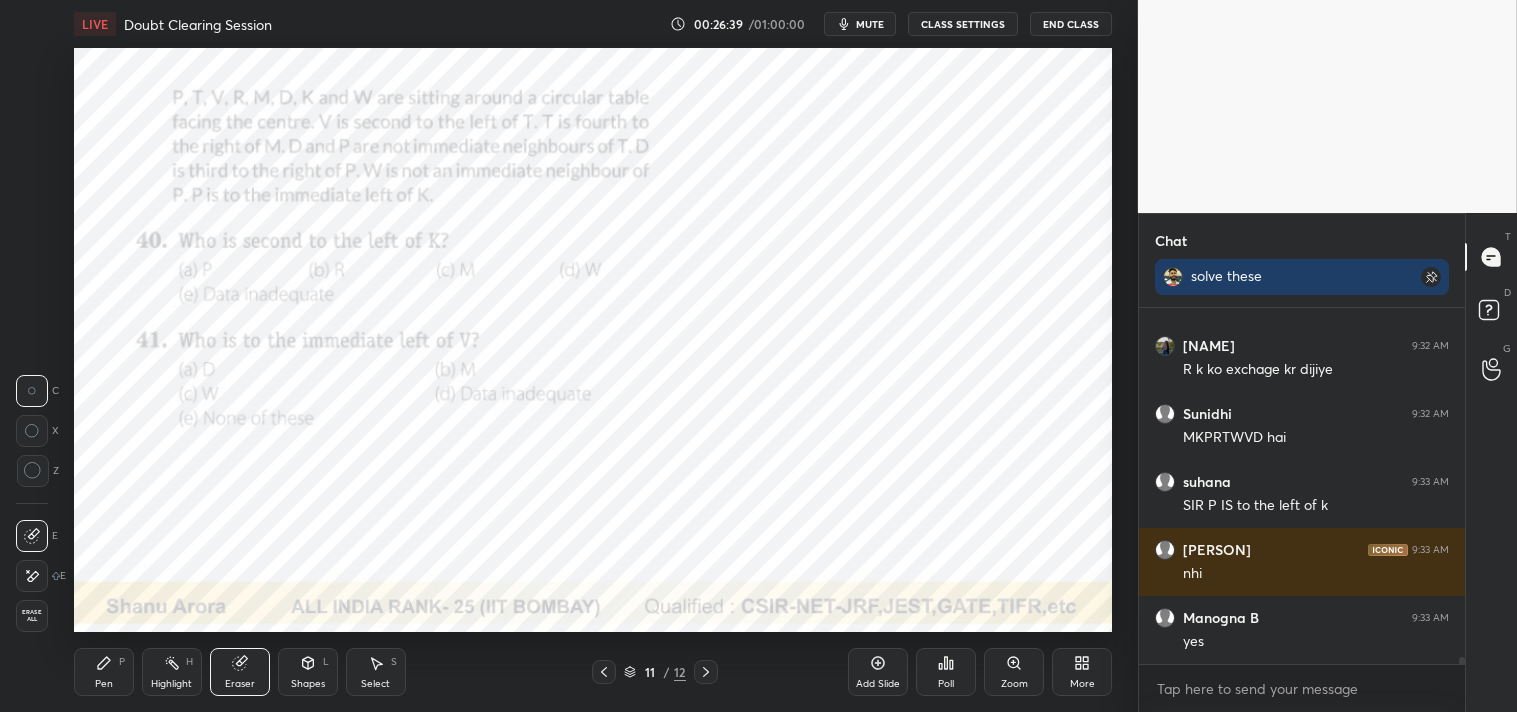 click 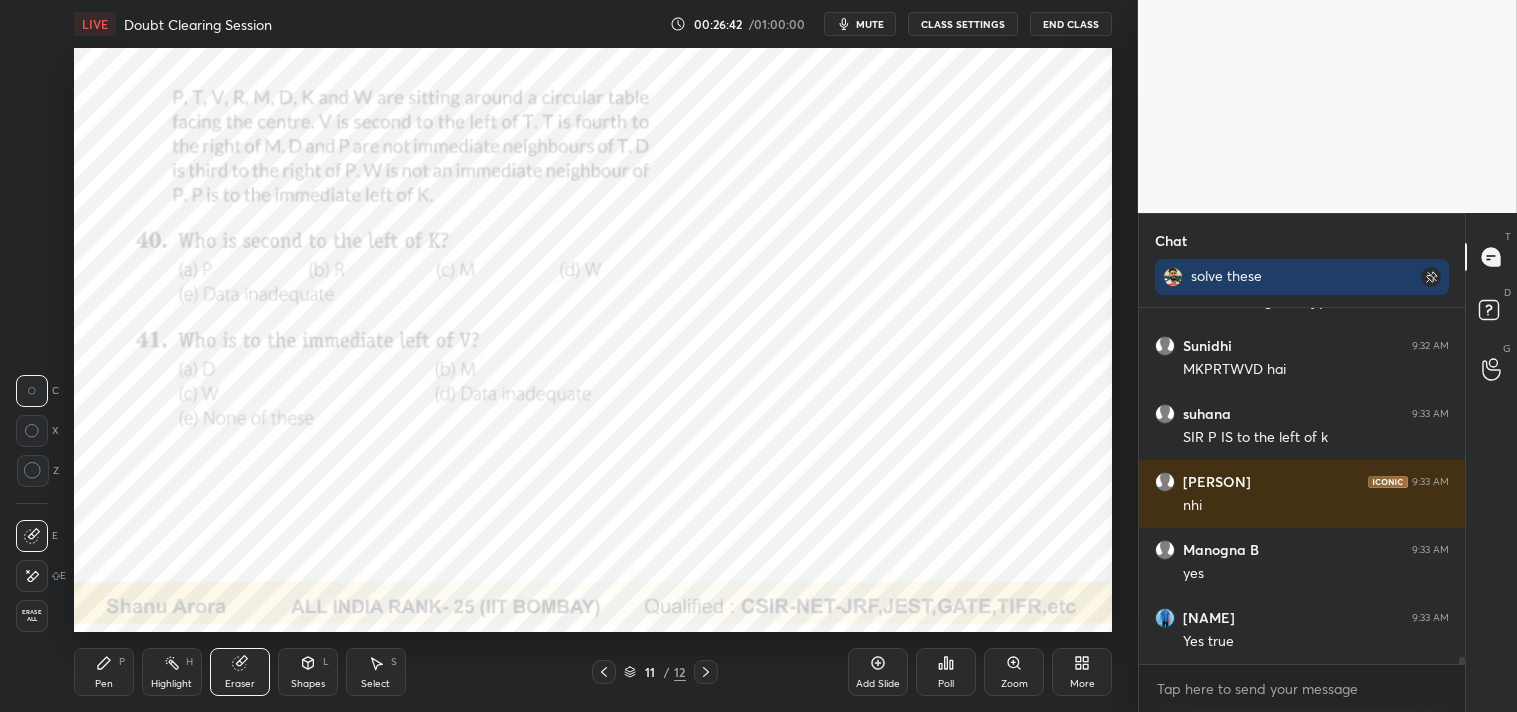 scroll, scrollTop: 17787, scrollLeft: 0, axis: vertical 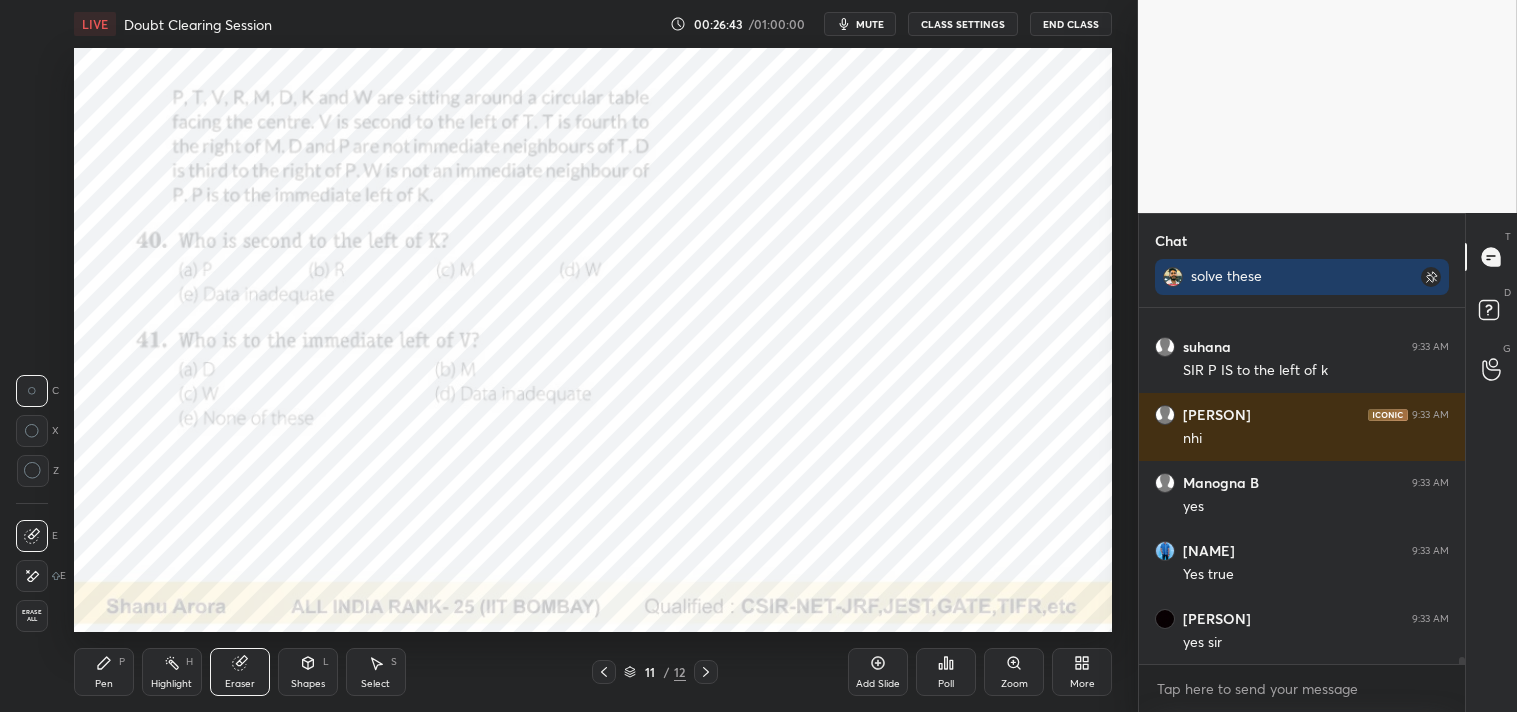 click on "Pen P" at bounding box center (104, 672) 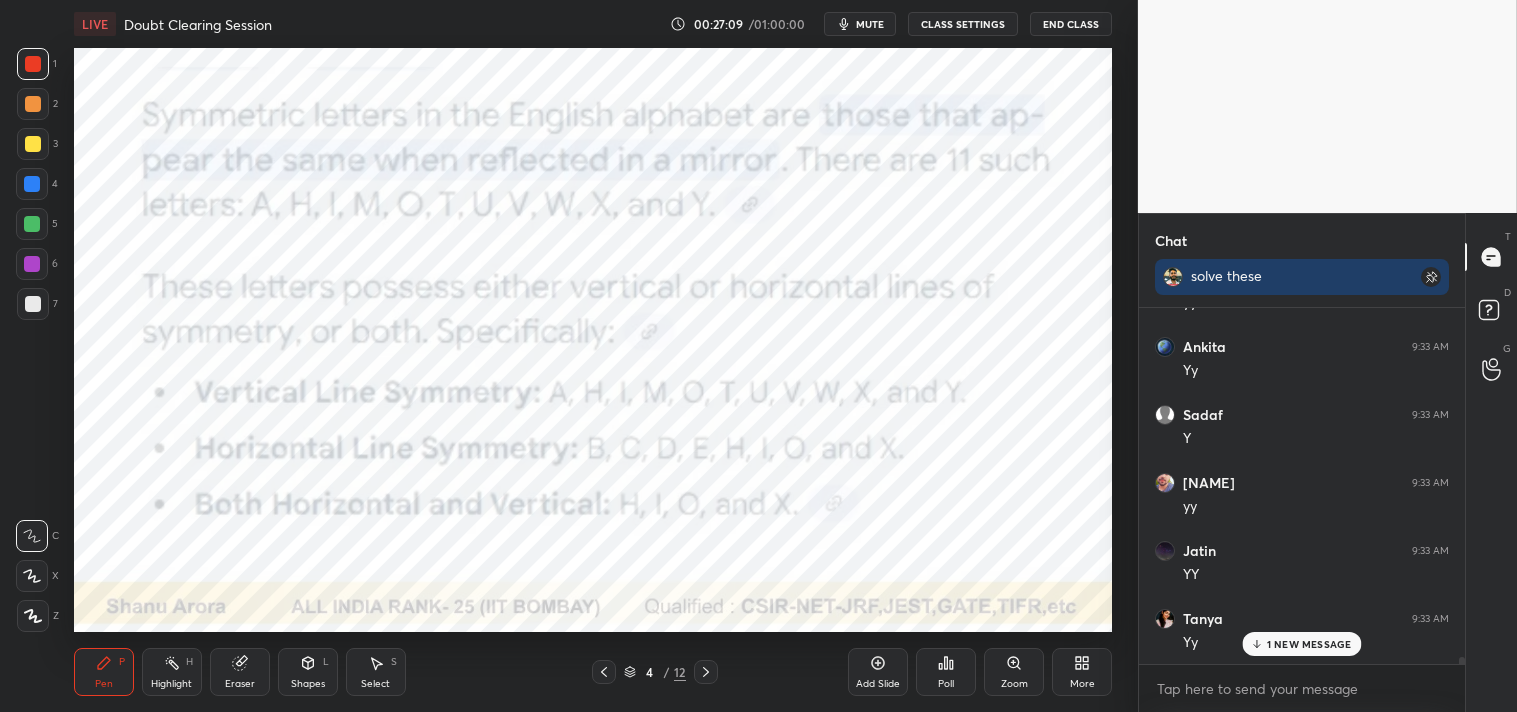 scroll, scrollTop: 18944, scrollLeft: 0, axis: vertical 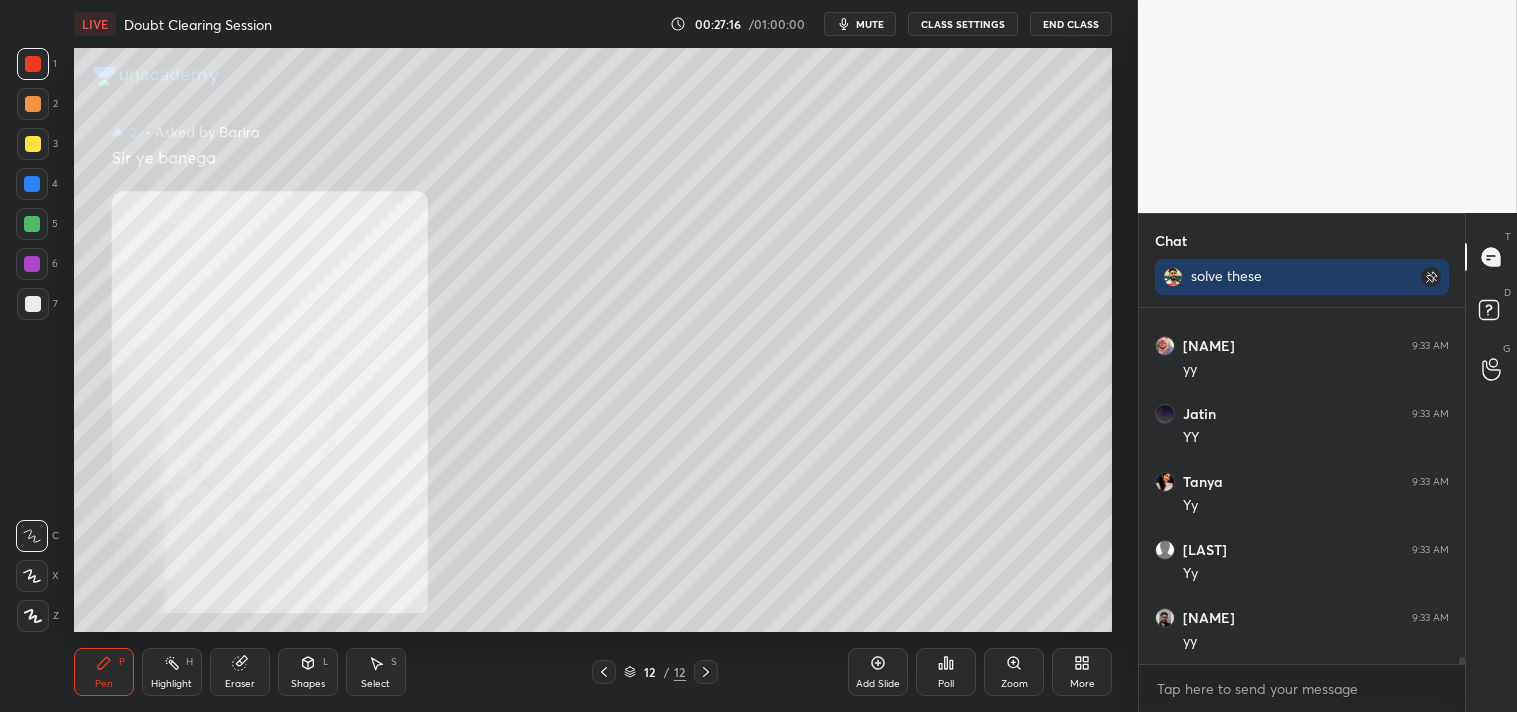drag, startPoint x: 1080, startPoint y: 683, endPoint x: 1081, endPoint y: 672, distance: 11.045361 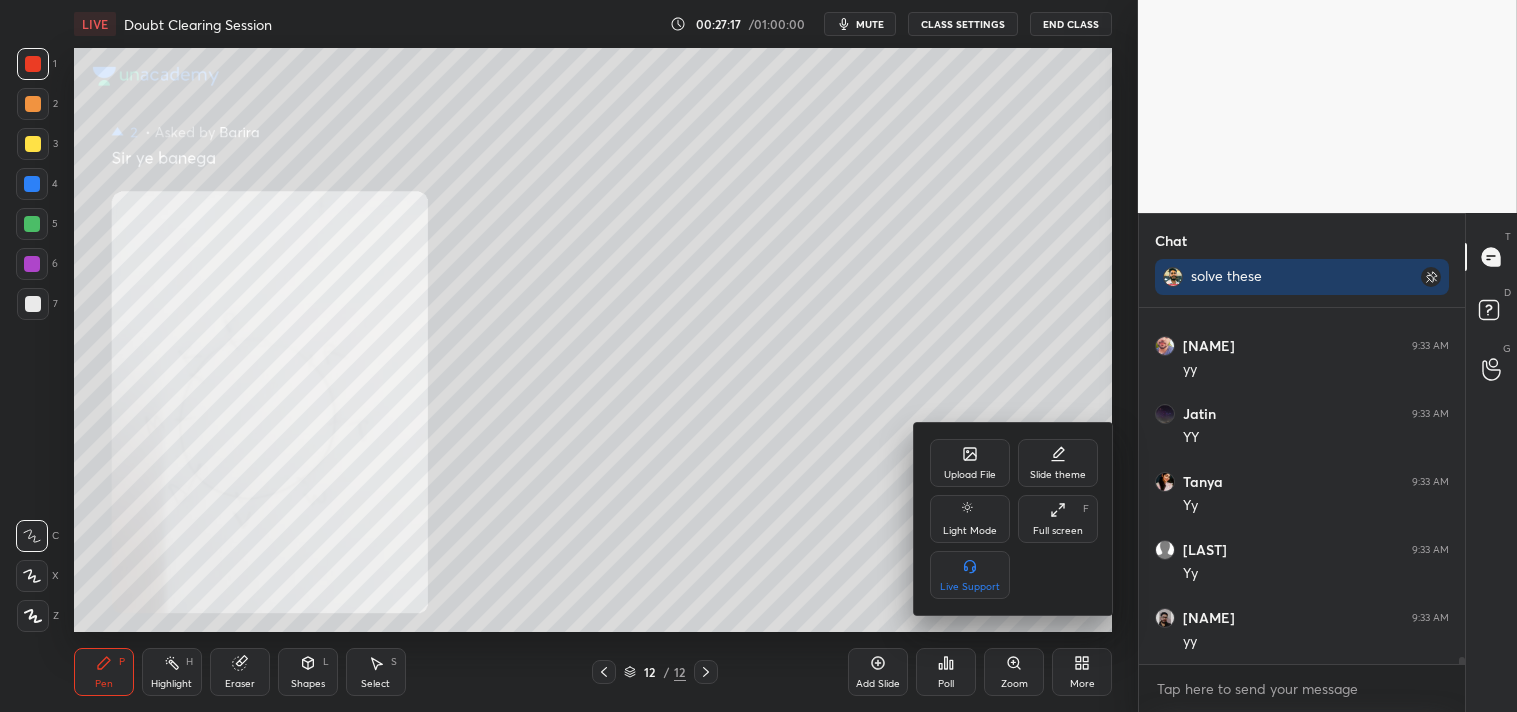click on "Upload File" at bounding box center (970, 463) 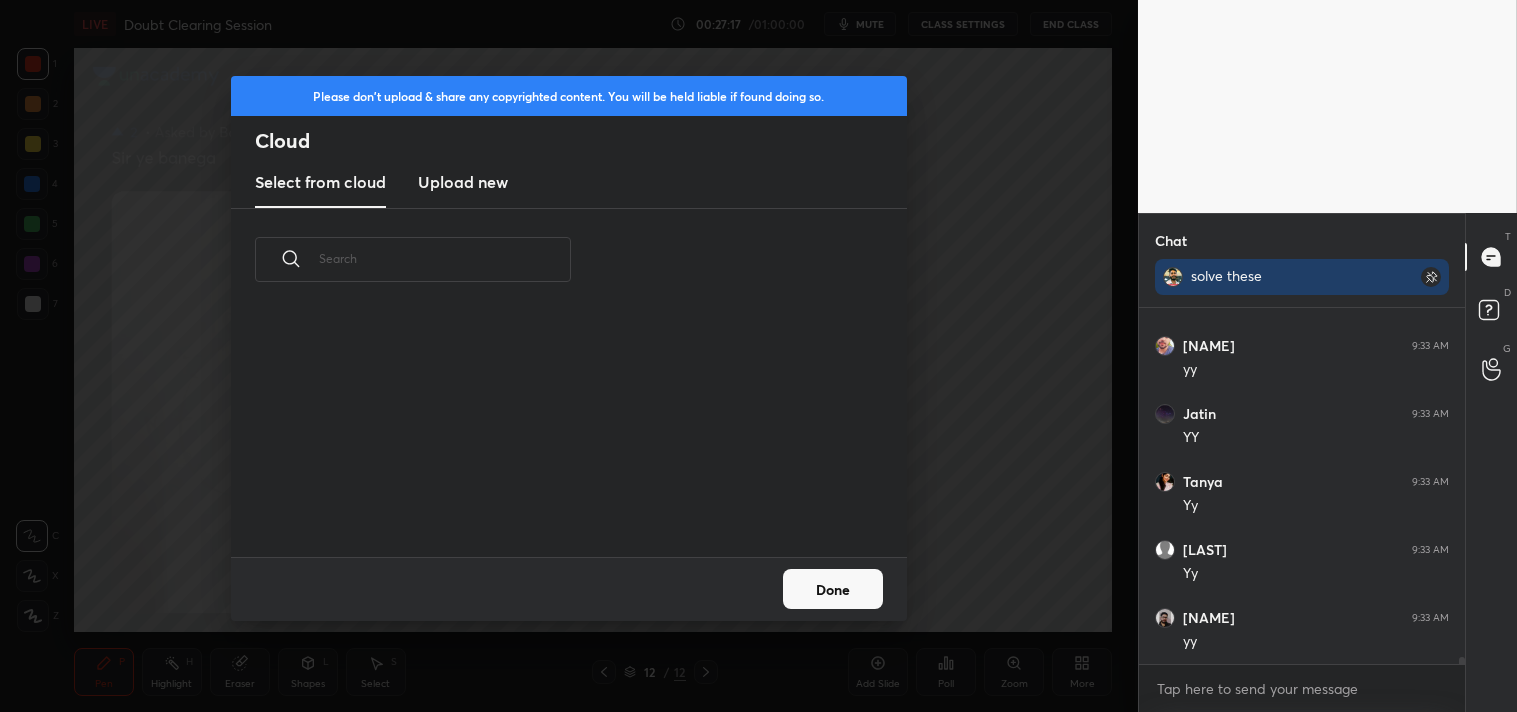 scroll, scrollTop: 6, scrollLeft: 11, axis: both 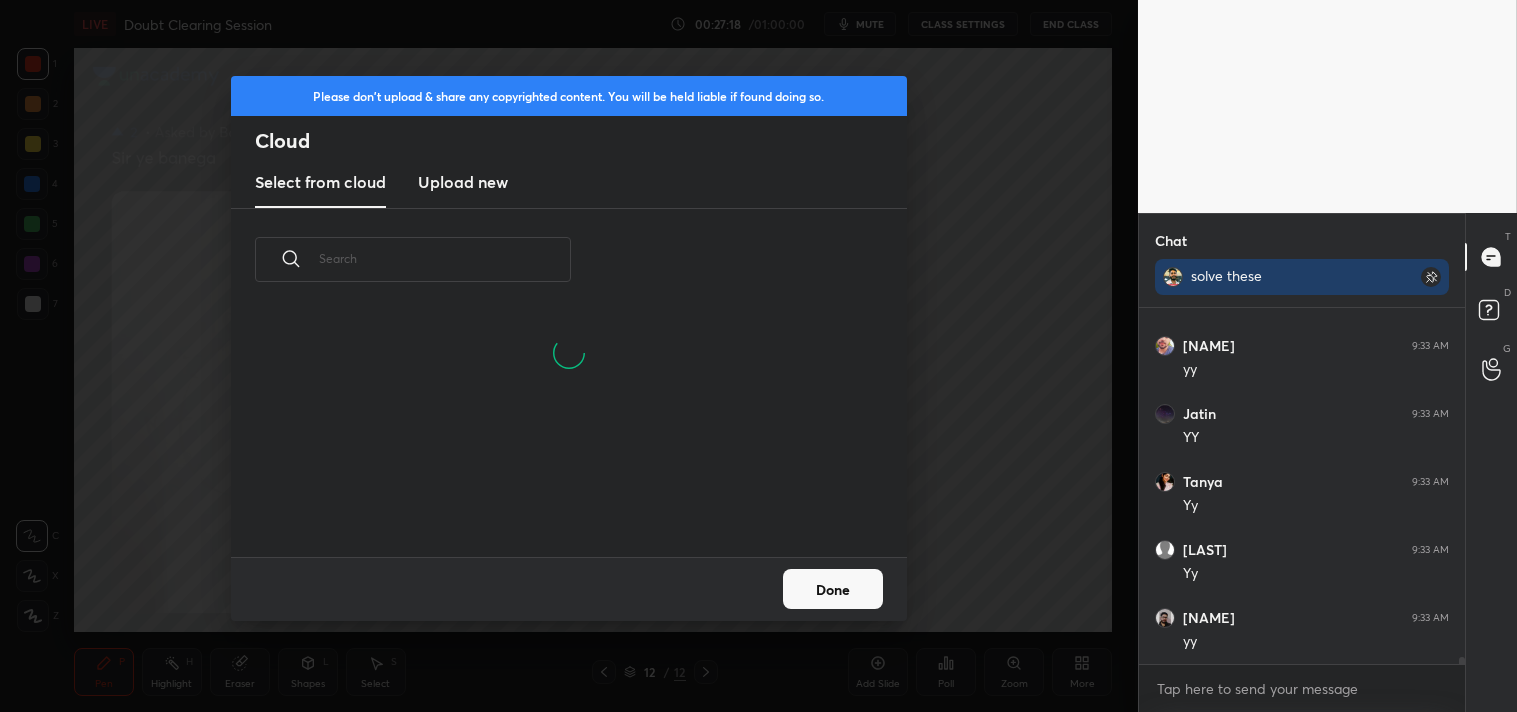click on "Upload new" at bounding box center (463, 182) 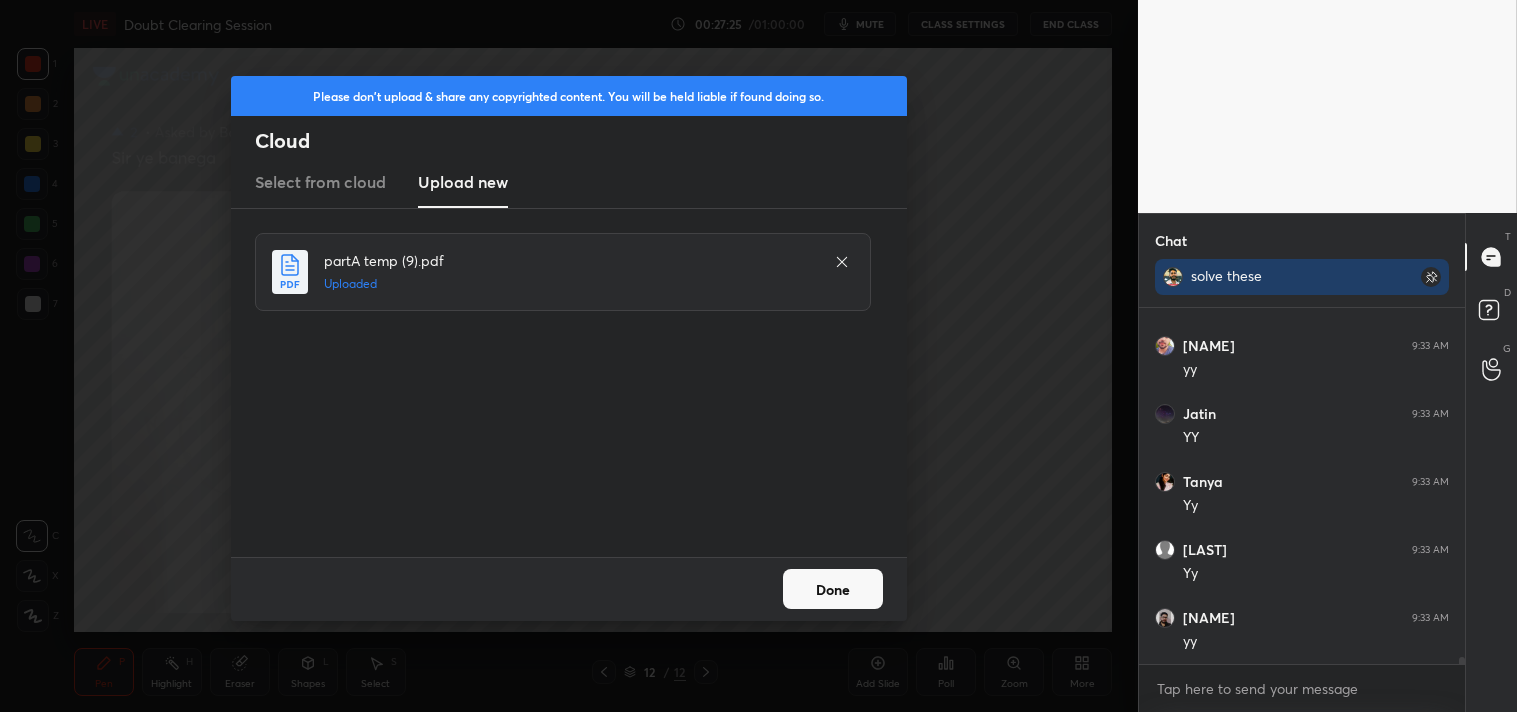 click on "Done" at bounding box center [833, 589] 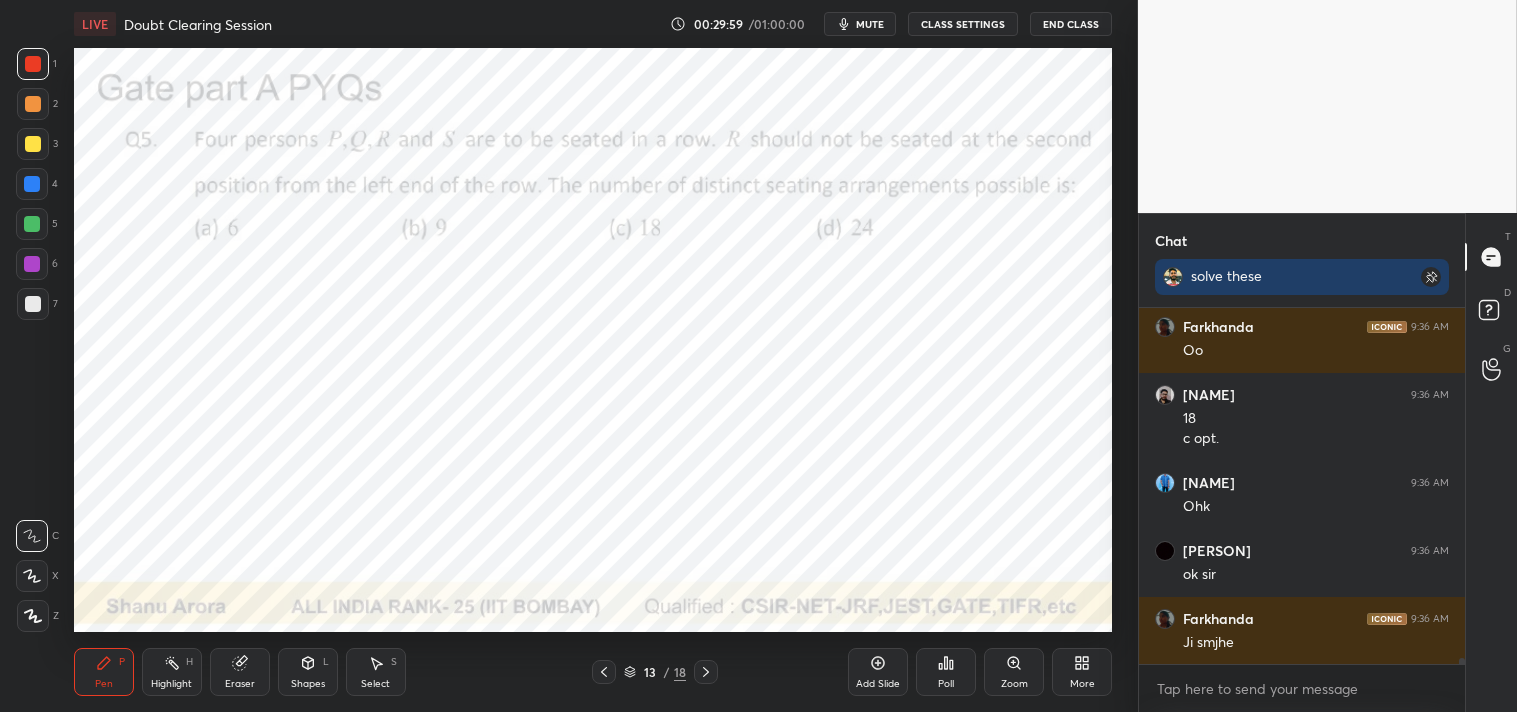 scroll, scrollTop: 19402, scrollLeft: 0, axis: vertical 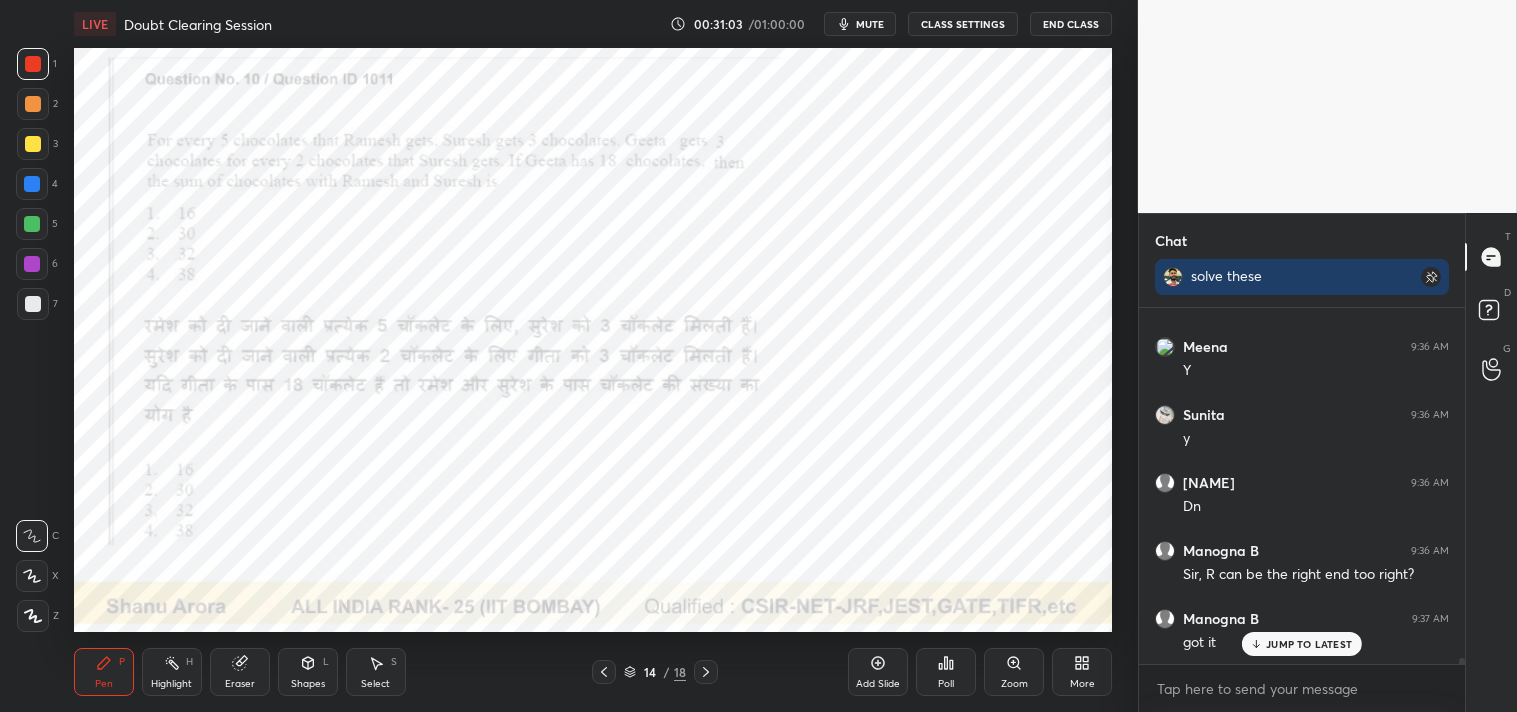 click on "mute" at bounding box center (860, 24) 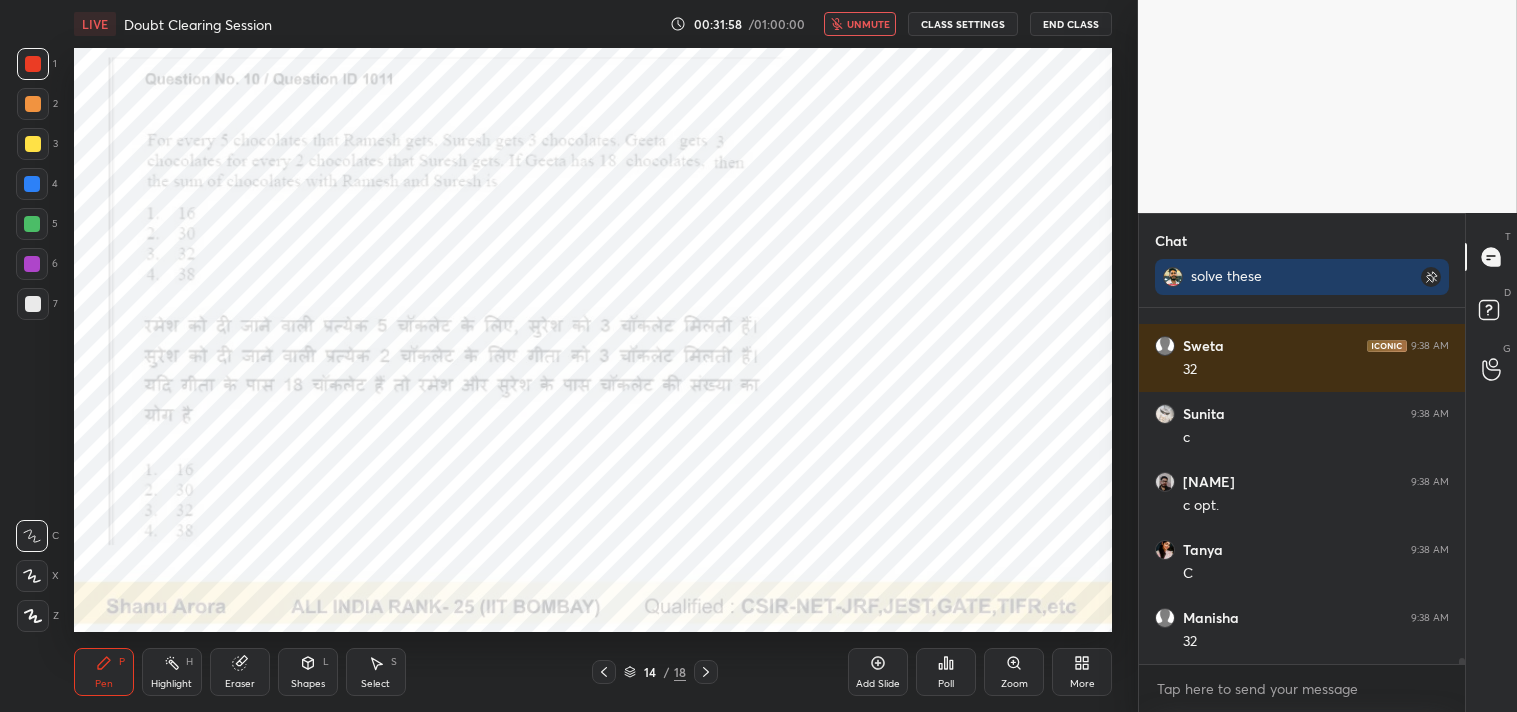 scroll, scrollTop: 20490, scrollLeft: 0, axis: vertical 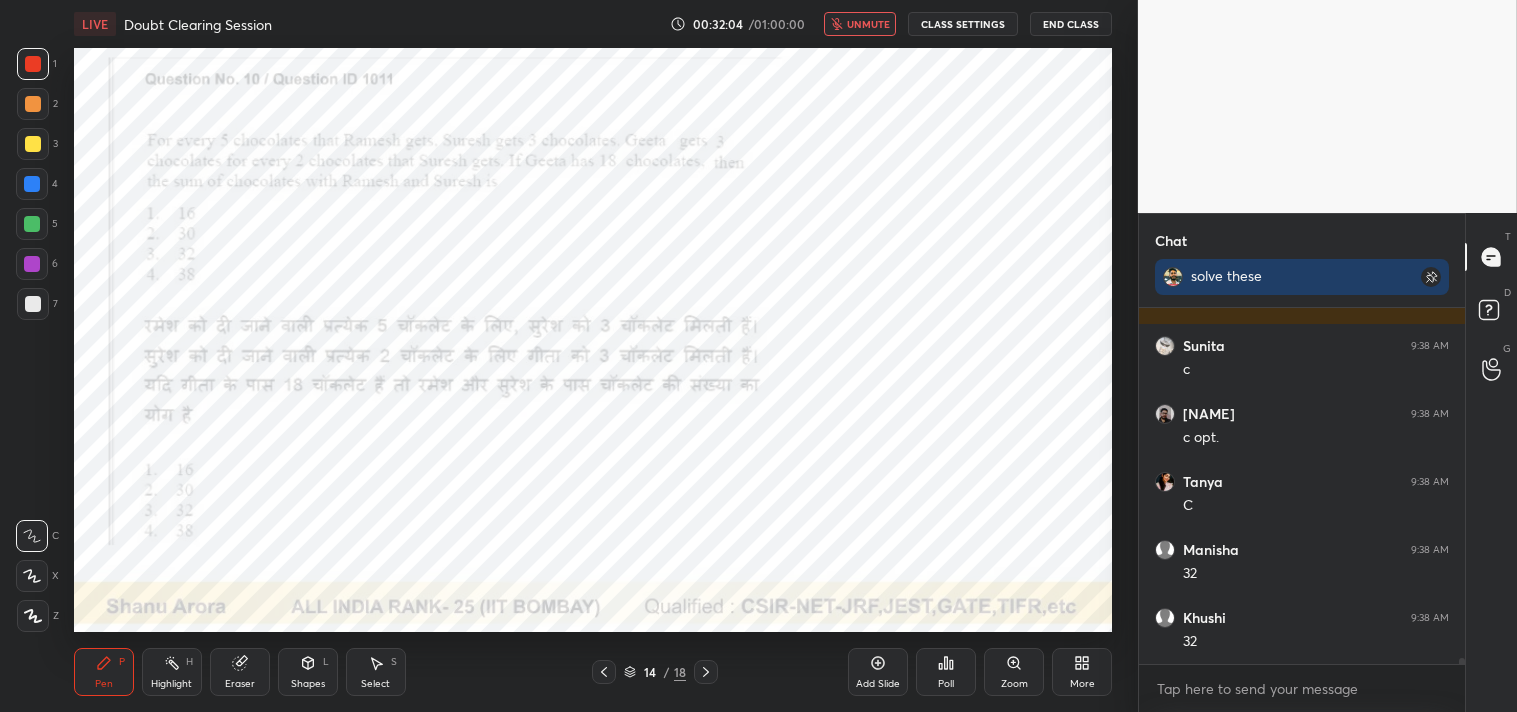 click on "unmute" at bounding box center (868, 24) 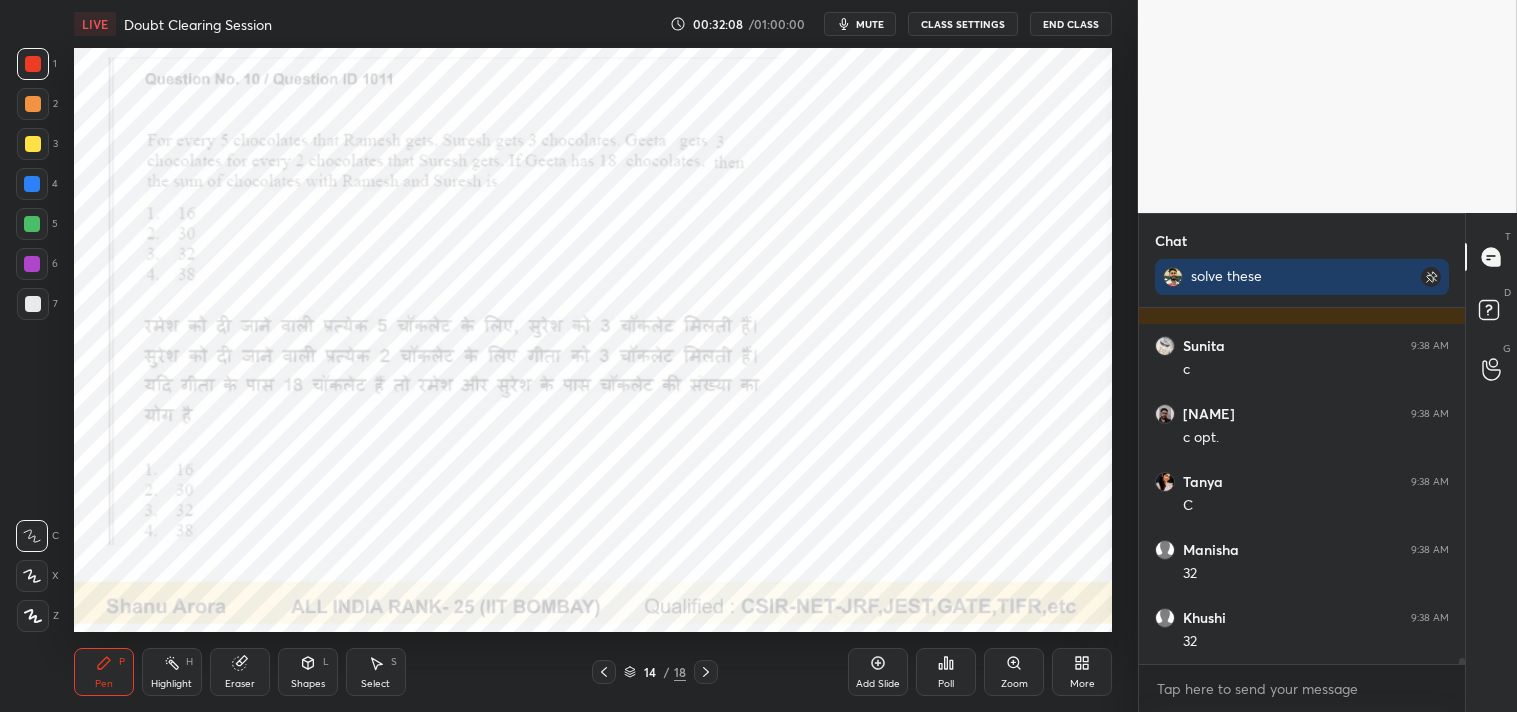 scroll, scrollTop: 20557, scrollLeft: 0, axis: vertical 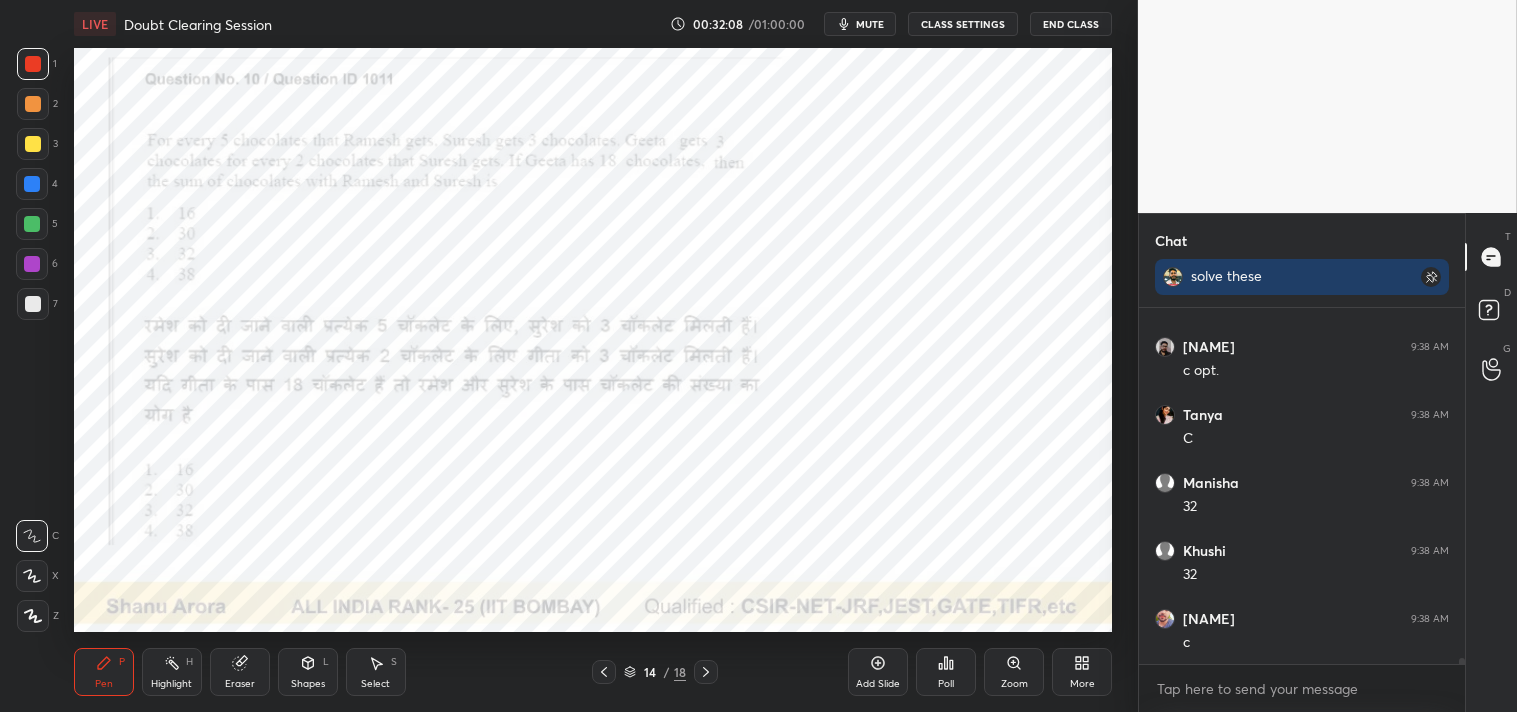 click on "Zoom" at bounding box center [1014, 672] 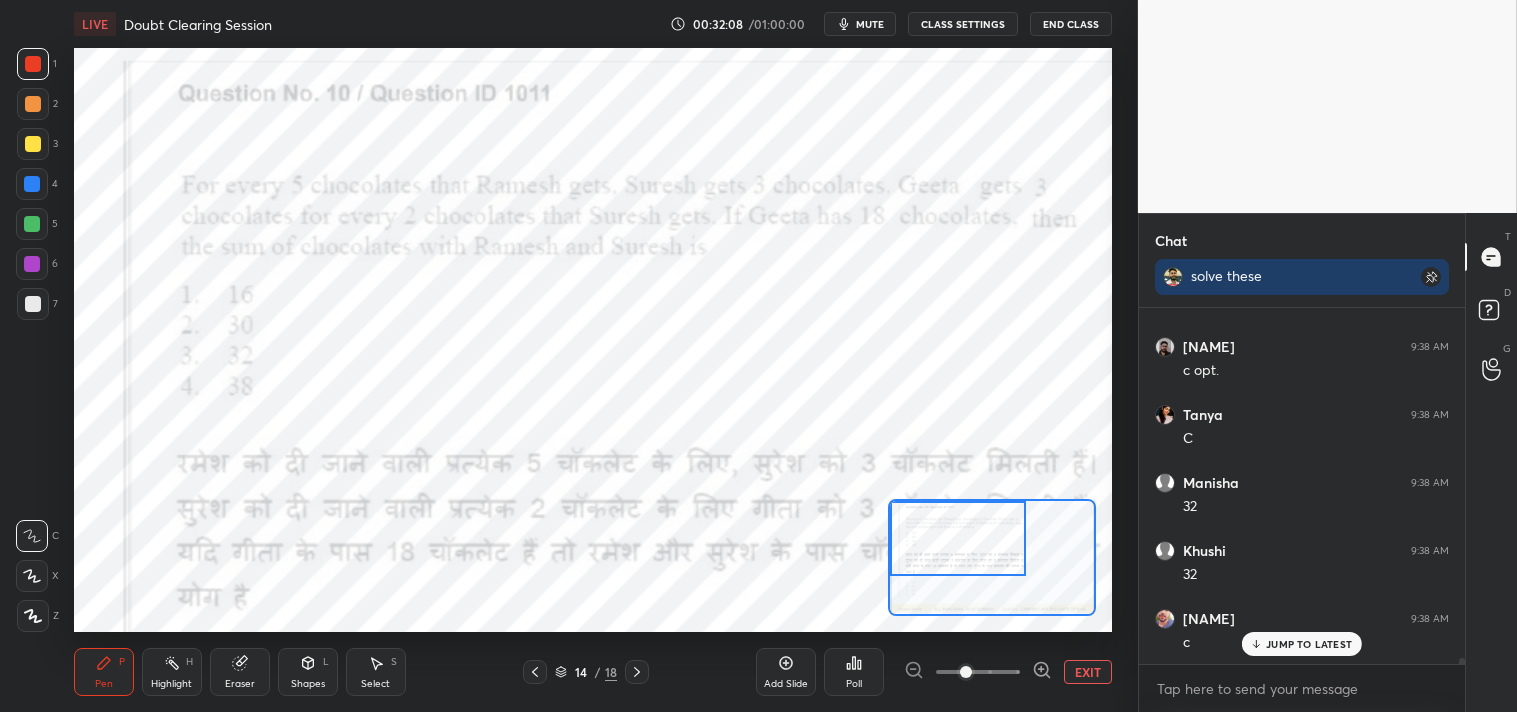 click at bounding box center (958, 538) 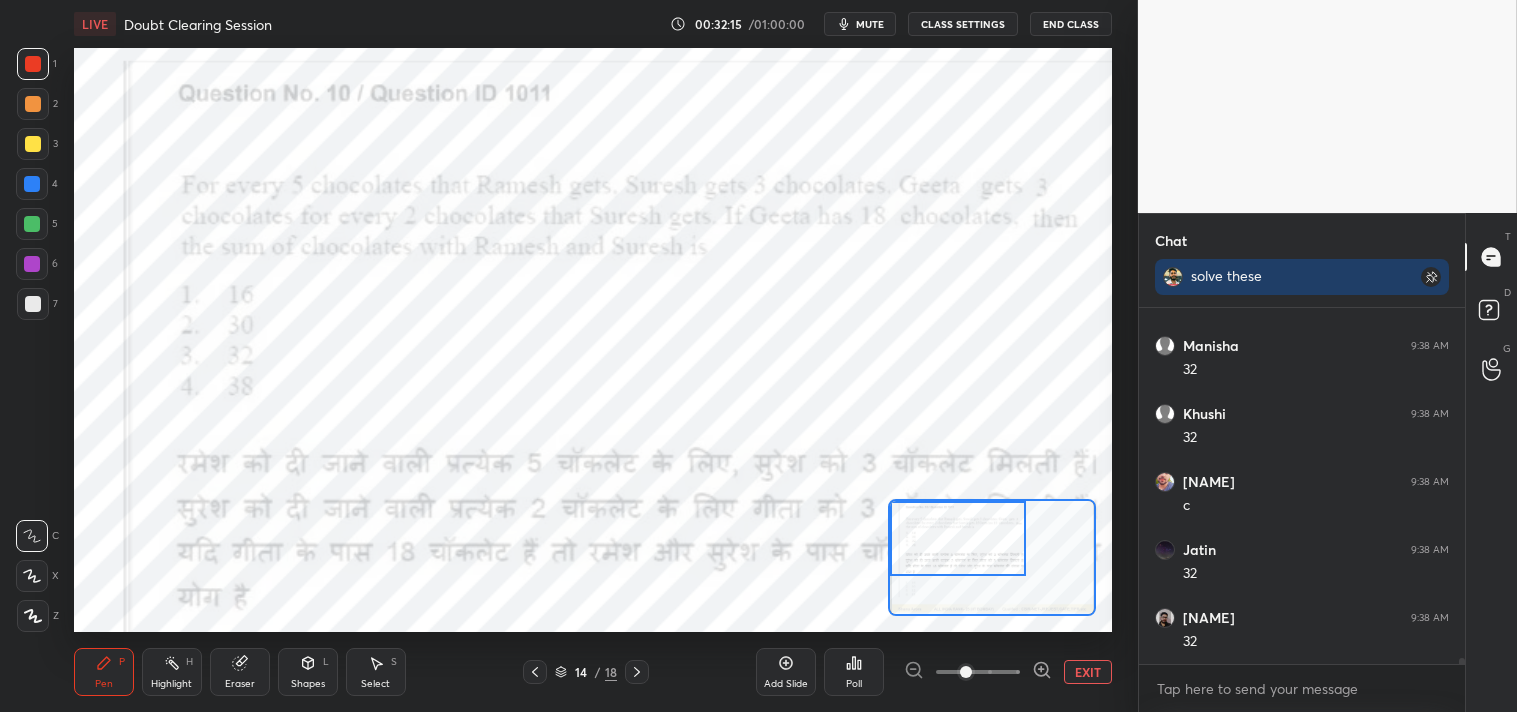 scroll, scrollTop: 20762, scrollLeft: 0, axis: vertical 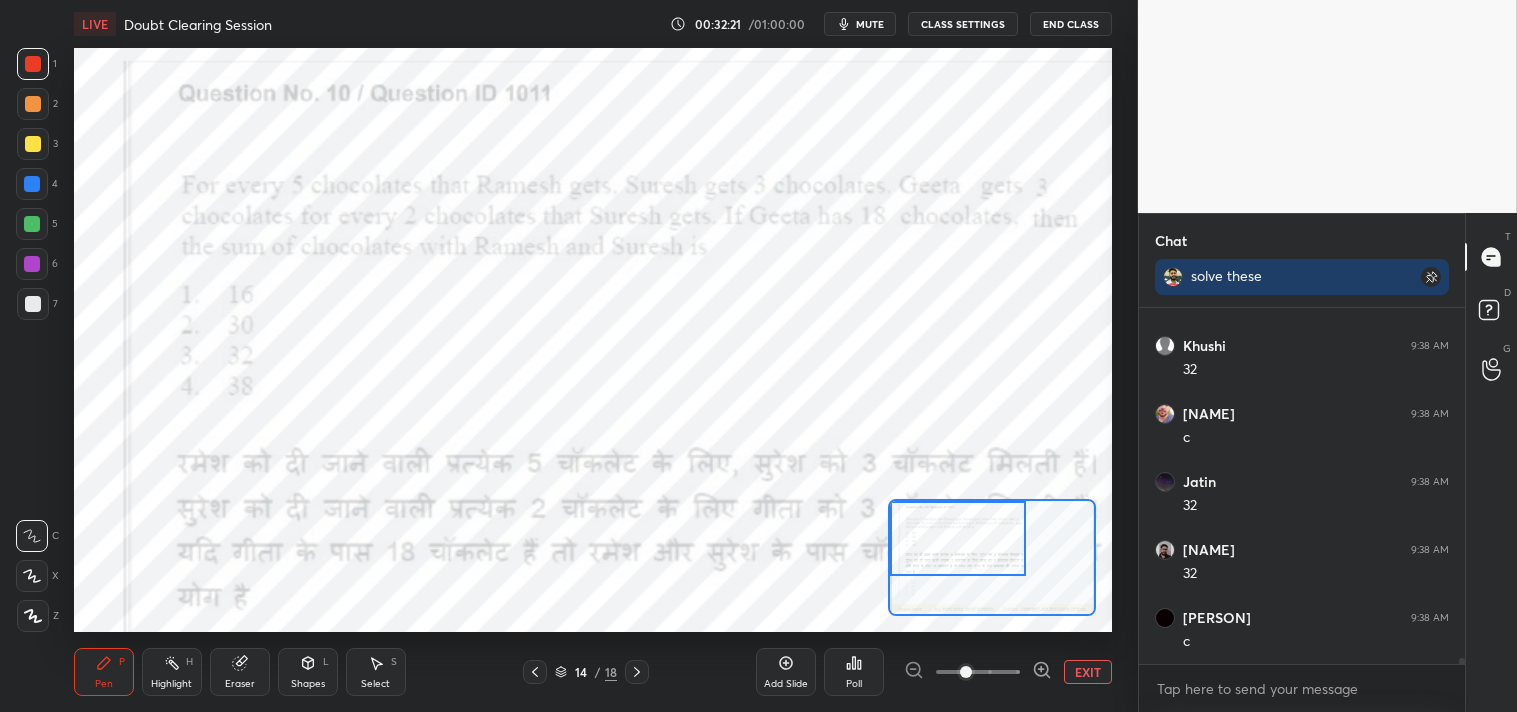 click on "Eraser" at bounding box center [240, 672] 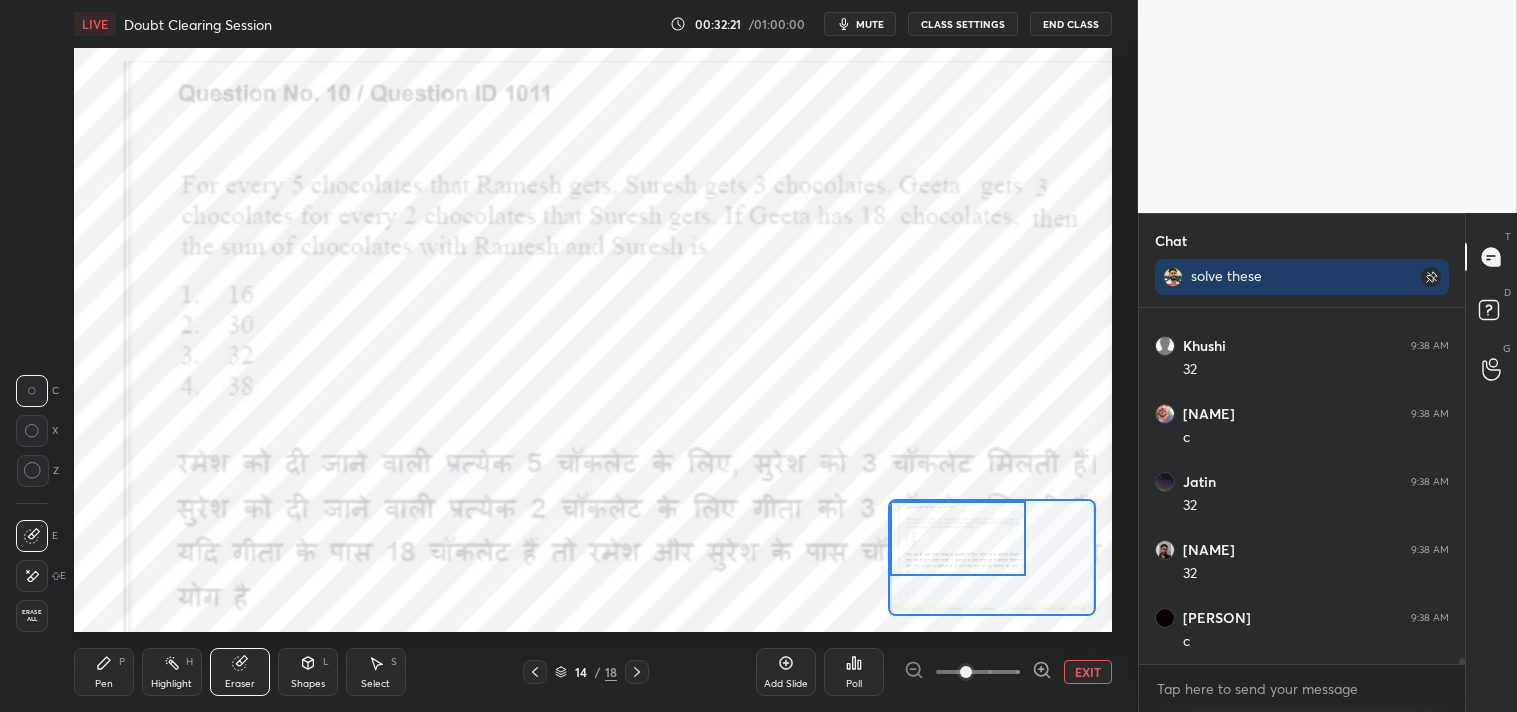 scroll, scrollTop: 20830, scrollLeft: 0, axis: vertical 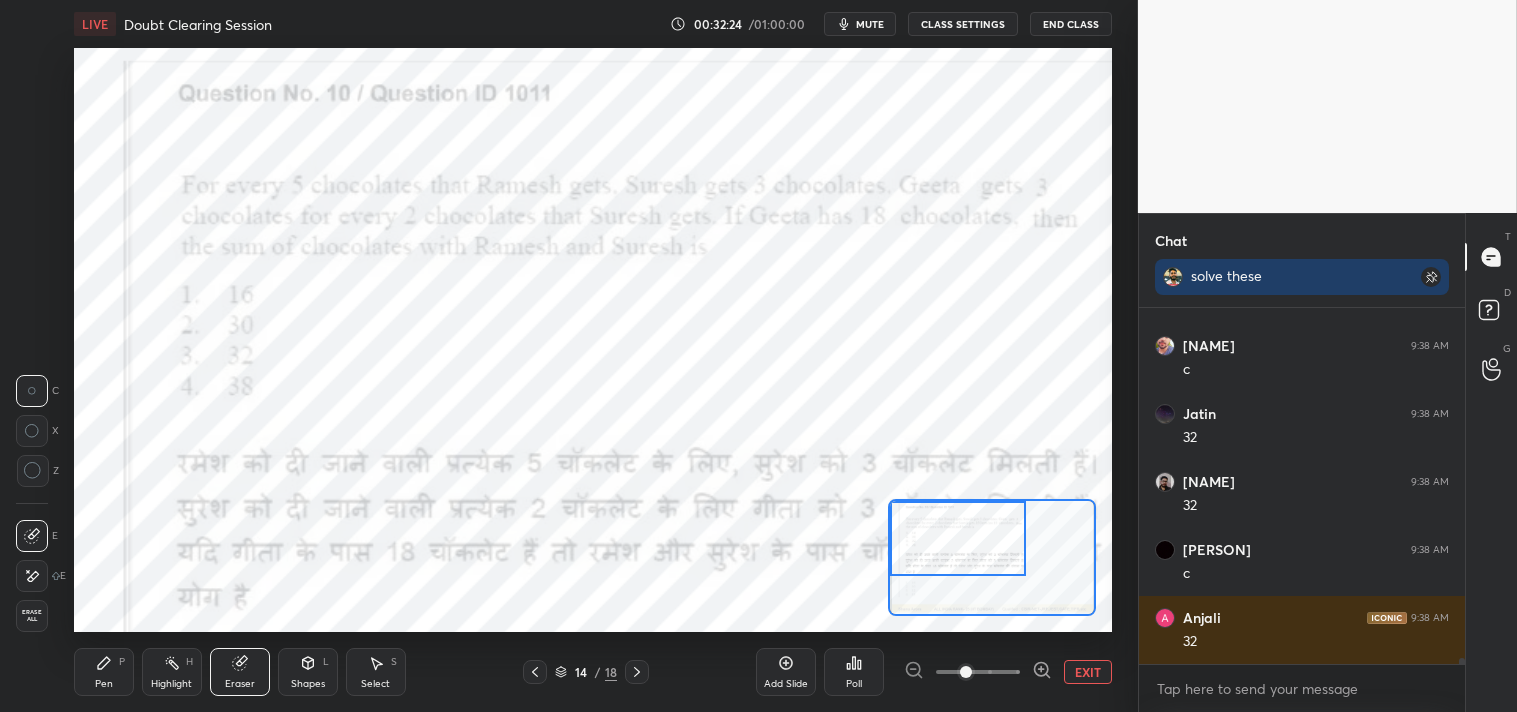 click on "Pen" at bounding box center [104, 684] 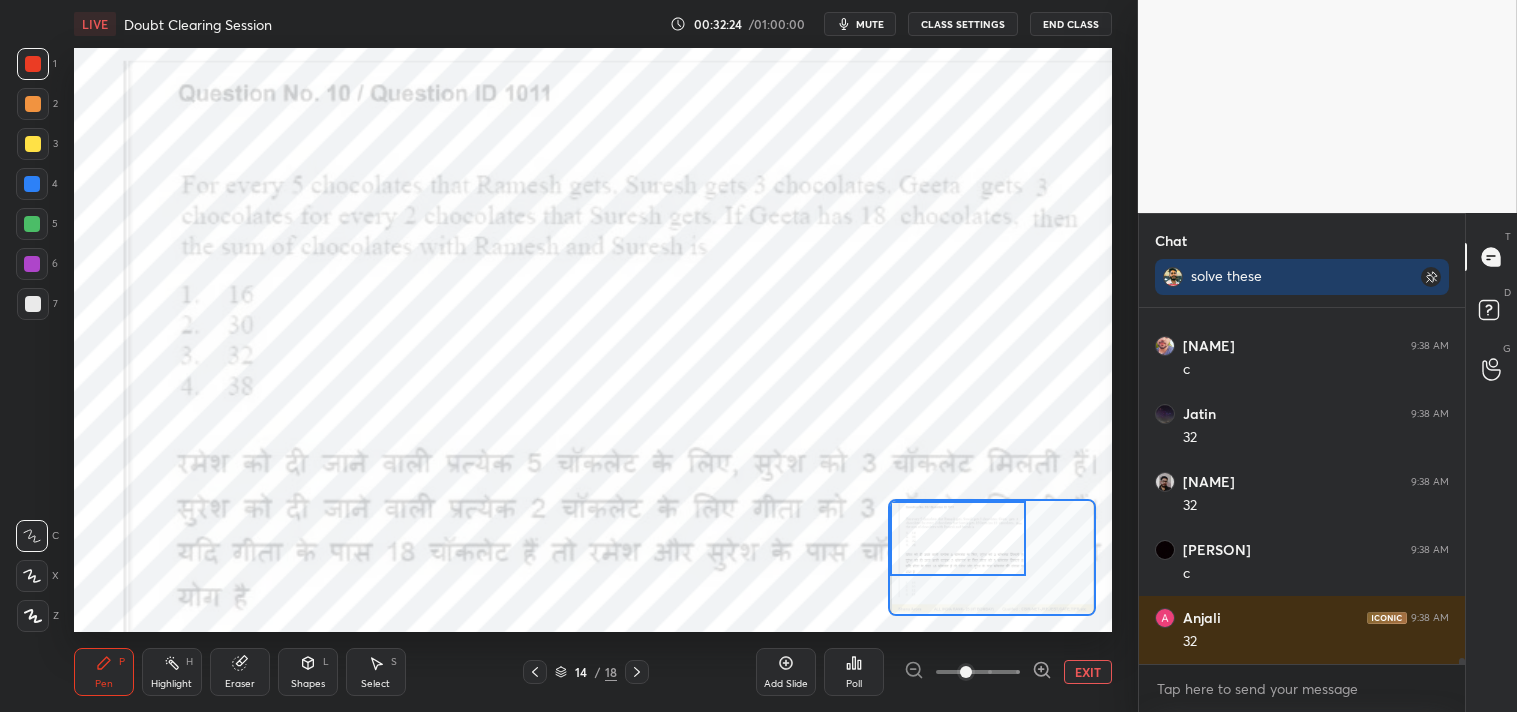 click on "Pen" at bounding box center (104, 684) 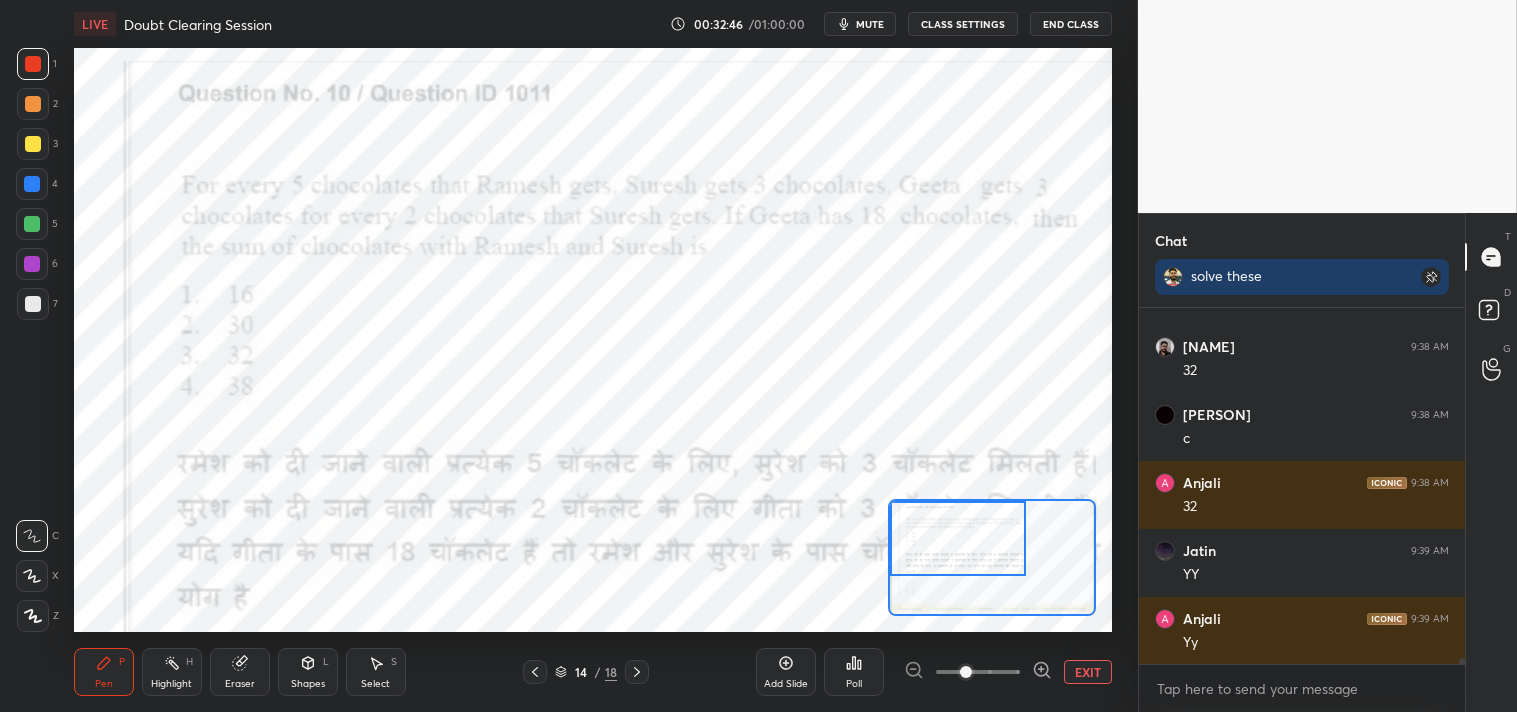 scroll, scrollTop: 21034, scrollLeft: 0, axis: vertical 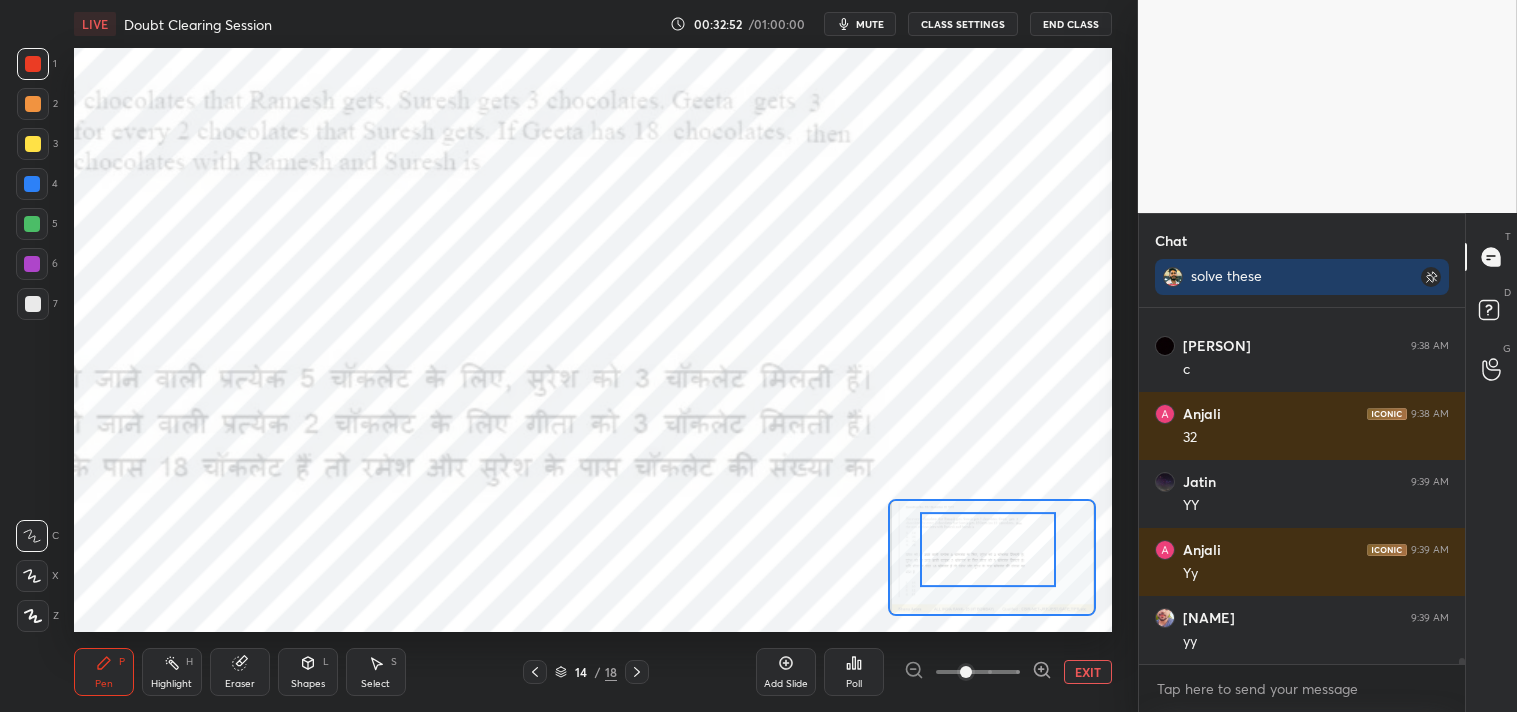 click on "EXIT" at bounding box center (1088, 672) 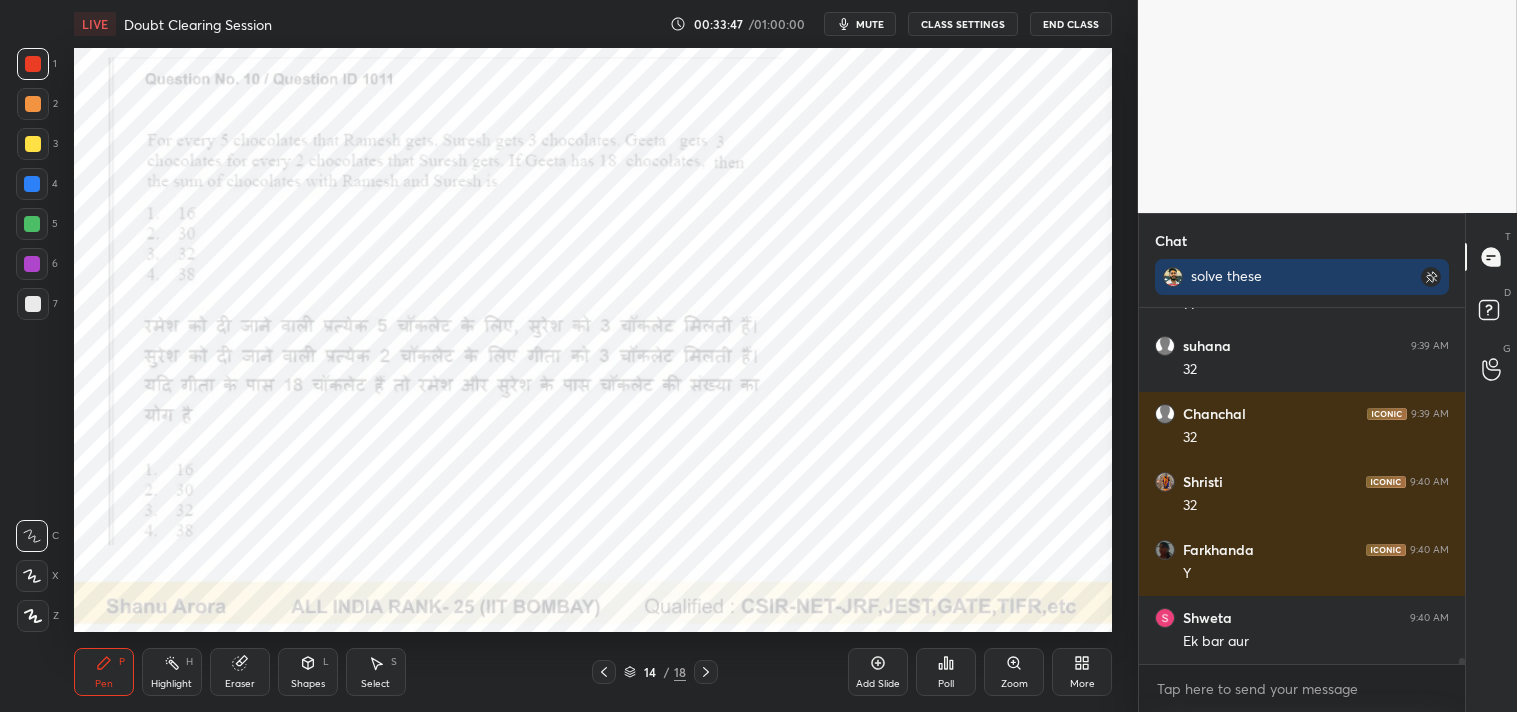 scroll, scrollTop: 21442, scrollLeft: 0, axis: vertical 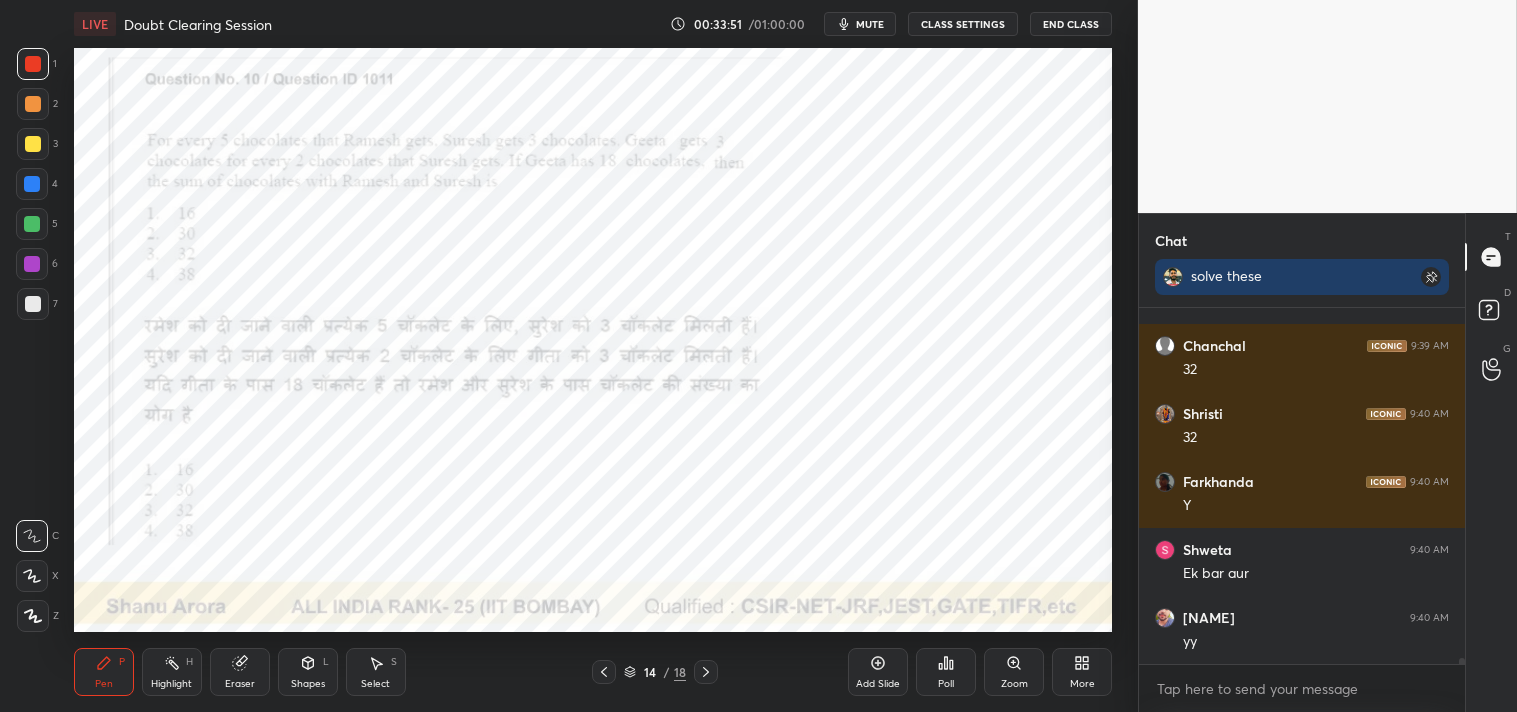 click on "Highlight H" at bounding box center (172, 672) 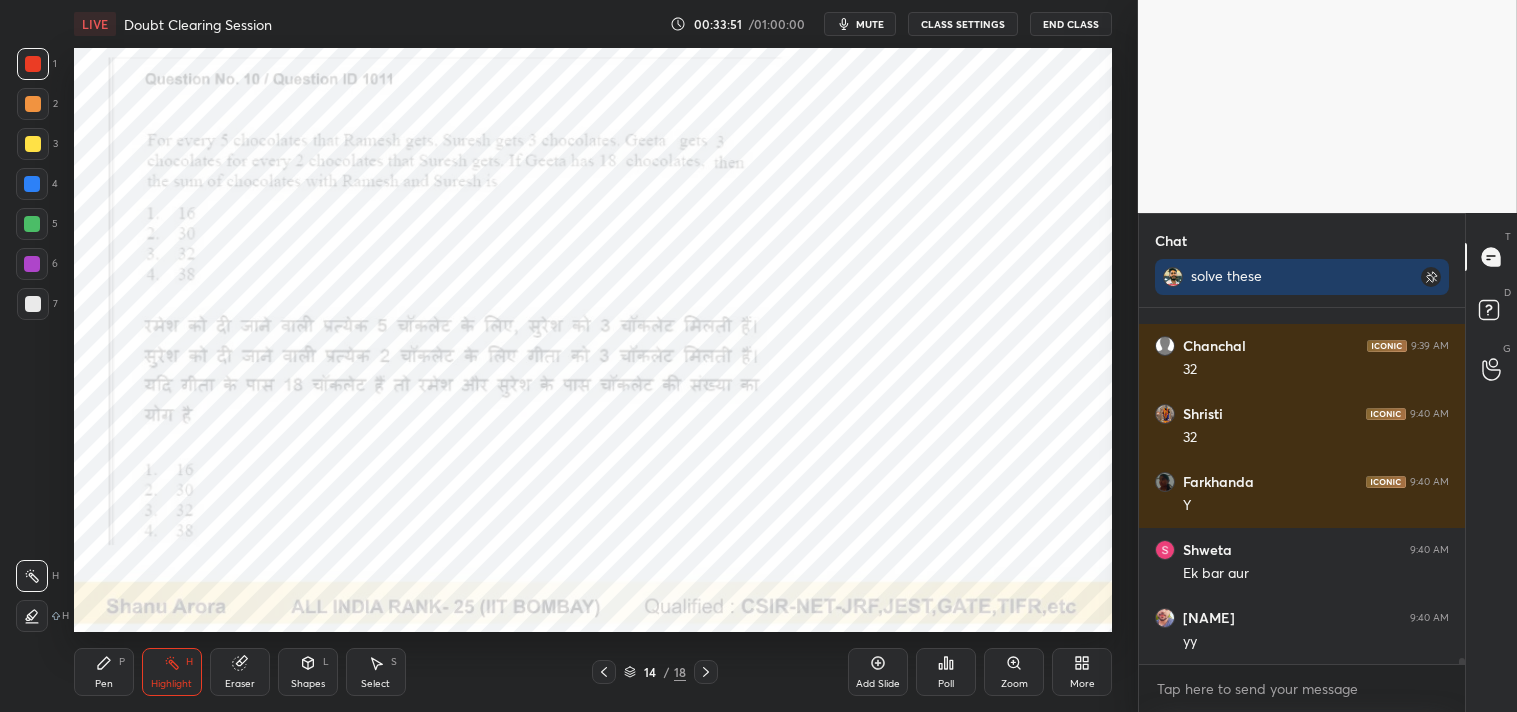 click 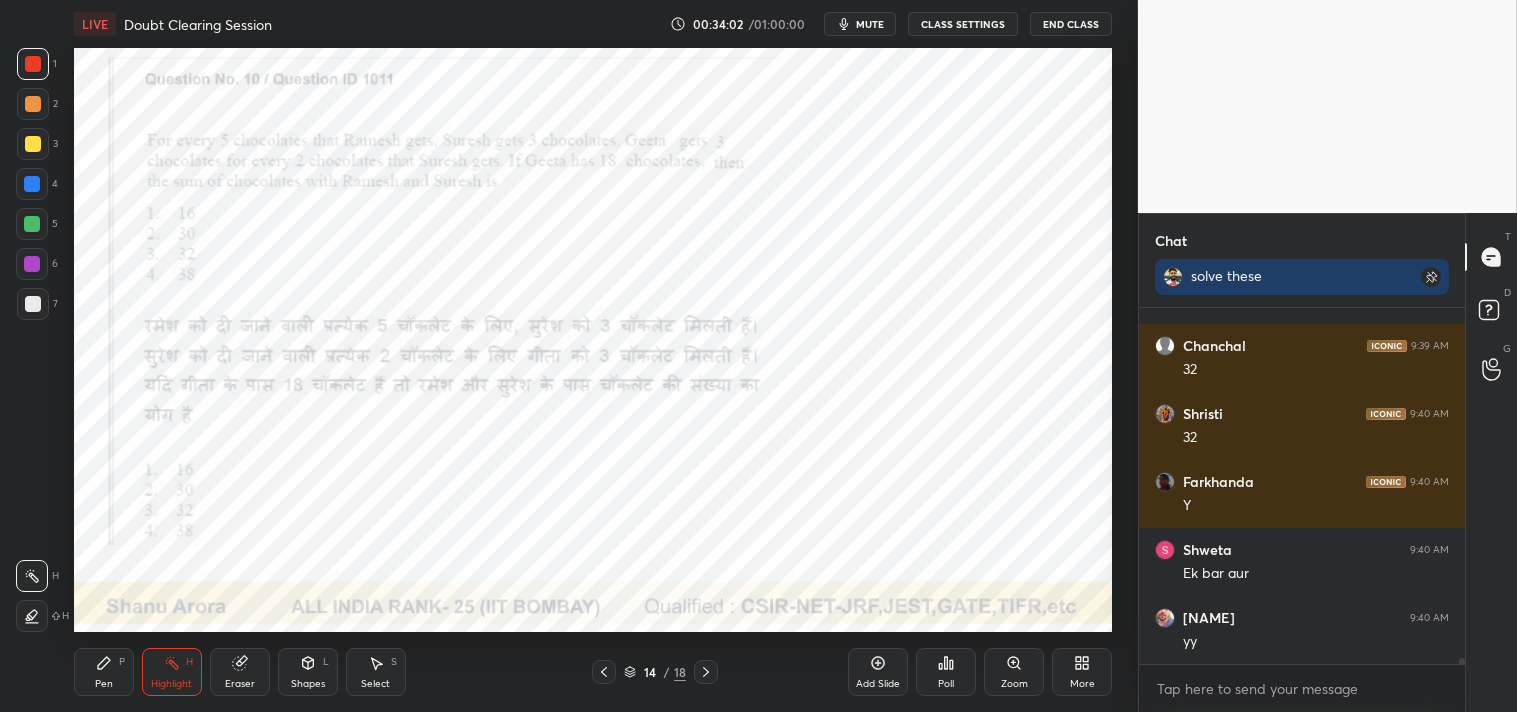scroll, scrollTop: 21510, scrollLeft: 0, axis: vertical 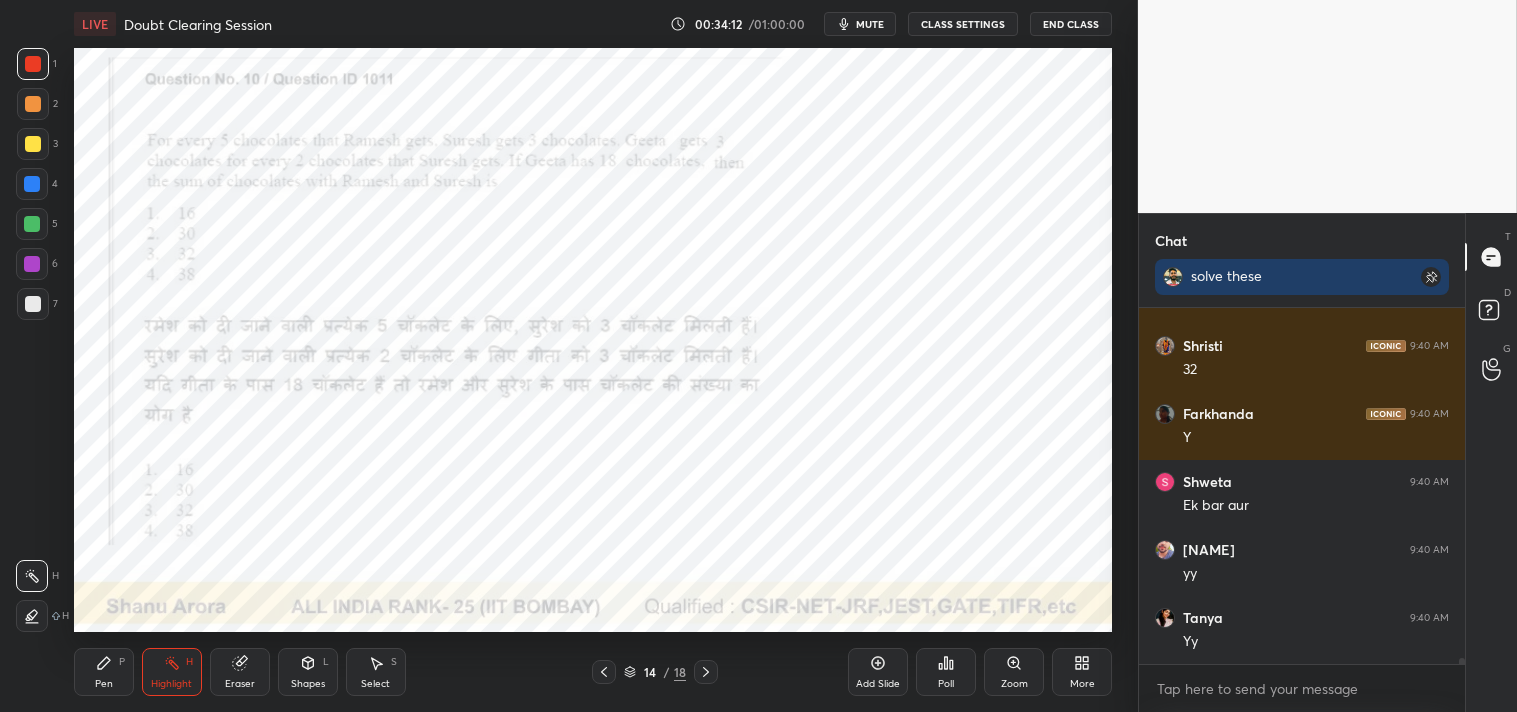 click on "Pen P" at bounding box center [104, 672] 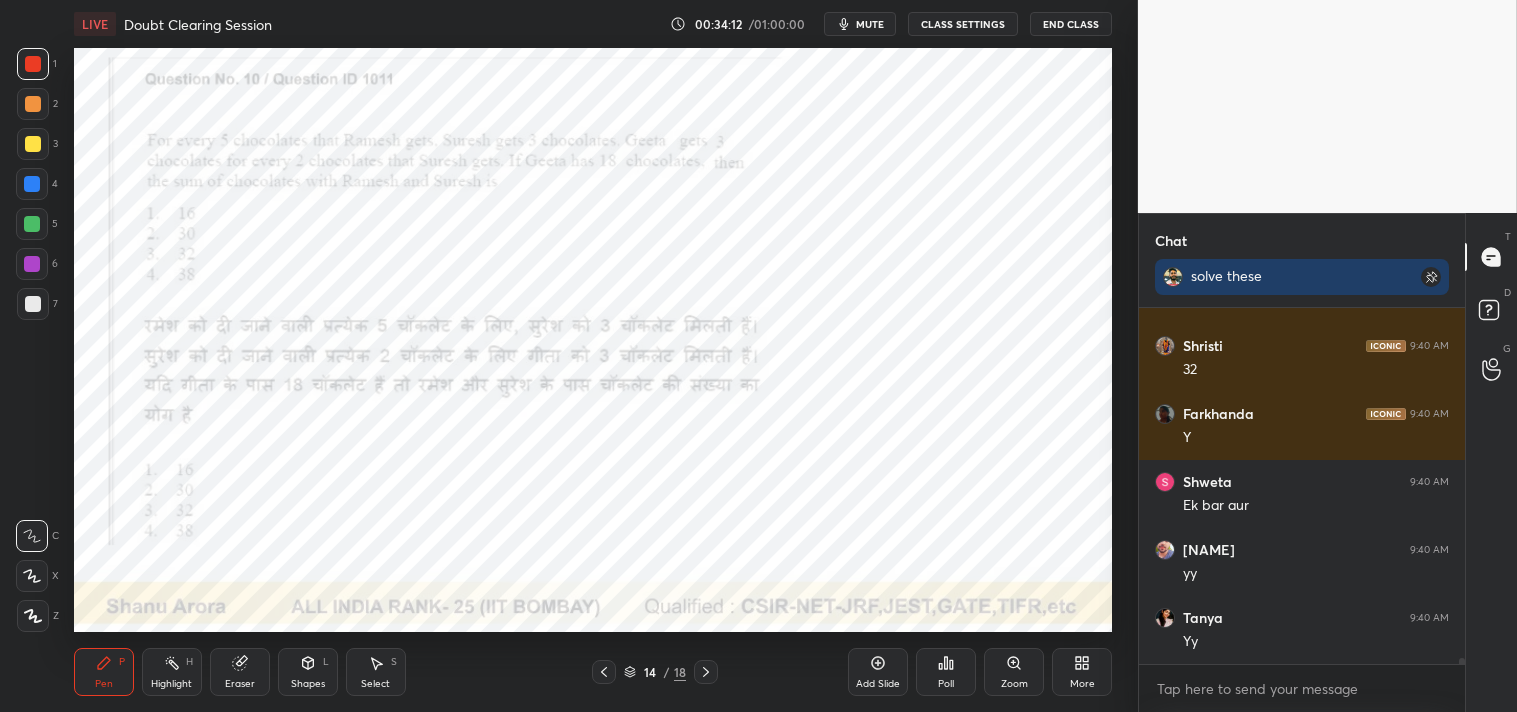 click on "Pen P" at bounding box center [104, 672] 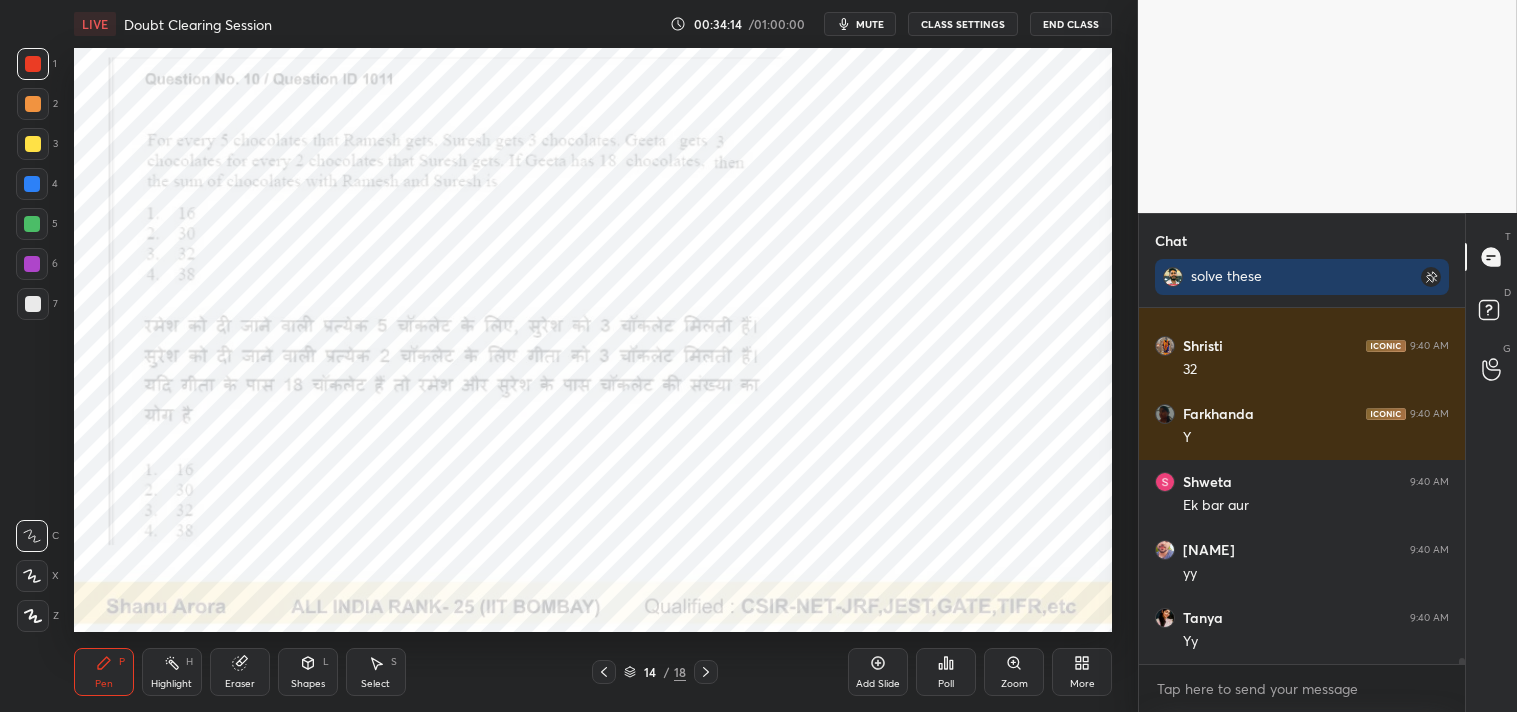 click on "Highlight" at bounding box center [171, 684] 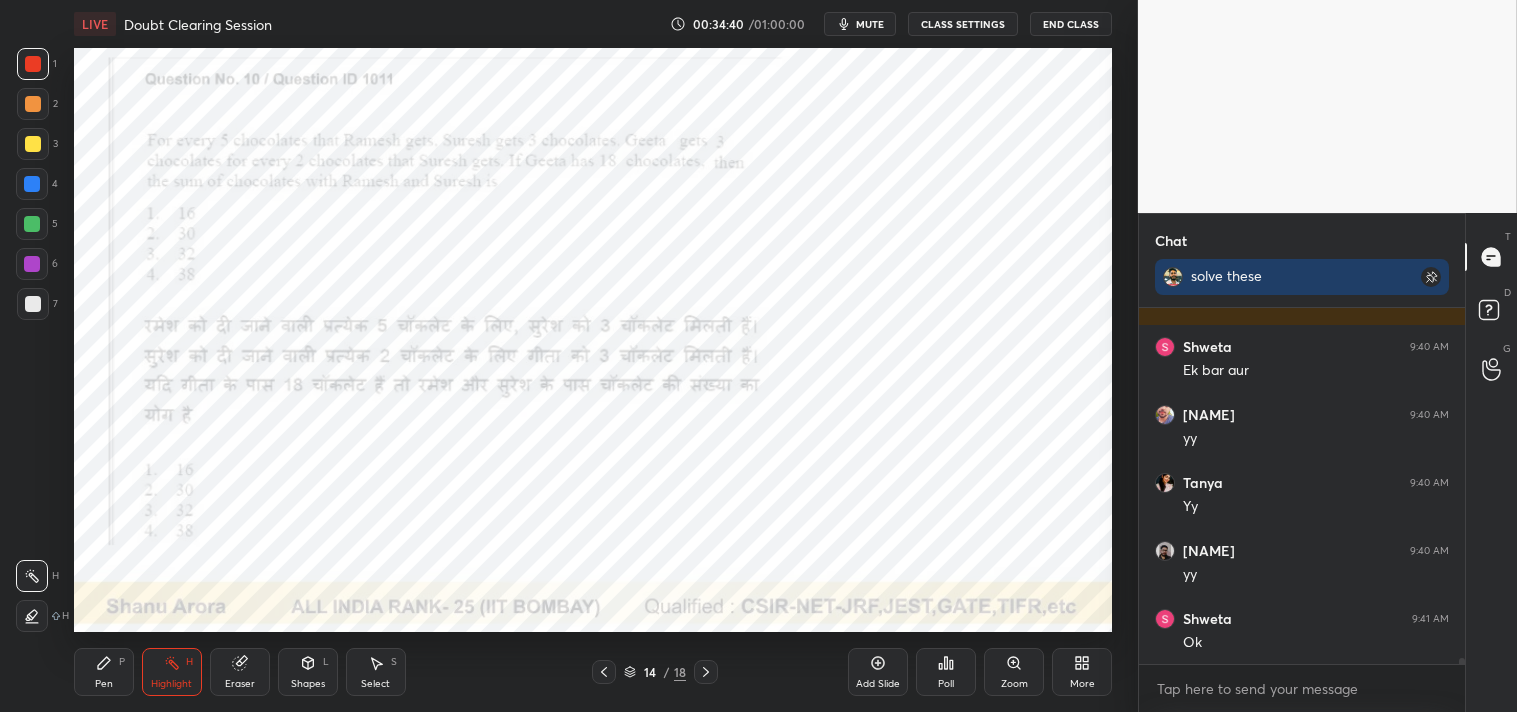 scroll, scrollTop: 21714, scrollLeft: 0, axis: vertical 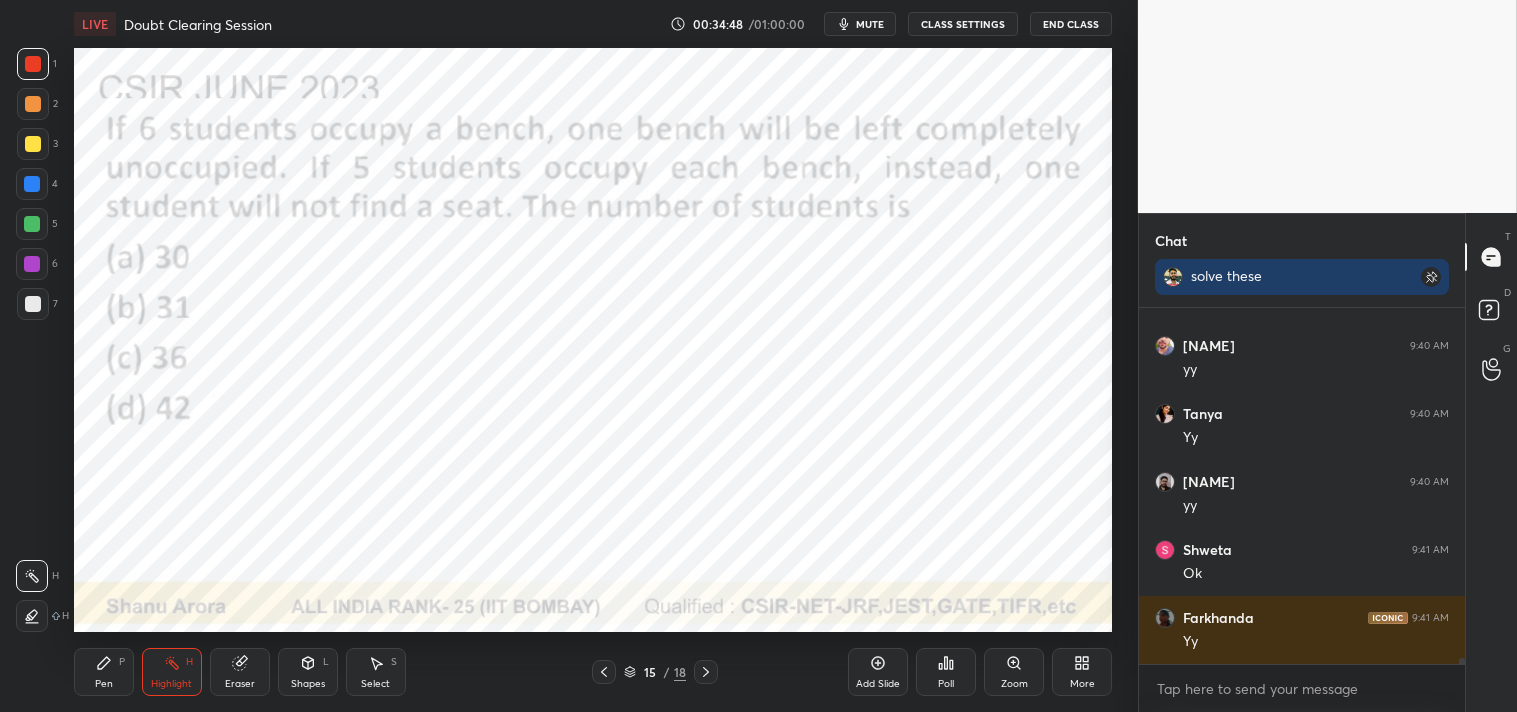 click on "Pen" at bounding box center [104, 684] 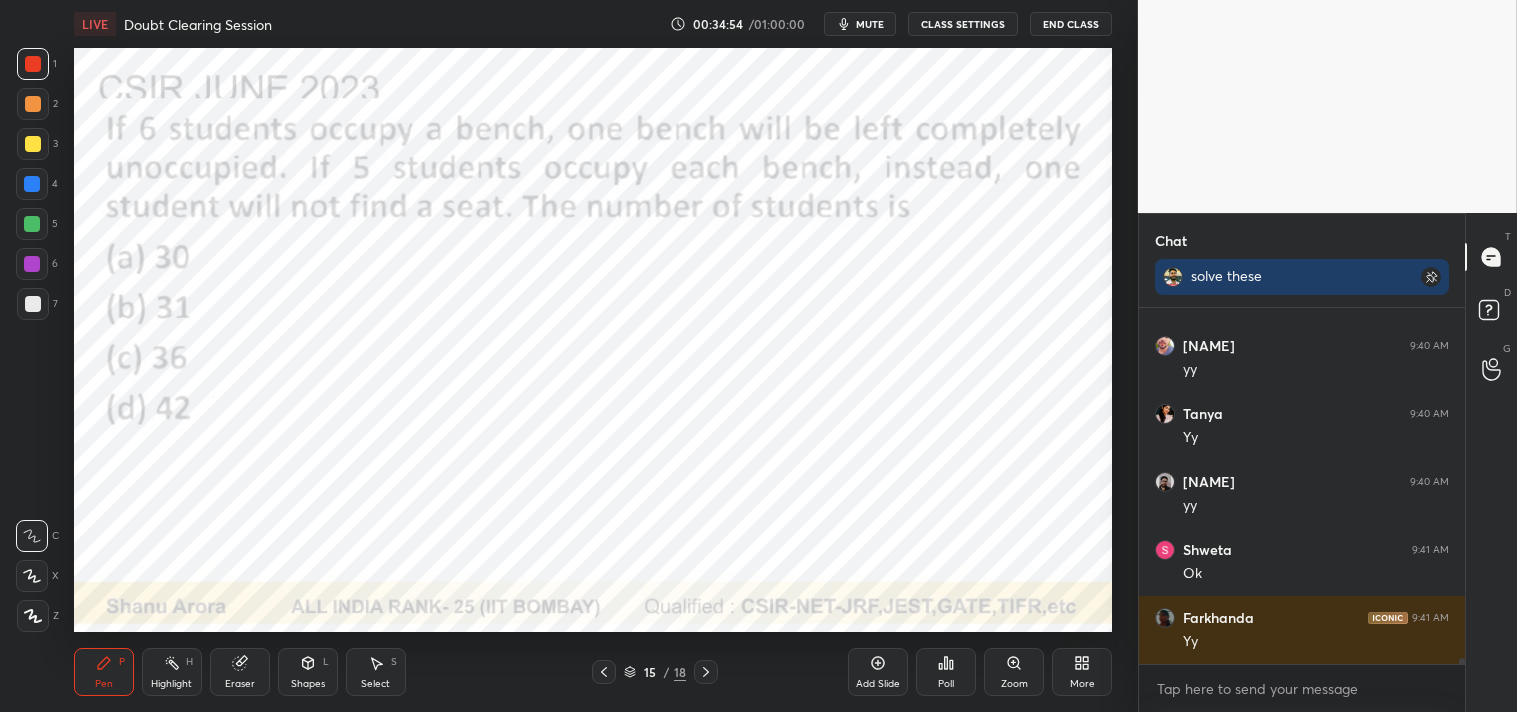 click on "mute" at bounding box center (870, 24) 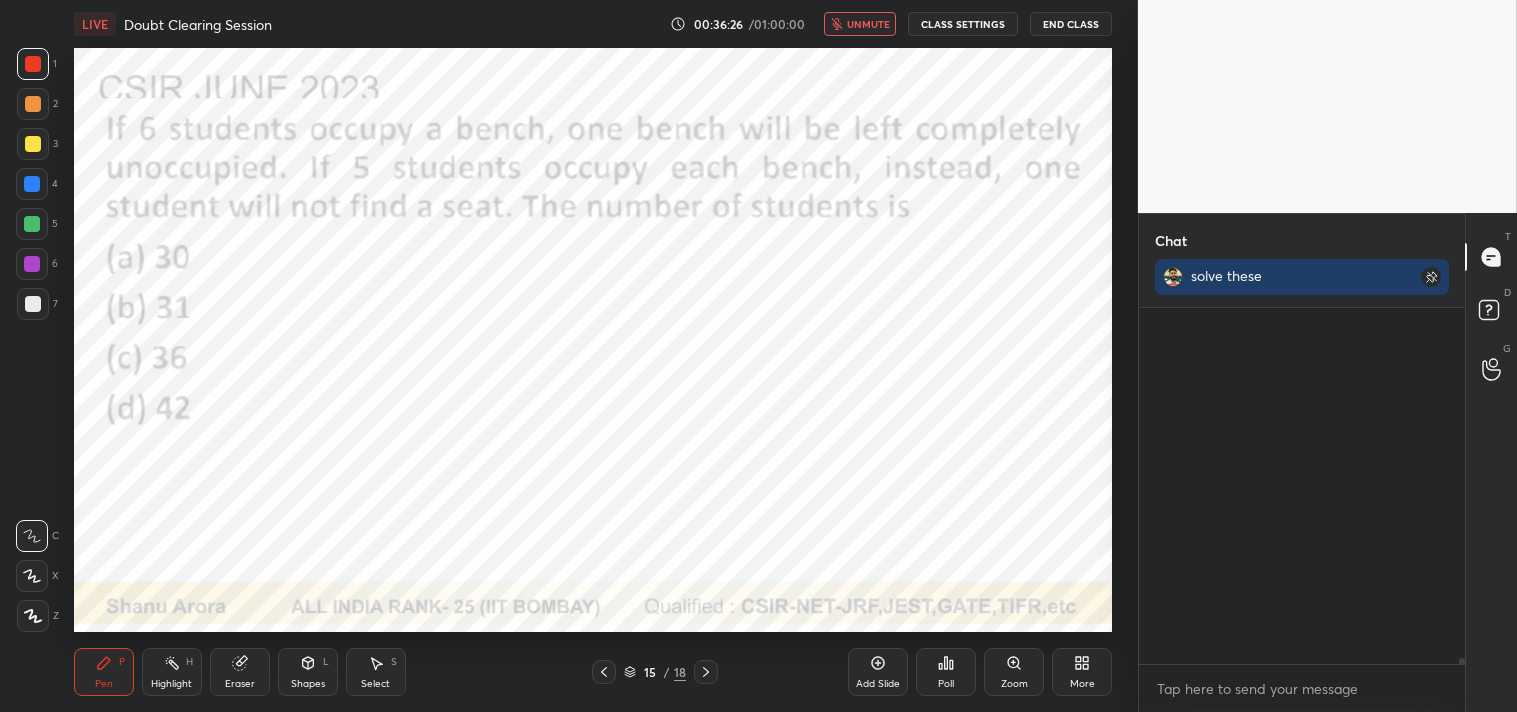 scroll, scrollTop: 22257, scrollLeft: 0, axis: vertical 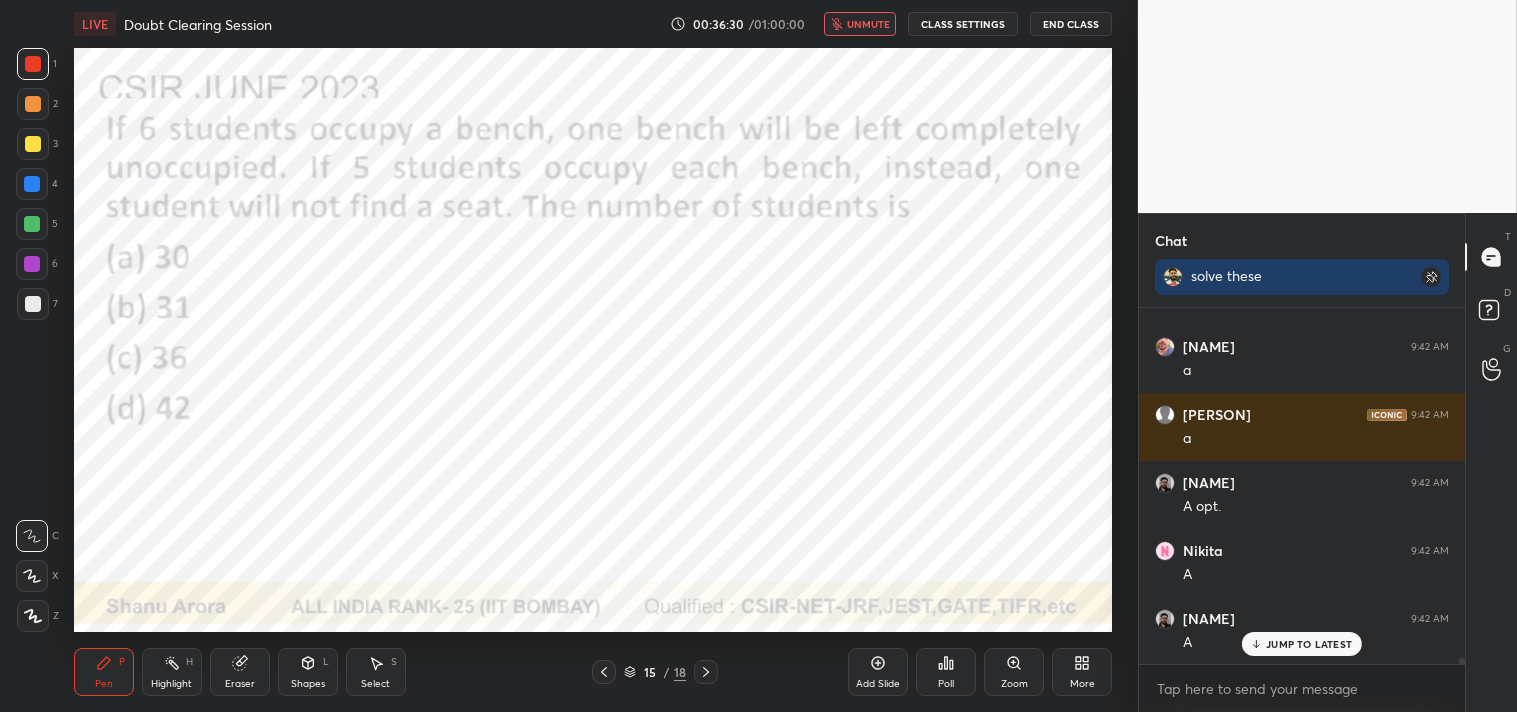 click on "unmute" at bounding box center (868, 24) 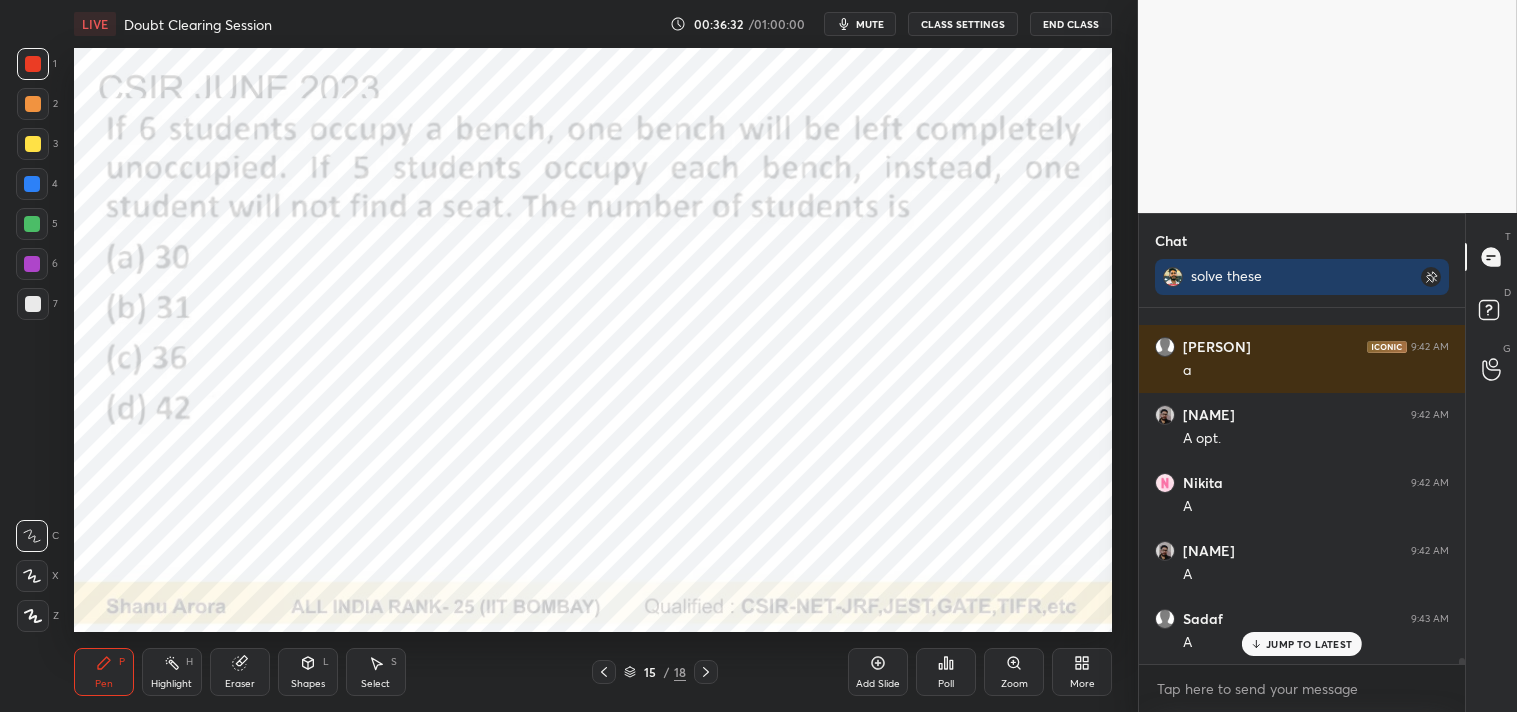 scroll, scrollTop: 22394, scrollLeft: 0, axis: vertical 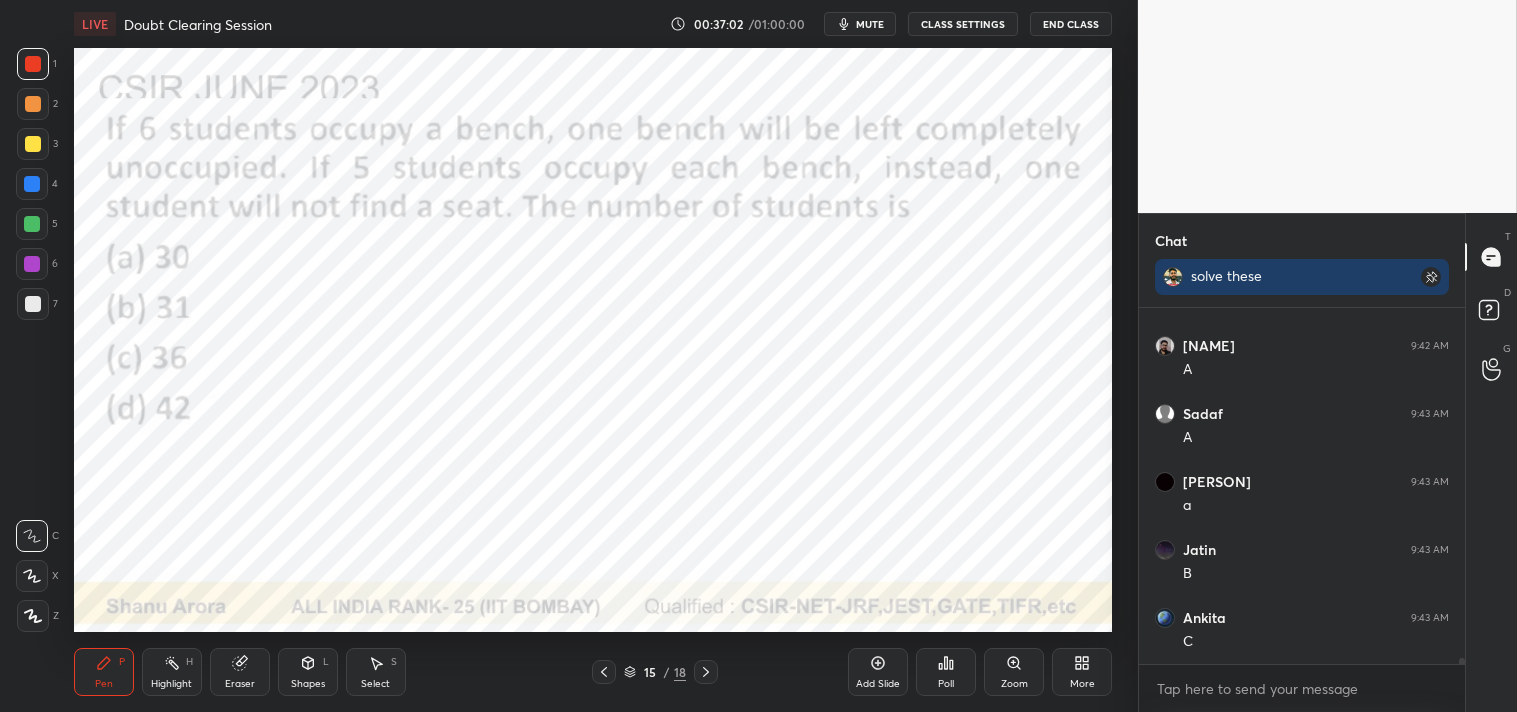 click on "Highlight H" at bounding box center (172, 672) 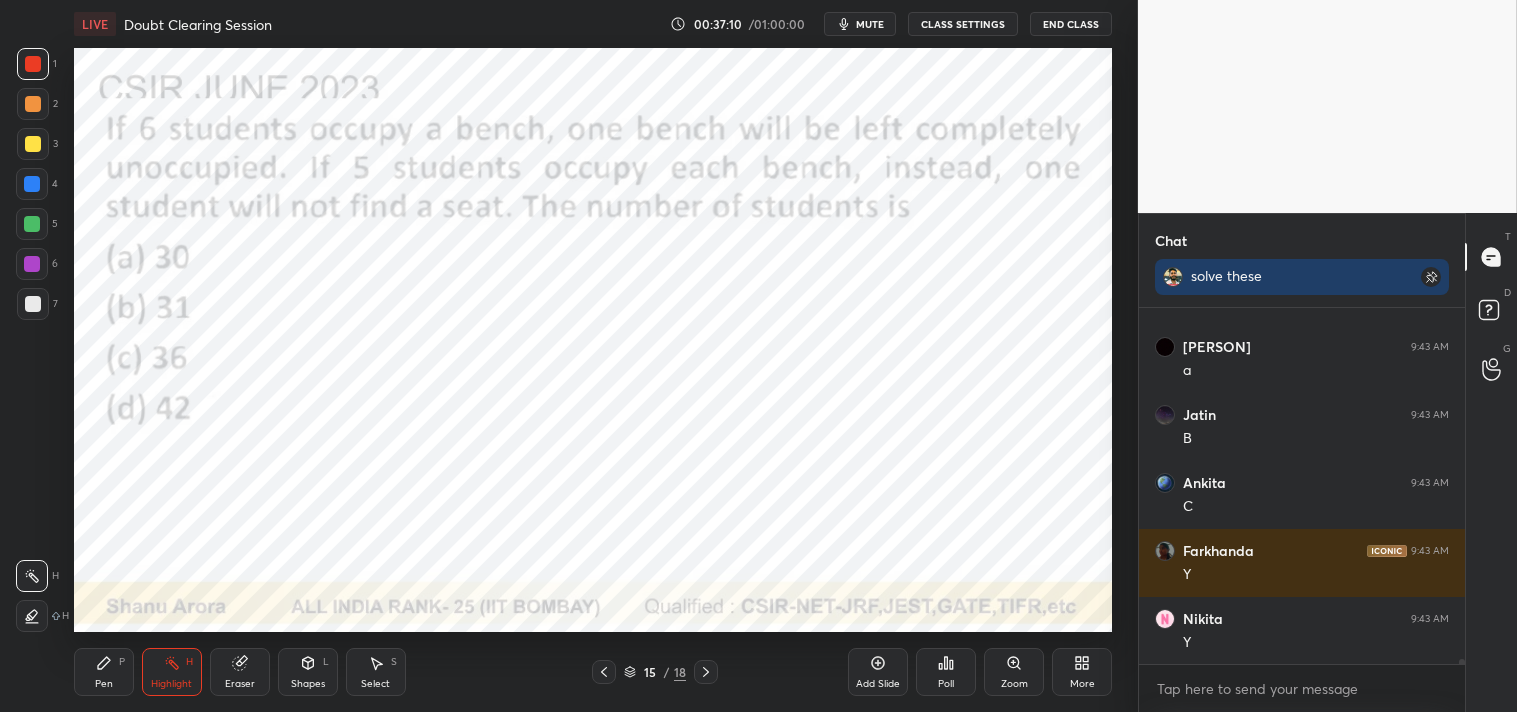 scroll, scrollTop: 22734, scrollLeft: 0, axis: vertical 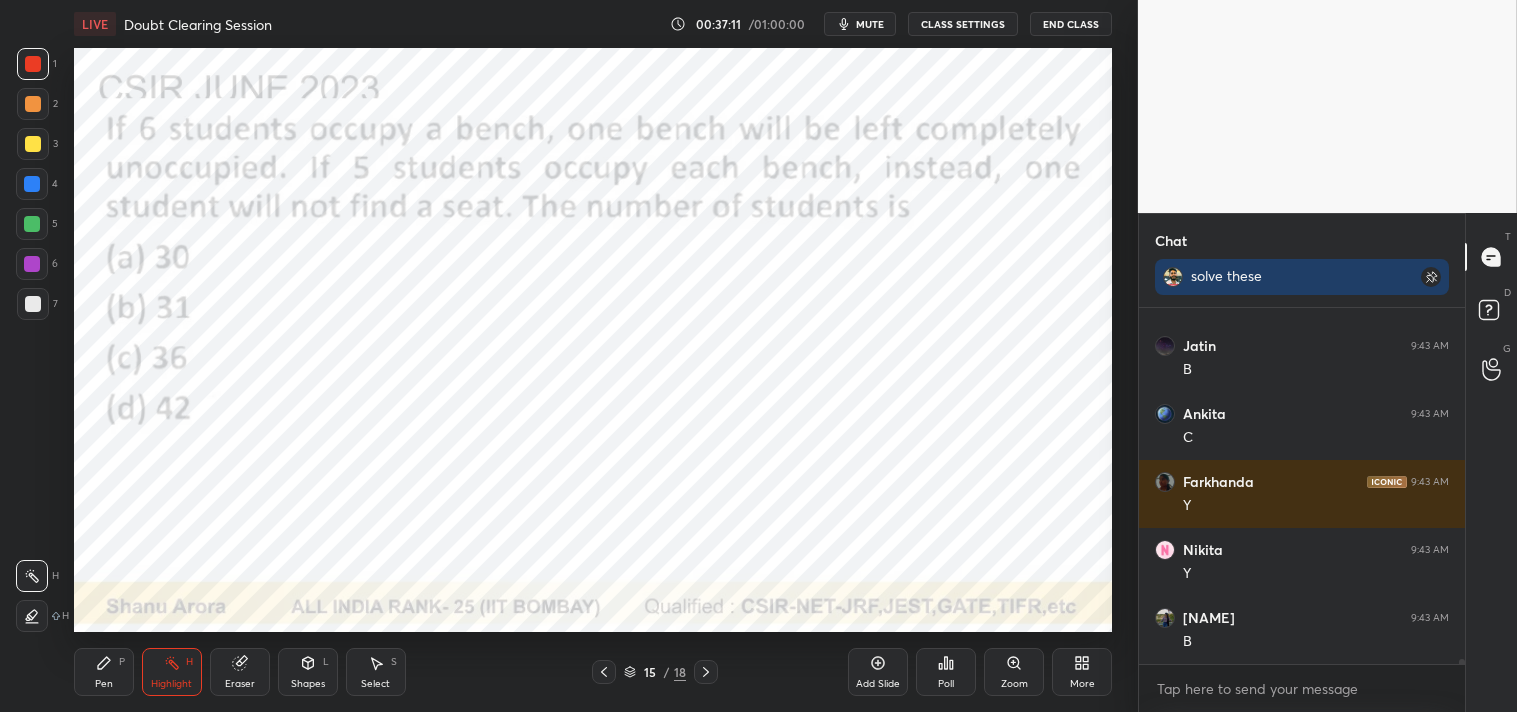 click on "Pen" at bounding box center (104, 684) 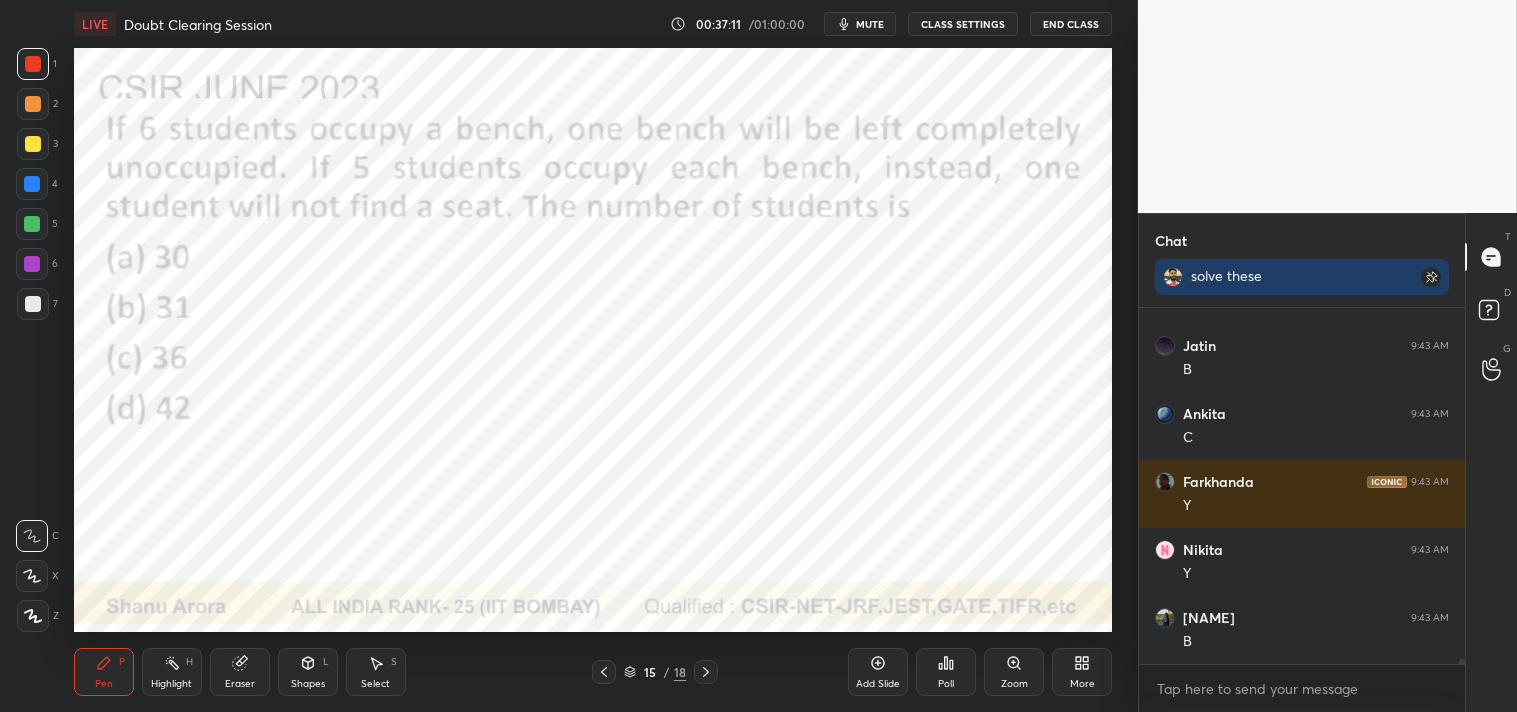 click on "Pen" at bounding box center (104, 684) 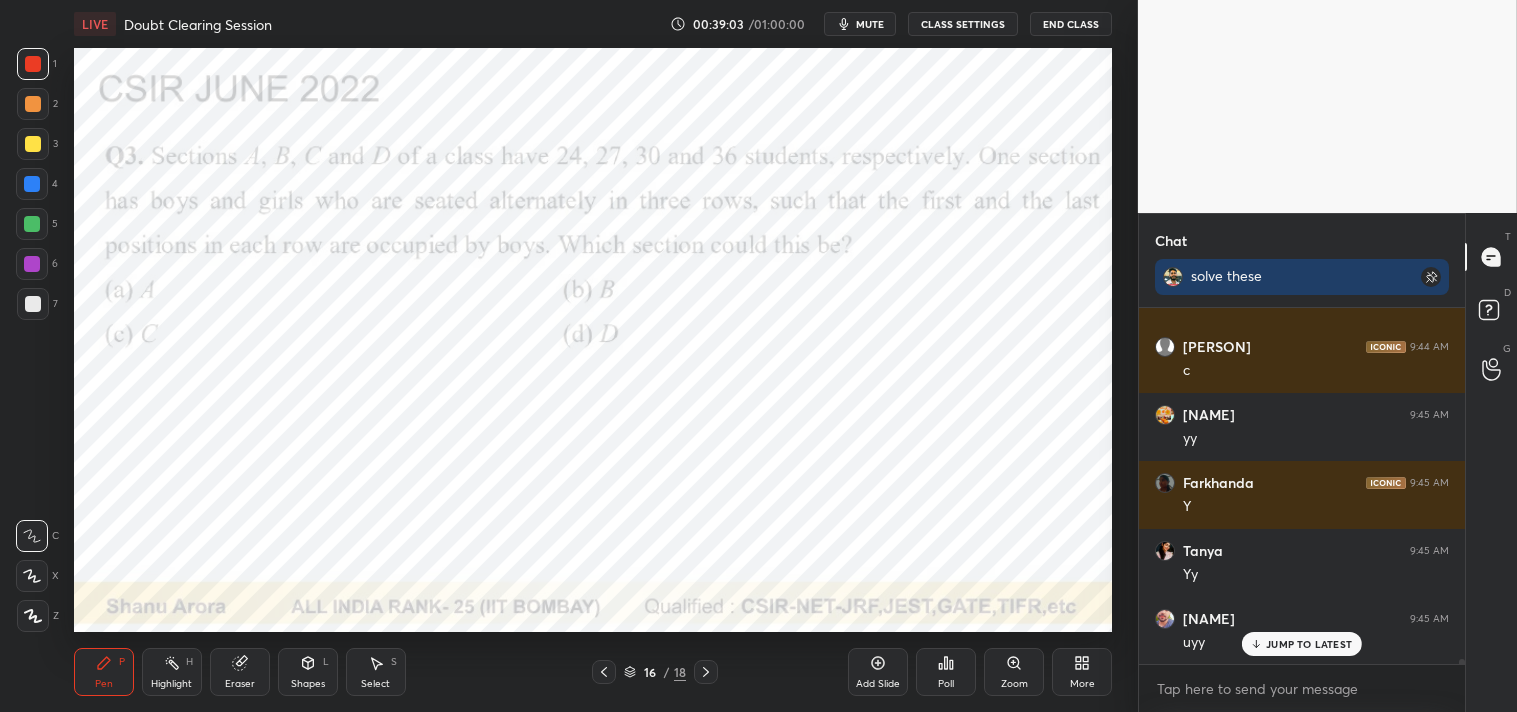 scroll, scrollTop: 23345, scrollLeft: 0, axis: vertical 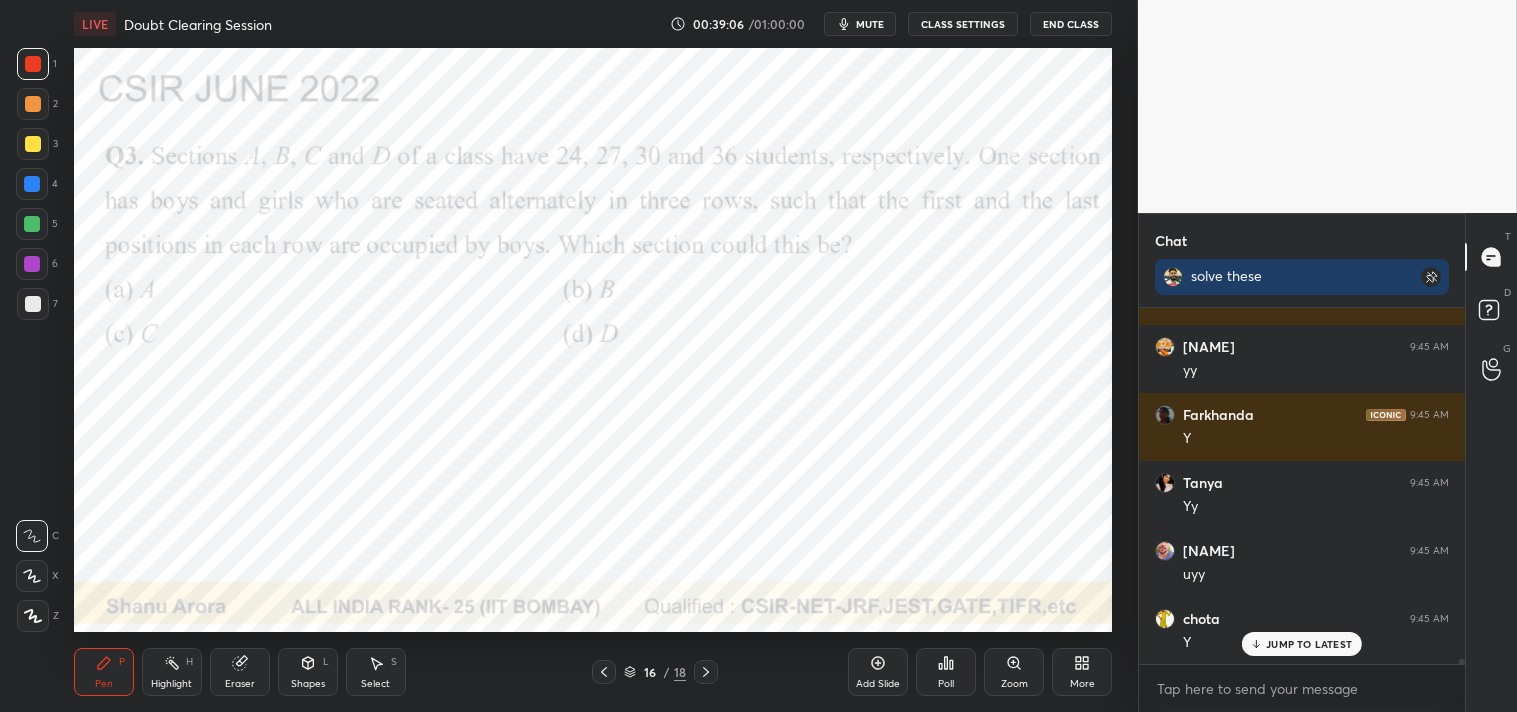 click on "mute" at bounding box center (860, 24) 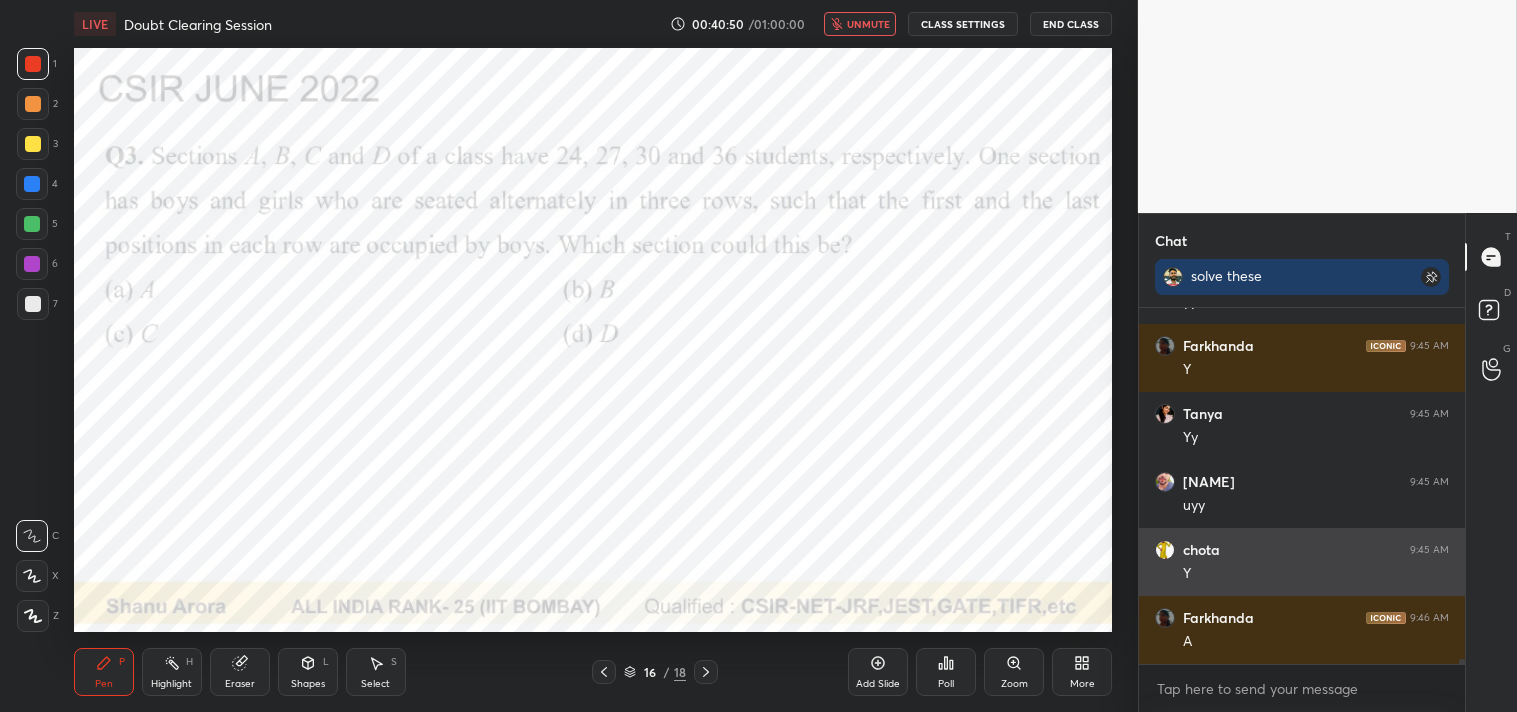 scroll, scrollTop: 23482, scrollLeft: 0, axis: vertical 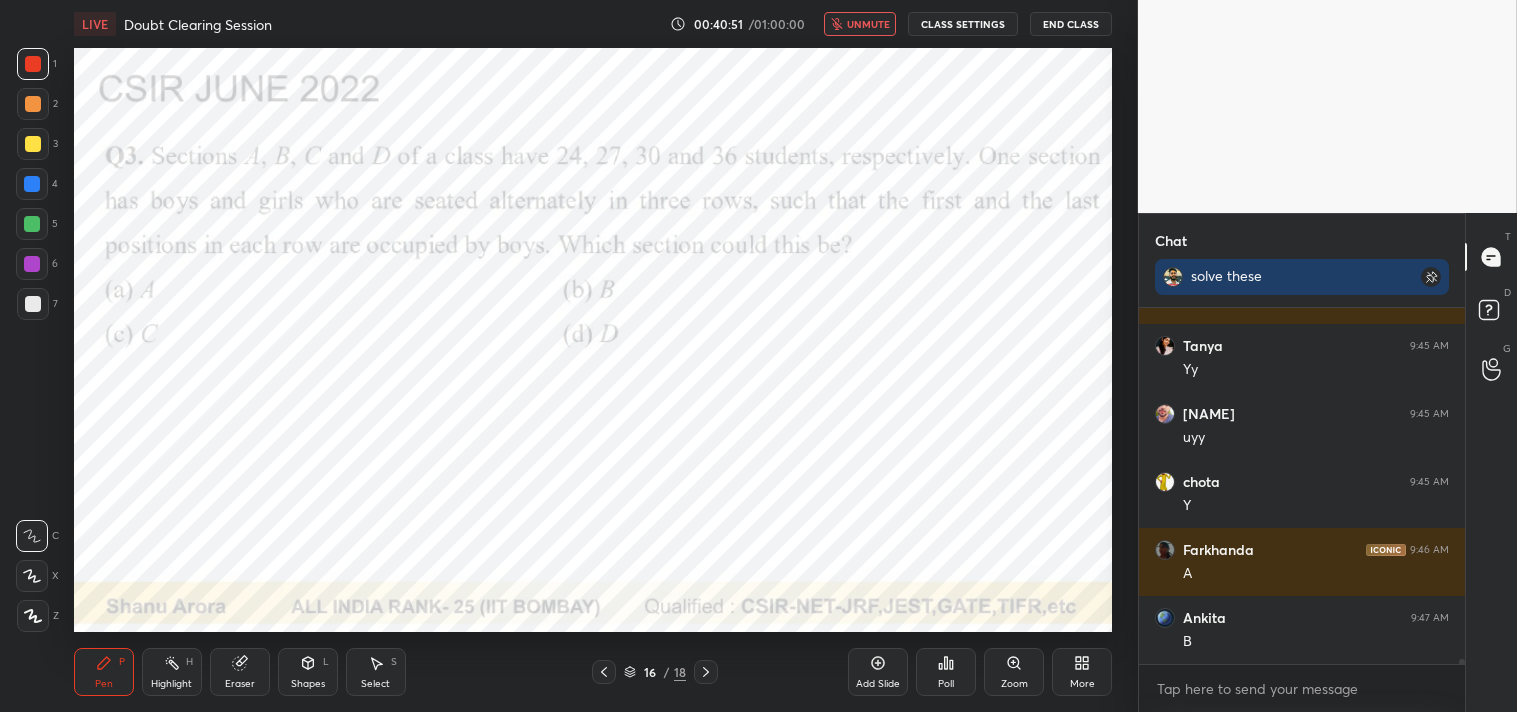 click on "unmute" at bounding box center (868, 24) 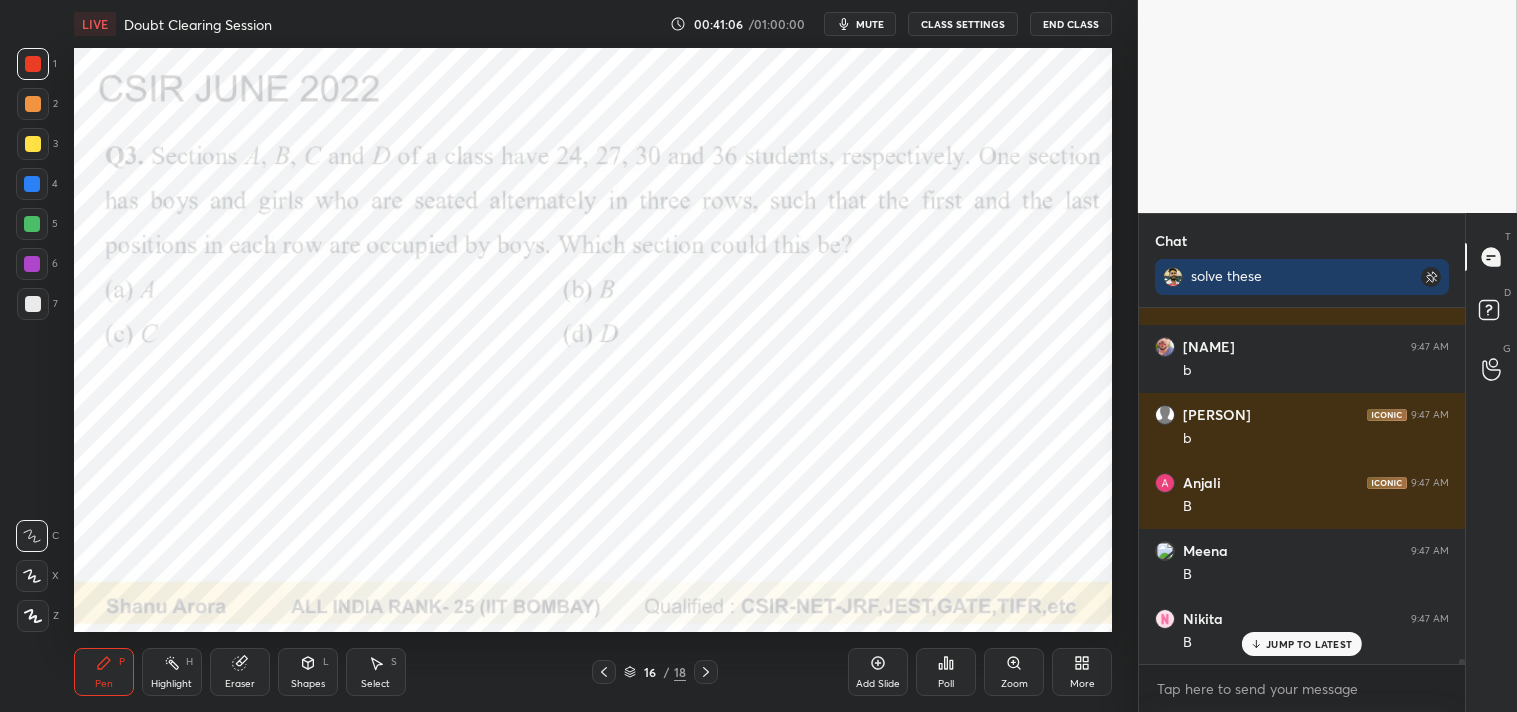 scroll, scrollTop: 24025, scrollLeft: 0, axis: vertical 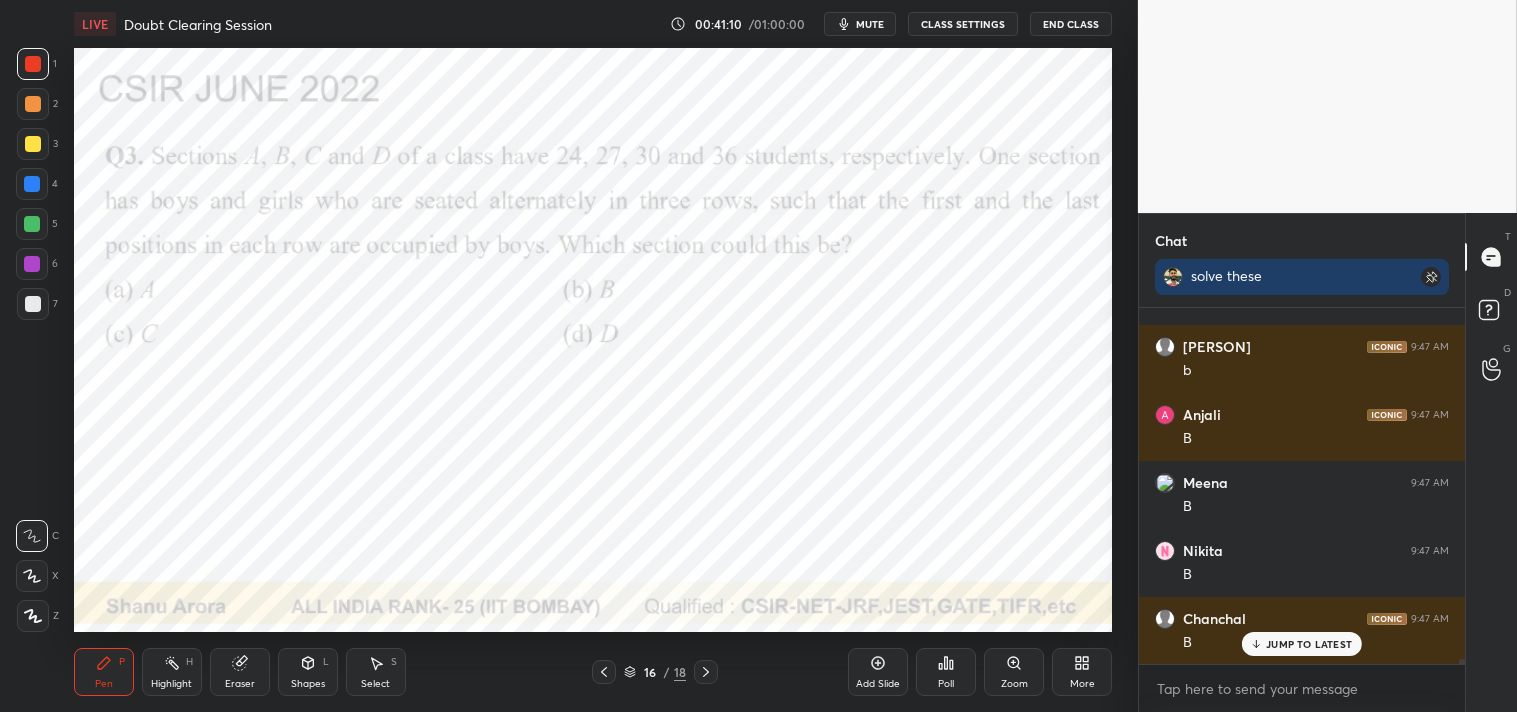 click on "Shapes L" at bounding box center [308, 672] 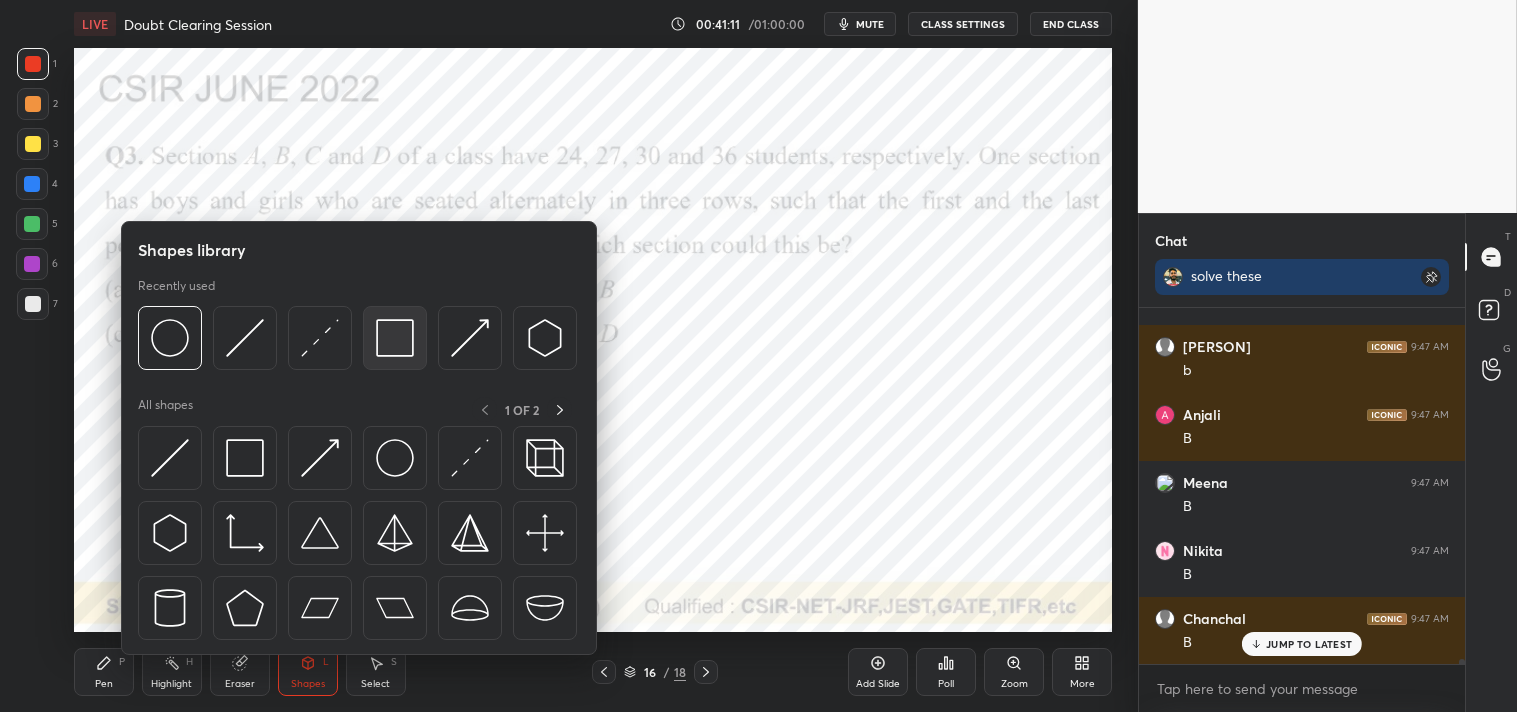 click at bounding box center (395, 338) 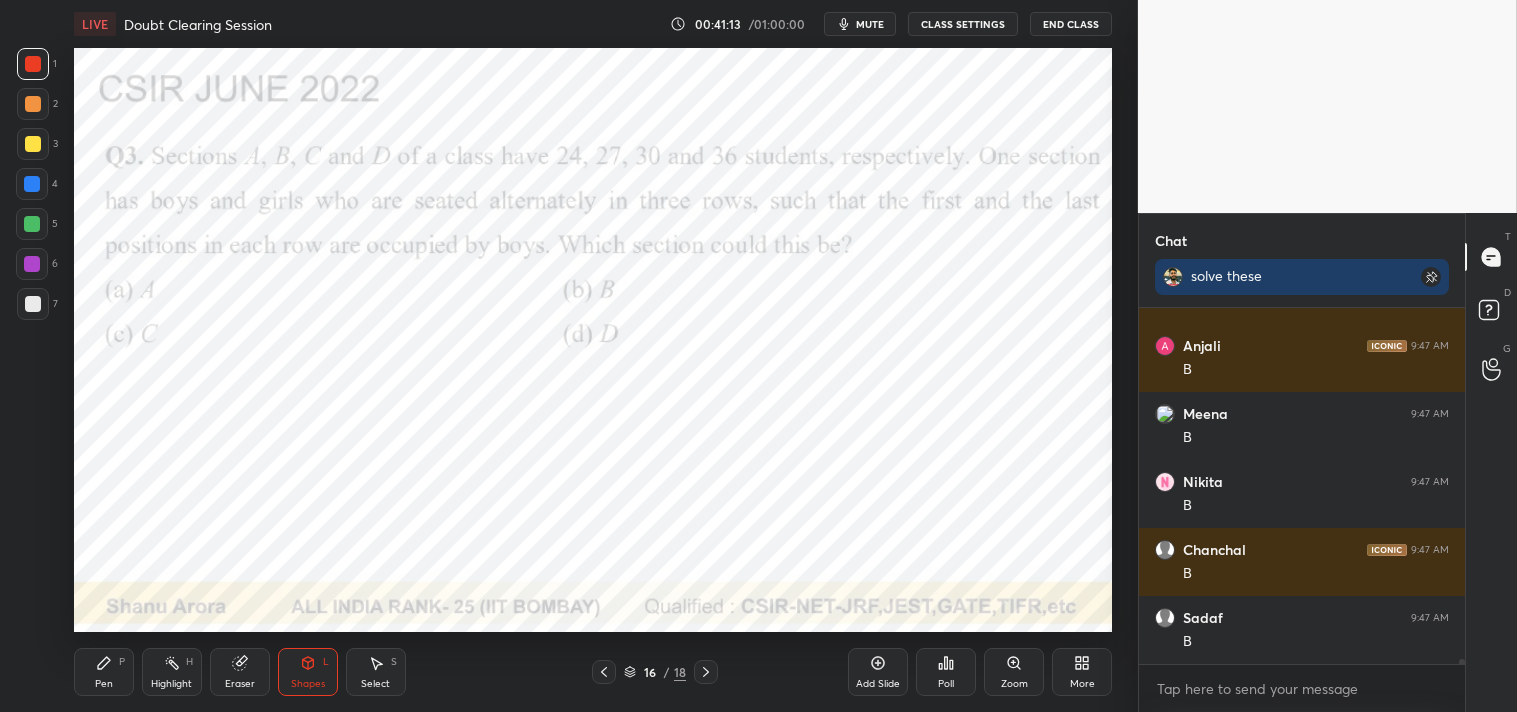scroll, scrollTop: 24162, scrollLeft: 0, axis: vertical 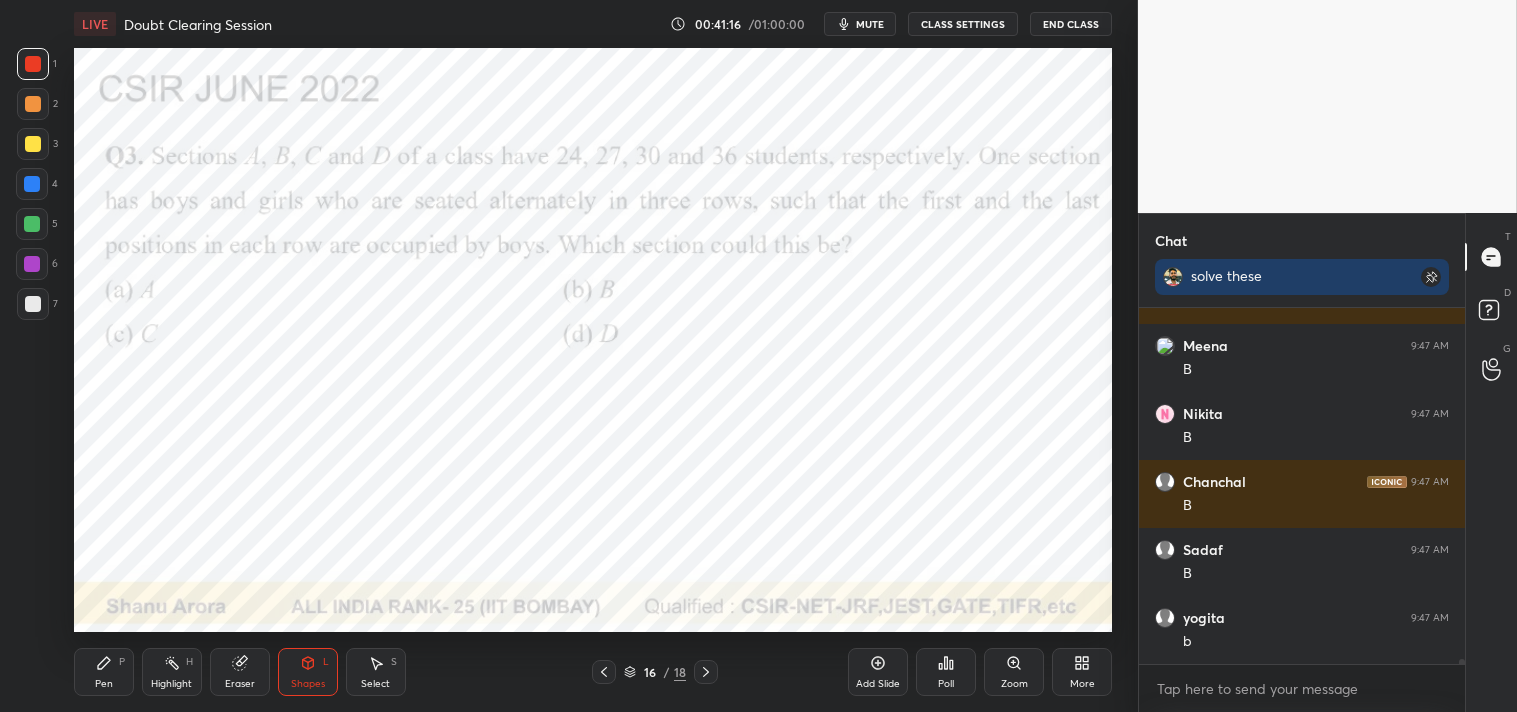 click on "Pen P" at bounding box center [104, 672] 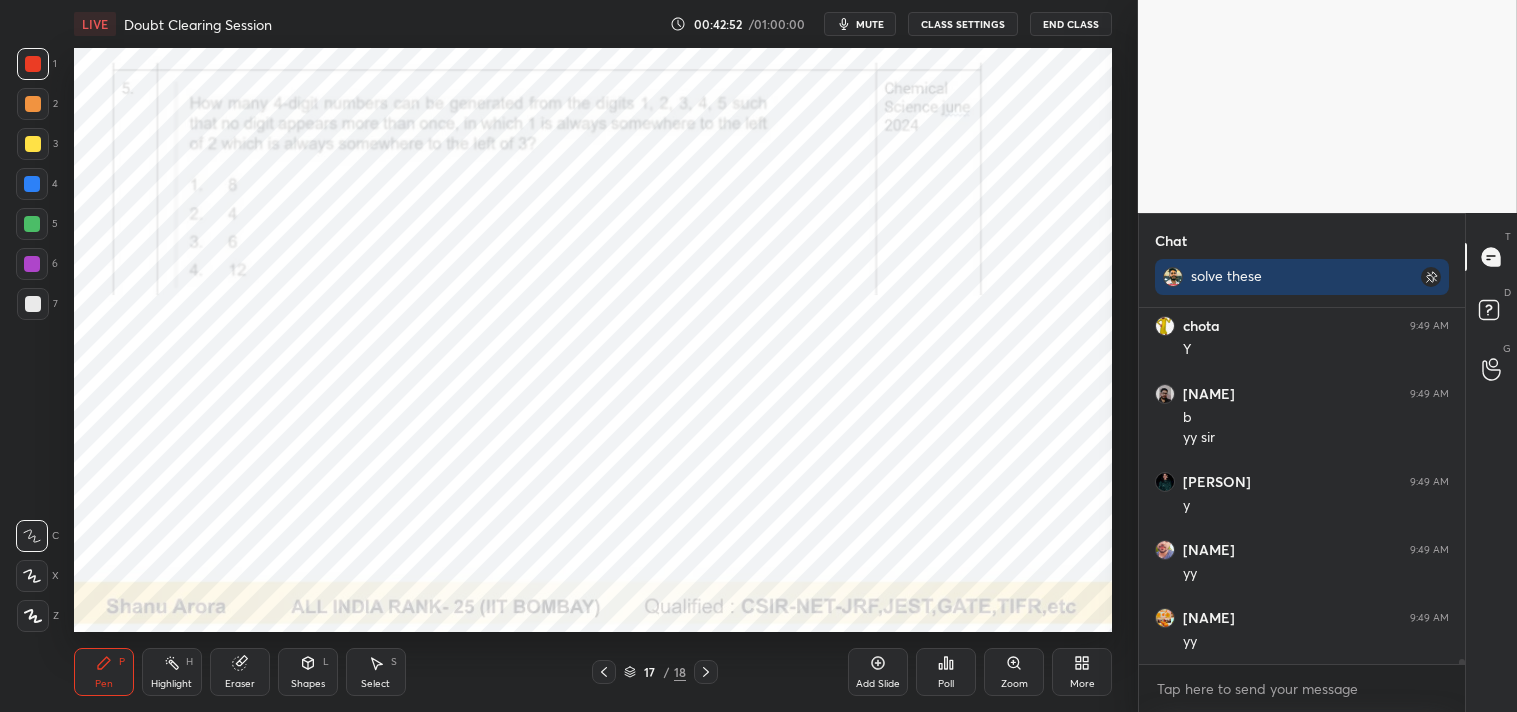 scroll, scrollTop: 24950, scrollLeft: 0, axis: vertical 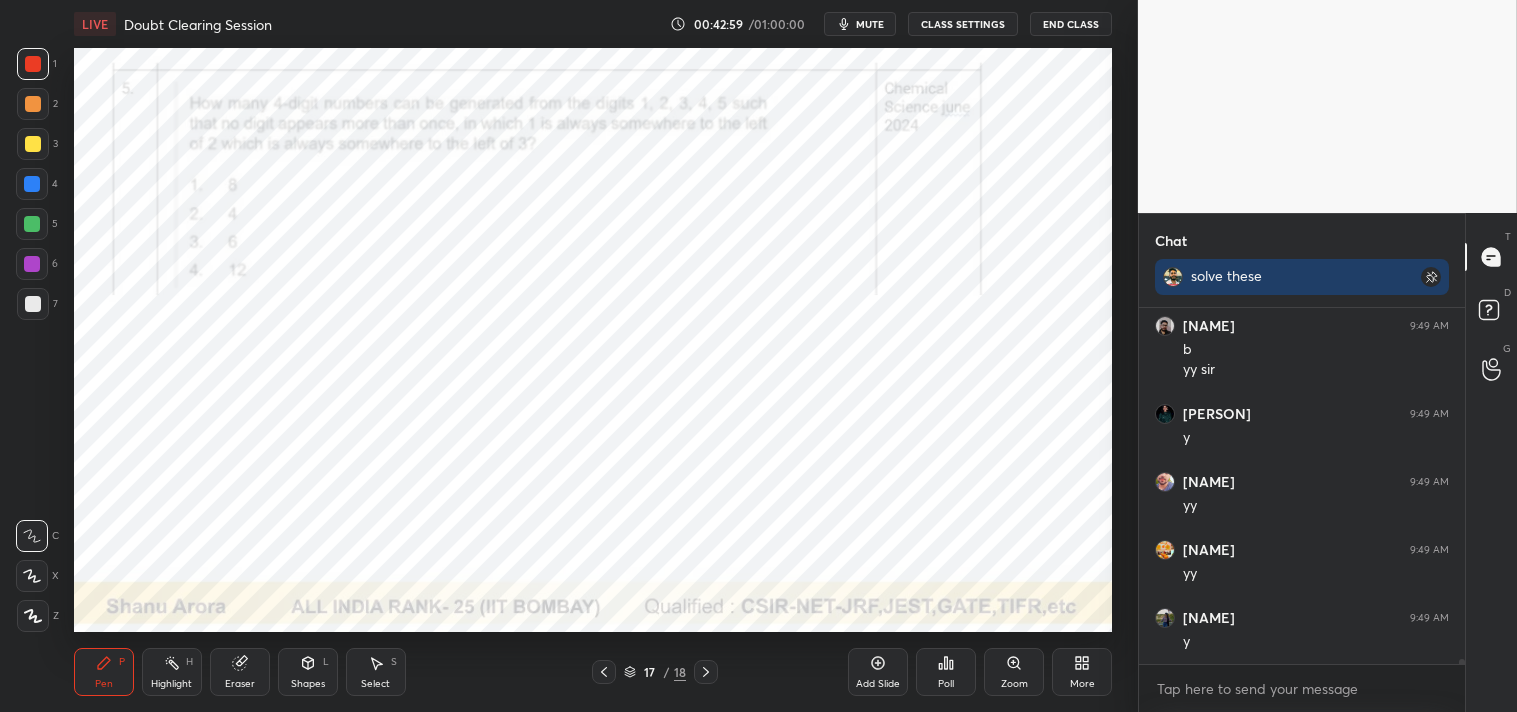 click on "mute" at bounding box center [870, 24] 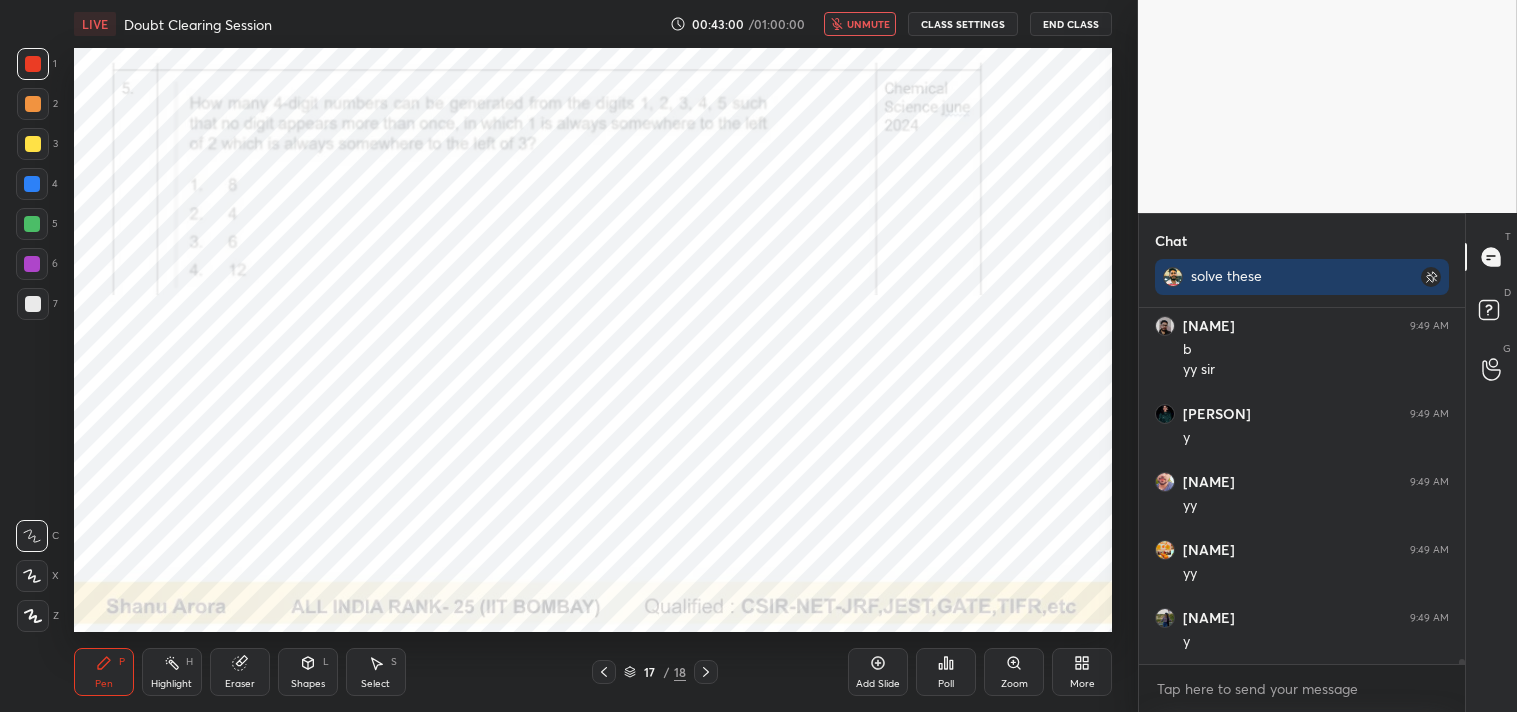click on "unmute" at bounding box center (868, 24) 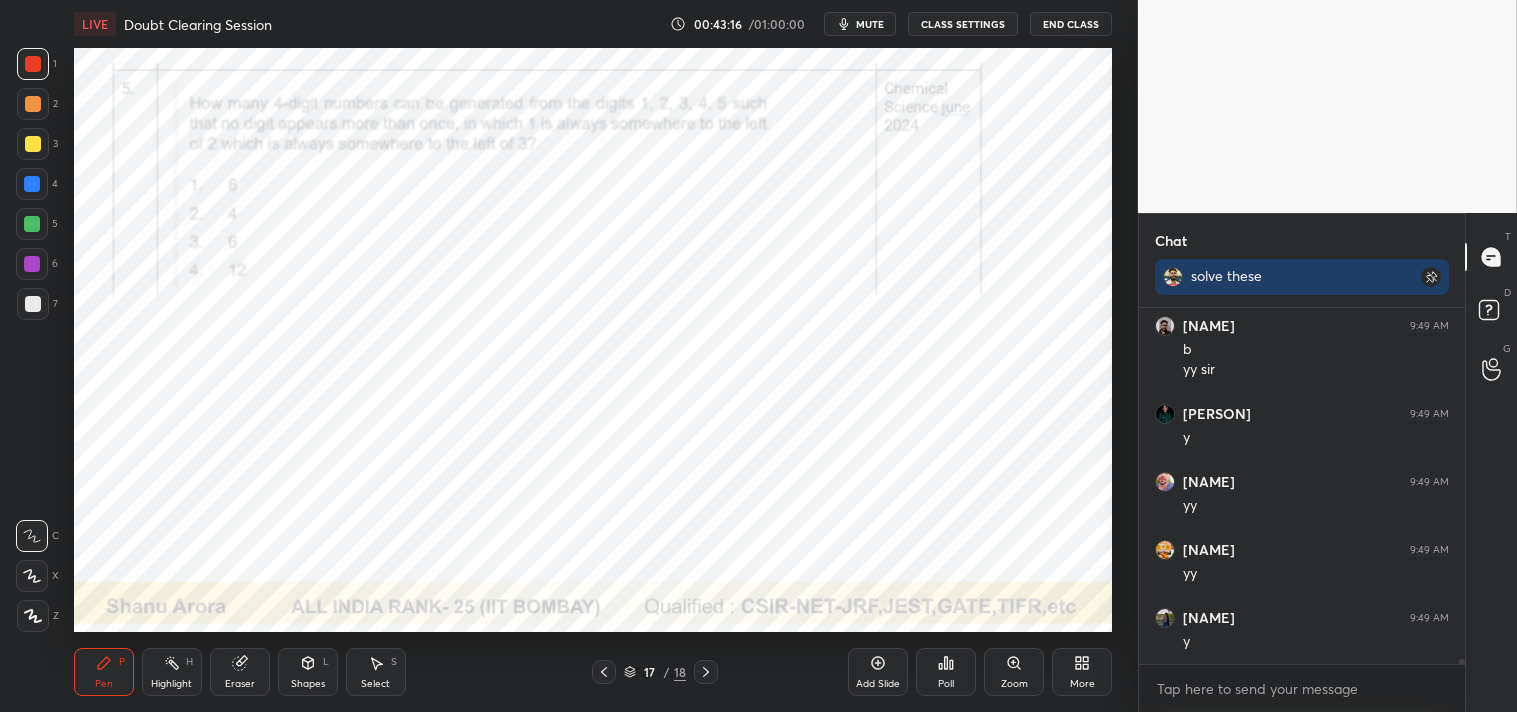 click on "mute" at bounding box center (870, 24) 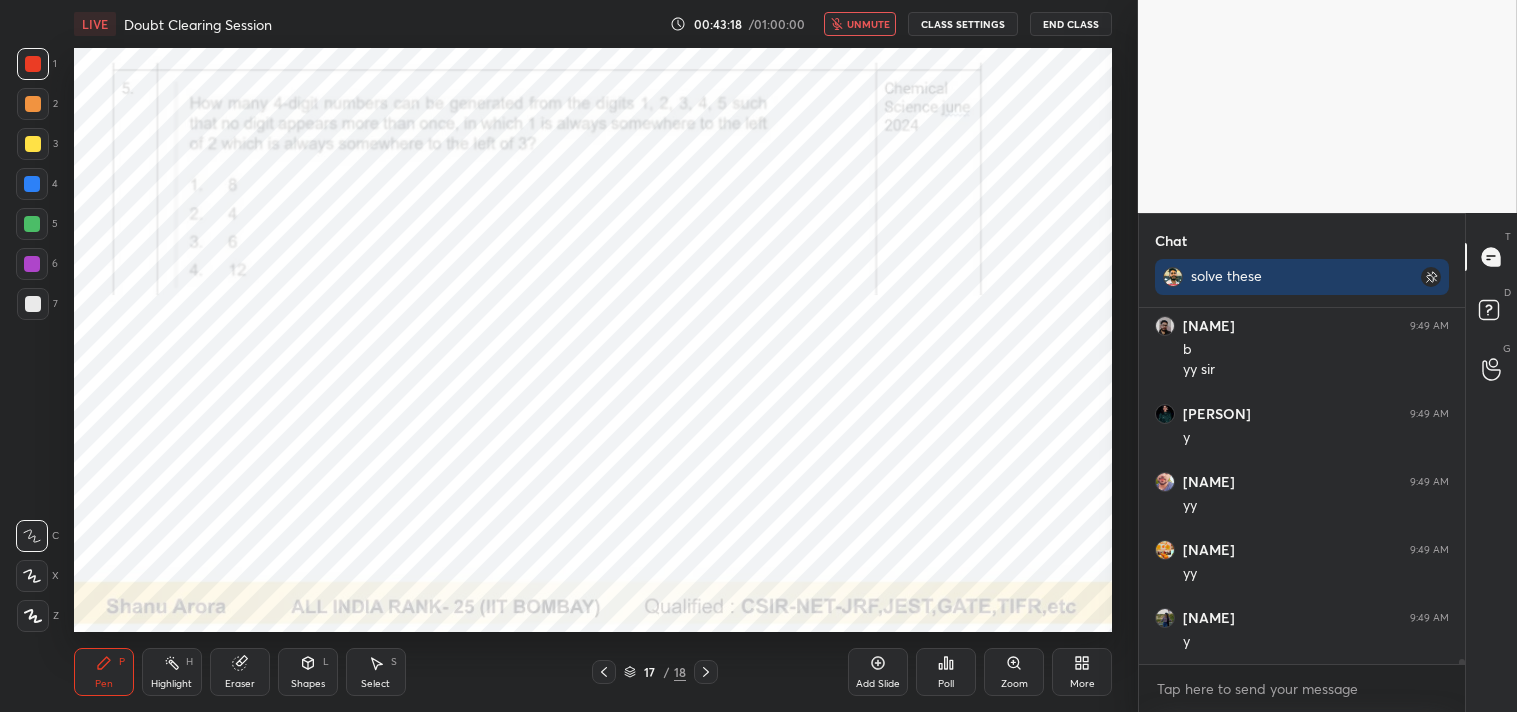 scroll, scrollTop: 25017, scrollLeft: 0, axis: vertical 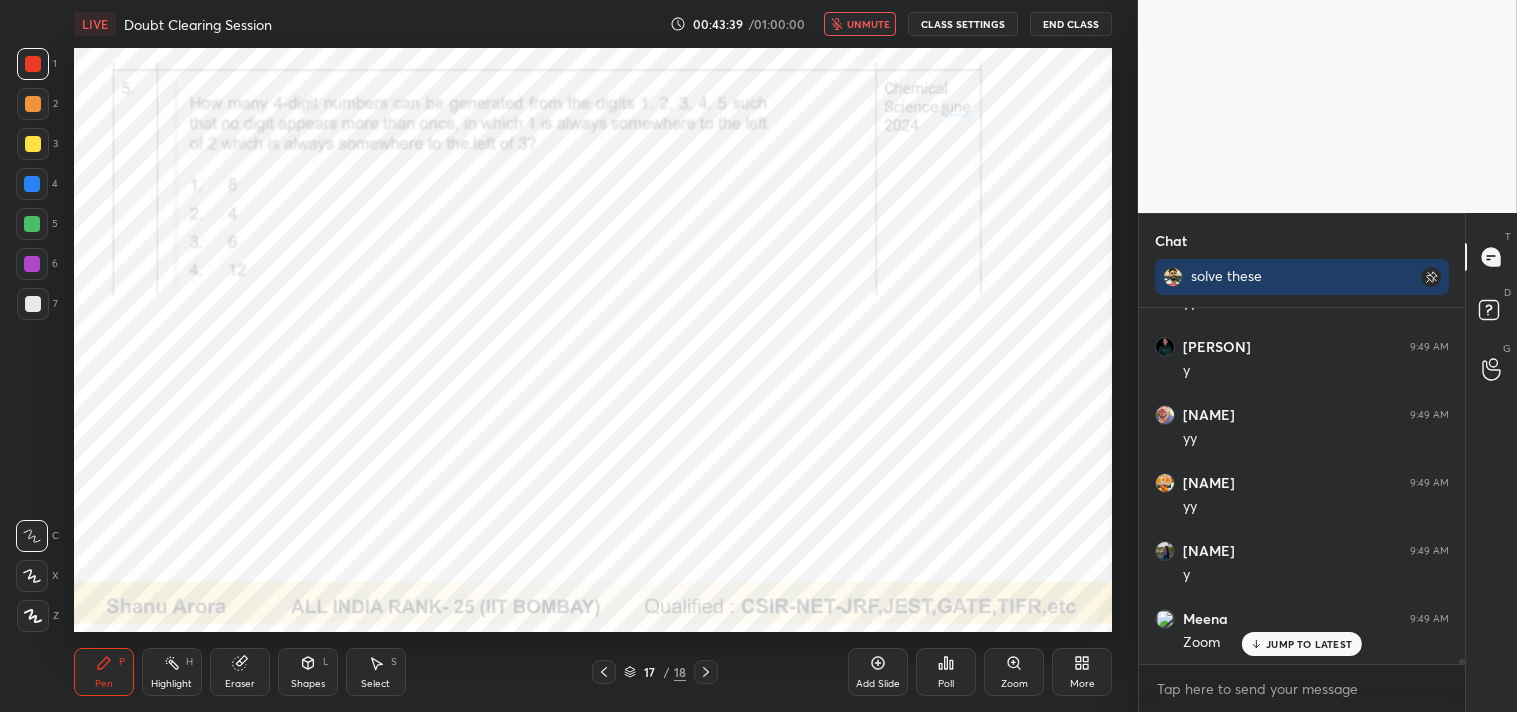 click on "unmute" at bounding box center (868, 24) 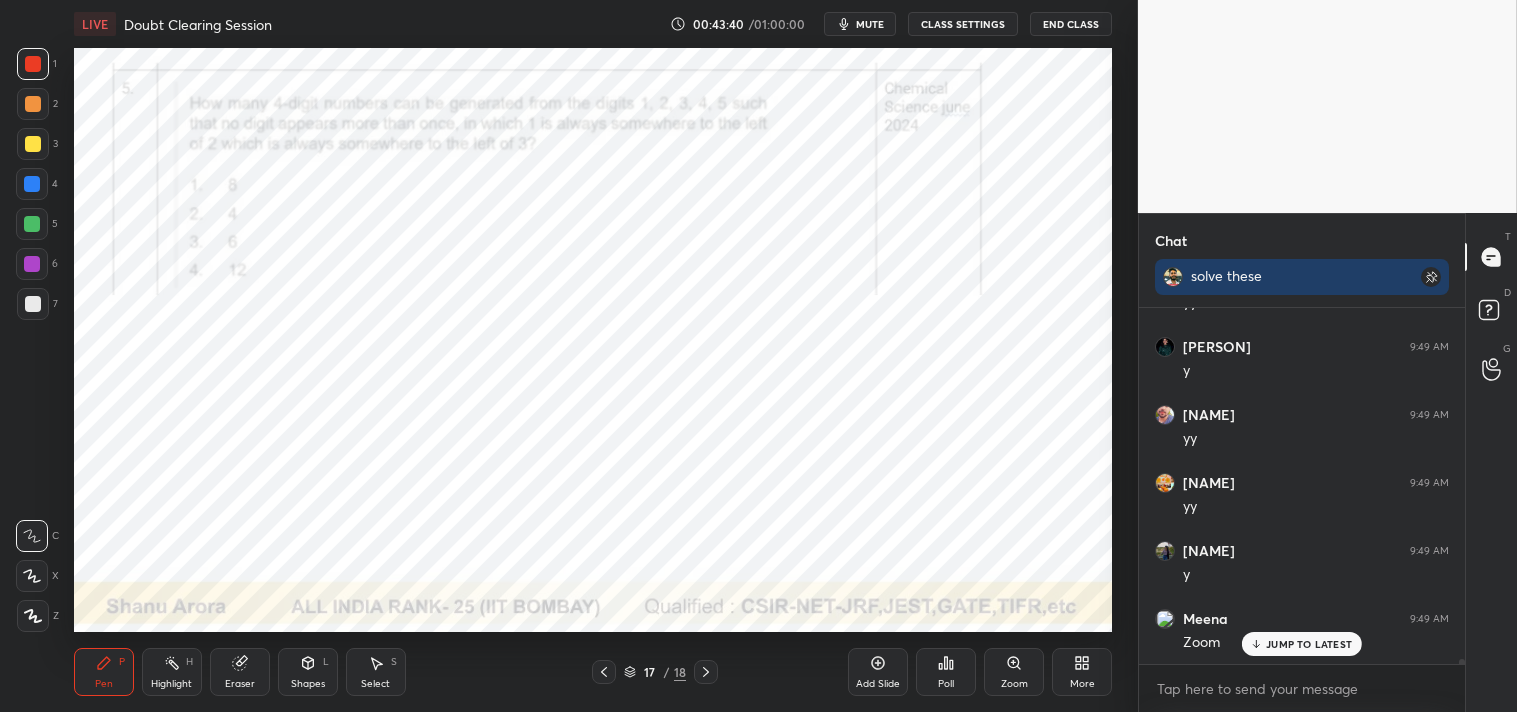 click 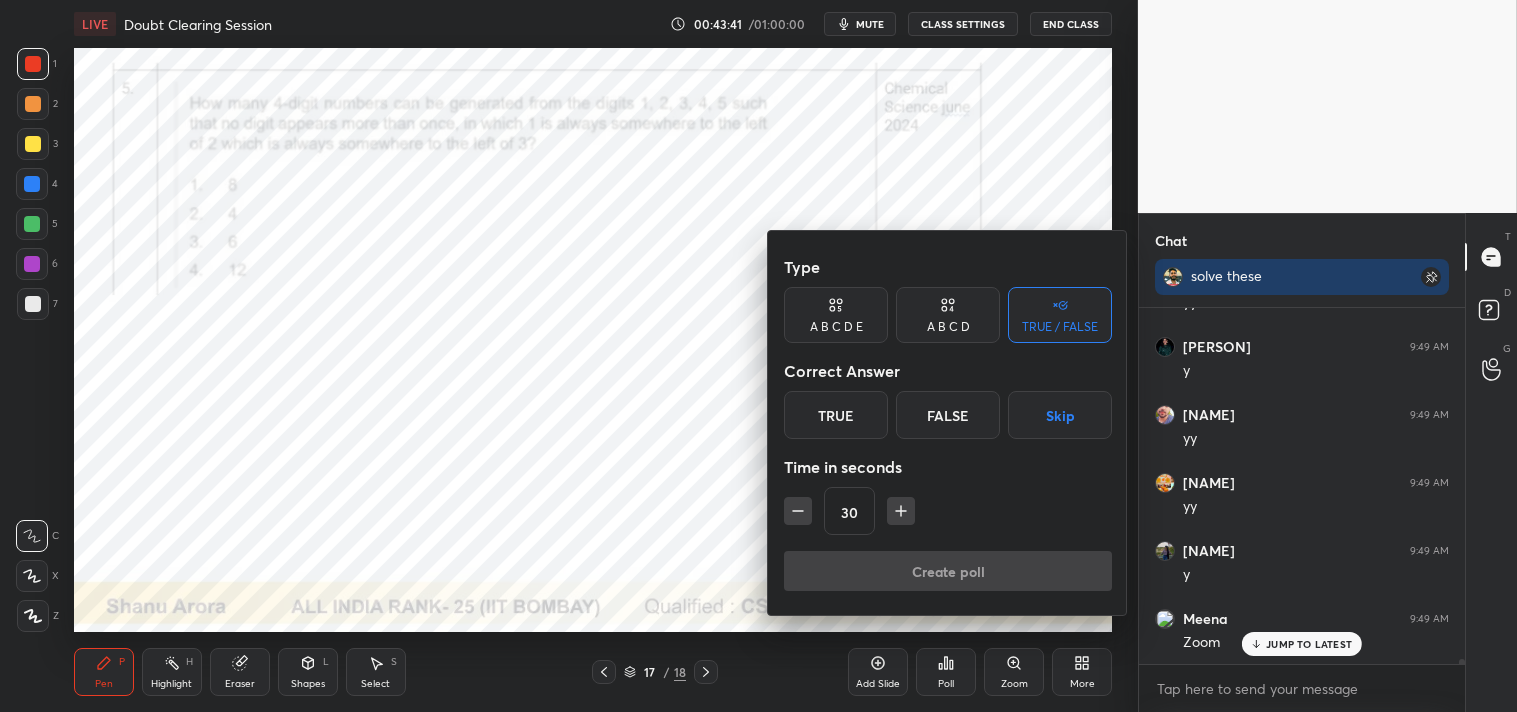 click at bounding box center (758, 356) 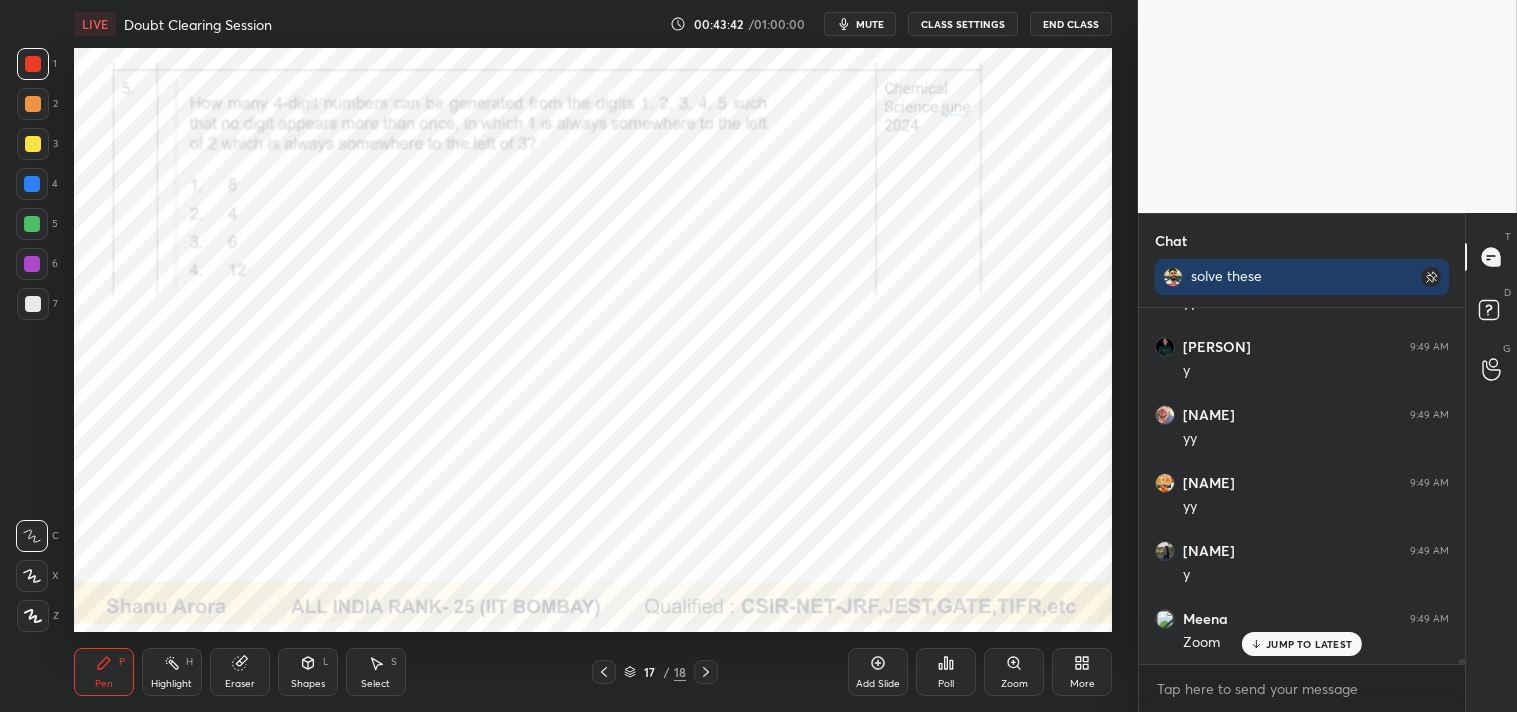 click on "Zoom" at bounding box center [1014, 672] 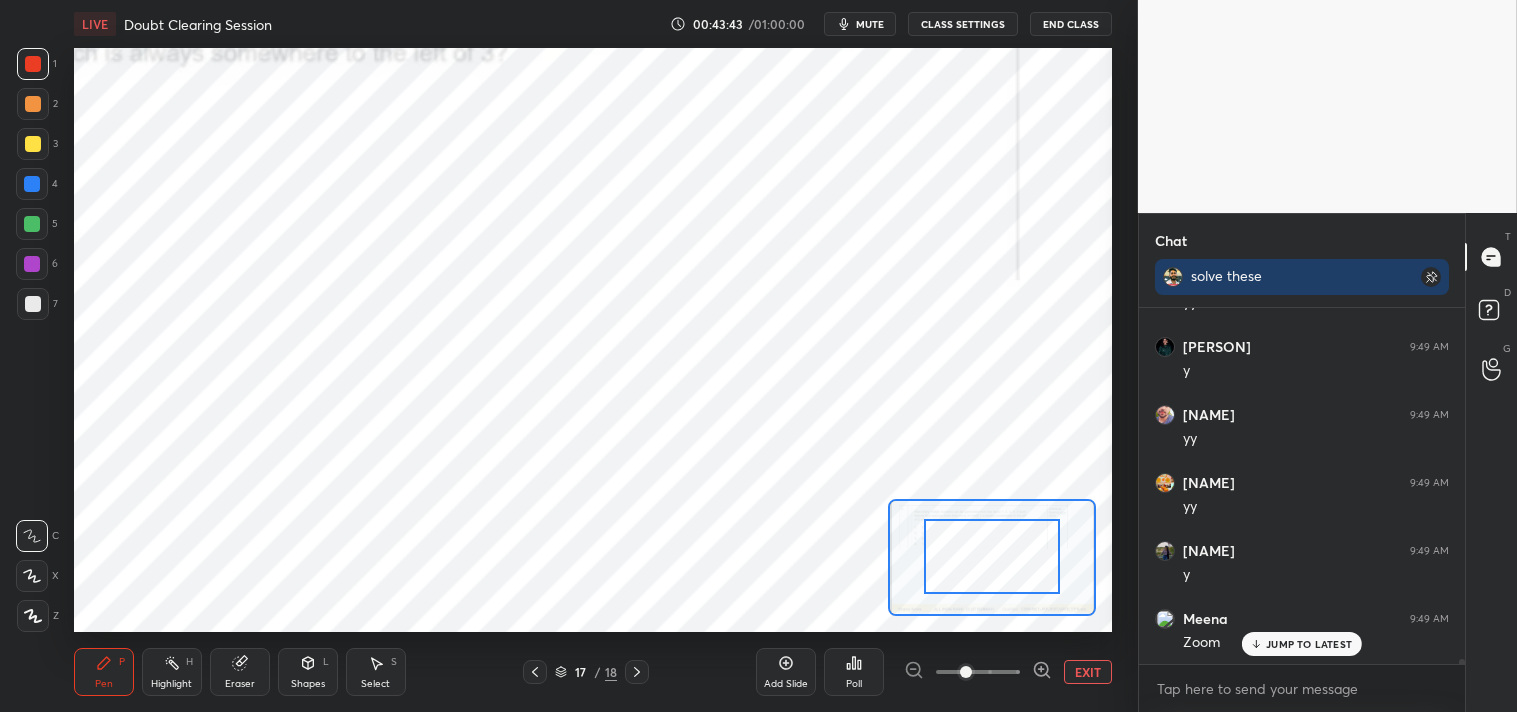 drag, startPoint x: 972, startPoint y: 567, endPoint x: 938, endPoint y: 531, distance: 49.517673 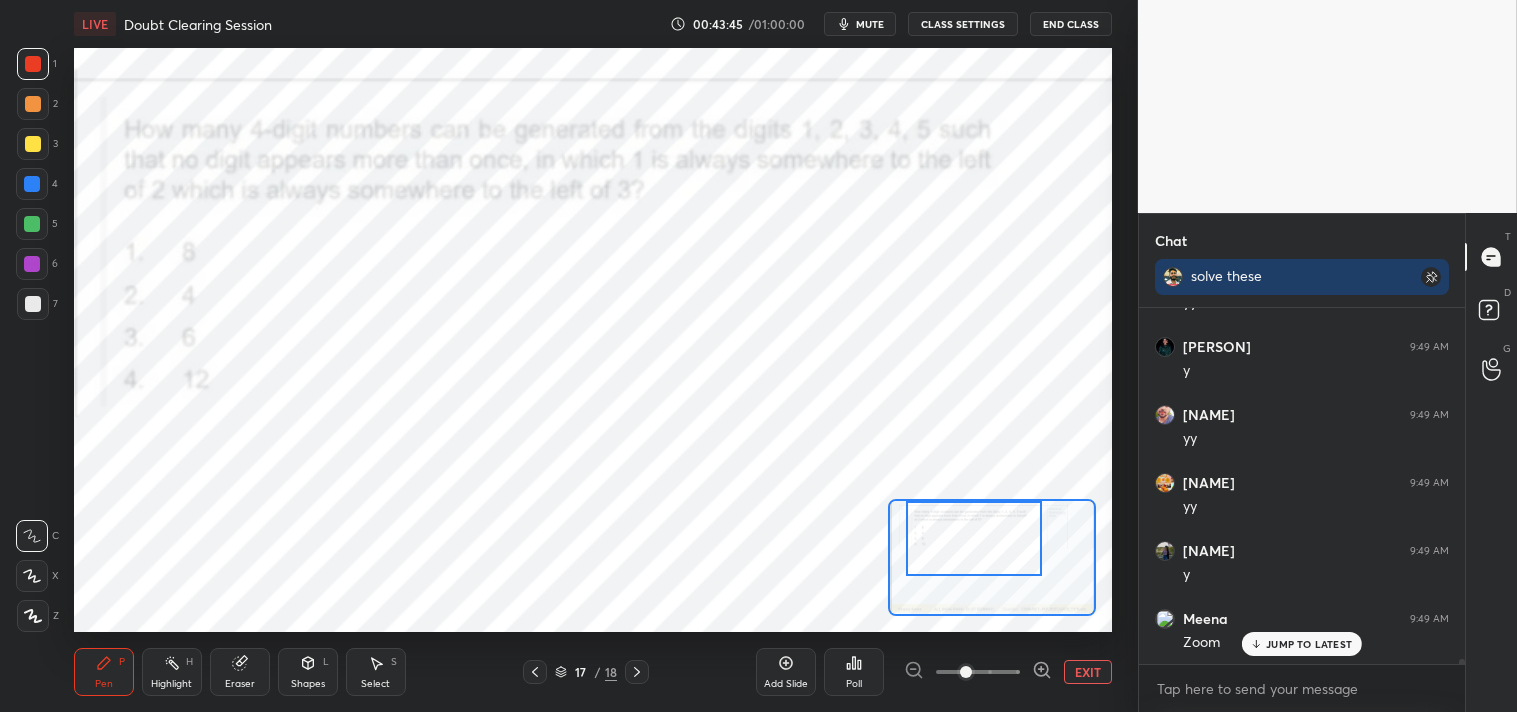 drag, startPoint x: 1011, startPoint y: 546, endPoint x: 993, endPoint y: 514, distance: 36.71512 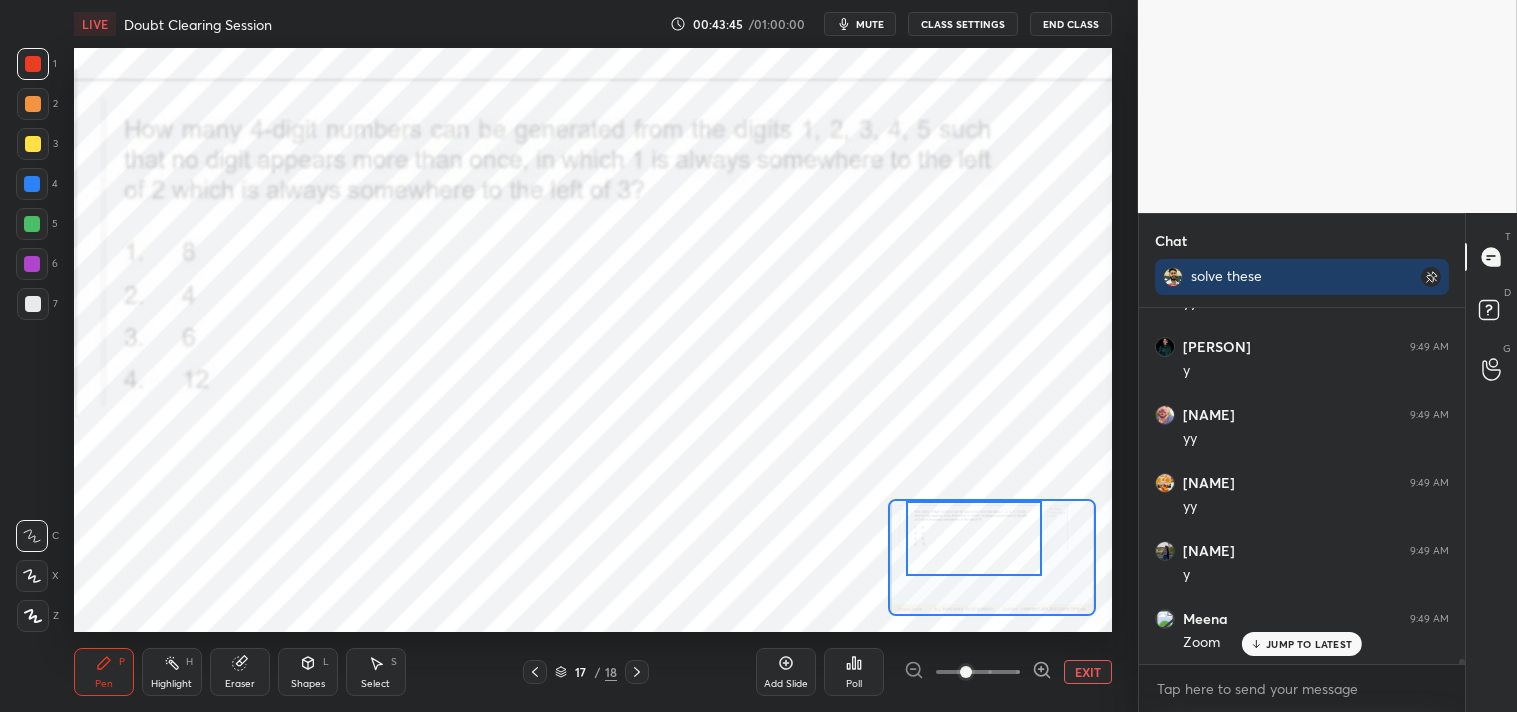 click at bounding box center [974, 538] 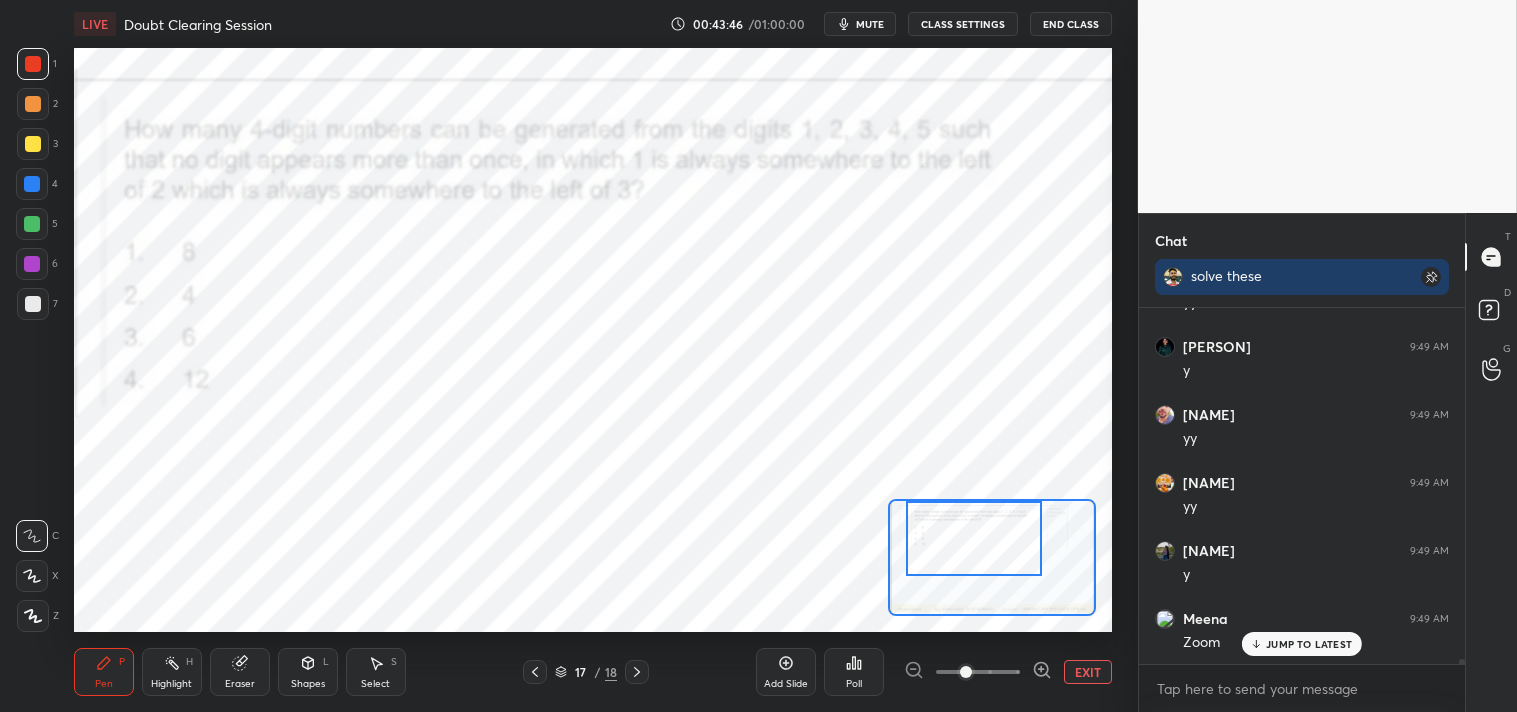 click on "mute" at bounding box center [870, 24] 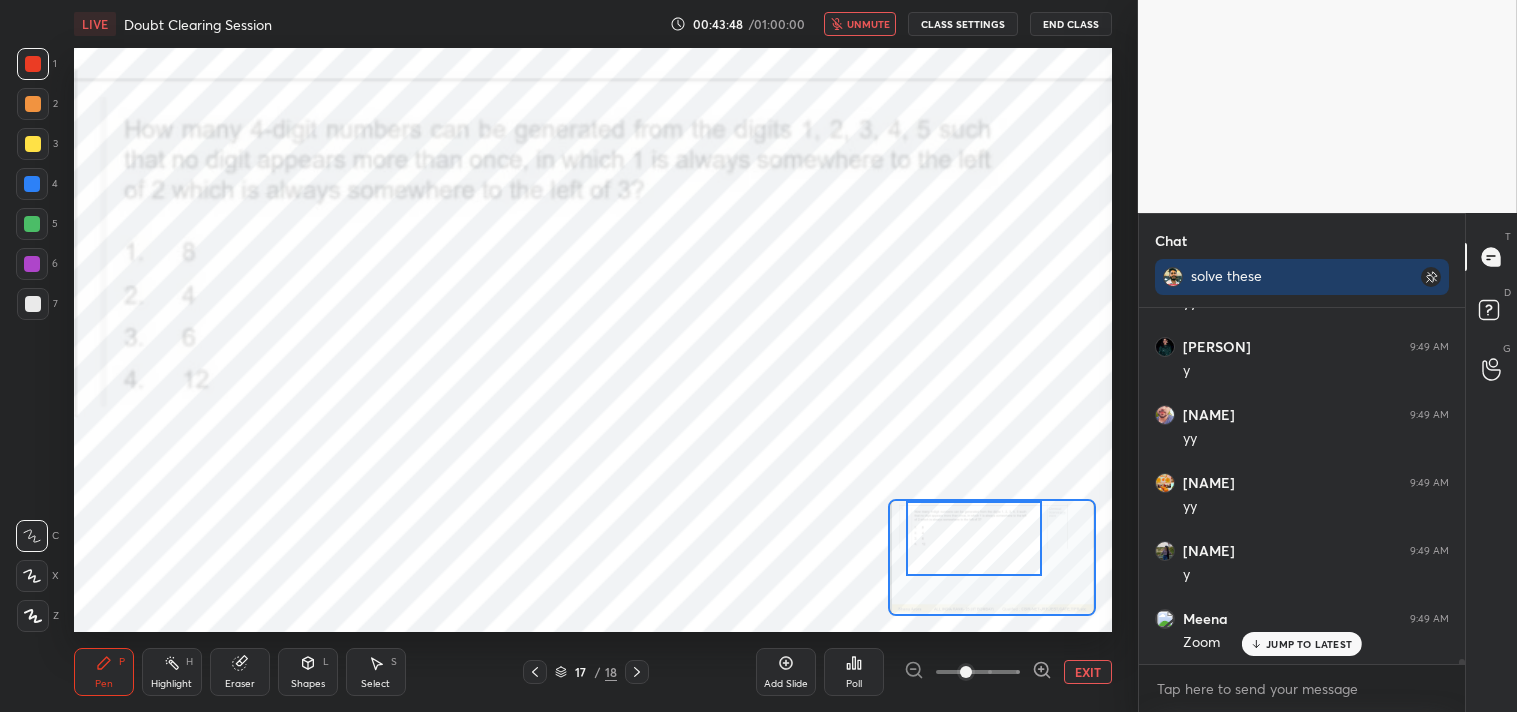 scroll, scrollTop: 25085, scrollLeft: 0, axis: vertical 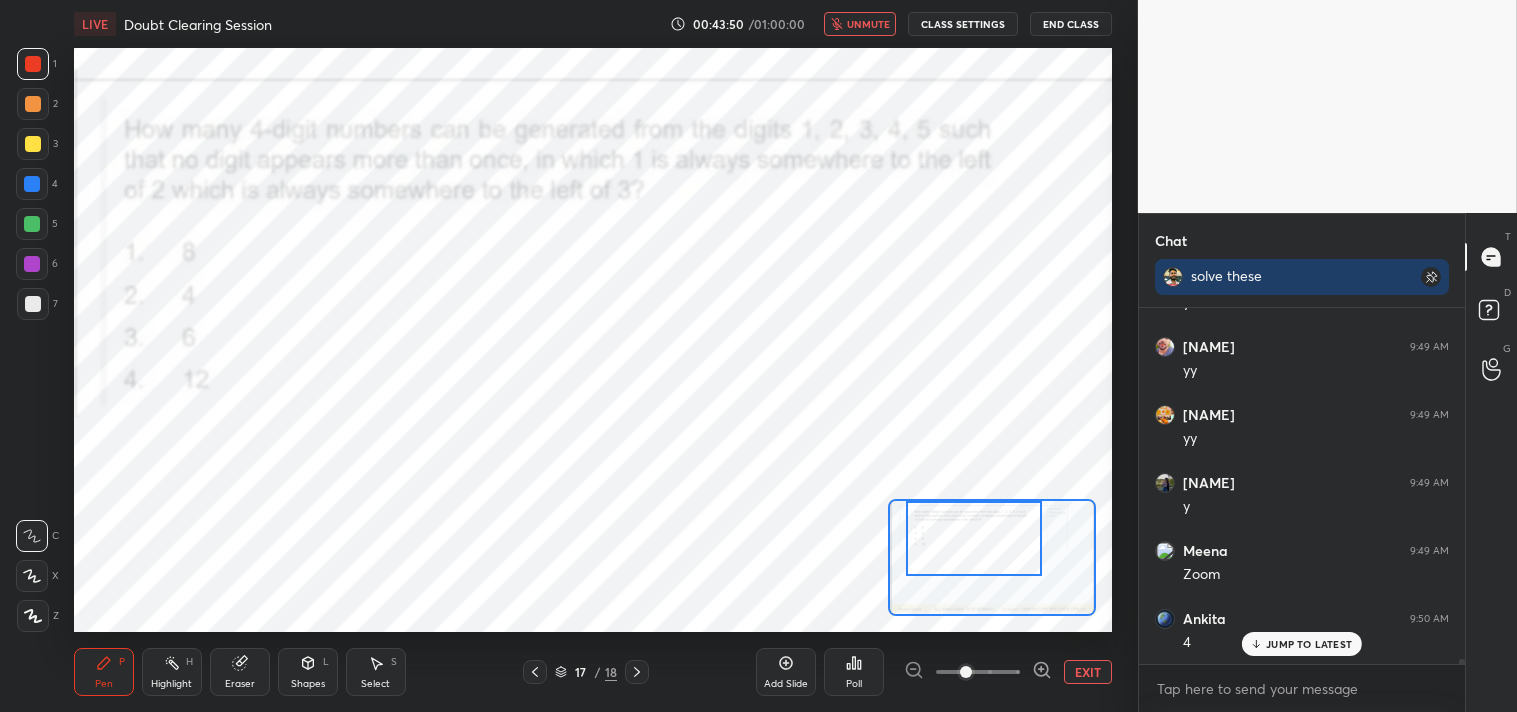 click on "unmute" at bounding box center (868, 24) 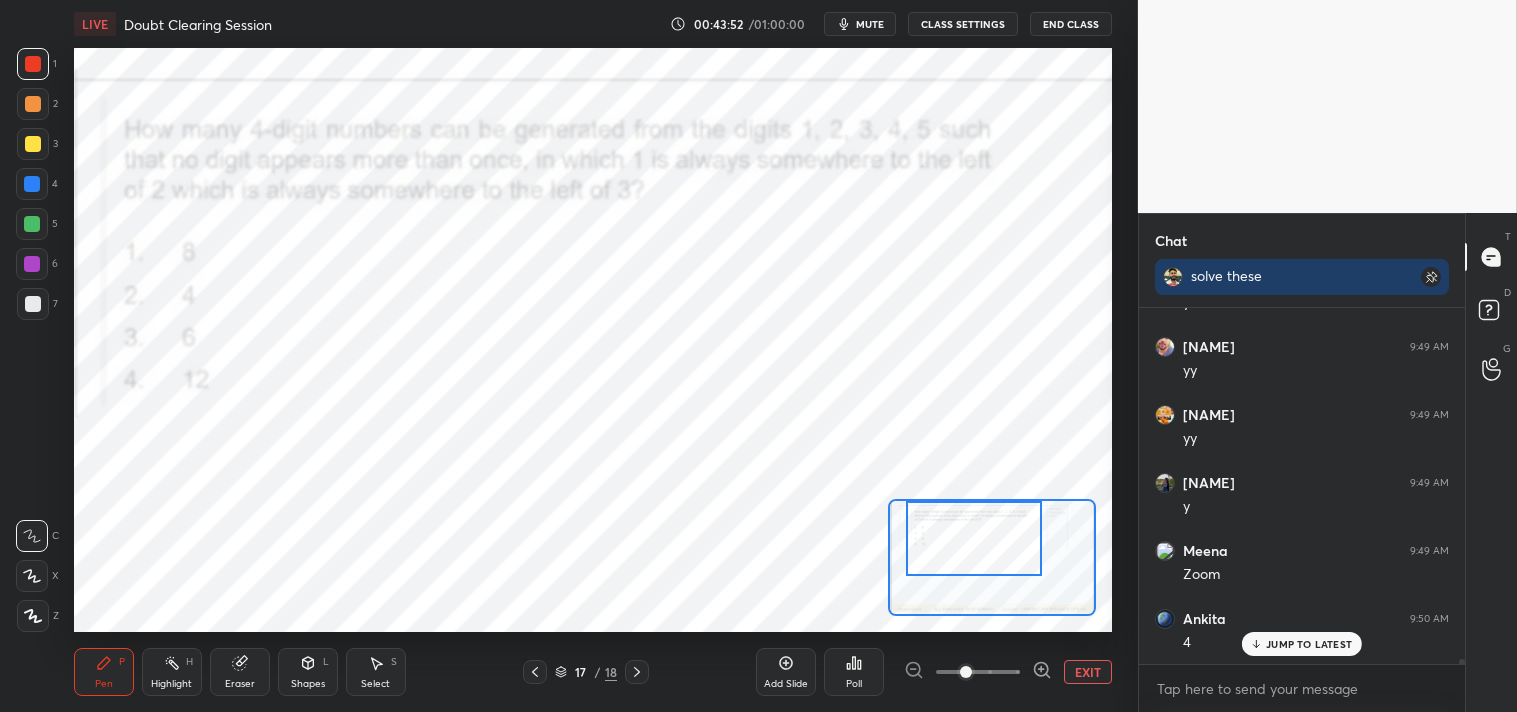 scroll, scrollTop: 25154, scrollLeft: 0, axis: vertical 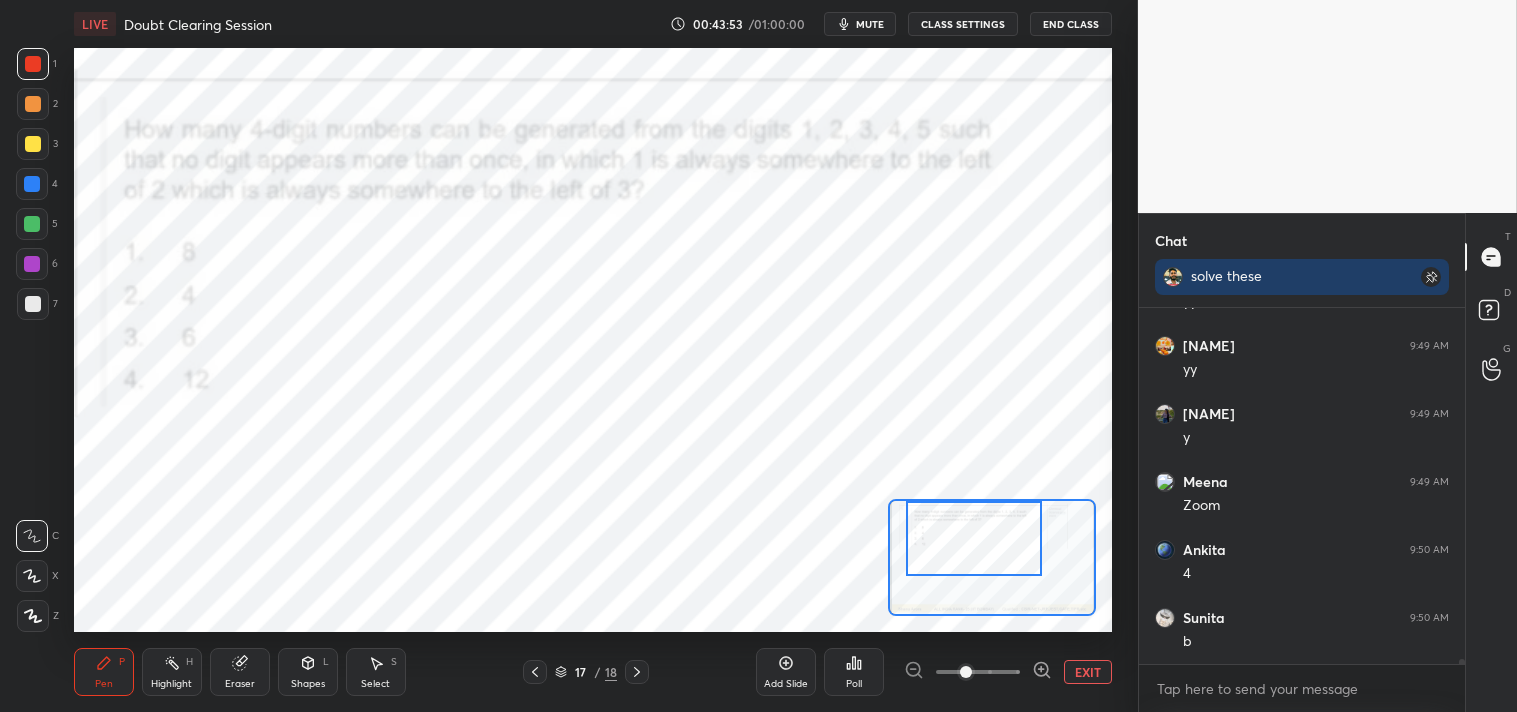 click on "mute" at bounding box center (860, 24) 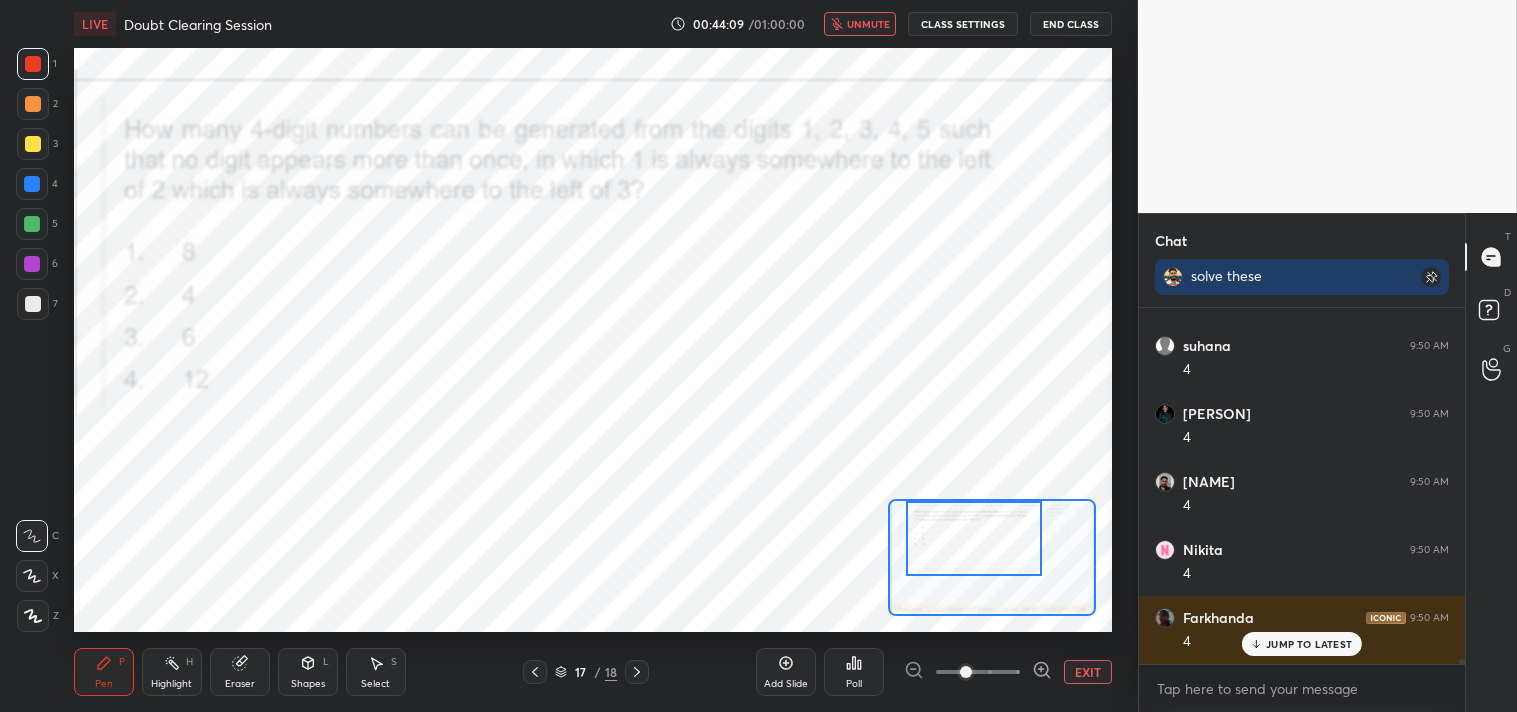 scroll, scrollTop: 25697, scrollLeft: 0, axis: vertical 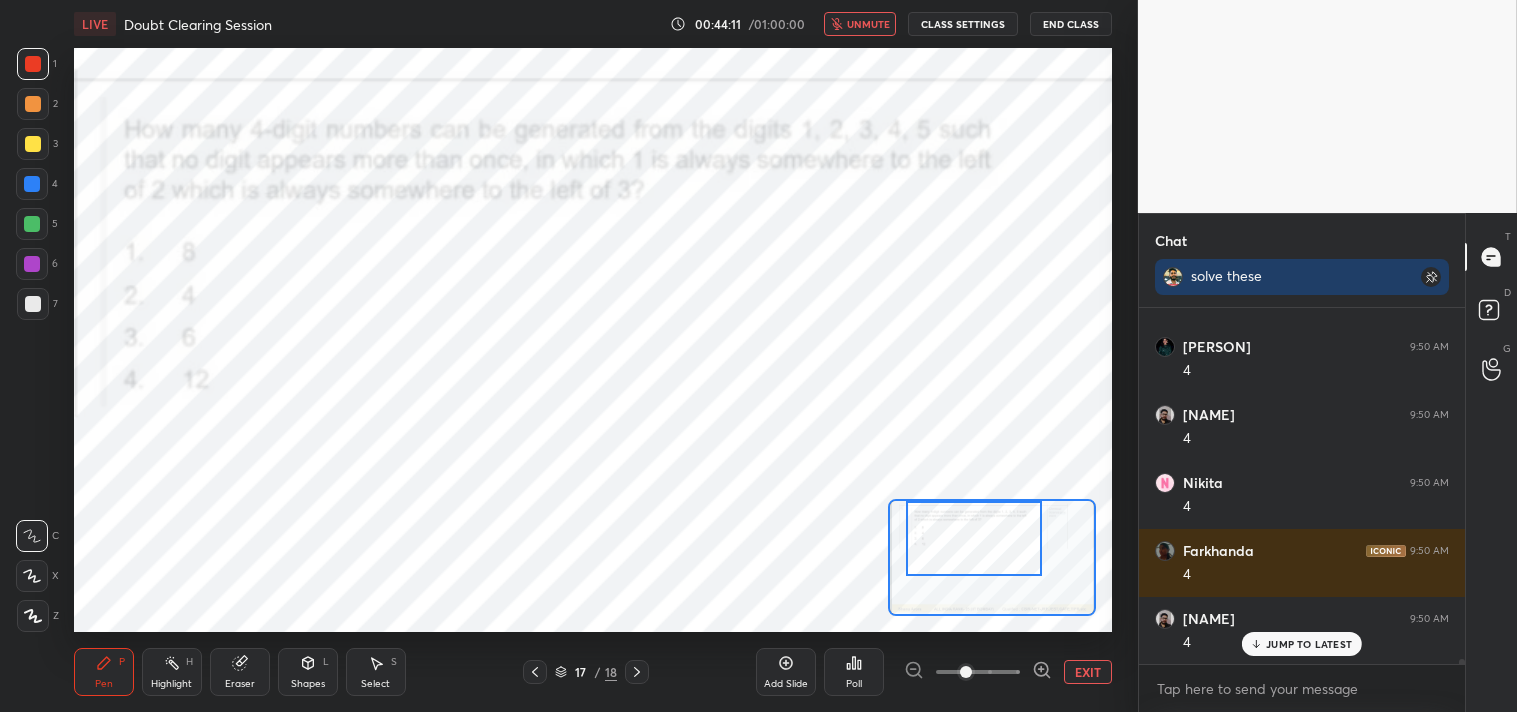 click on "unmute" at bounding box center (868, 24) 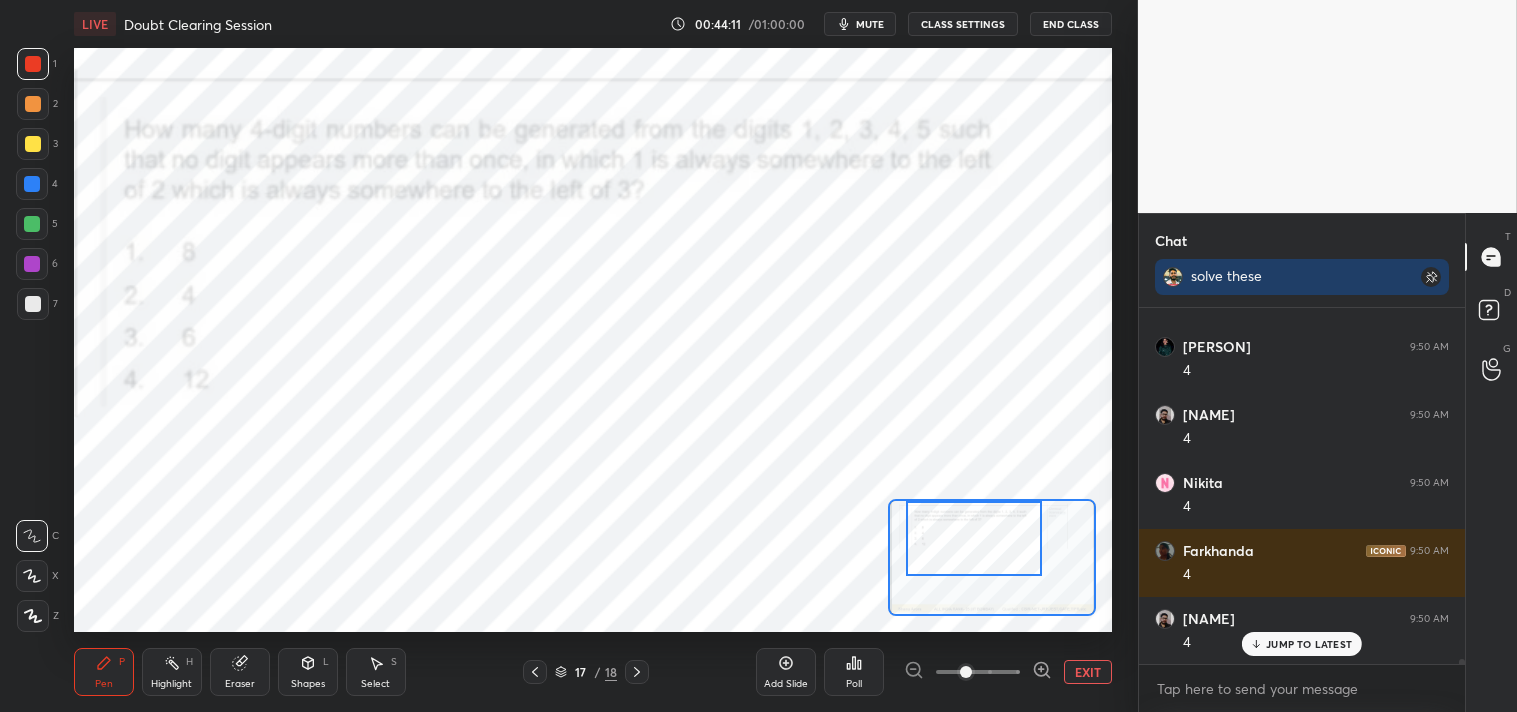 scroll, scrollTop: 25765, scrollLeft: 0, axis: vertical 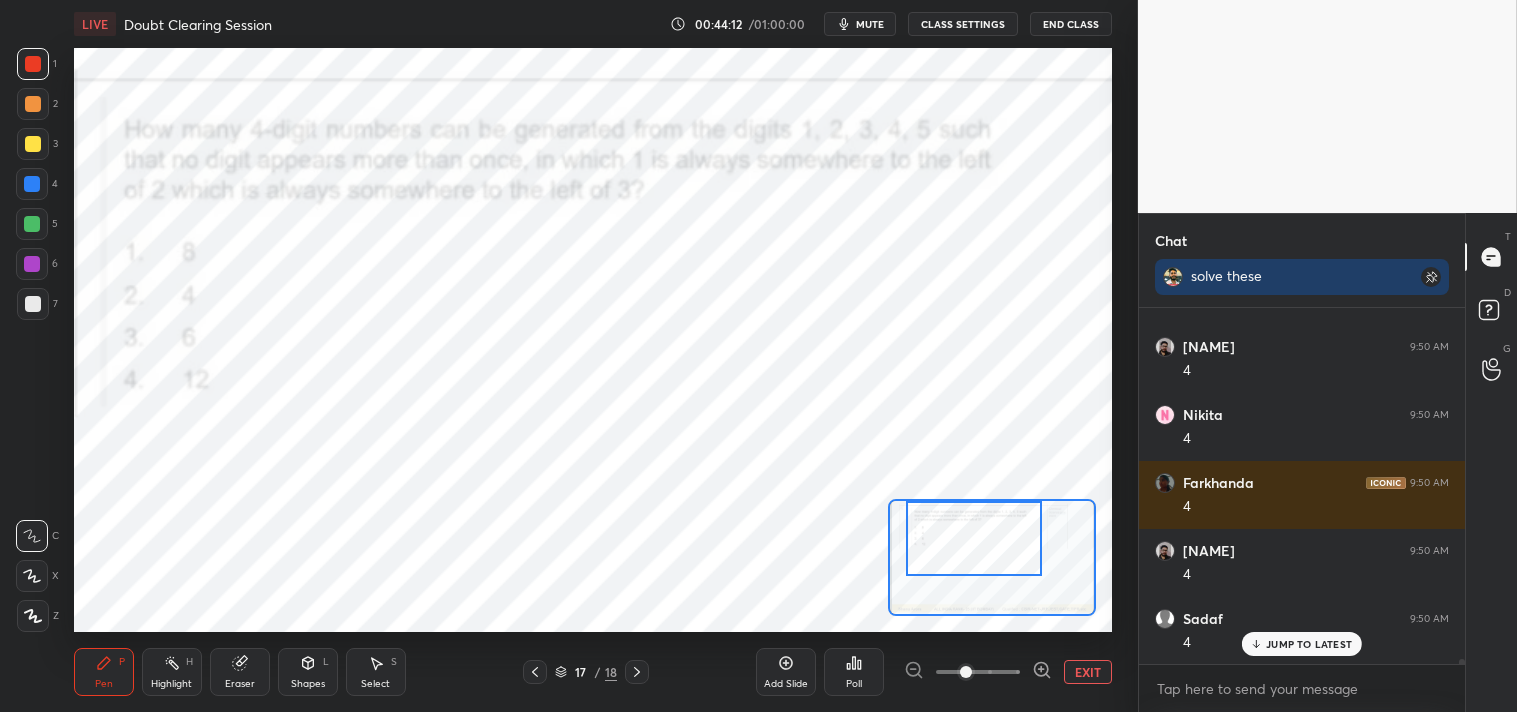 click on "Eraser" at bounding box center [240, 672] 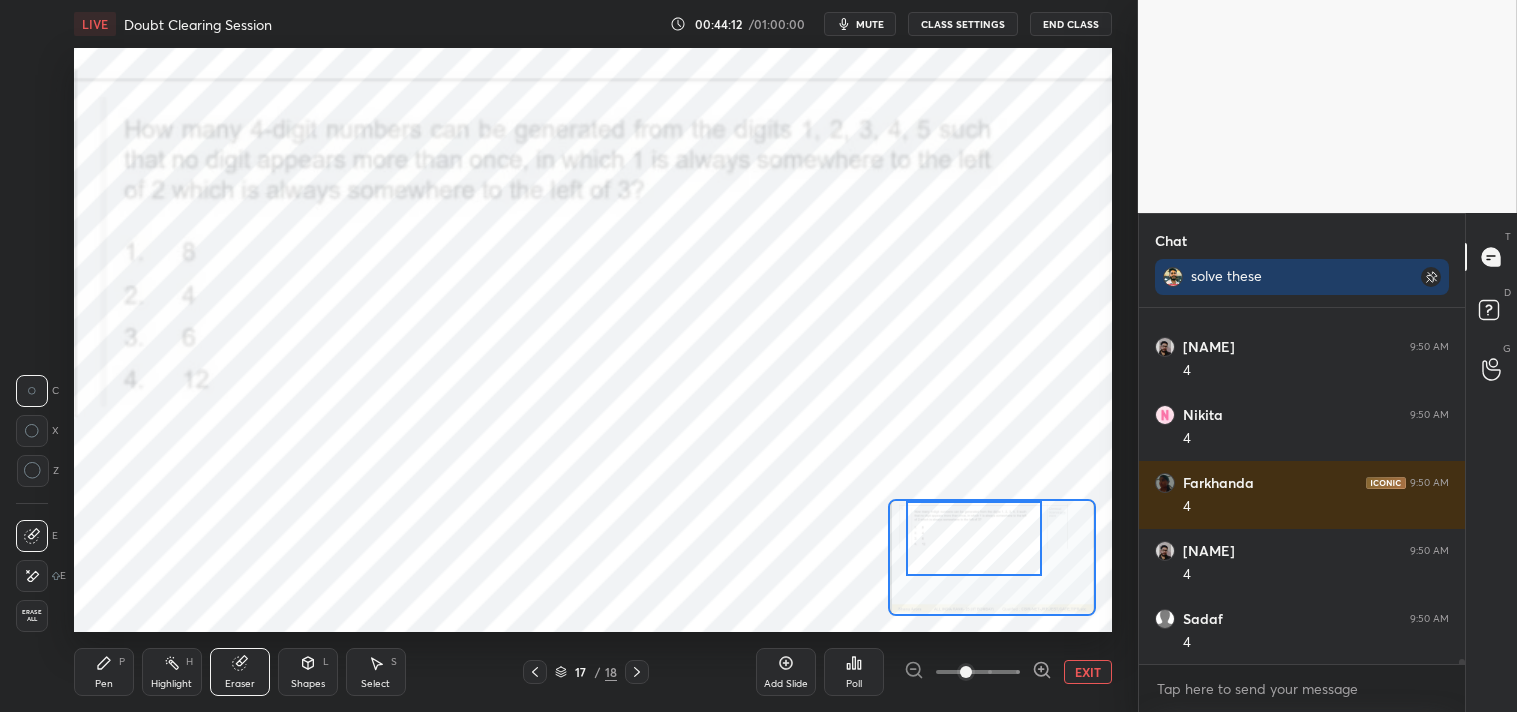 scroll, scrollTop: 25834, scrollLeft: 0, axis: vertical 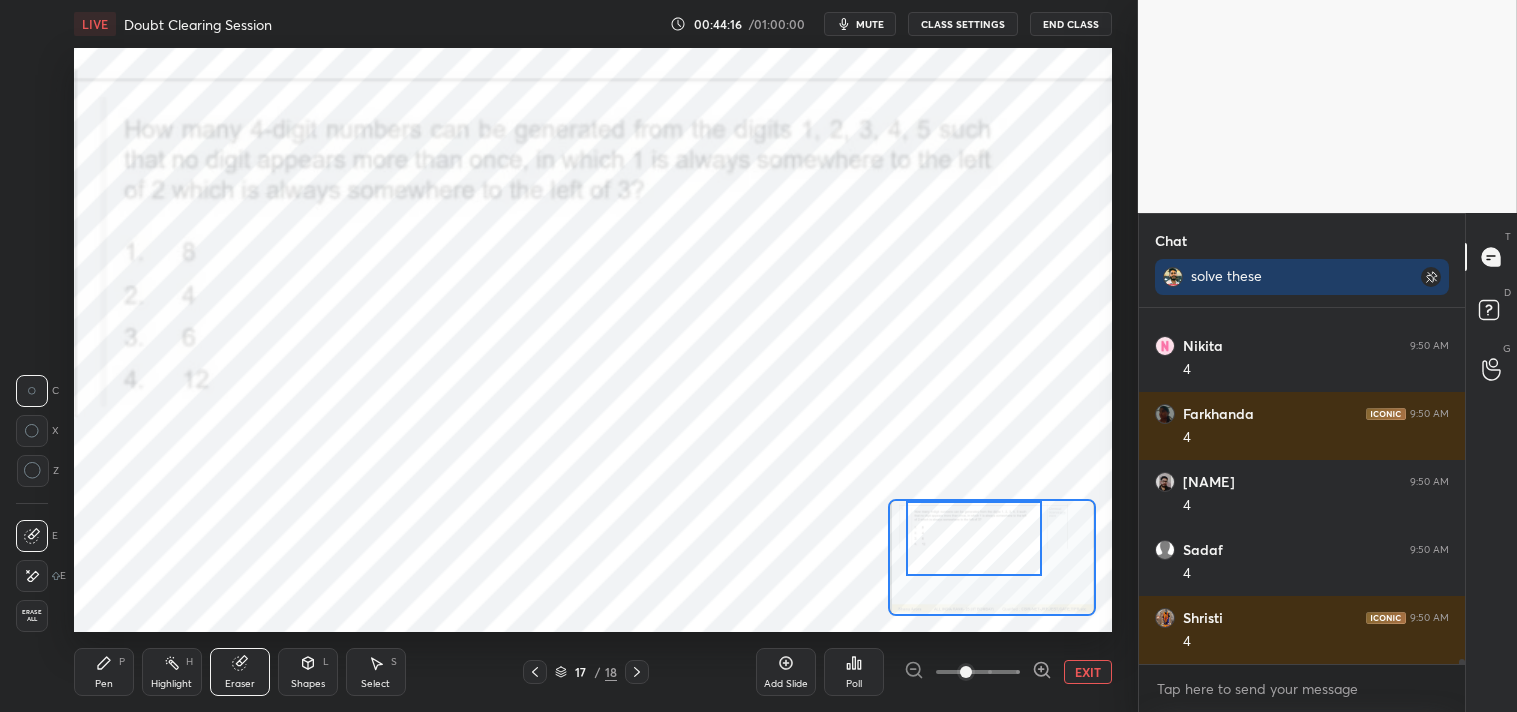 click on "Pen" at bounding box center [104, 684] 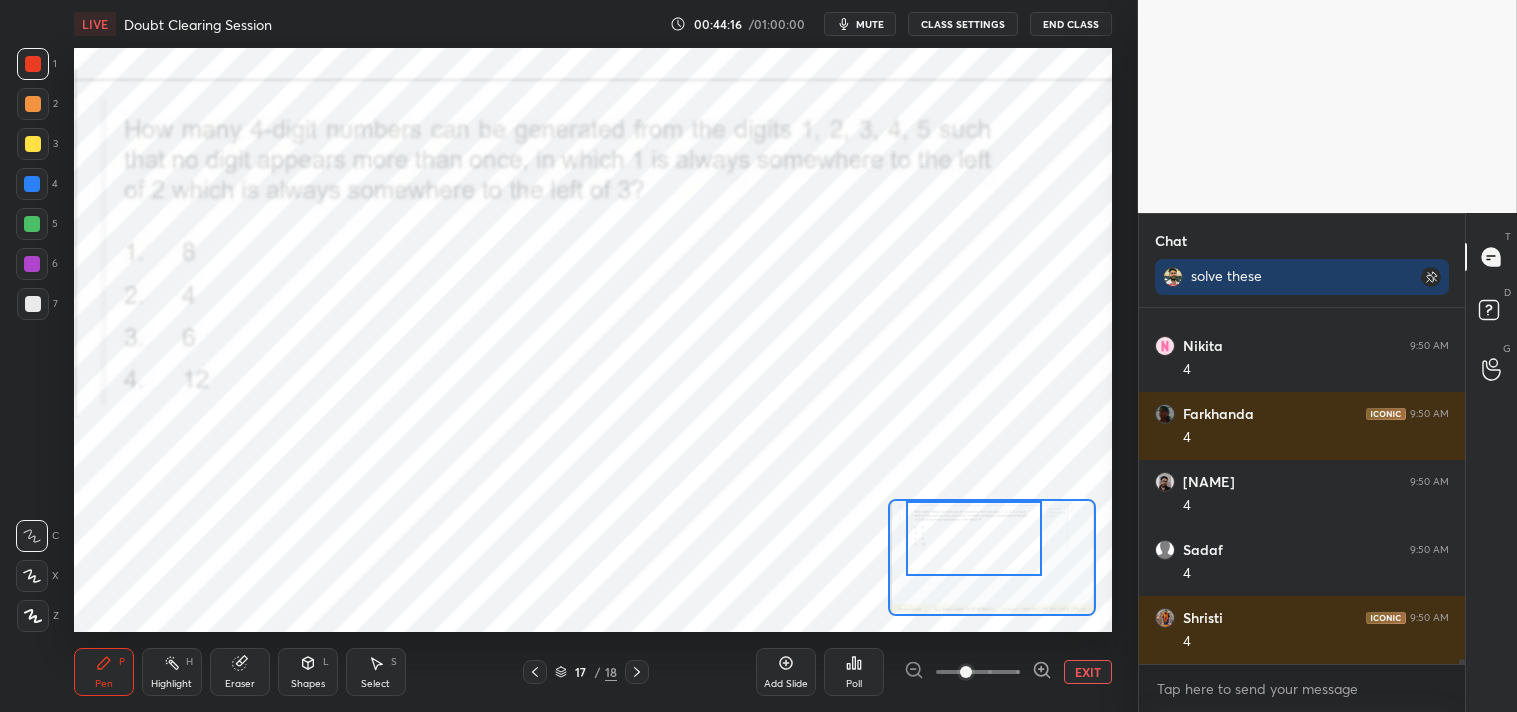 click on "Pen" at bounding box center (104, 684) 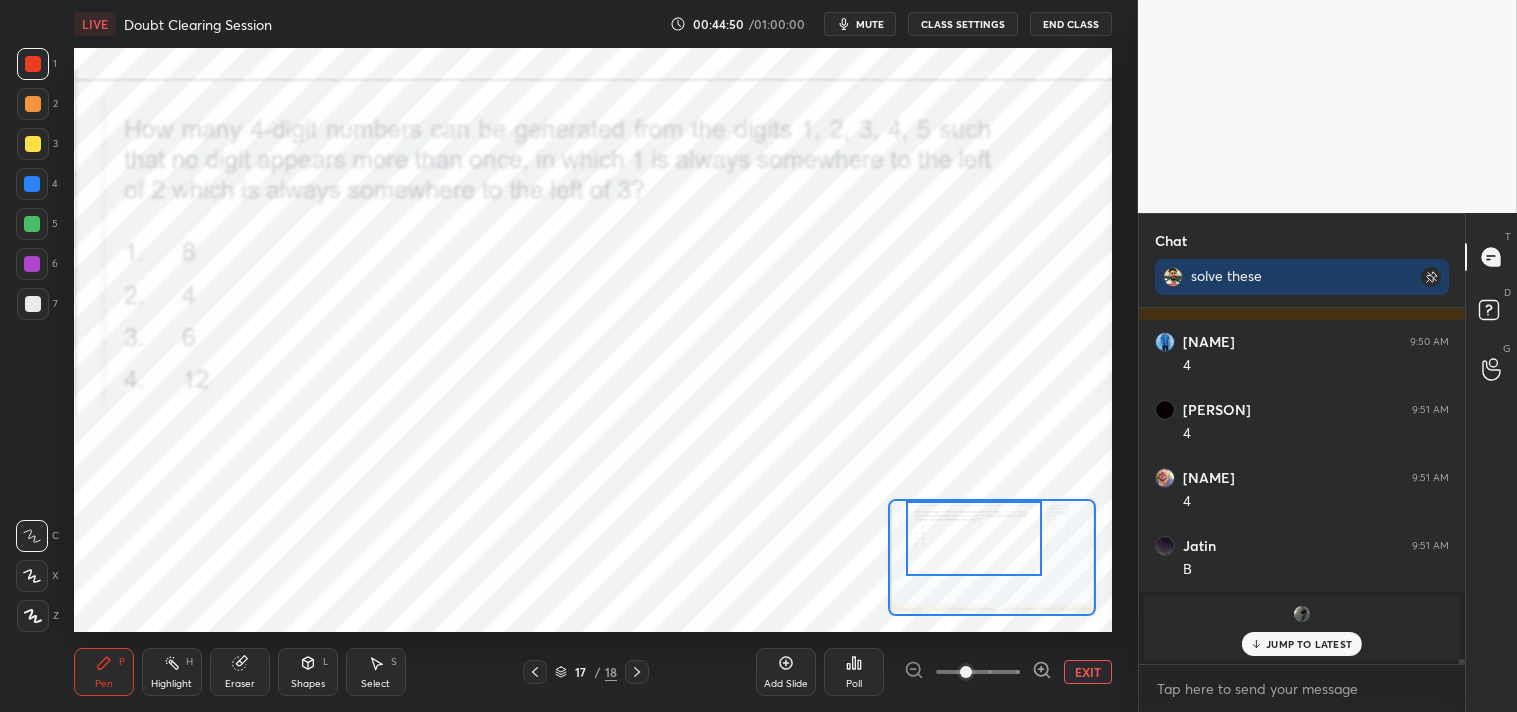 scroll, scrollTop: 26467, scrollLeft: 0, axis: vertical 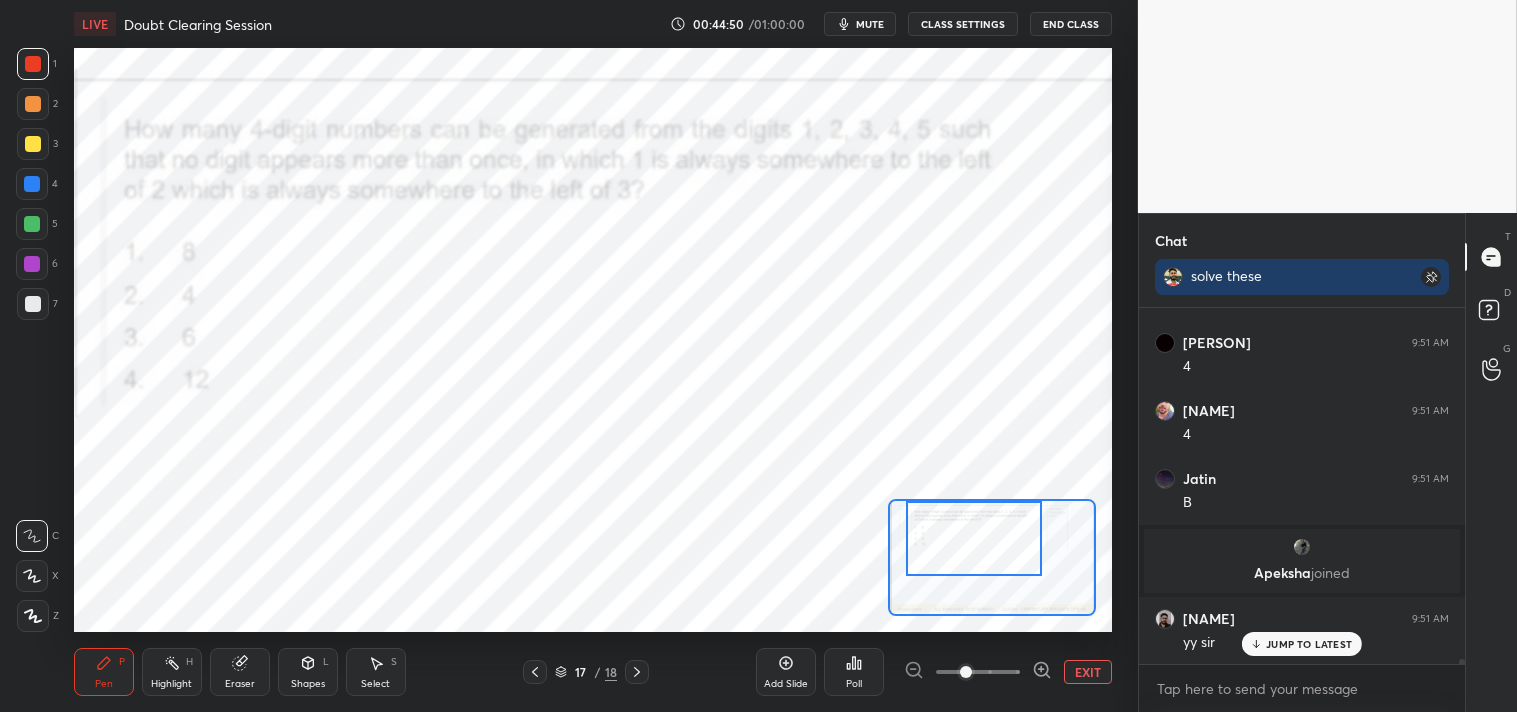click on "EXIT" at bounding box center [1088, 672] 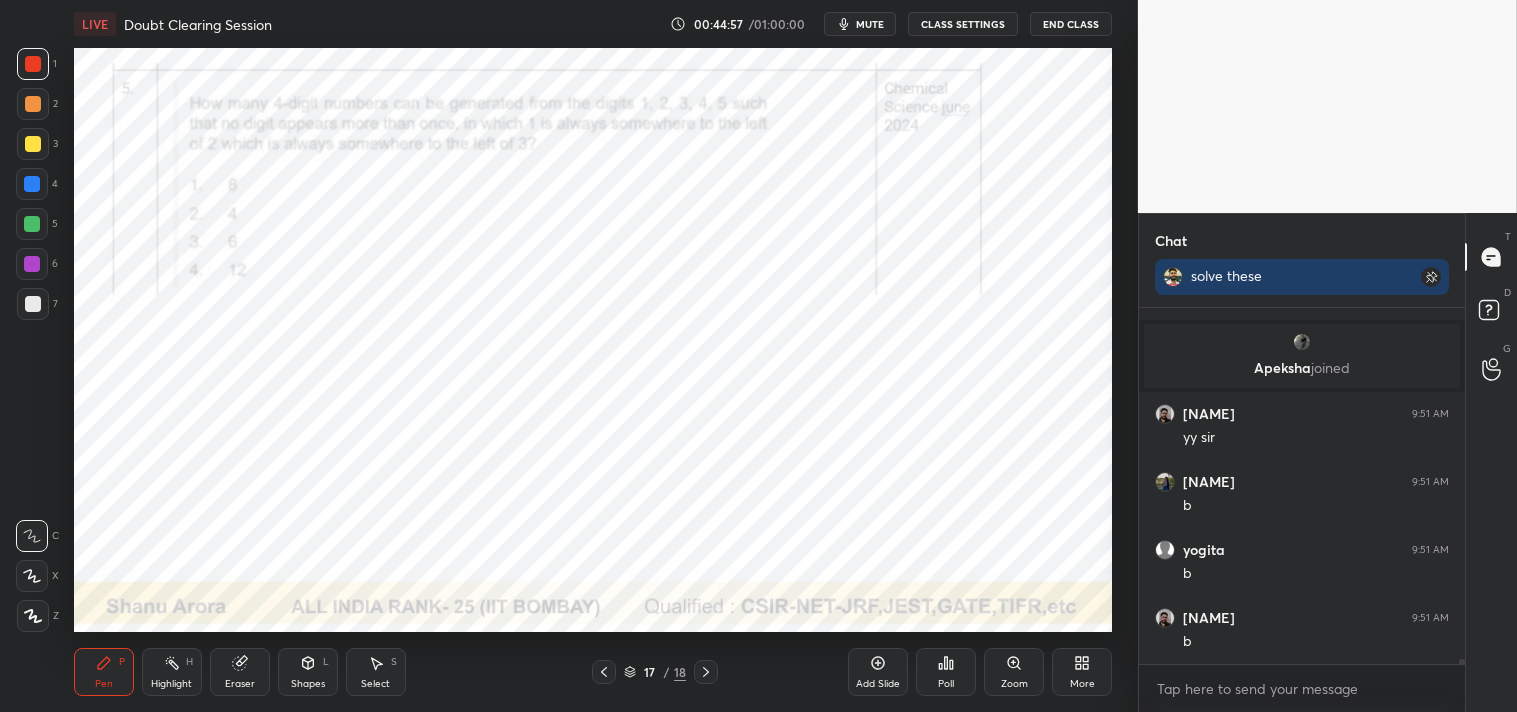 scroll, scrollTop: 26740, scrollLeft: 0, axis: vertical 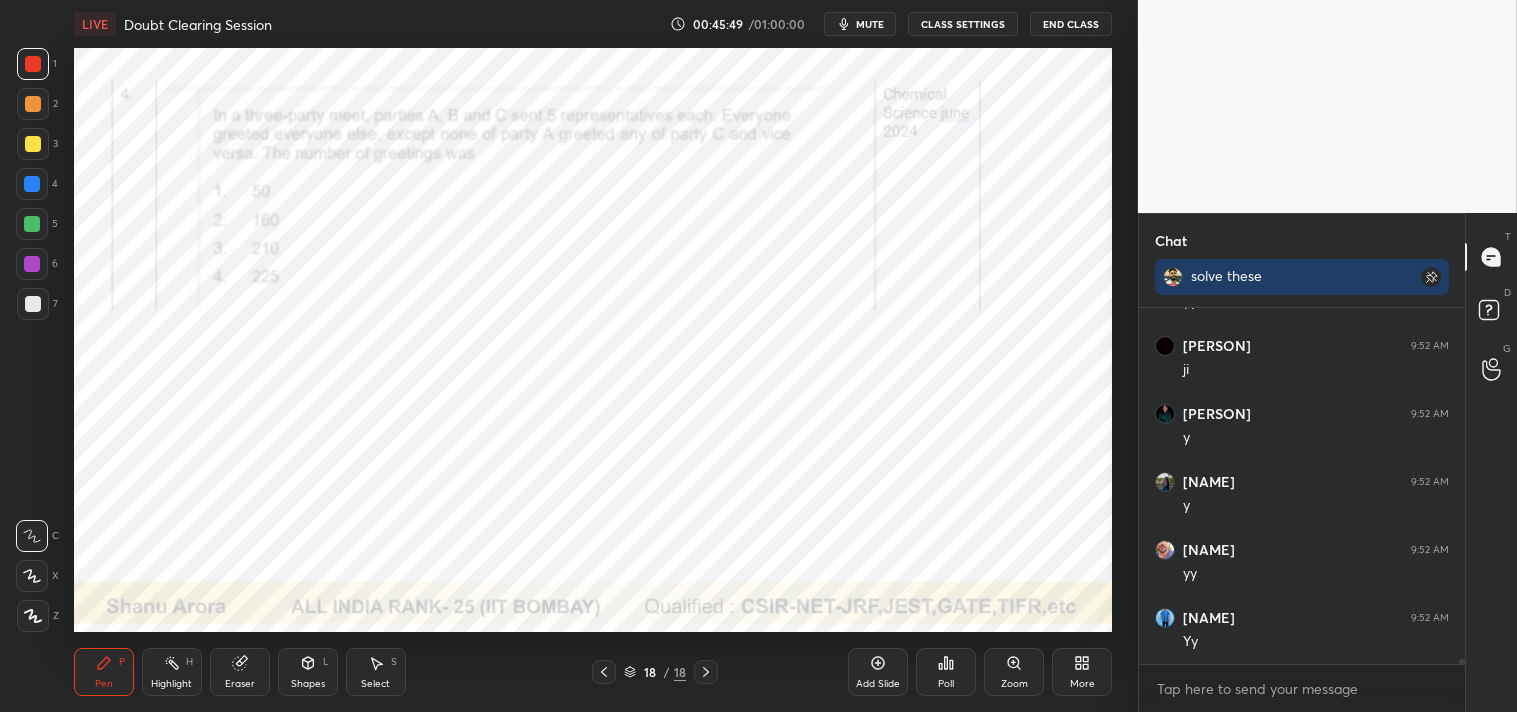 click 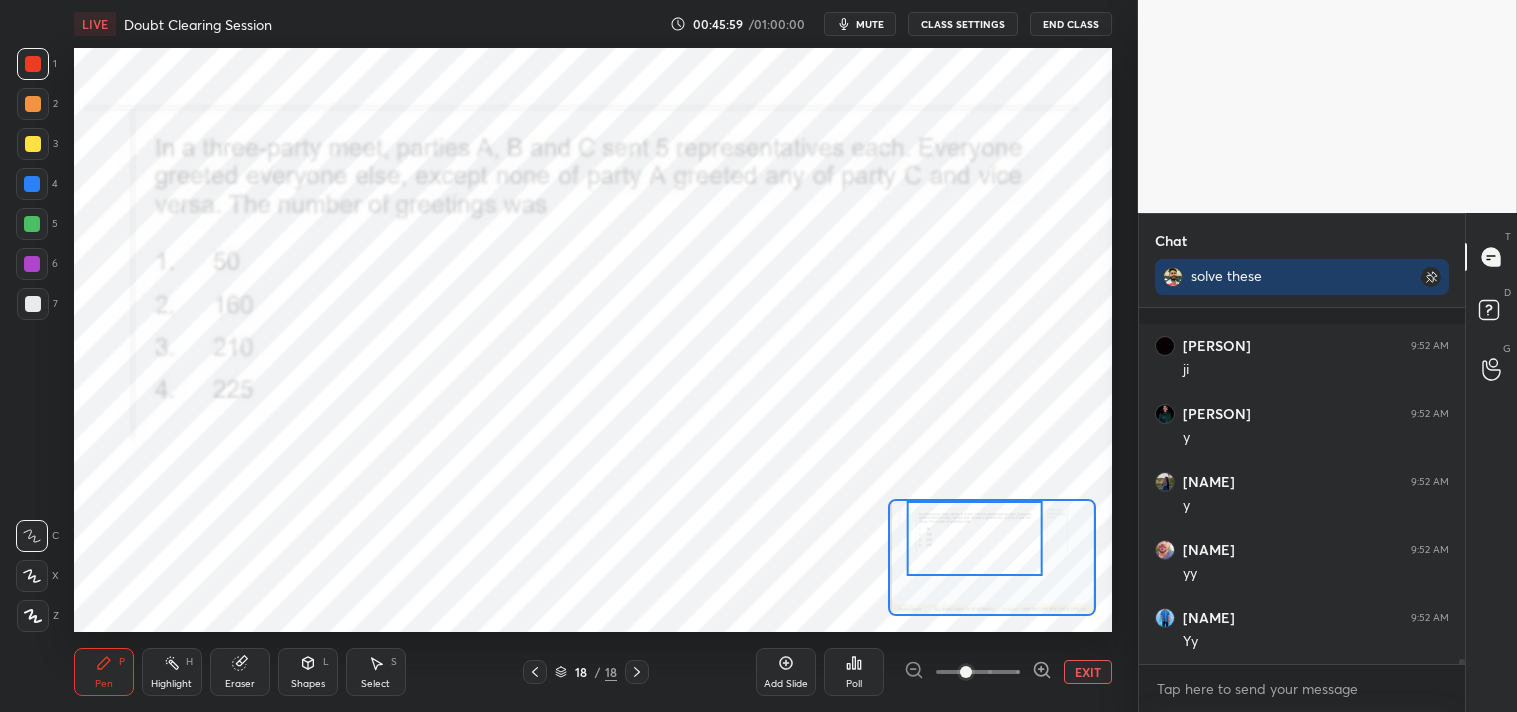 scroll, scrollTop: 27710, scrollLeft: 0, axis: vertical 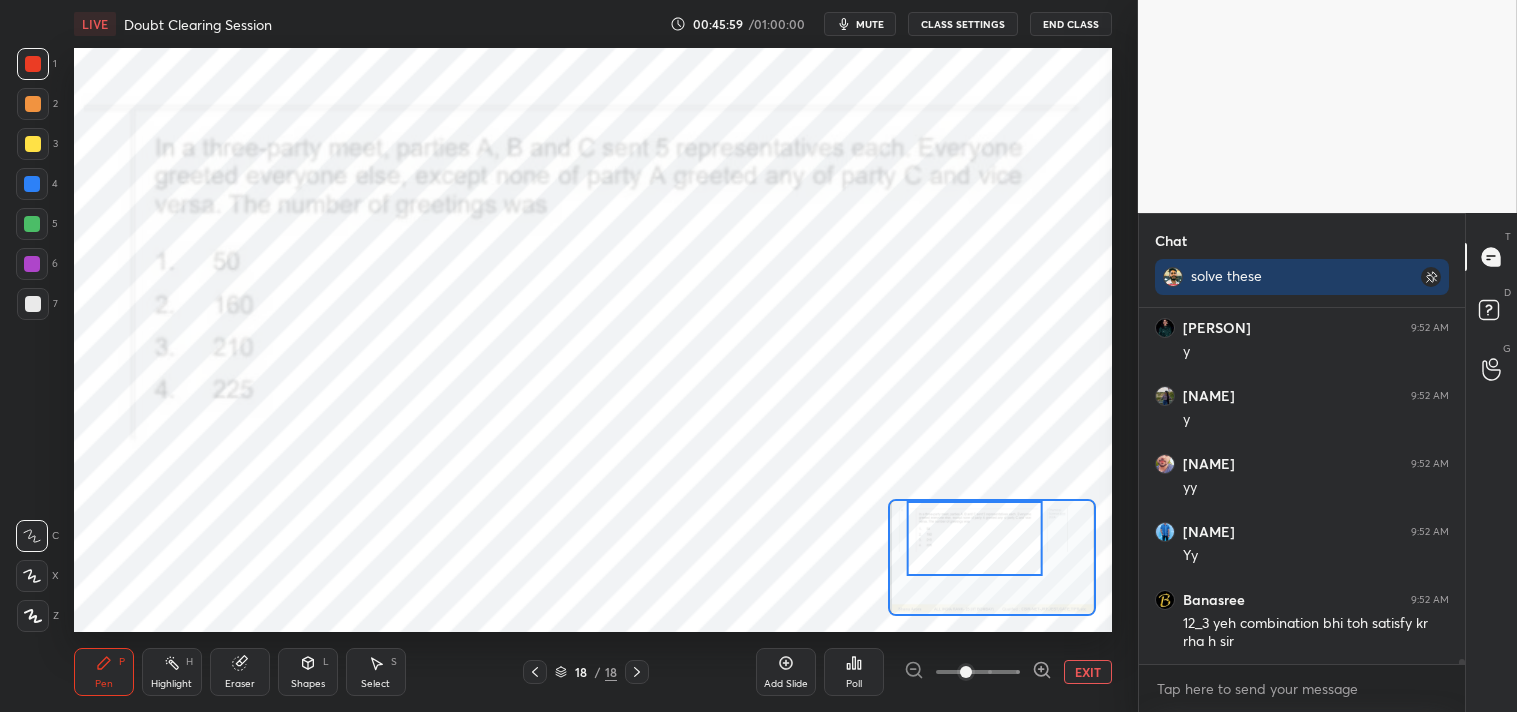 click on "mute" at bounding box center (870, 24) 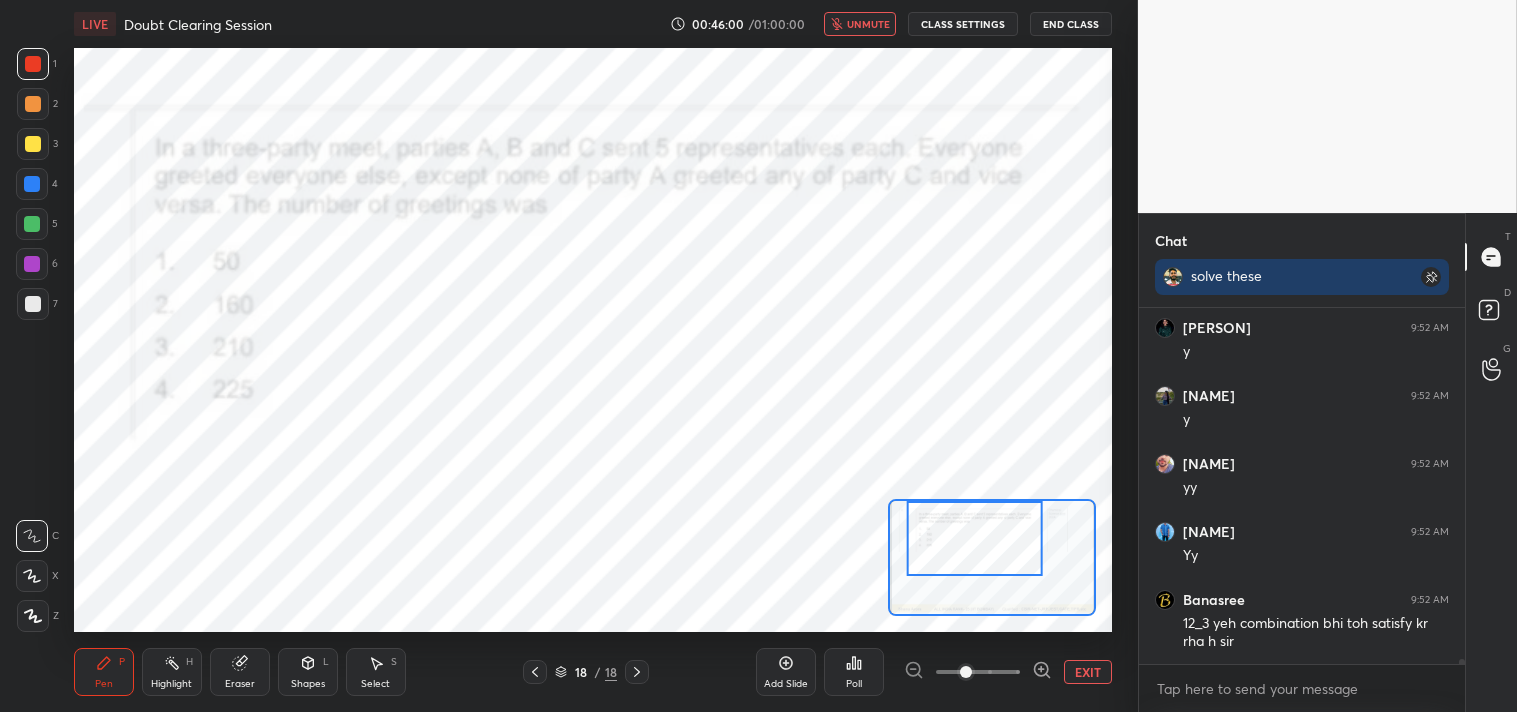 click on "LIVE Doubt Clearing Session 00:46:00 /  01:00:00 unmute CLASS SETTINGS End Class" at bounding box center [593, 24] 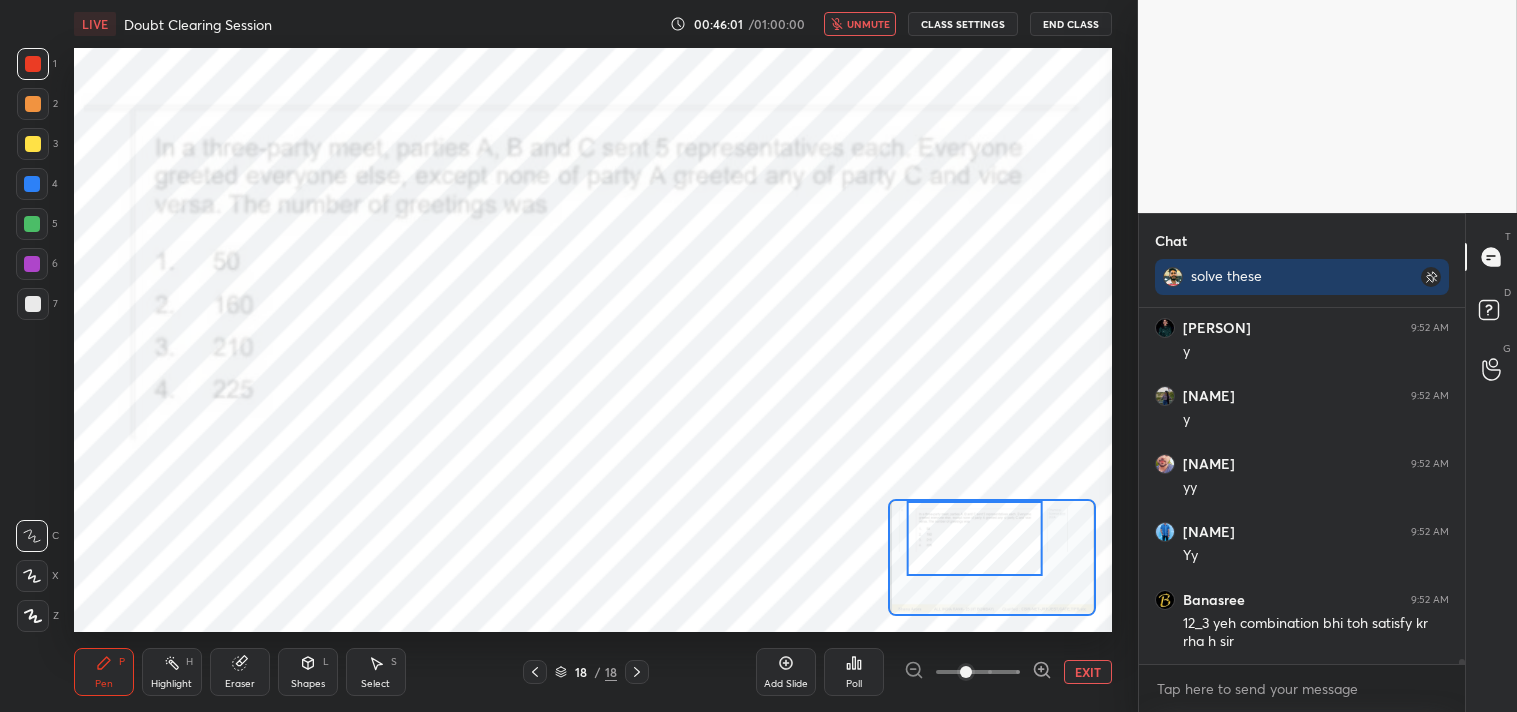 click on "unmute" at bounding box center (860, 24) 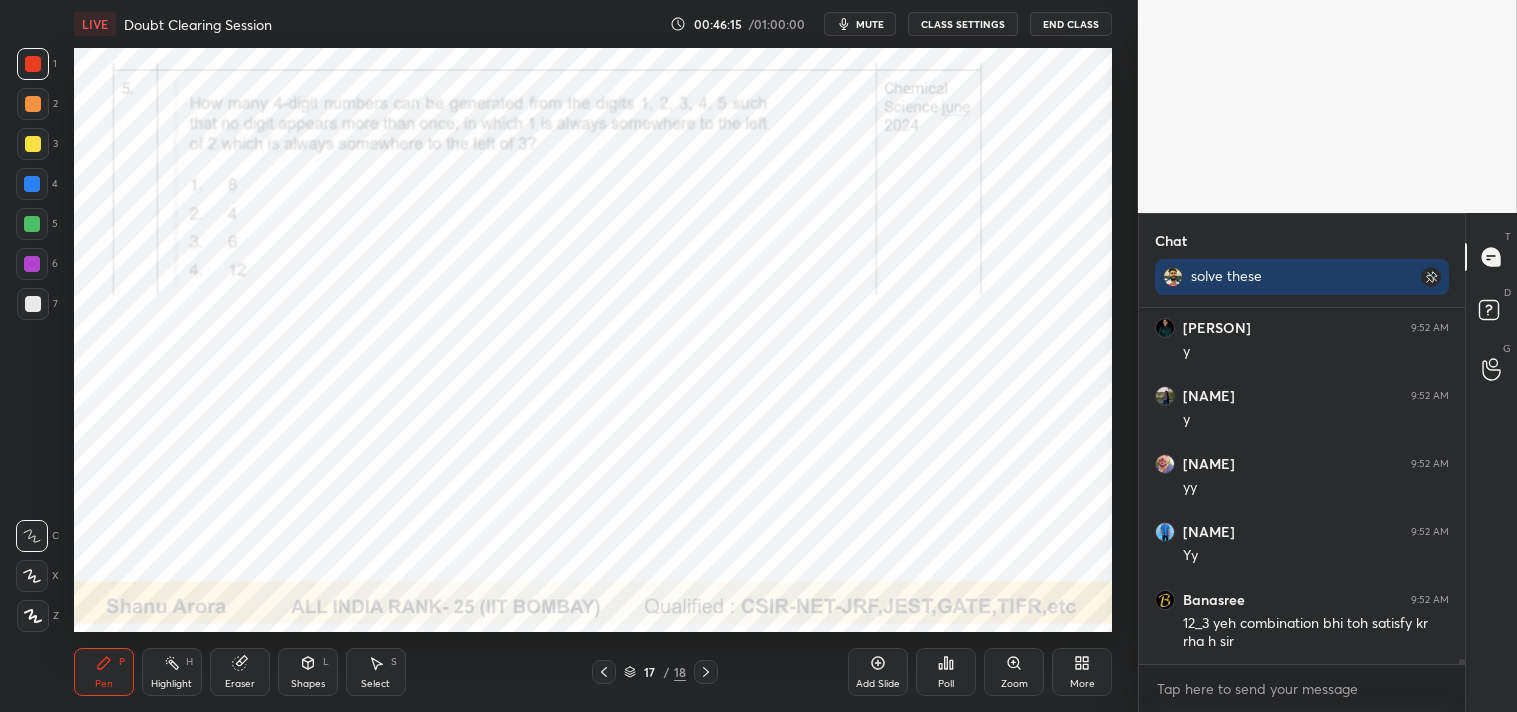 scroll, scrollTop: 27782, scrollLeft: 0, axis: vertical 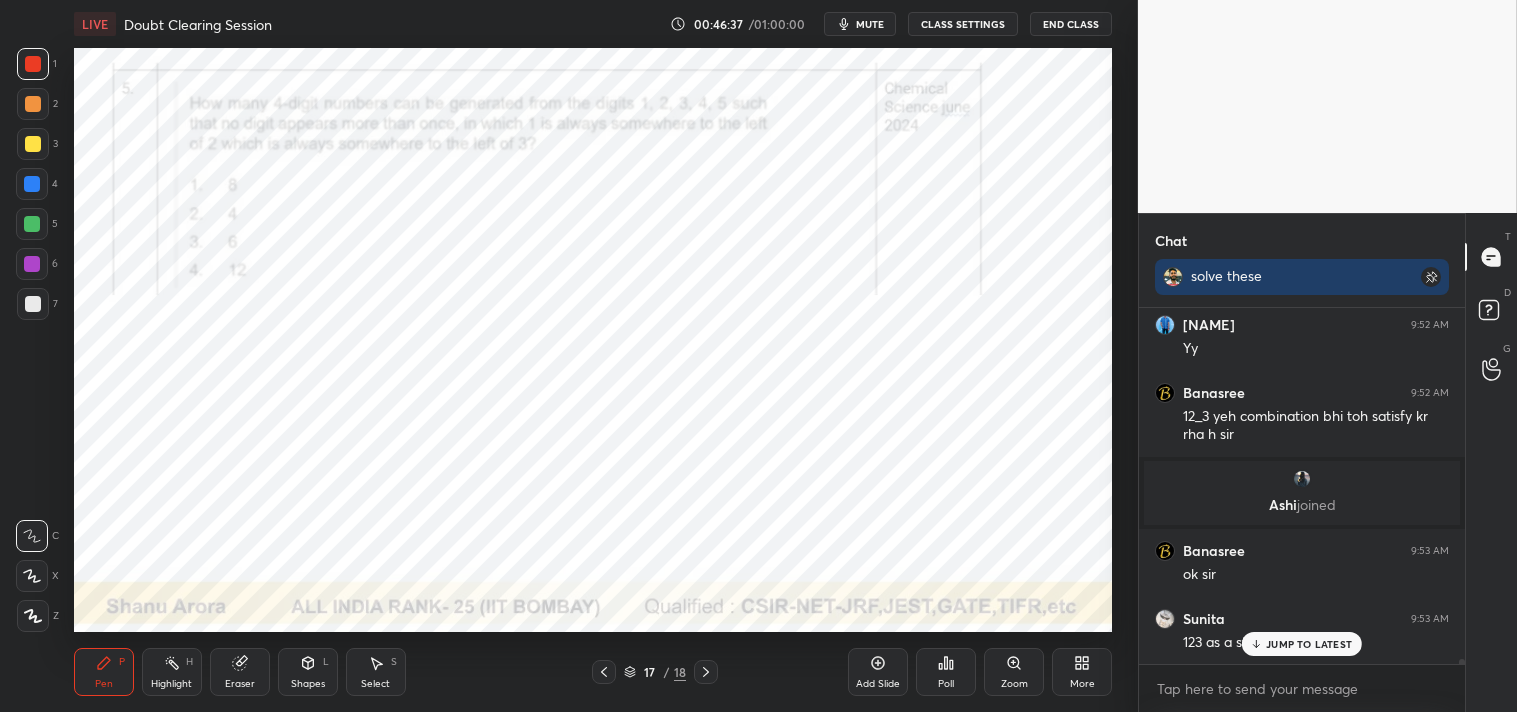 click on "JUMP TO LATEST" at bounding box center [1302, 644] 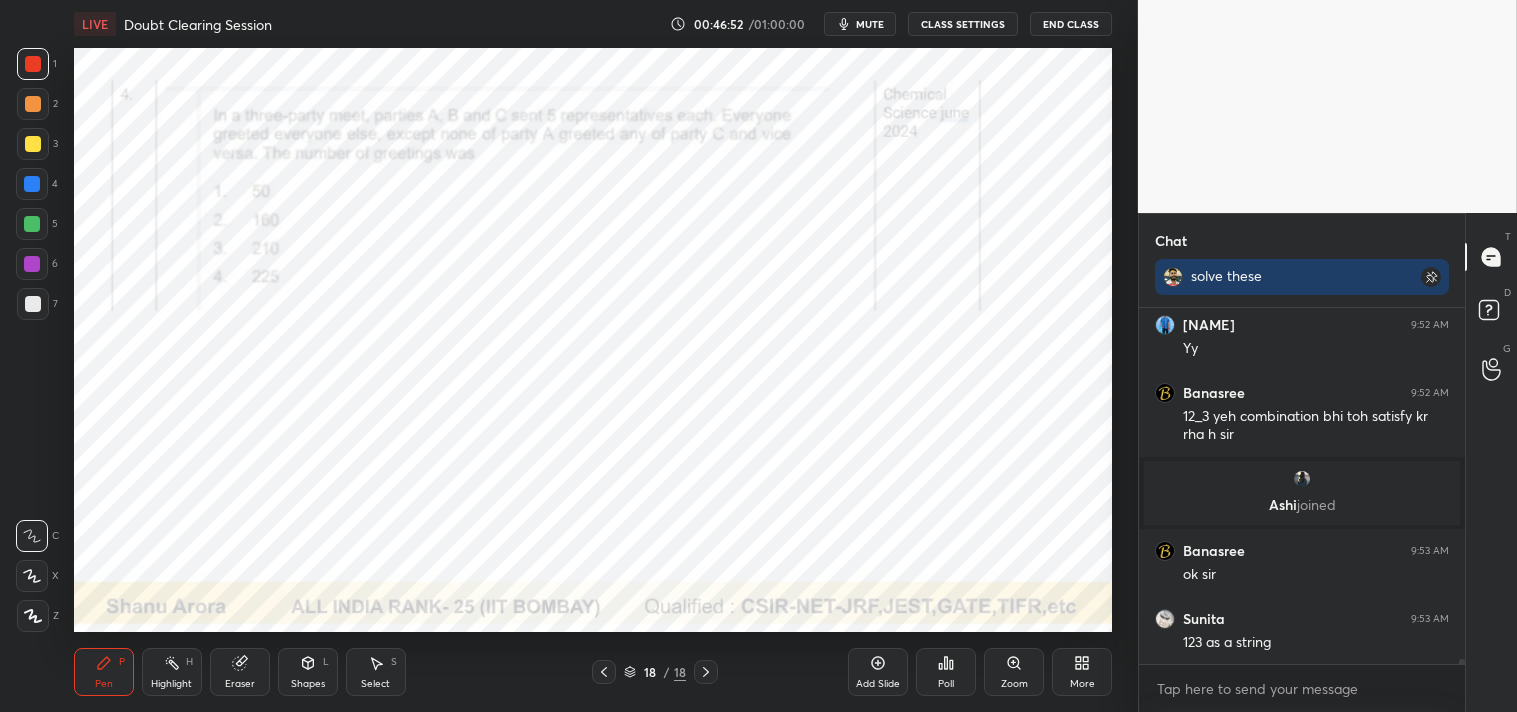 click on "Zoom" at bounding box center [1014, 684] 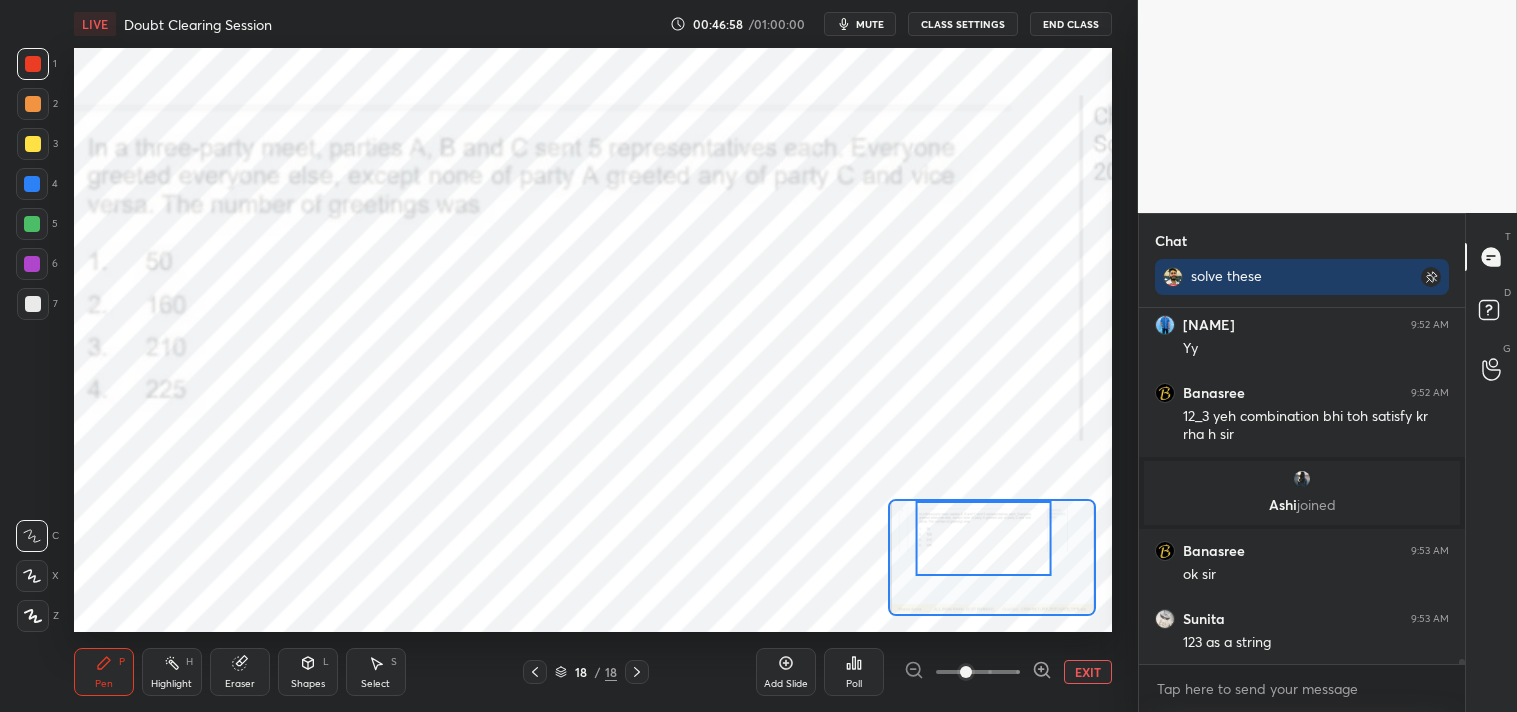 scroll, scrollTop: 25375, scrollLeft: 0, axis: vertical 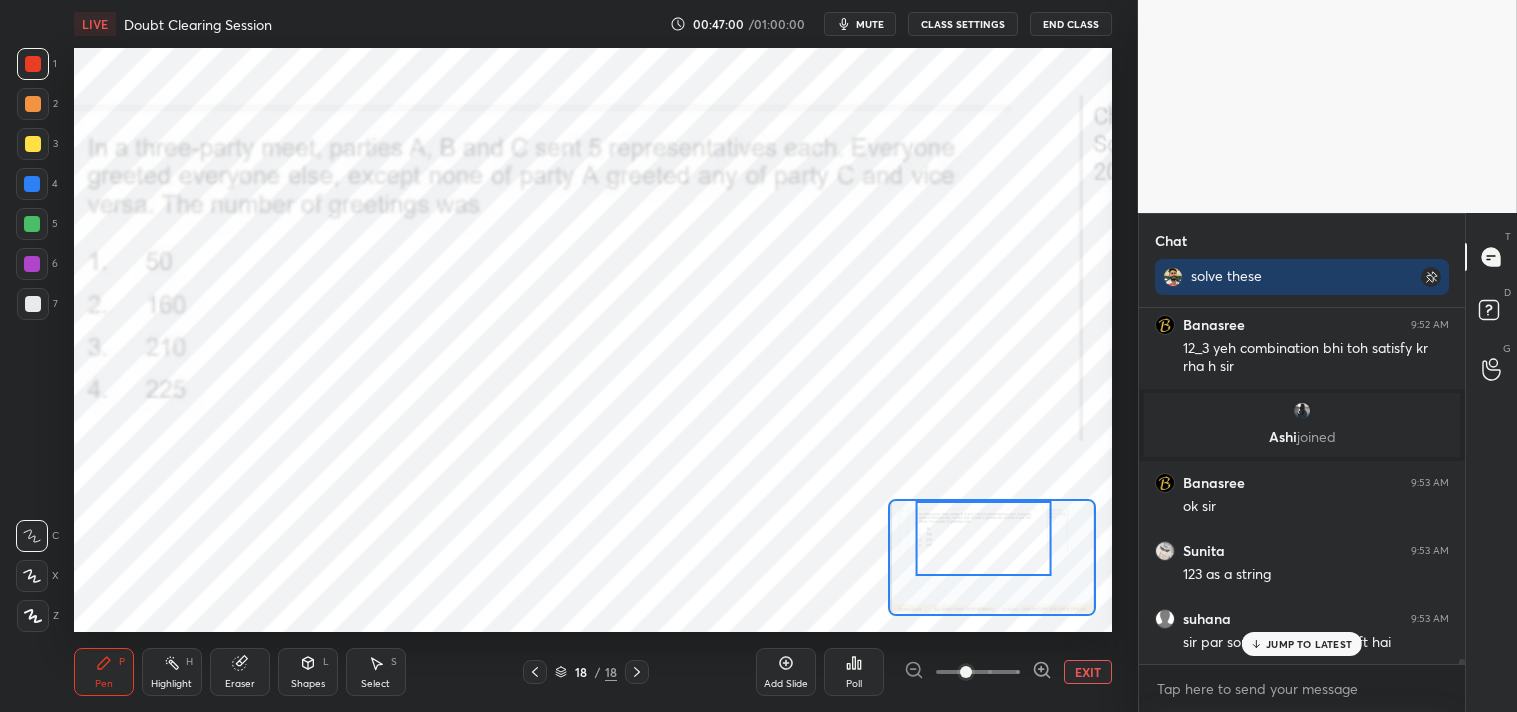 click on "mute" at bounding box center (870, 24) 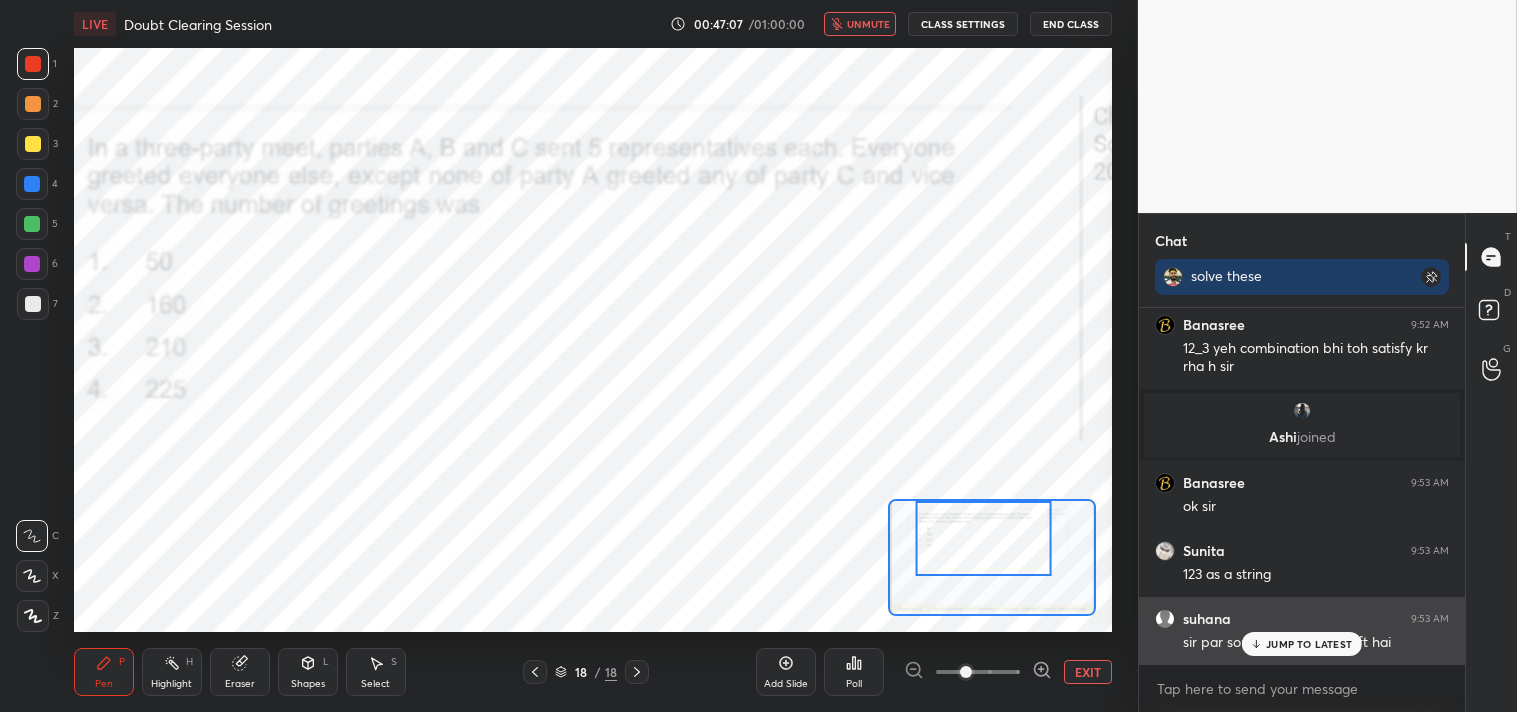 click on "JUMP TO LATEST" at bounding box center (1309, 644) 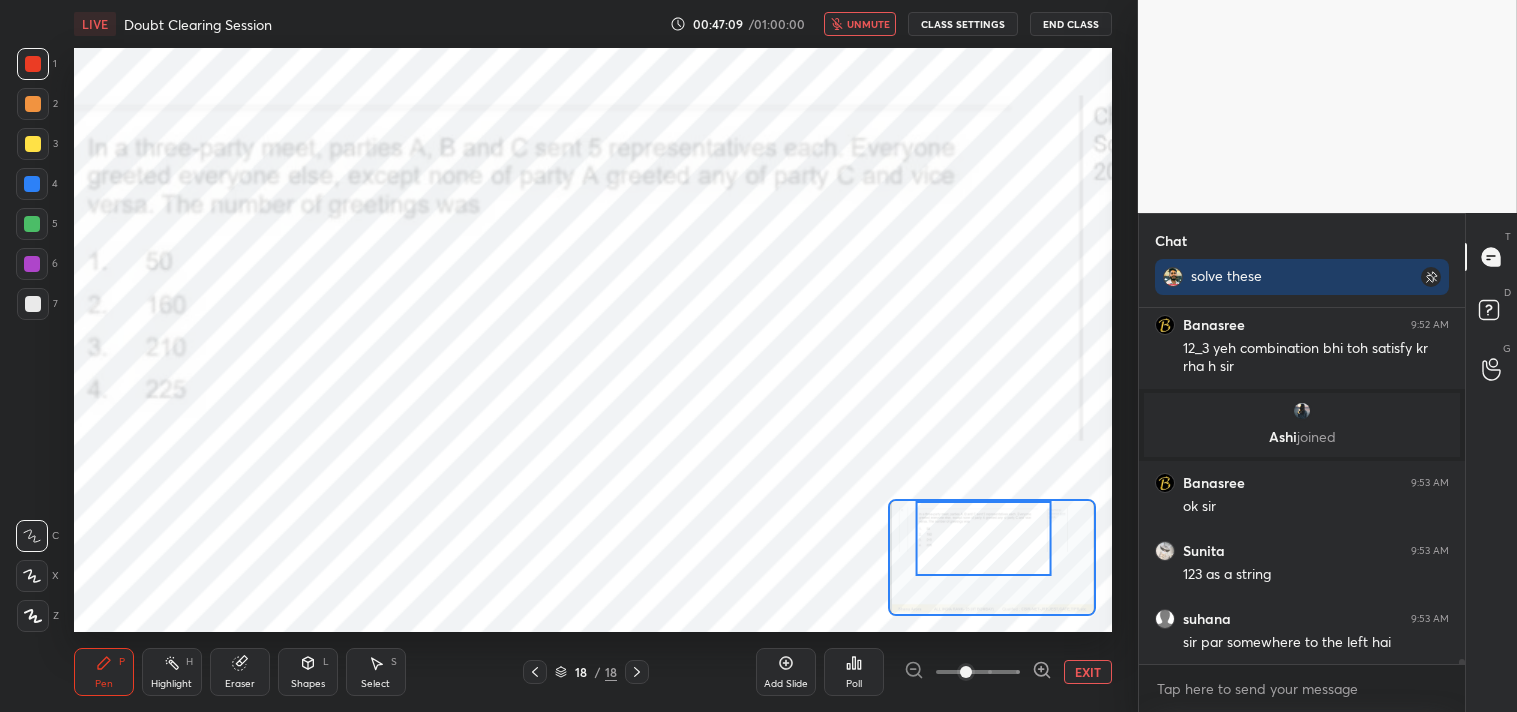 click on "unmute" at bounding box center (868, 24) 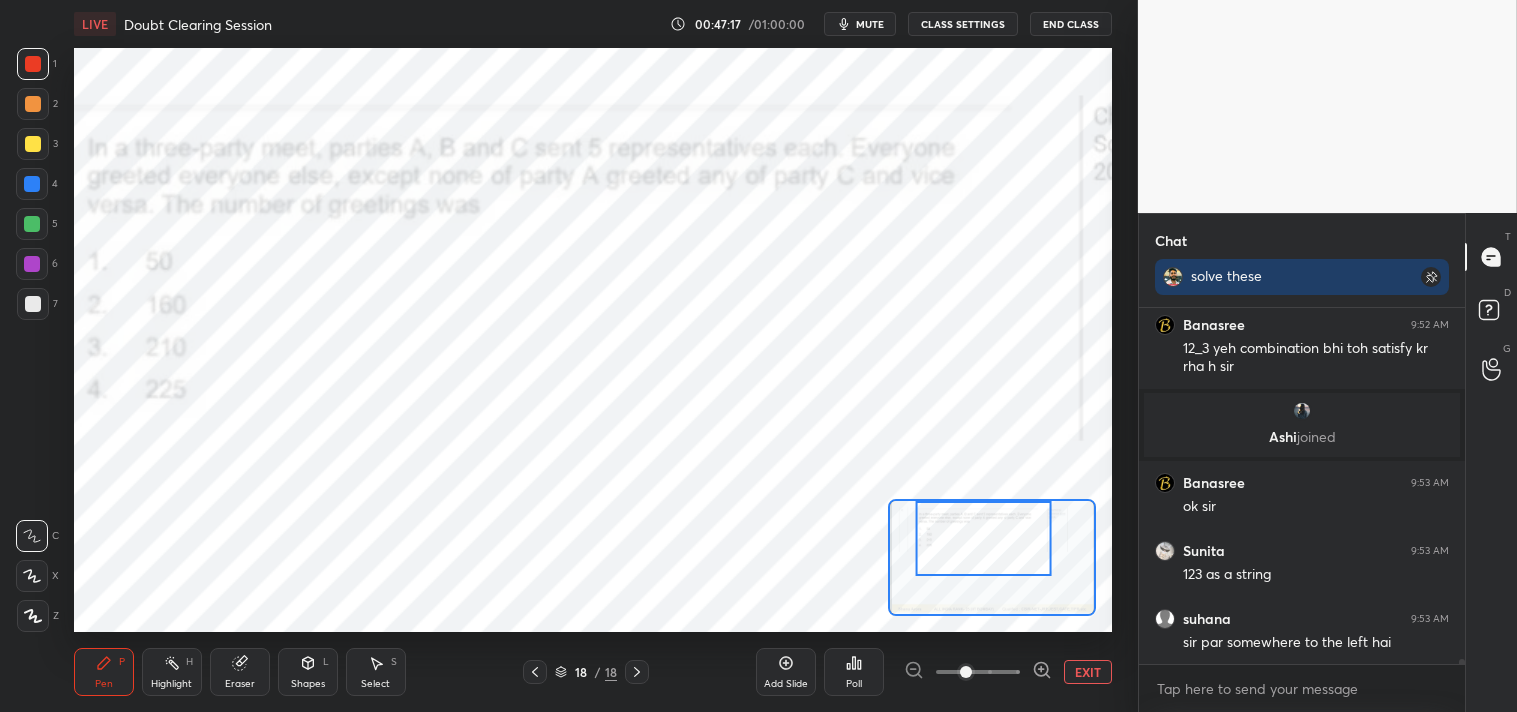 click on "mute" at bounding box center (860, 24) 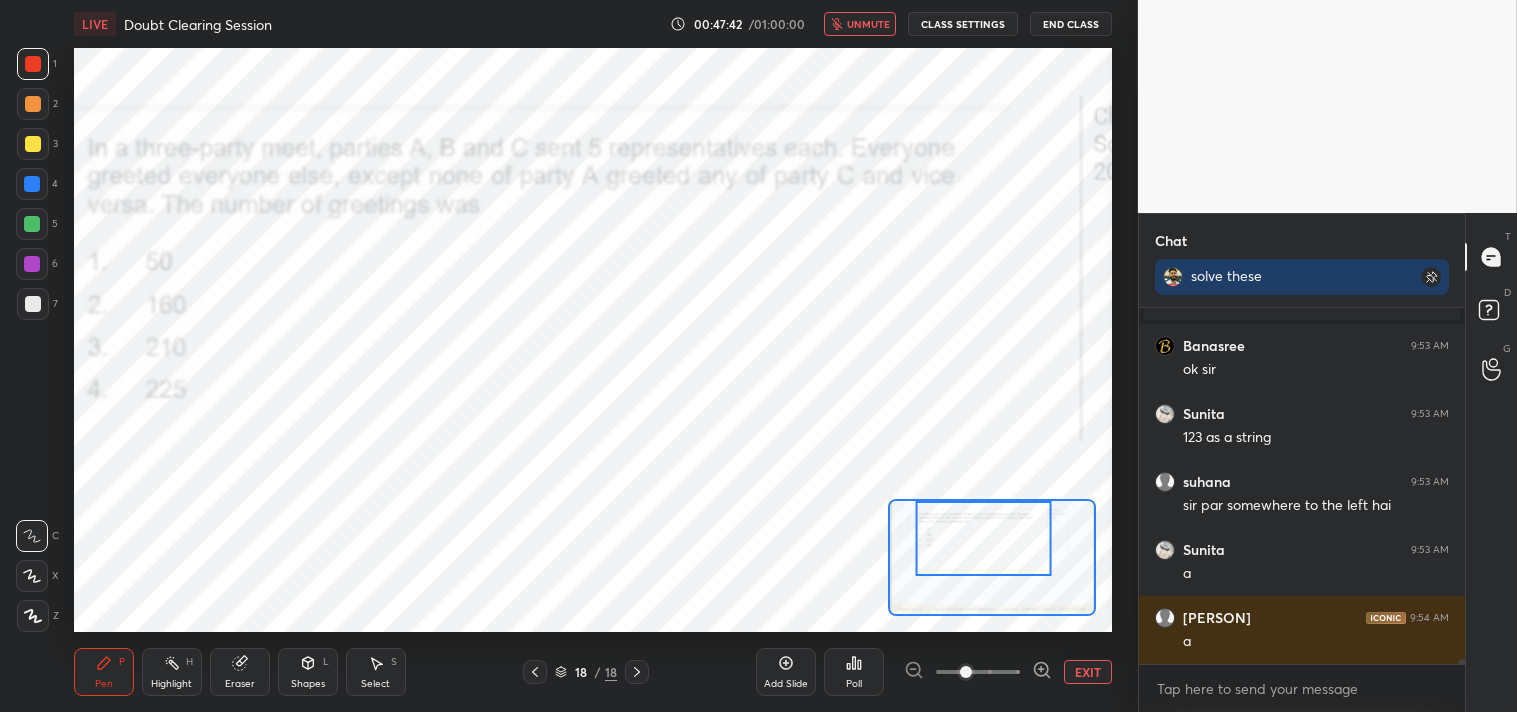 scroll, scrollTop: 25580, scrollLeft: 0, axis: vertical 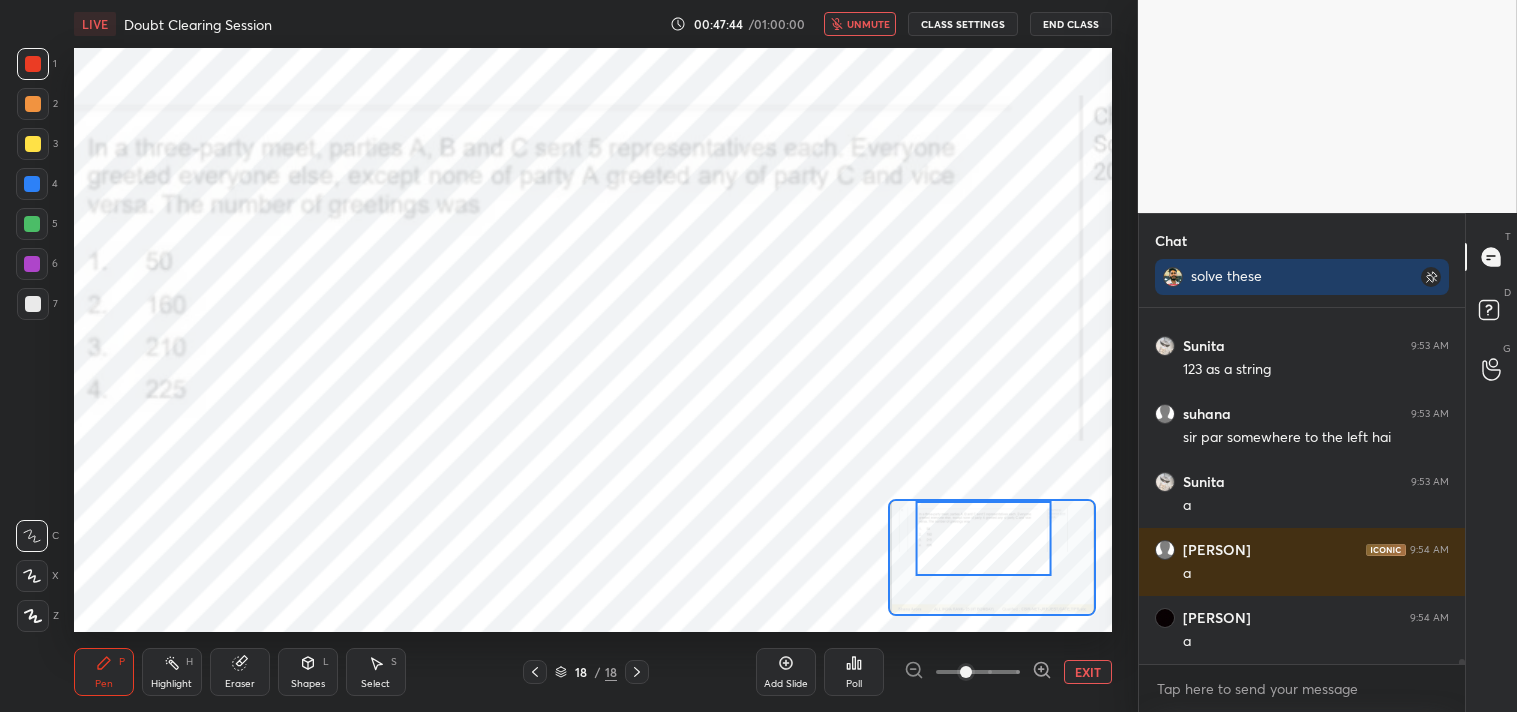 click on "unmute" at bounding box center (868, 24) 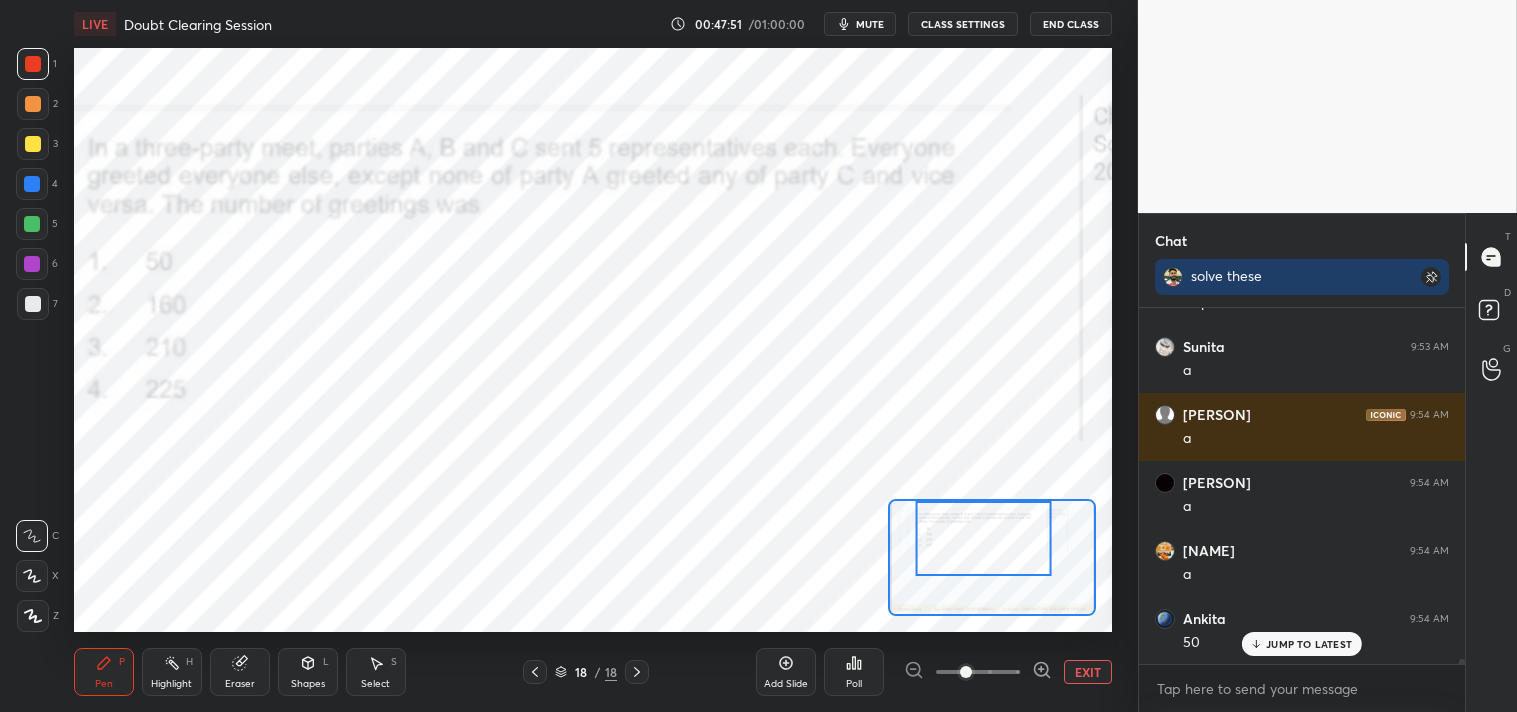 scroll, scrollTop: 25784, scrollLeft: 0, axis: vertical 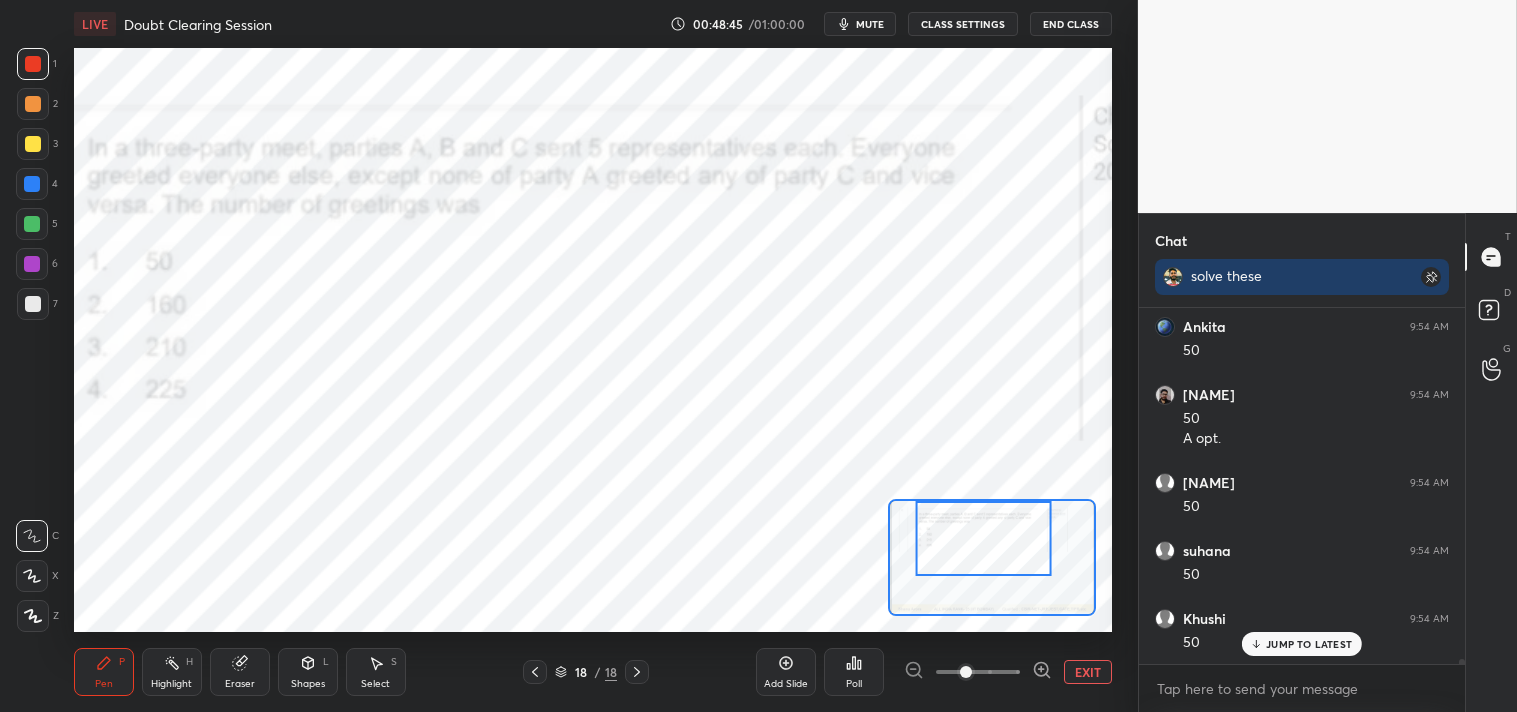 click on "Eraser" at bounding box center (240, 672) 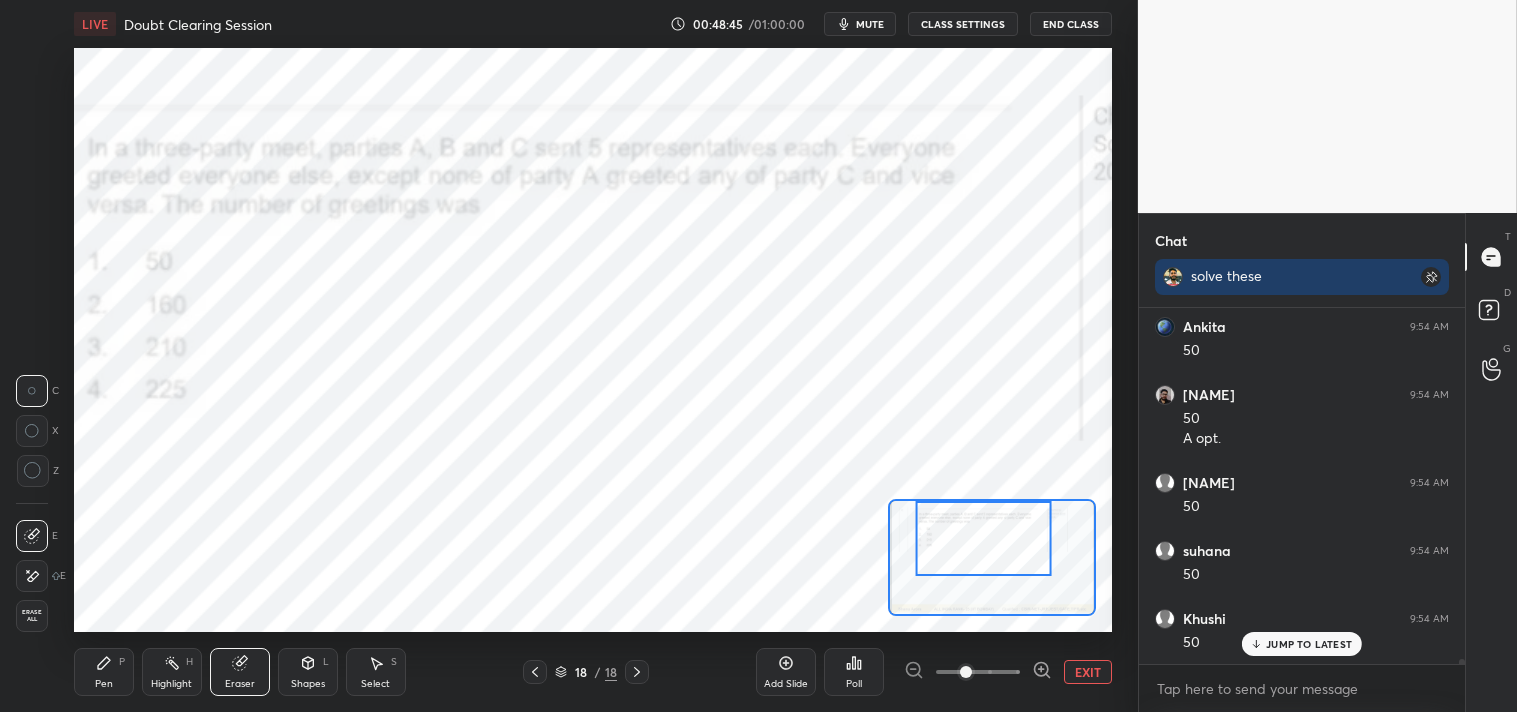 click on "Eraser" at bounding box center [240, 672] 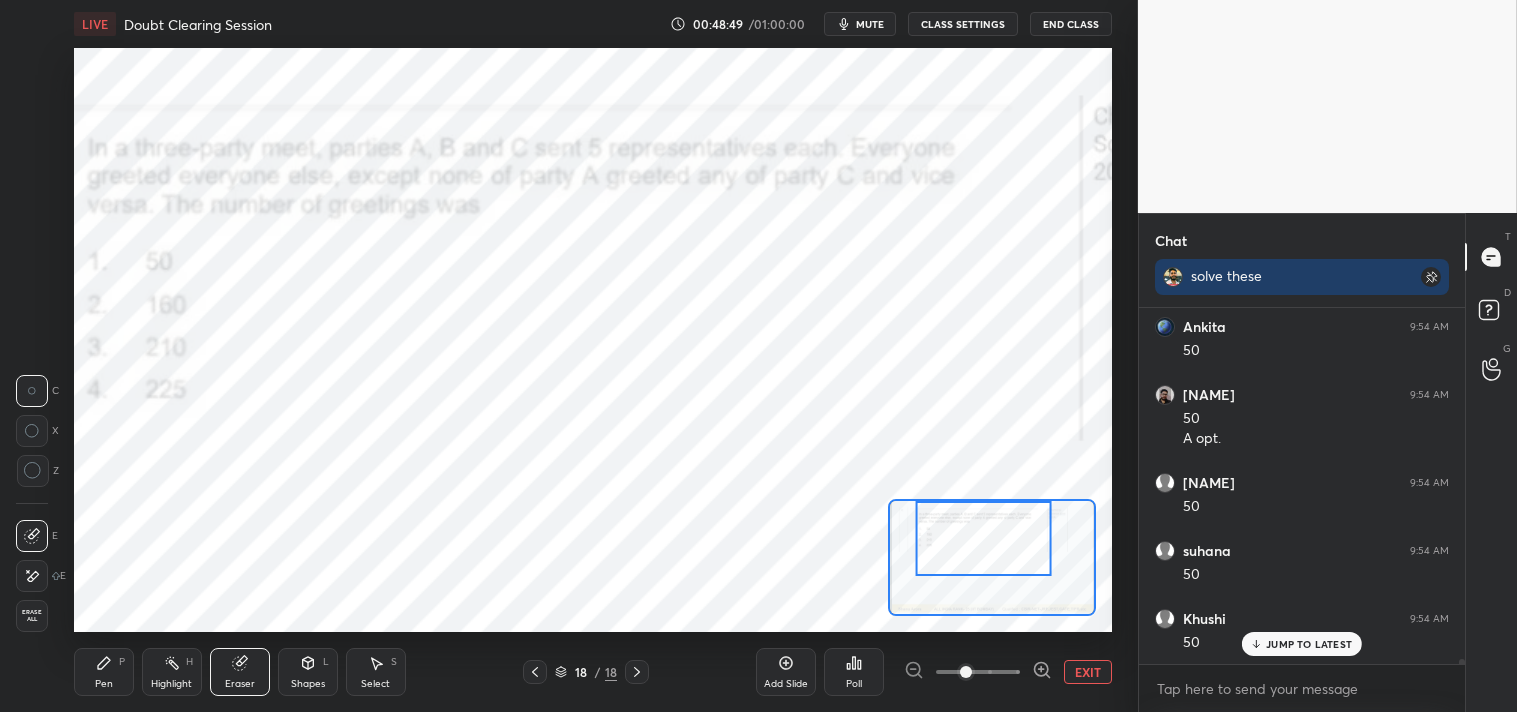 click on "Eraser" at bounding box center [240, 684] 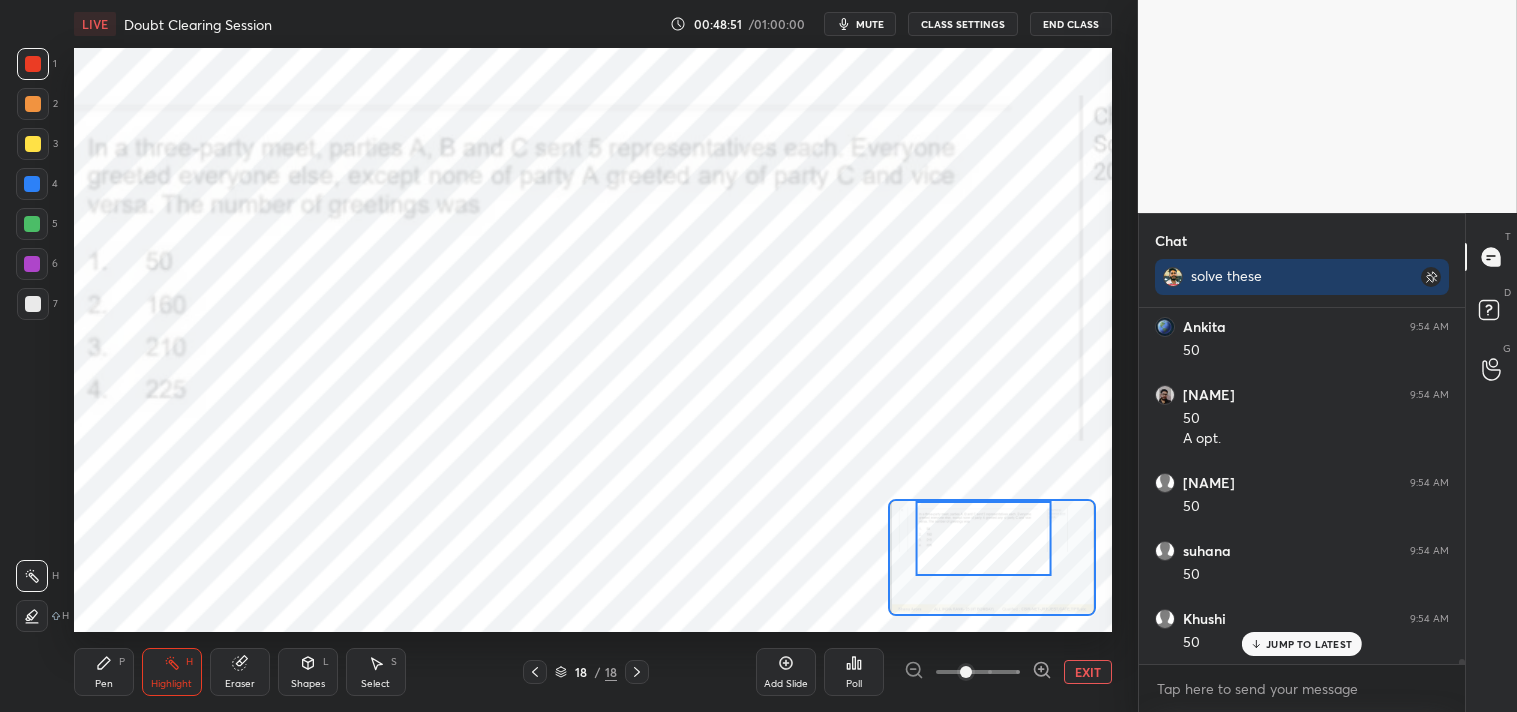 click on "Eraser" at bounding box center (240, 684) 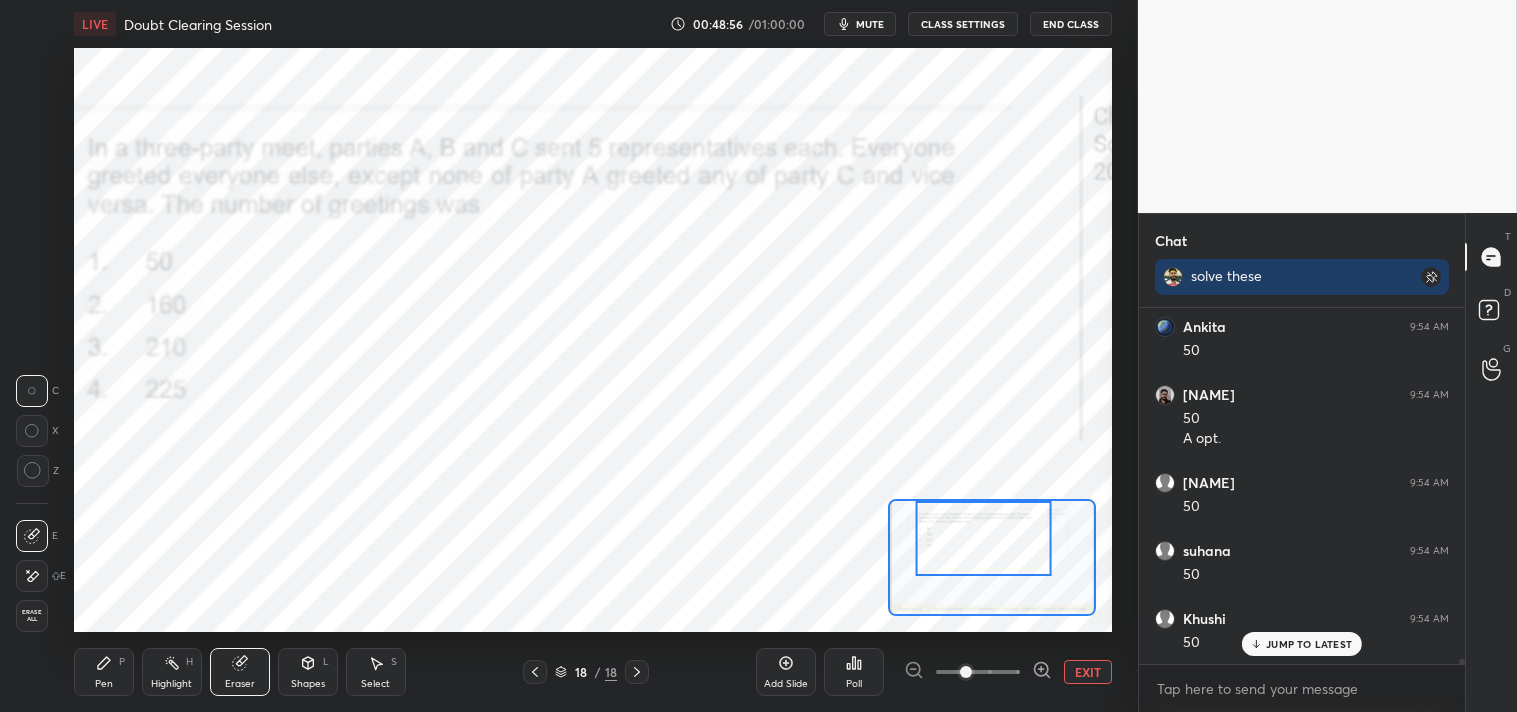 click on "Pen P" at bounding box center (104, 672) 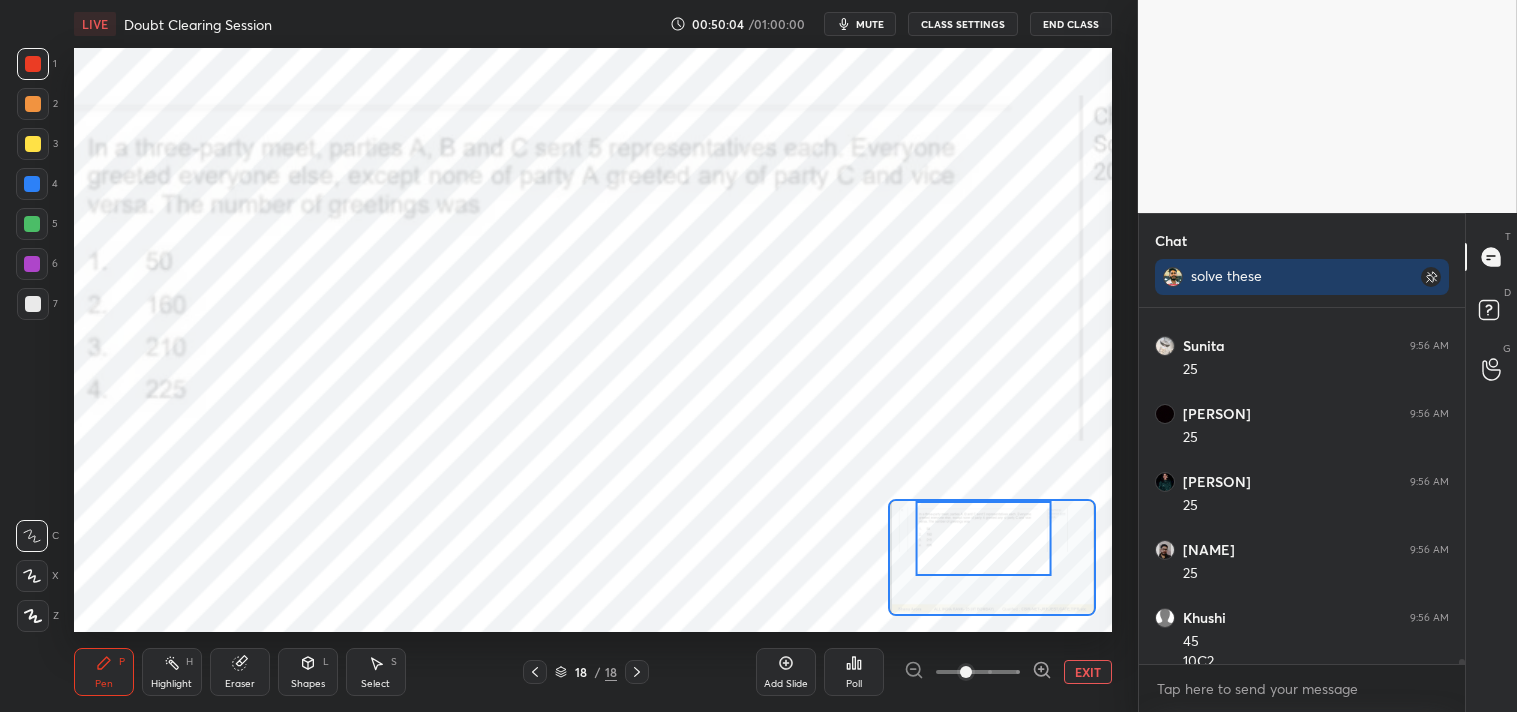scroll, scrollTop: 26844, scrollLeft: 0, axis: vertical 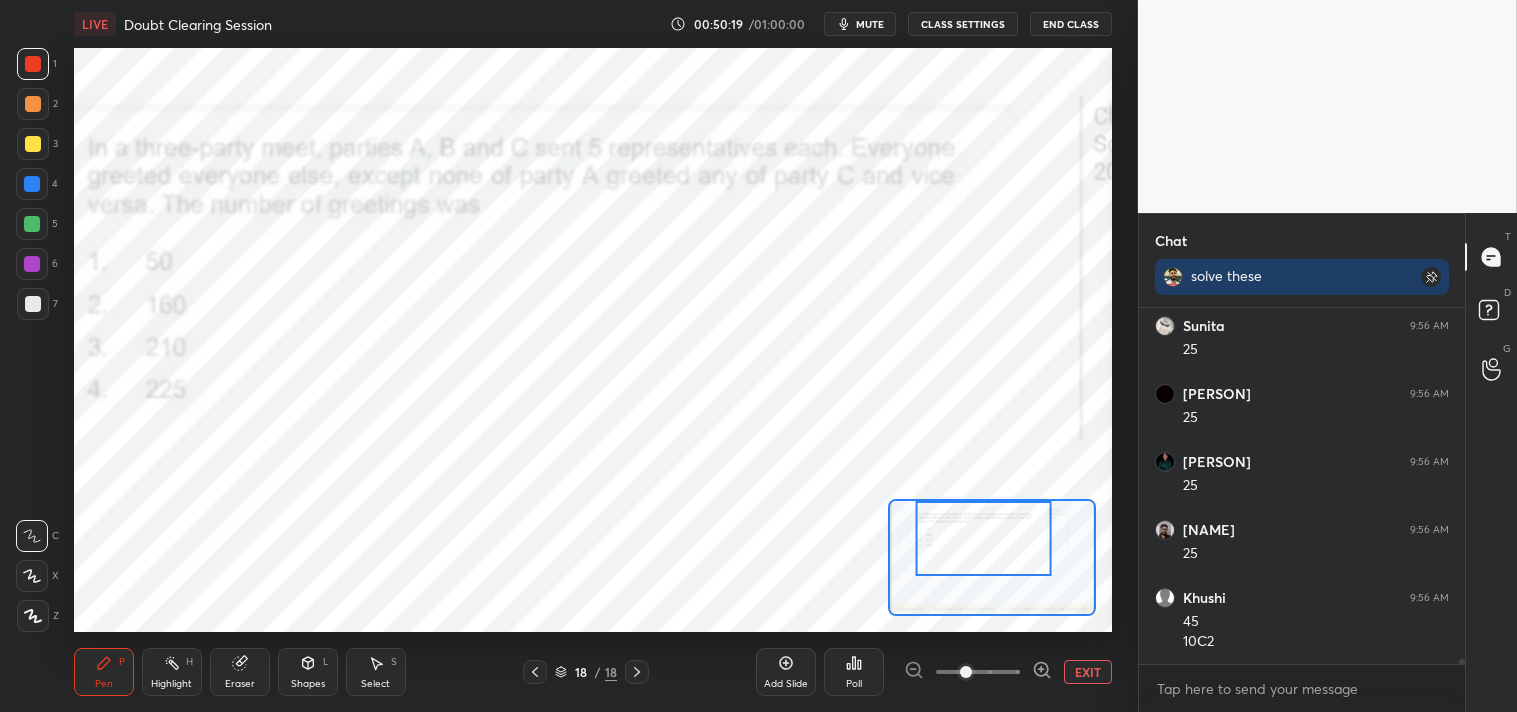 click 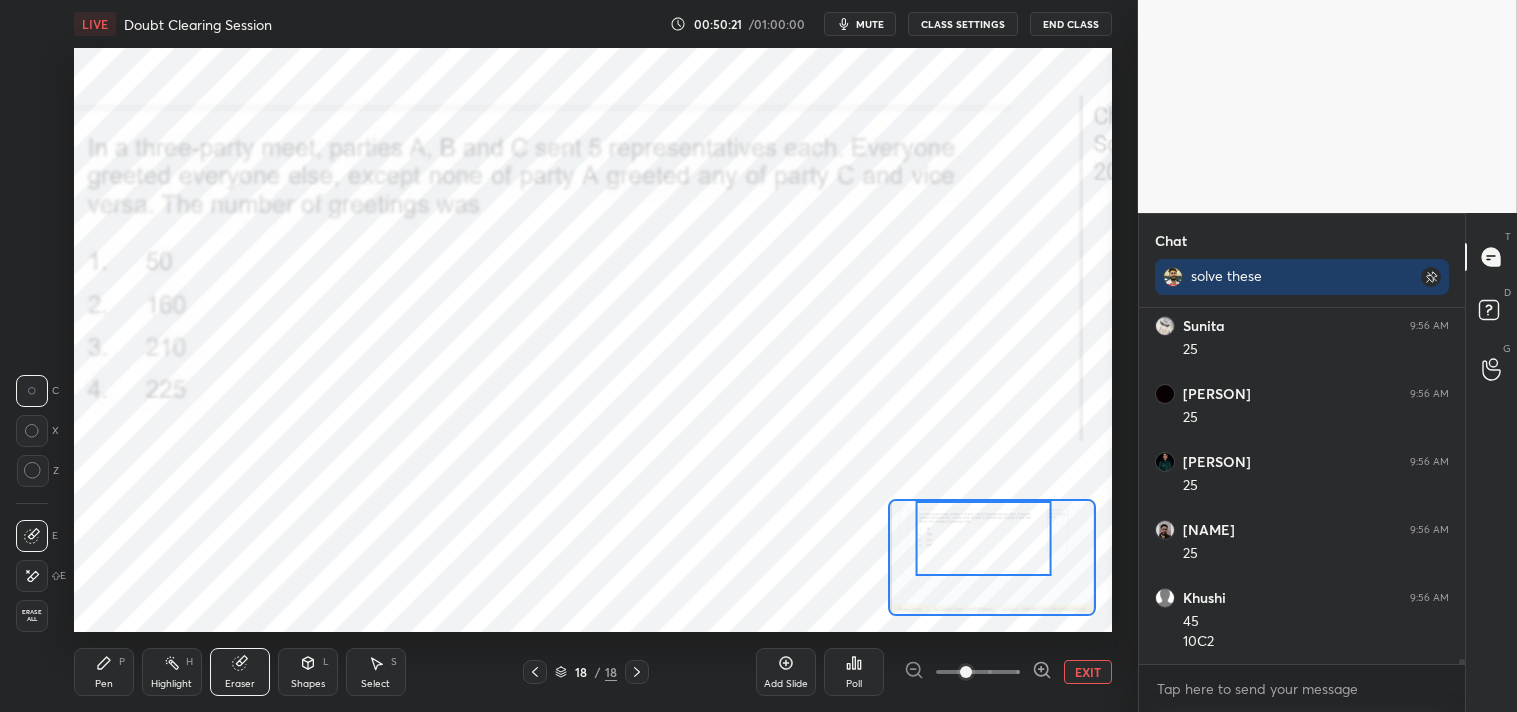 click on "Pen" at bounding box center [104, 684] 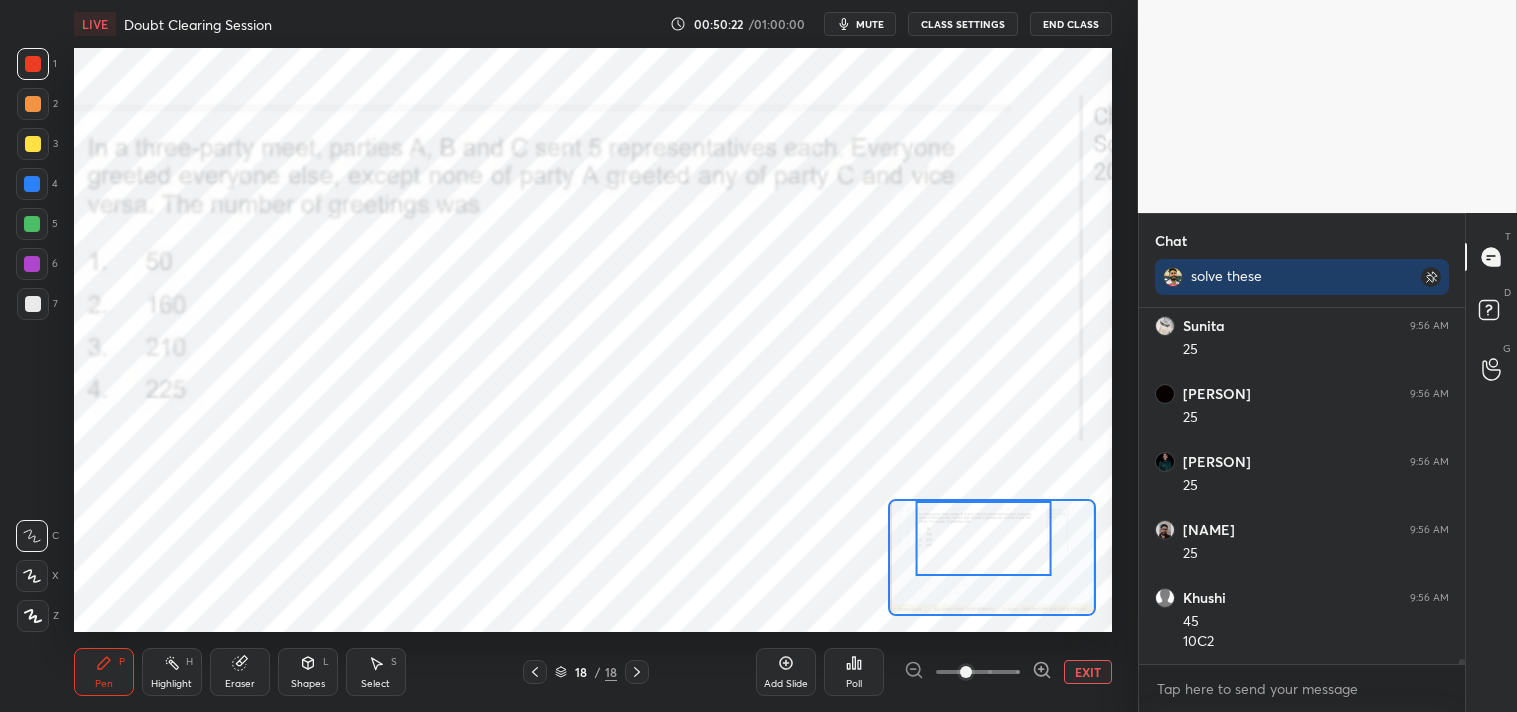 click on "Pen" at bounding box center [104, 684] 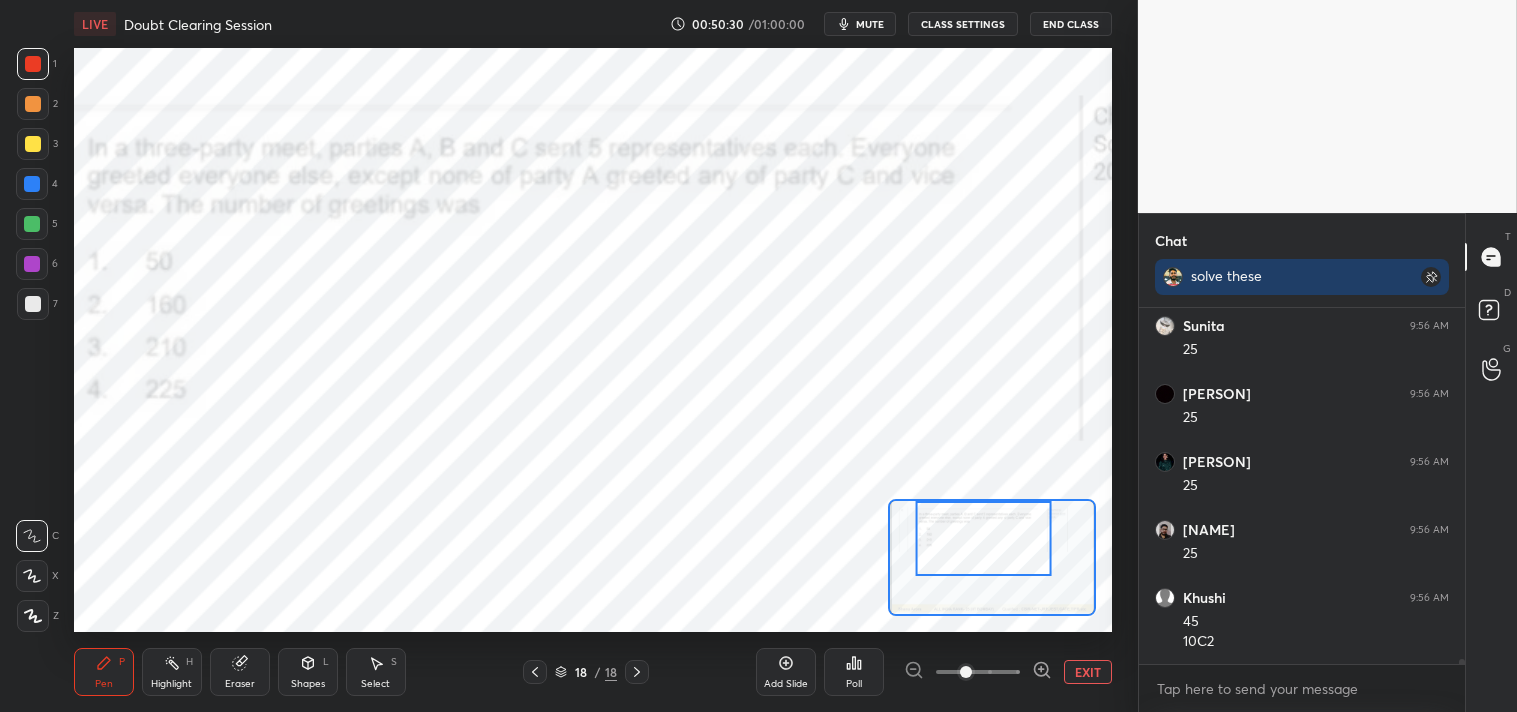 click on "Eraser" at bounding box center (240, 672) 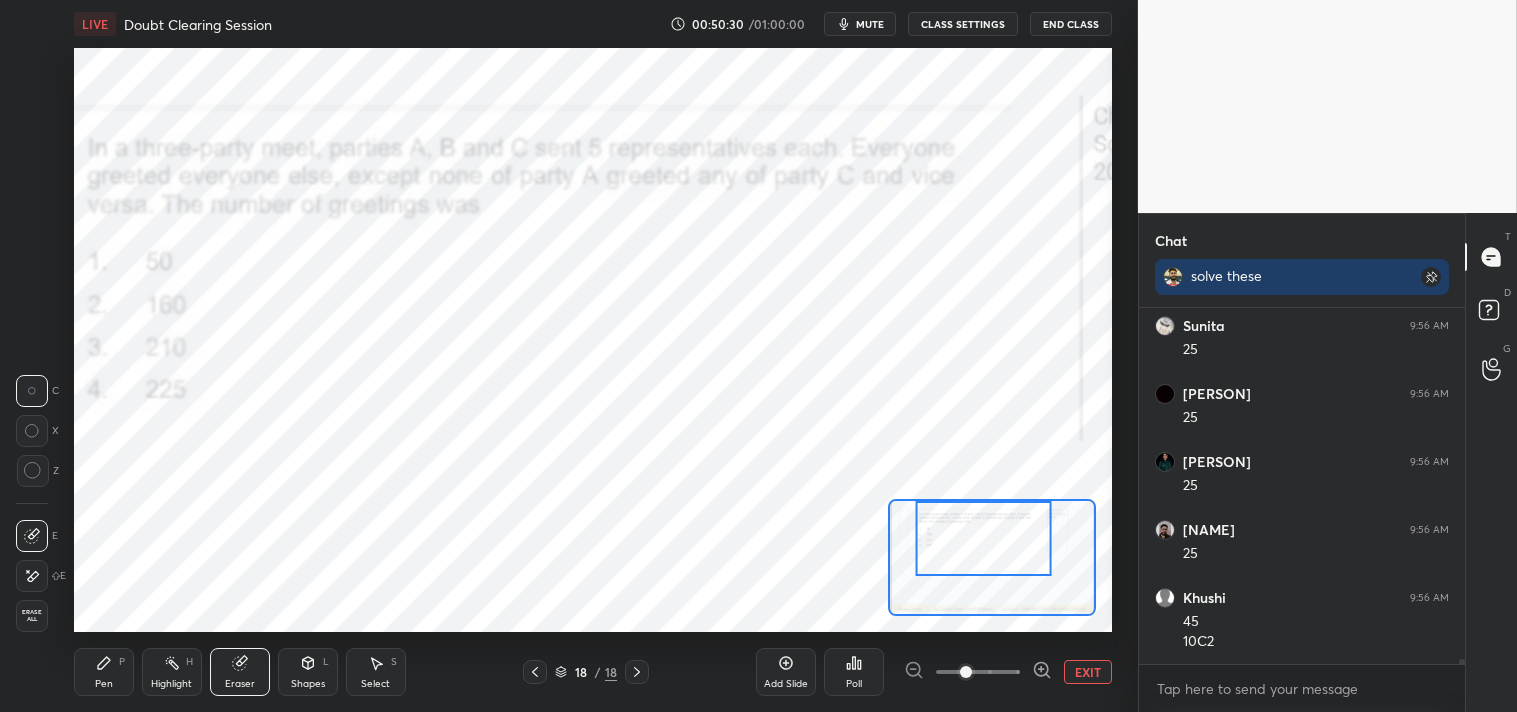 click on "Eraser" at bounding box center [240, 672] 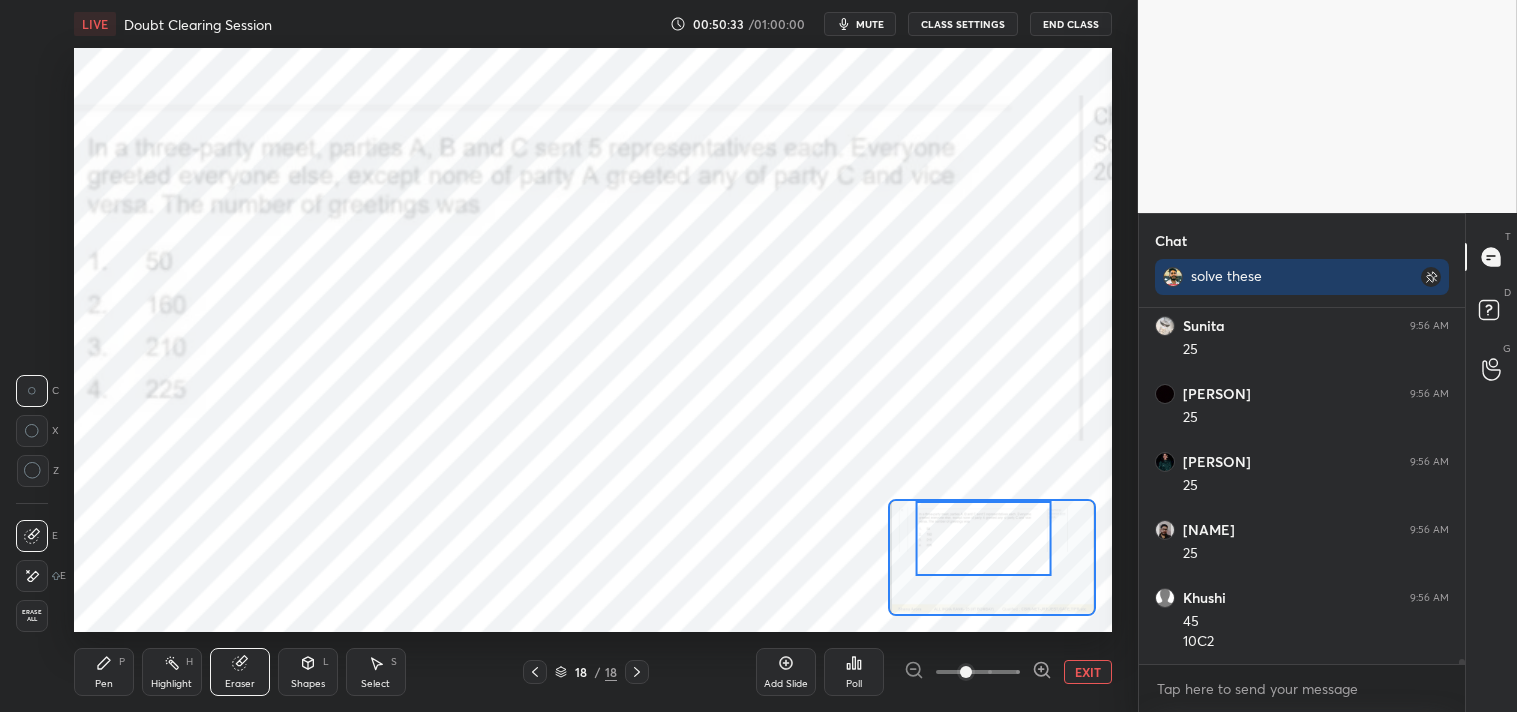 click on "Pen P" at bounding box center (104, 672) 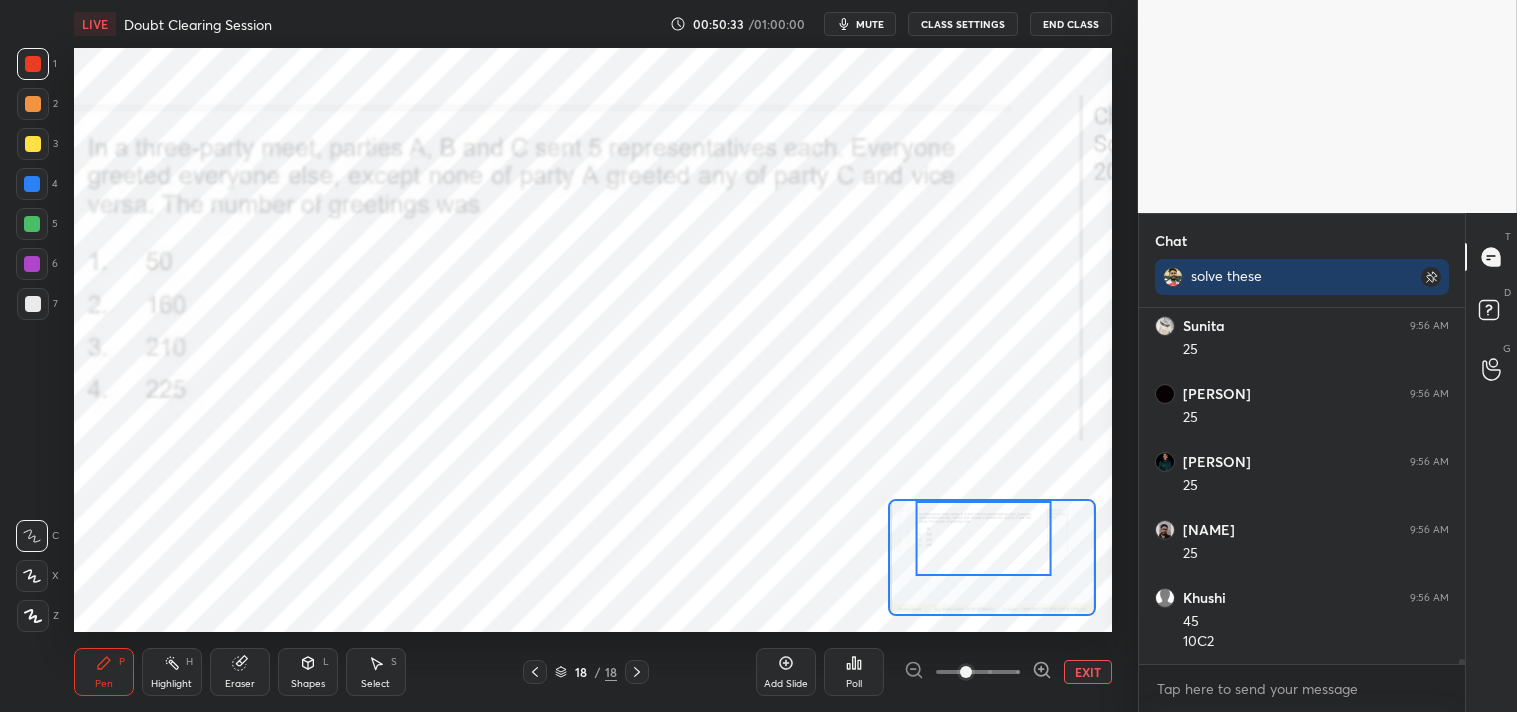 click on "Highlight" at bounding box center (171, 684) 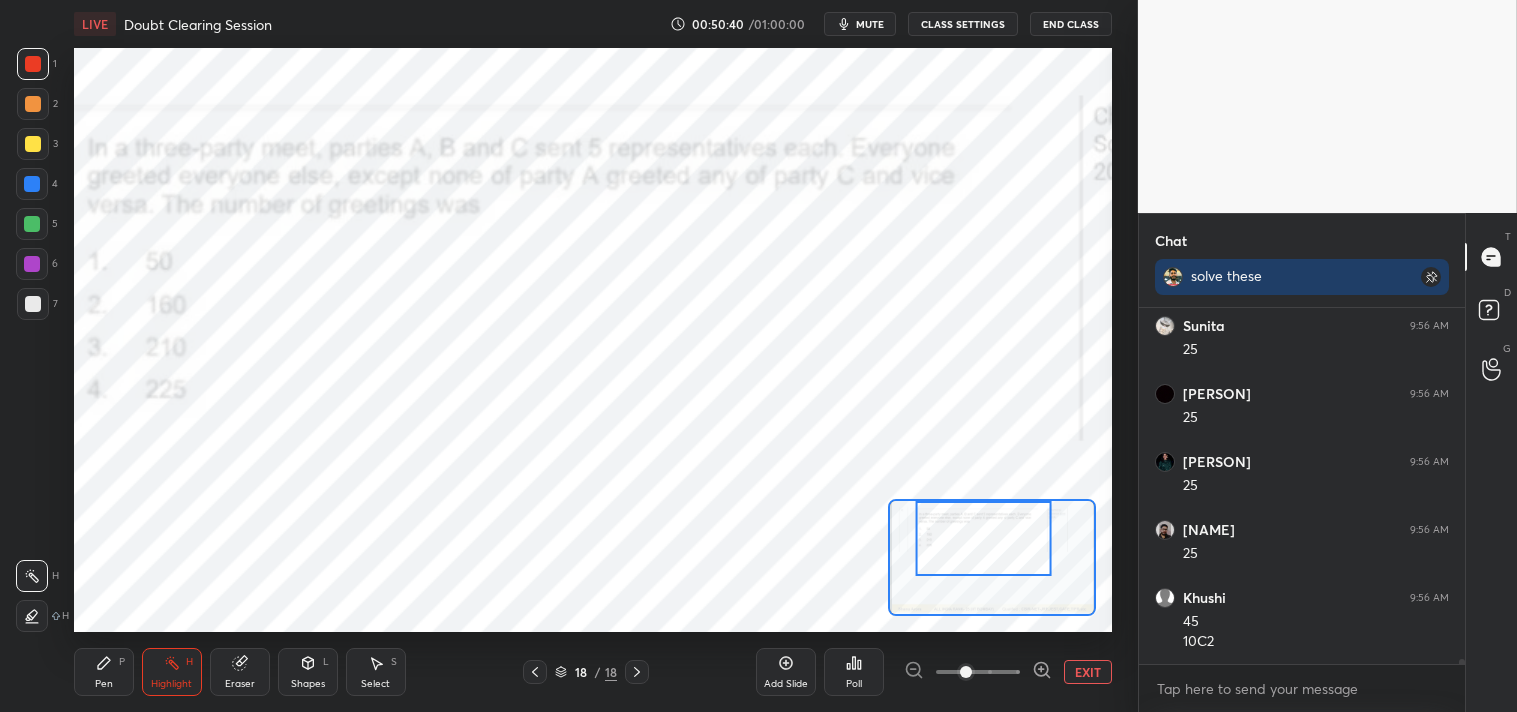 click on "Highlight H" at bounding box center (172, 672) 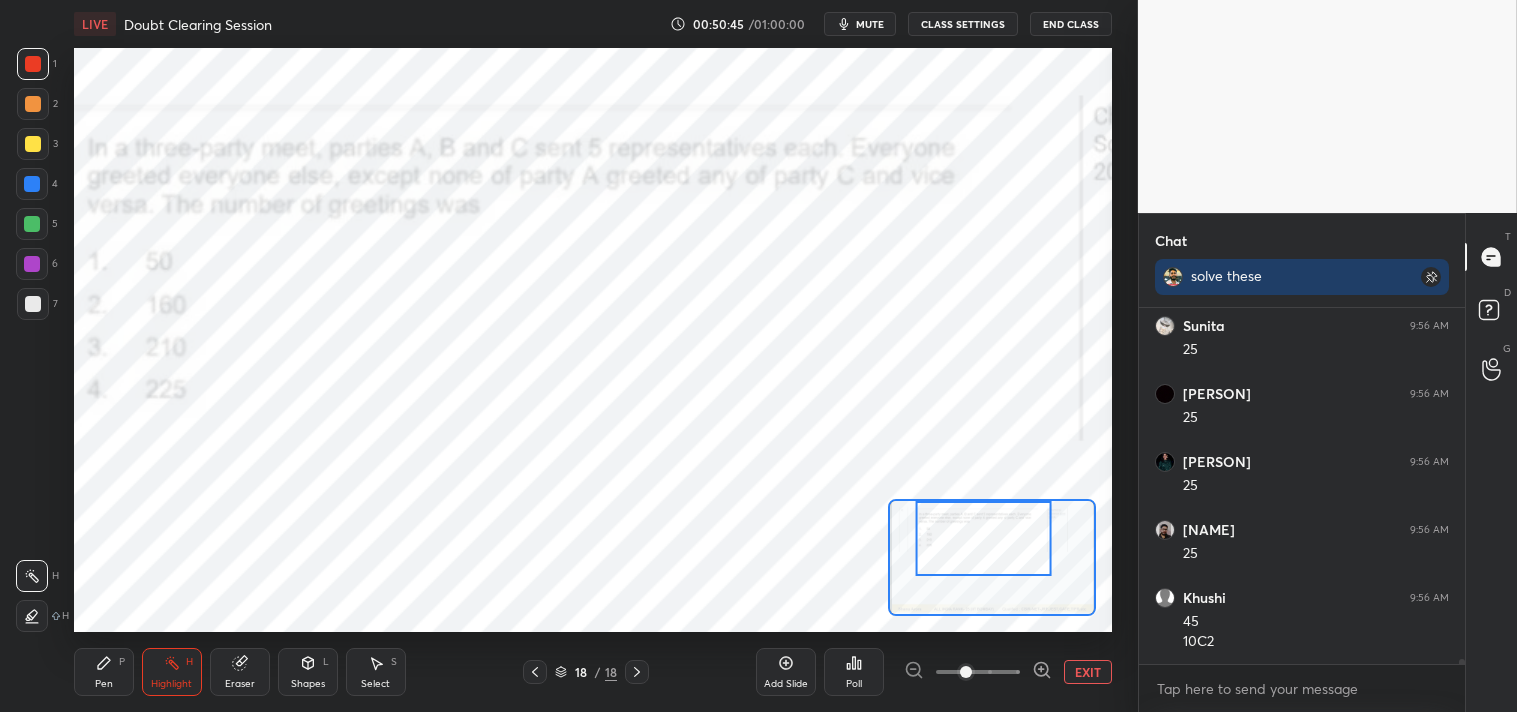 click 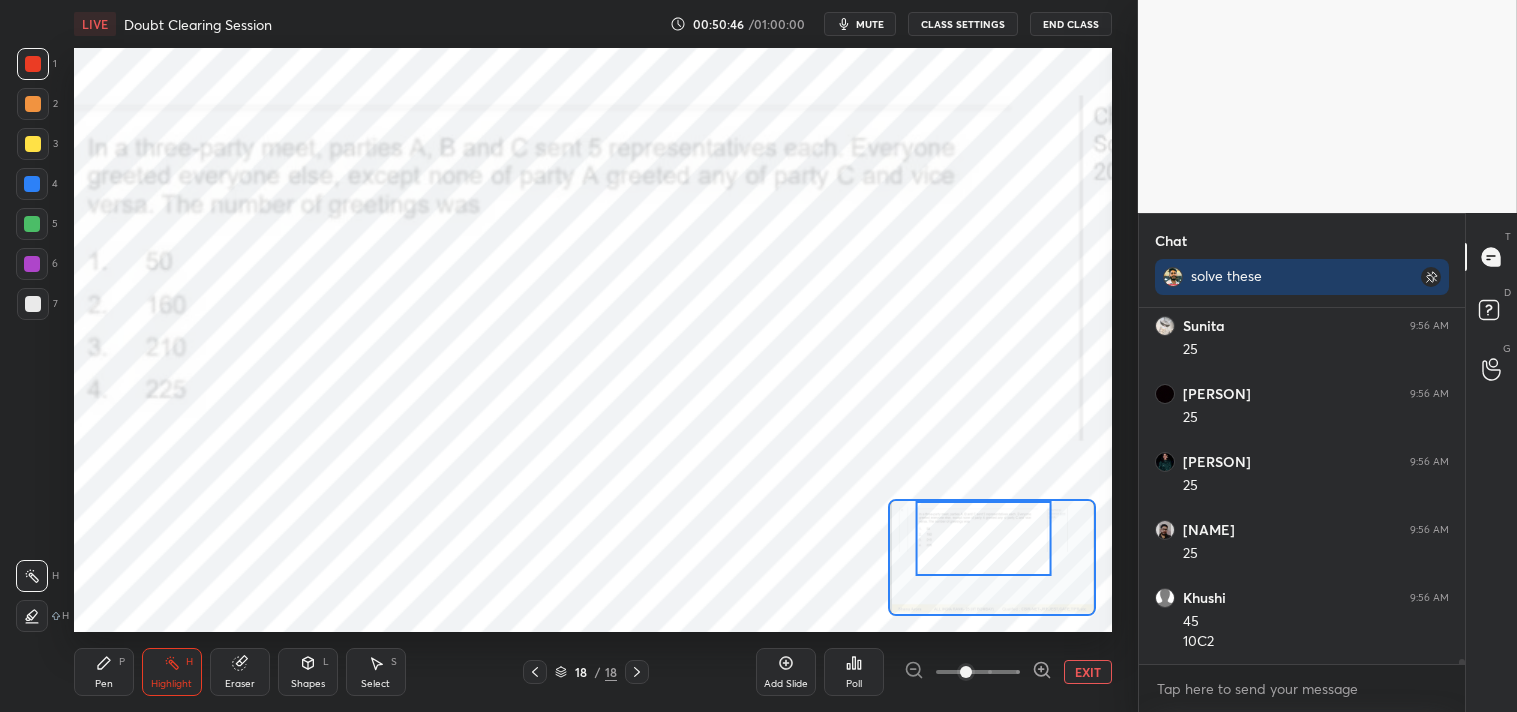 click on "Highlight" at bounding box center (171, 684) 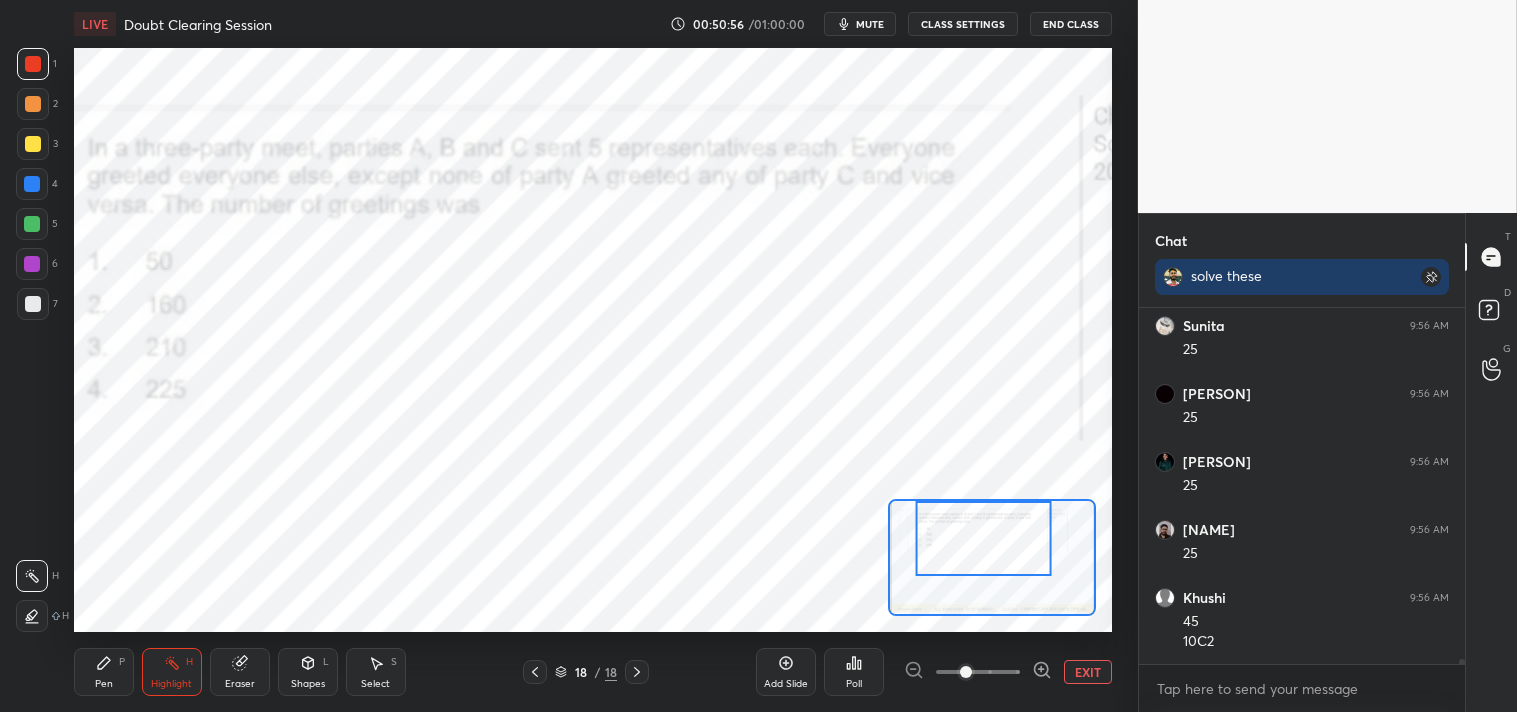 click 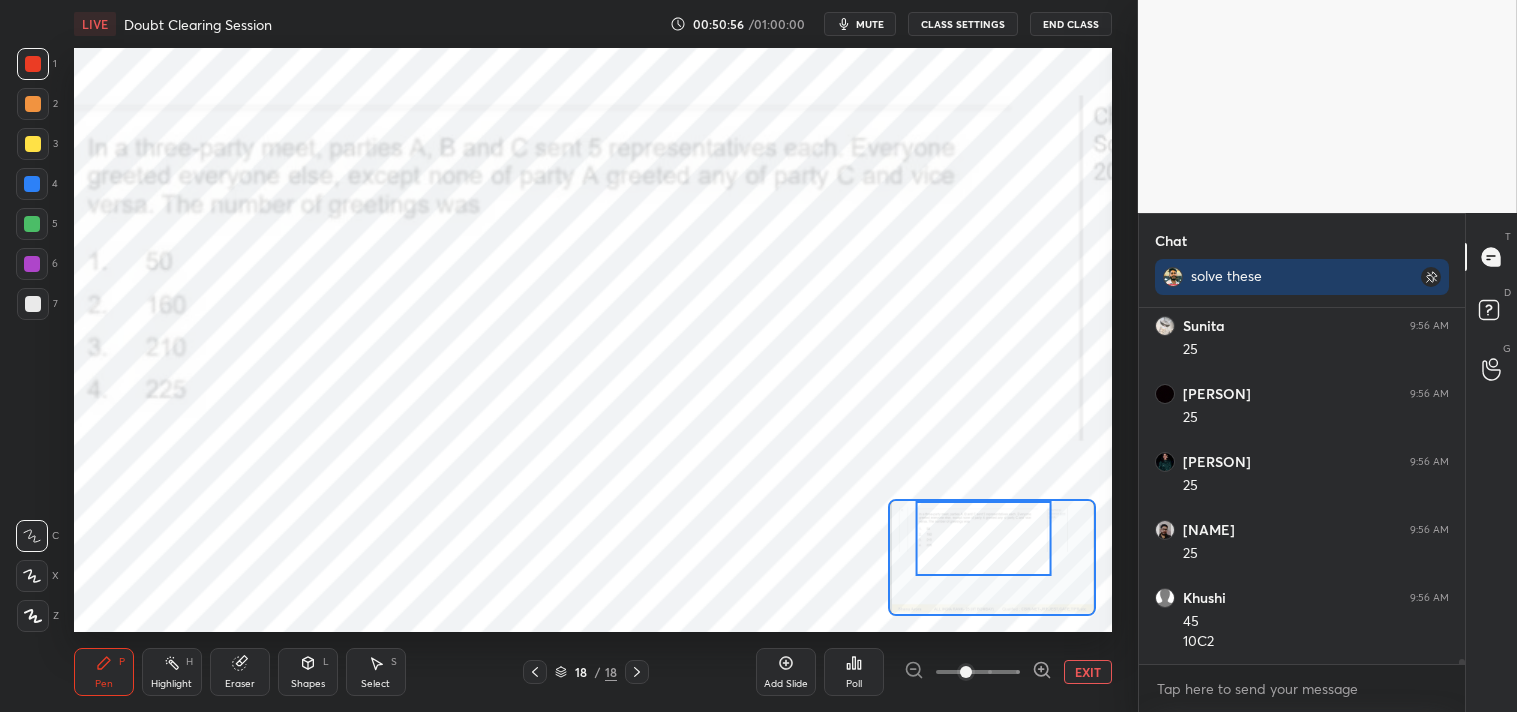 click on "Pen P" at bounding box center [104, 672] 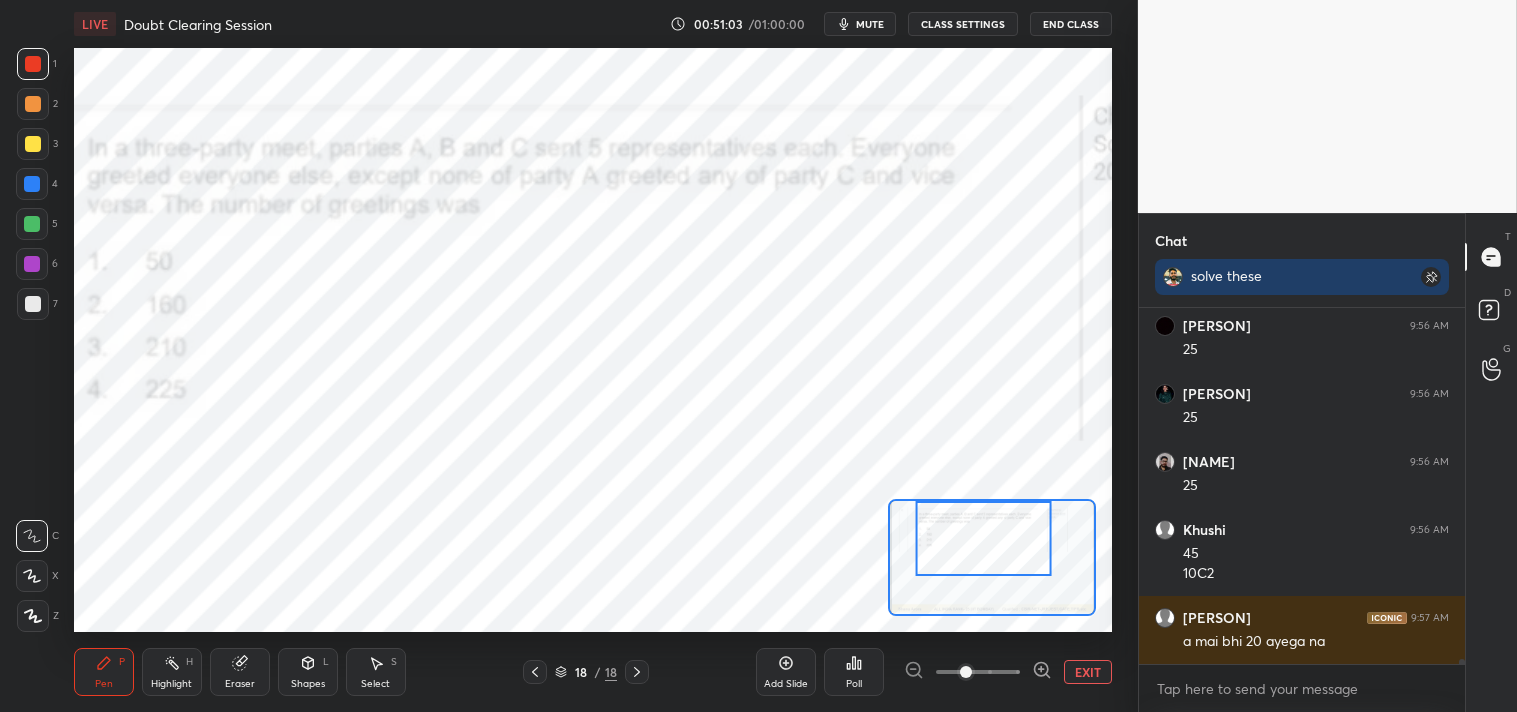 scroll, scrollTop: 26932, scrollLeft: 0, axis: vertical 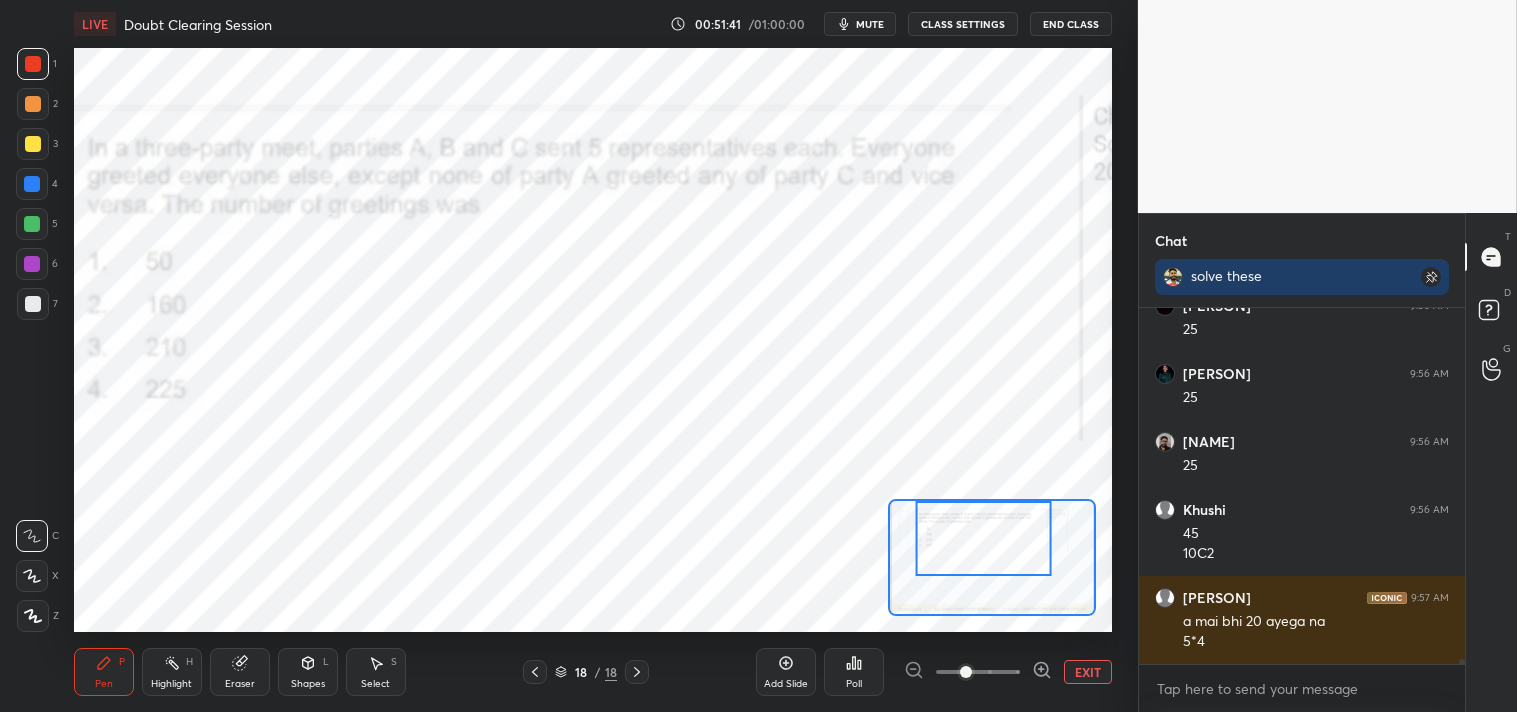 click 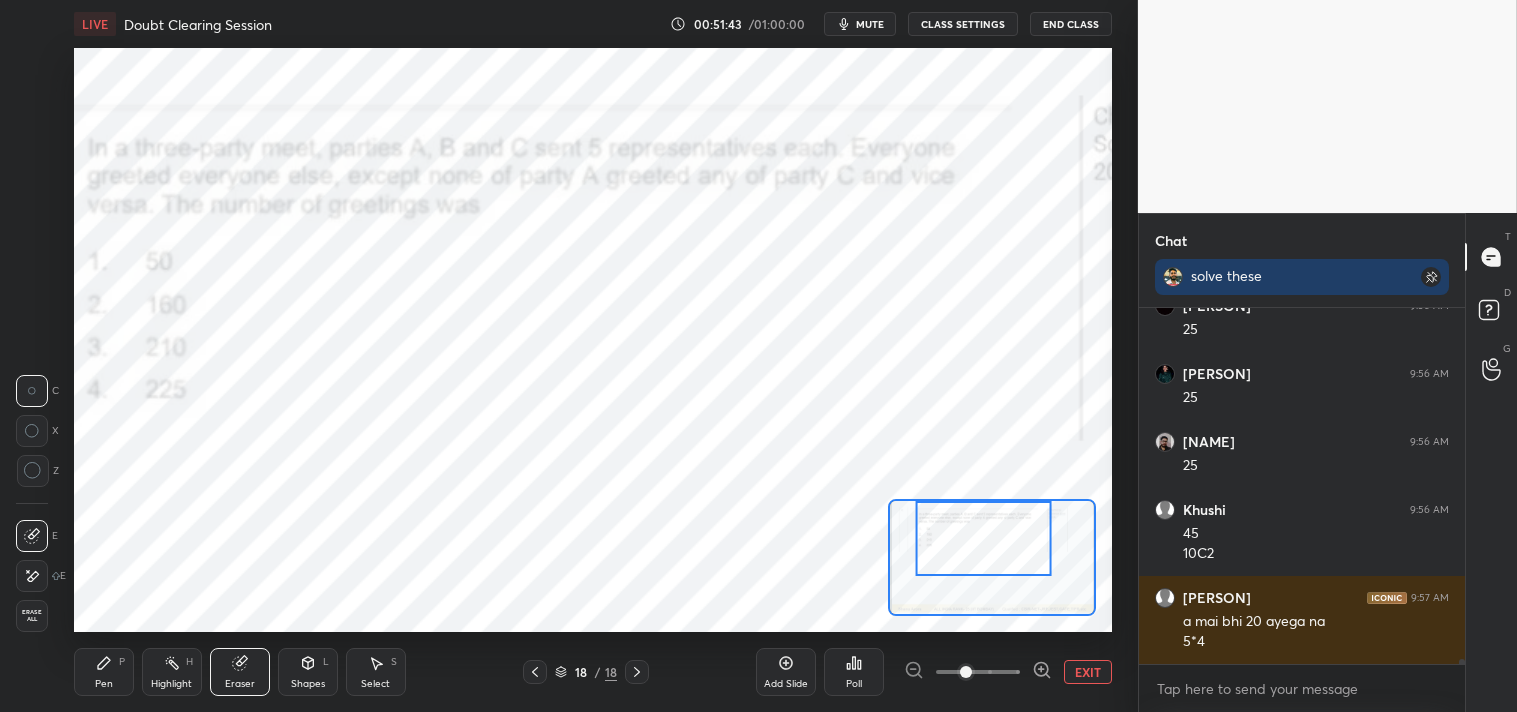 scroll, scrollTop: 27000, scrollLeft: 0, axis: vertical 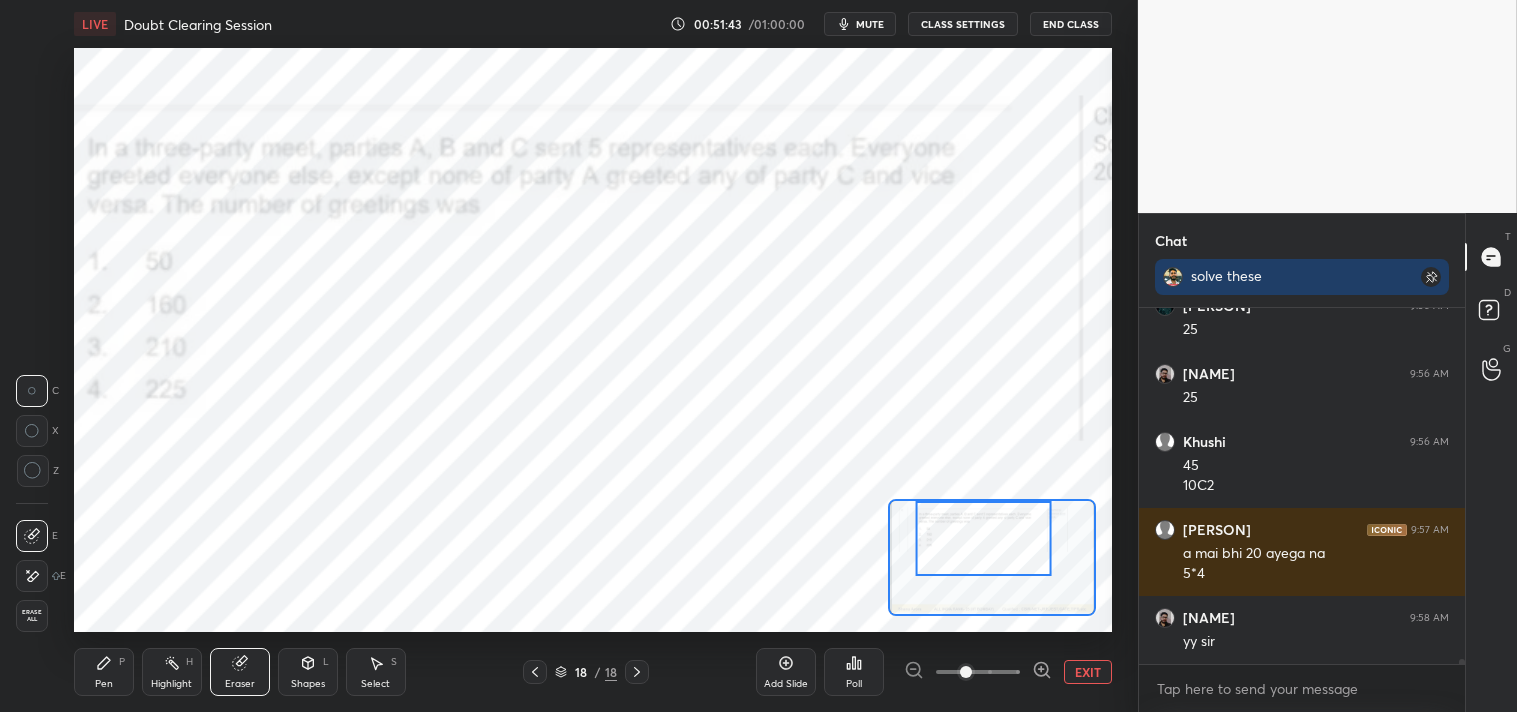 click on "Pen P" at bounding box center [104, 672] 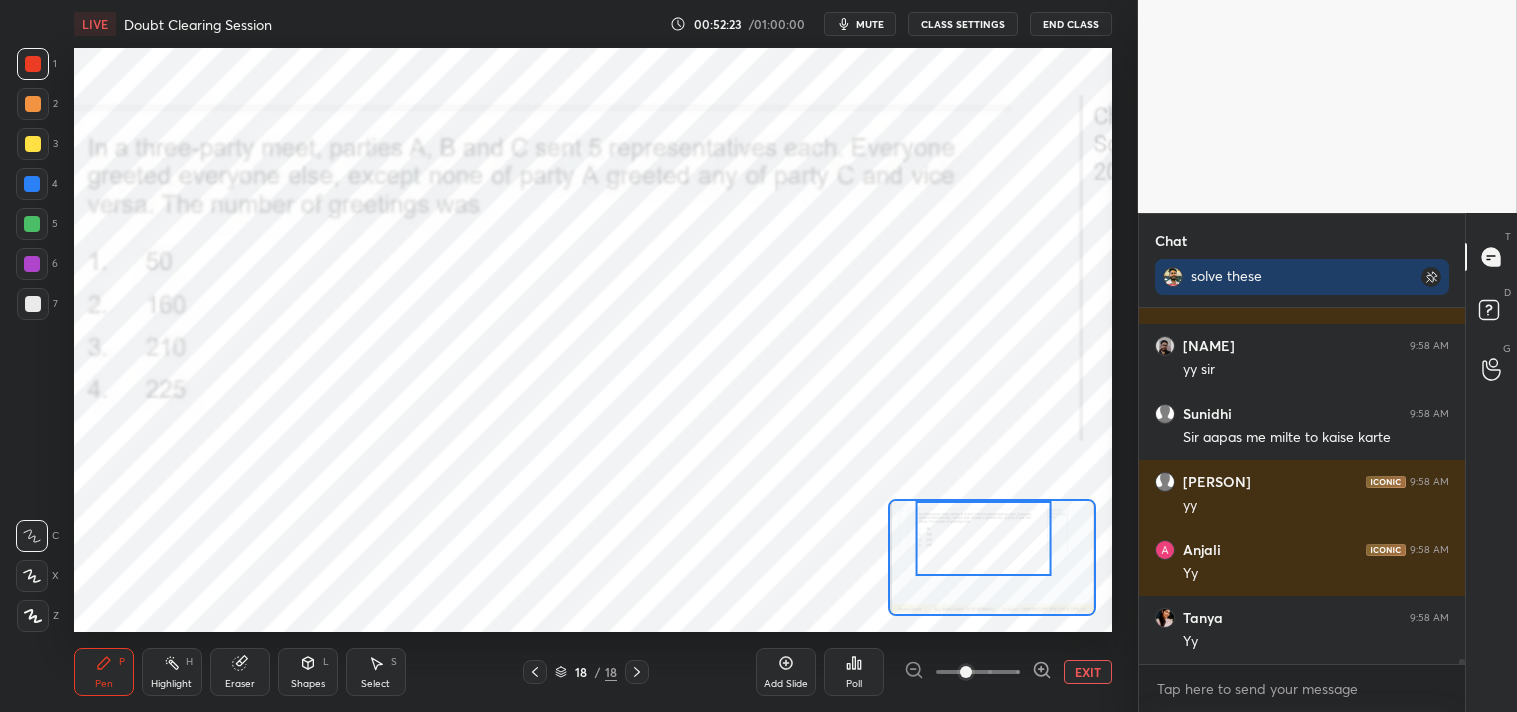 scroll, scrollTop: 27340, scrollLeft: 0, axis: vertical 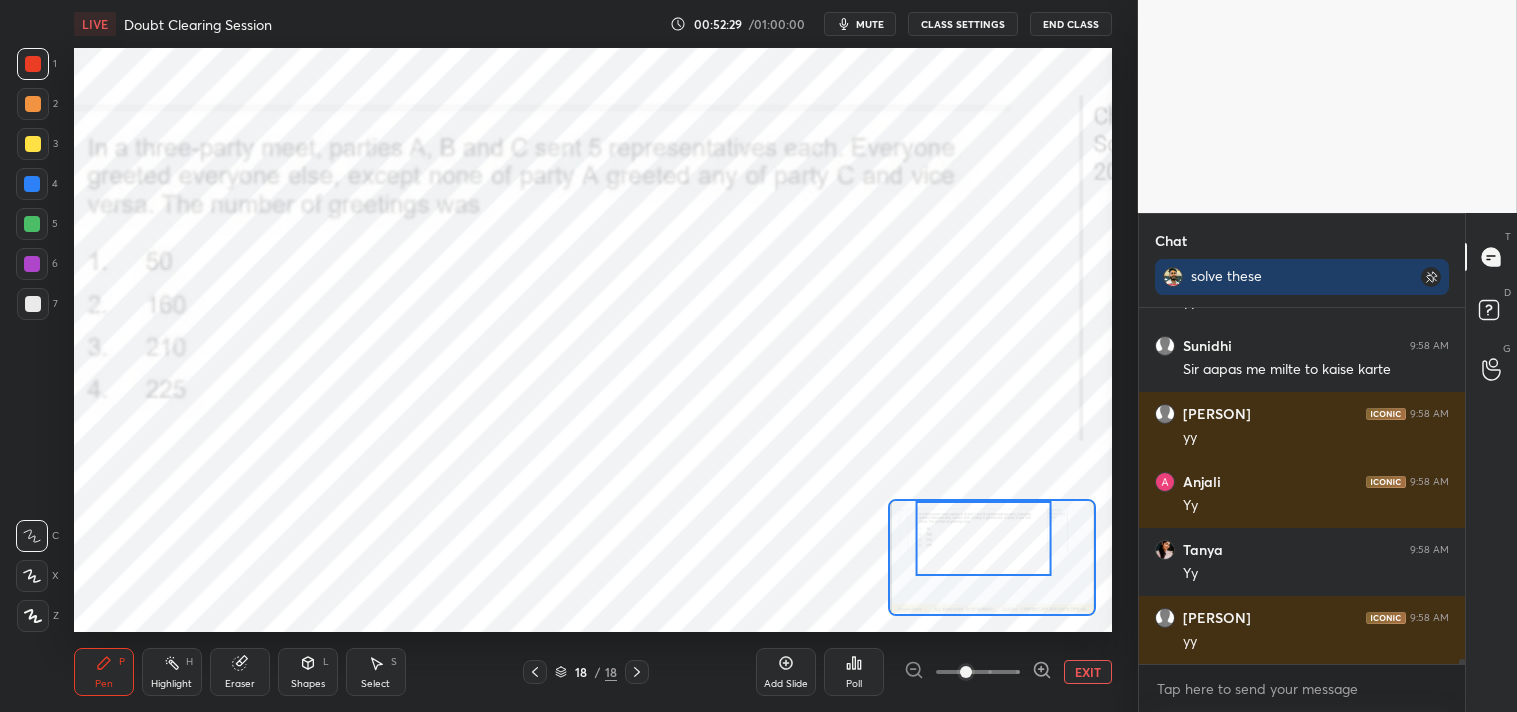 click 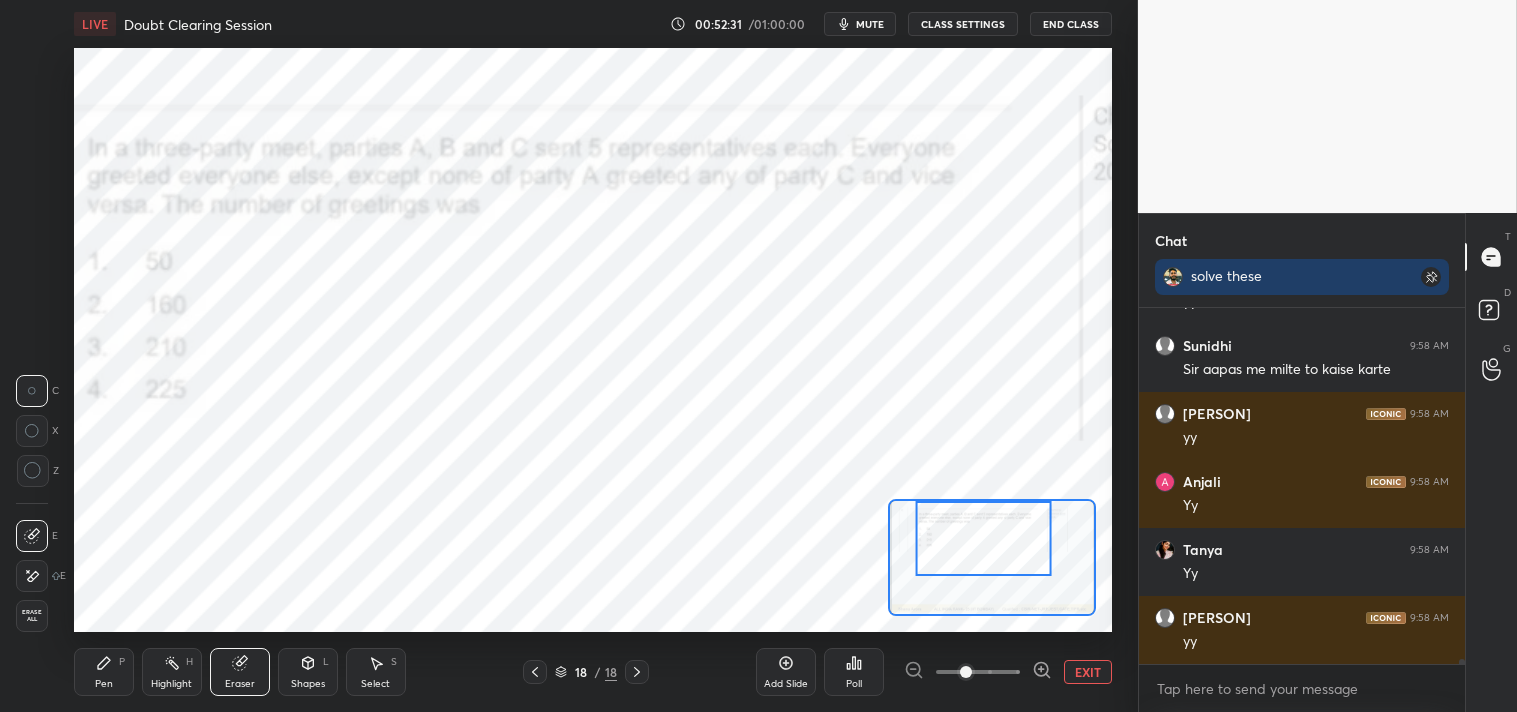 click on "Pen P" at bounding box center (104, 672) 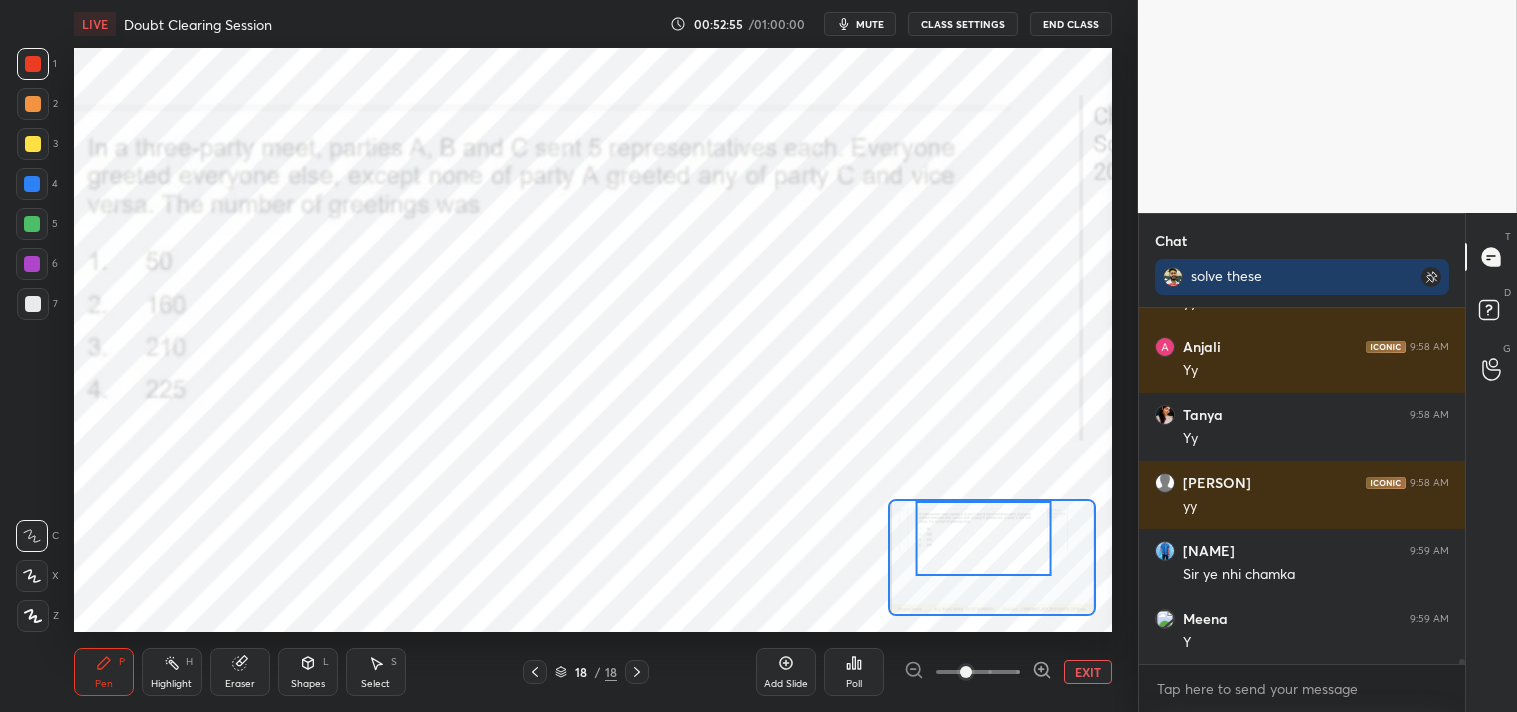 scroll, scrollTop: 27544, scrollLeft: 0, axis: vertical 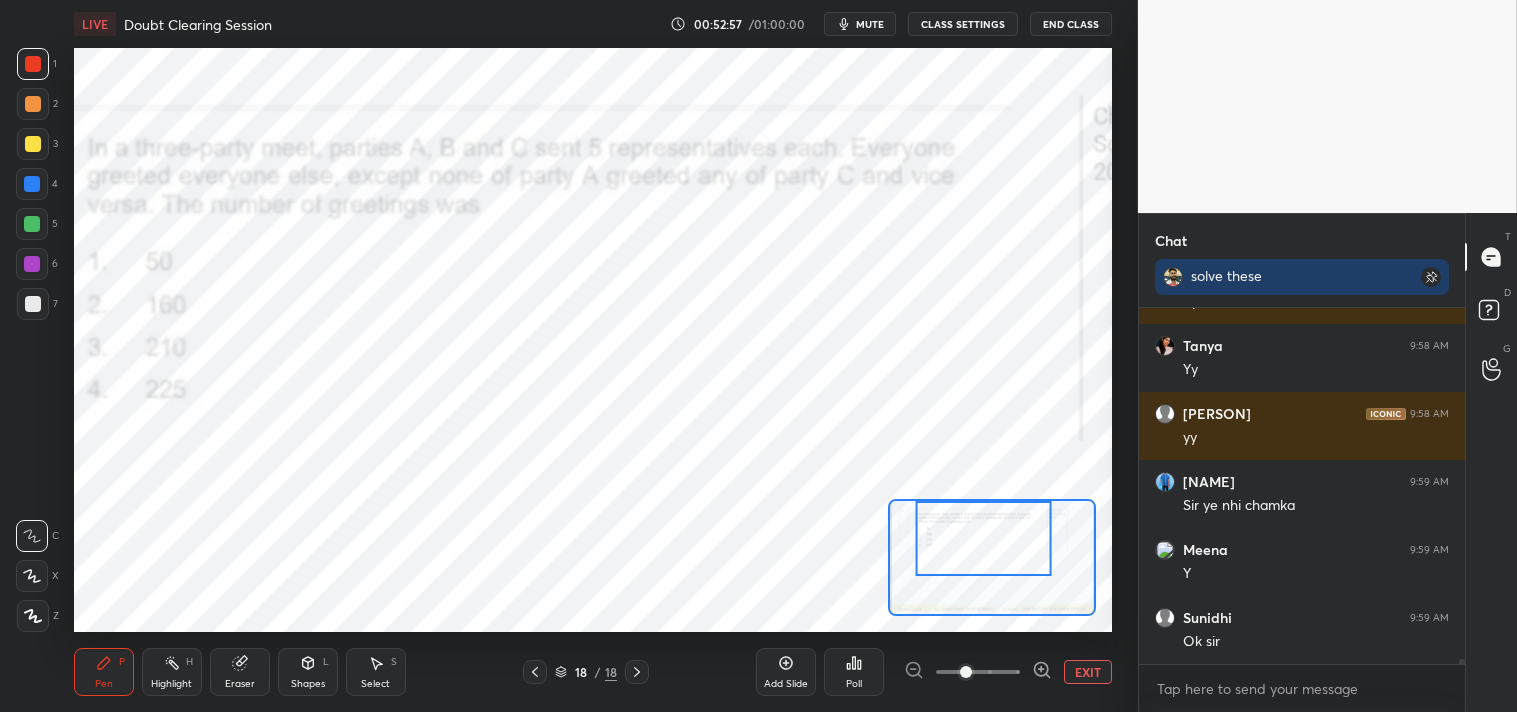 click on "EXIT" at bounding box center (1088, 672) 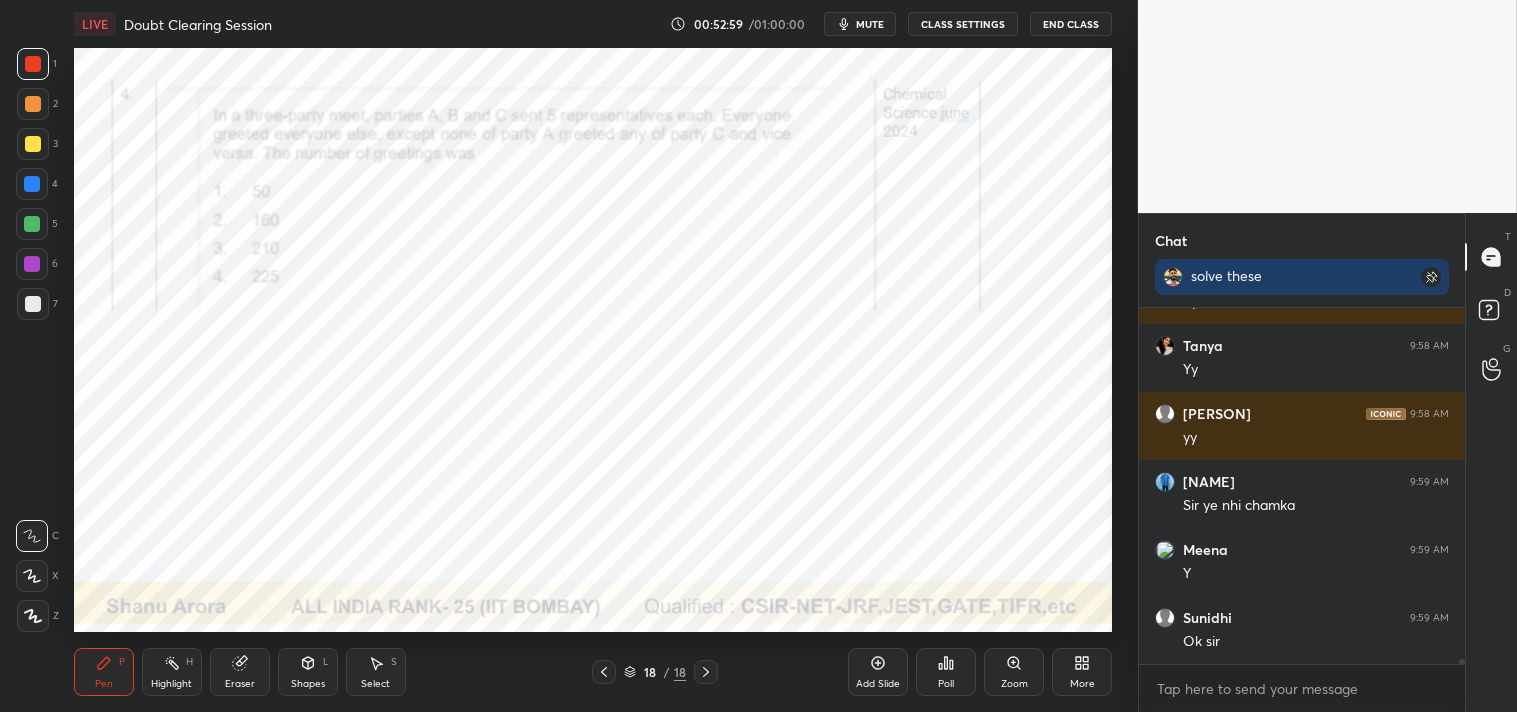scroll, scrollTop: 27612, scrollLeft: 0, axis: vertical 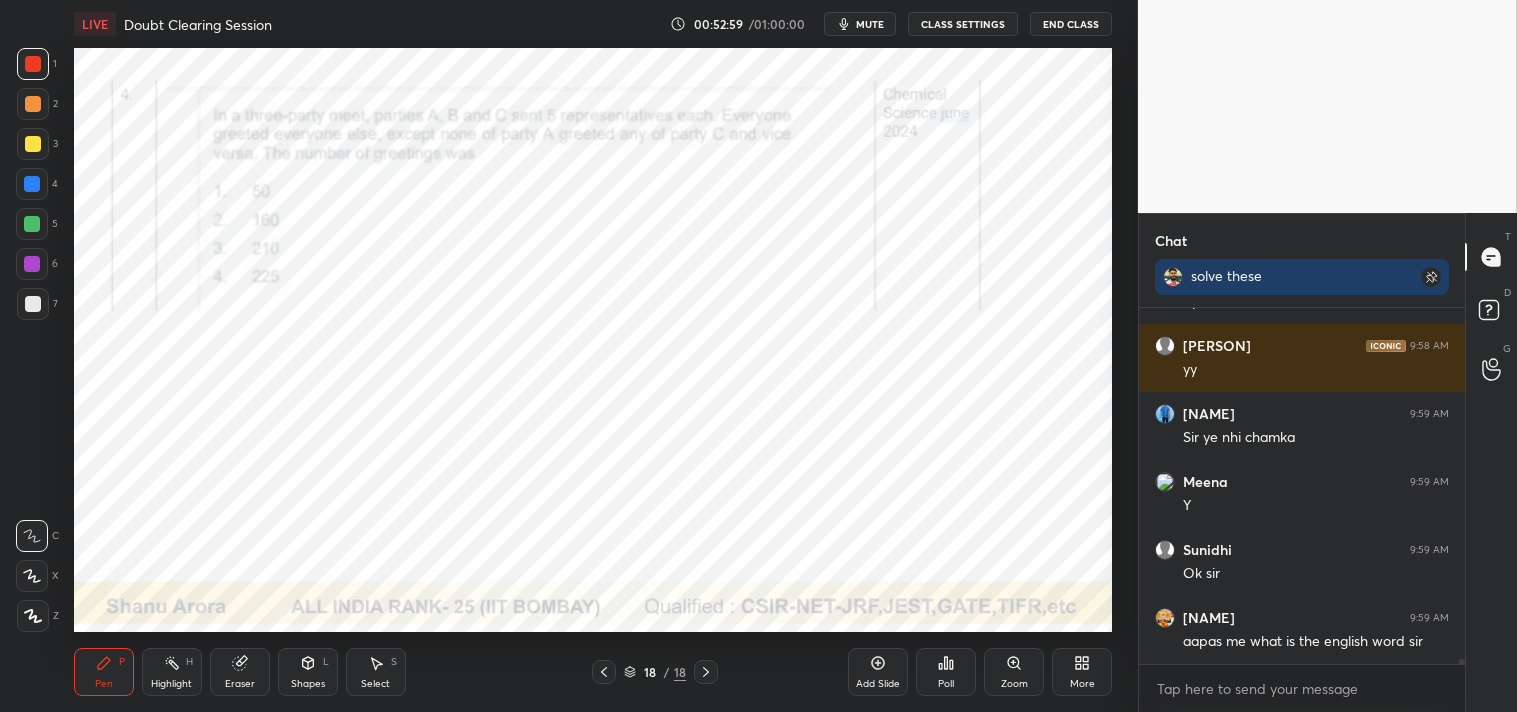 click 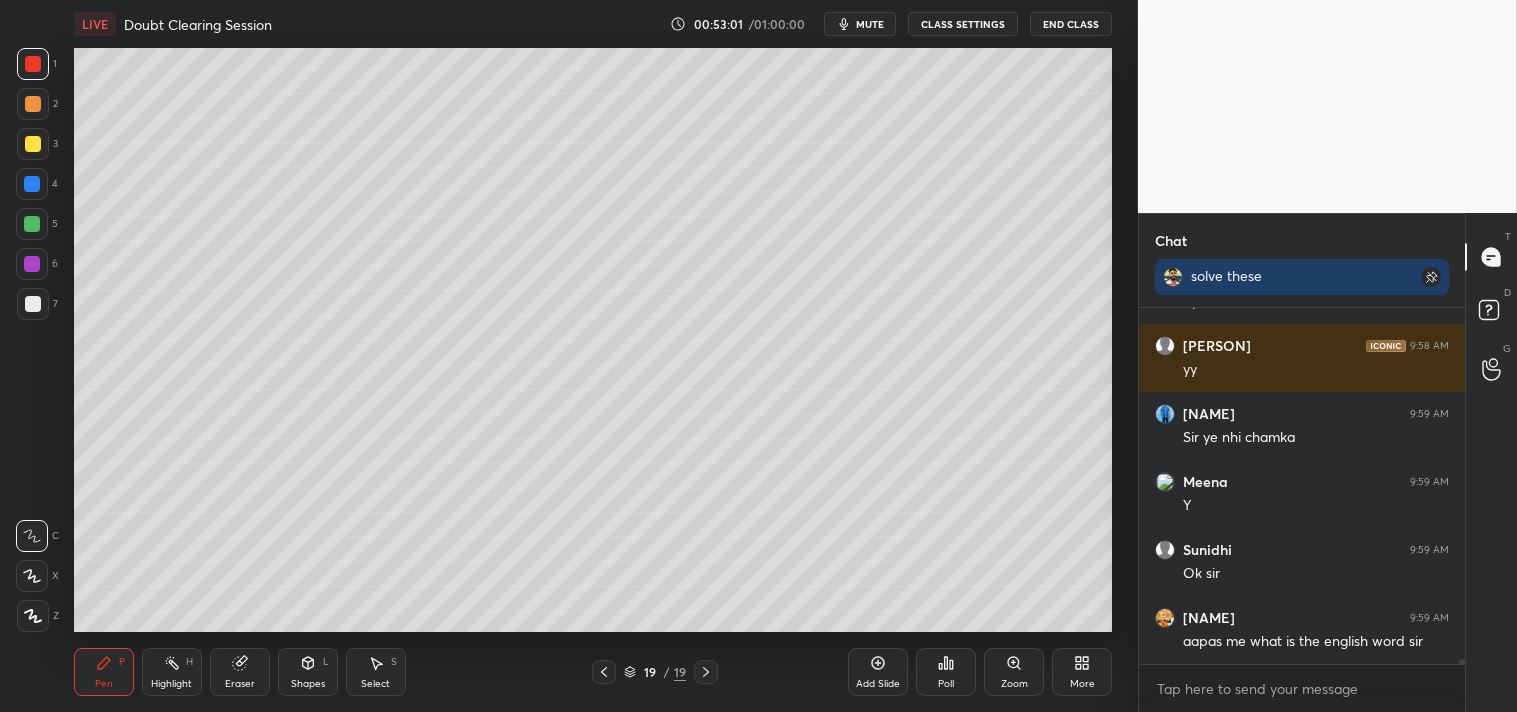 click at bounding box center (33, 304) 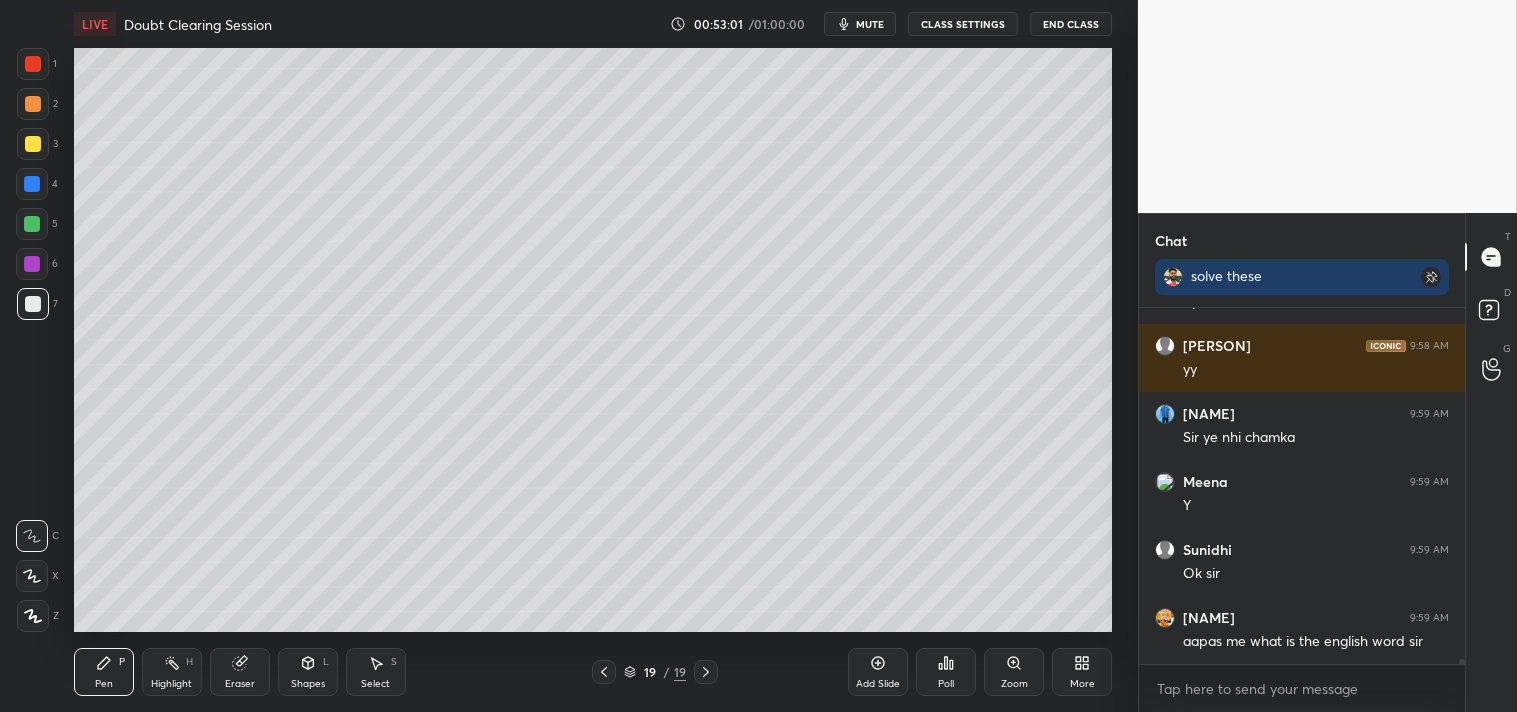 click at bounding box center (33, 304) 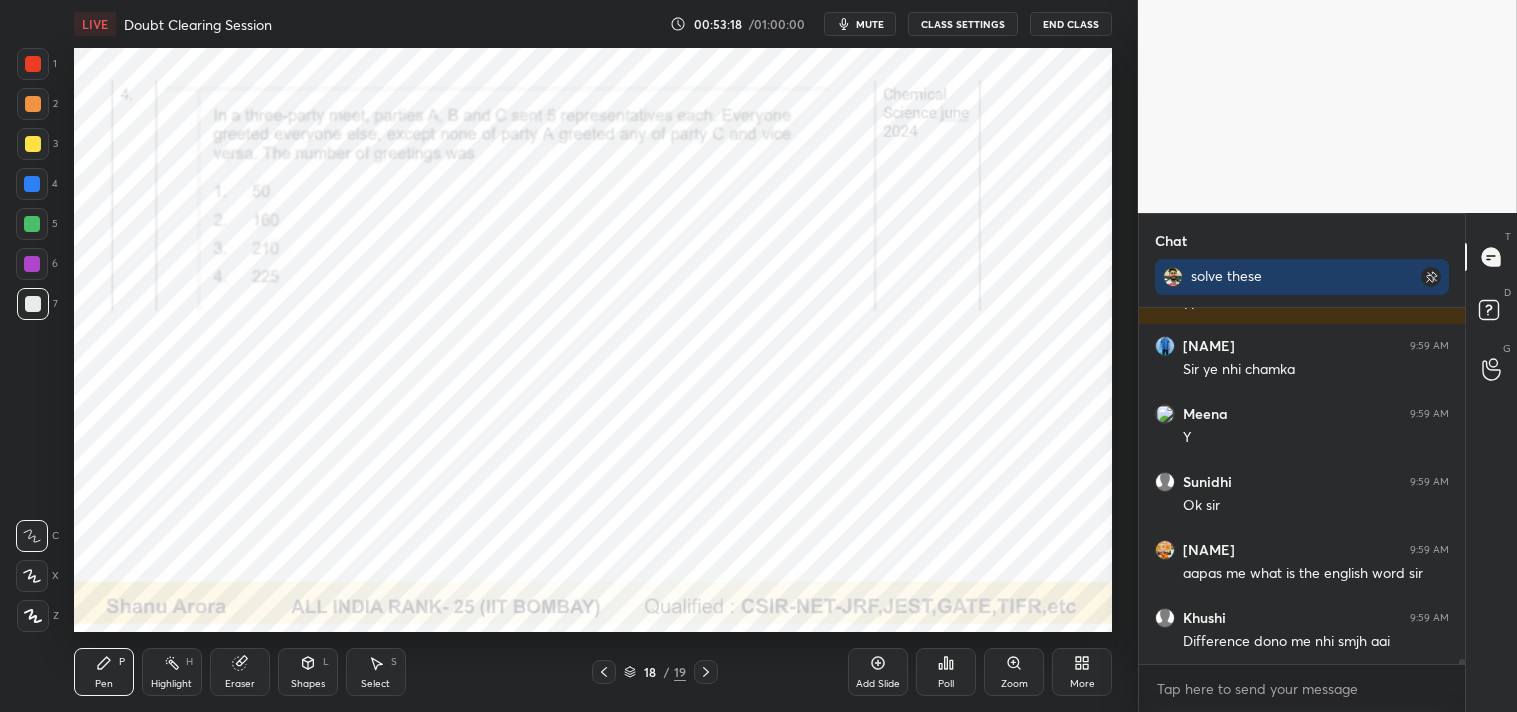 scroll, scrollTop: 27747, scrollLeft: 0, axis: vertical 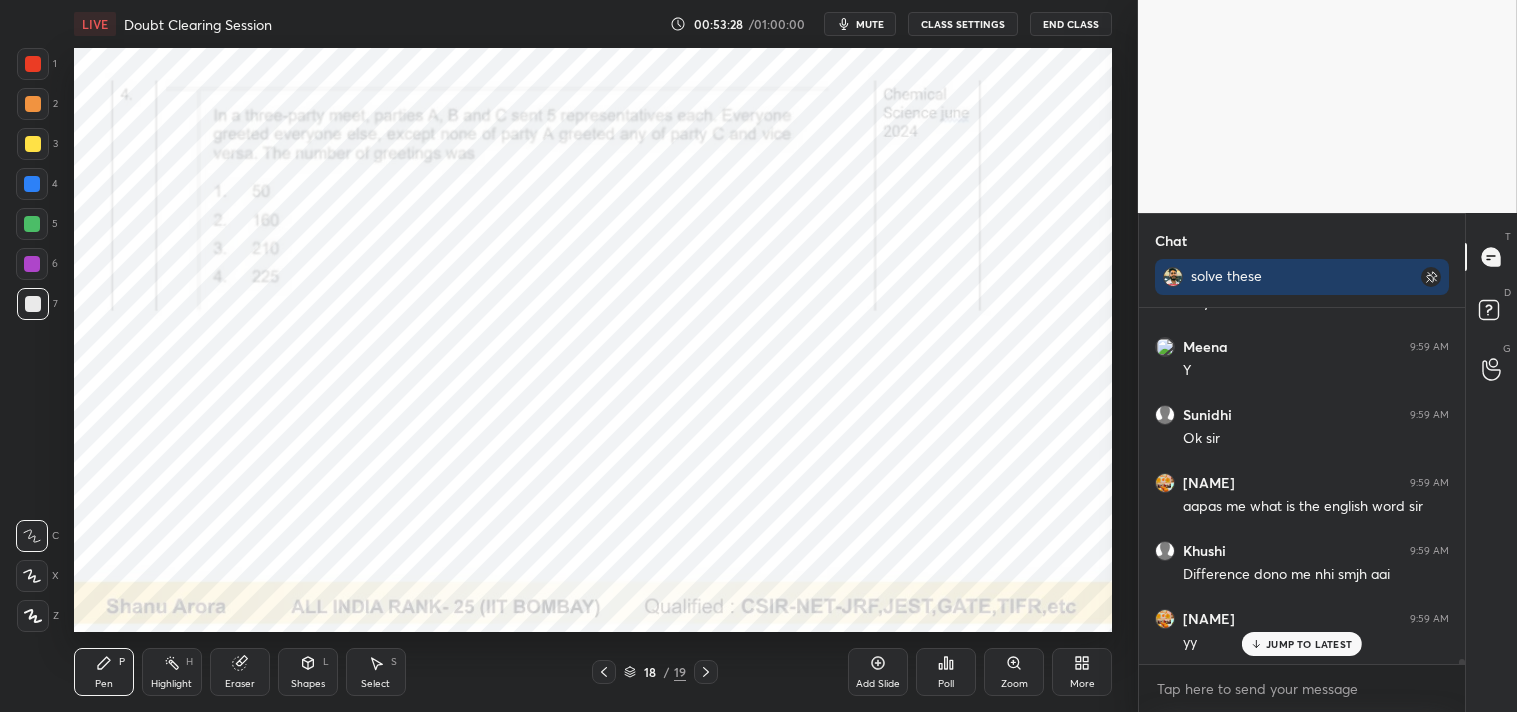 click on "Zoom" at bounding box center [1014, 672] 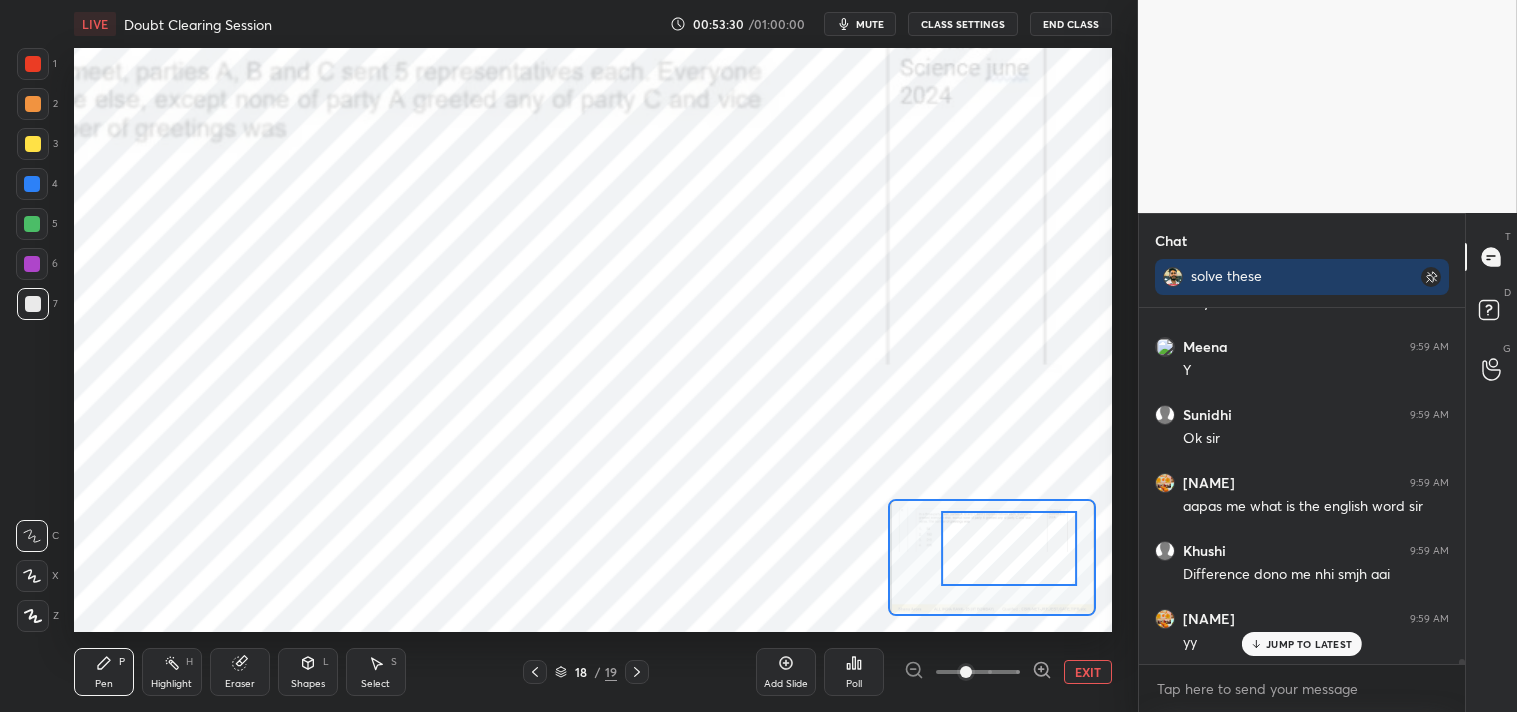 scroll, scrollTop: 27815, scrollLeft: 0, axis: vertical 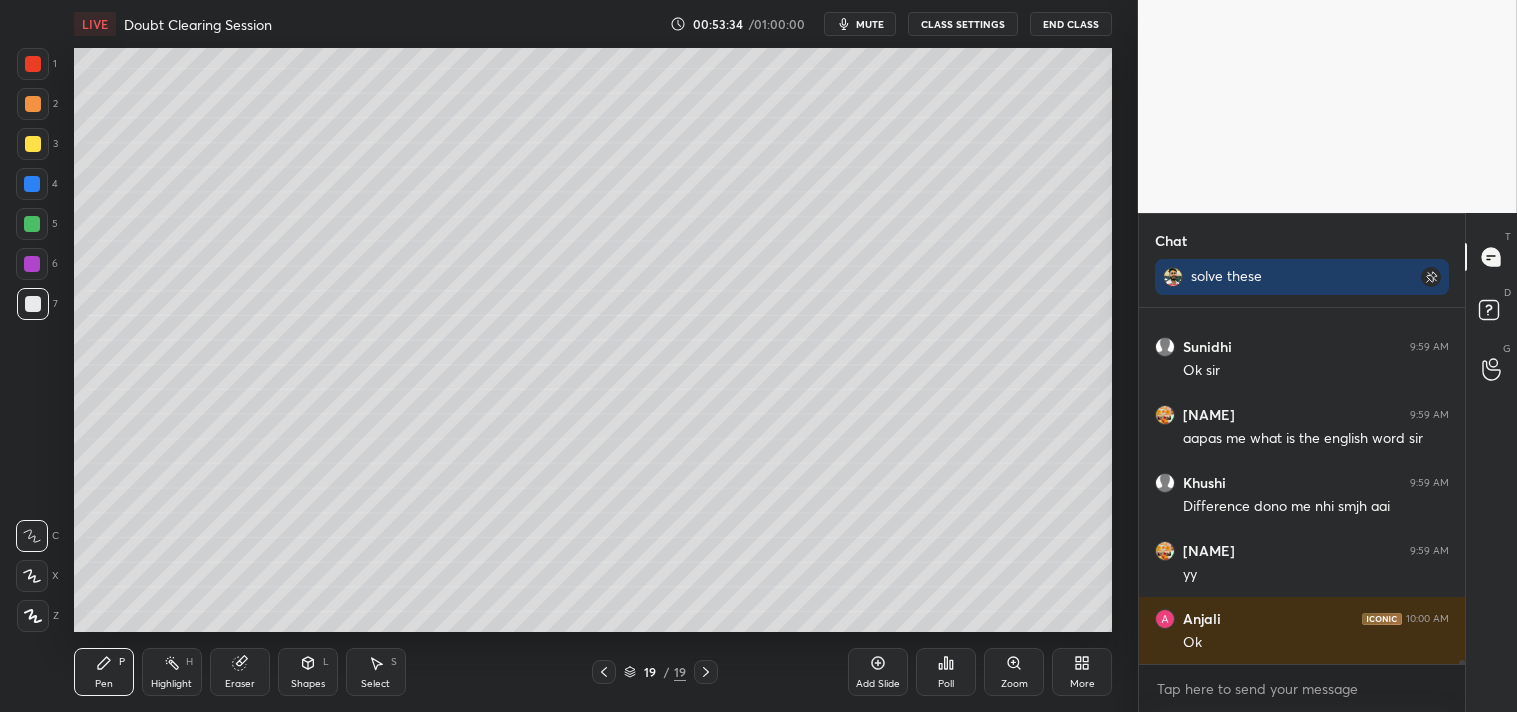 click on "3" at bounding box center (37, 148) 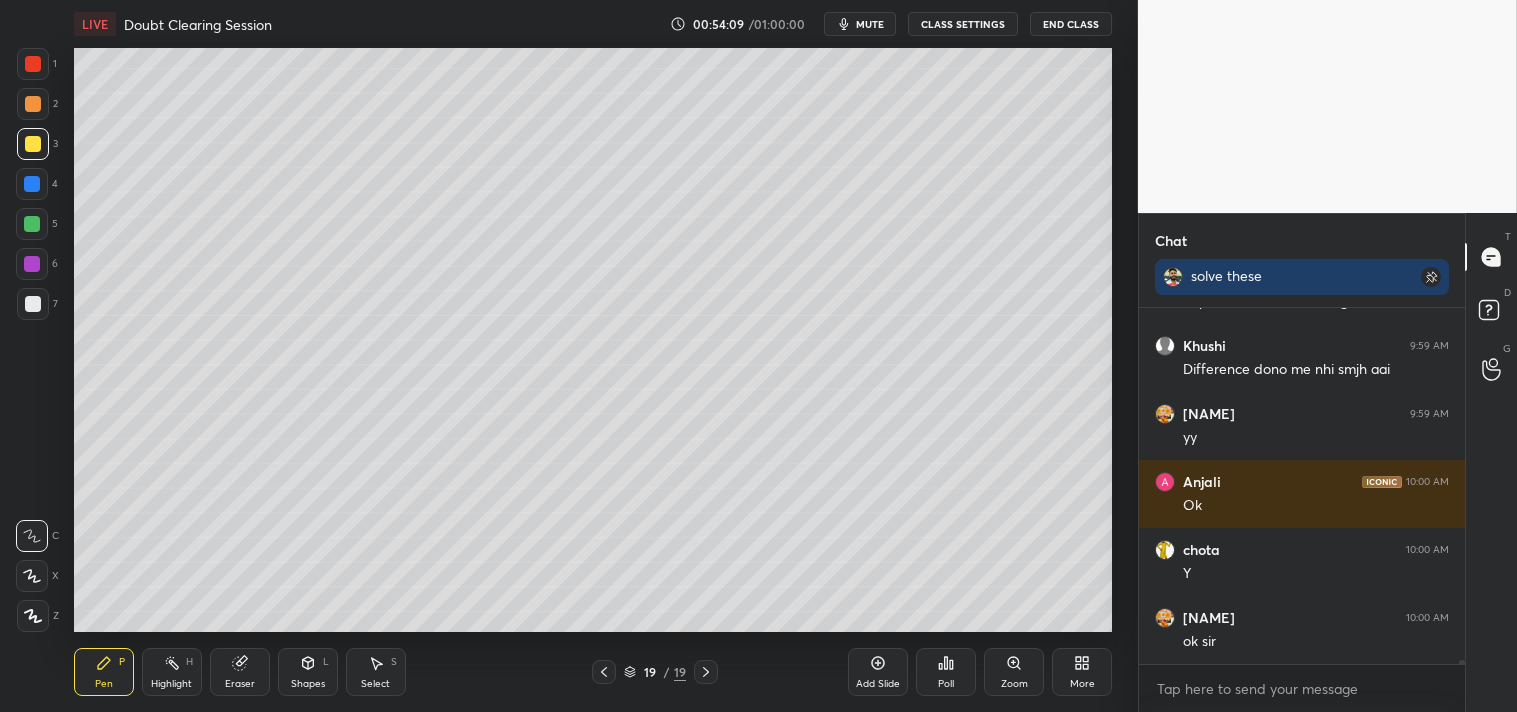 scroll, scrollTop: 28020, scrollLeft: 0, axis: vertical 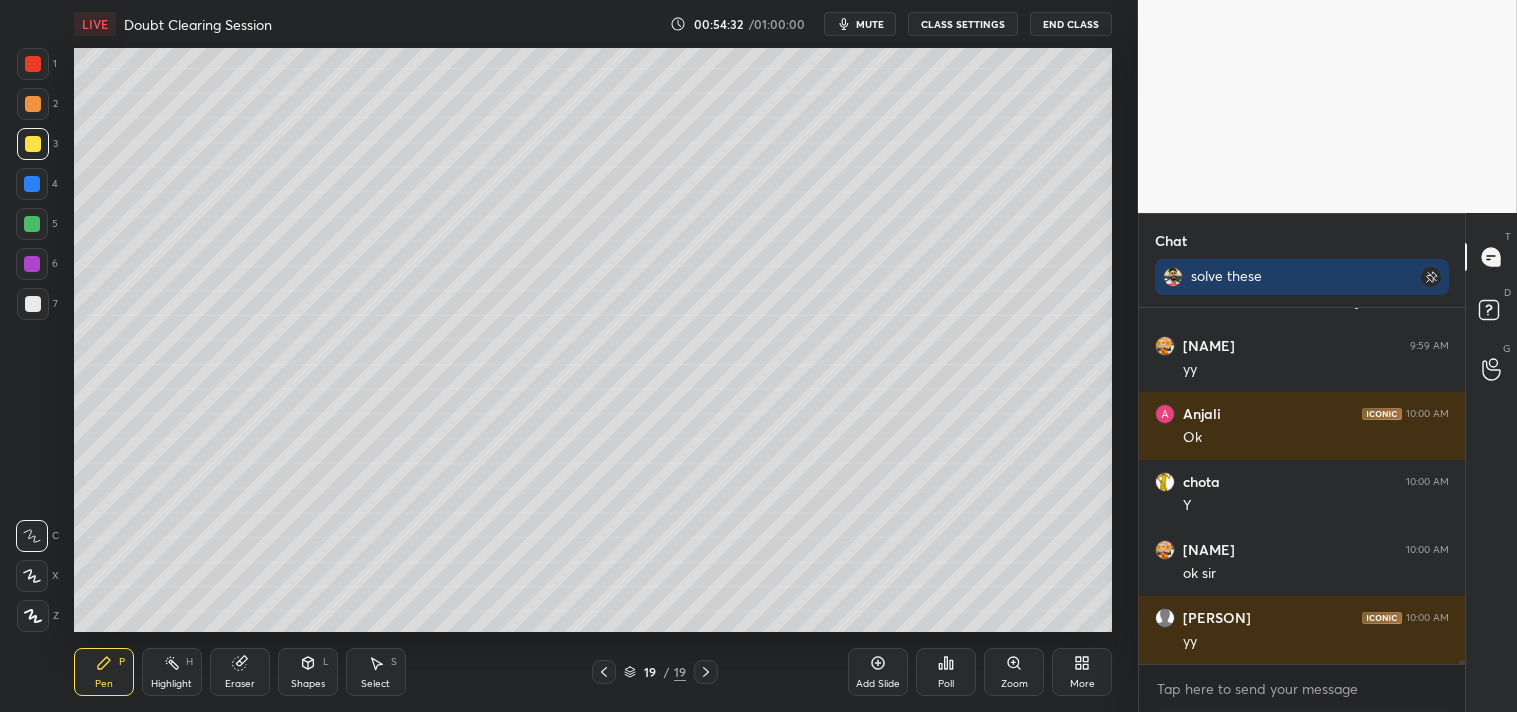 click on "Eraser" at bounding box center [240, 672] 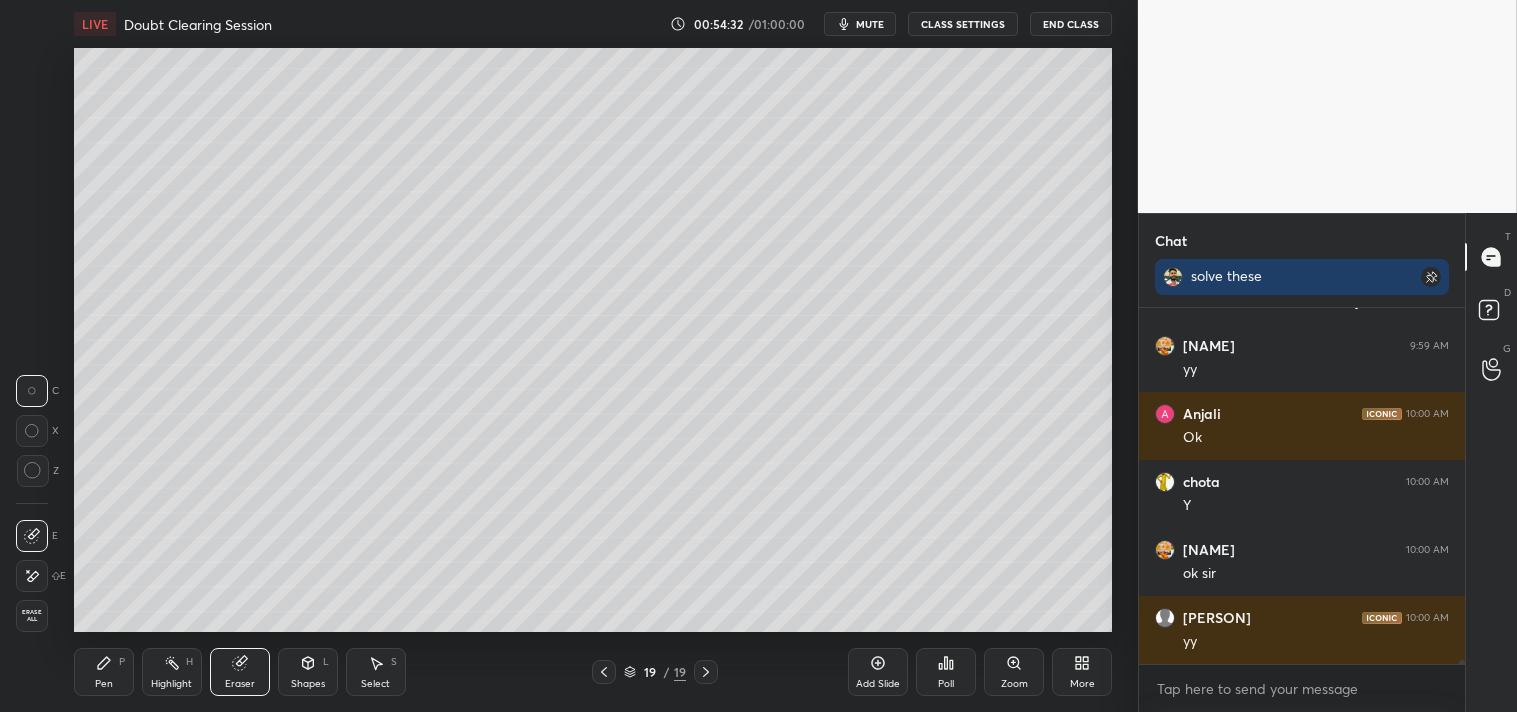 click 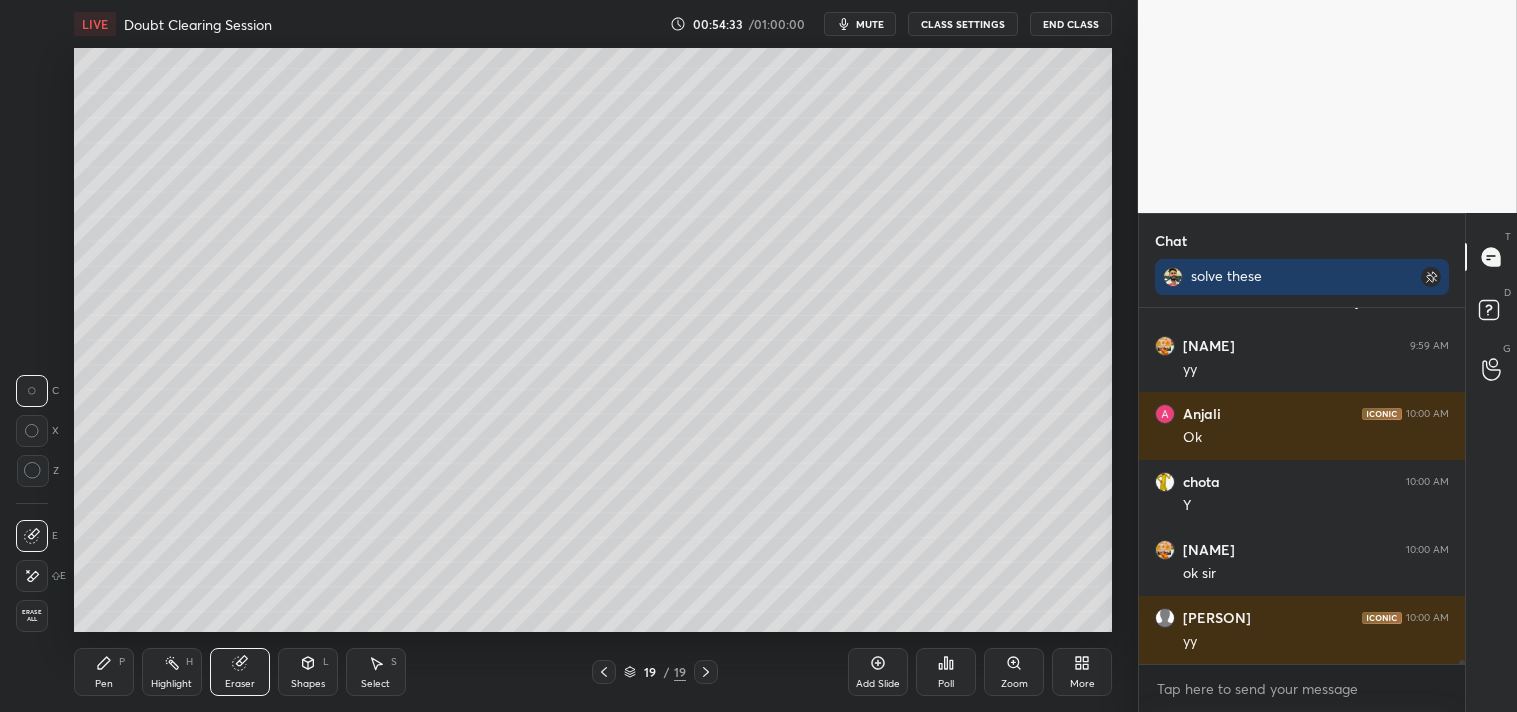 click at bounding box center (33, 471) 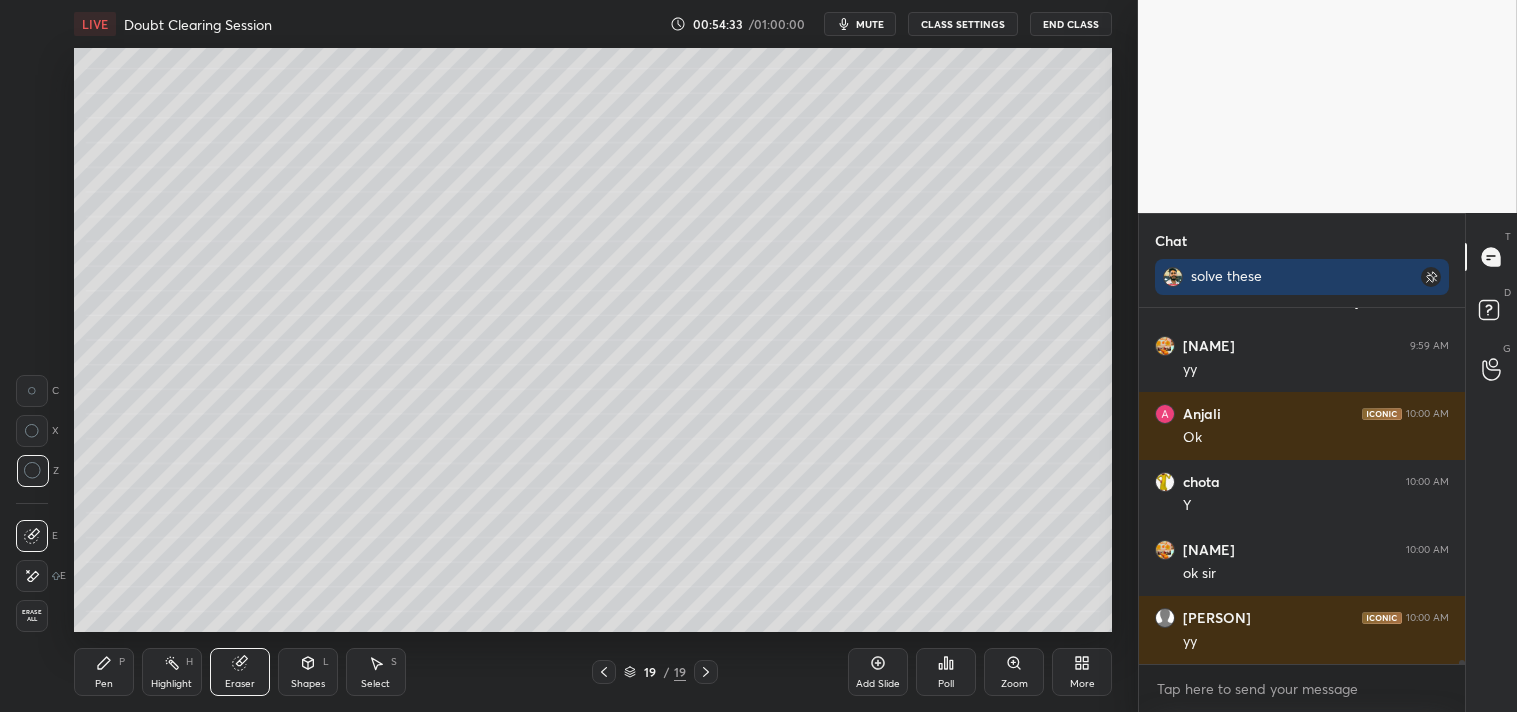 click at bounding box center (33, 471) 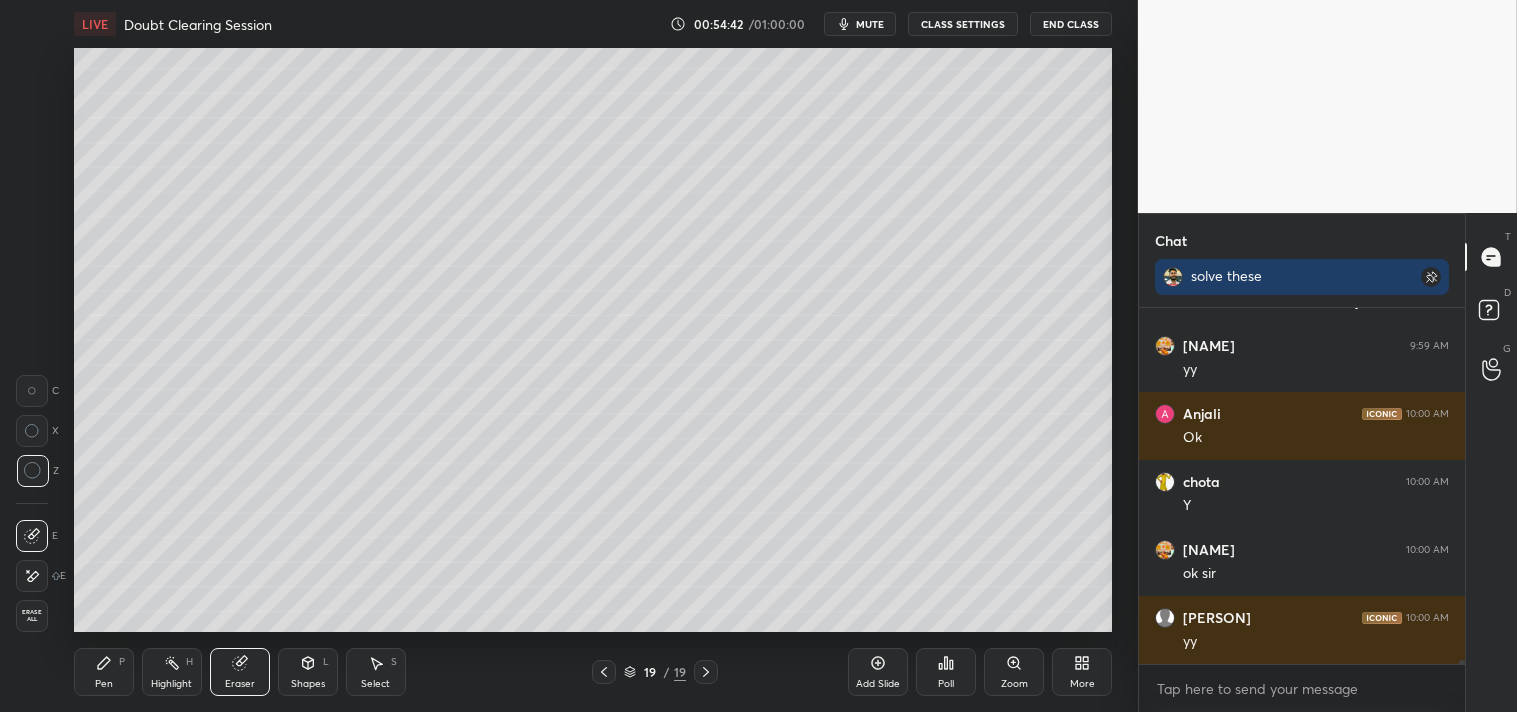 click on "Pen P" at bounding box center [104, 672] 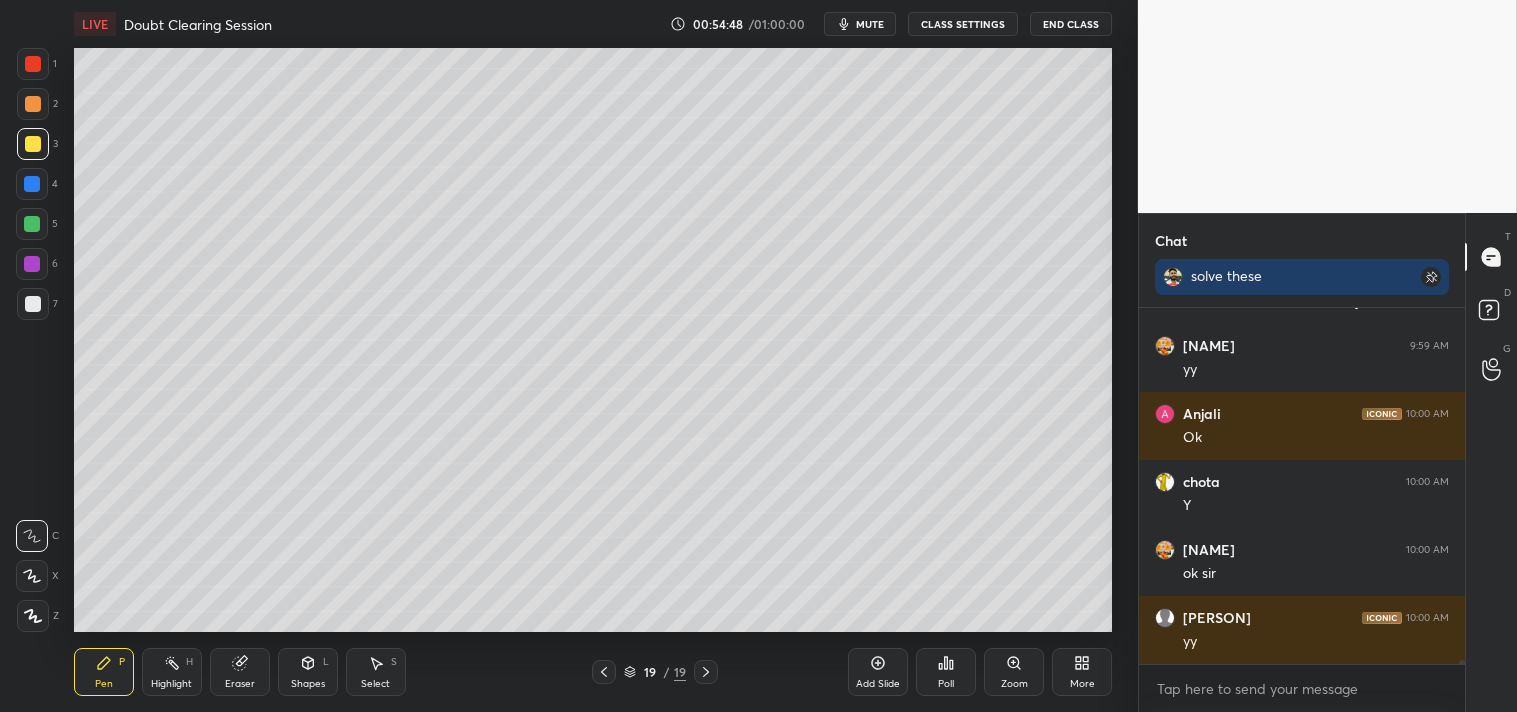 scroll, scrollTop: 28087, scrollLeft: 0, axis: vertical 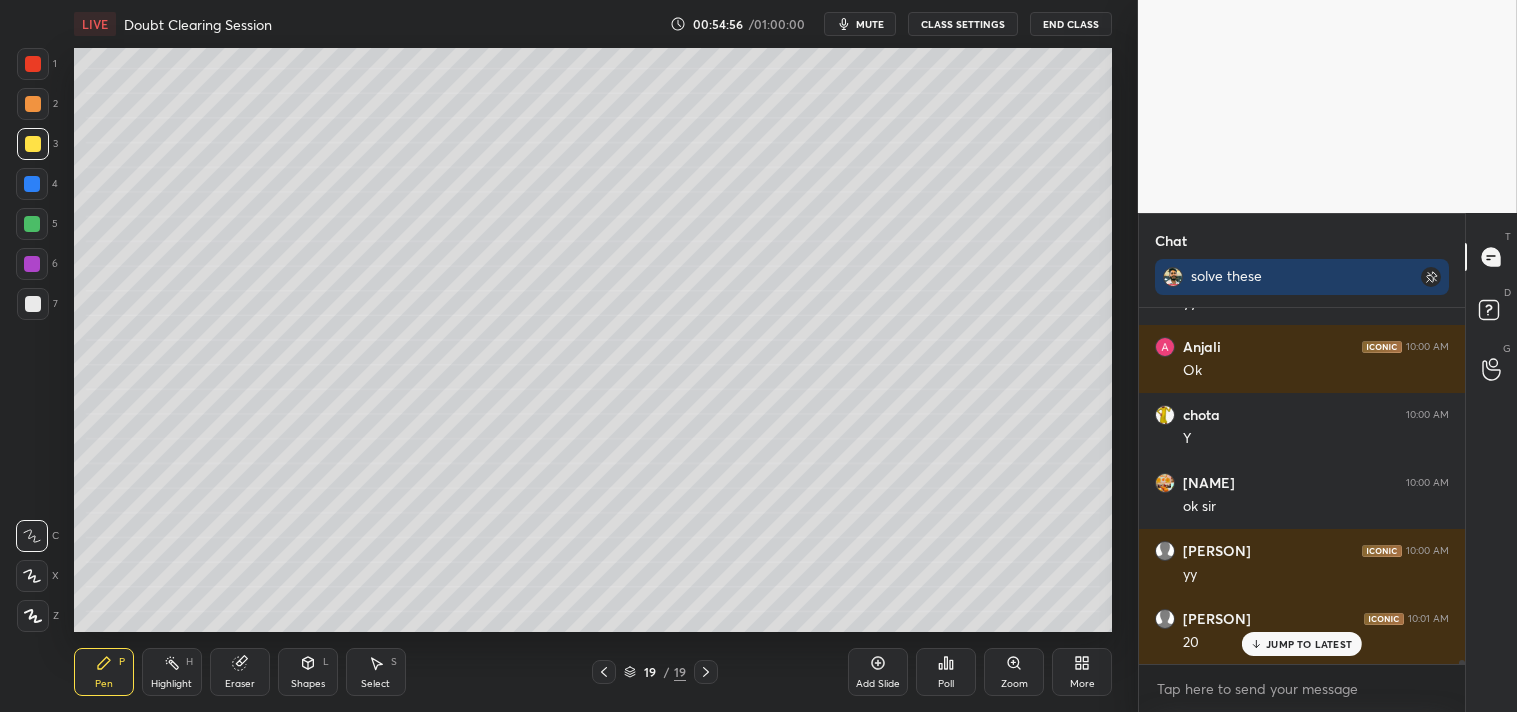 click on "Highlight H" at bounding box center [172, 672] 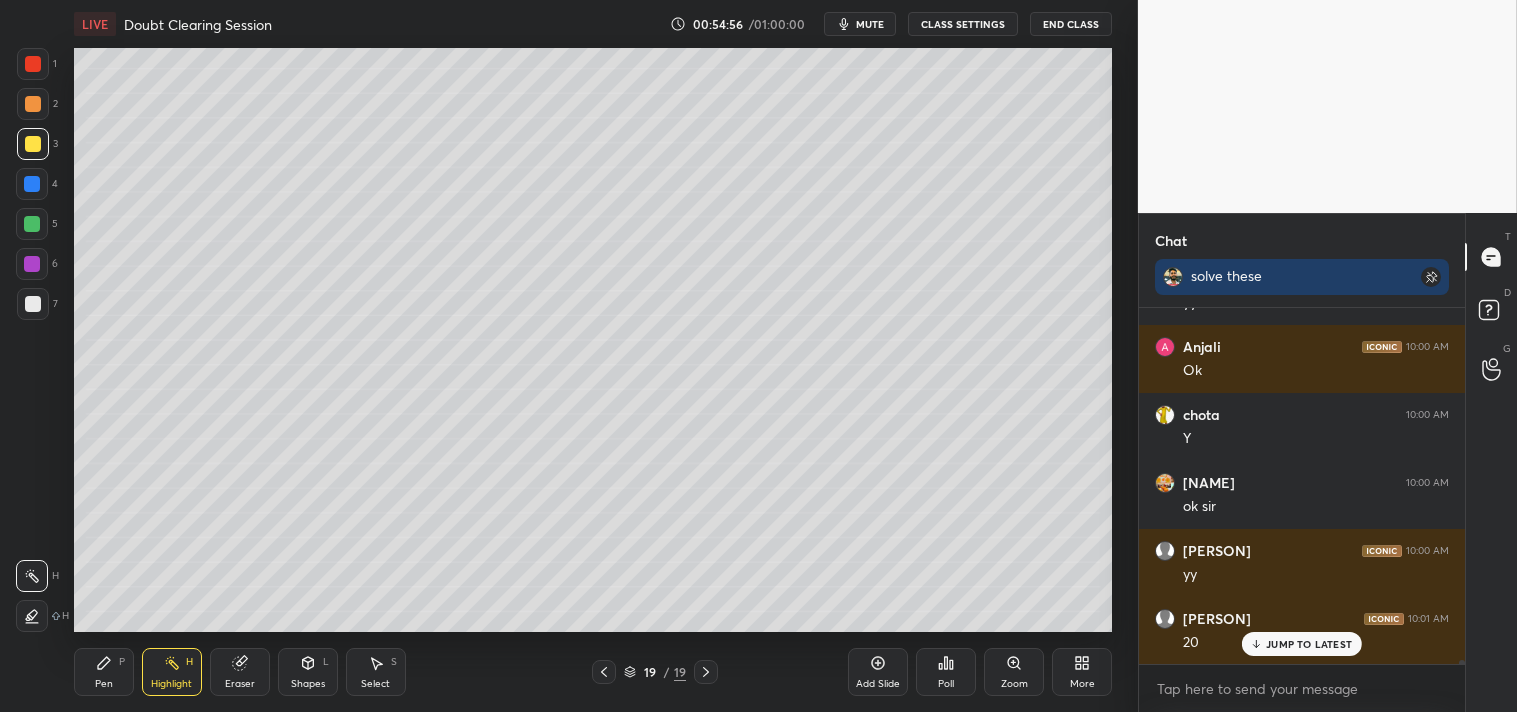click on "Highlight H" at bounding box center (172, 672) 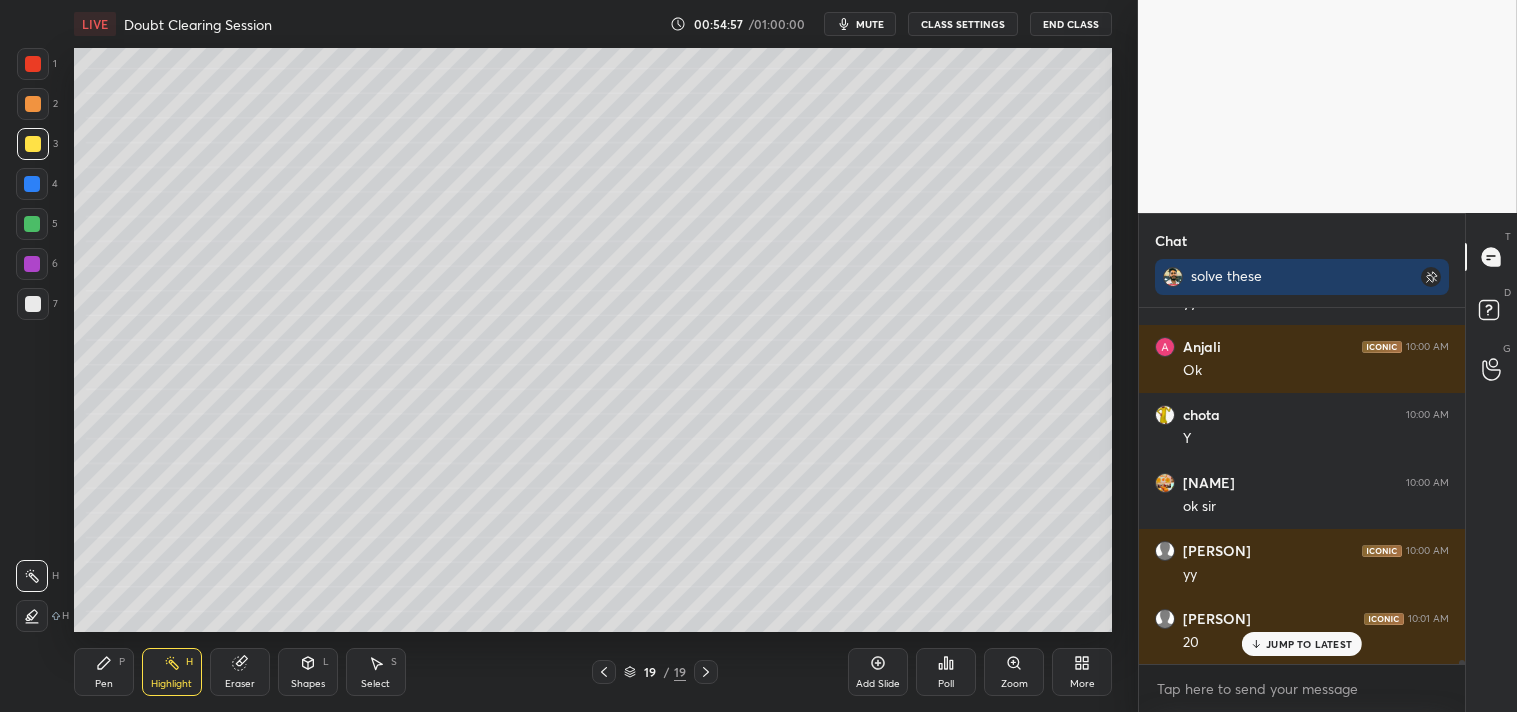 click on "Pen P" at bounding box center (104, 672) 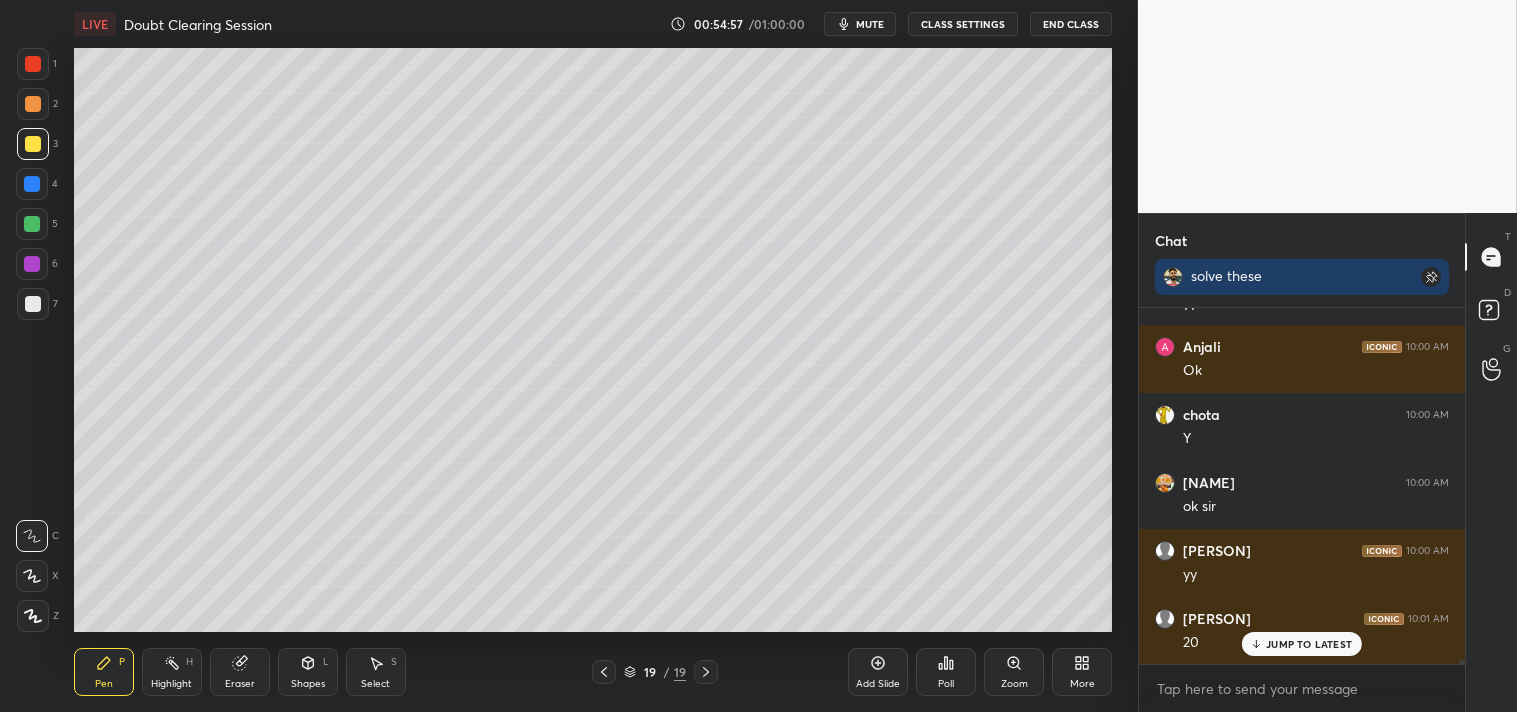 click 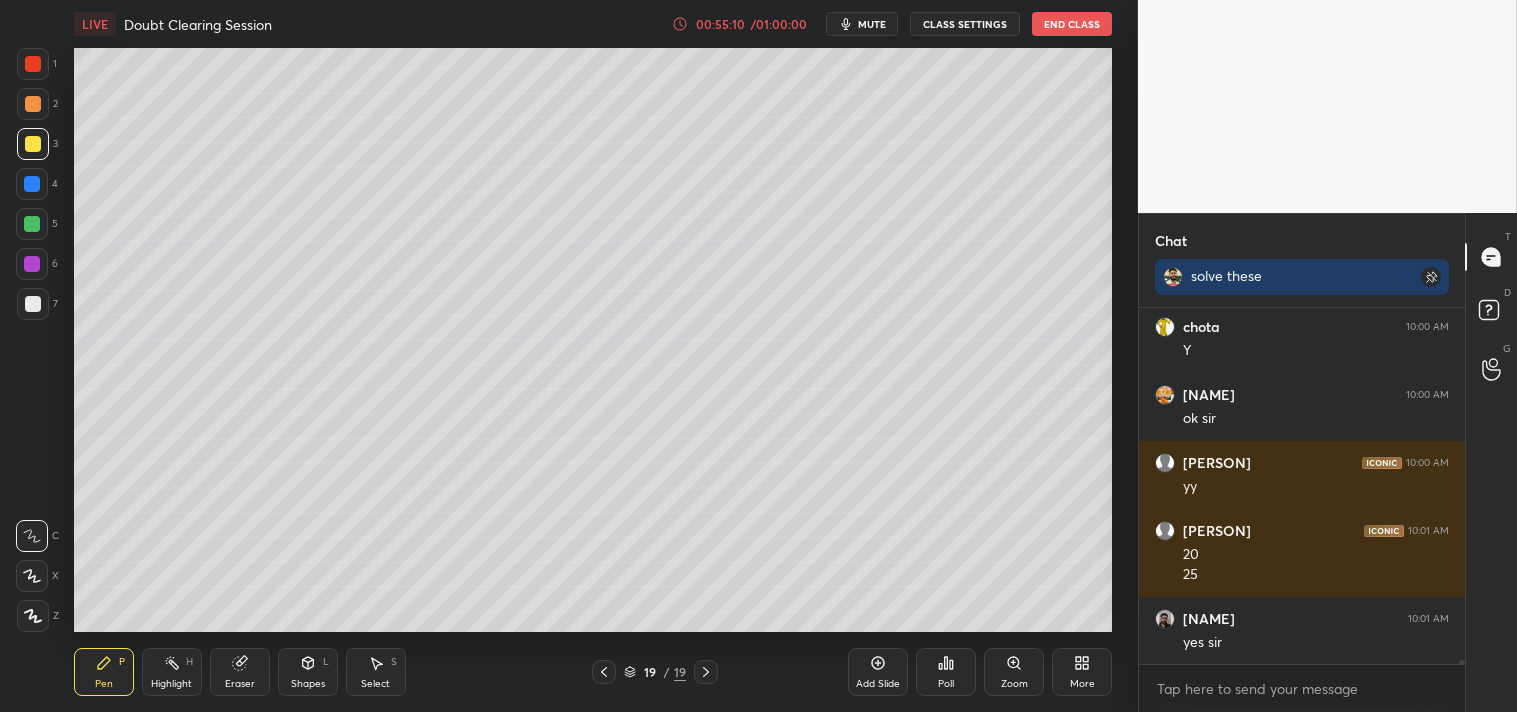 scroll, scrollTop: 28244, scrollLeft: 0, axis: vertical 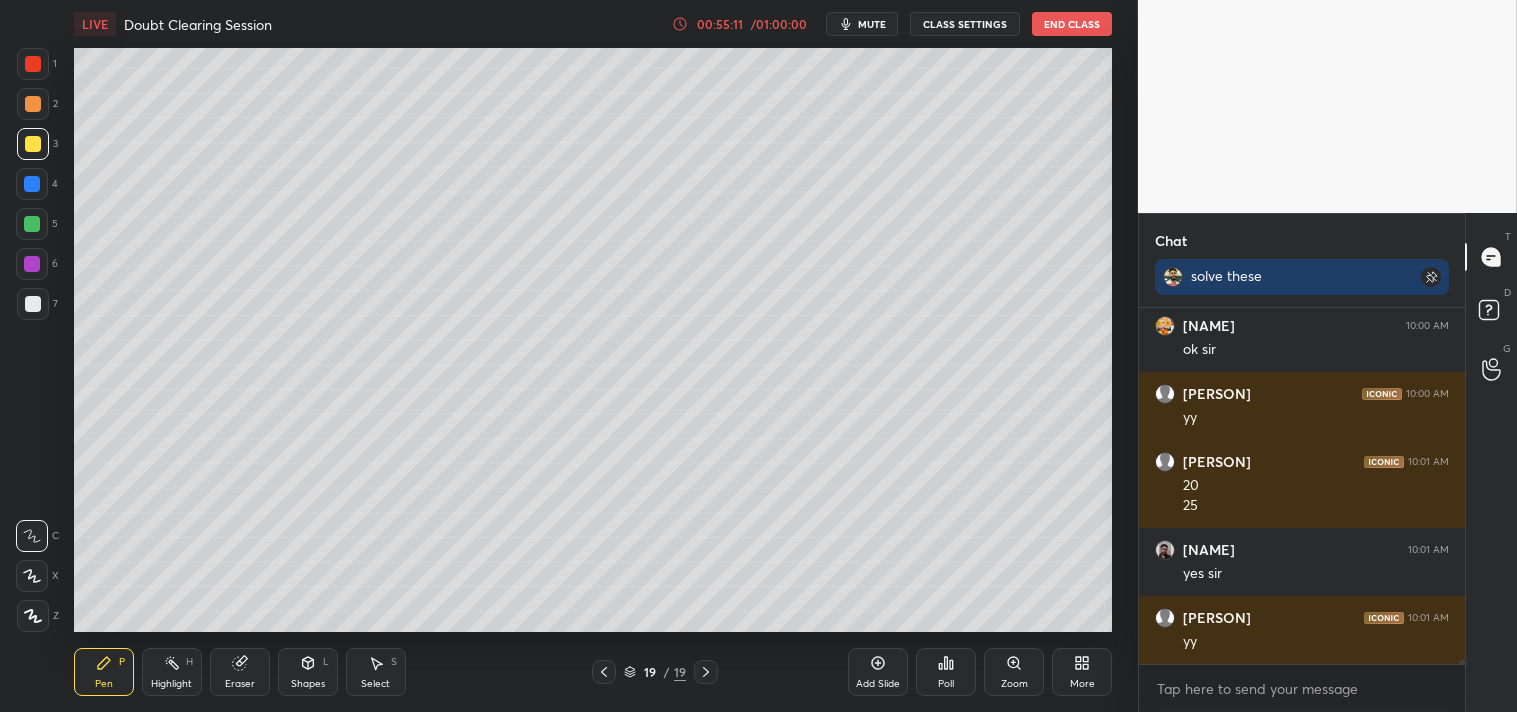 click on "Highlight H" at bounding box center (172, 672) 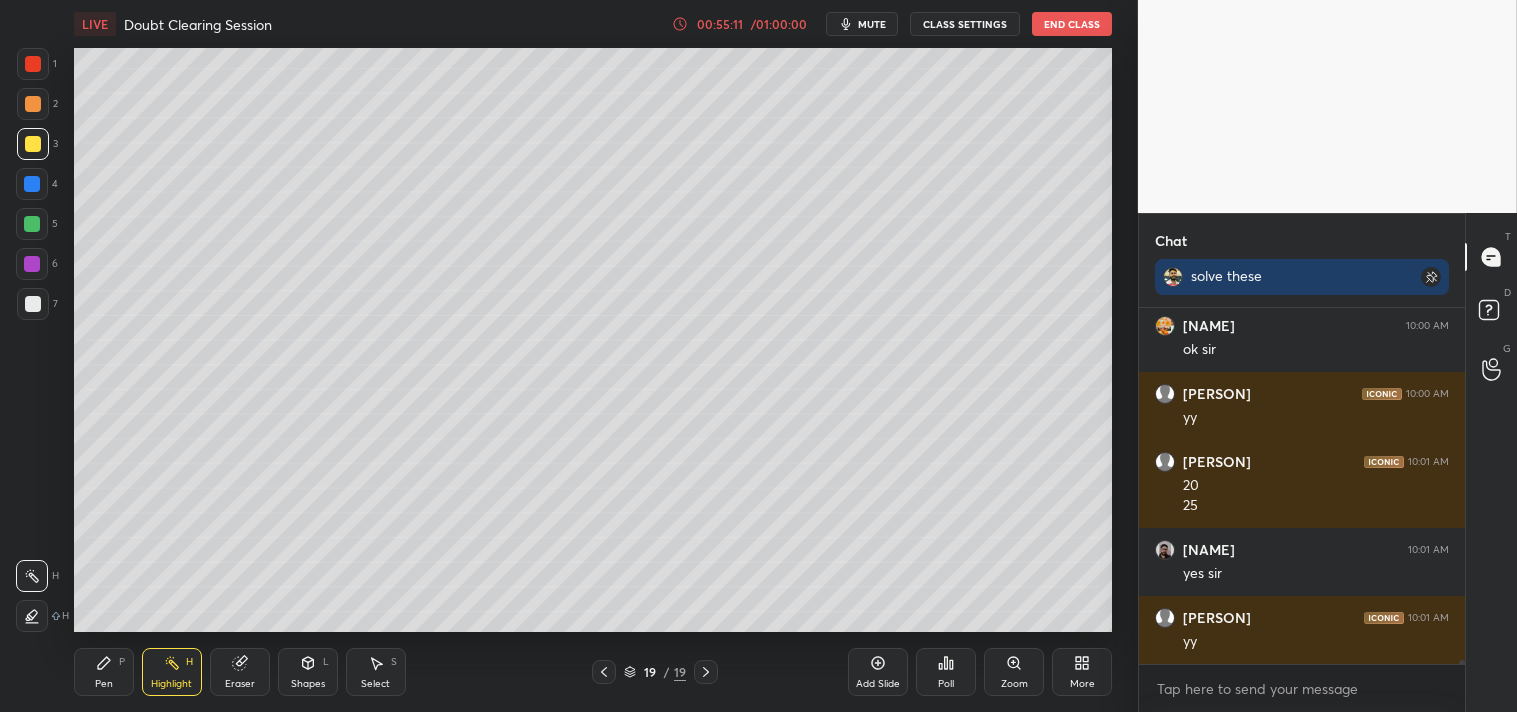 click on "Pen P Highlight H Eraser Shapes L Select S 19 / 19 Add Slide Poll Zoom More" at bounding box center [593, 672] 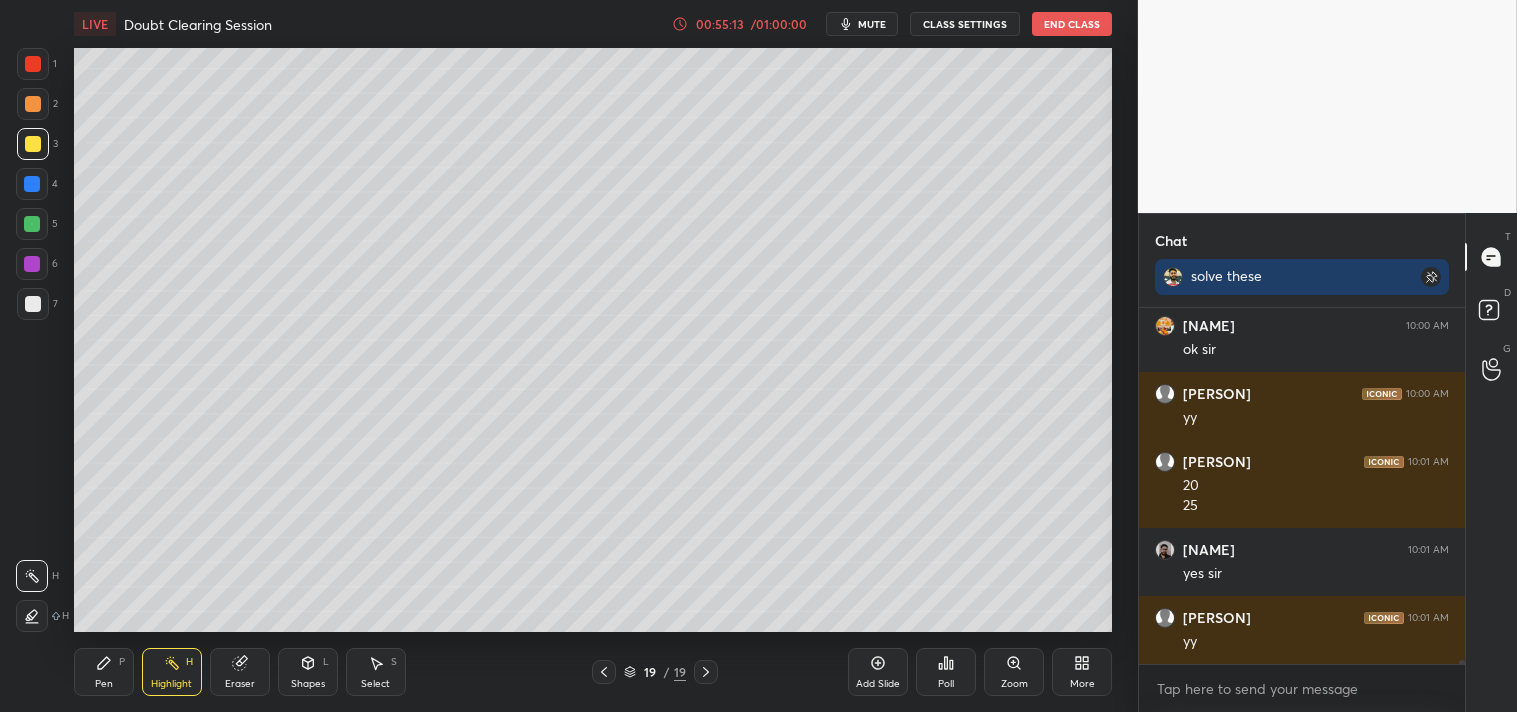 scroll, scrollTop: 28312, scrollLeft: 0, axis: vertical 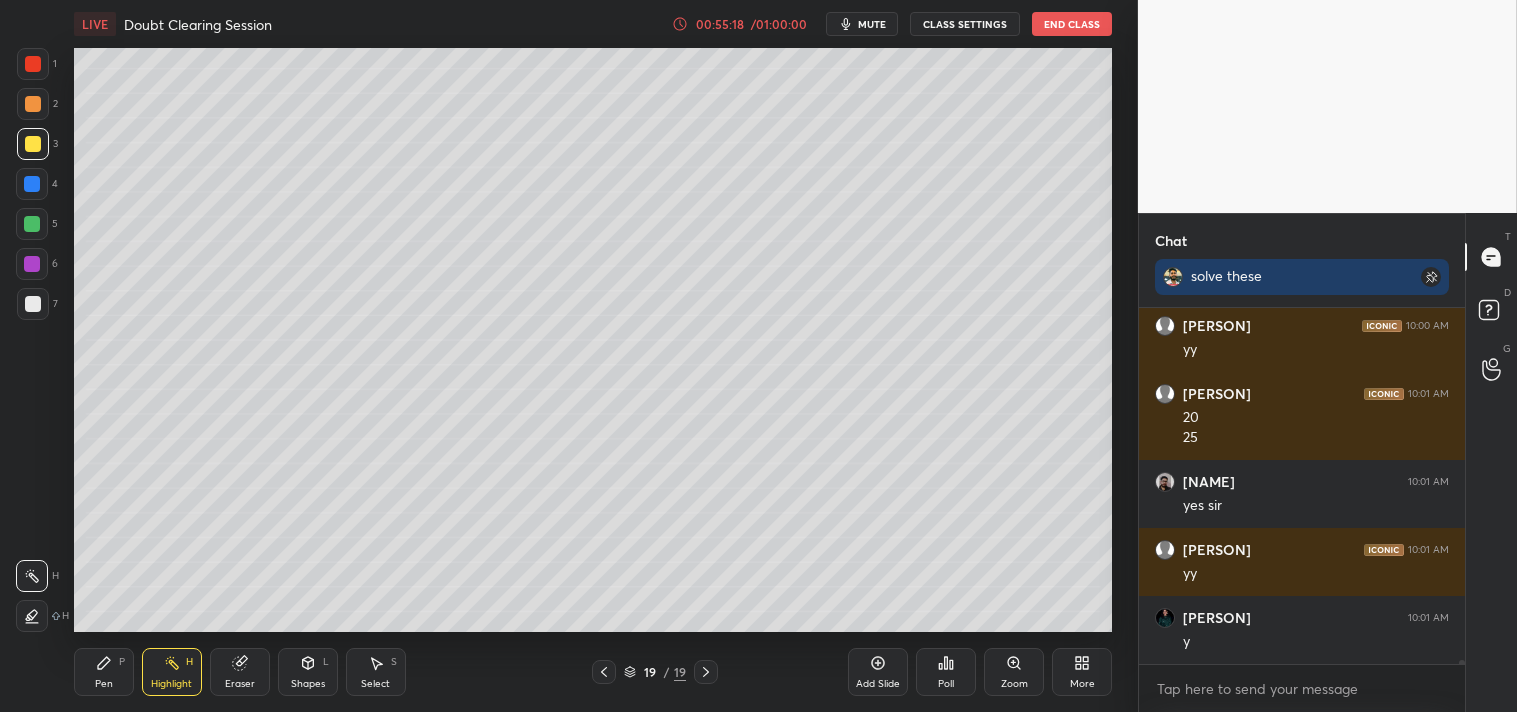 click on "Pen P" at bounding box center [104, 672] 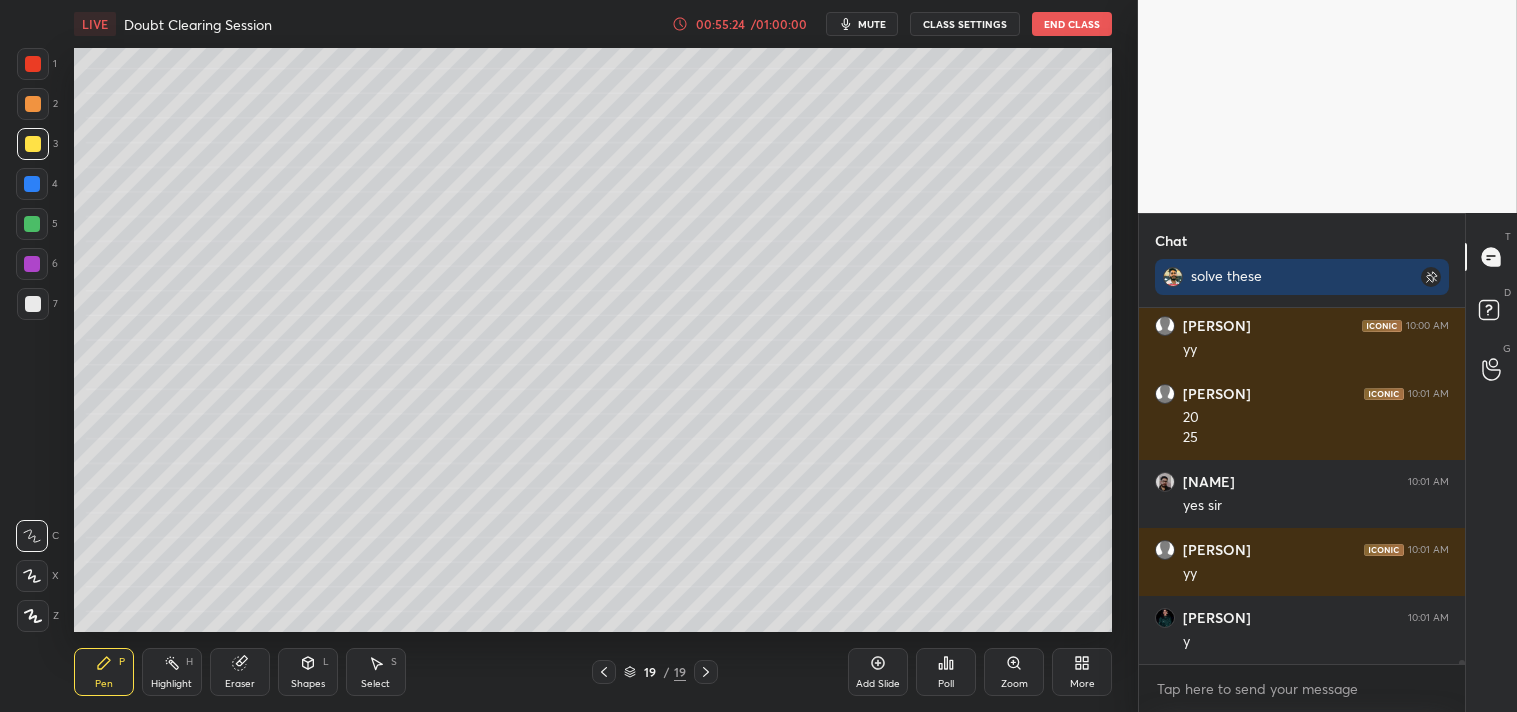 scroll, scrollTop: 28380, scrollLeft: 0, axis: vertical 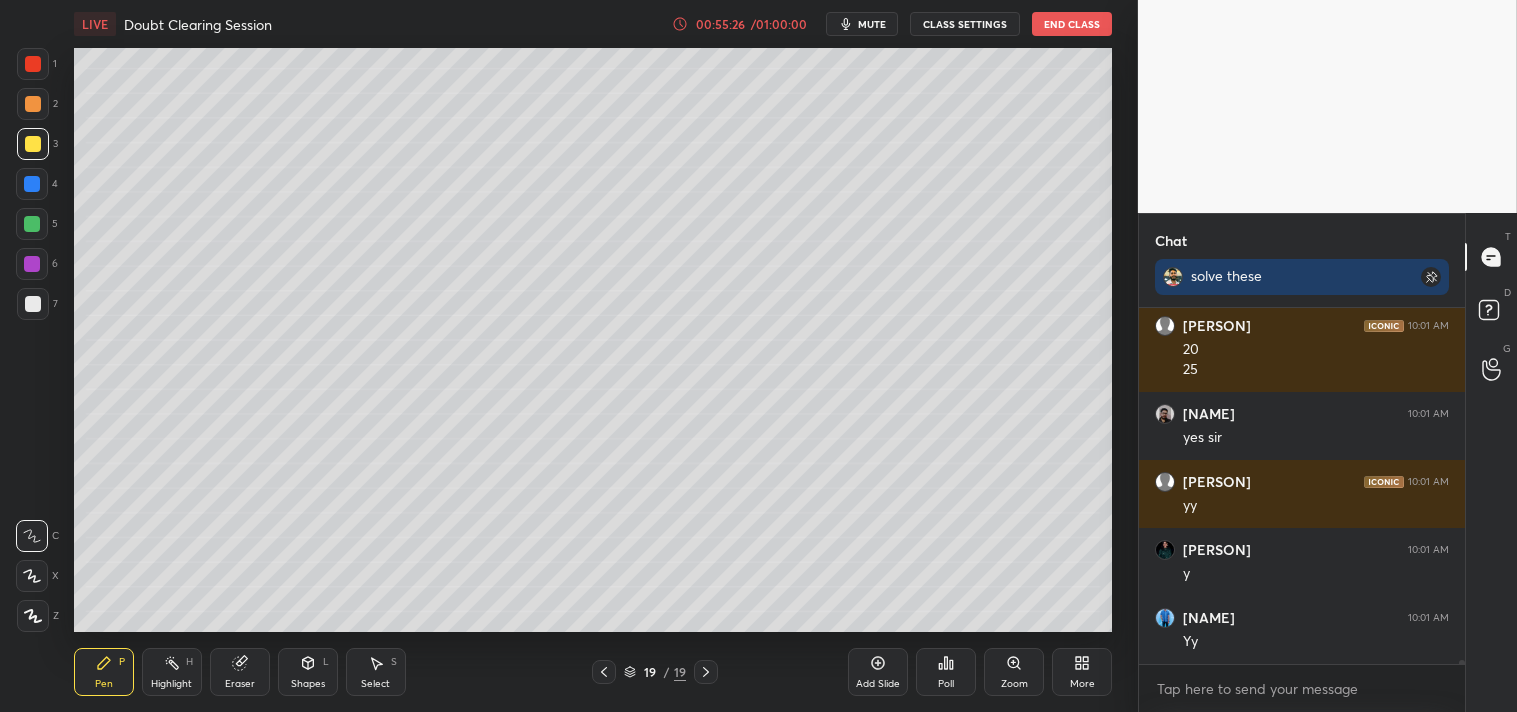 click 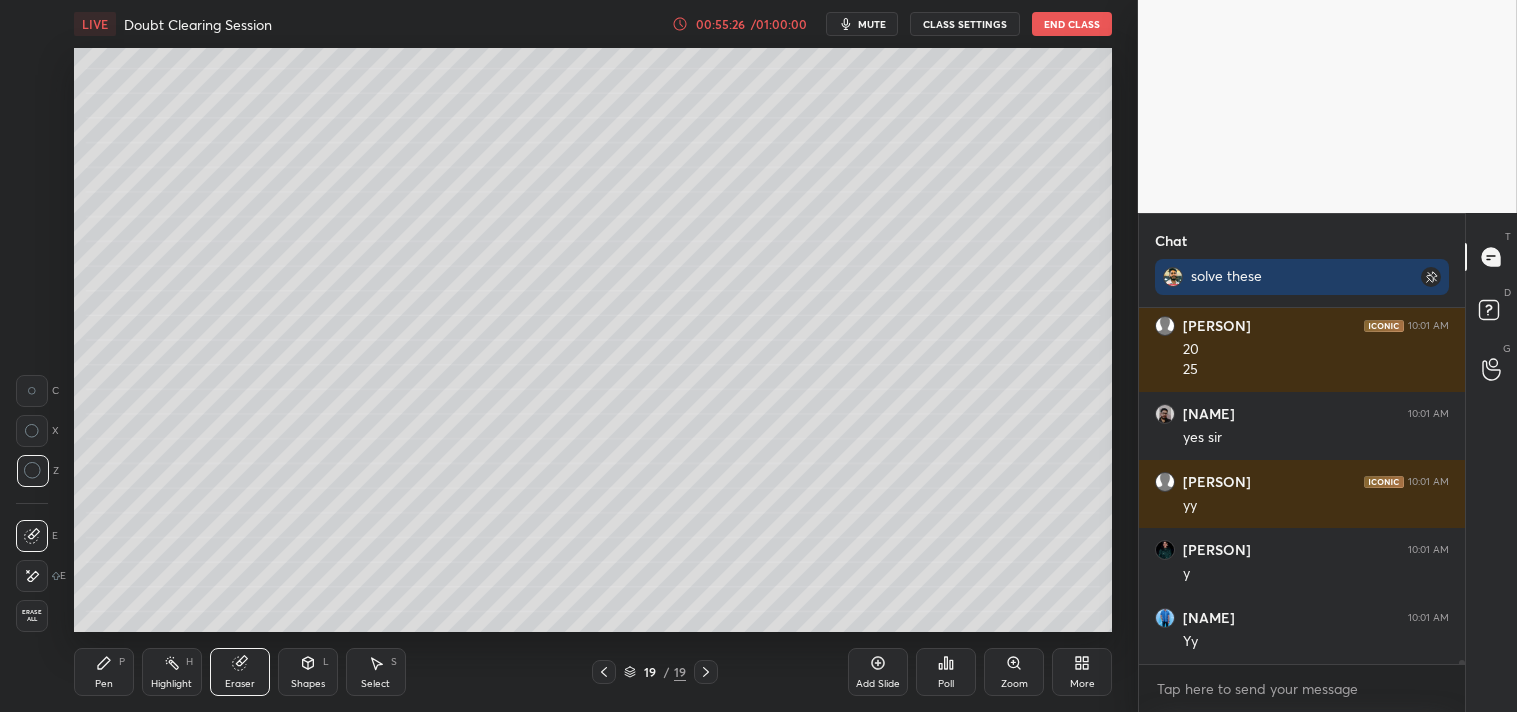 click on "Eraser" at bounding box center [240, 672] 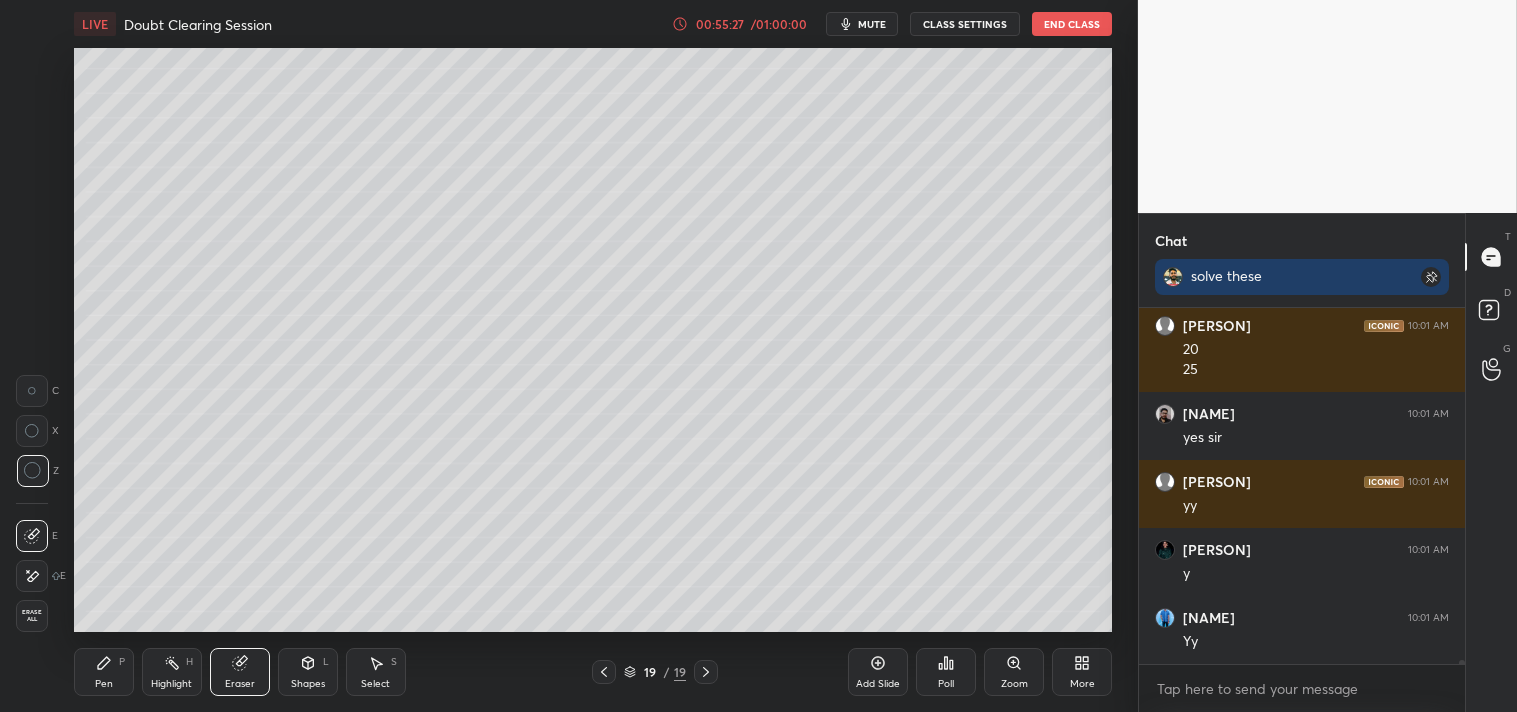 scroll, scrollTop: 28447, scrollLeft: 0, axis: vertical 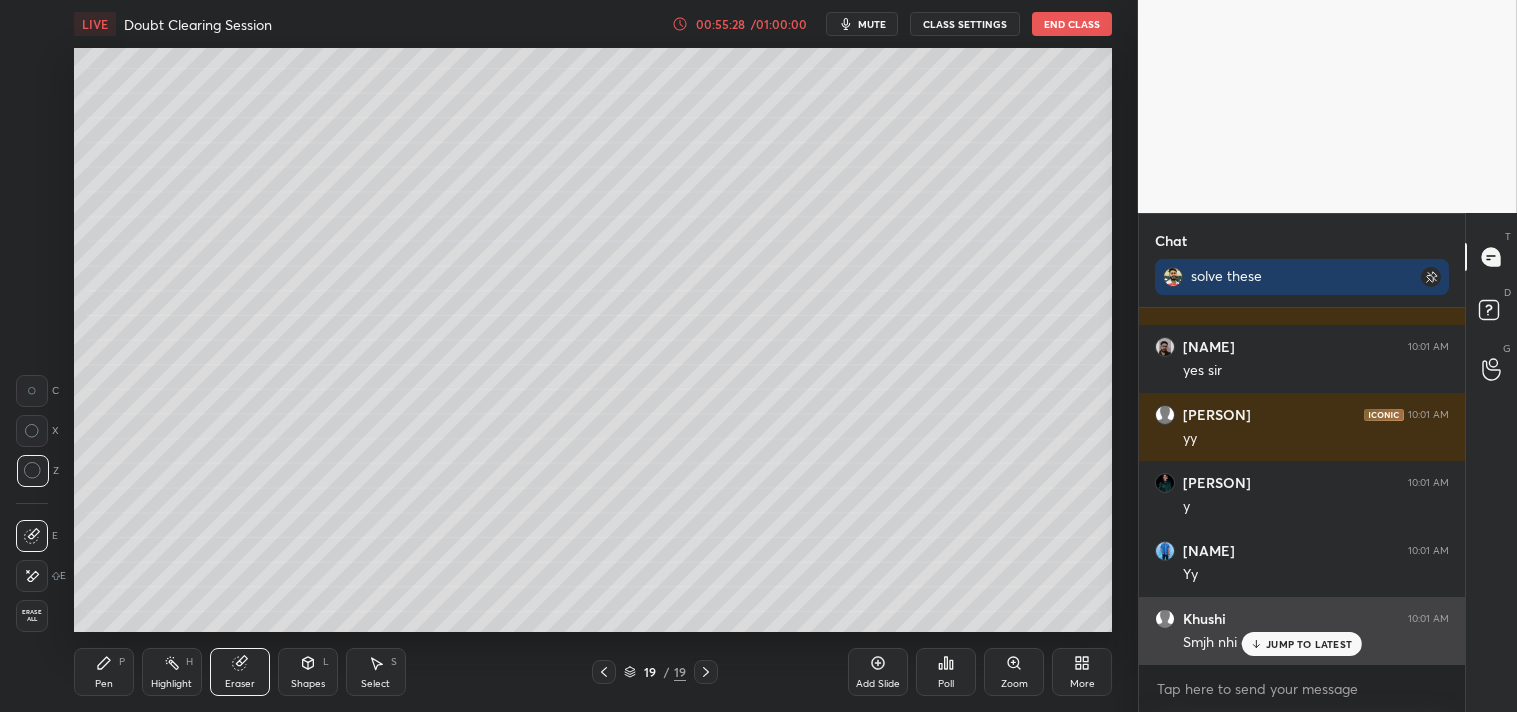 click on "JUMP TO LATEST" at bounding box center (1302, 644) 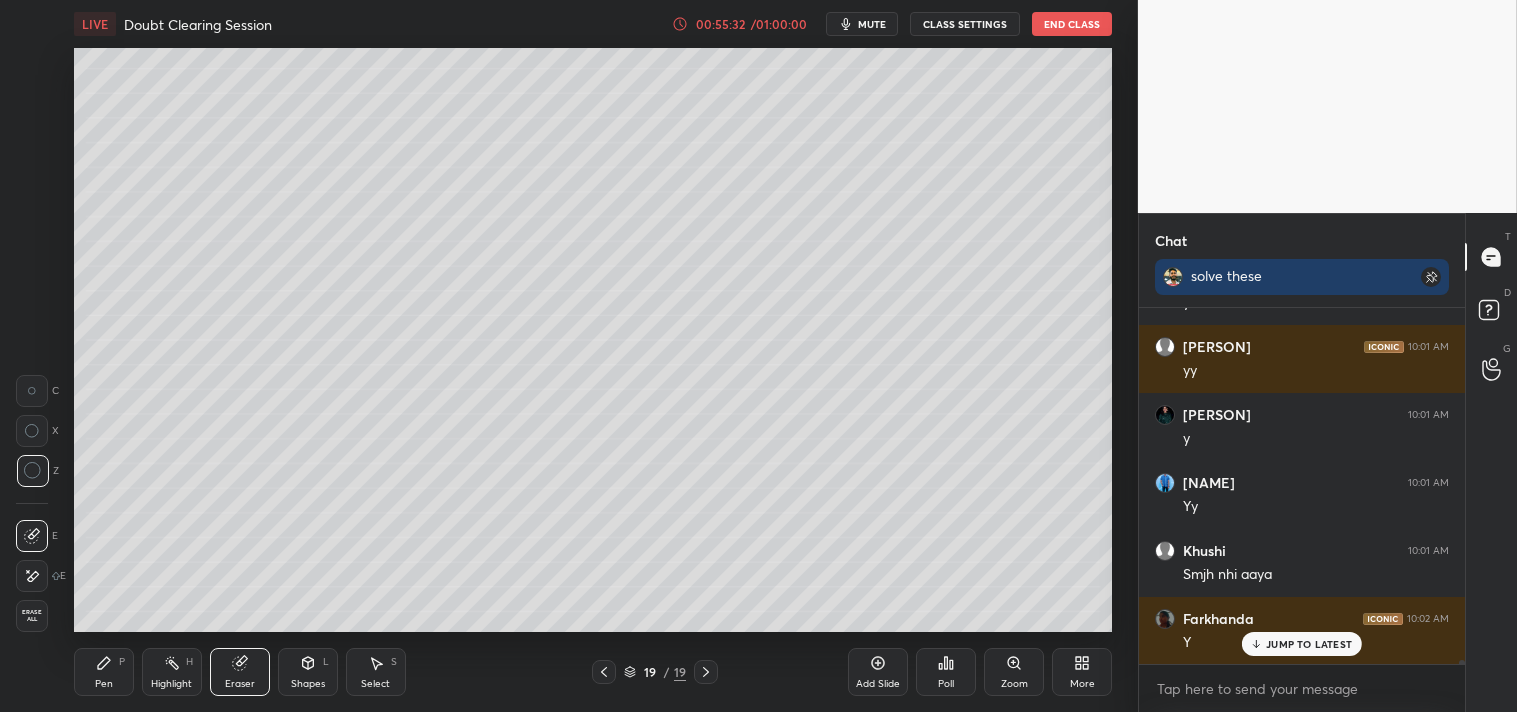 scroll, scrollTop: 28584, scrollLeft: 0, axis: vertical 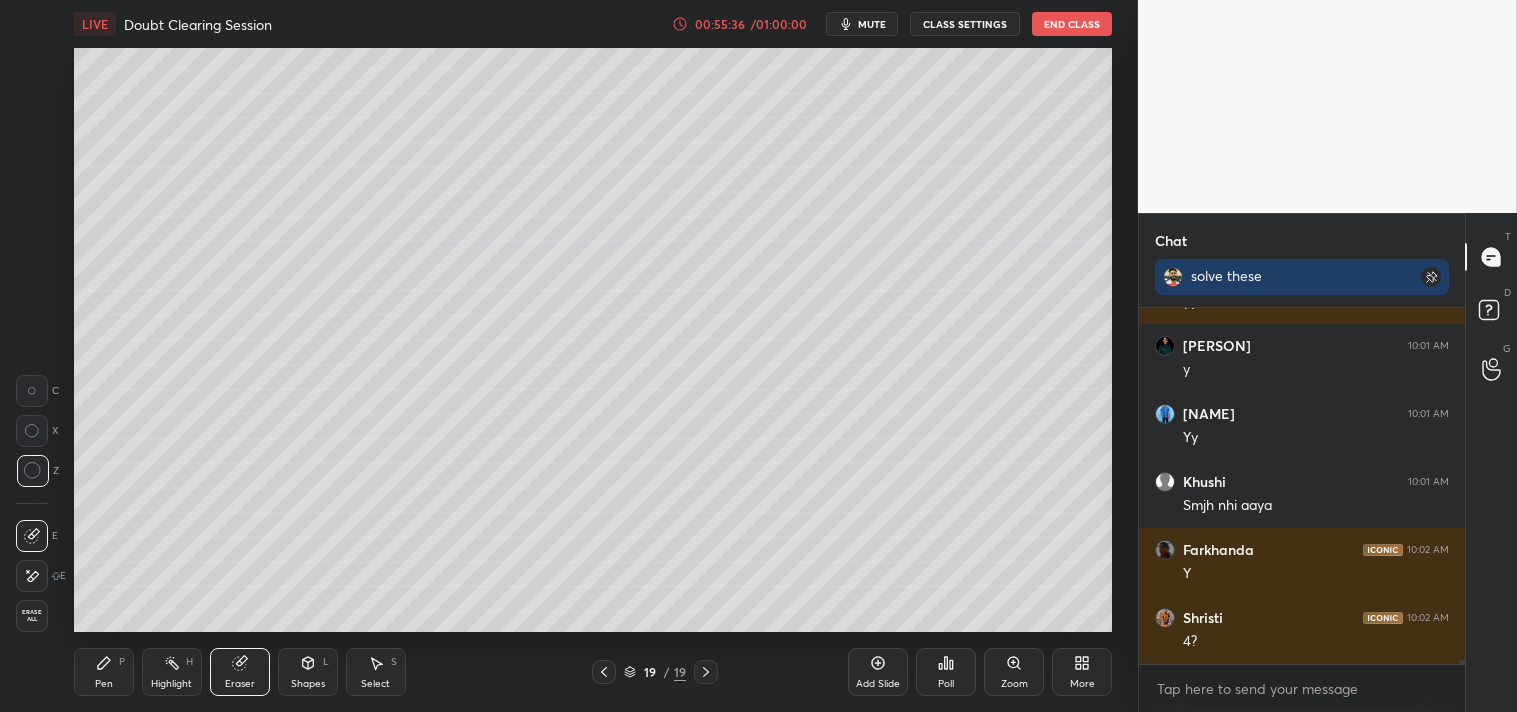 click 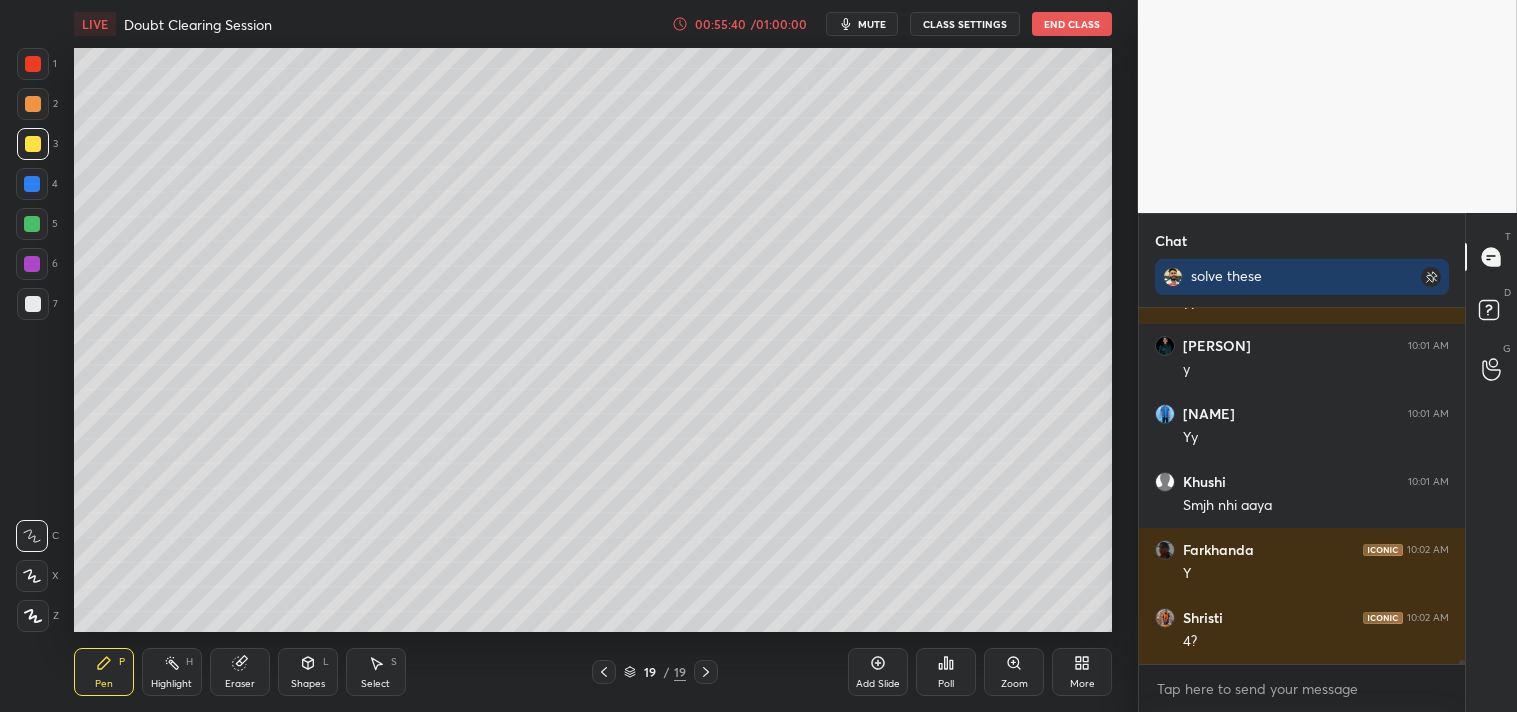 click on "Eraser" at bounding box center (240, 672) 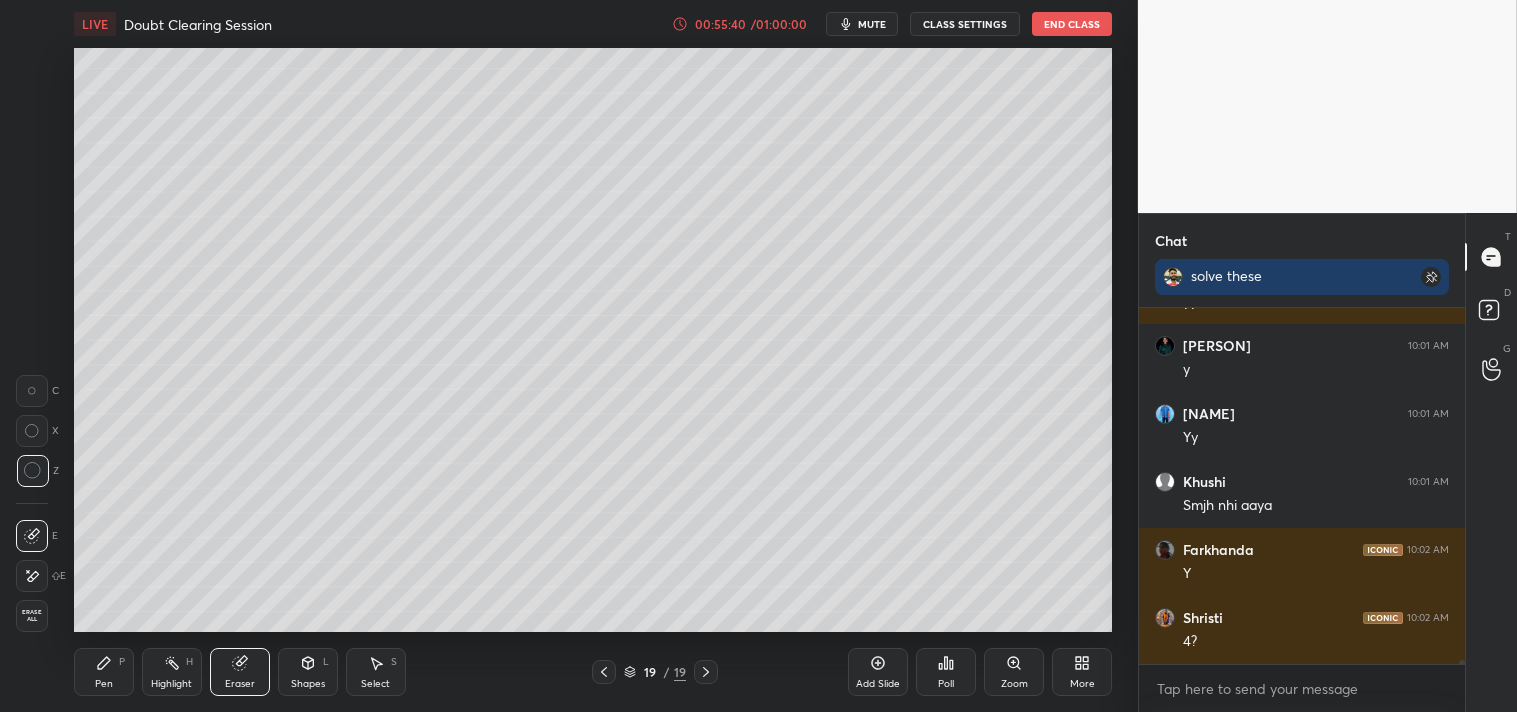 click on "Eraser" at bounding box center (240, 672) 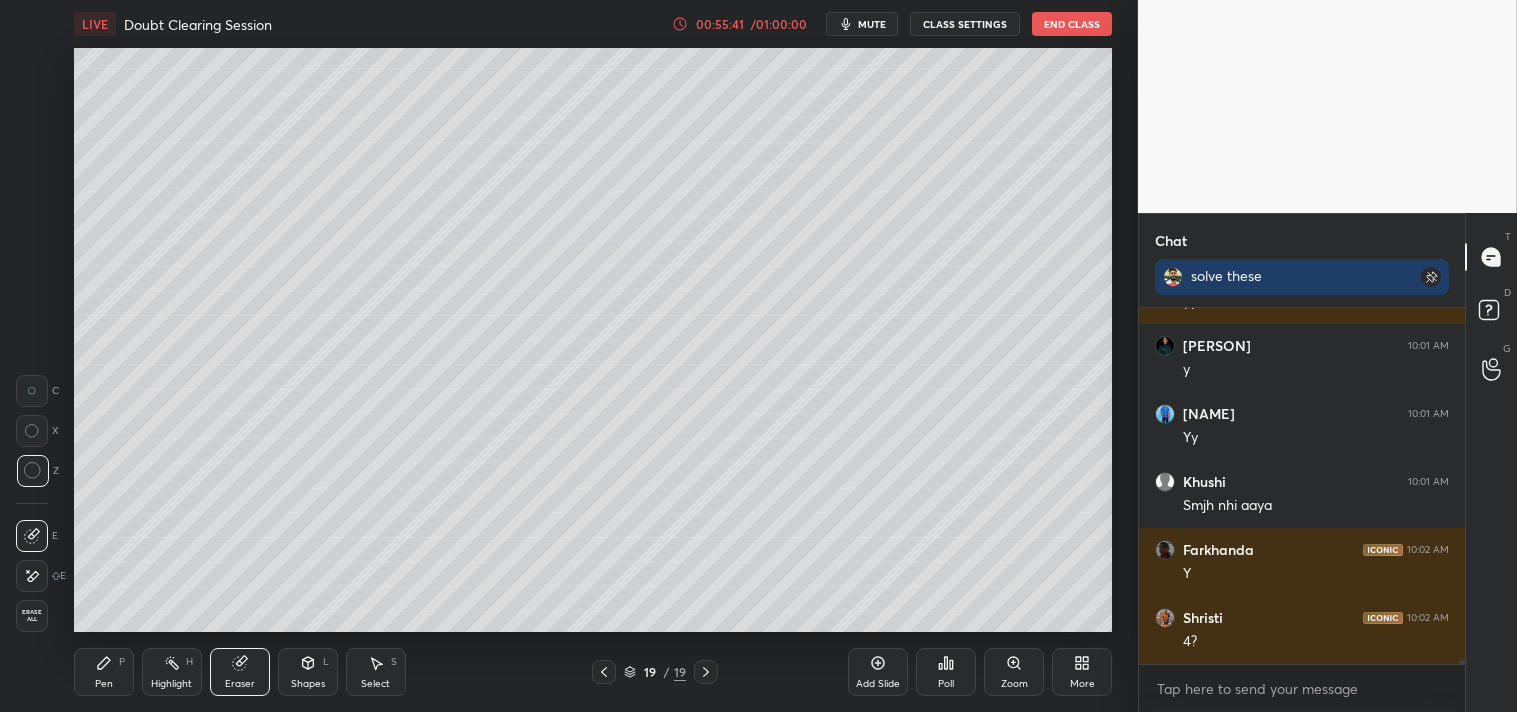 click on "Pen P" at bounding box center (104, 672) 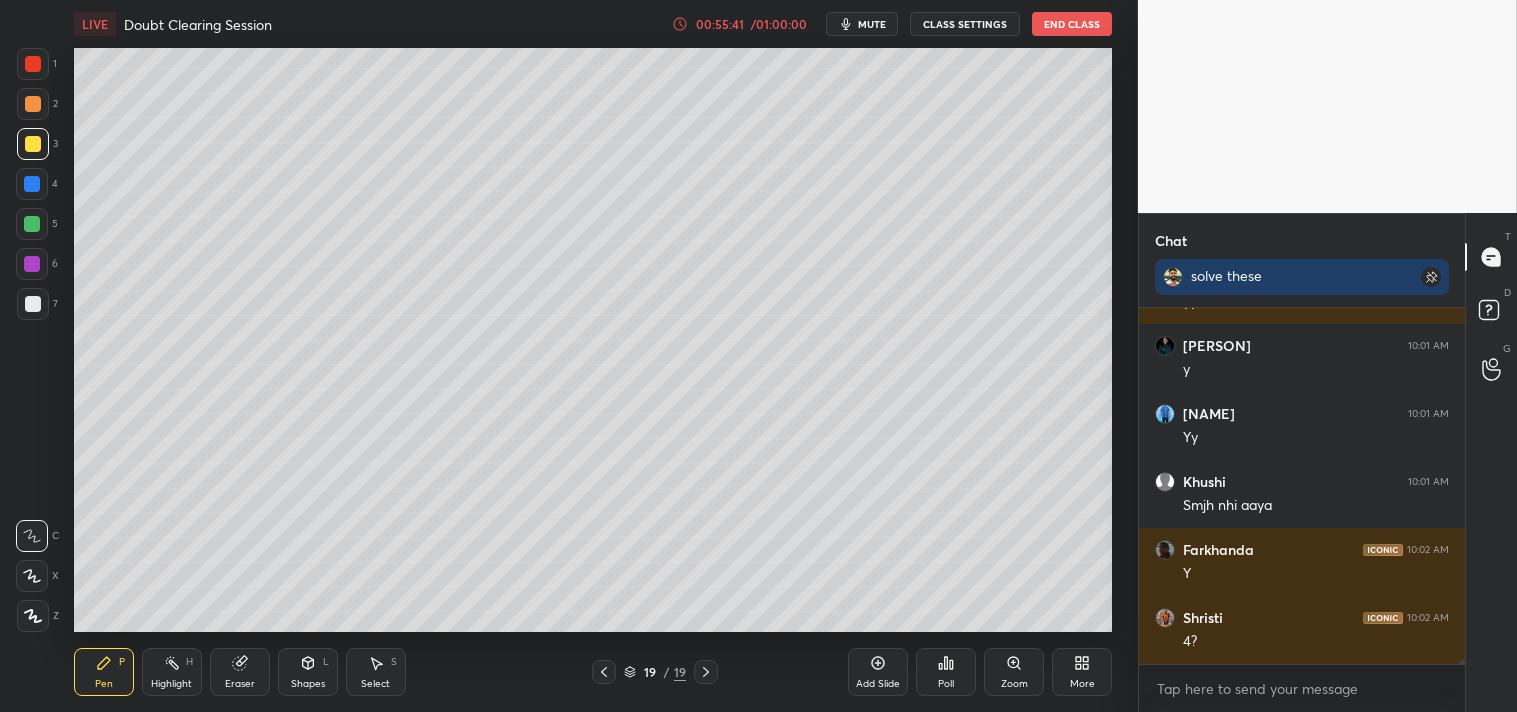 click on "Pen P" at bounding box center [104, 672] 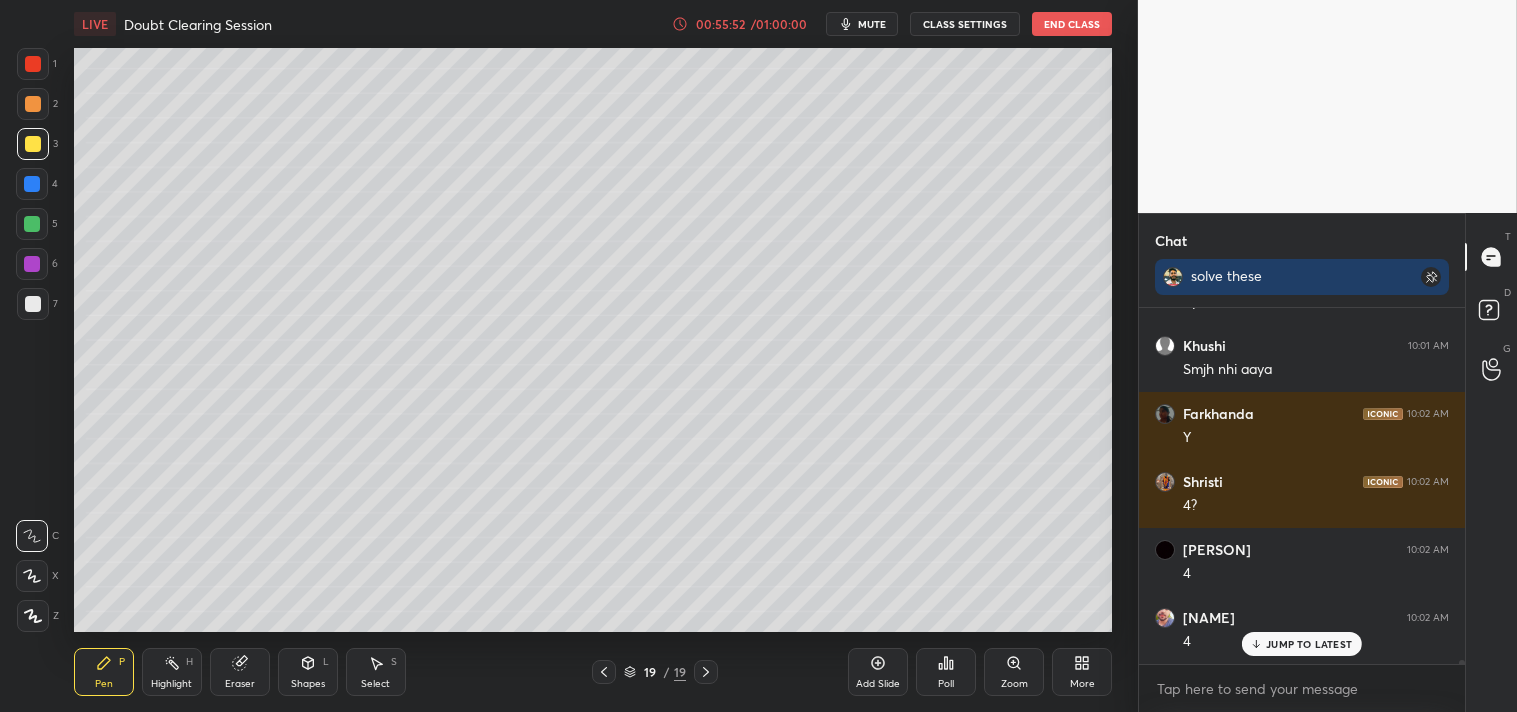 scroll, scrollTop: 28787, scrollLeft: 0, axis: vertical 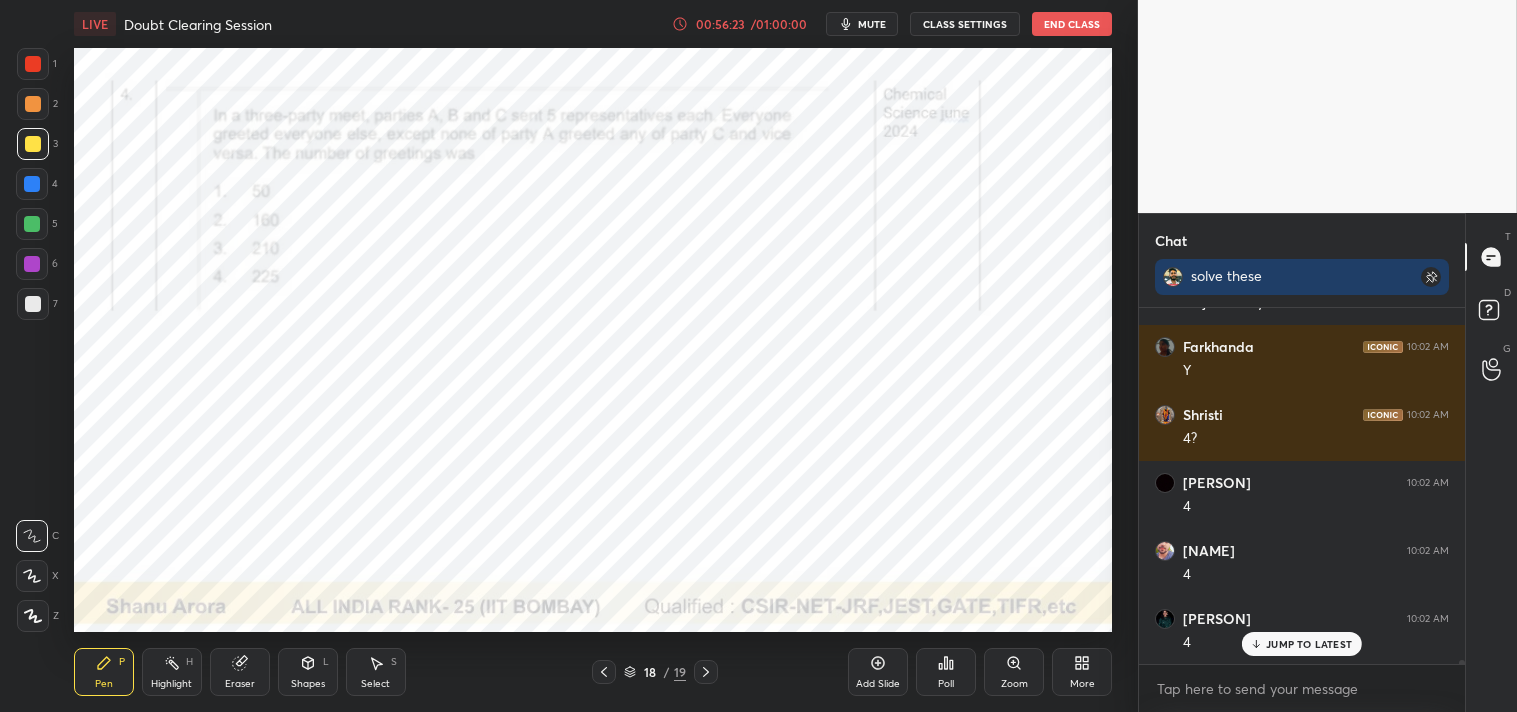click at bounding box center [33, 64] 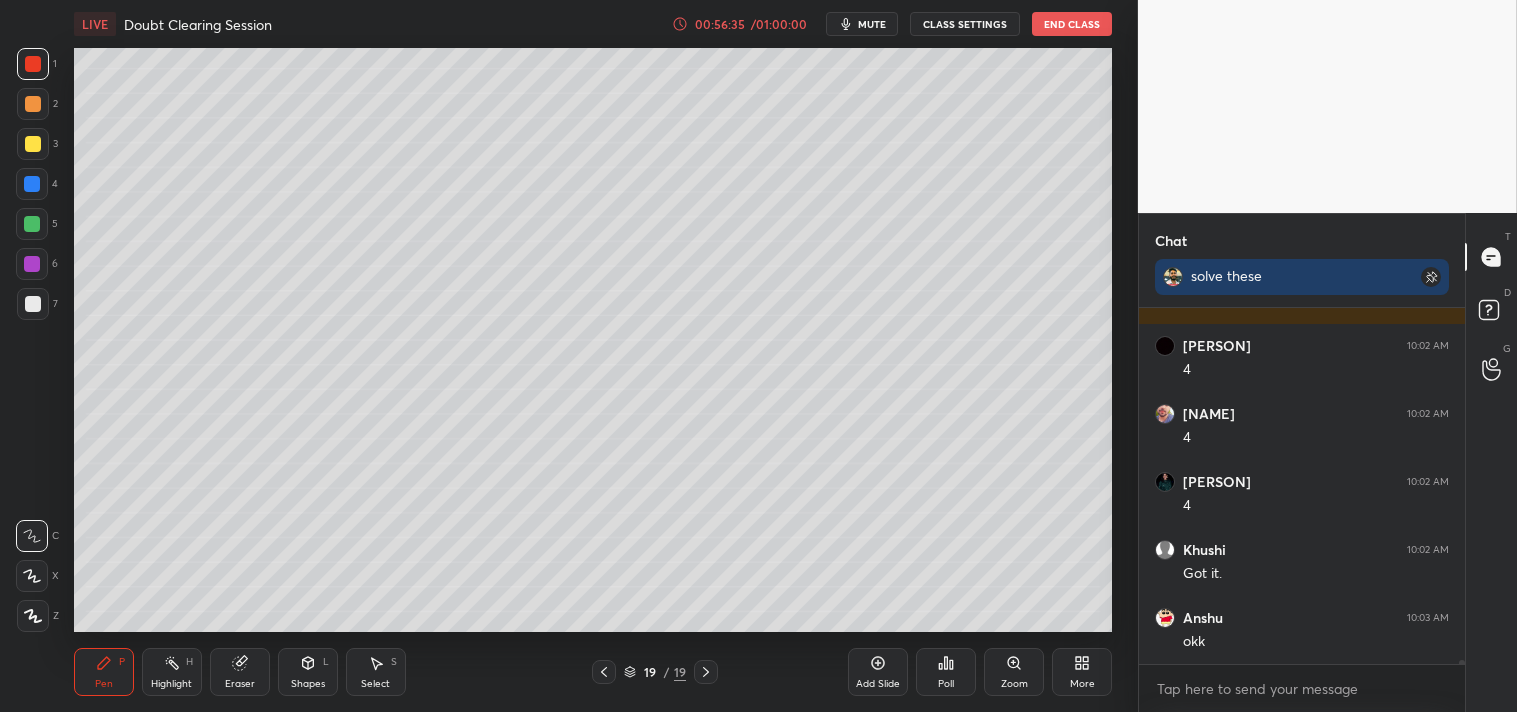 scroll, scrollTop: 28992, scrollLeft: 0, axis: vertical 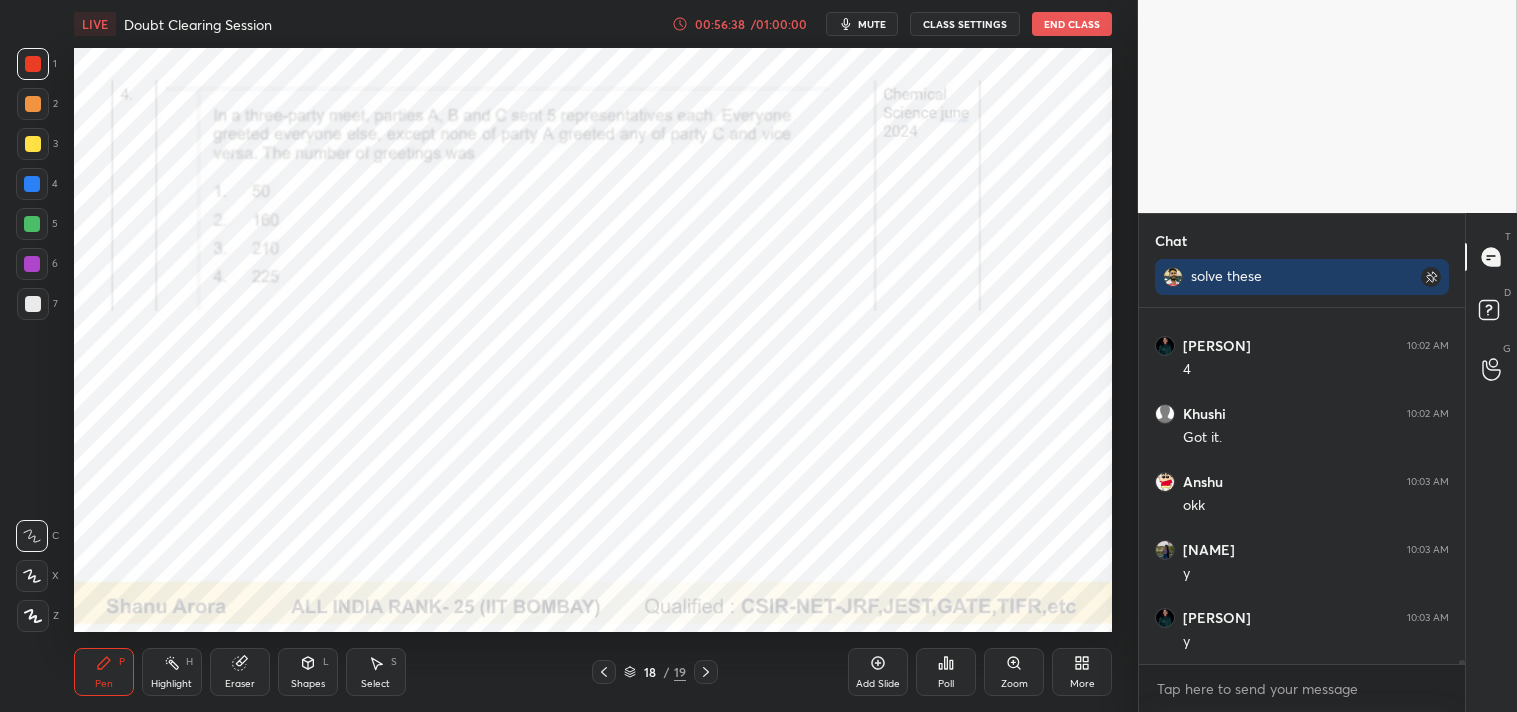 click on "Poll" at bounding box center [946, 672] 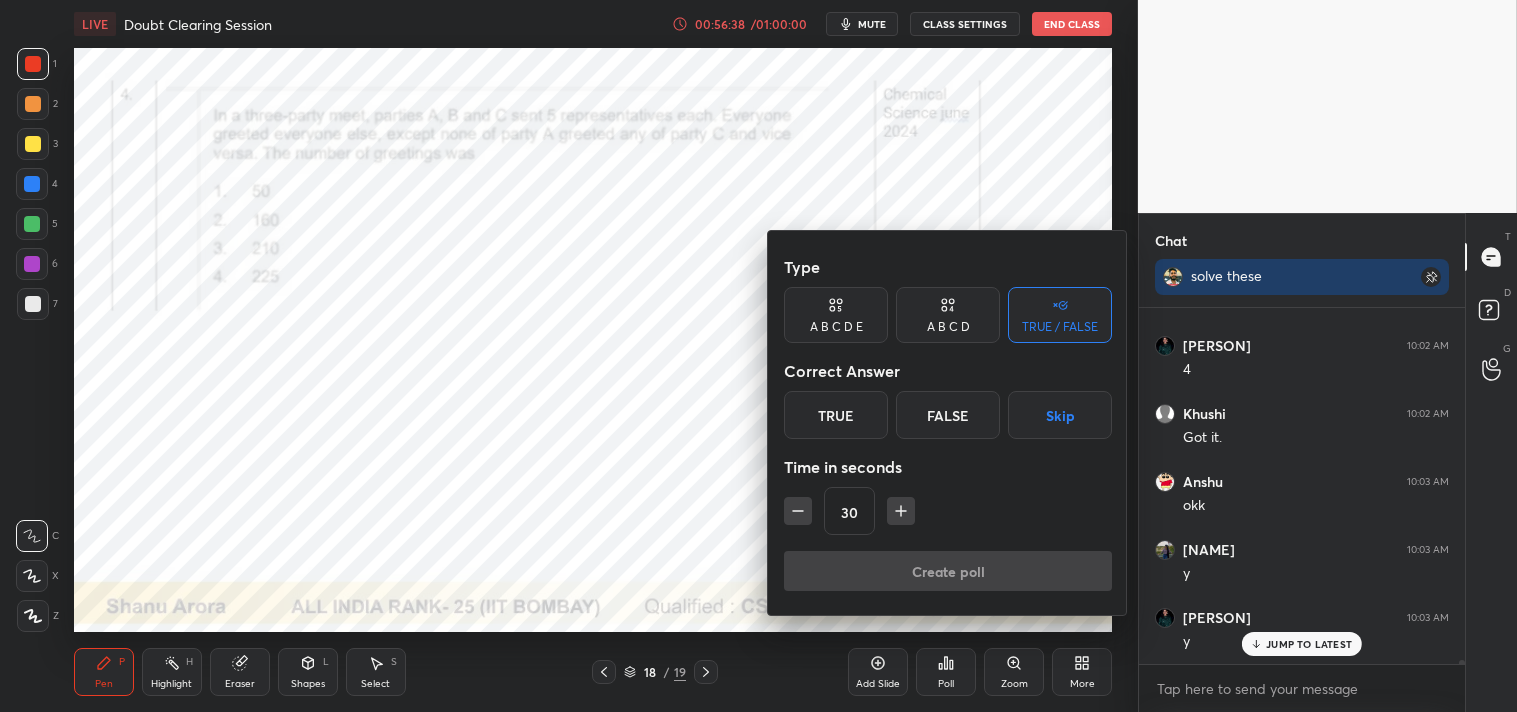 scroll, scrollTop: 29127, scrollLeft: 0, axis: vertical 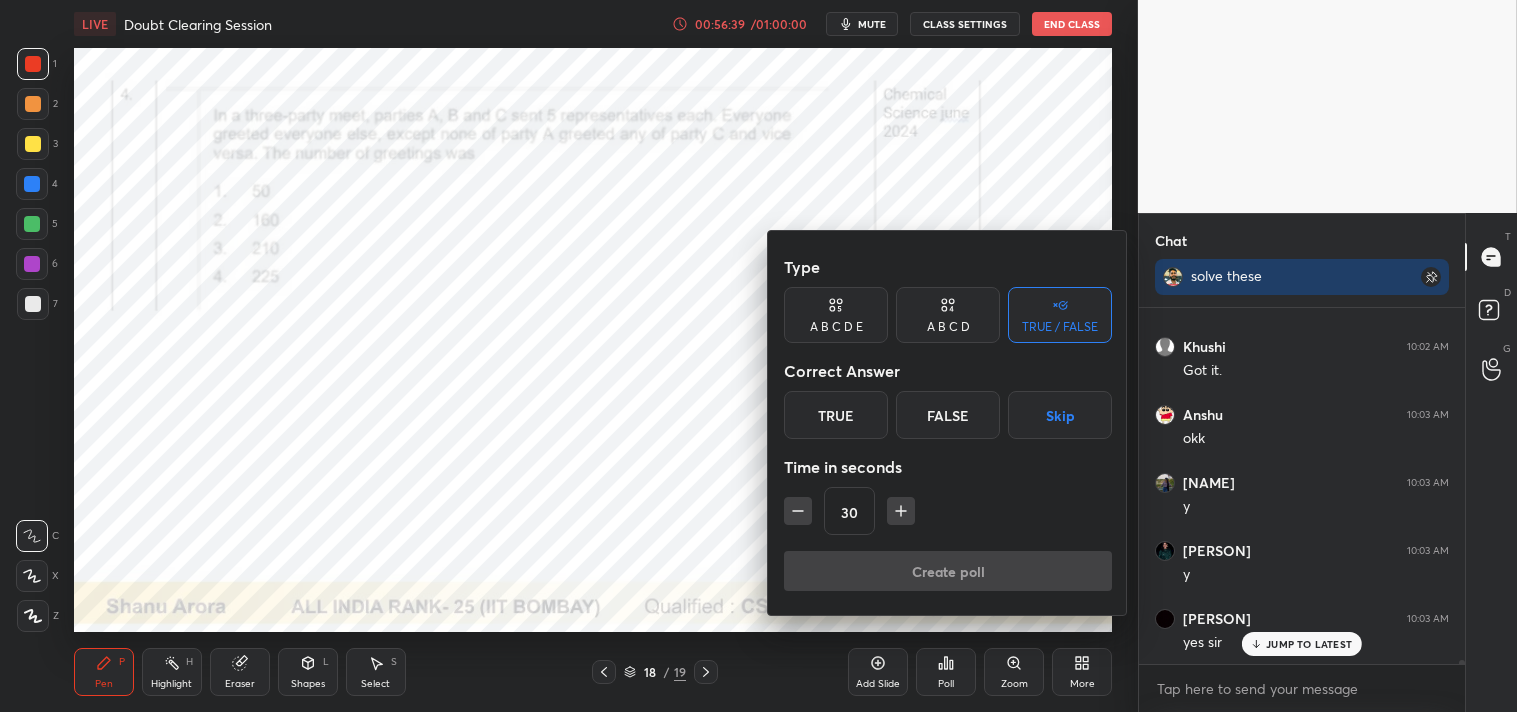 click on "True" at bounding box center (836, 415) 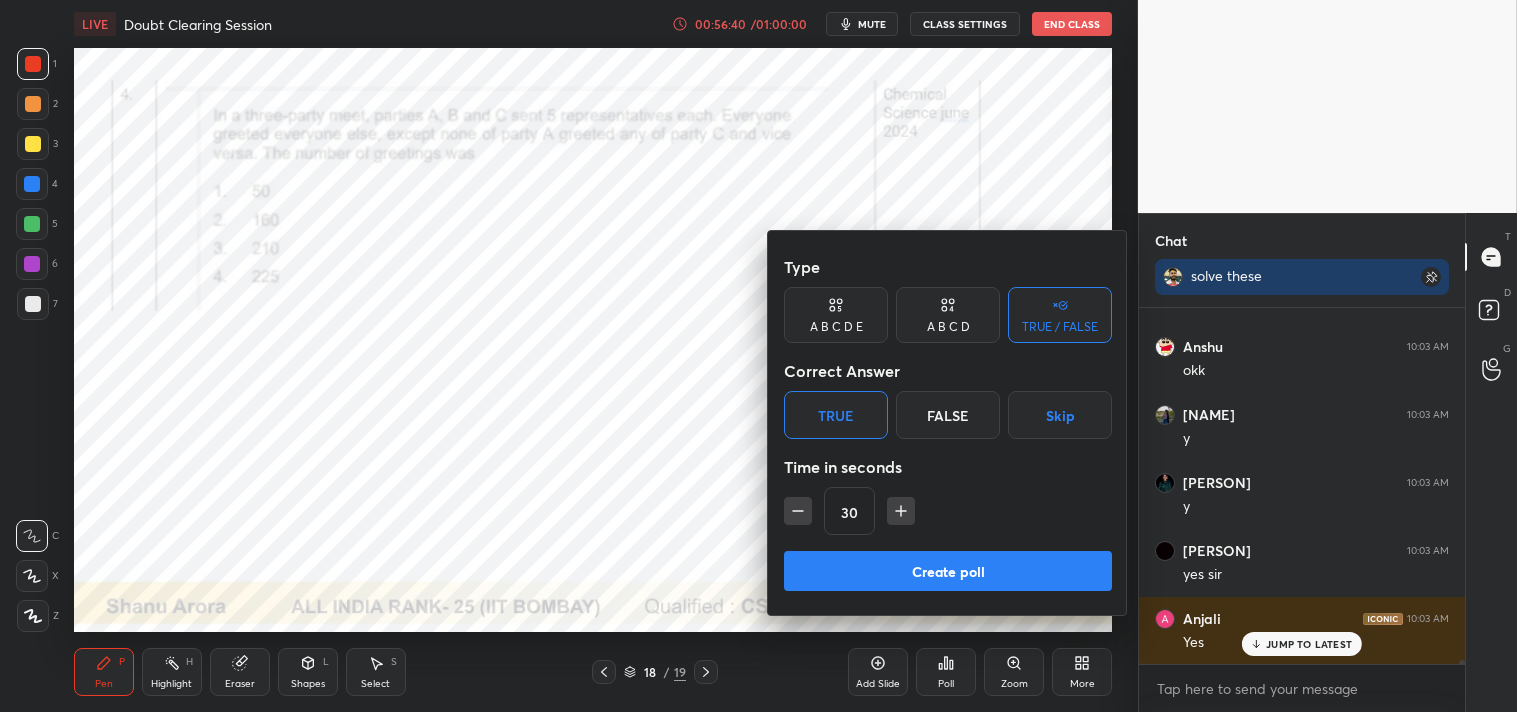scroll, scrollTop: 29264, scrollLeft: 0, axis: vertical 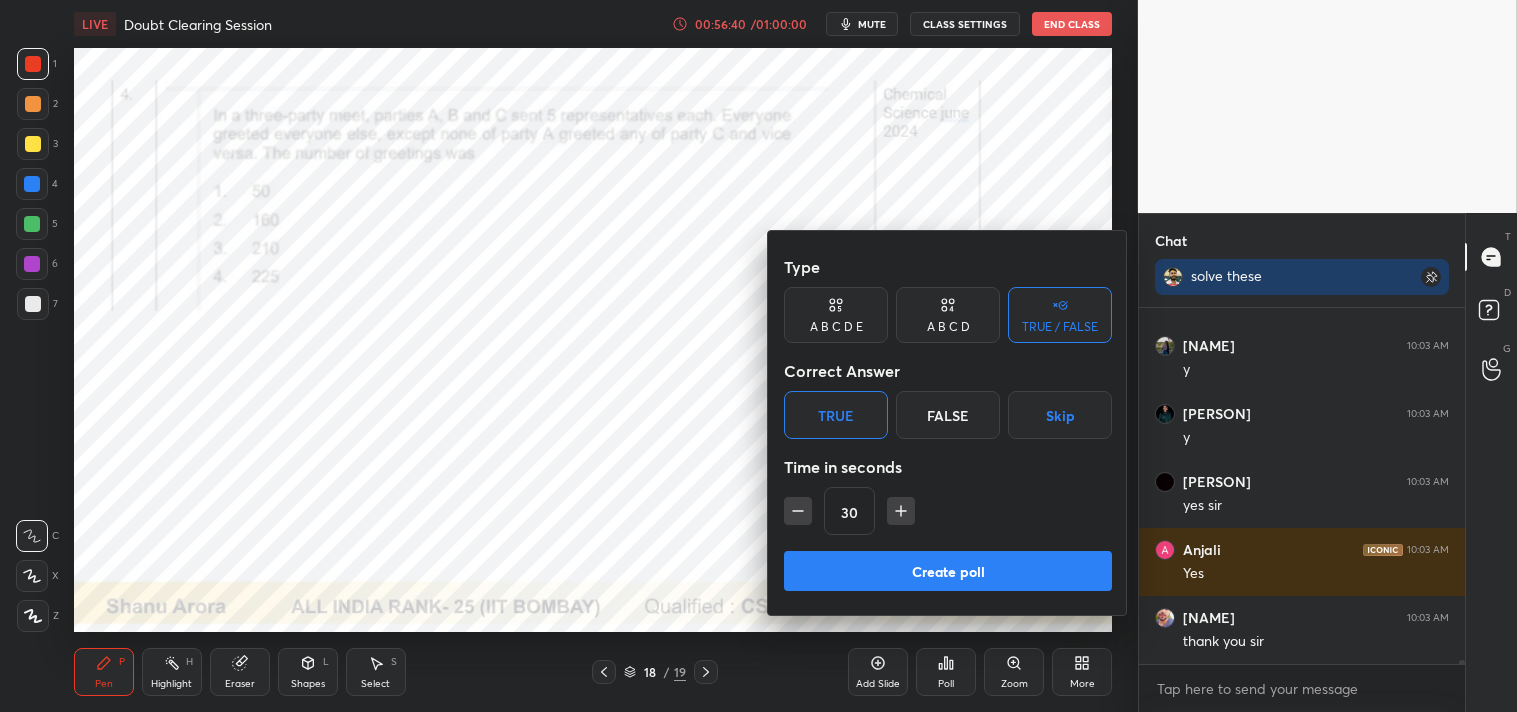 click on "Create poll" at bounding box center (948, 571) 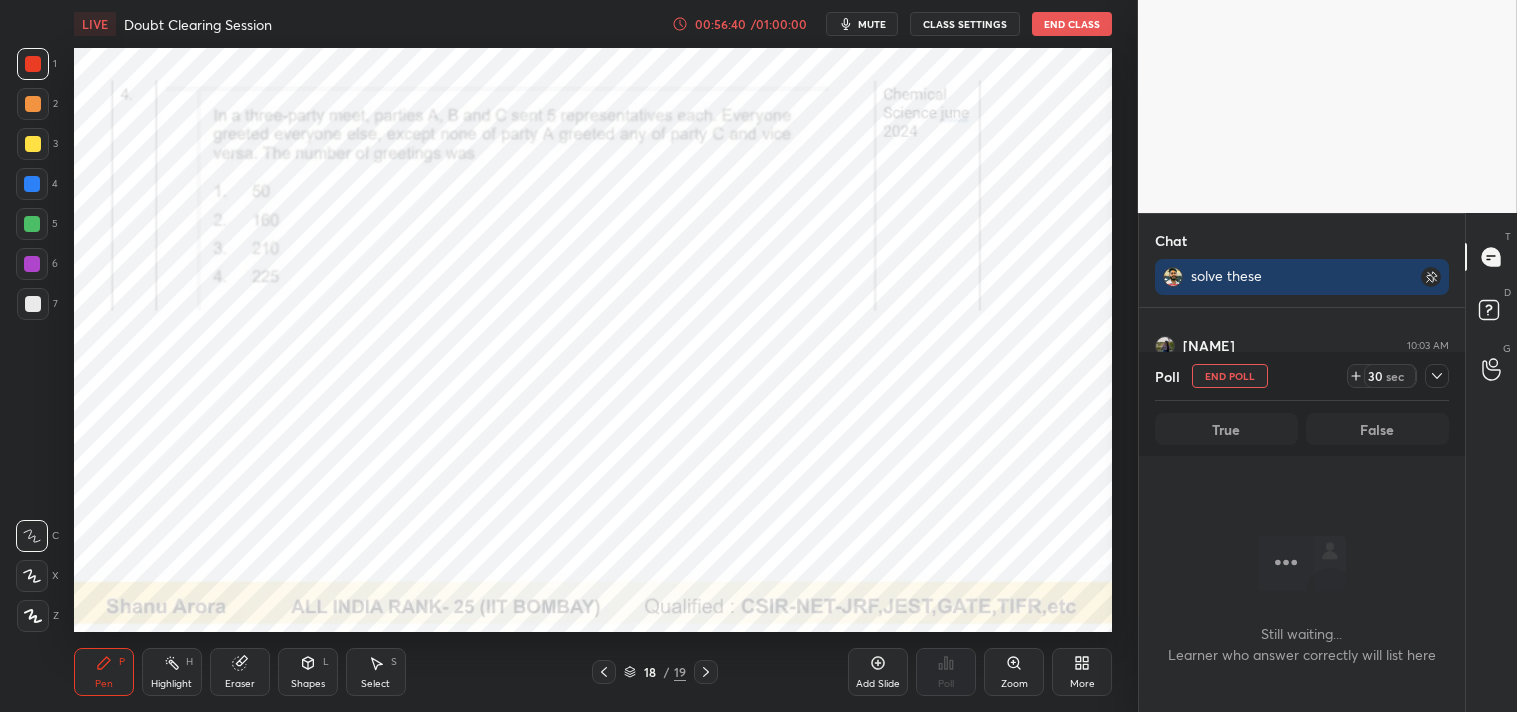 scroll, scrollTop: 263, scrollLeft: 320, axis: both 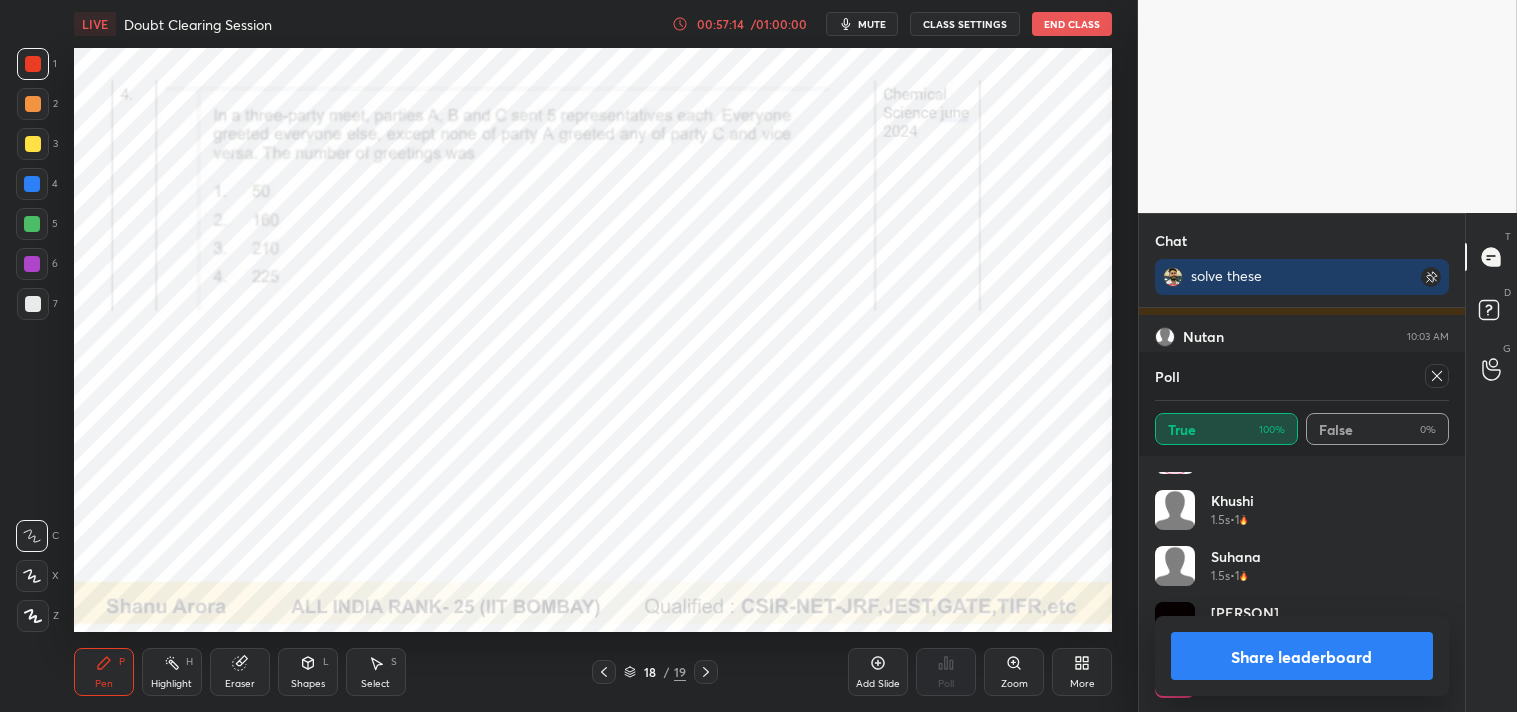 click 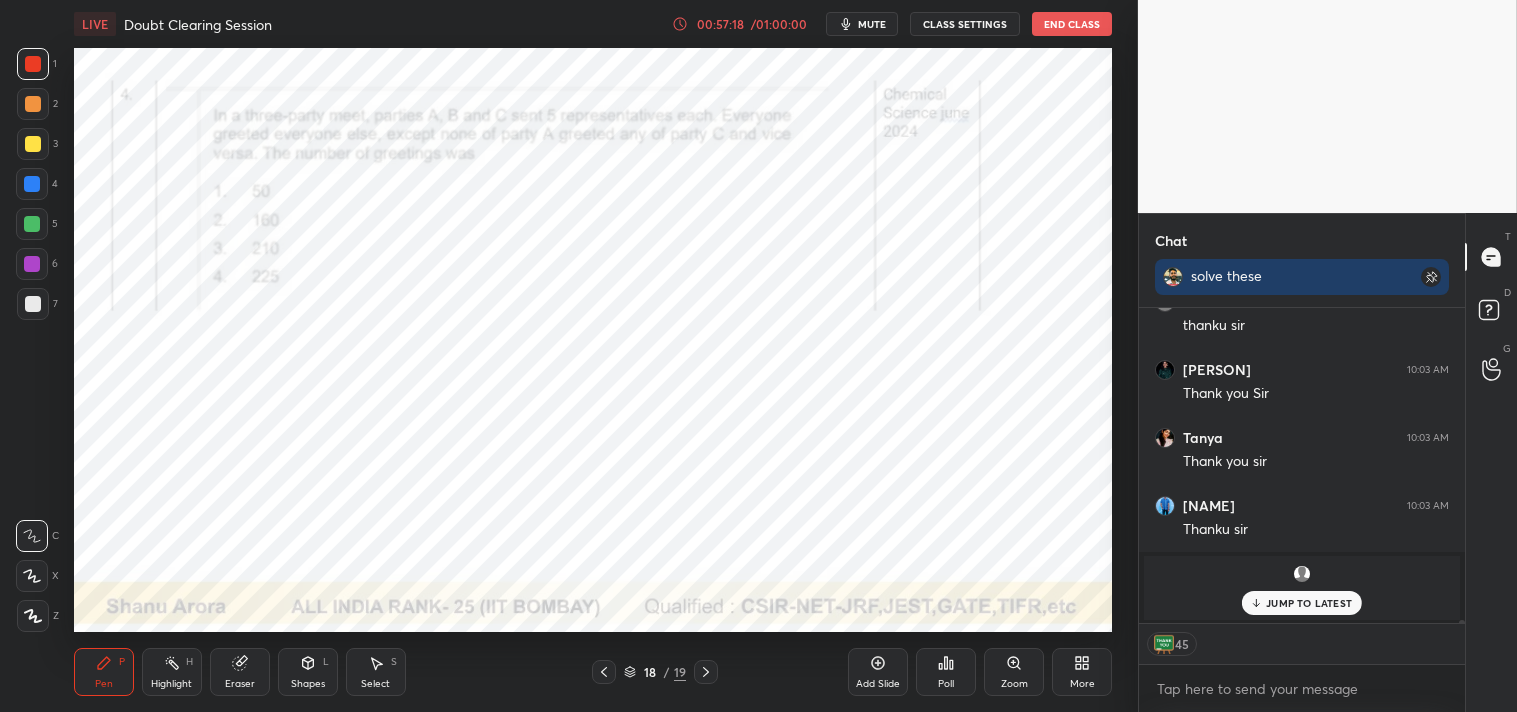click at bounding box center (32, 264) 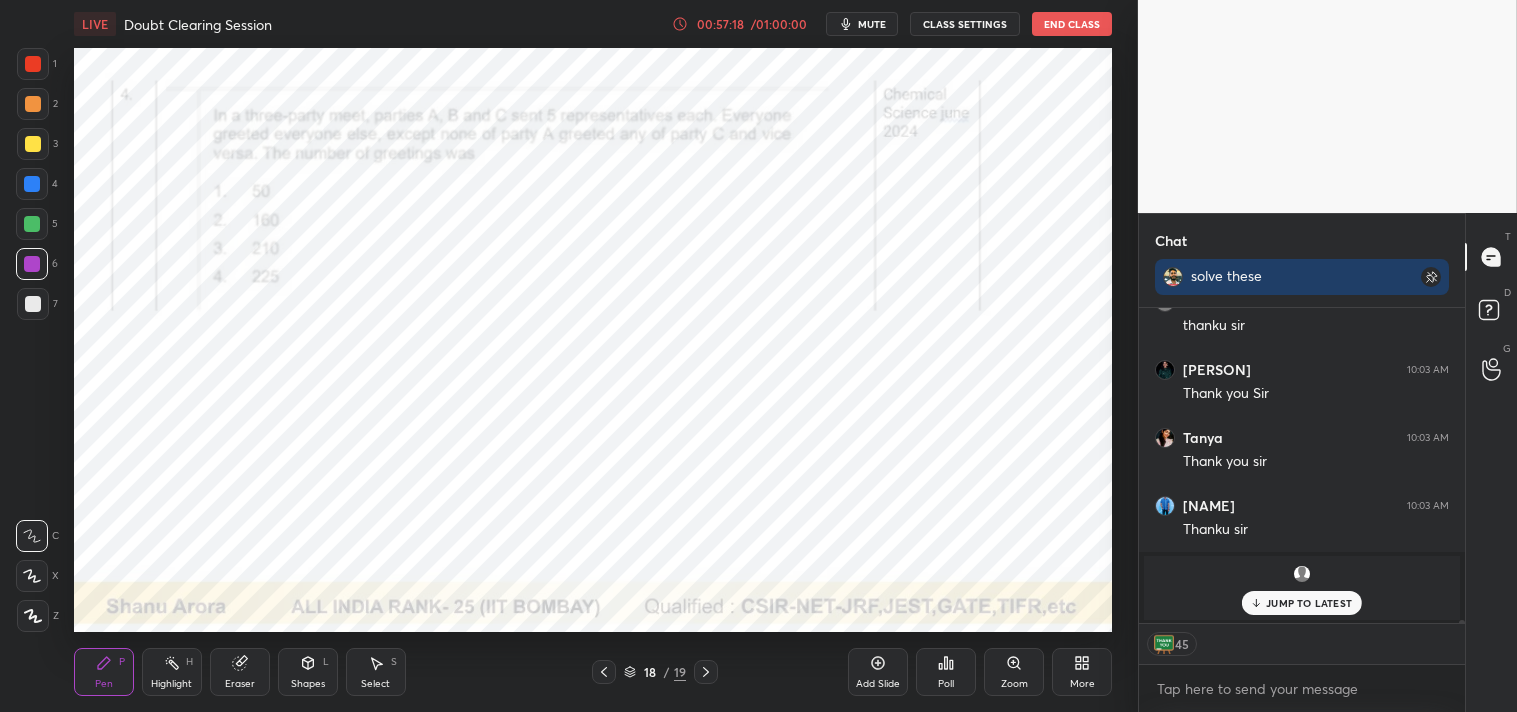 click at bounding box center (32, 264) 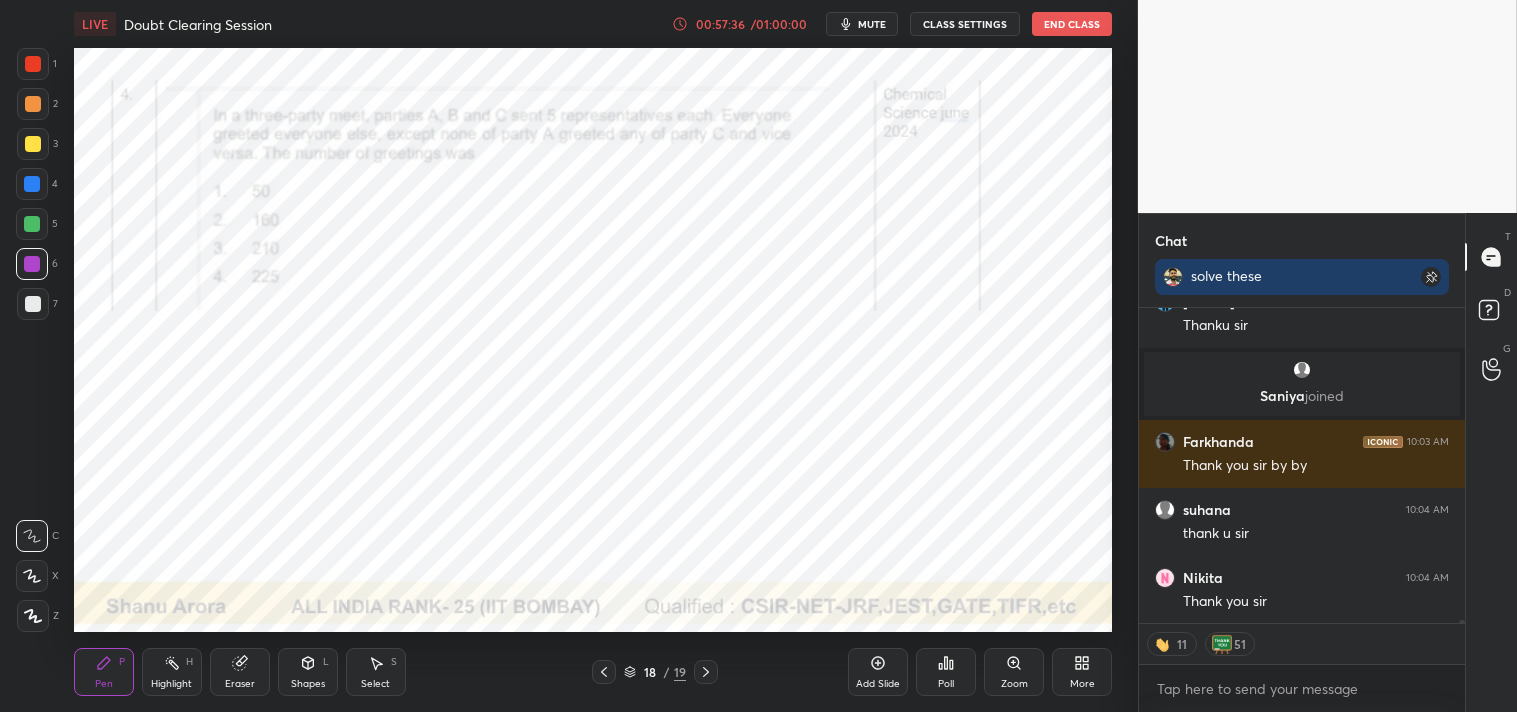 type on "x" 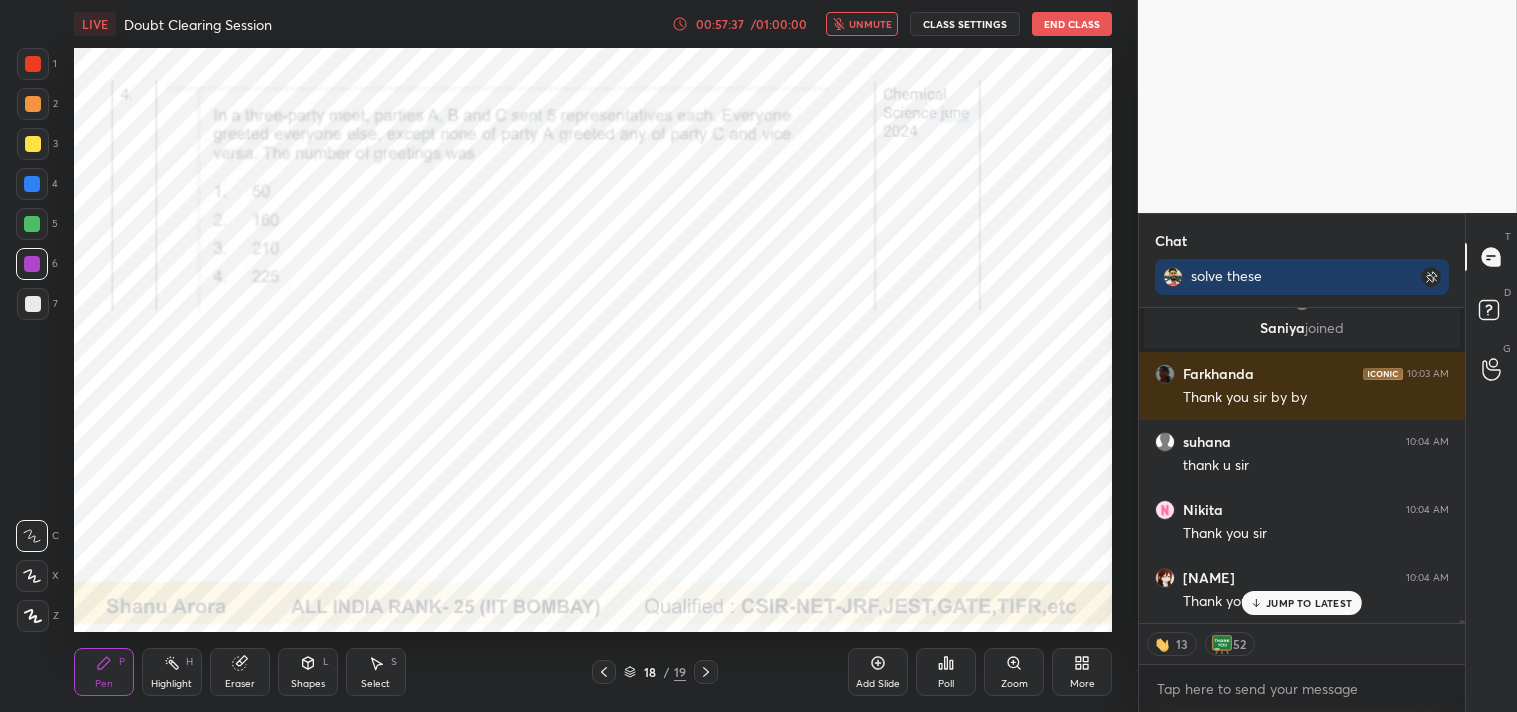 click on "CLASS SETTINGS" at bounding box center (965, 24) 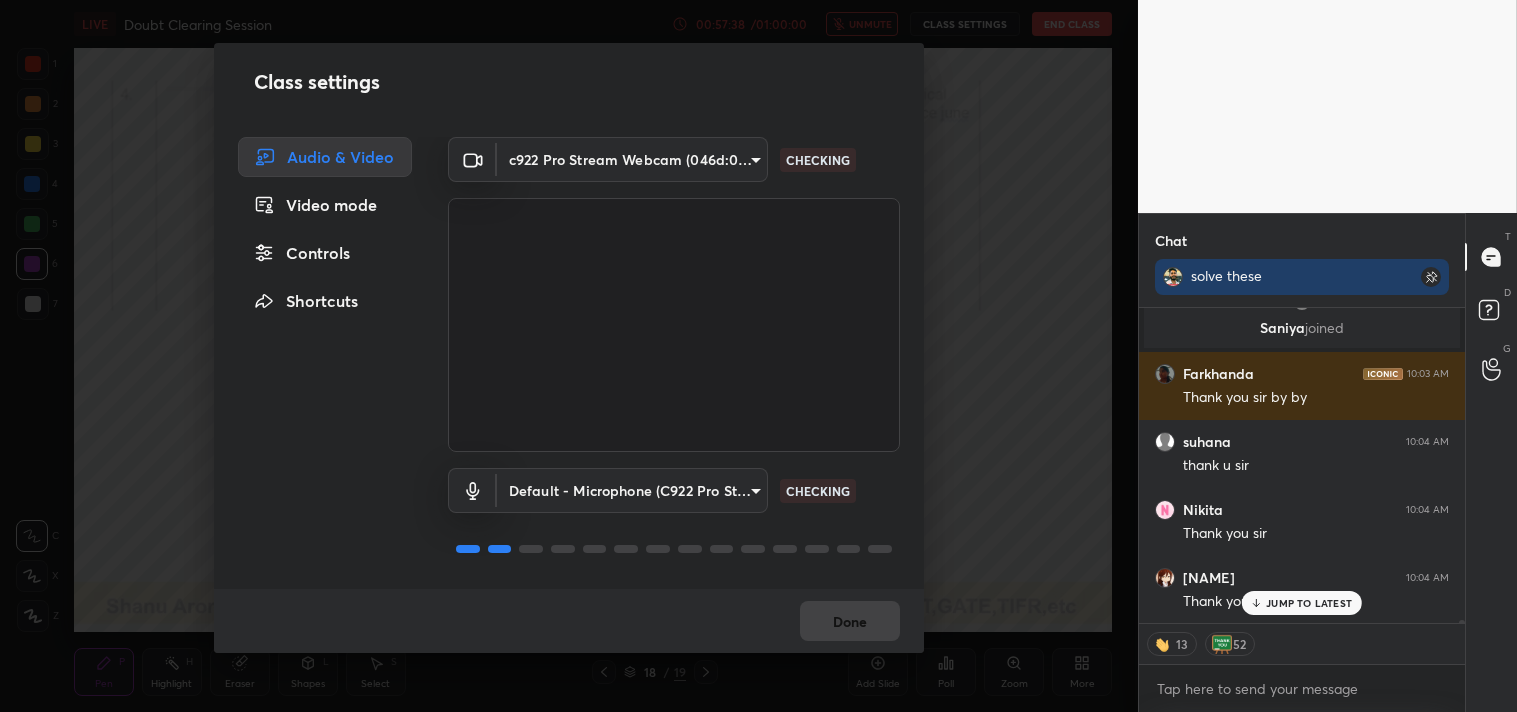click on "H H LIVE Doubt Clearing Session 00:57:38 /  01:00:00 unmute CLASS SETTINGS End Class Setting up your live class Poll for   secs No correct answer Start poll Back Doubt Clearing Session • L5 of Detail Course for PART-A General Aptitude | CSIR-NET & GATE Shanu Arora Pen P Highlight H Eraser Shapes L Select S 18 / 19 Add Slide Poll Zoom More Chat solve these [NAME] 10:03 AM Thank you sir take care 😊😊😊 [NAME] 10:03 AM Thank you sir [NAME] 10:03 AM Thnku sir [NAME] 10:03 AM tq sir tc bye sir [NAME] 10:03 AM thanku sir [NAME] 10:03 AM thank you sir [NAME] 10:03 AM thanku sir [NAME] 10:03 AM Thank you Sir [NAME] 10:03 AM Thank you sir [NAME] 10:03 AM Thanku sir [NAME]  joined [NAME] 10:03 AM Thank you sir by by [NAME] 10:04 AM thank u sir [NAME] 10:04 AM Thank you sir [NAME] 10:04 AM Thank you sir JUMP TO LATEST 13 52 Enable hand raising Enable raise hand to speak to learners. Once enabled, chat will be turned off temporarily. Enable x   [NAME] 1 Got it T D" at bounding box center (758, 356) 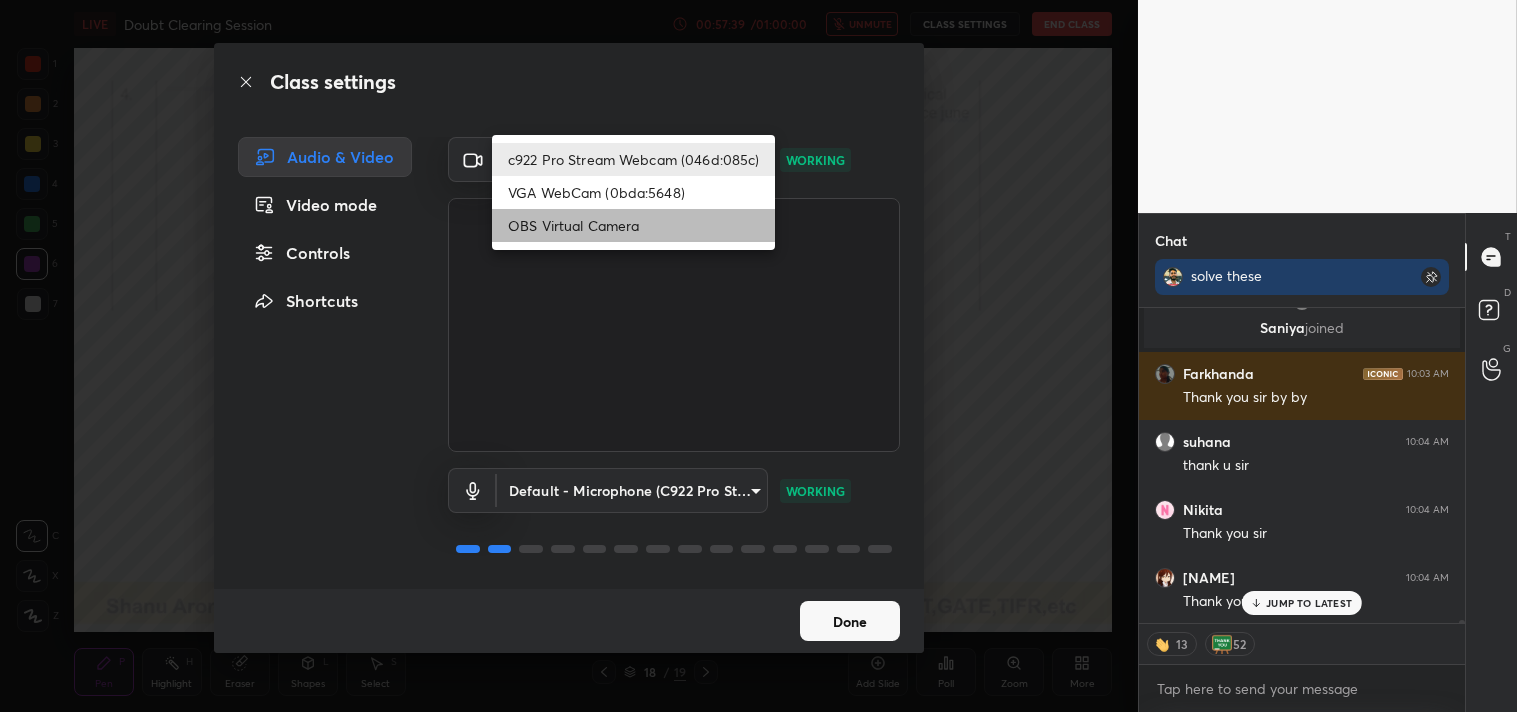drag, startPoint x: 591, startPoint y: 233, endPoint x: 603, endPoint y: 230, distance: 12.369317 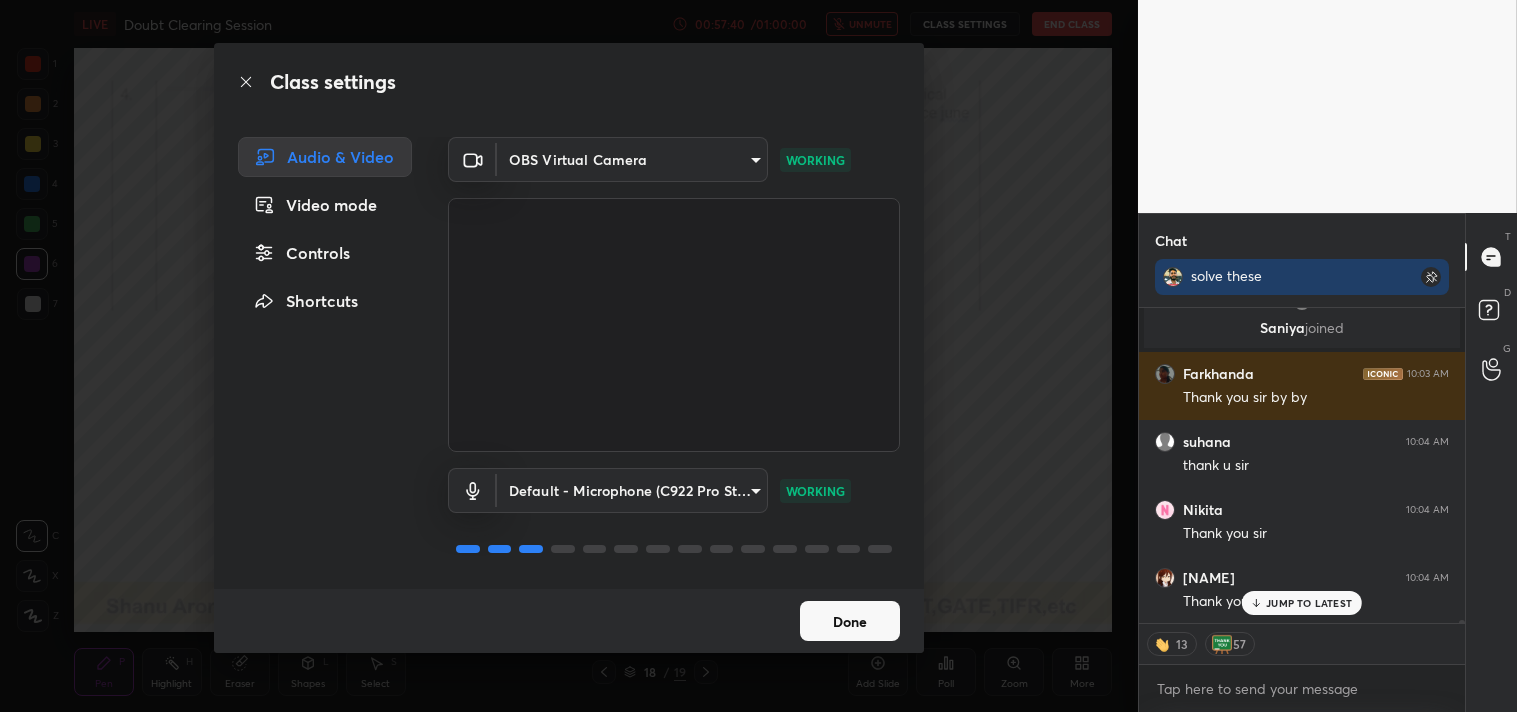 click on "Done" at bounding box center (850, 621) 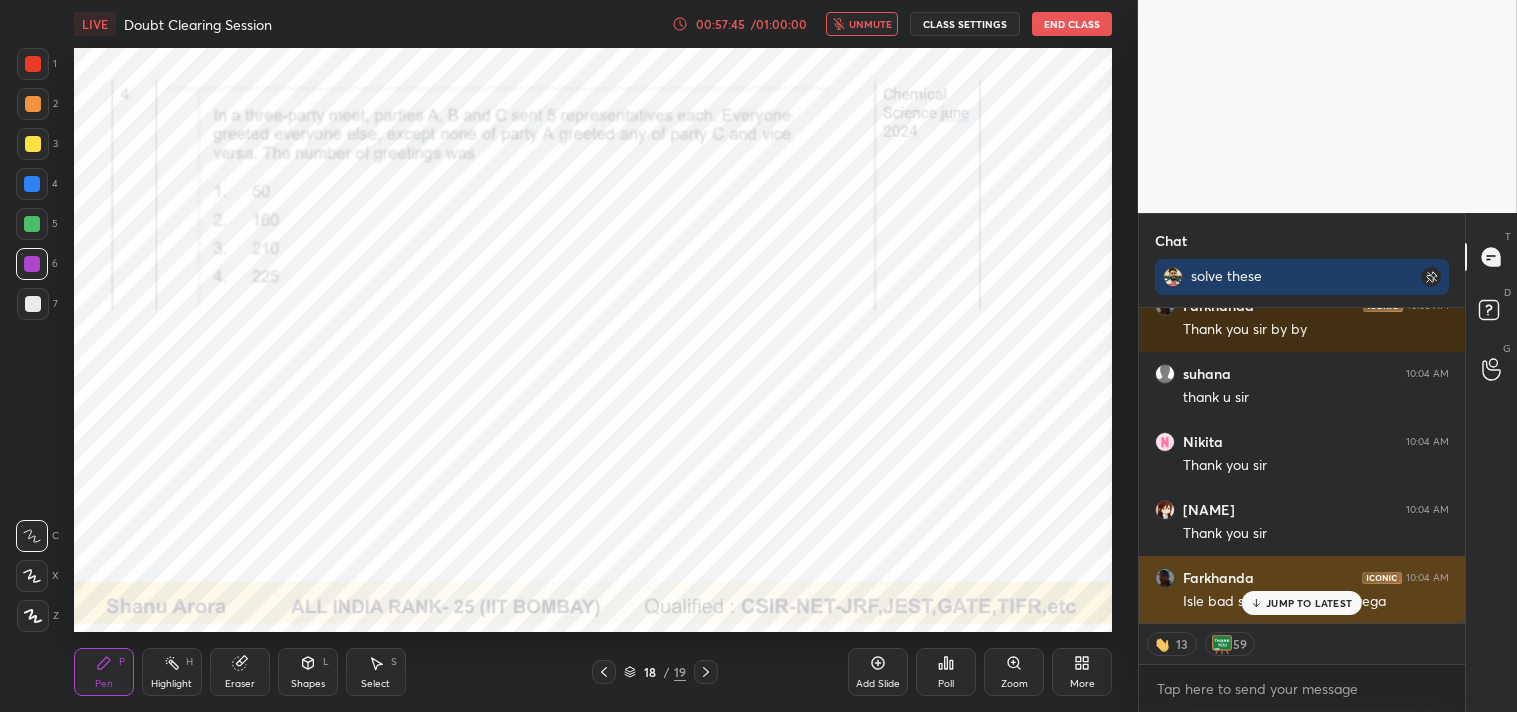 click on "Farkhanda 10:04 AM" at bounding box center [1302, 578] 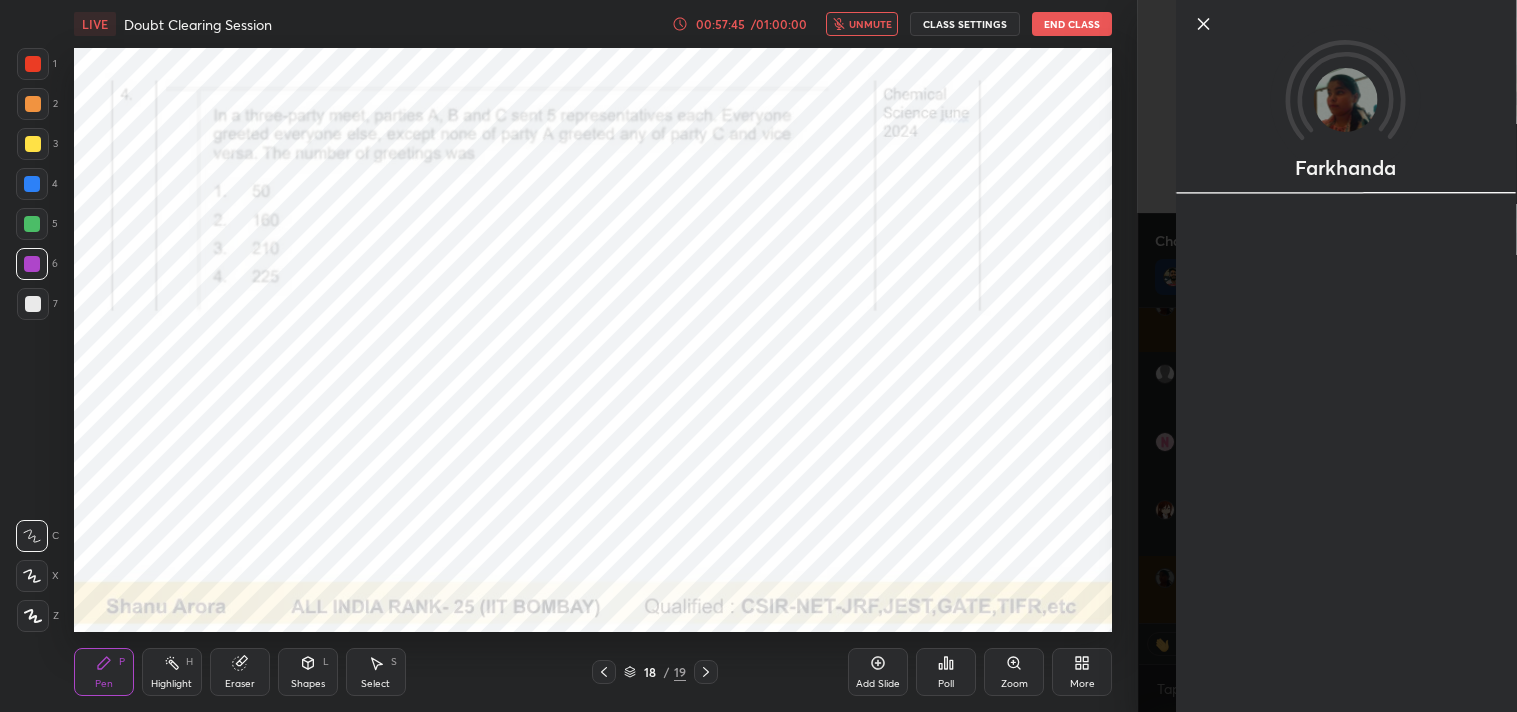 click on "Farkhanda" at bounding box center (1345, 356) 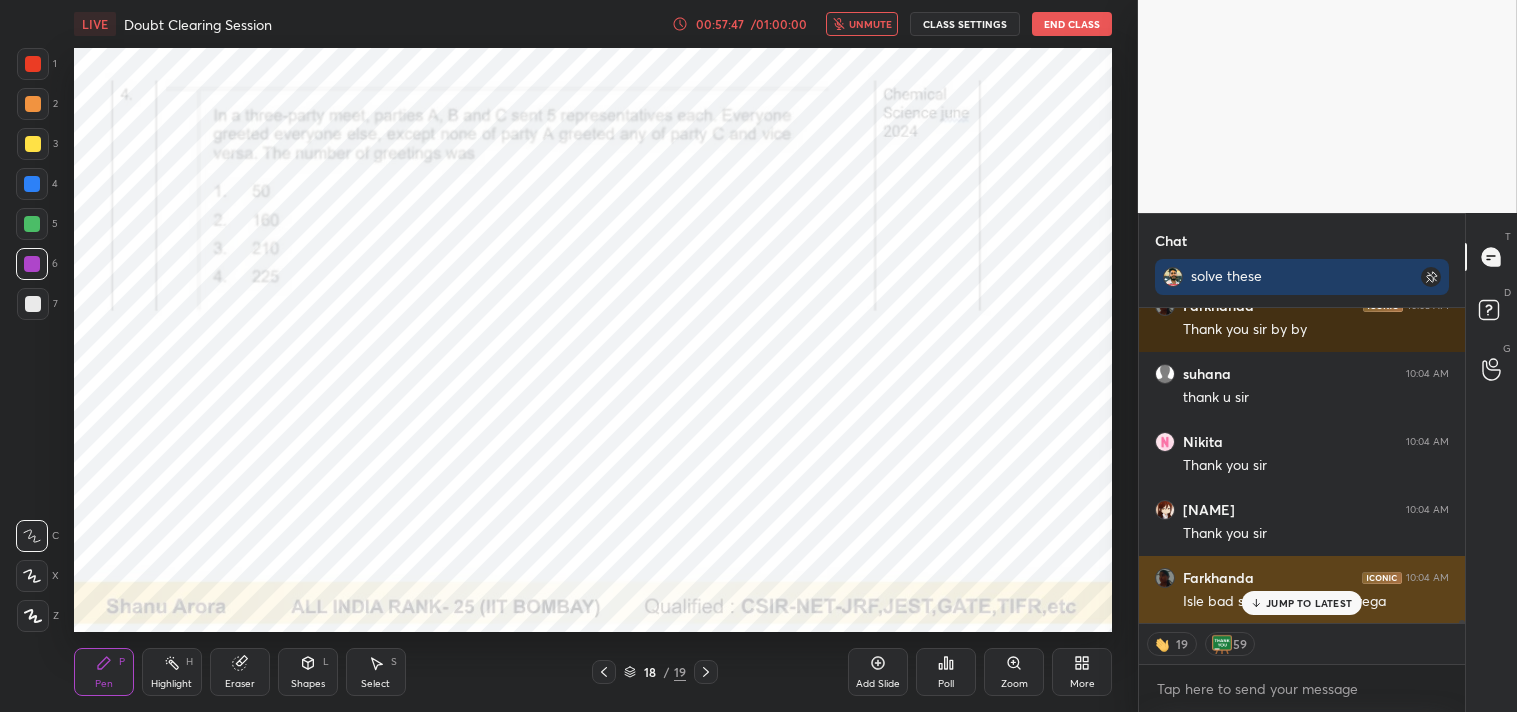 click on "JUMP TO LATEST" at bounding box center [1309, 603] 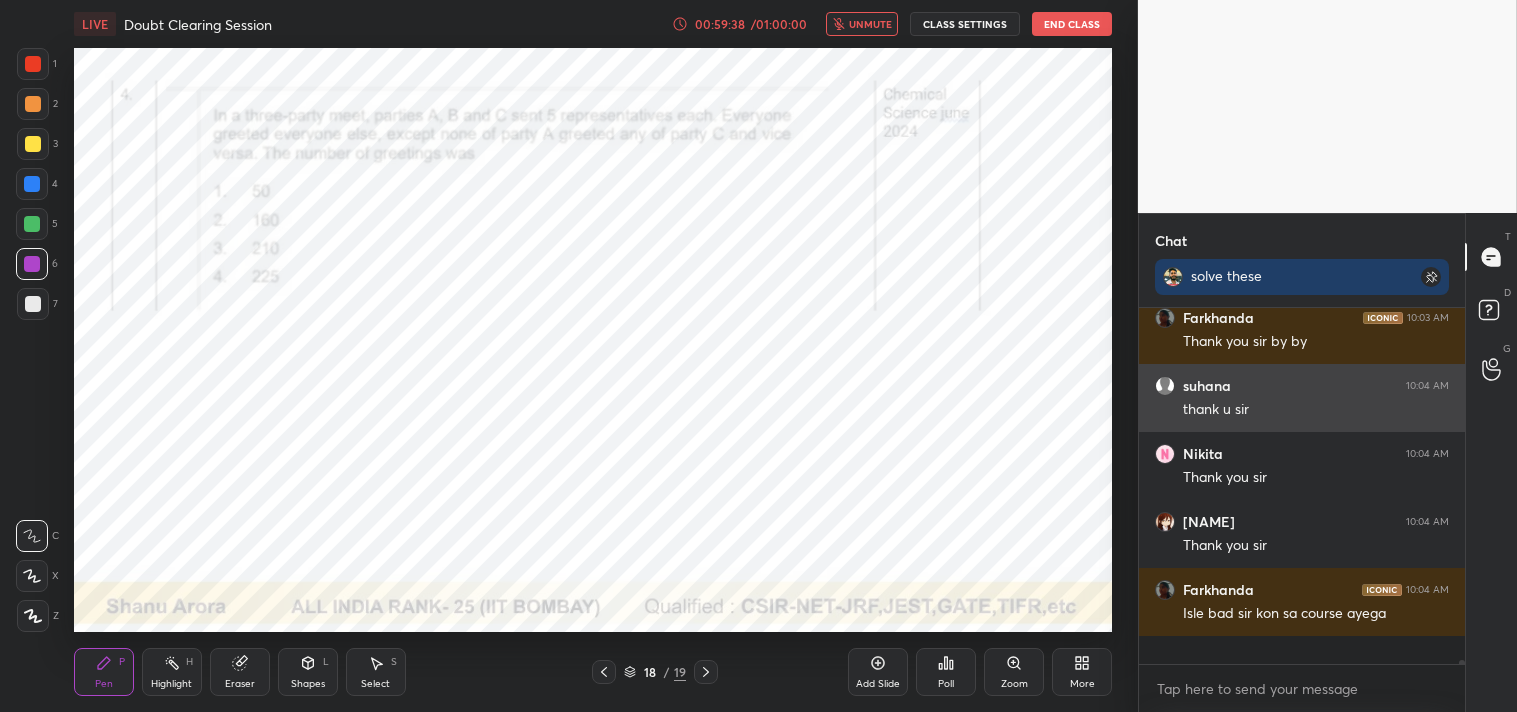 scroll, scrollTop: 6, scrollLeft: 5, axis: both 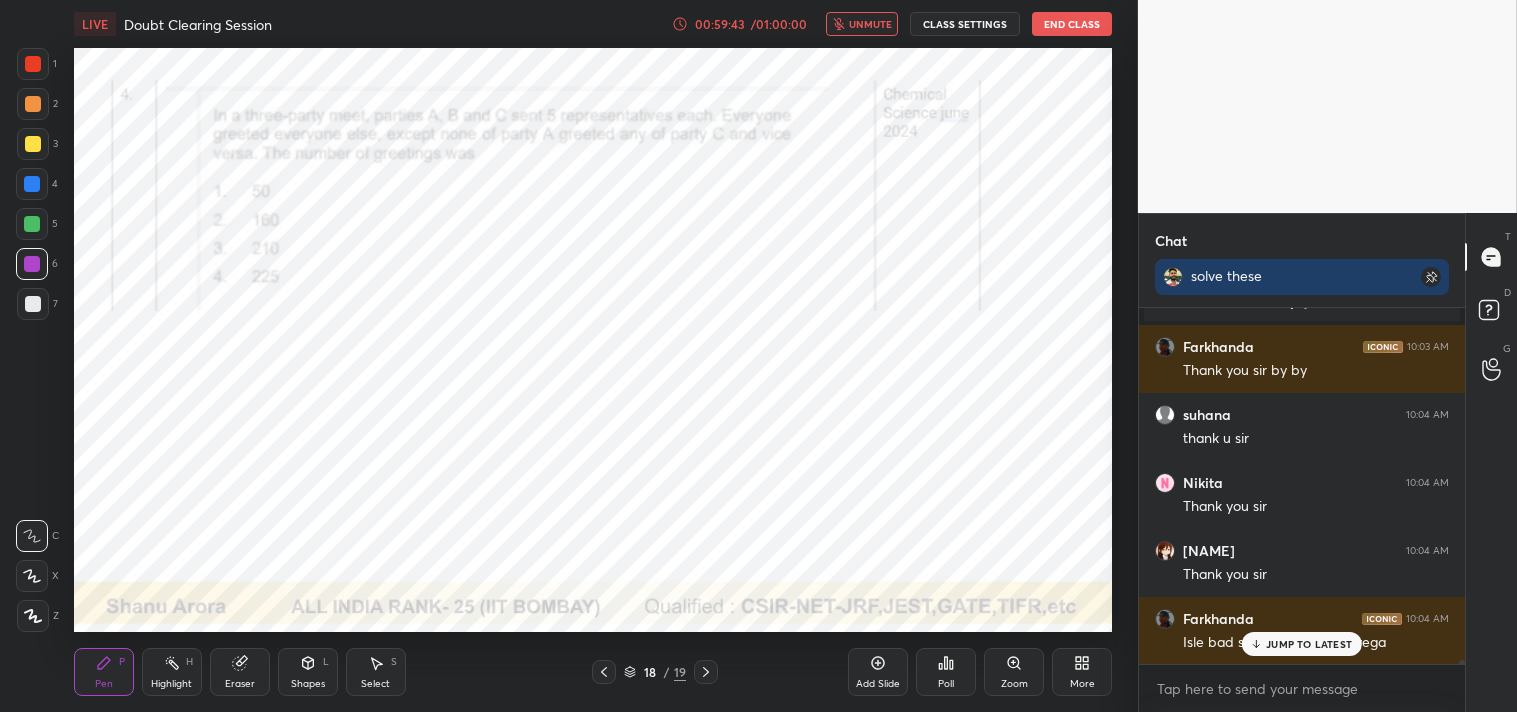 click on "JUMP TO LATEST" at bounding box center (1309, 644) 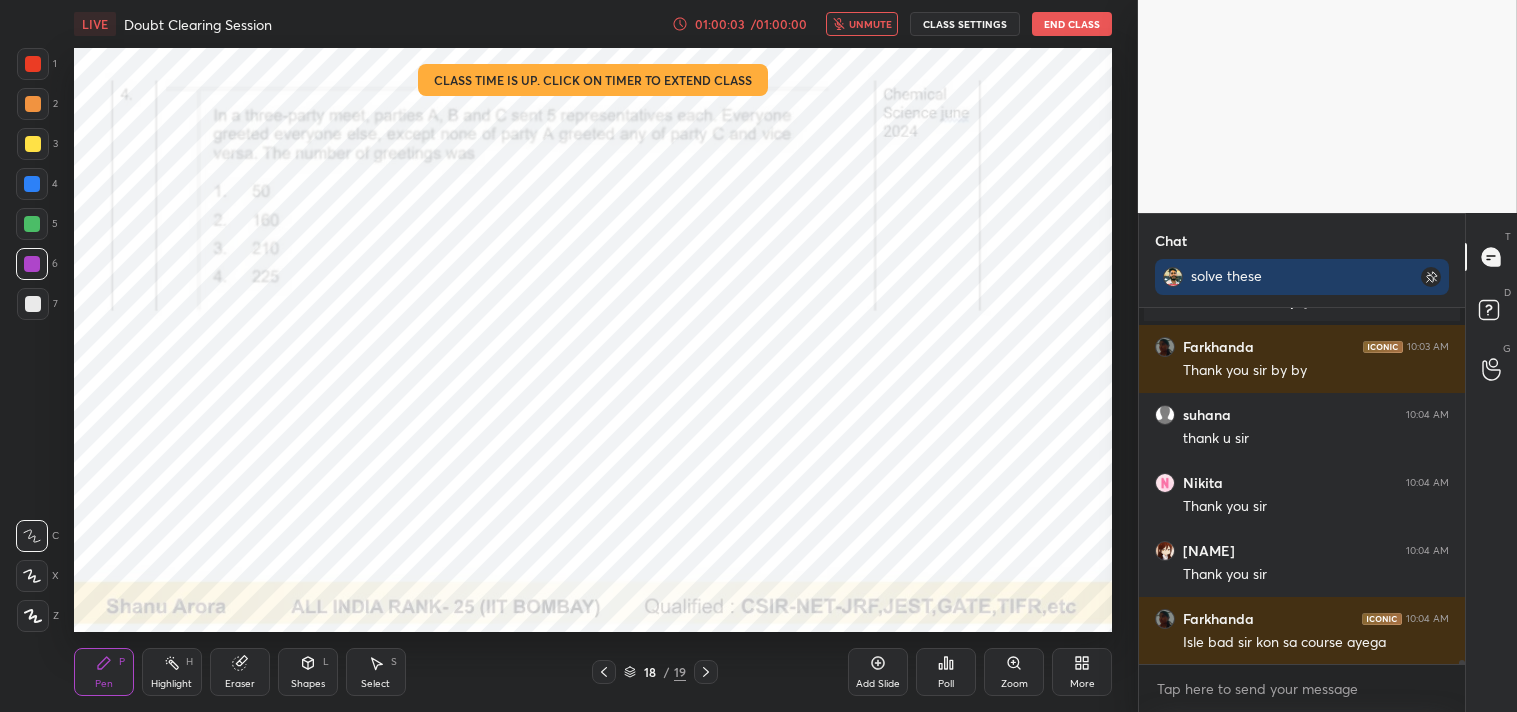 click on "End Class" at bounding box center (1072, 24) 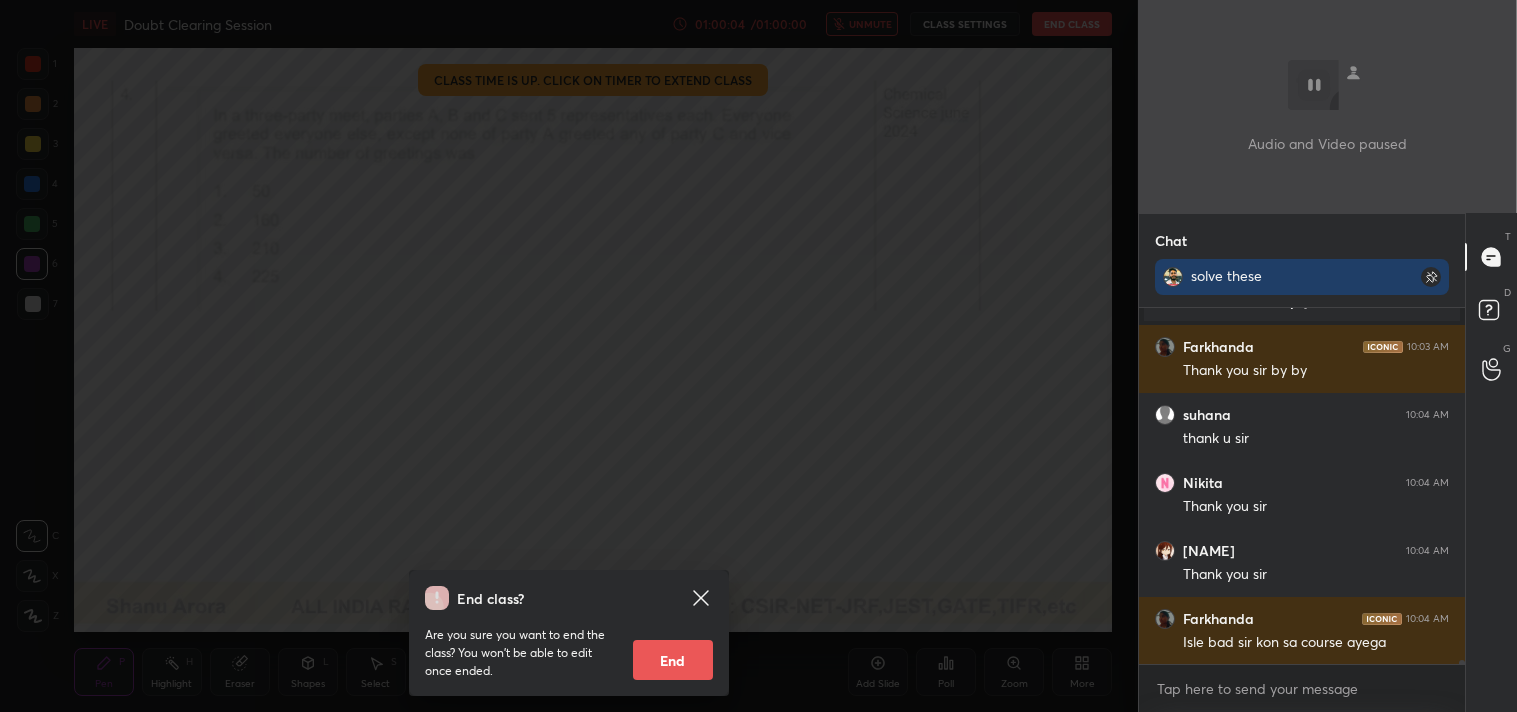click on "End" at bounding box center [673, 660] 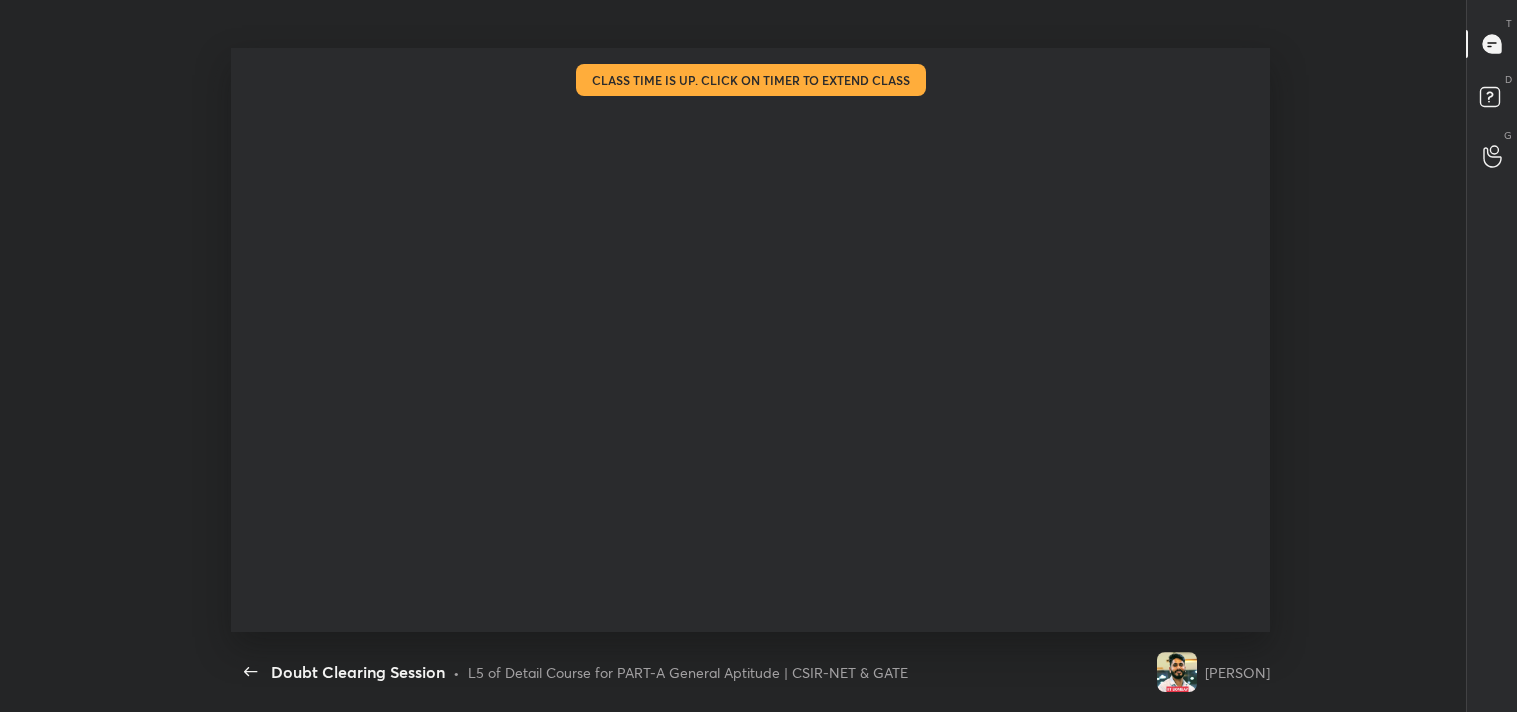 scroll, scrollTop: 99415, scrollLeft: 98876, axis: both 